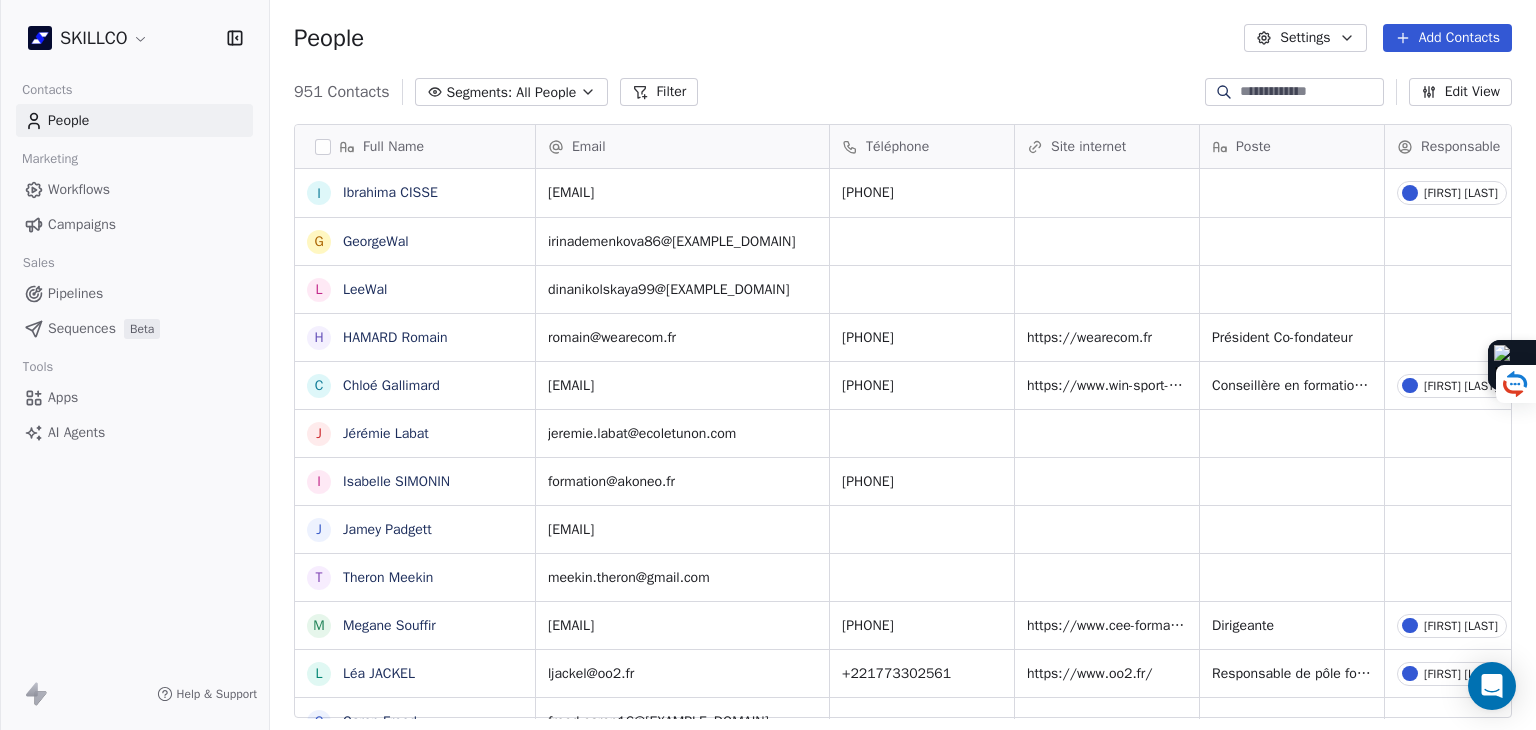 scroll, scrollTop: 0, scrollLeft: 0, axis: both 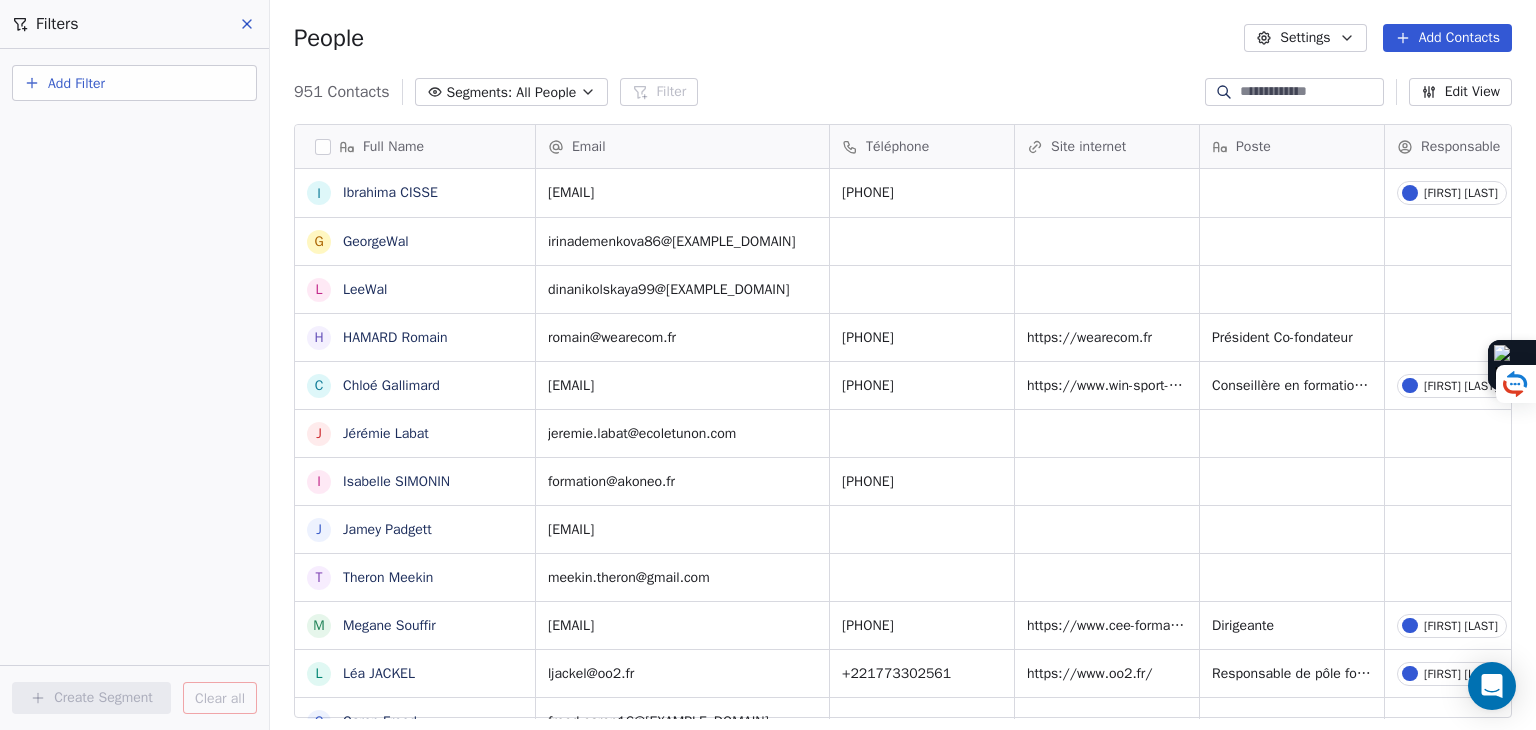 click on "Add Filter" at bounding box center [134, 83] 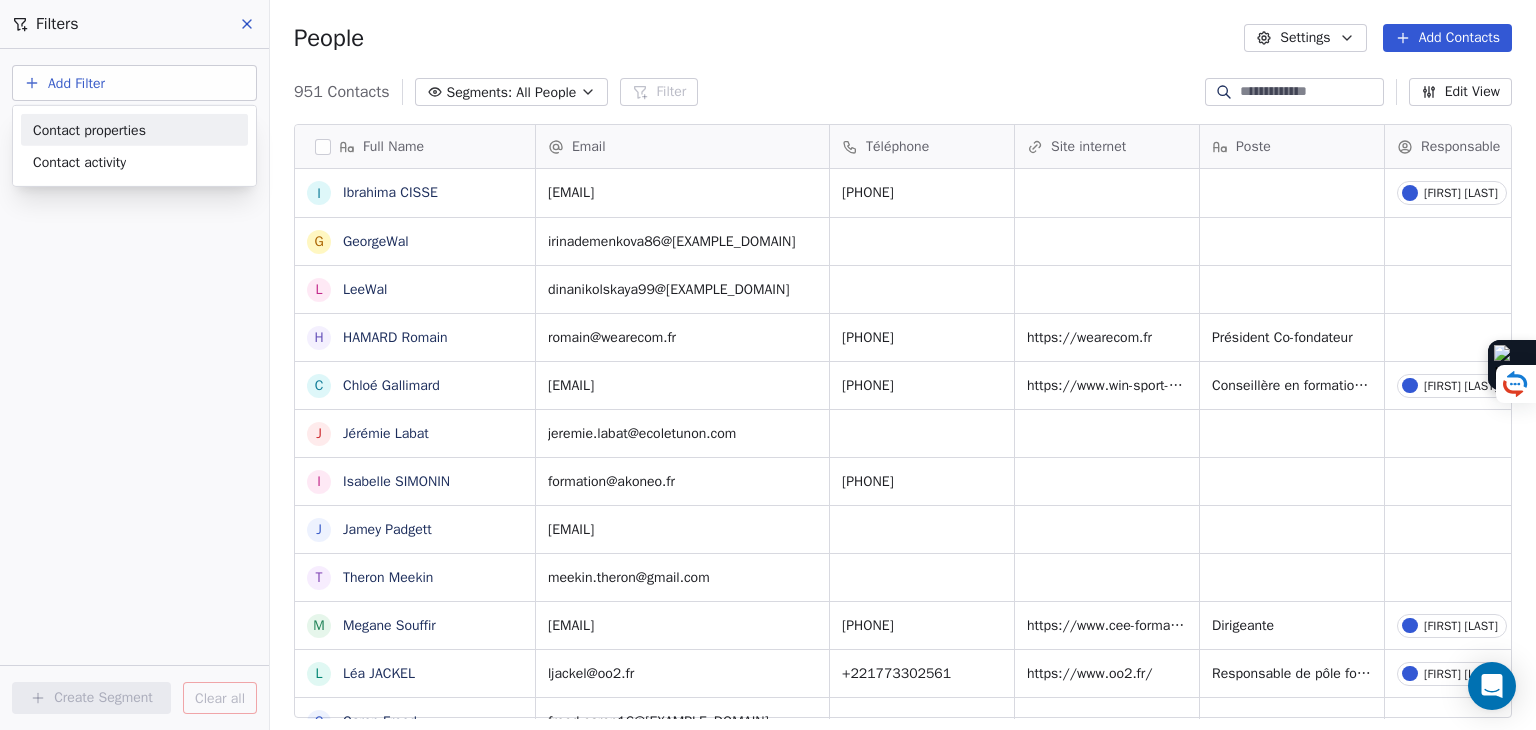 click on "Contact properties" at bounding box center [134, 129] 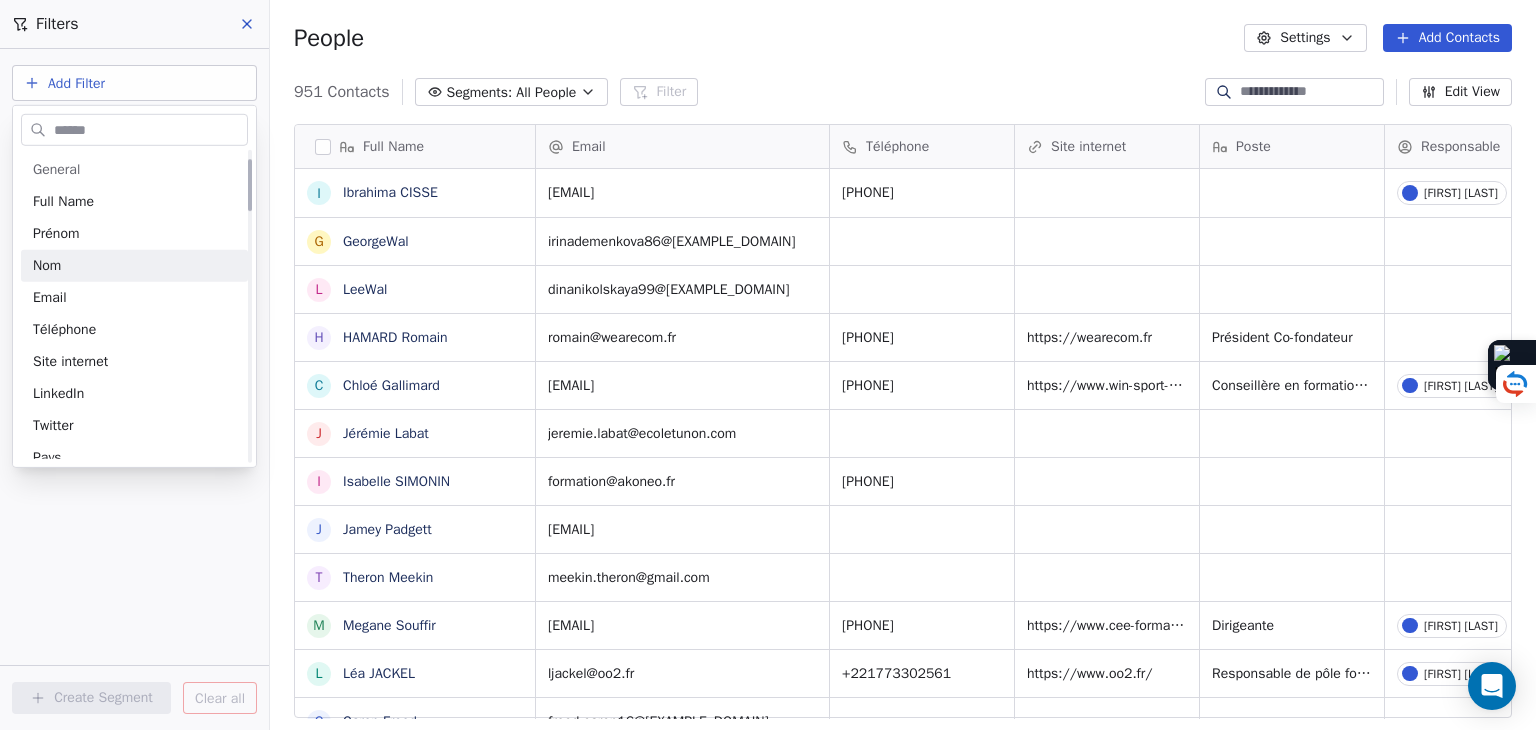 scroll, scrollTop: 100, scrollLeft: 0, axis: vertical 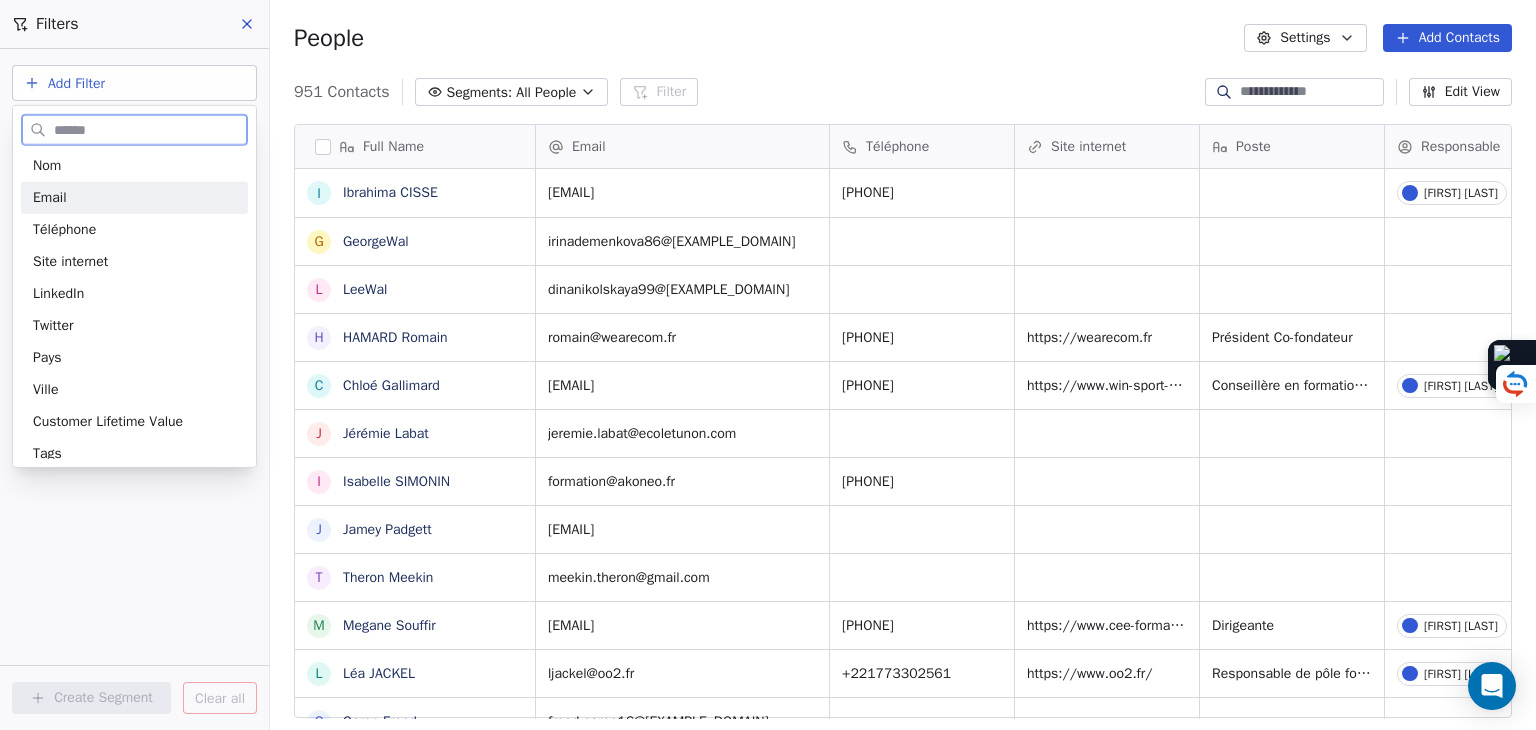 click on "Email" at bounding box center (134, 198) 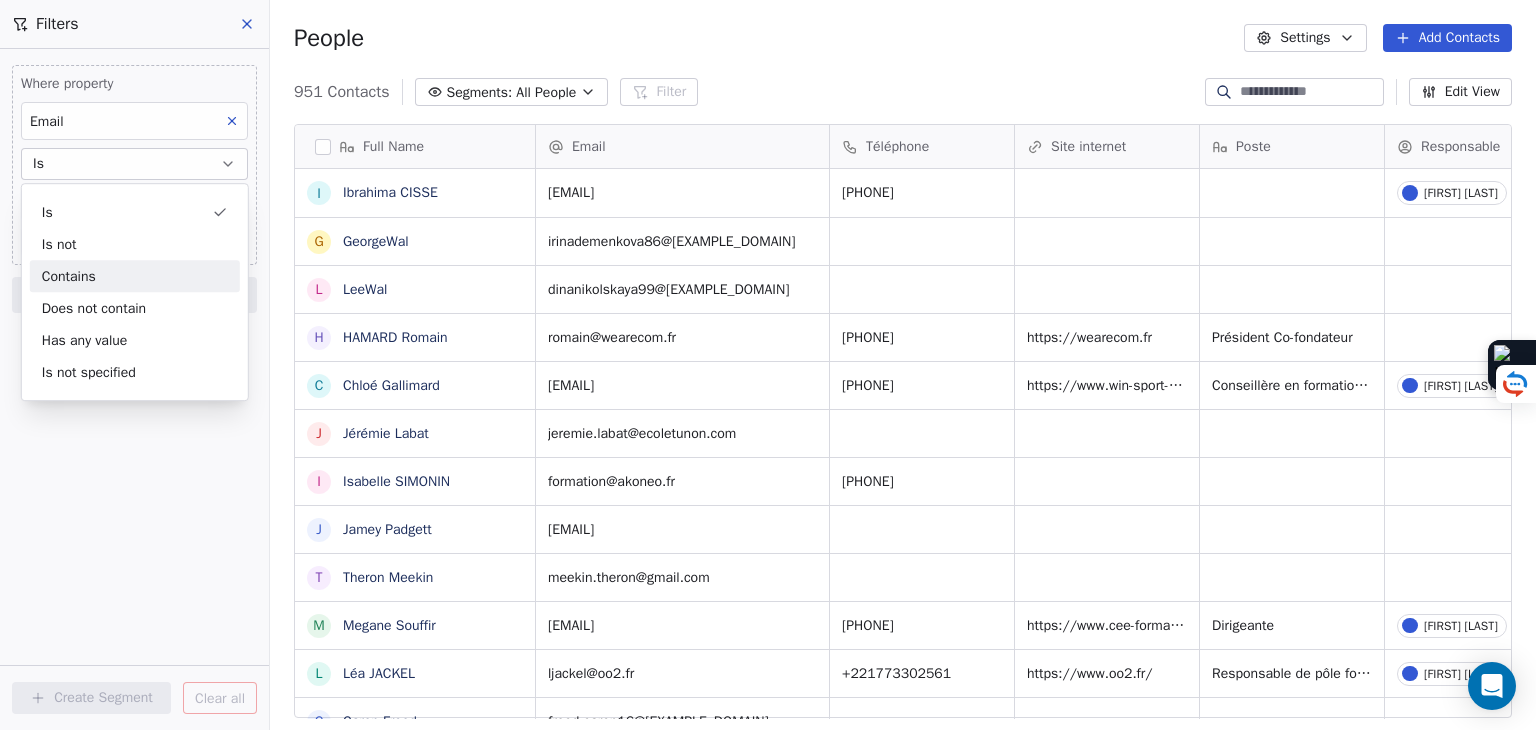 click on "Contains" at bounding box center (135, 276) 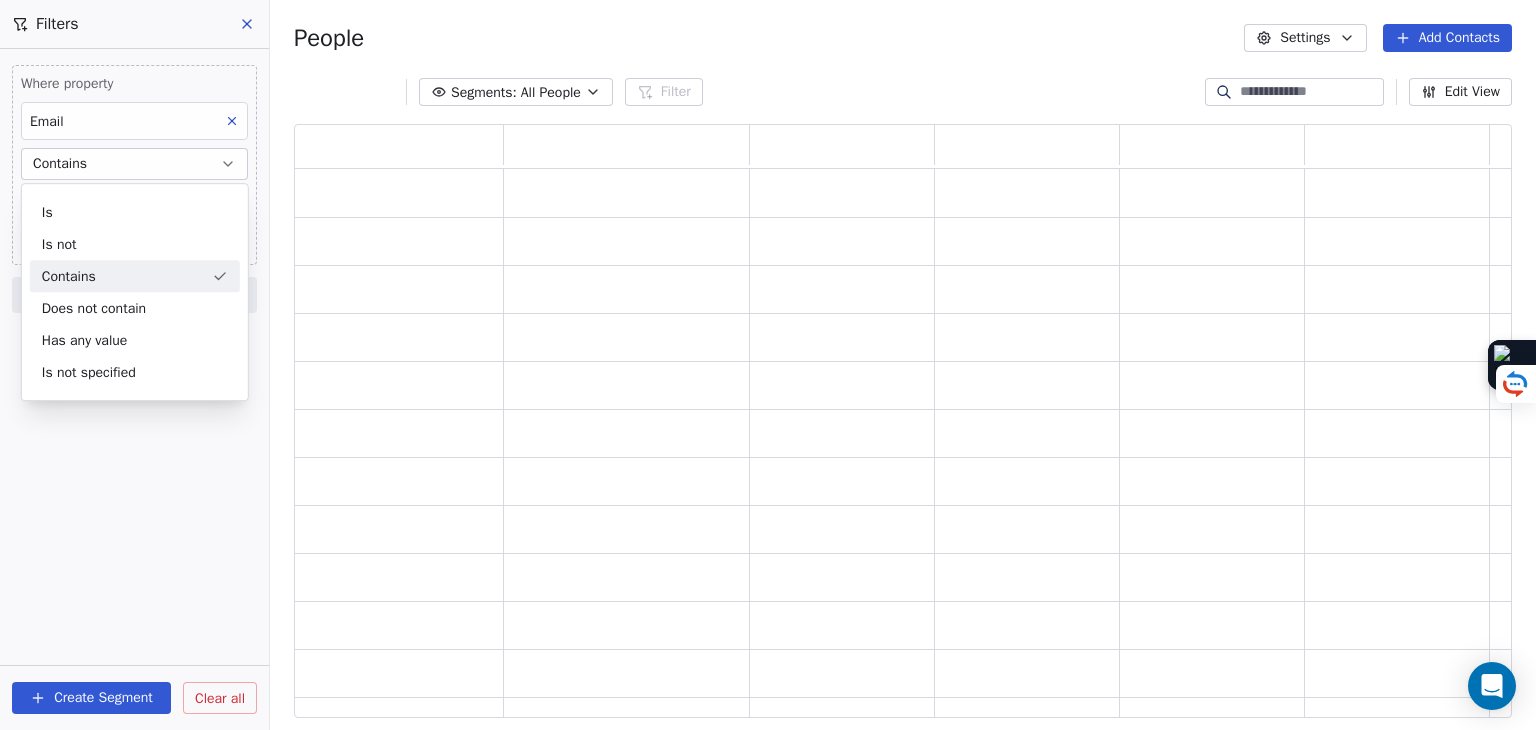 scroll, scrollTop: 16, scrollLeft: 16, axis: both 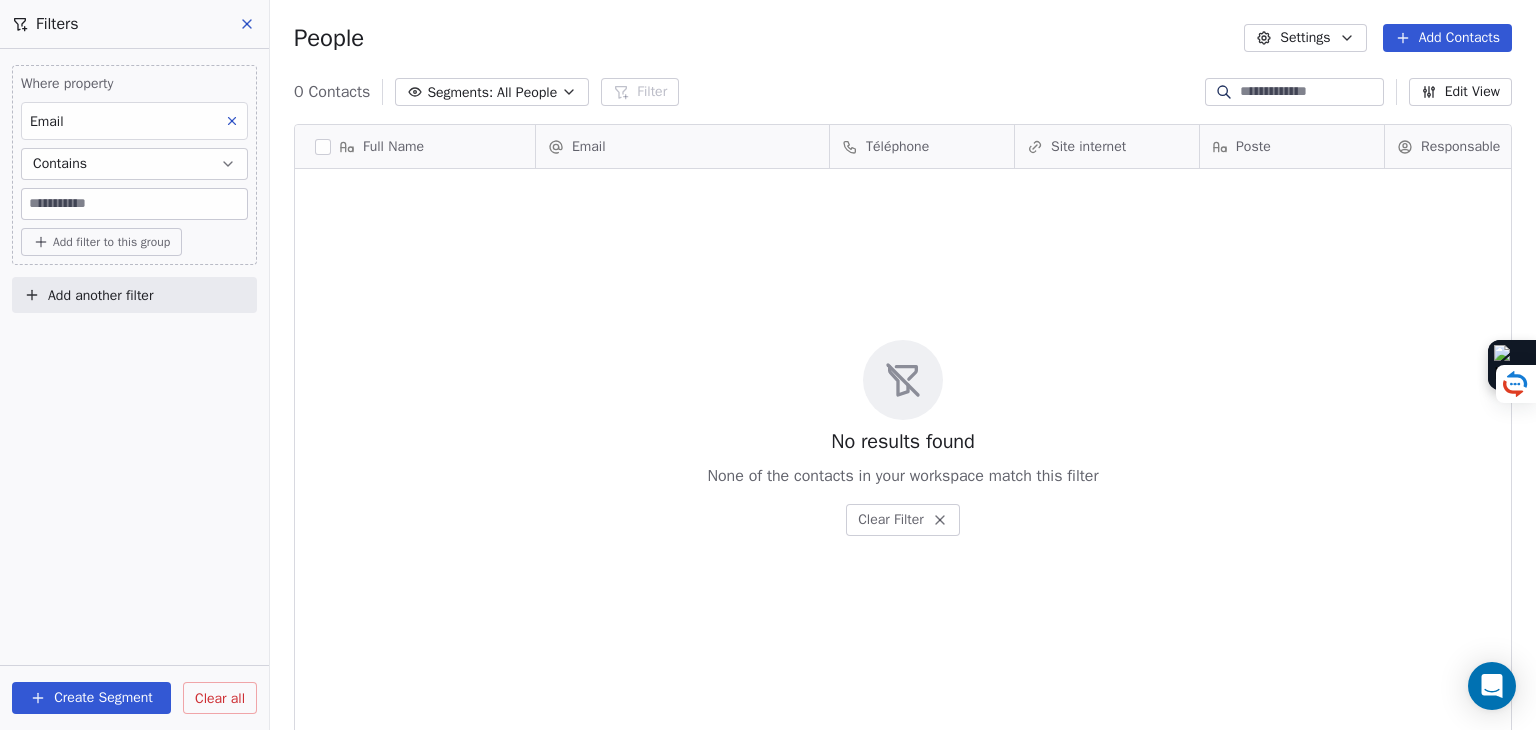 click at bounding box center [134, 204] 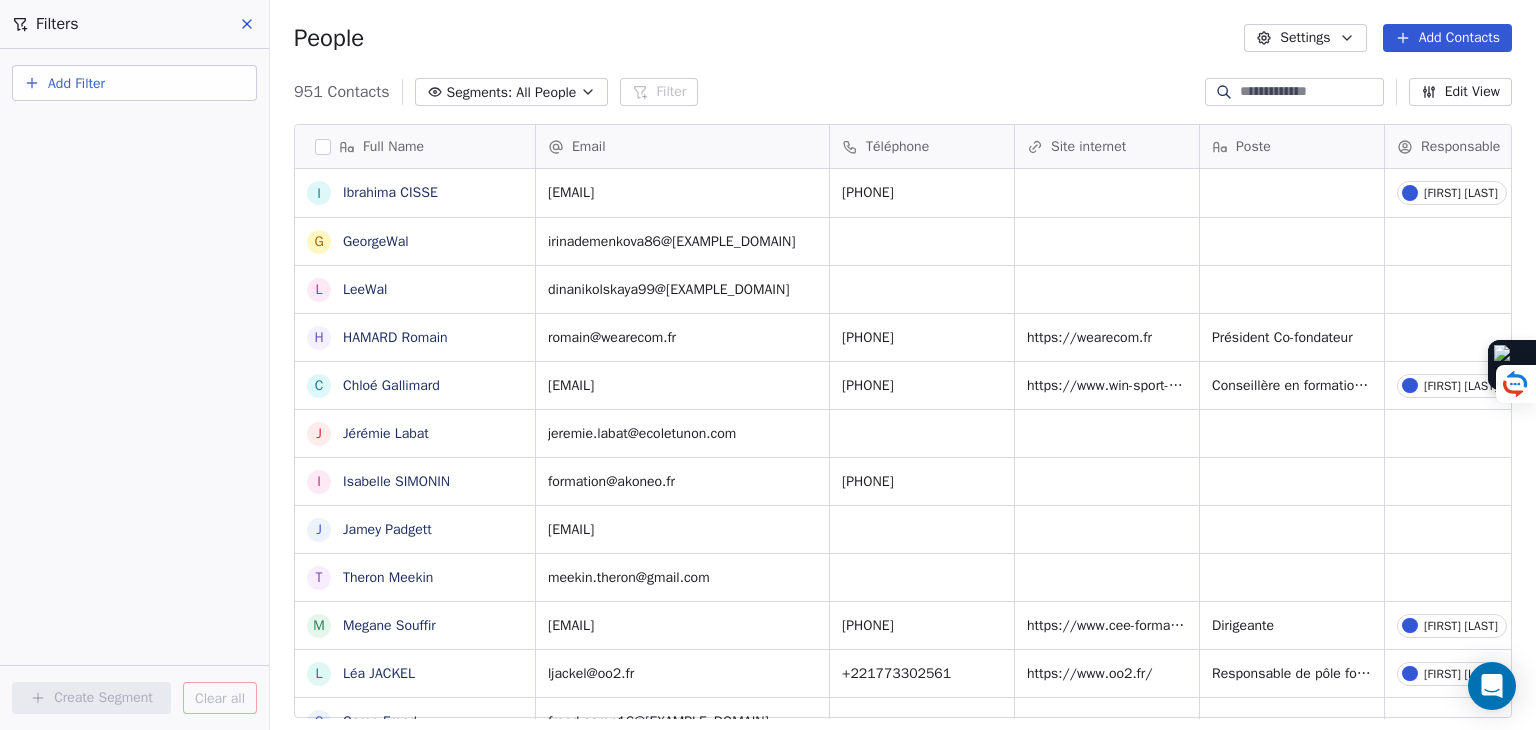 click on "Add Filter" at bounding box center [134, 83] 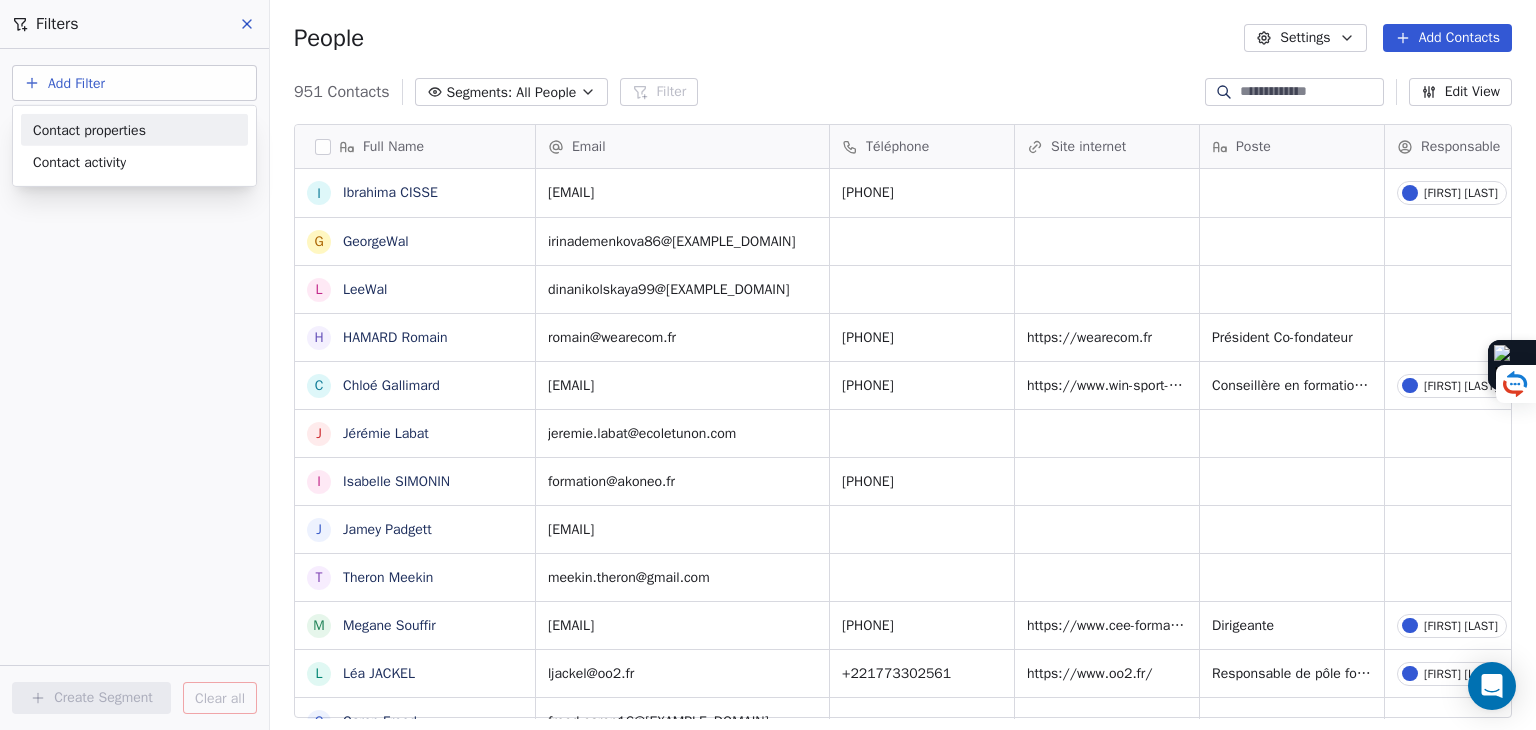 click on "Contact properties" at bounding box center [89, 129] 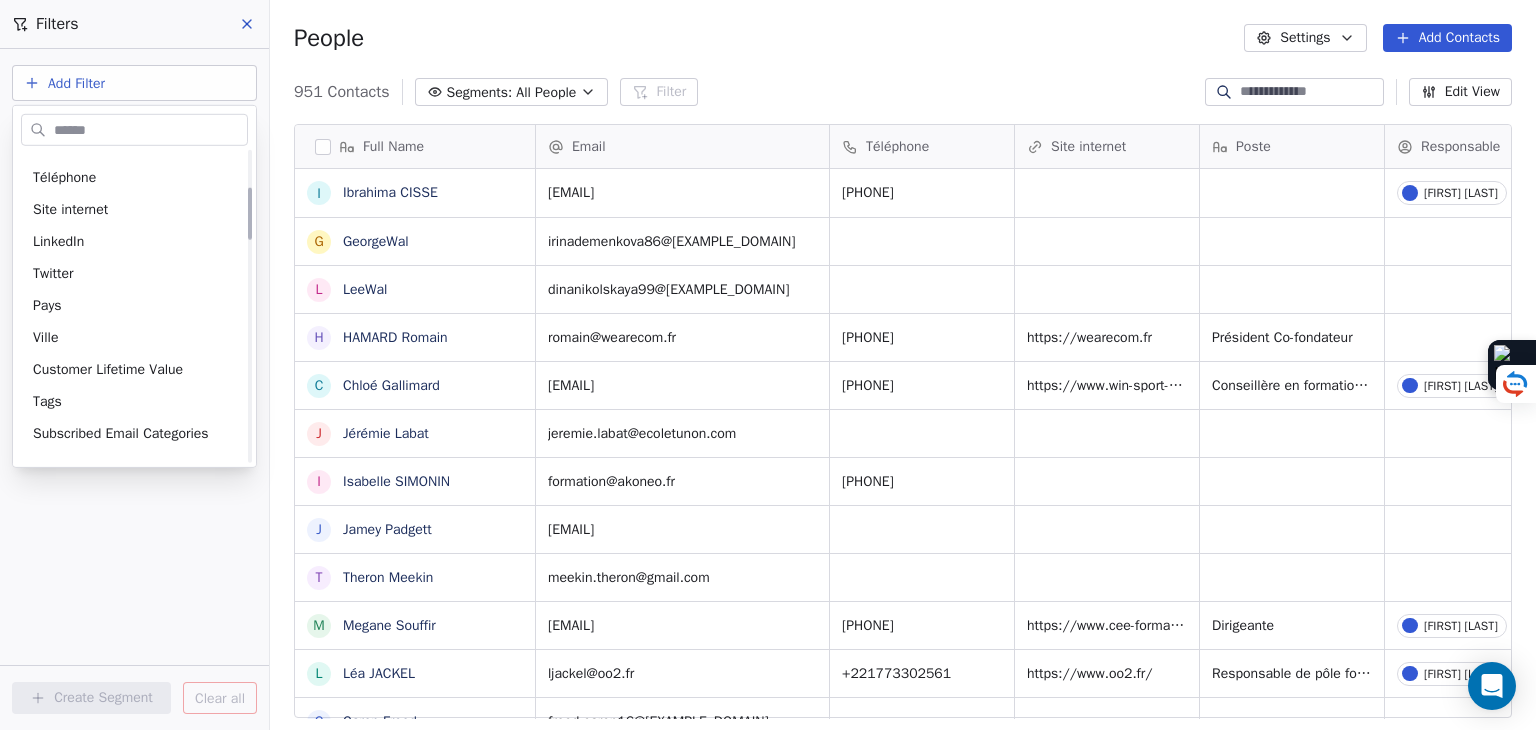 scroll, scrollTop: 300, scrollLeft: 0, axis: vertical 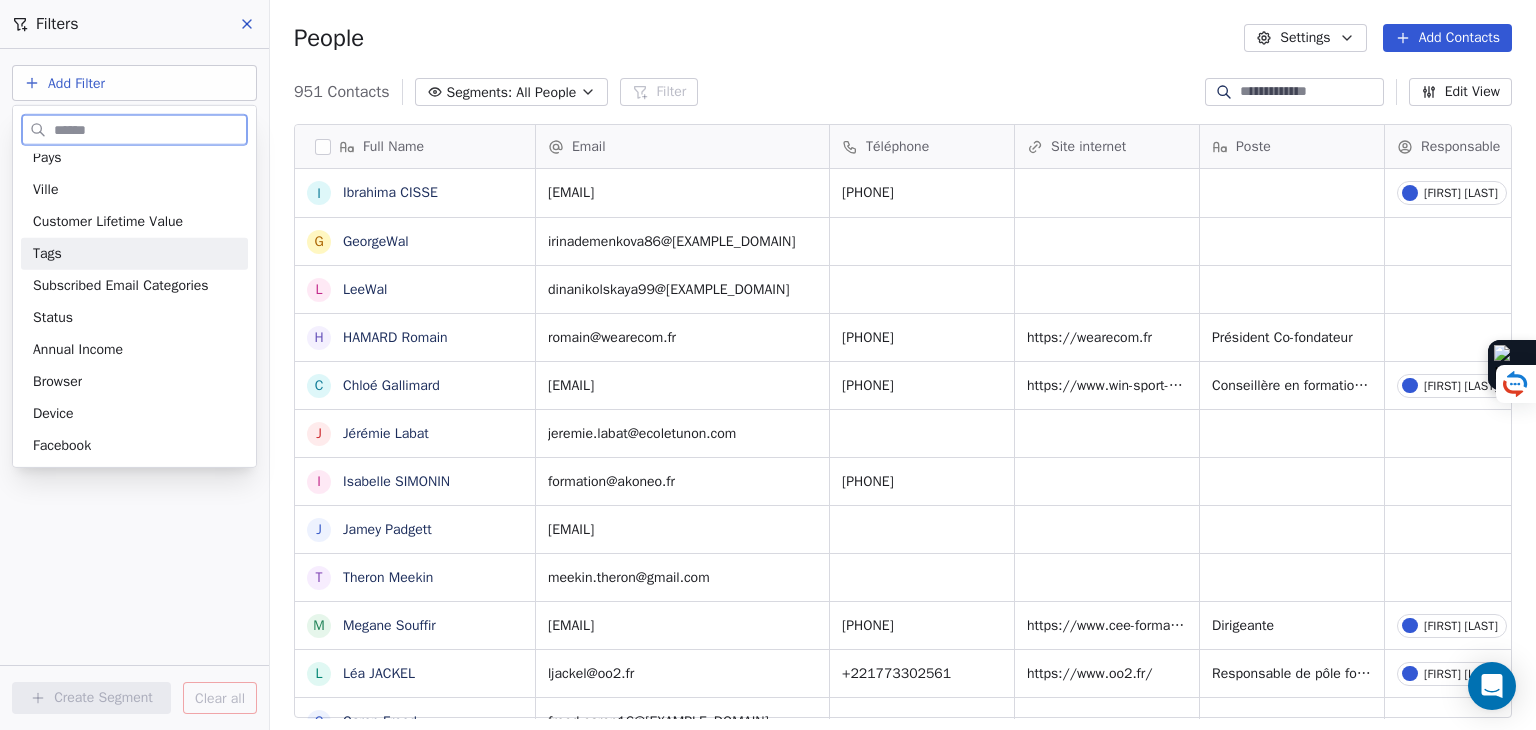 click on "Tags" at bounding box center [134, 254] 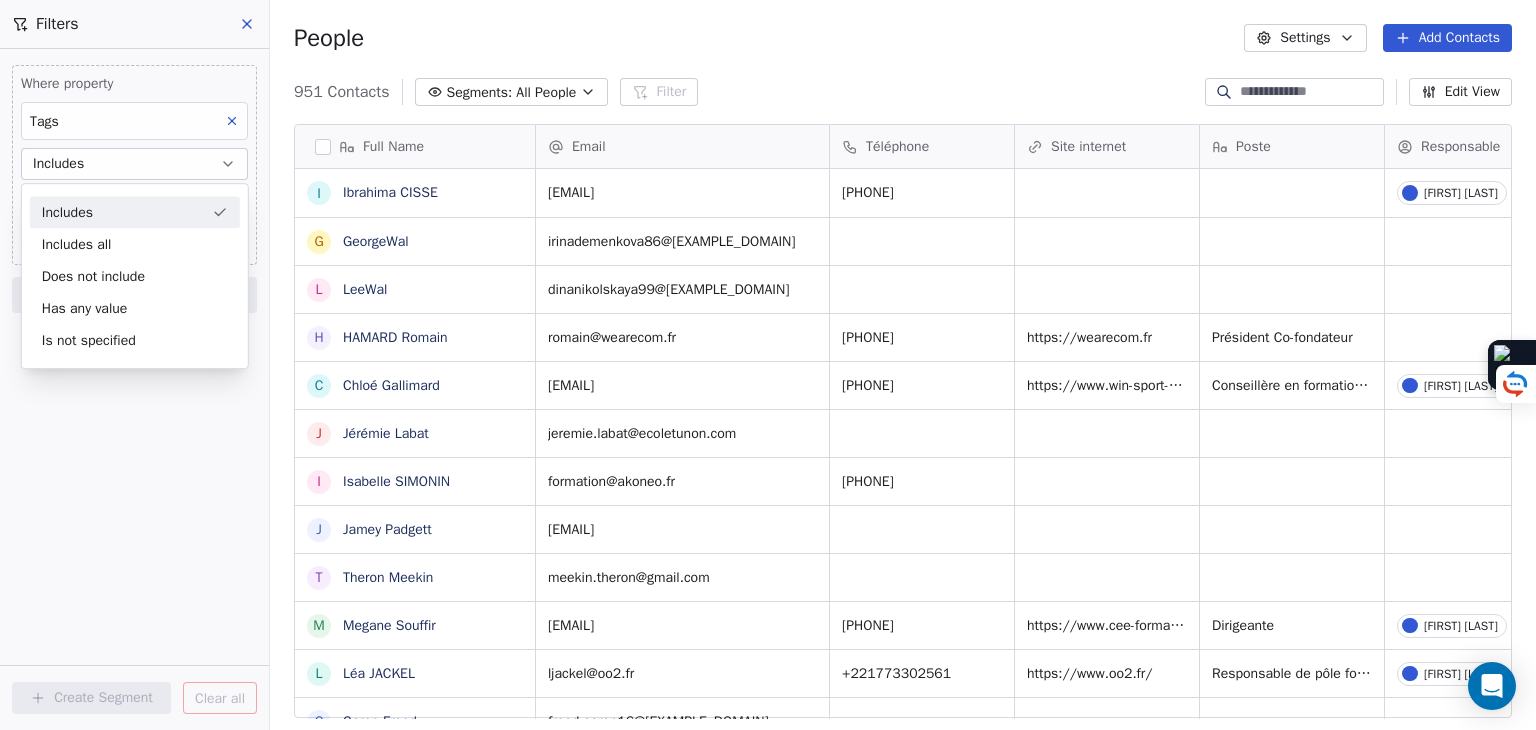 click on "Includes" at bounding box center [135, 212] 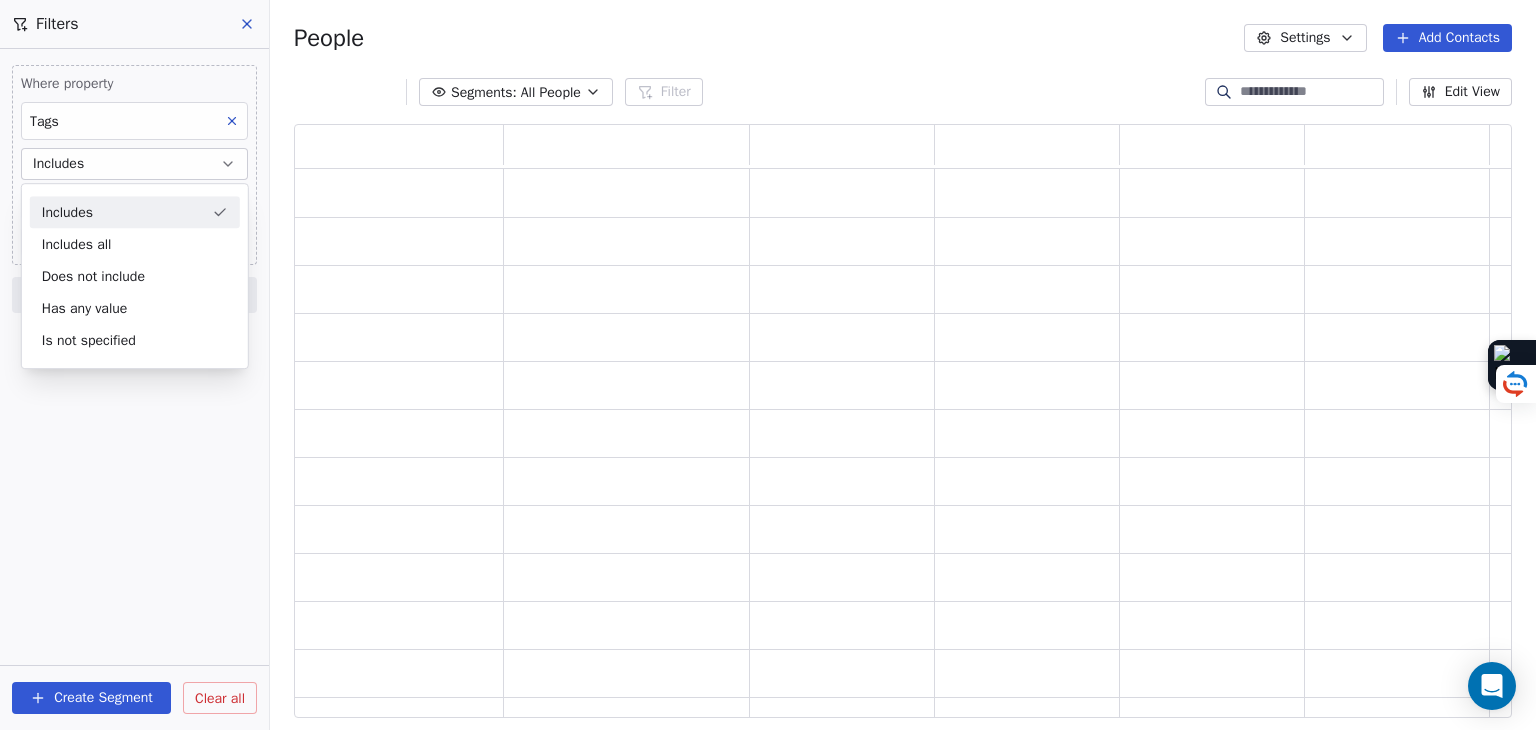 scroll, scrollTop: 16, scrollLeft: 16, axis: both 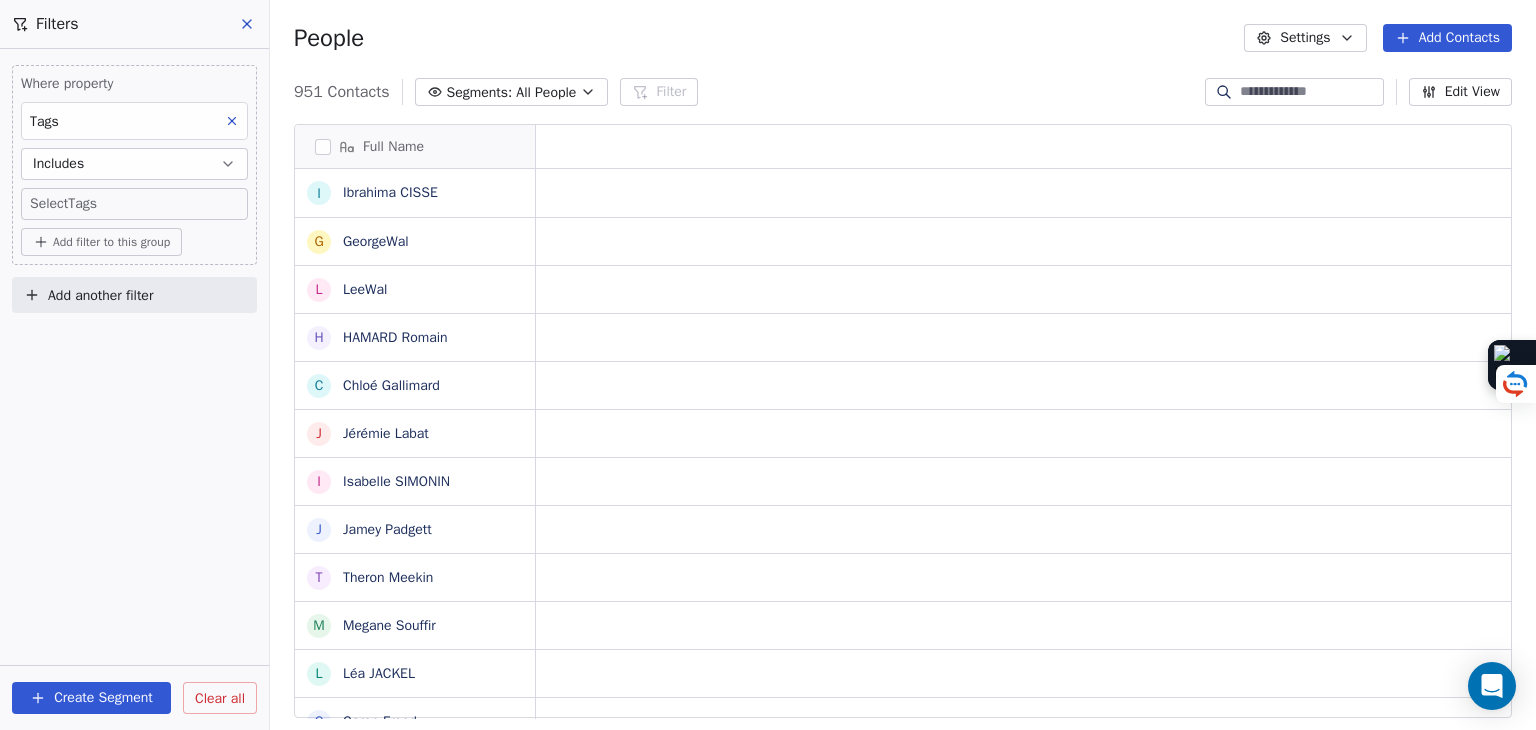 click on "SKILLCO Contacts People Marketing Workflows Campaigns Sales Pipelines Sequences Beta Tools Apps AI Agents Help & Support Filters Where property Tags Includes Select Tags Add filter to this group Add another filter Create Segment Clear all People Settings Add Contacts 951 Contacts Segments: All People Filter Edit View Tag Add to Sequence Full Name I [FIRST] [LAST] G [FIRST] [LAST] L [FIRST] [LAST] H [FIRST] [LAST] C [FIRST] [LAST] J [FIRST] [LAST] I [FIRST] [LAST] J [FIRST] [LAST] T [FIRST] [LAST] M [FIRST] [LAST] L [FIRST] [LAST] C [FIRST] [LAST] D [FIRST] [LAST] A [FIRST] [LAST] N [FIRST] [LAST] E [FIRST] [LAST] A [FIRST] [LAST] m [FIRST] [LAST] J [FIRST] [LAST] s [FIRST] [LAST] J [FIRST] [LAST] N [FIRST] [LAST] 2 [EMAIL] o [EMAIL] D [FIRST] [LAST] C [FIRST] [LAST] J [FIRST] [LAST] n [EMAIL] p [EMAIL] B [FIRST] [LAST] n [EMAIL] c [EMAIL]" at bounding box center (768, 365) 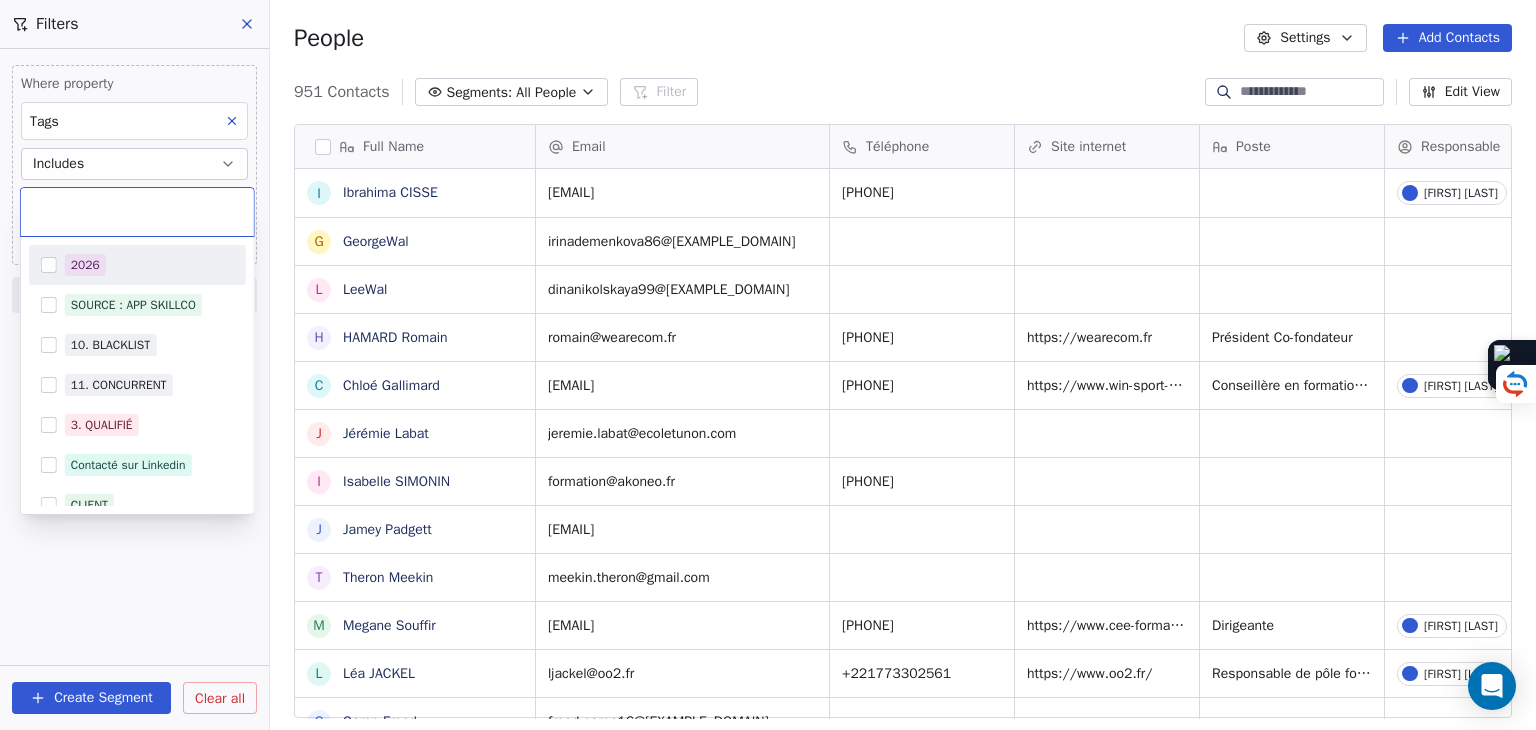 scroll, scrollTop: 16, scrollLeft: 16, axis: both 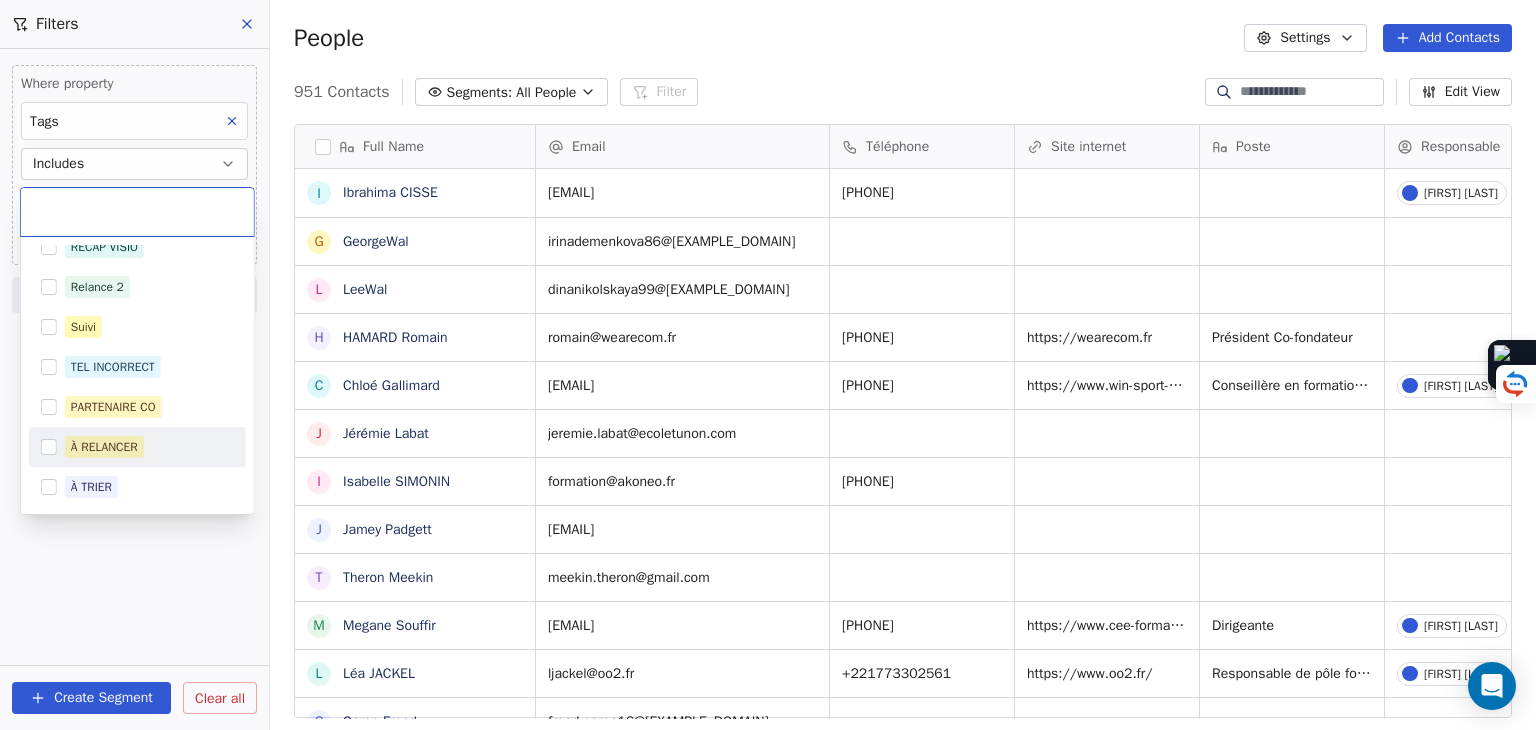 click on "À RELANCER" at bounding box center [104, 447] 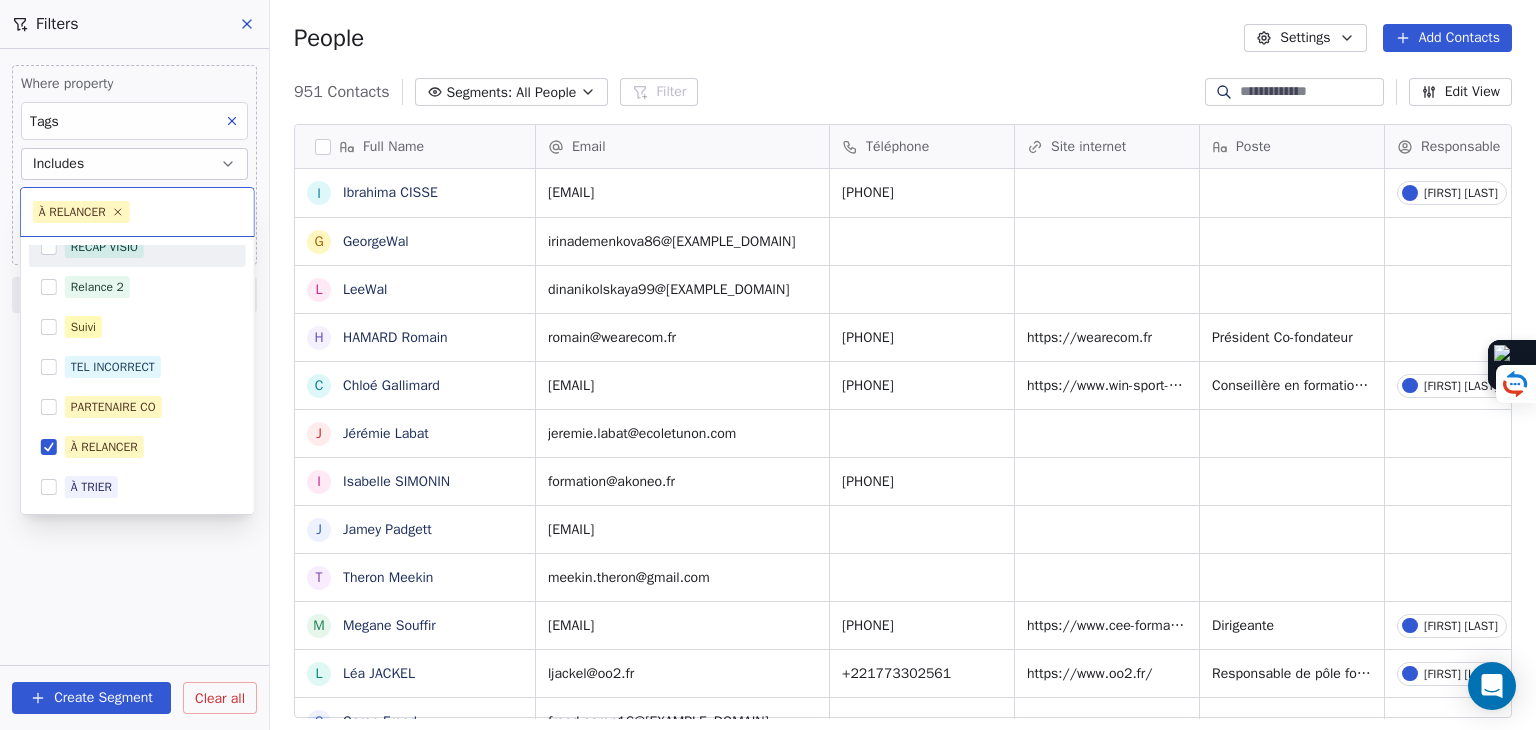 click on "SKILLCO Contacts People Marketing Workflows Campaigns Sales Pipelines Sequences Beta Tools Apps AI Agents Help & Support Filters Where property Tags Includes Select Tags Add filter to this group Add another filter Create Segment Clear all People Settings Add Contacts 951 Contacts Segments: All People Filter Edit View Tag Add to Sequence Full Name I [FIRST] [LAST] G [FIRST] [LAST] L [FIRST] [LAST] H [FIRST] [LAST] C [FIRST] [LAST] J [FIRST] [LAST] I [FIRST] [LAST] J [FIRST] [LAST] T [FIRST] [LAST] M [FIRST] [LAST] L [FIRST] [LAST] C [FIRST] [LAST] D [FIRST] [LAST] A [FIRST] [LAST] N [FIRST] [LAST] E [FIRST] [LAST] A [FIRST] [LAST] m [FIRST] [LAST] J [FIRST] [LAST] s [FIRST] [LAST] J [FIRST] [LAST] N [FIRST] [LAST] 2 [EMAIL] o [EMAIL] D [FIRST] [LAST] C [FIRST] [LAST] J [FIRST] [LAST] n [EMAIL] p [EMAIL] B [FIRST] [LAST] n [EMAIL] c [EMAIL] Email Téléphone Site internet Poste Tags" at bounding box center (768, 365) 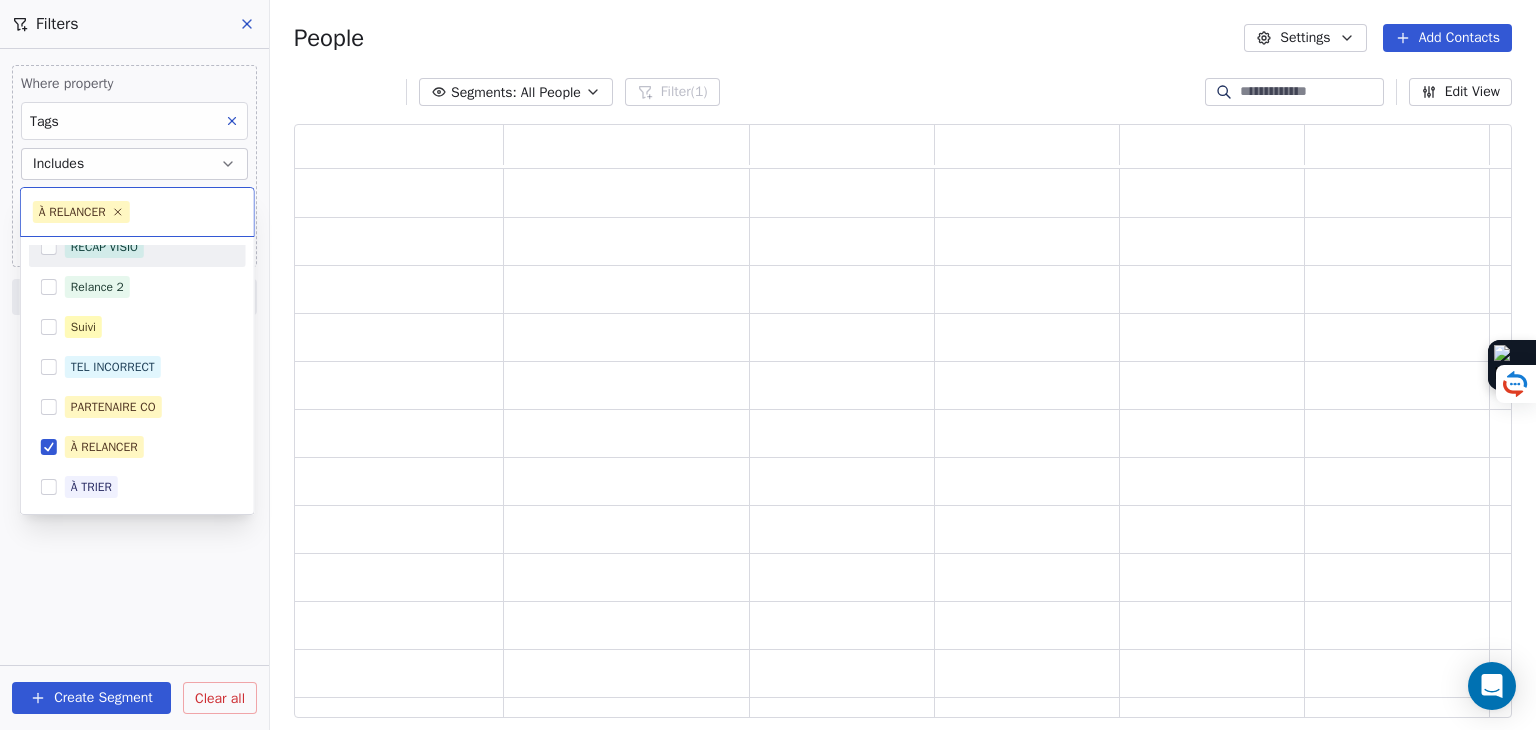 scroll, scrollTop: 16, scrollLeft: 16, axis: both 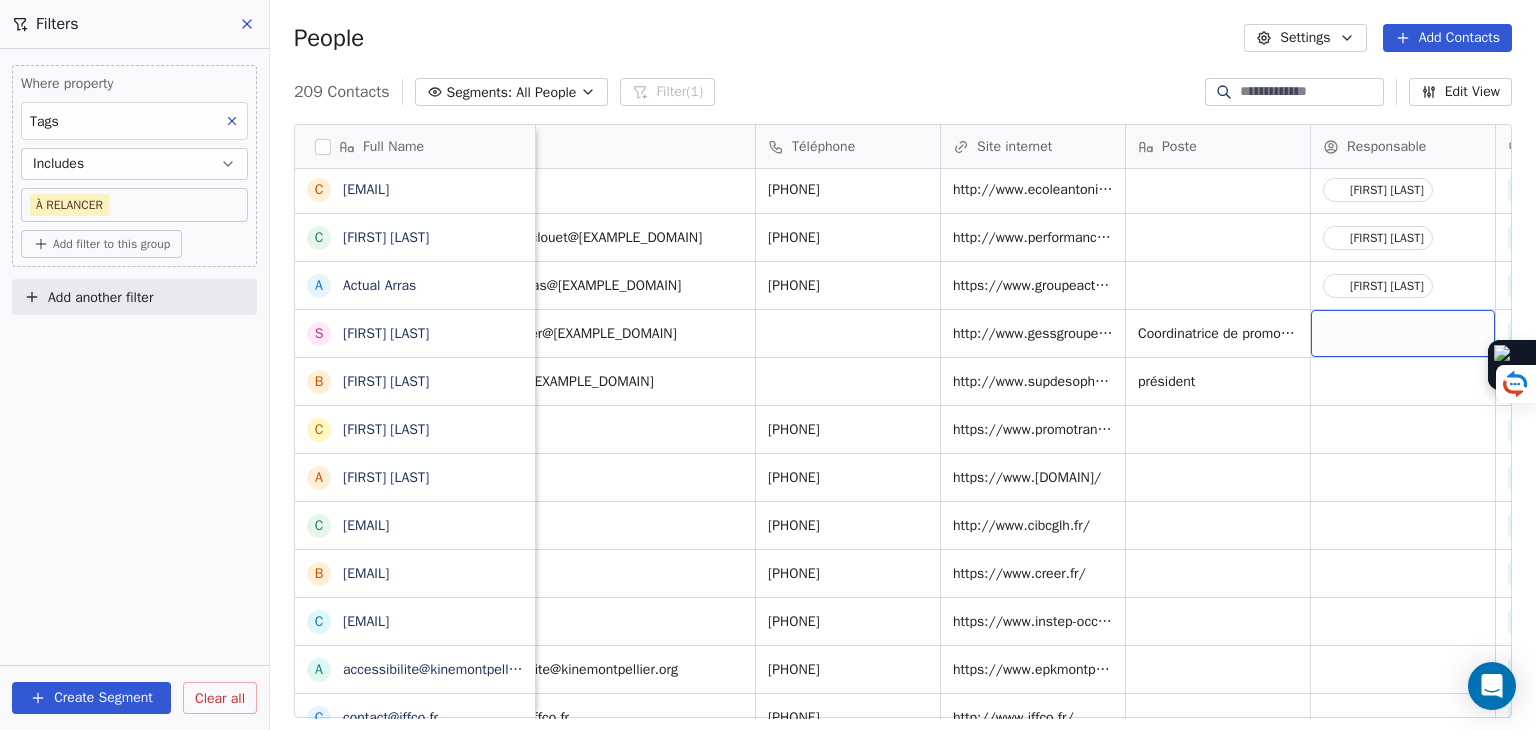click at bounding box center (1403, 333) 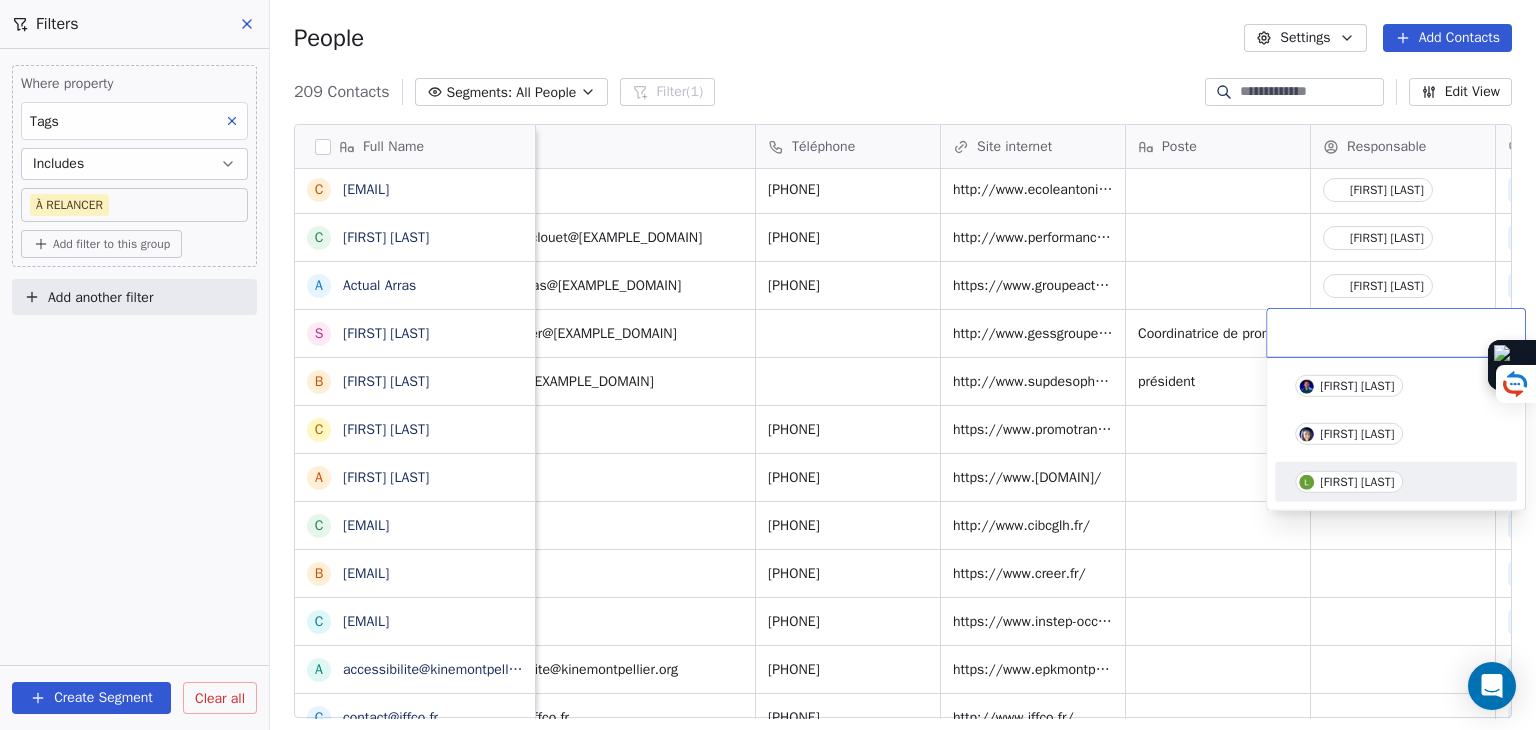 click on "[FIRST] [LAST]" at bounding box center [1357, 482] 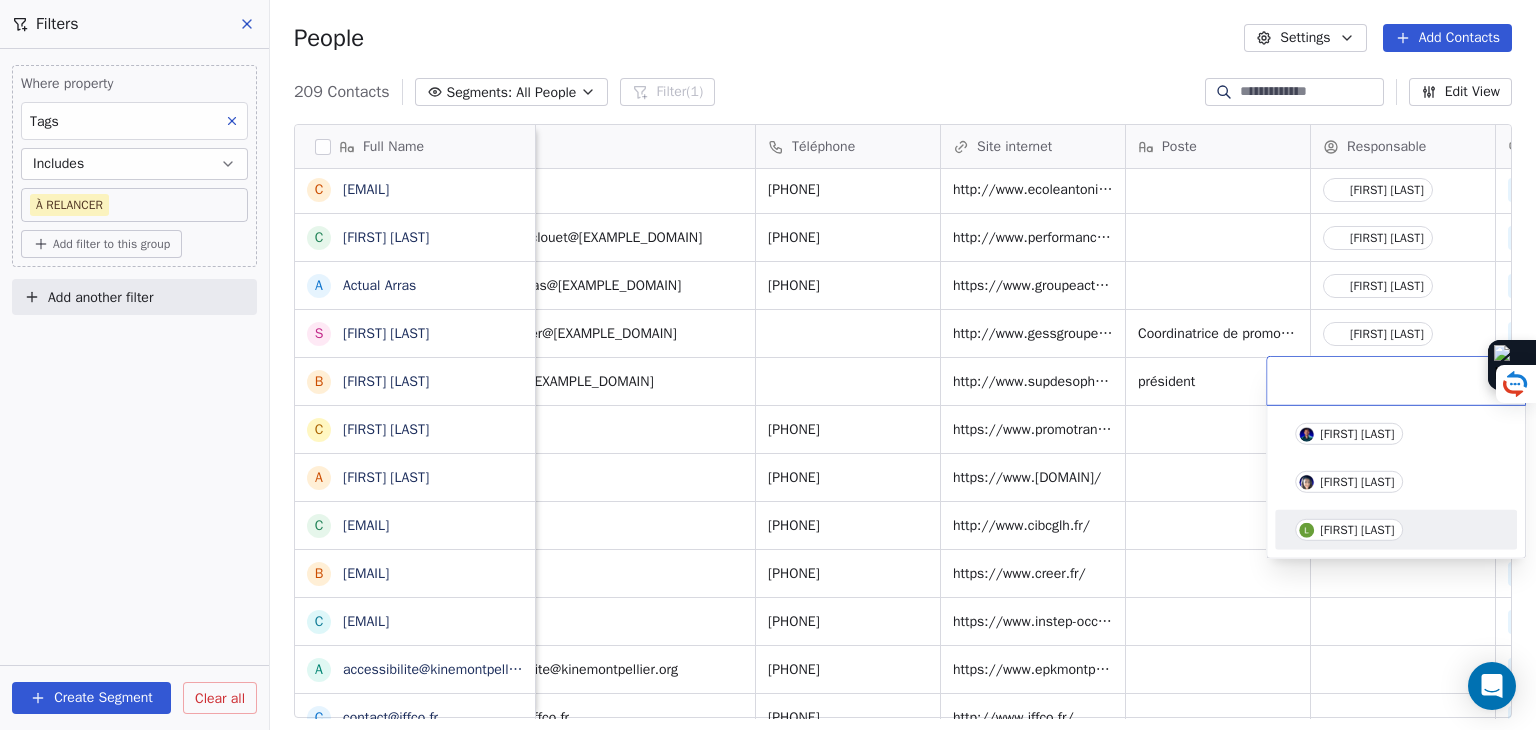 click on "[FIRST] [LAST]" at bounding box center [1349, 530] 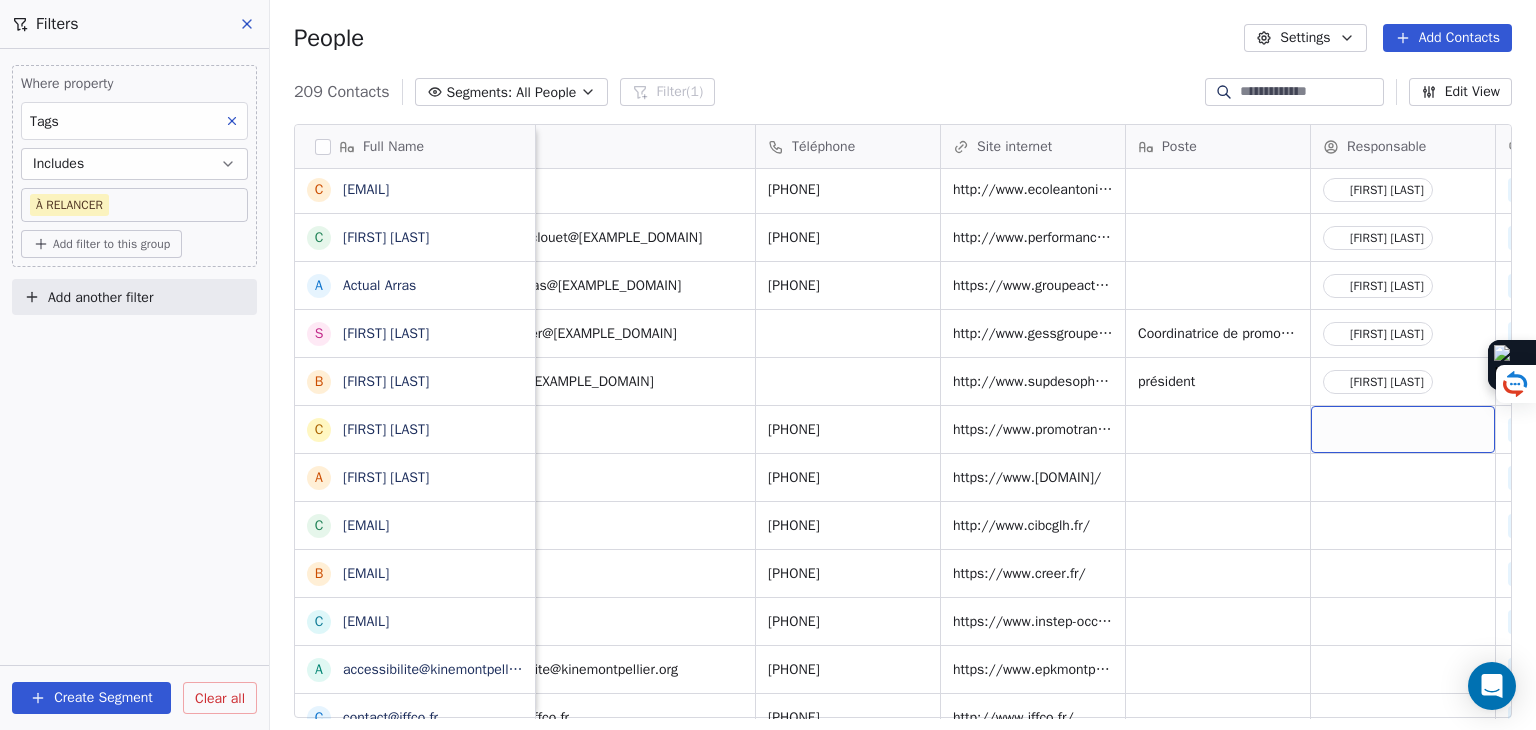 click at bounding box center [1403, 429] 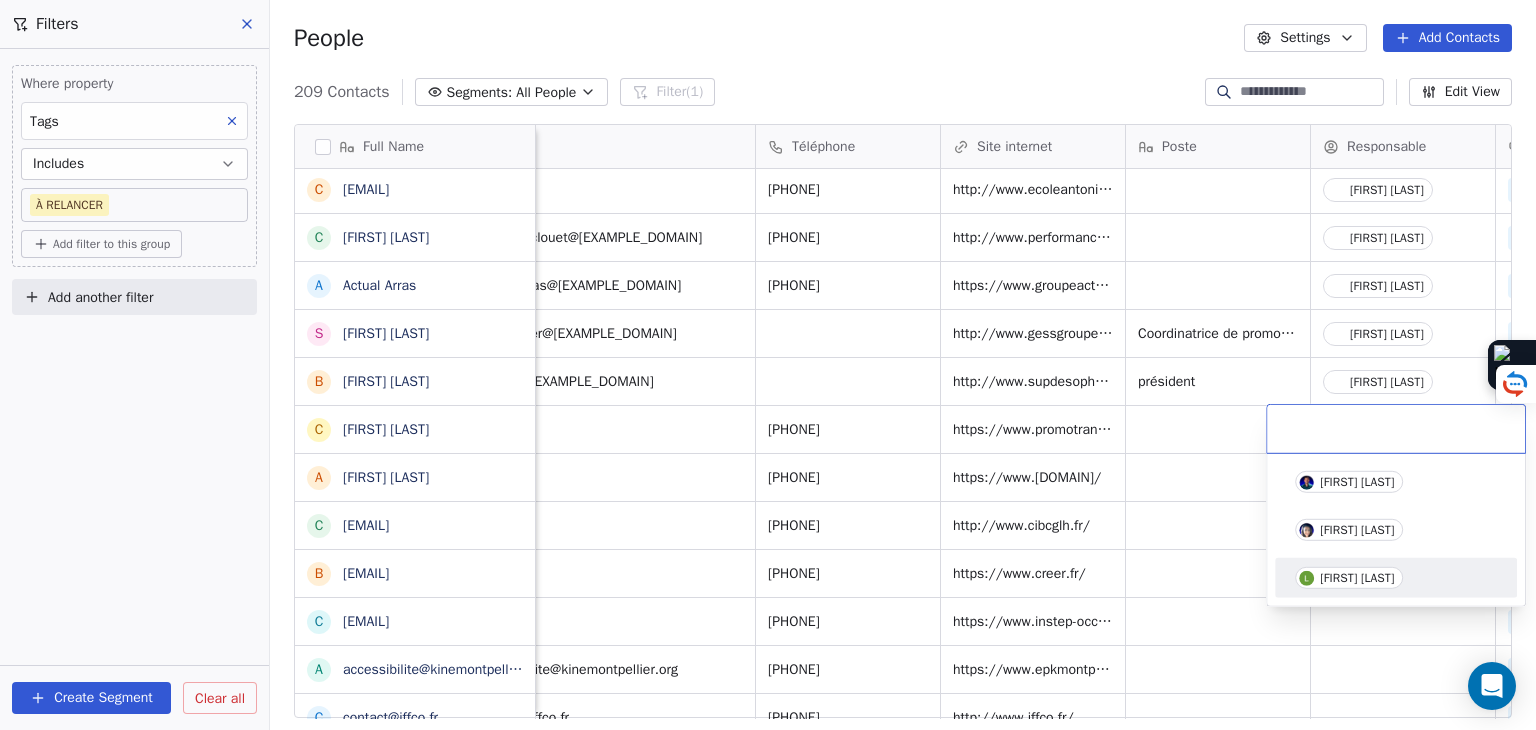 click on "[FIRST] [LAST]" at bounding box center (1349, 578) 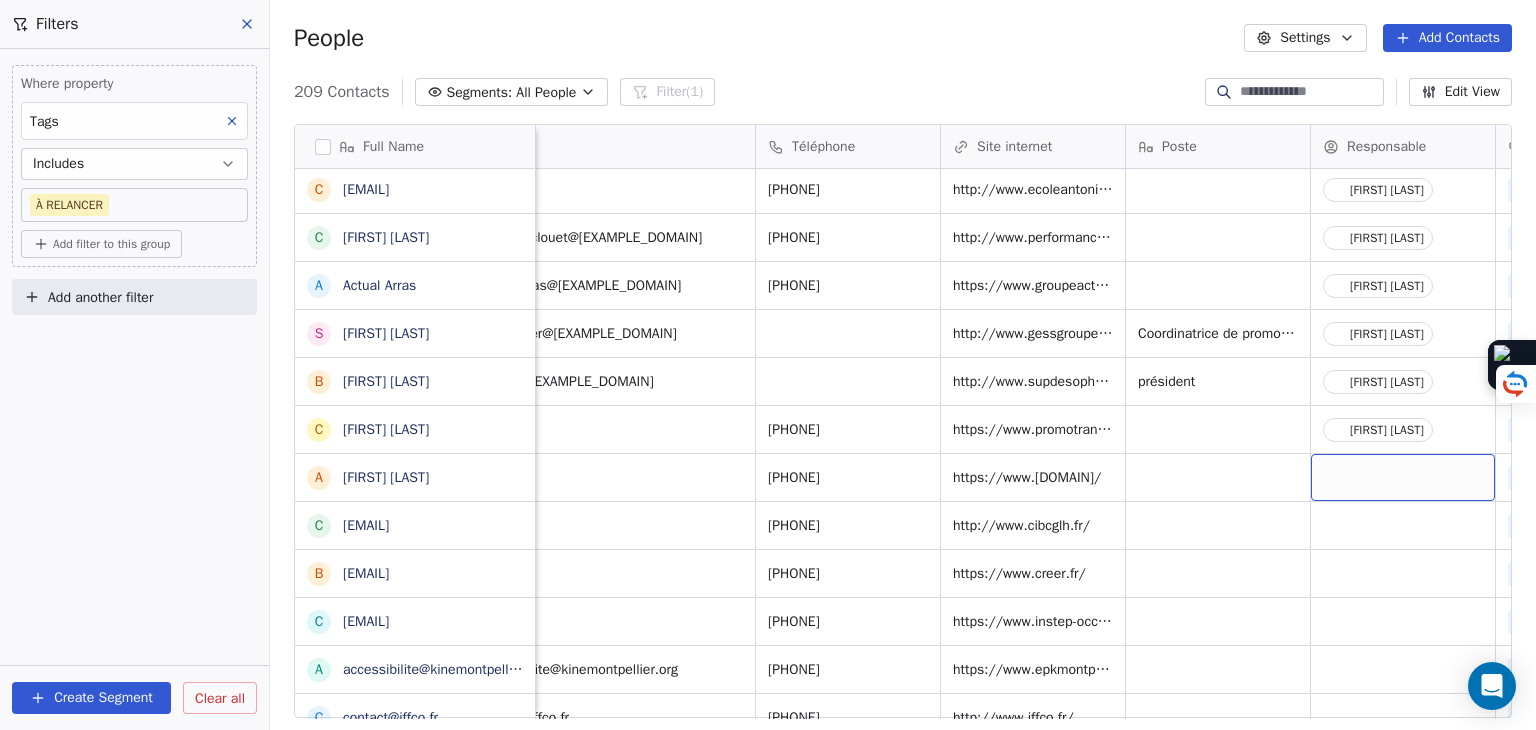 click at bounding box center (1403, 477) 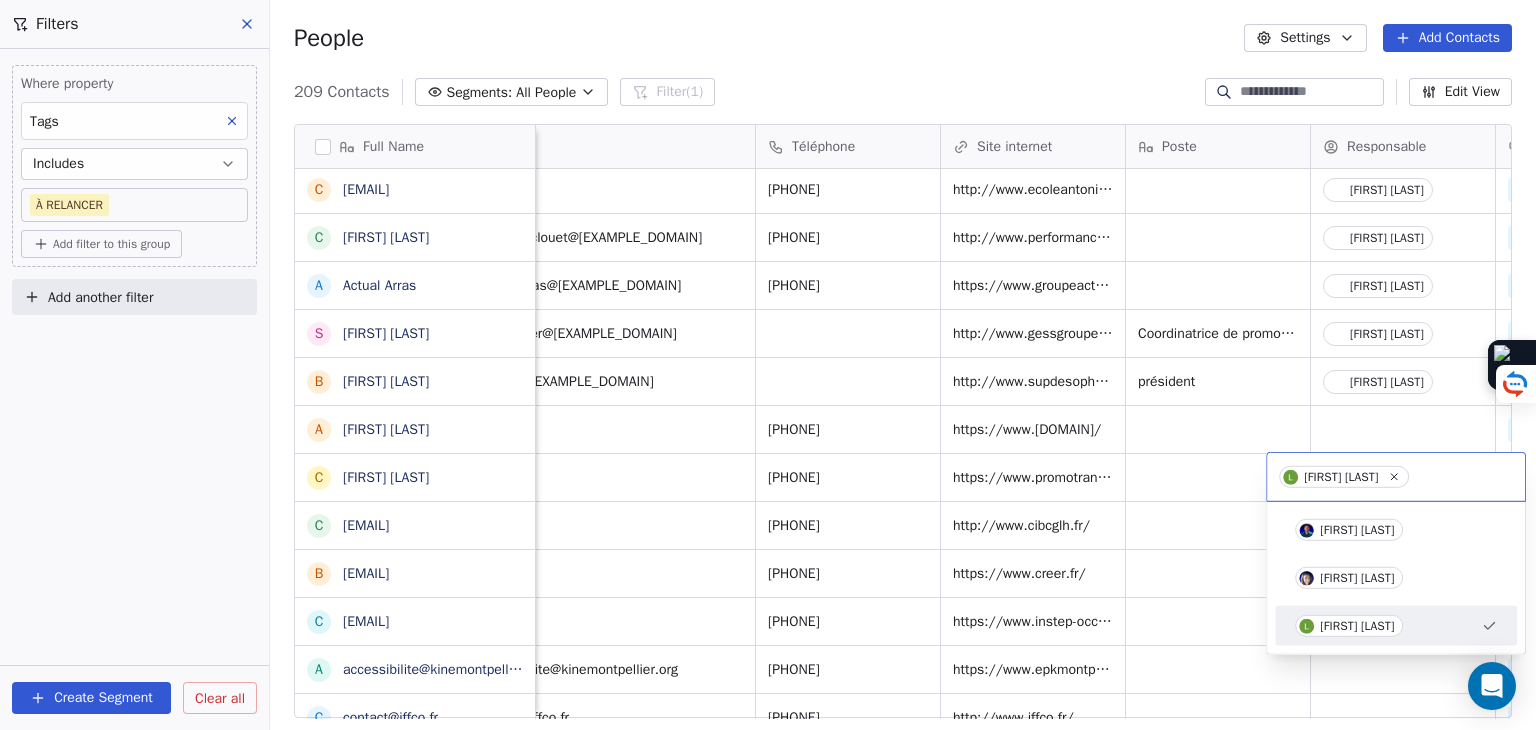 click on "[FIRST] [LAST]" at bounding box center (1349, 626) 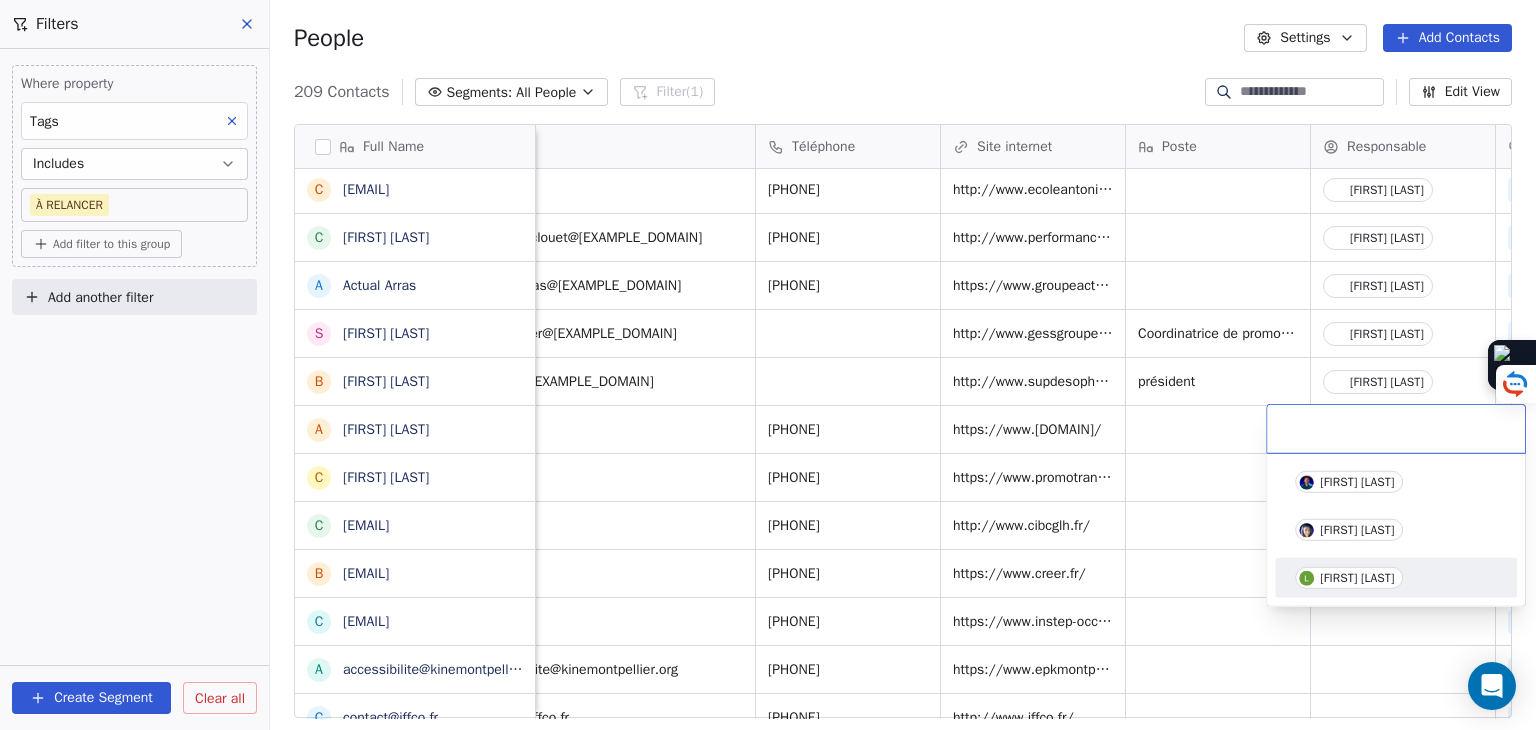 click on "[FIRST] [LAST]" at bounding box center (1357, 578) 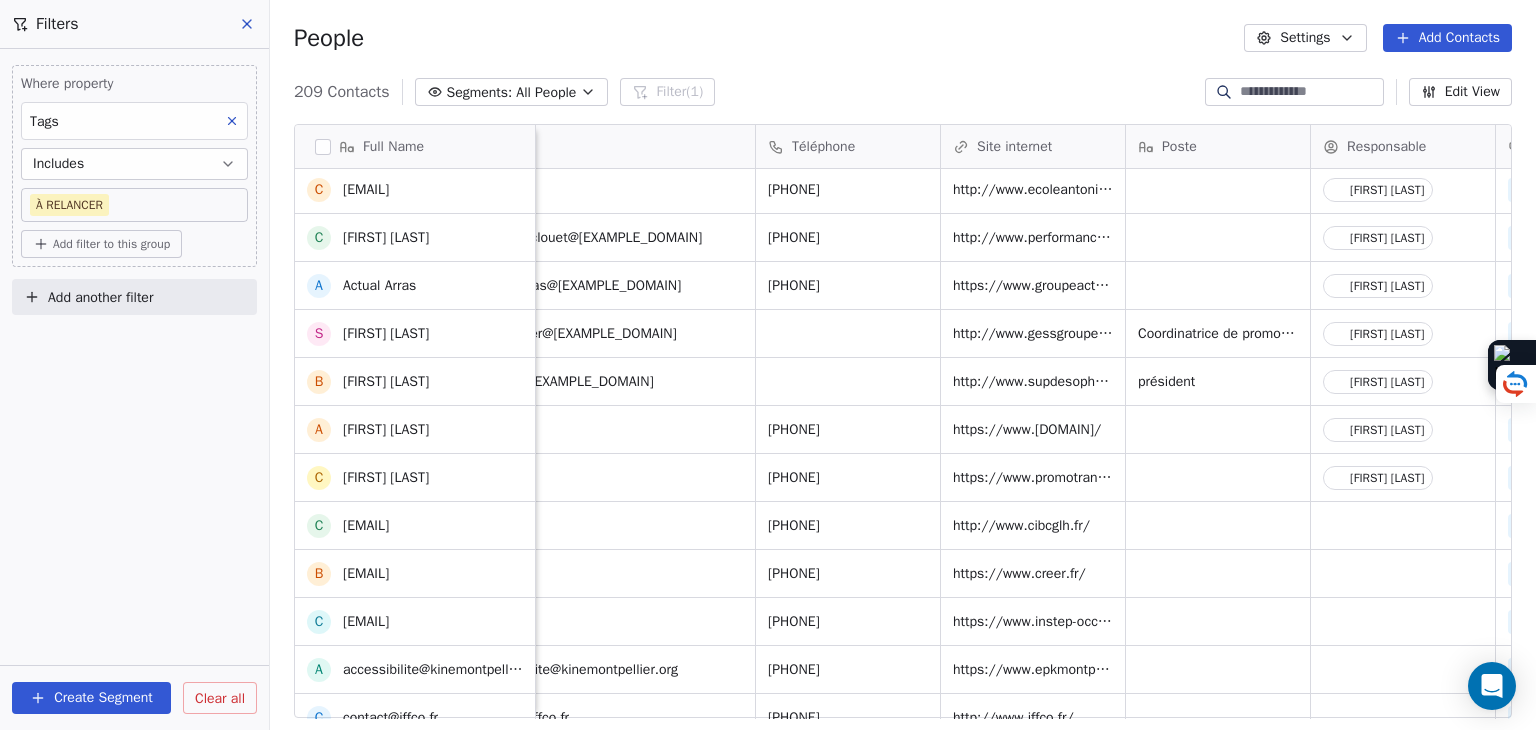 scroll, scrollTop: 1500, scrollLeft: 0, axis: vertical 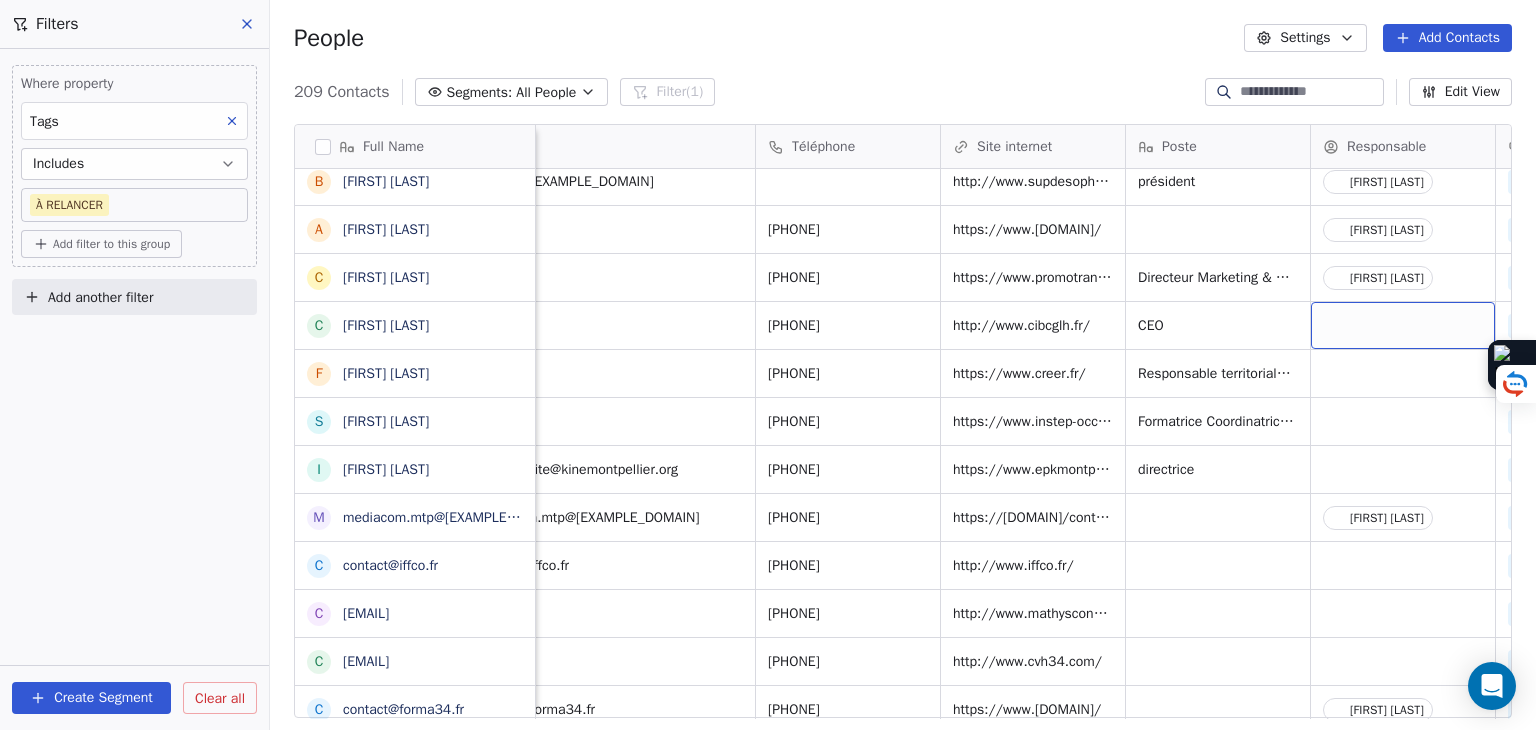 click at bounding box center (1403, 325) 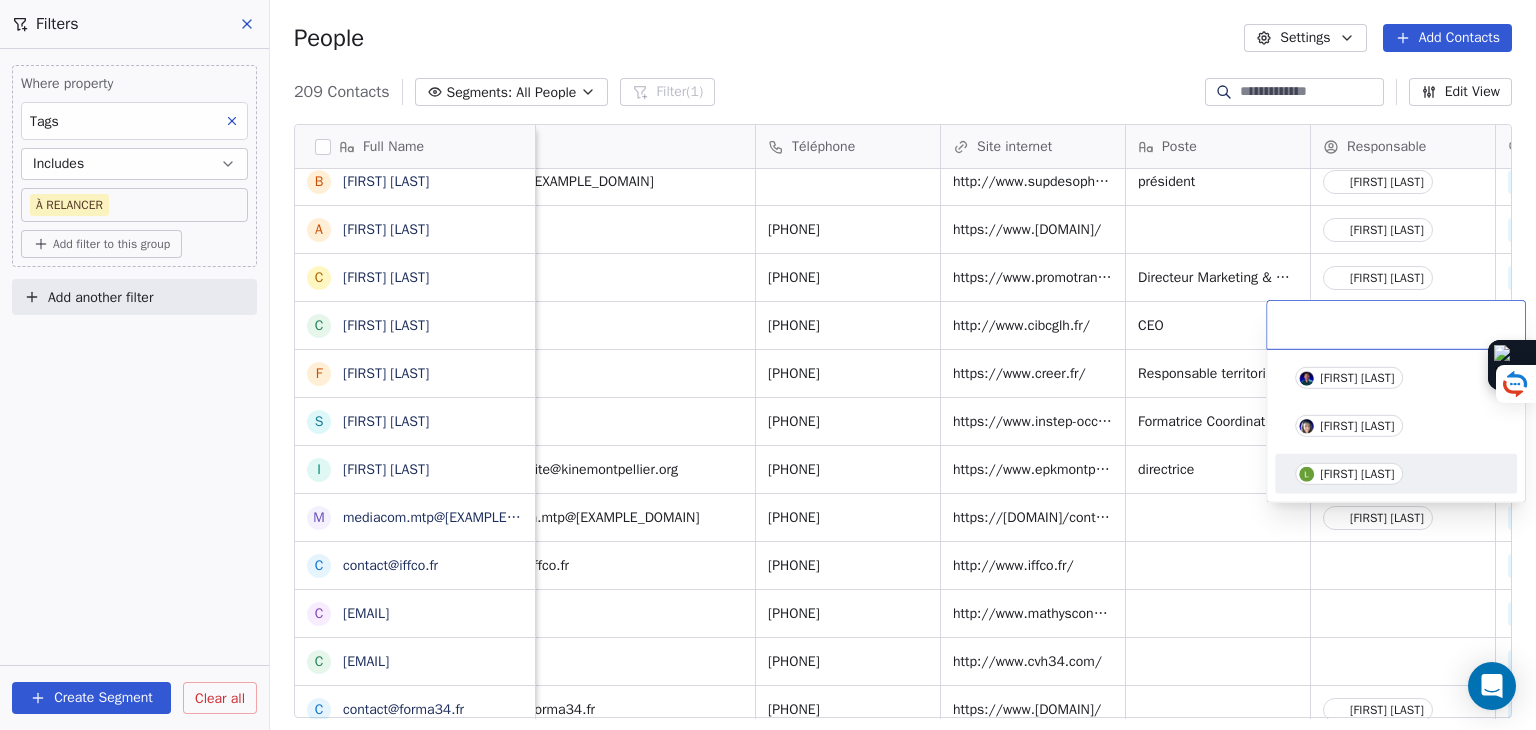 click on "Lory Bellardant" at bounding box center (1357, 474) 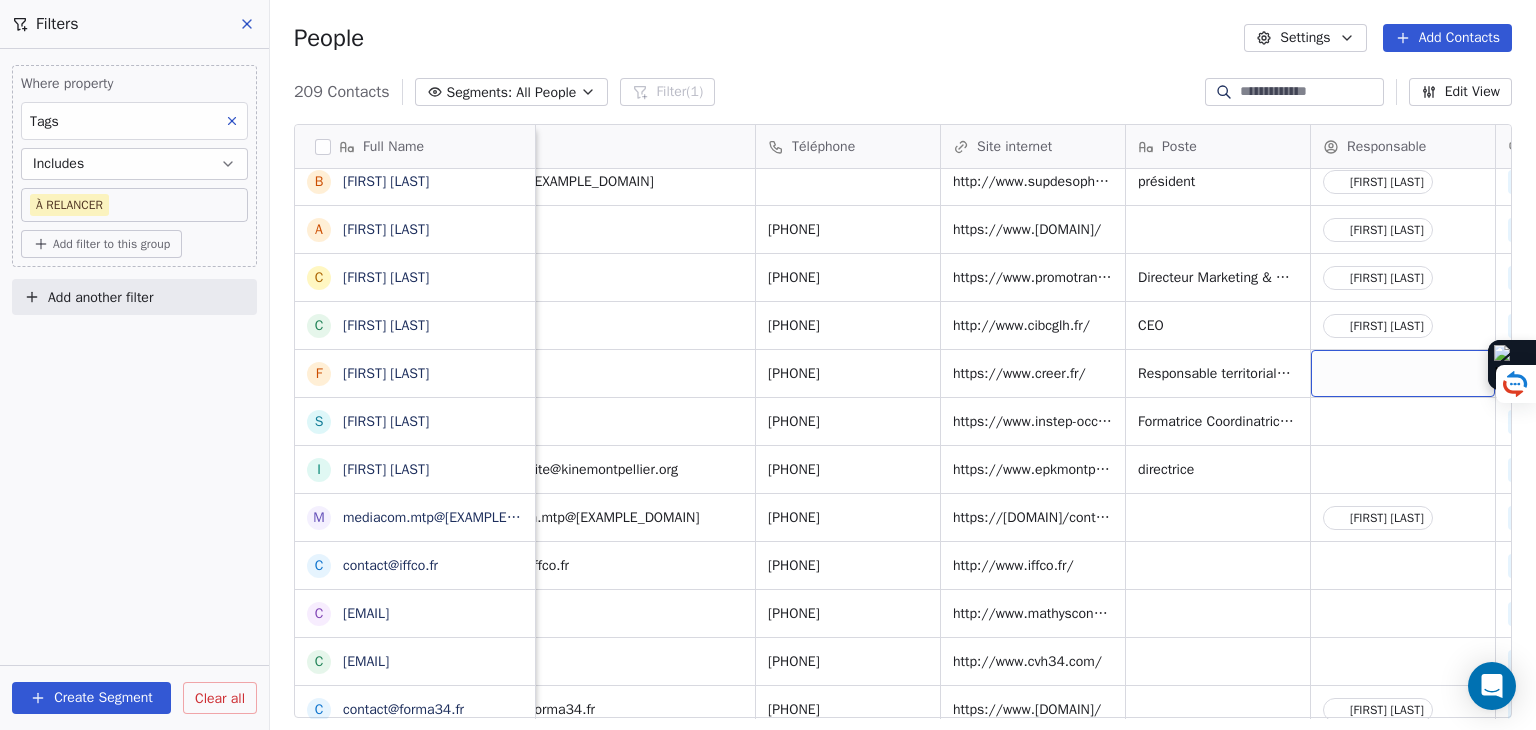click at bounding box center [1403, 373] 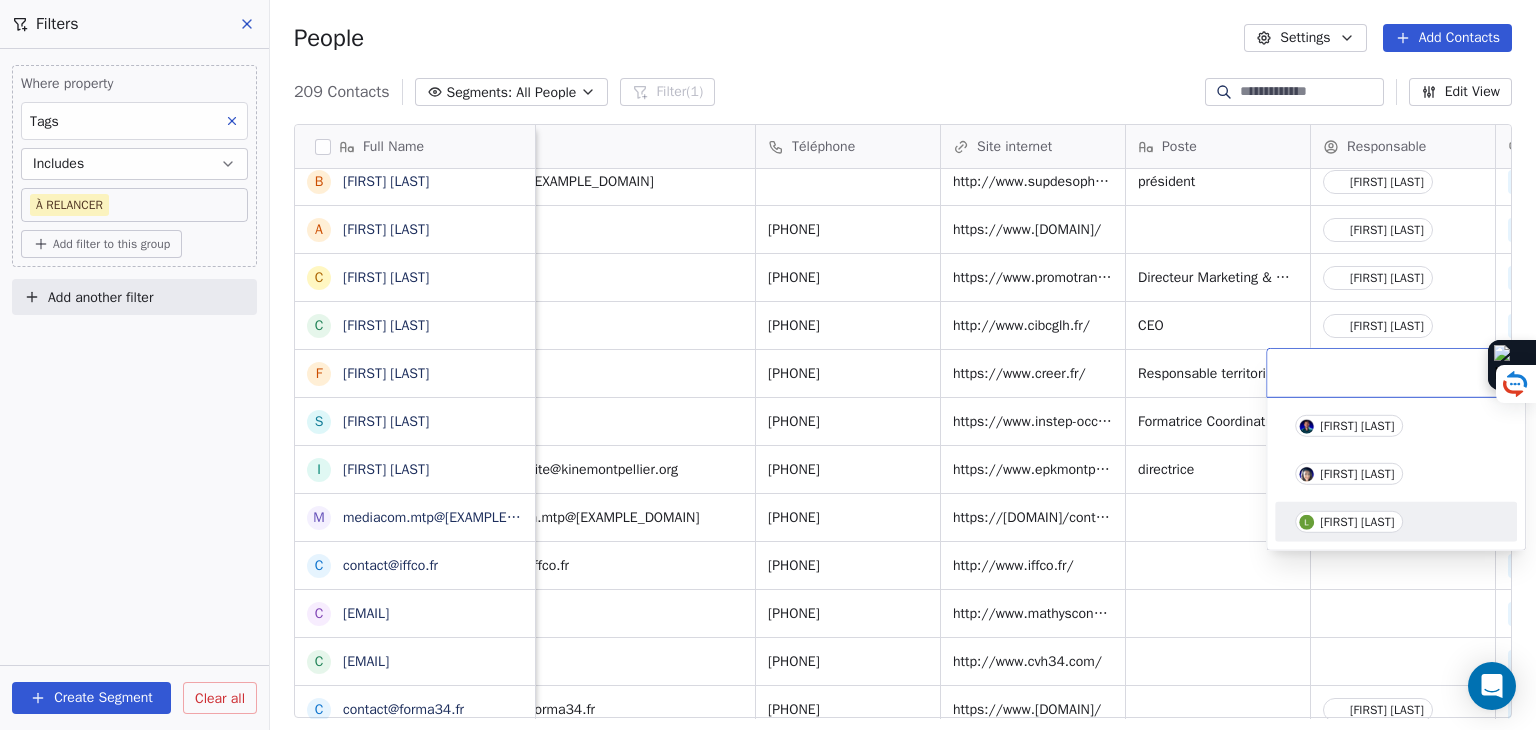 click on "Lory Bellardant" at bounding box center (1349, 522) 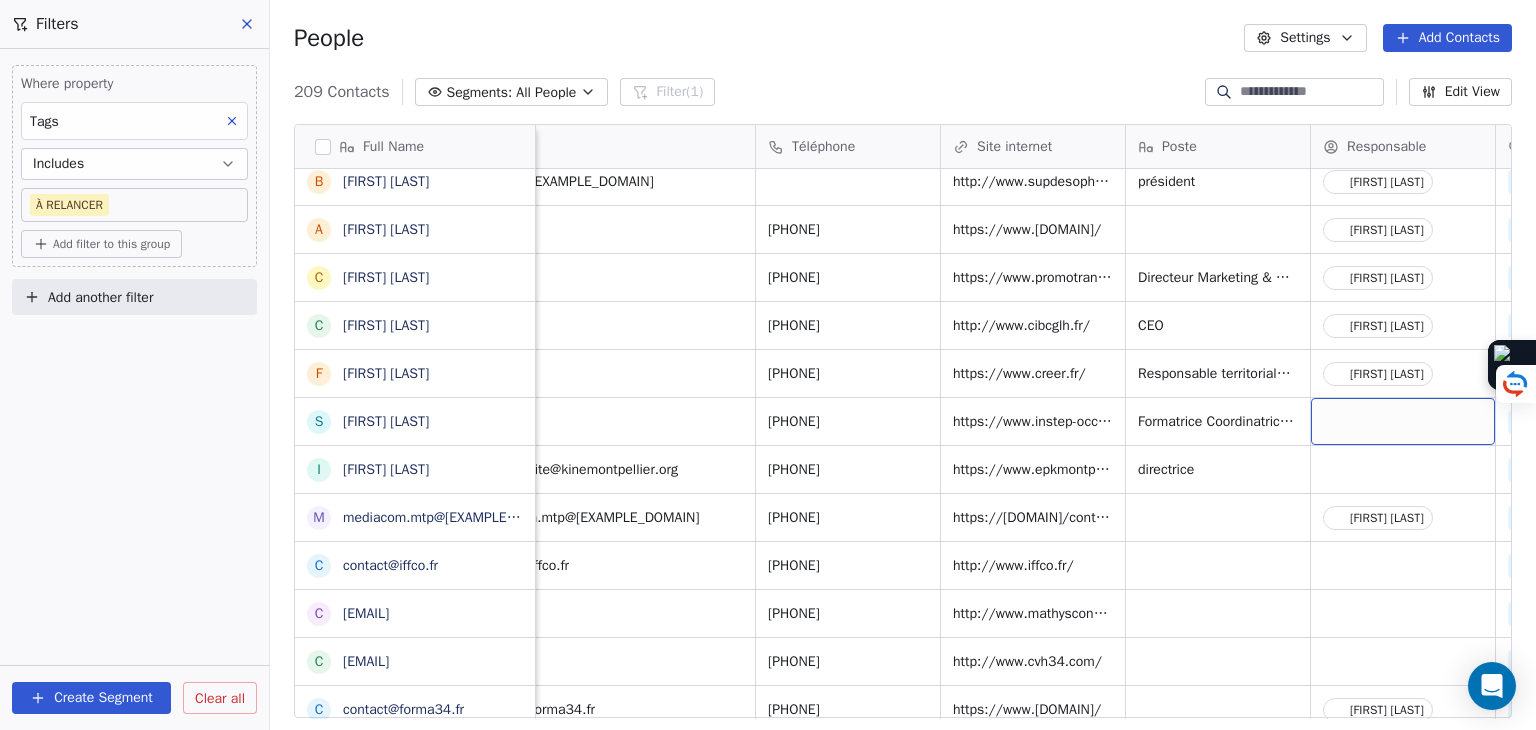 click at bounding box center [1403, 421] 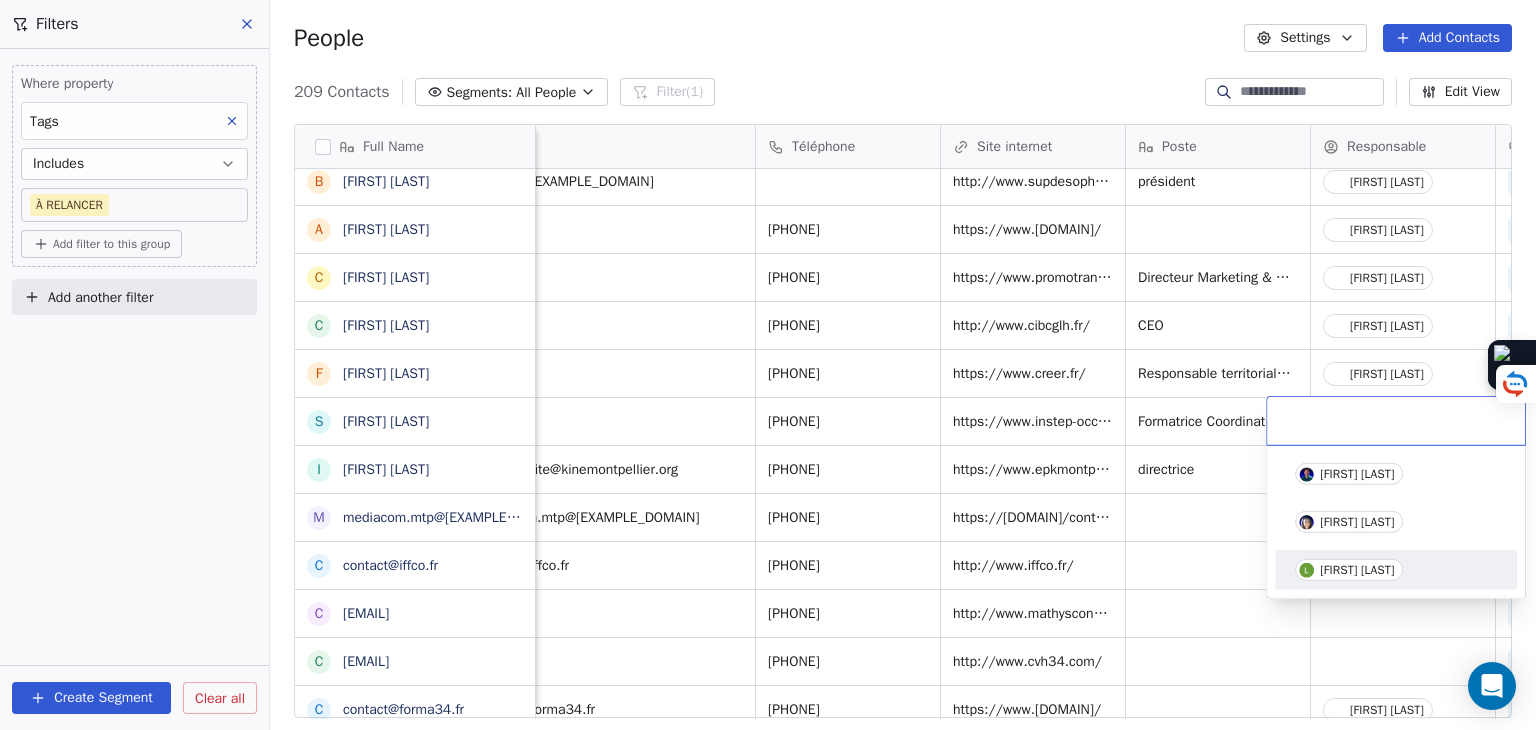 click on "Lory Bellardant" at bounding box center [1349, 570] 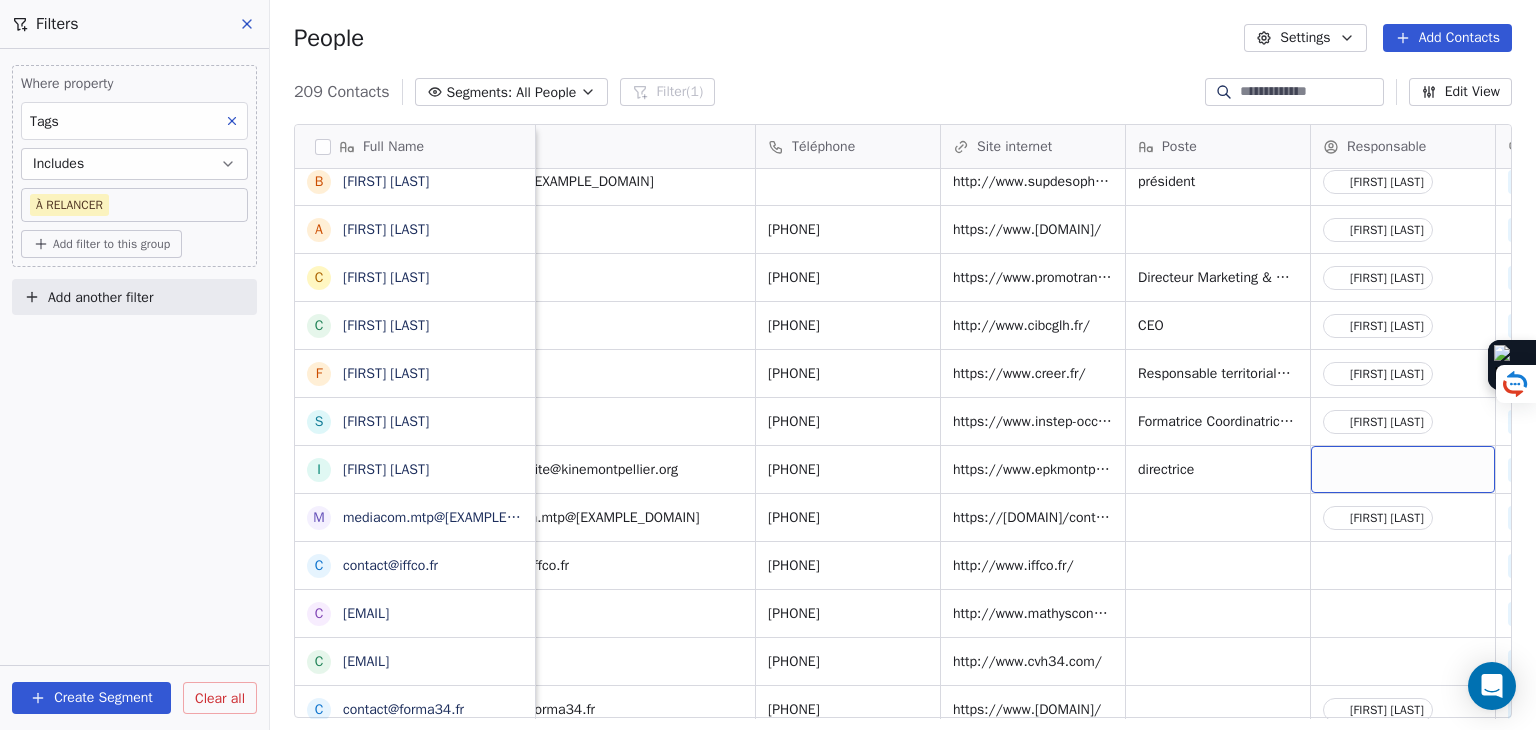 click at bounding box center (1403, 469) 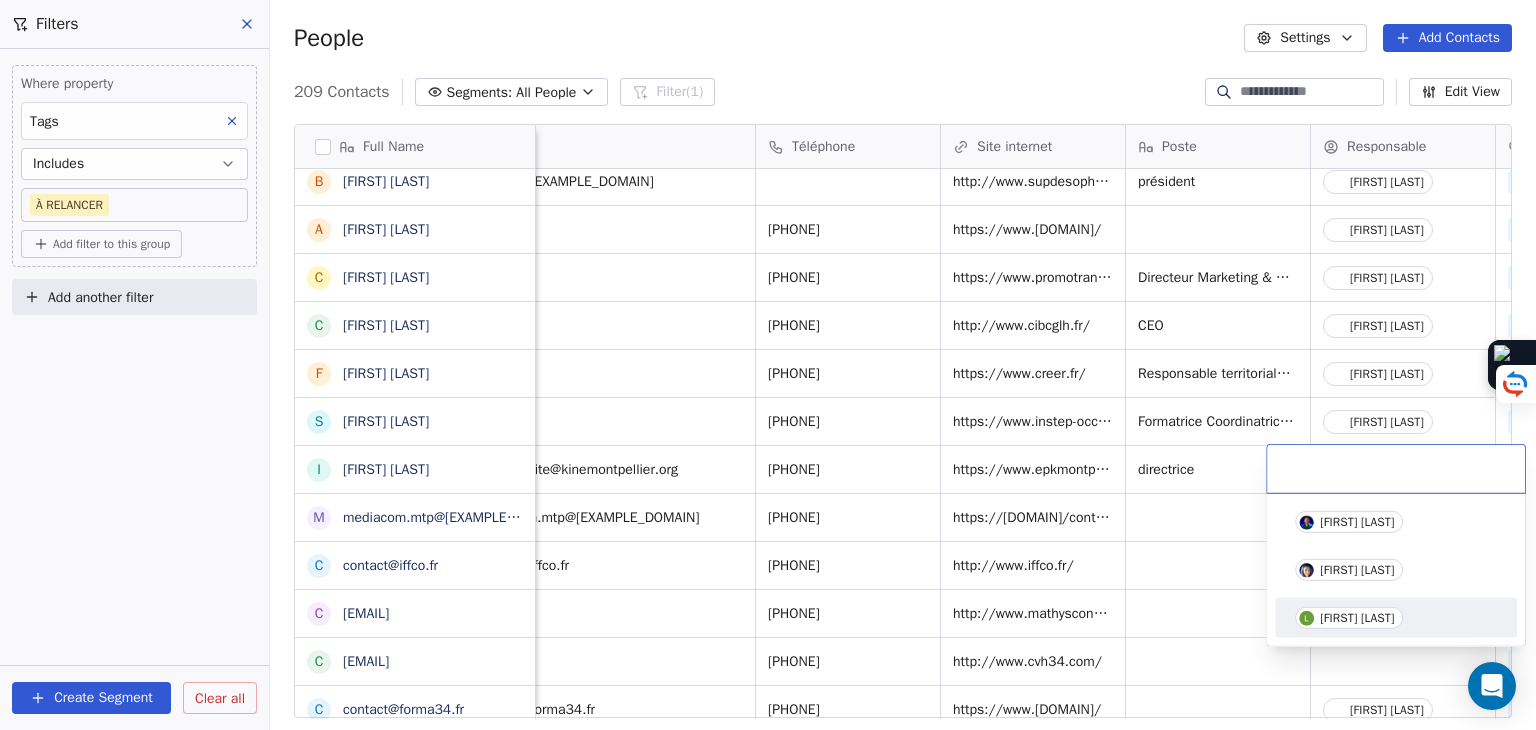 click on "Lory Bellardant" at bounding box center [1357, 618] 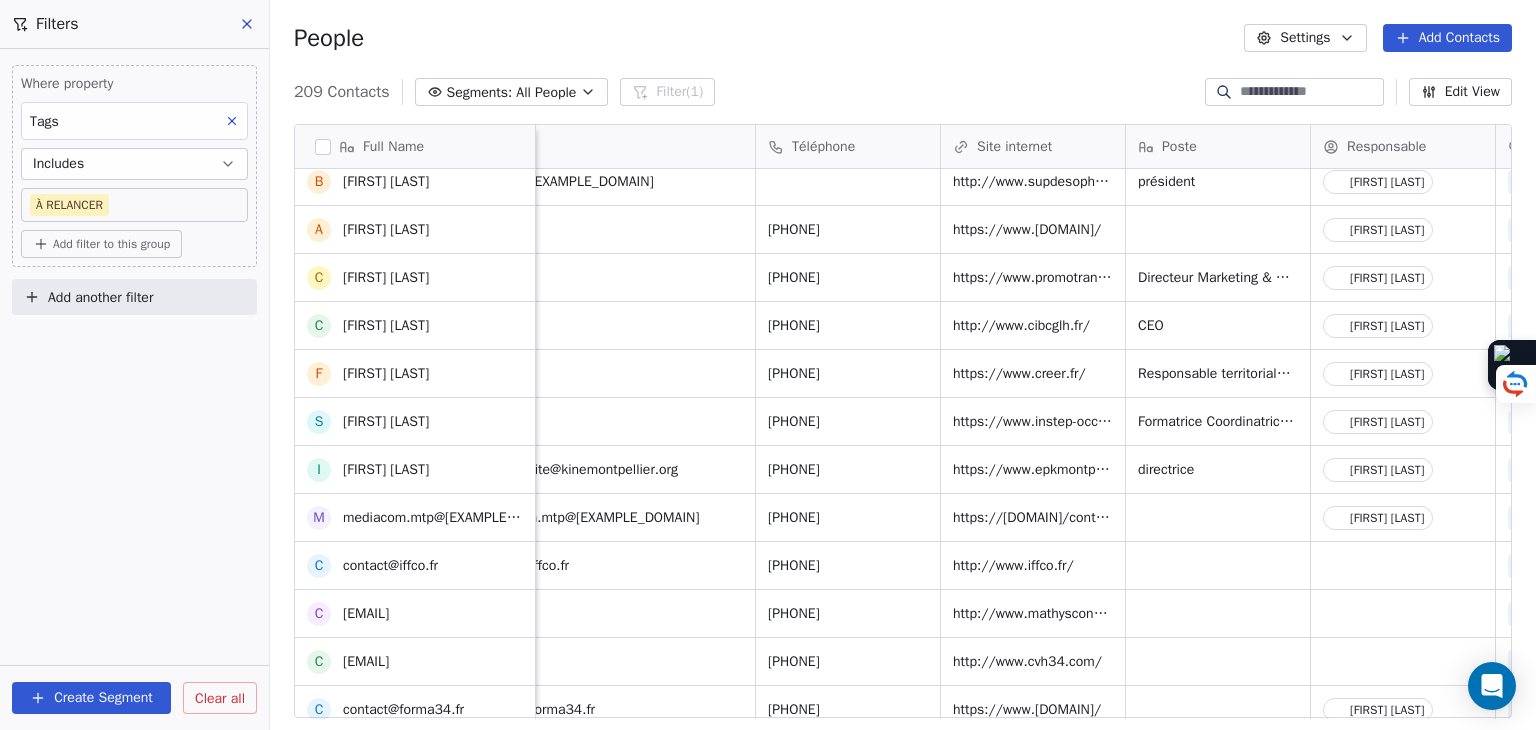 scroll, scrollTop: 1800, scrollLeft: 0, axis: vertical 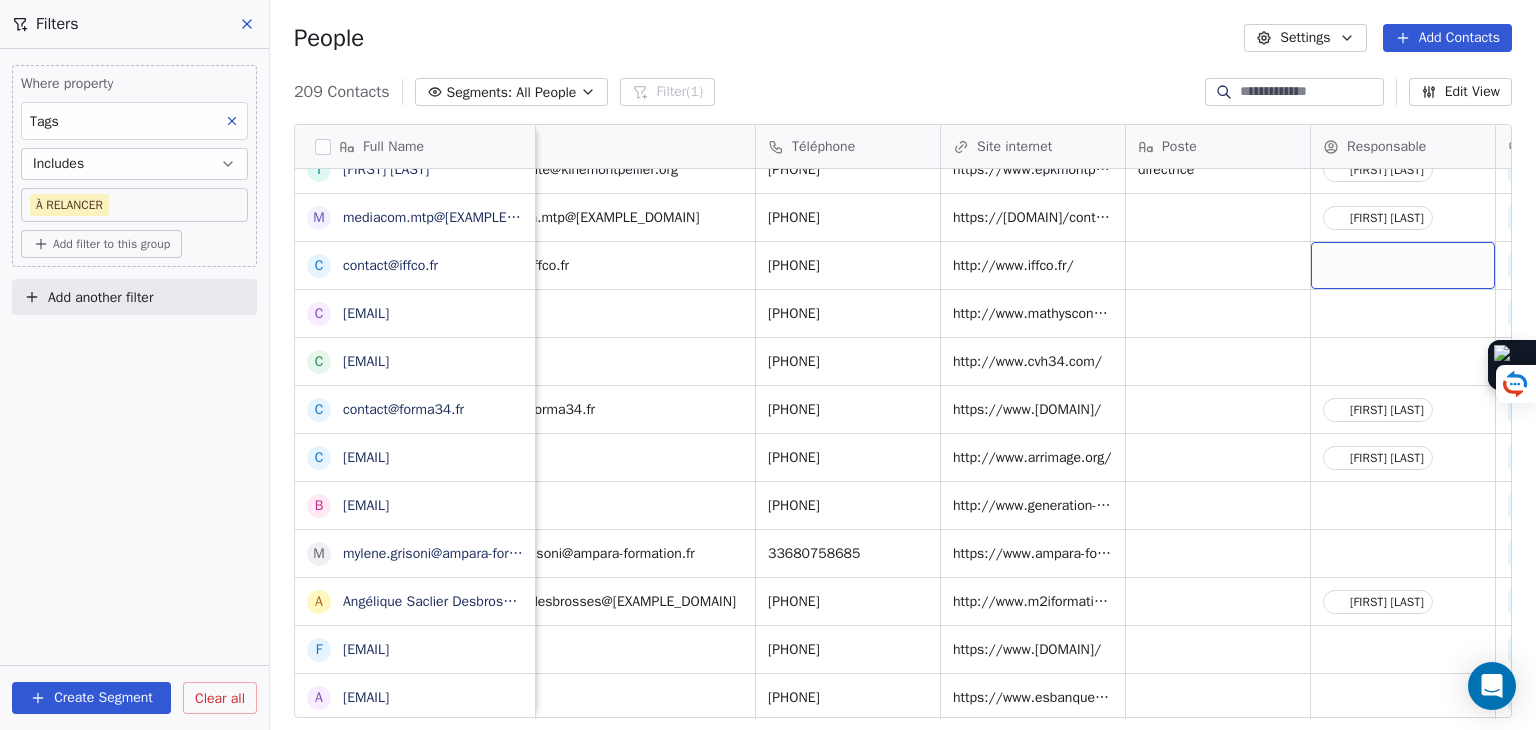 click at bounding box center [1403, 265] 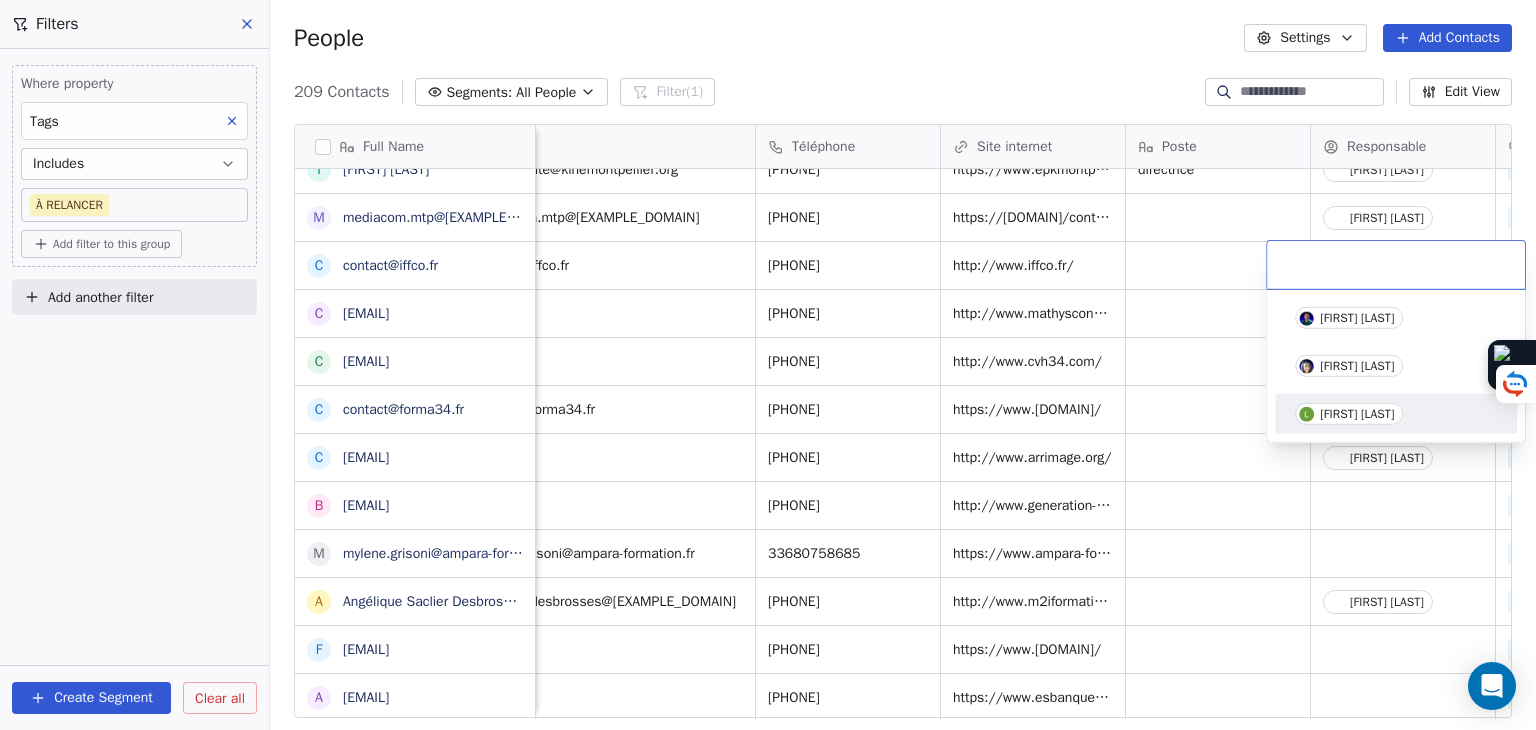 click on "Lory Bellardant" at bounding box center [1357, 414] 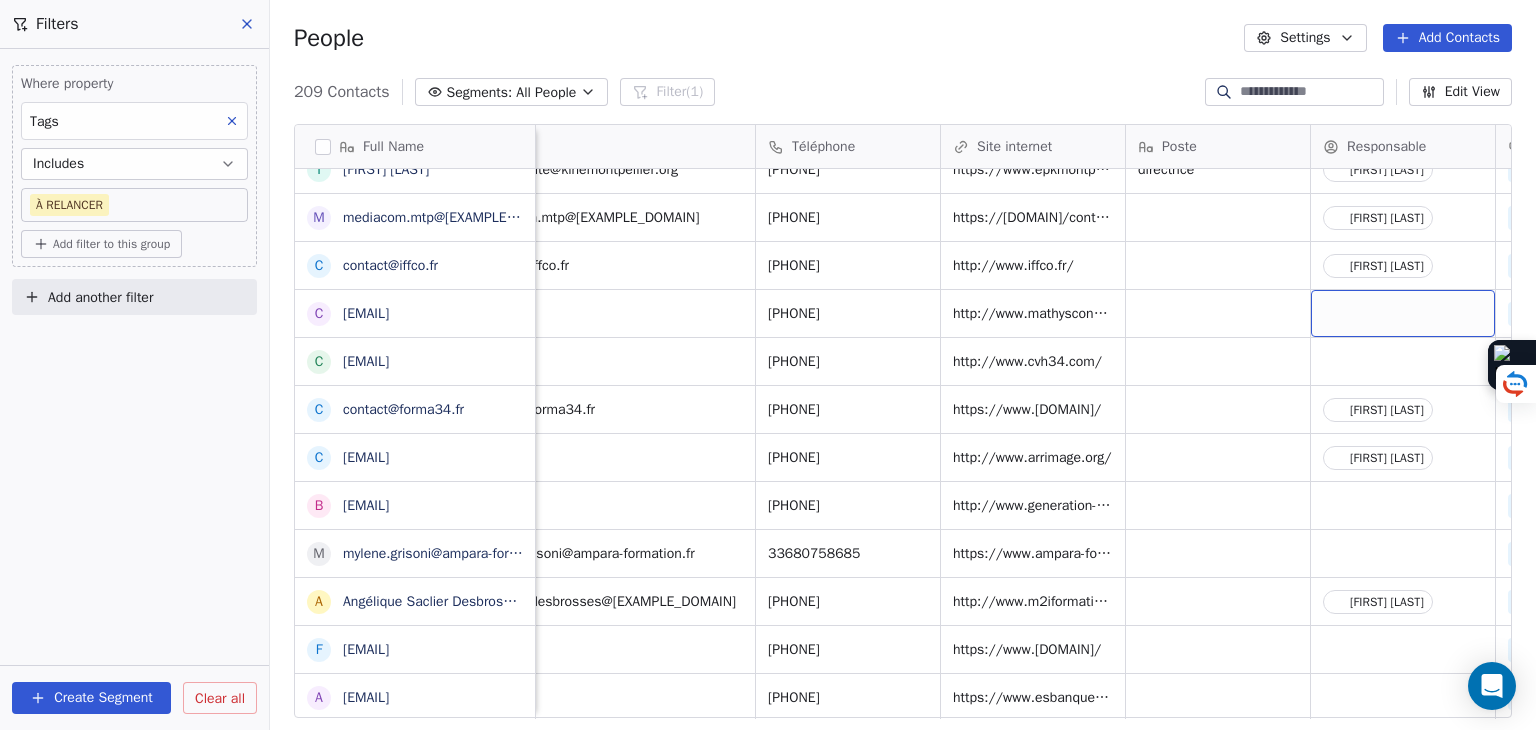 drag, startPoint x: 396, startPoint y: 506, endPoint x: 1327, endPoint y: 325, distance: 948.43134 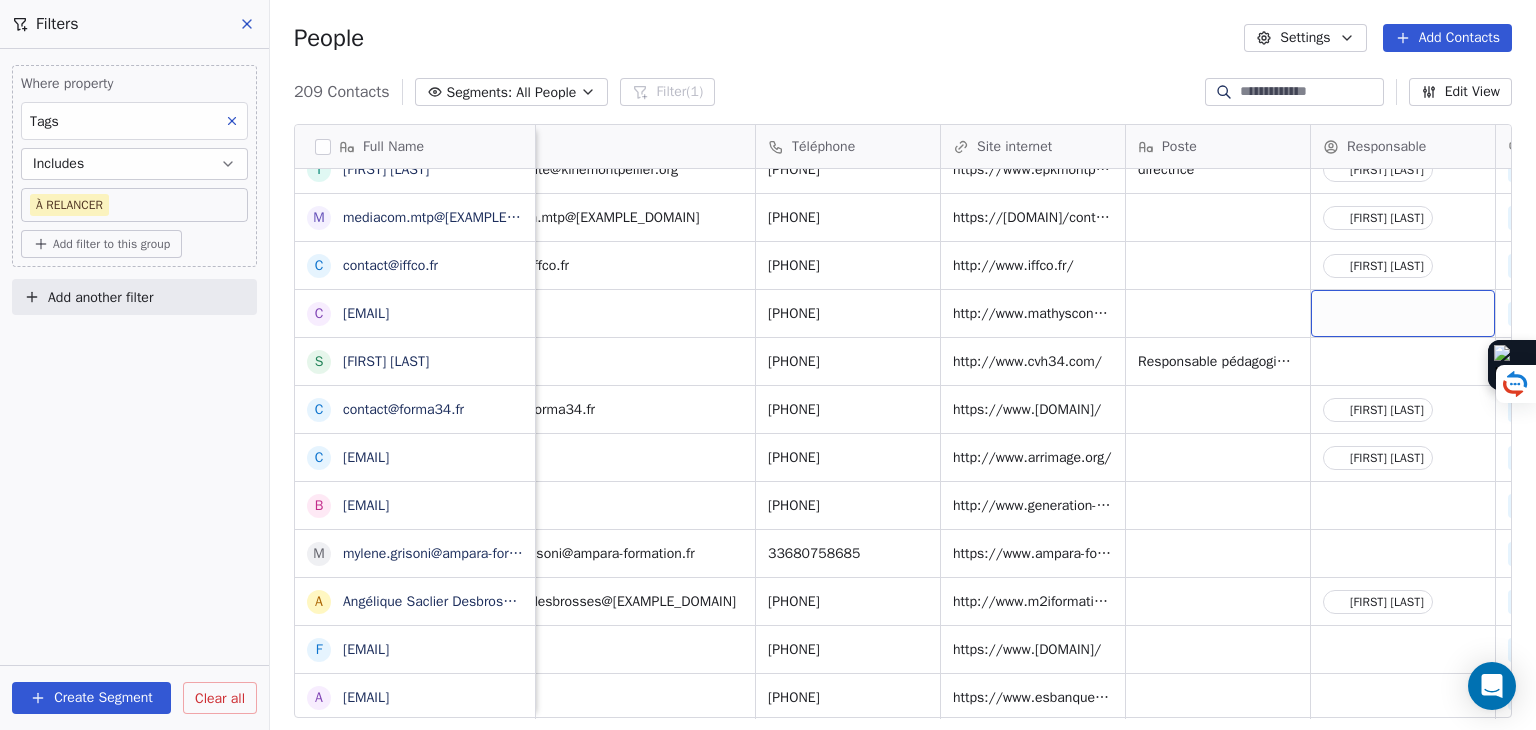 click at bounding box center (1403, 313) 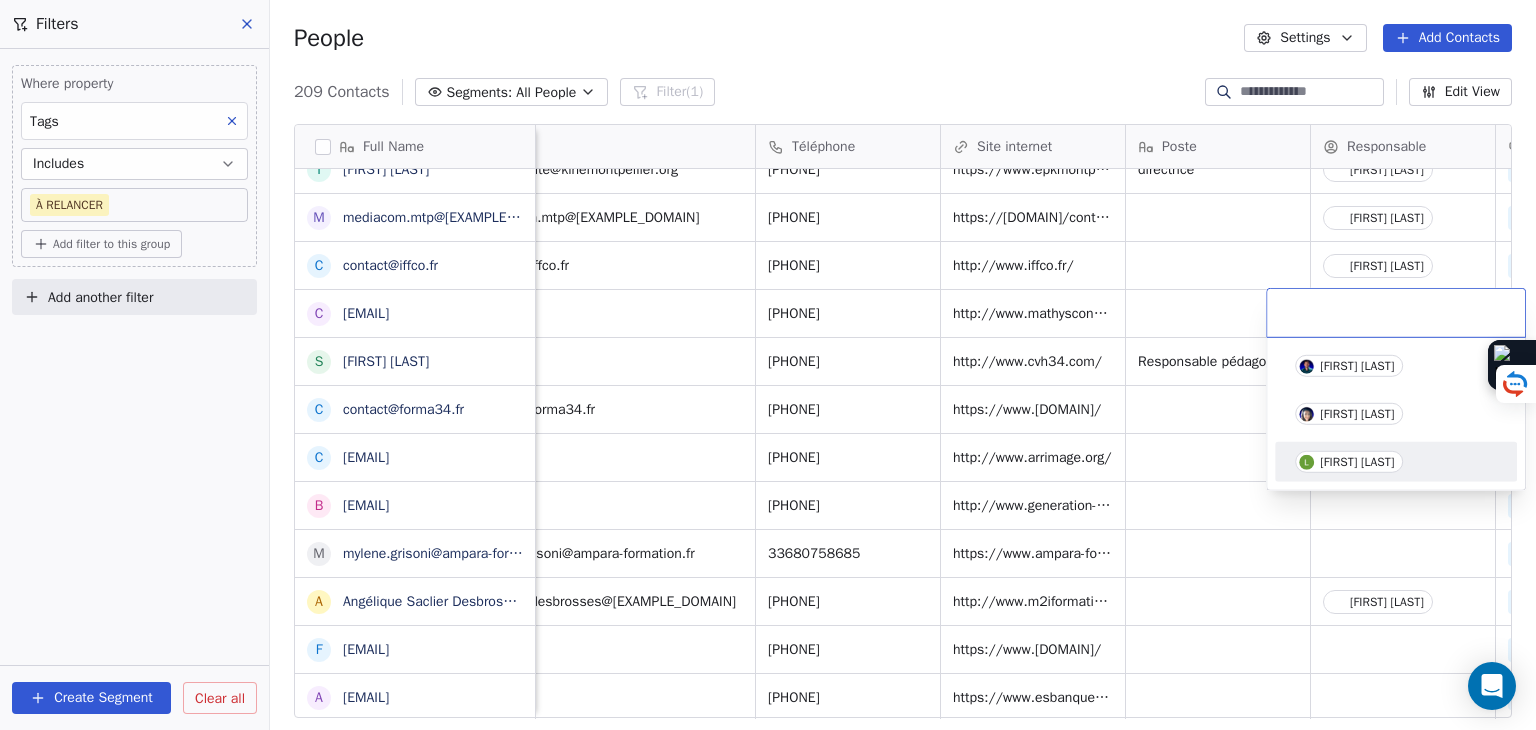 click on "Lory Bellardant" at bounding box center (1349, 462) 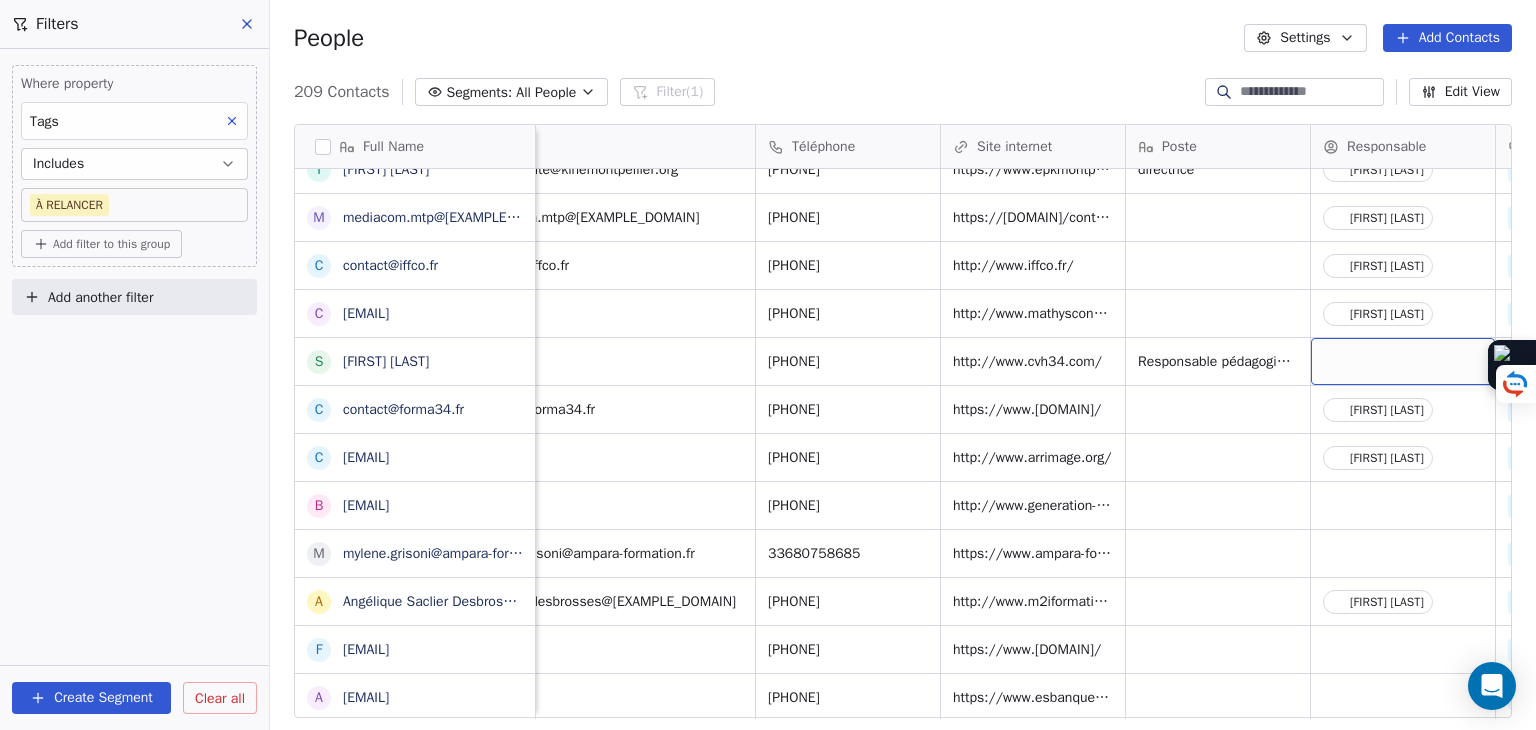 click at bounding box center (1403, 361) 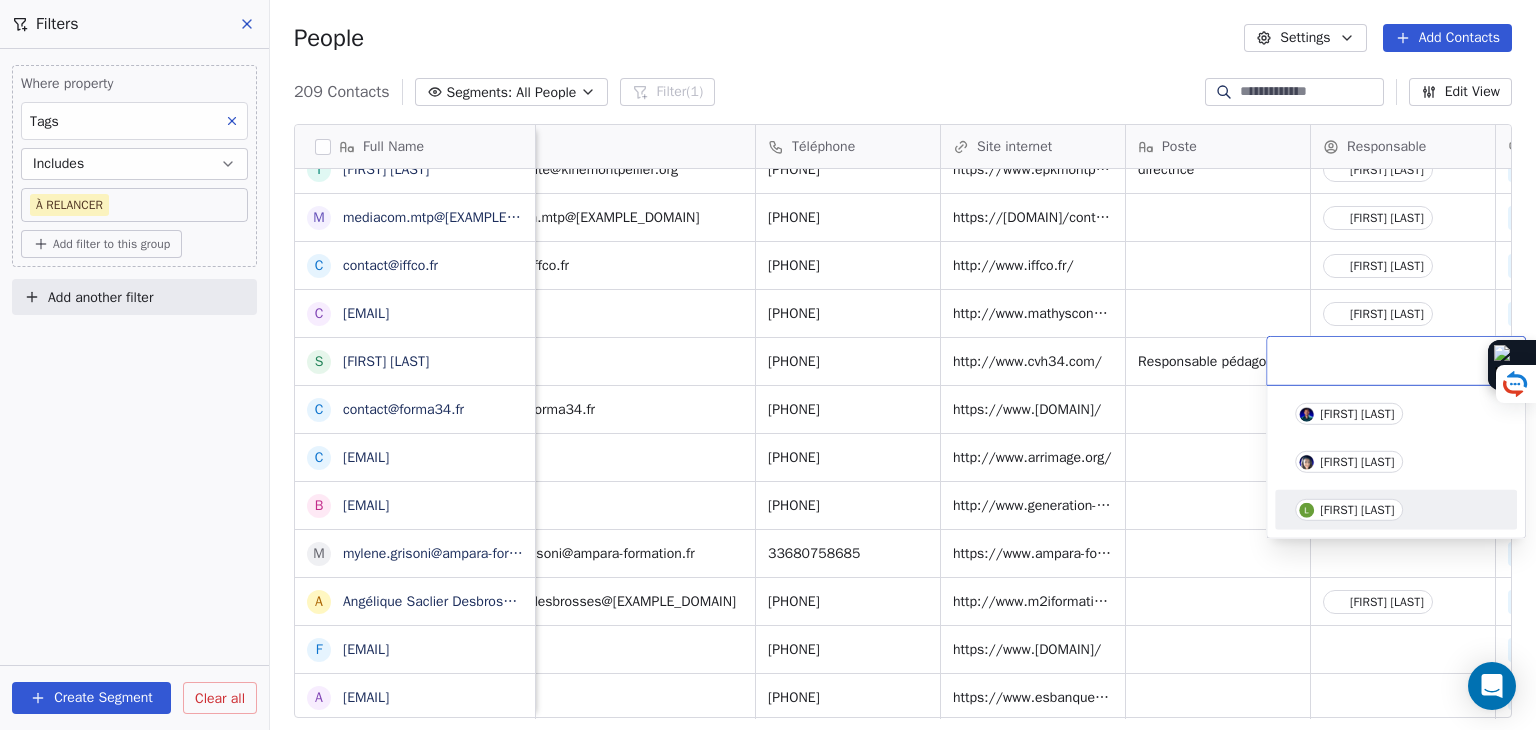 click on "Lory Bellardant" at bounding box center (1357, 510) 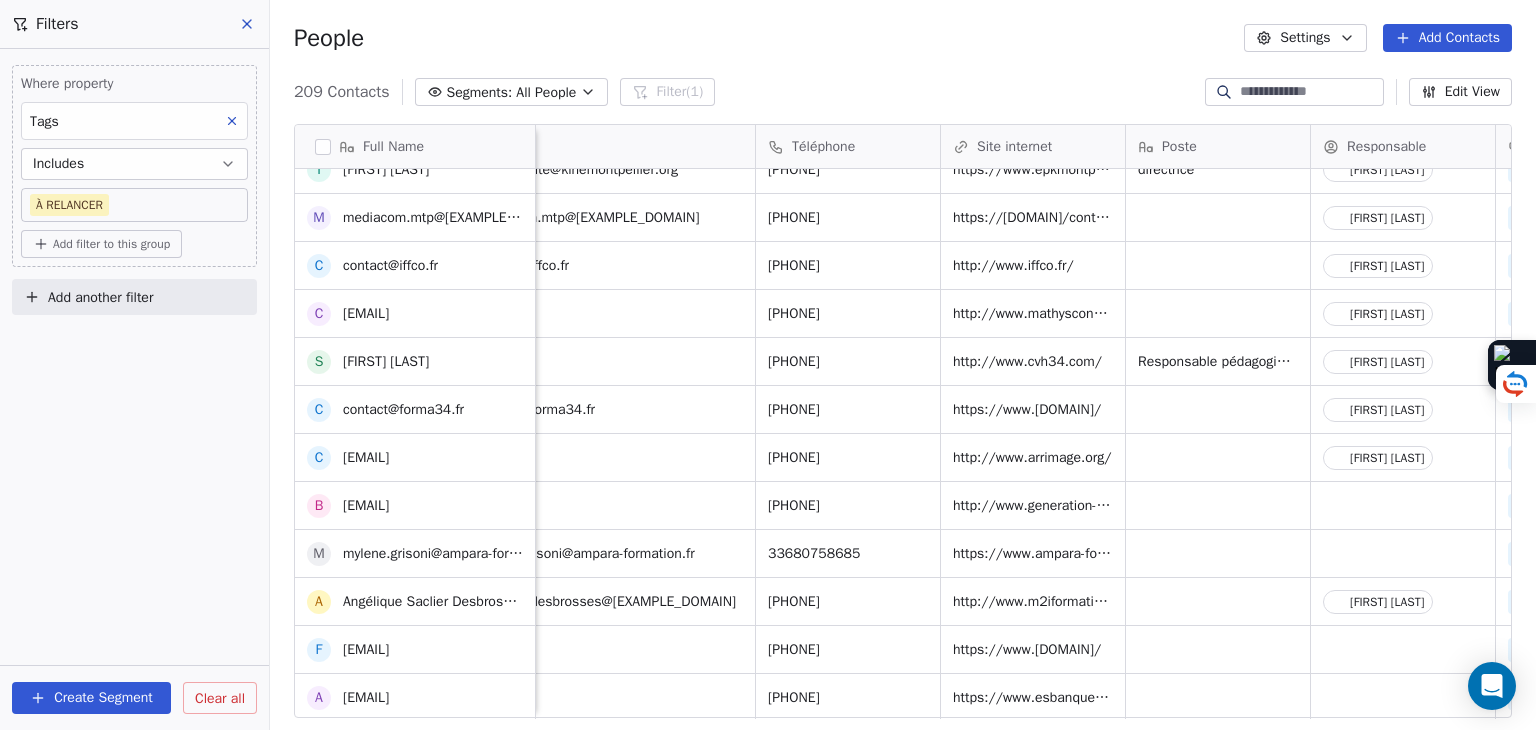 scroll, scrollTop: 2000, scrollLeft: 0, axis: vertical 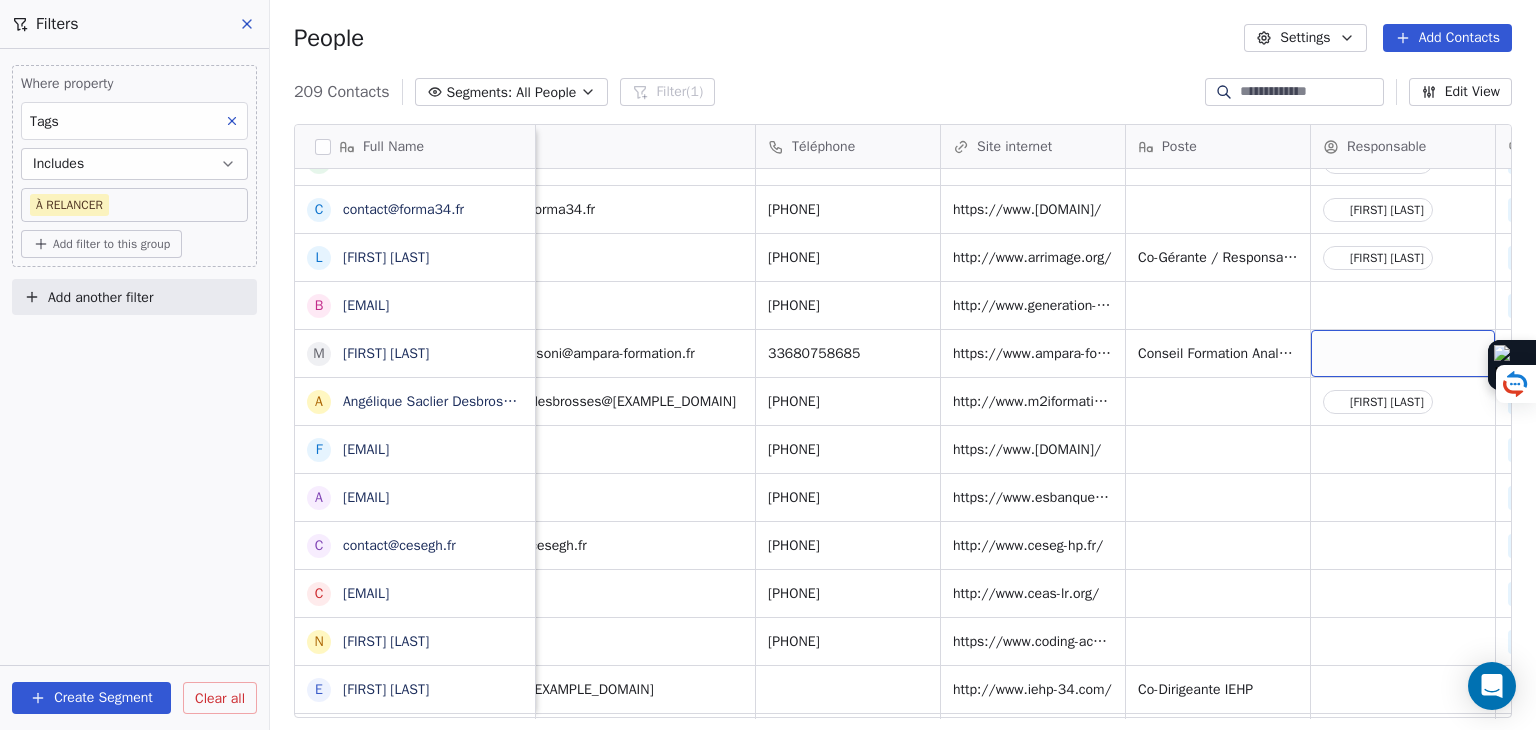 click at bounding box center (1403, 353) 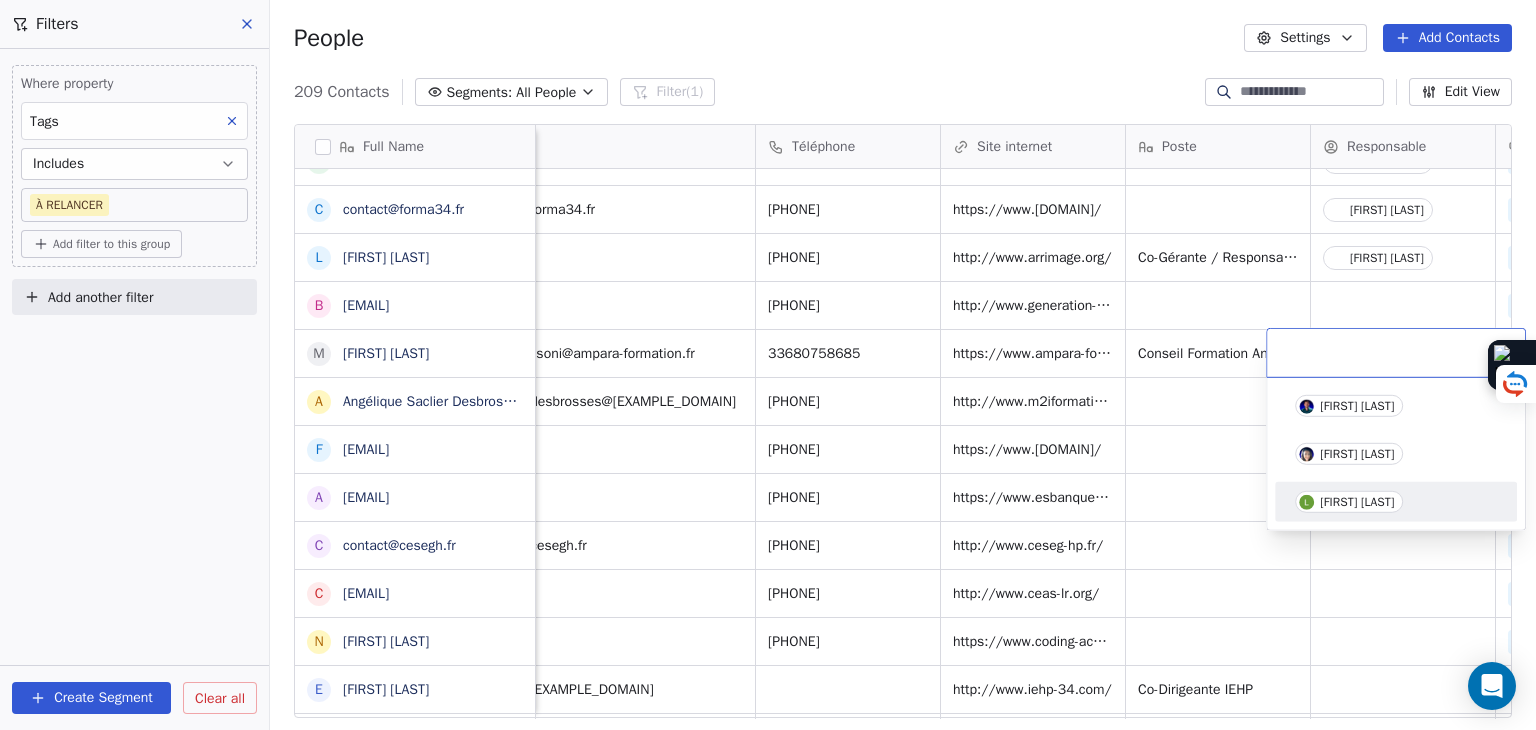 click on "Lory Bellardant" at bounding box center [1396, 502] 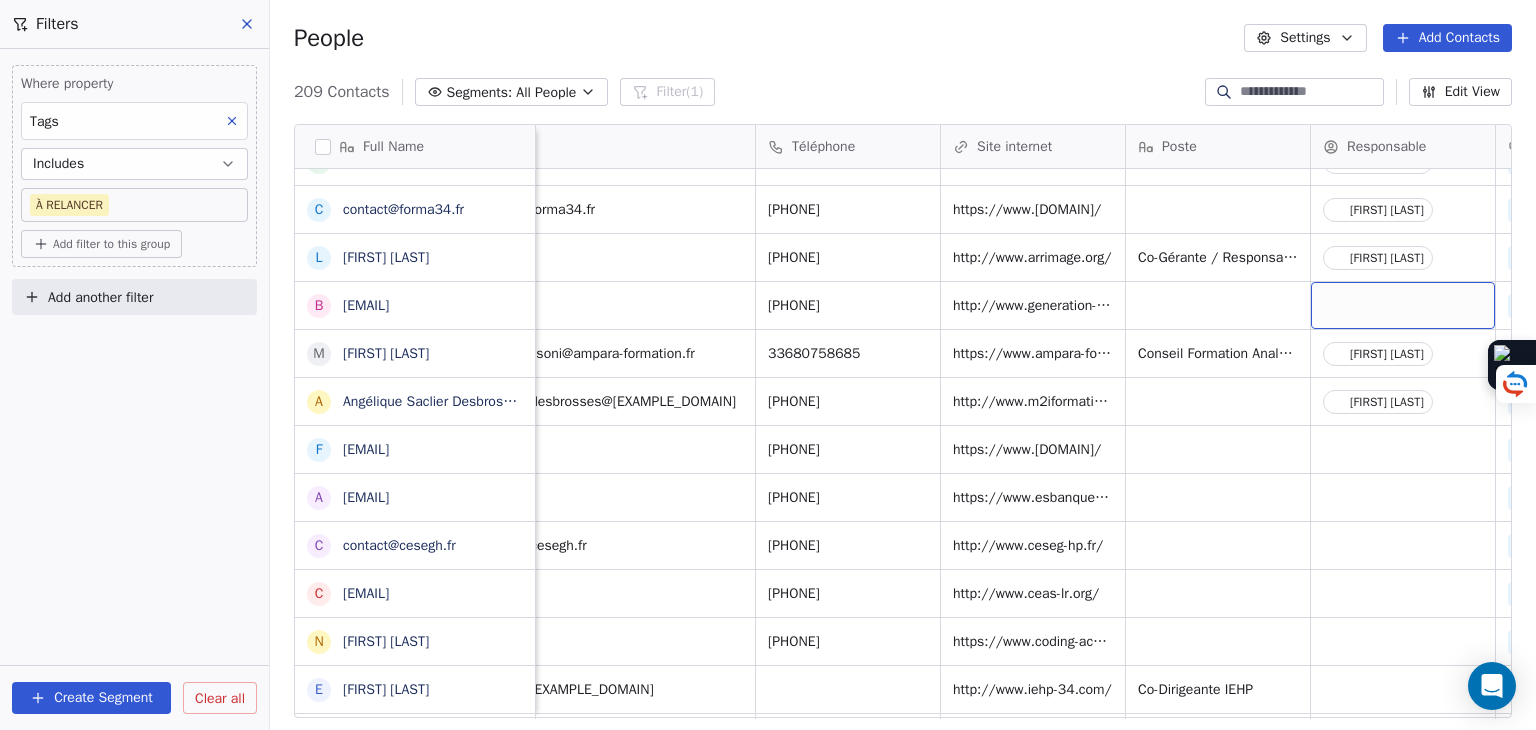 click at bounding box center [1403, 305] 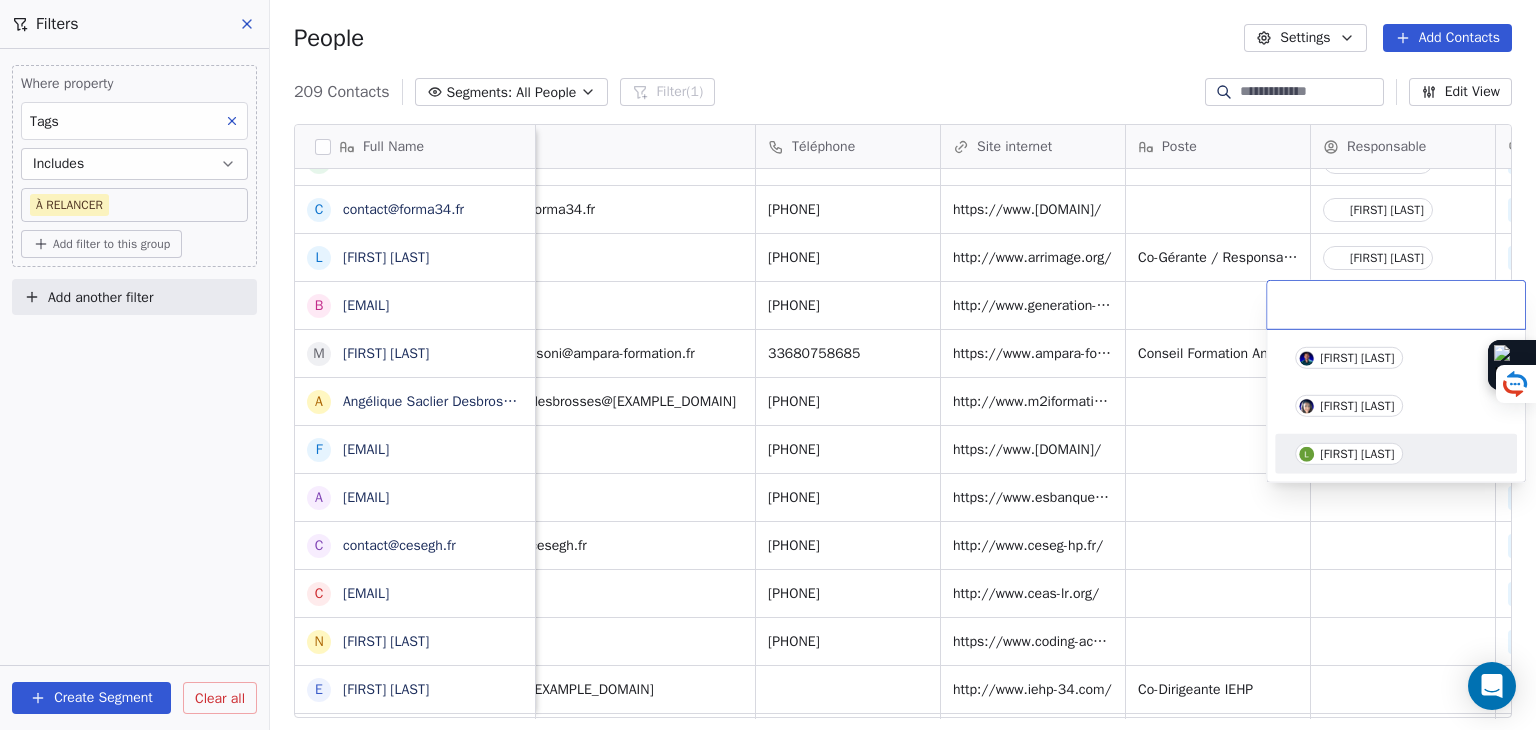 click on "Lory Bellardant" at bounding box center [1357, 454] 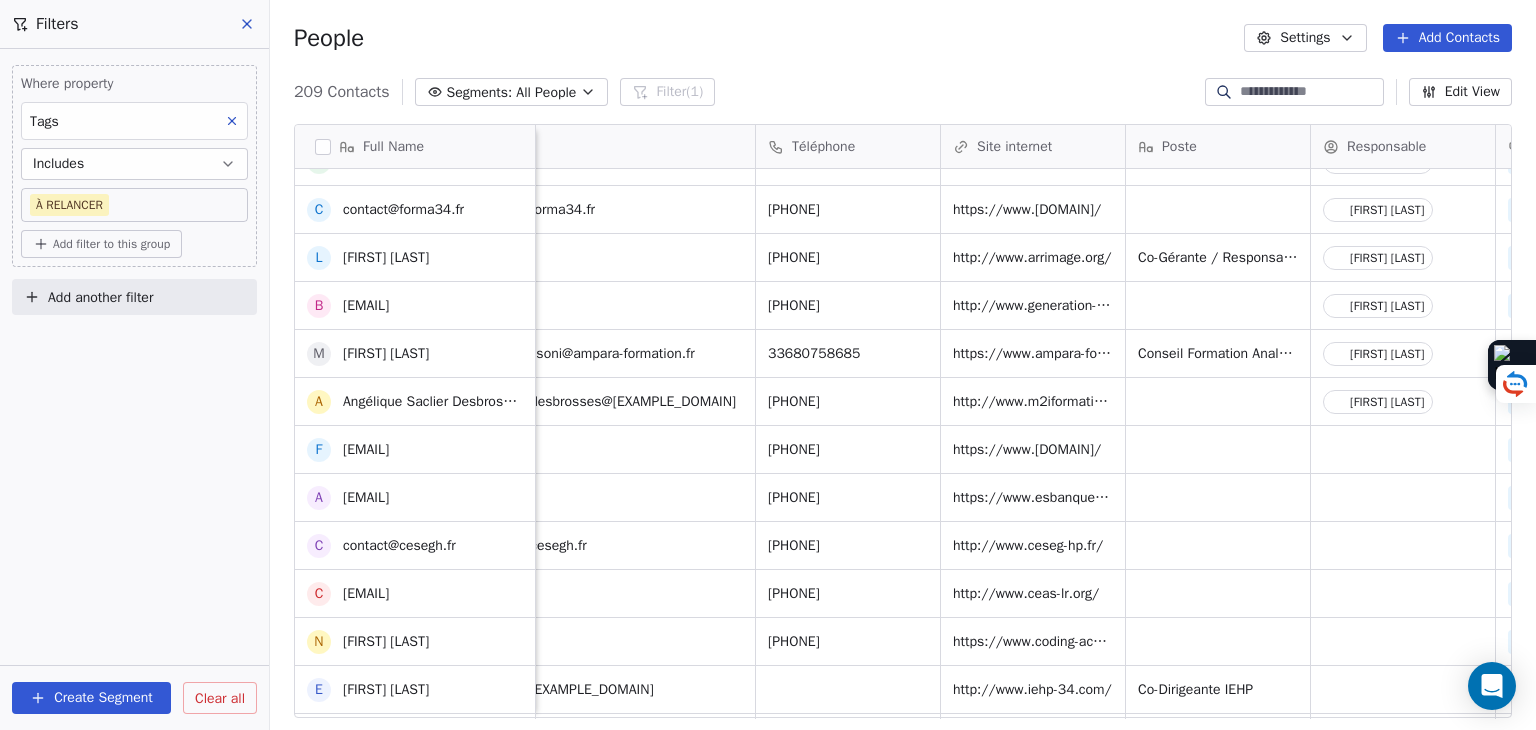 scroll, scrollTop: 1700, scrollLeft: 0, axis: vertical 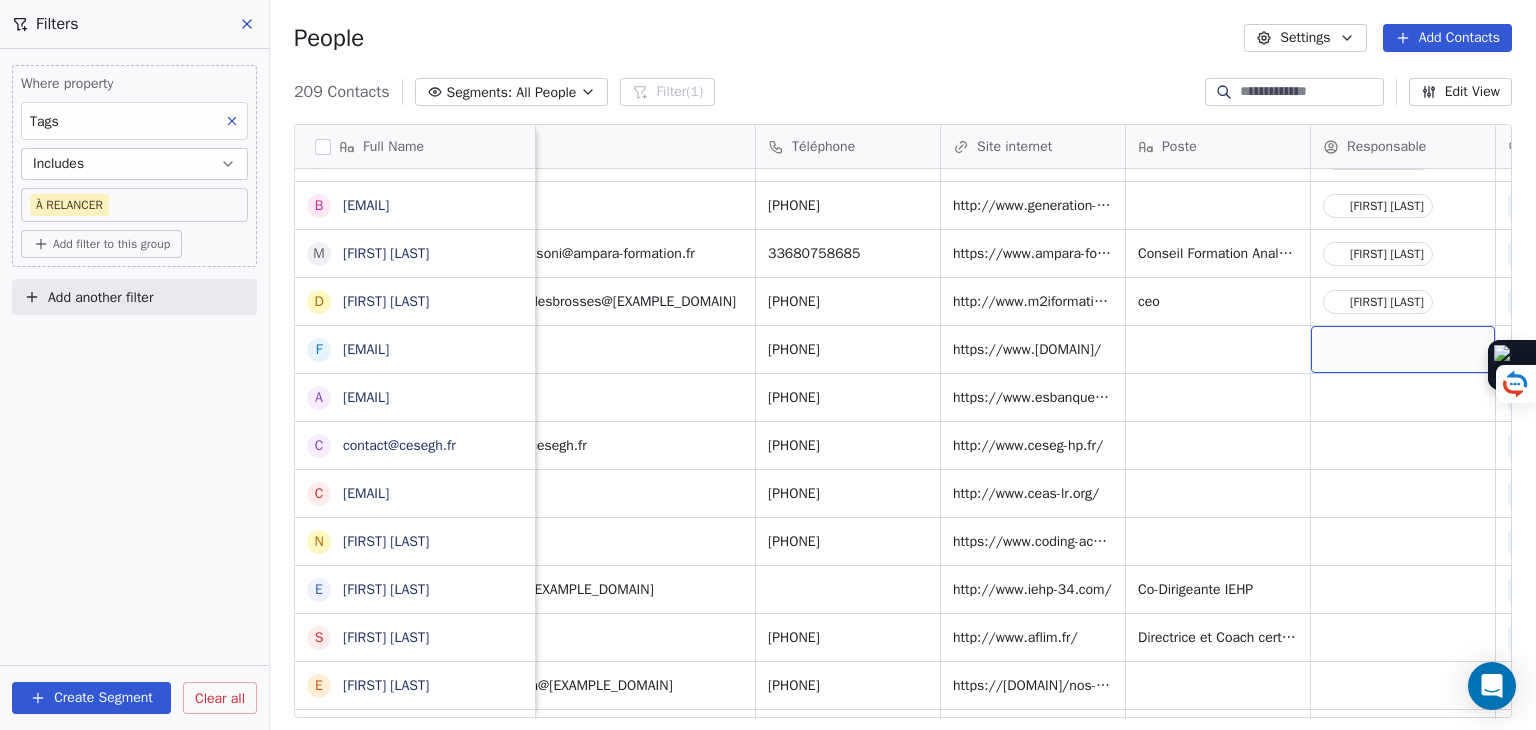 click at bounding box center (1403, 349) 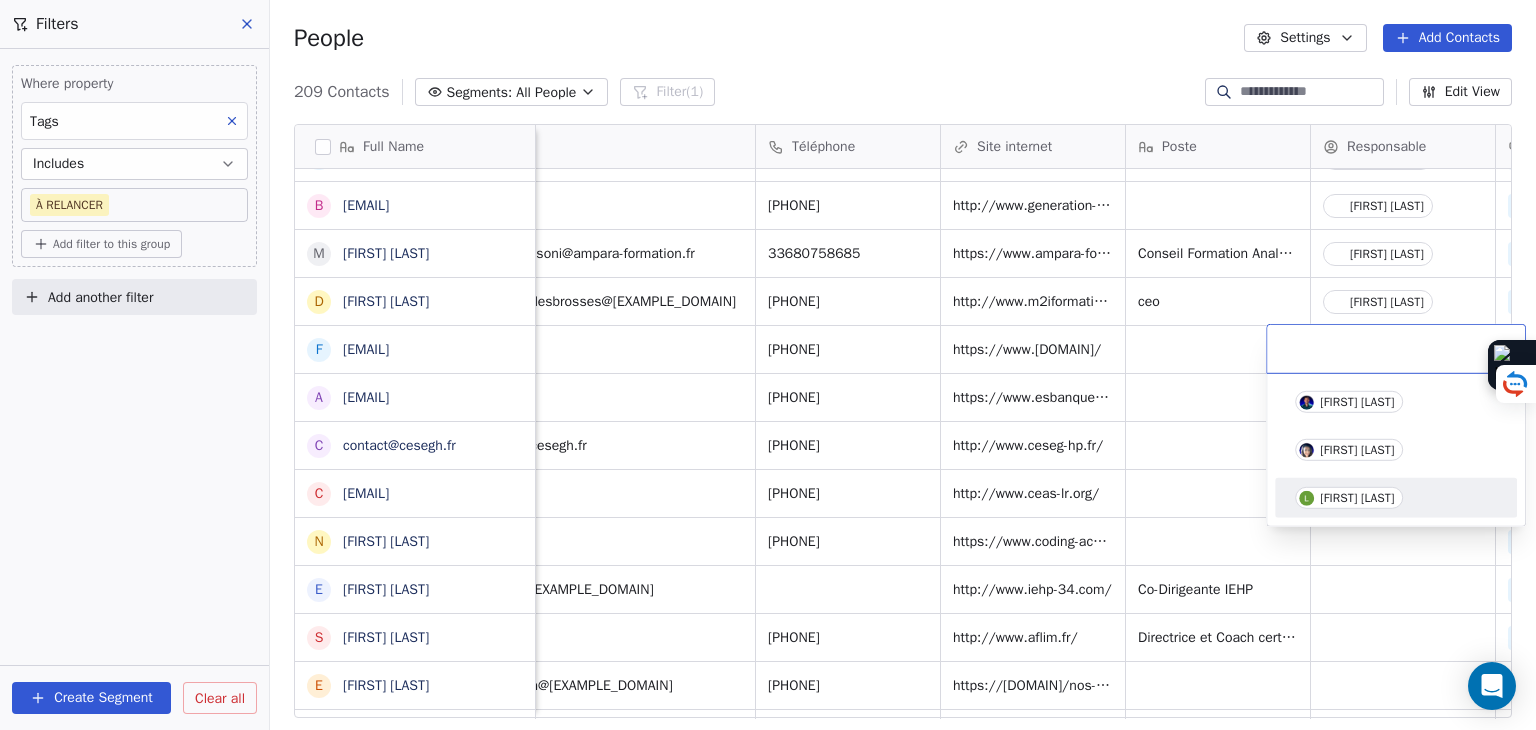 click on "Lory Bellardant" at bounding box center (1357, 498) 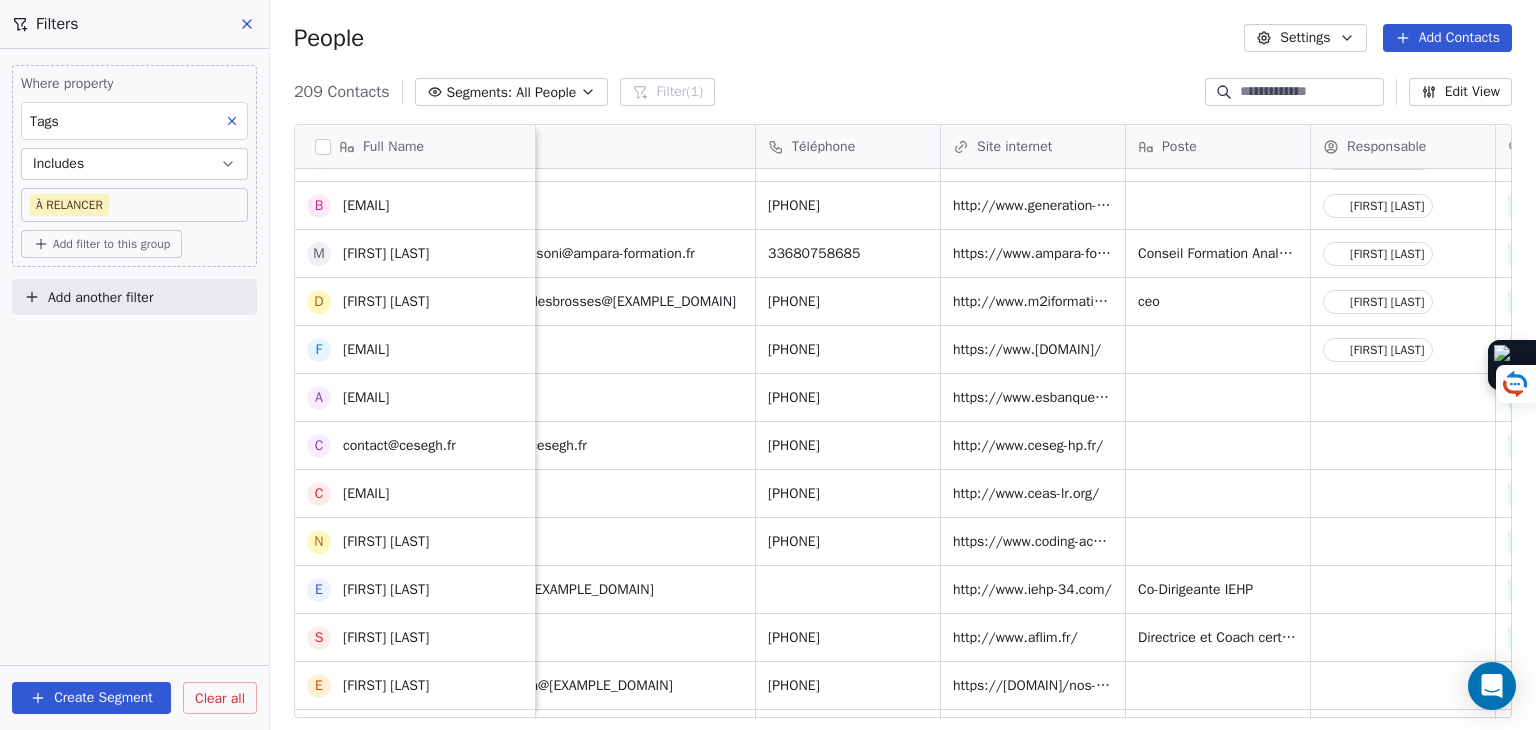 scroll, scrollTop: 1900, scrollLeft: 0, axis: vertical 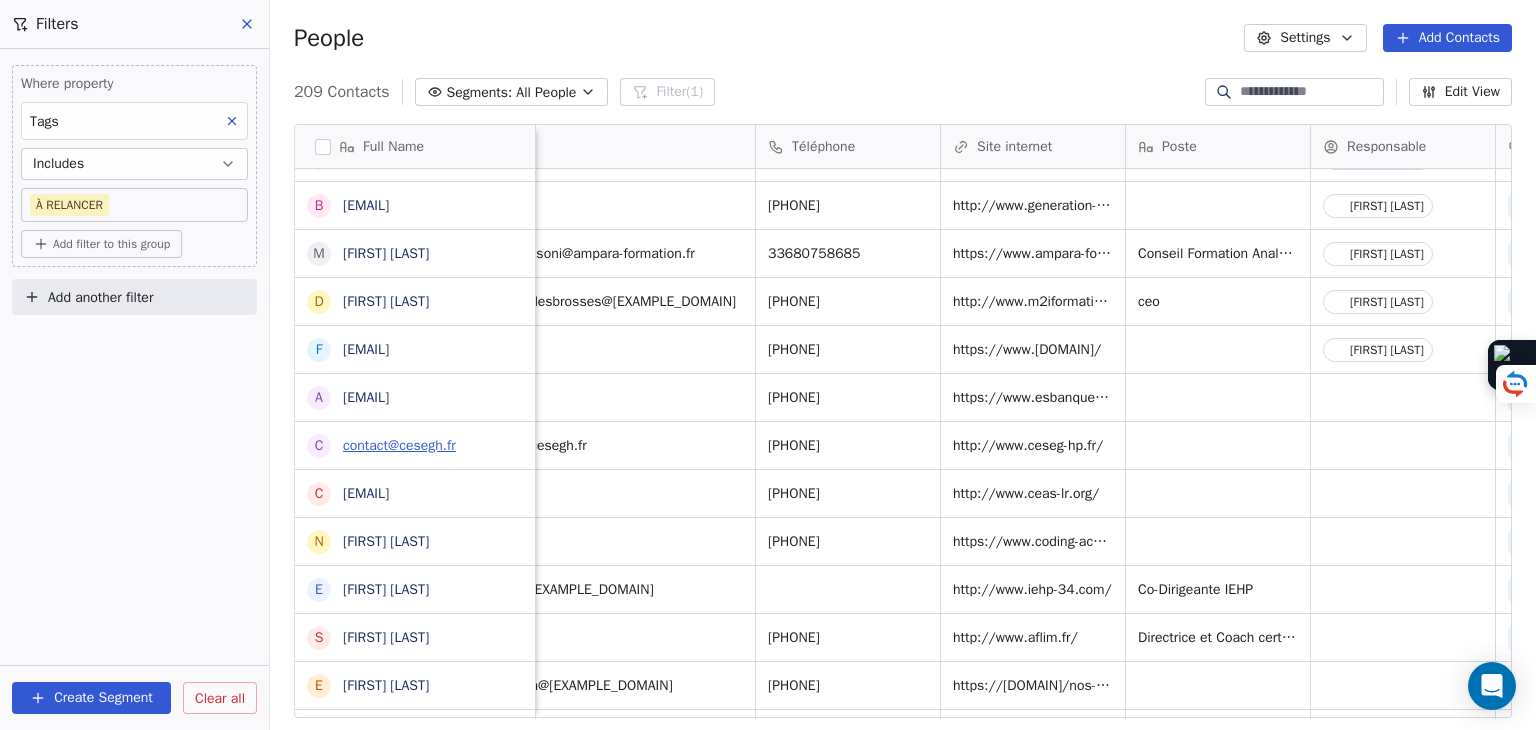 drag, startPoint x: 420, startPoint y: 432, endPoint x: 419, endPoint y: 447, distance: 15.033297 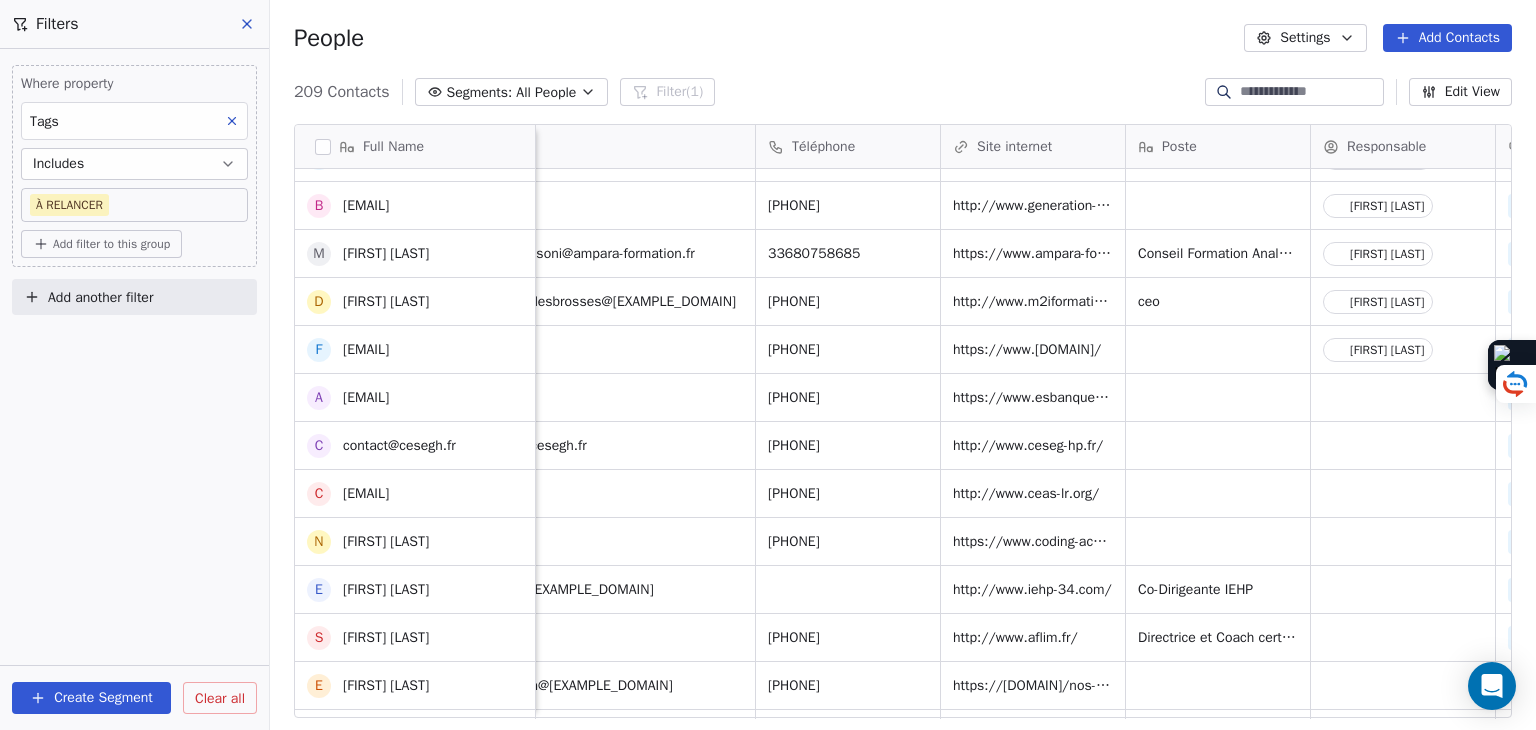 scroll, scrollTop: 1411, scrollLeft: 0, axis: vertical 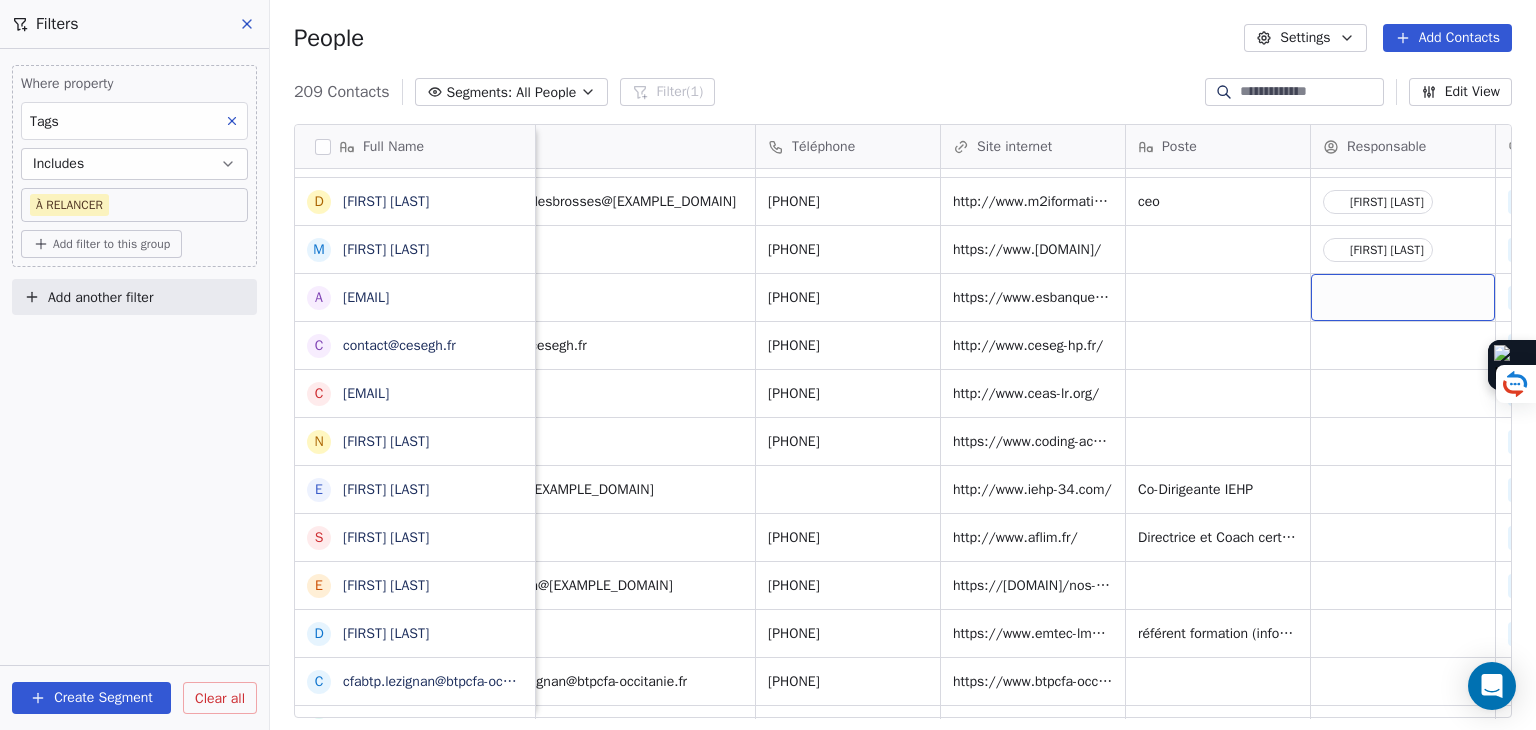 click at bounding box center [1403, 297] 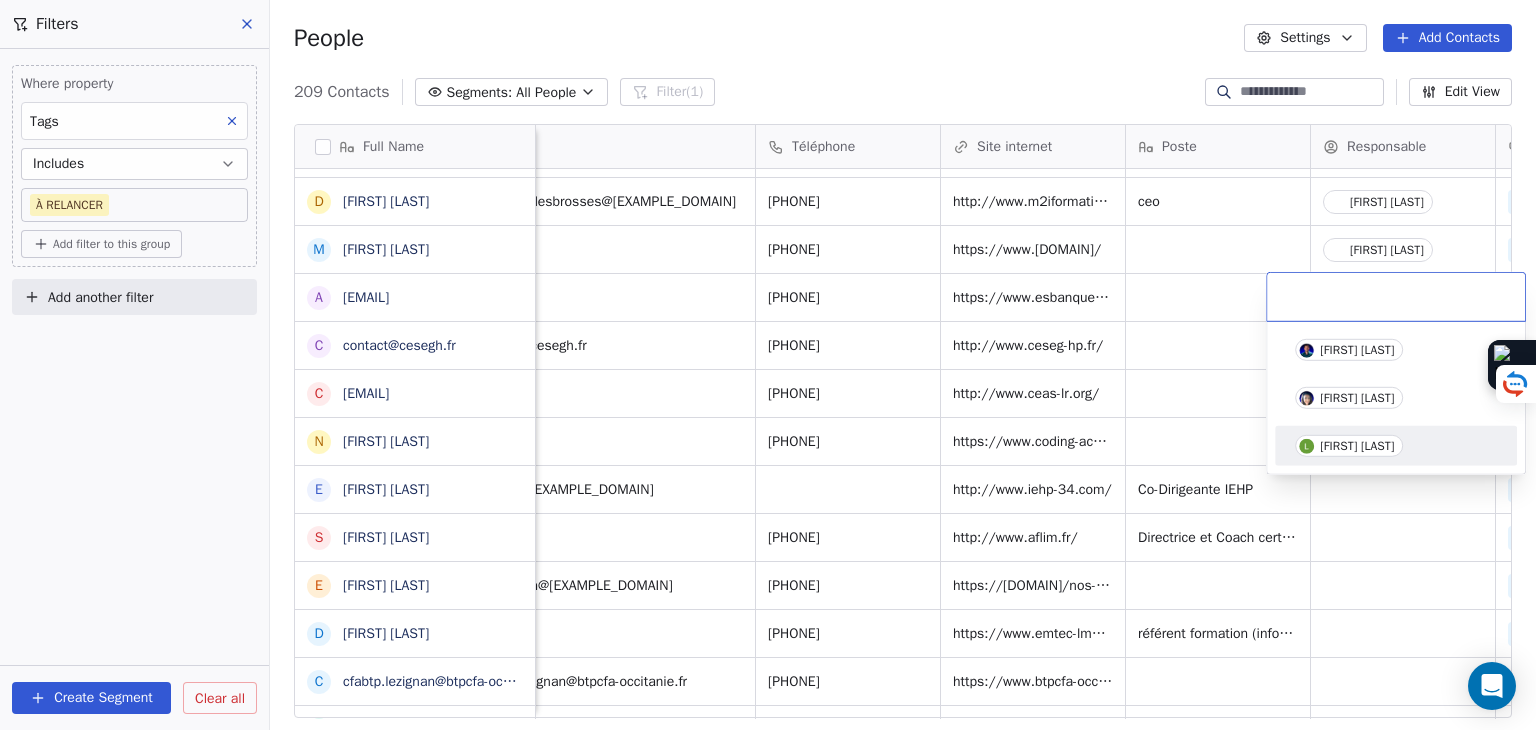 click on "Lory Bellardant" at bounding box center (1357, 446) 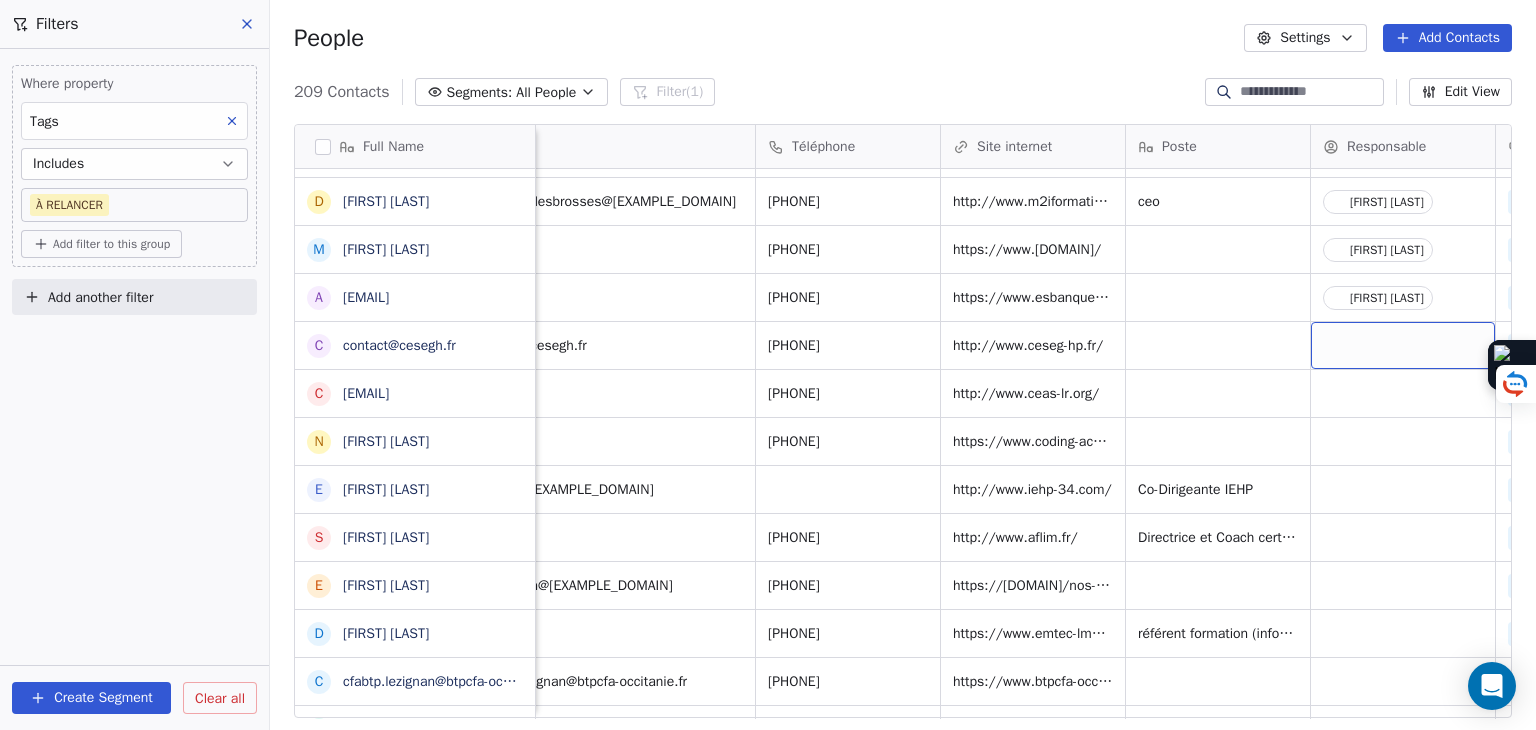 click at bounding box center [1403, 345] 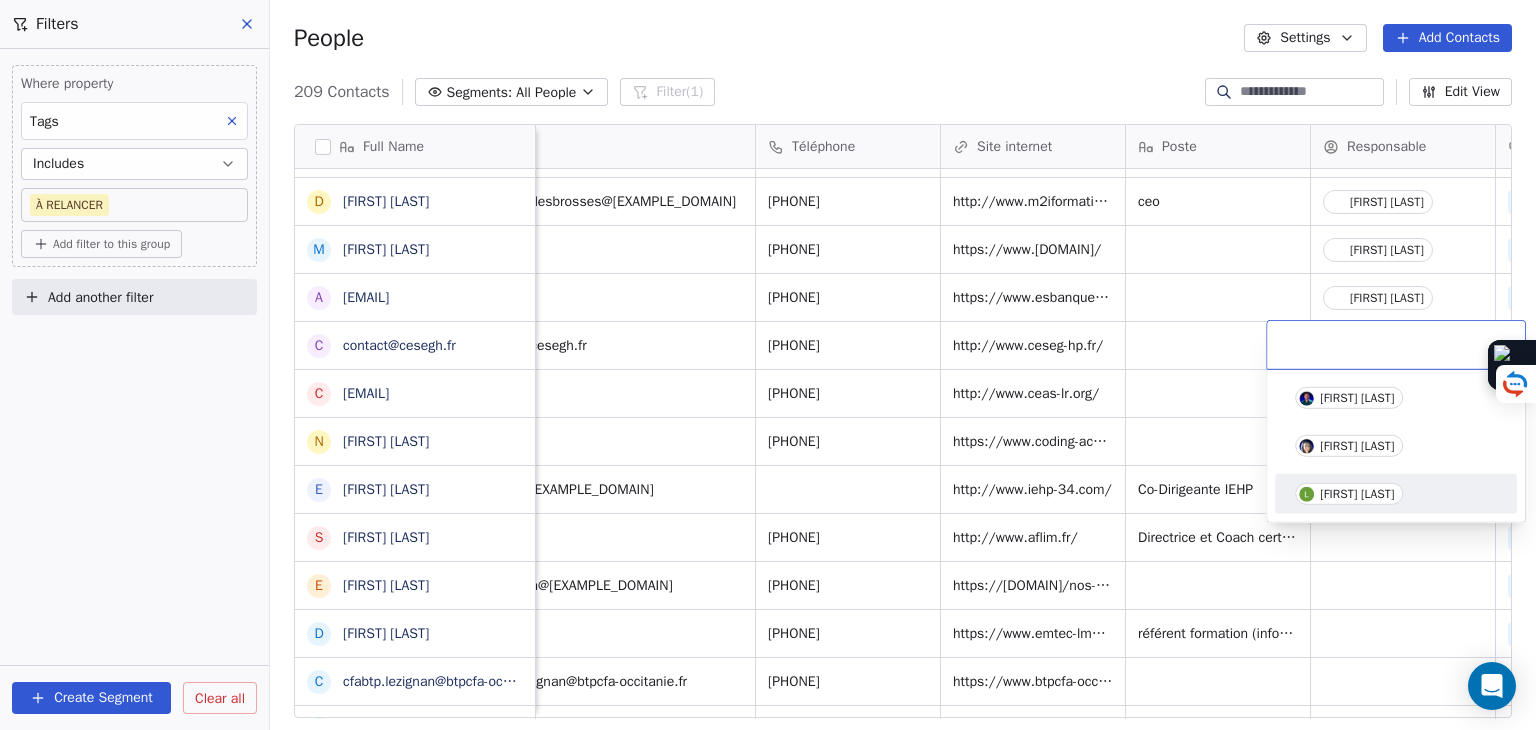 click on "Lory Bellardant" at bounding box center [1349, 494] 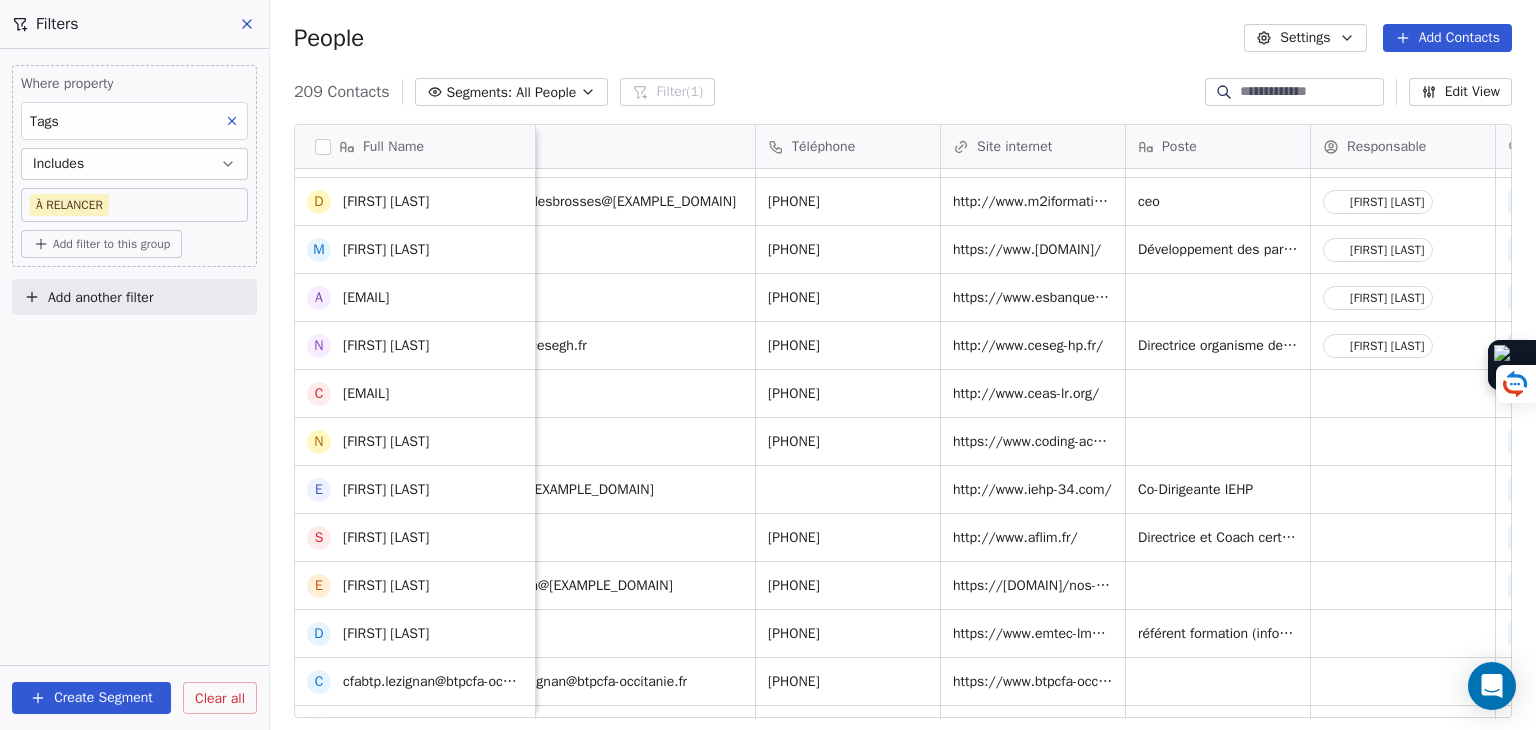 scroll, scrollTop: 1800, scrollLeft: 0, axis: vertical 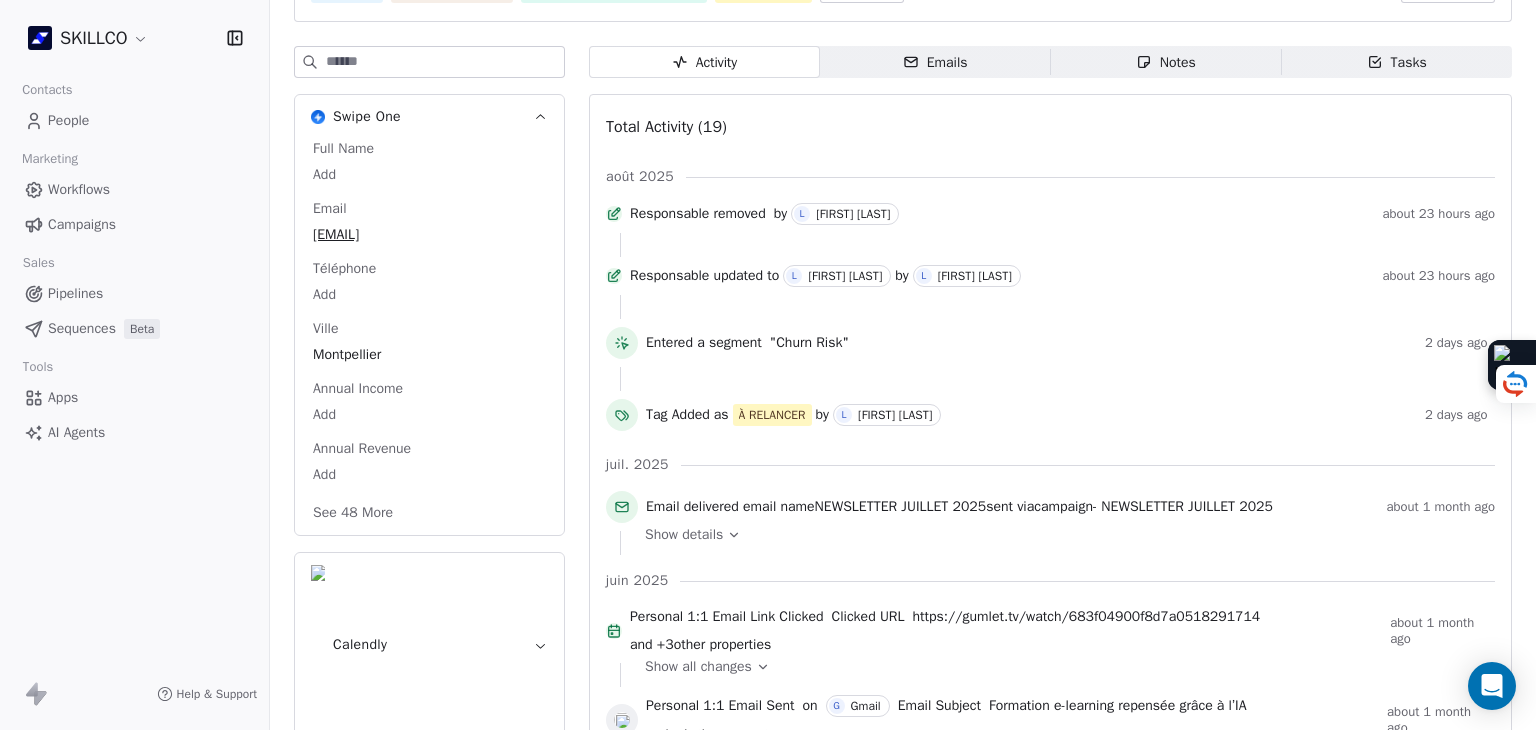 click on "See   48   More" at bounding box center [353, 513] 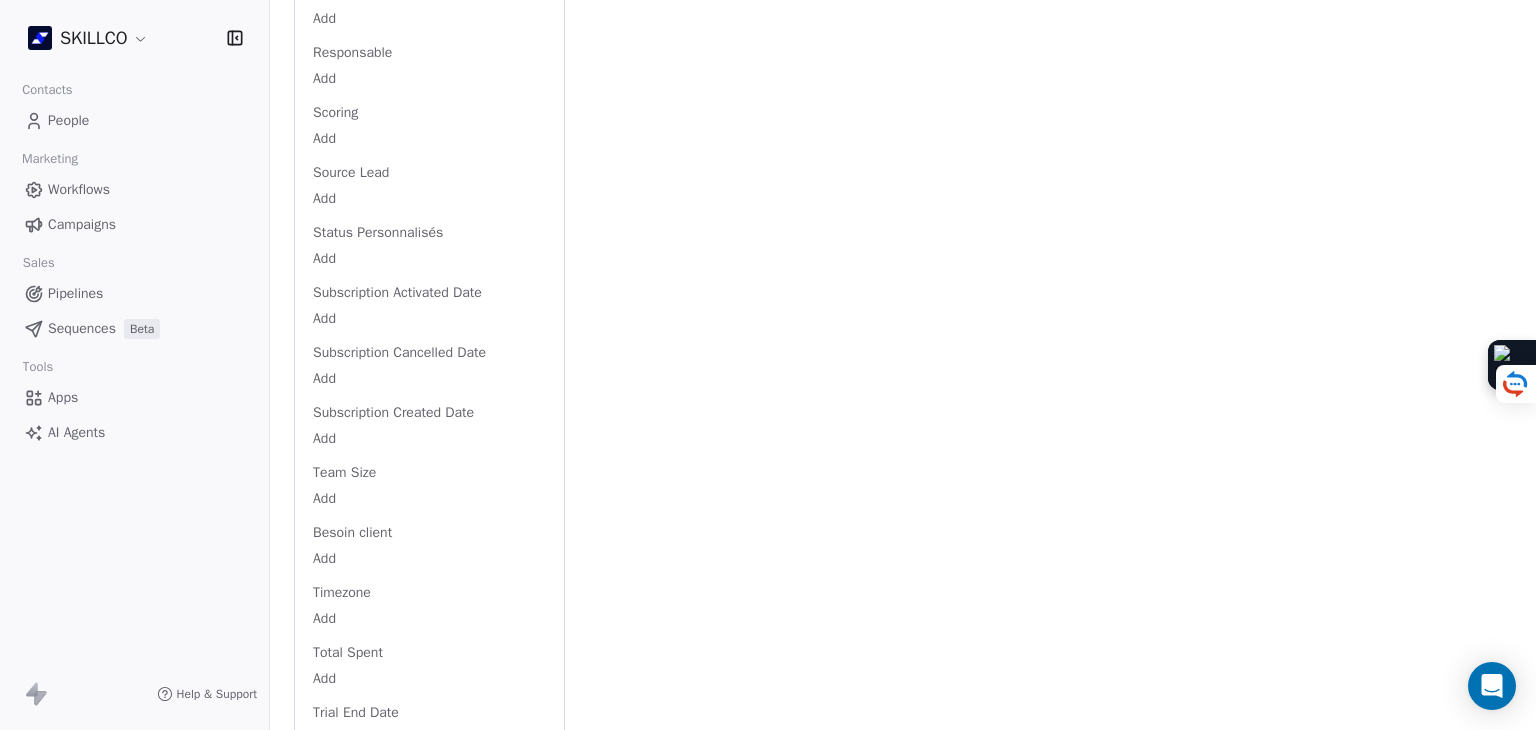 scroll, scrollTop: 2991, scrollLeft: 0, axis: vertical 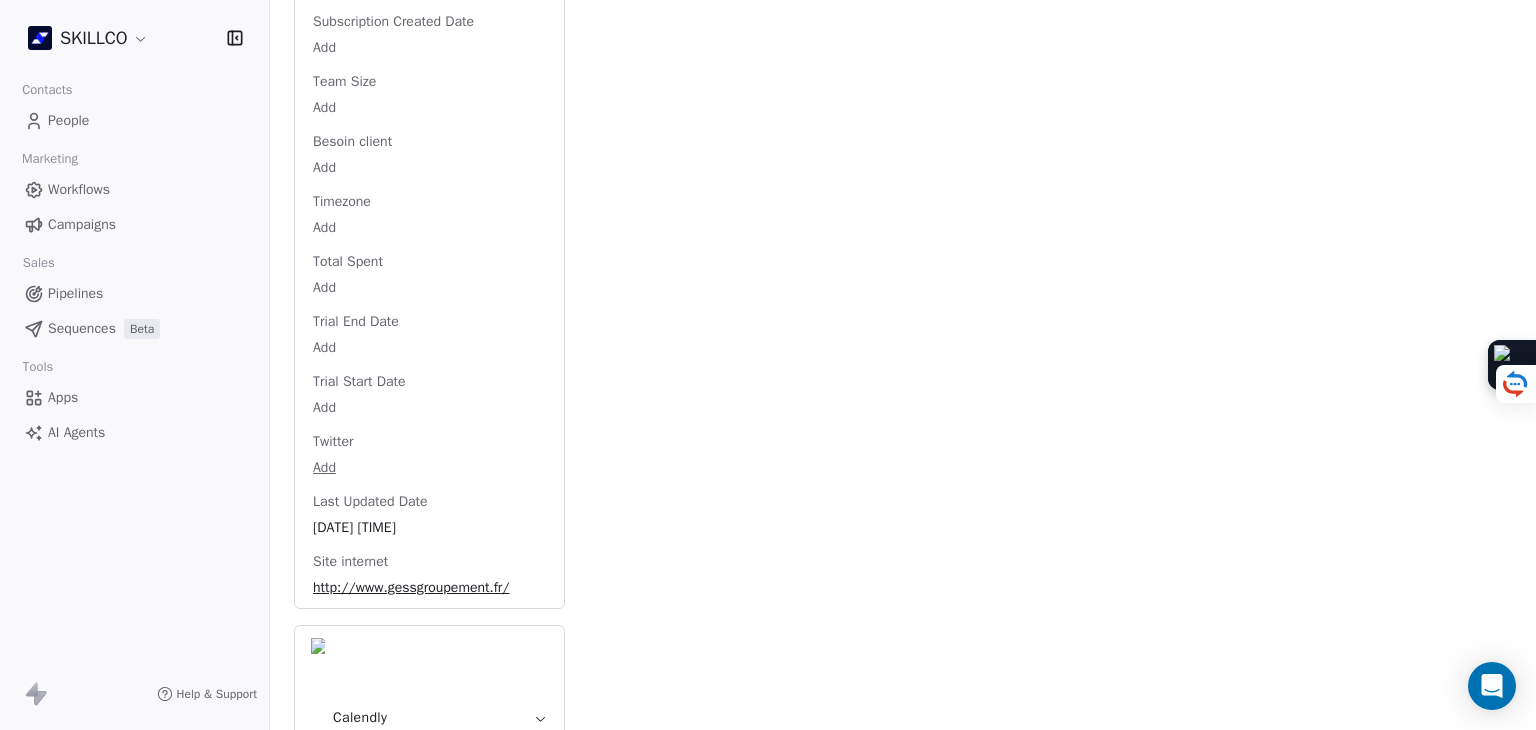 click on "http://www.gessgroupement.fr/" at bounding box center [429, 588] 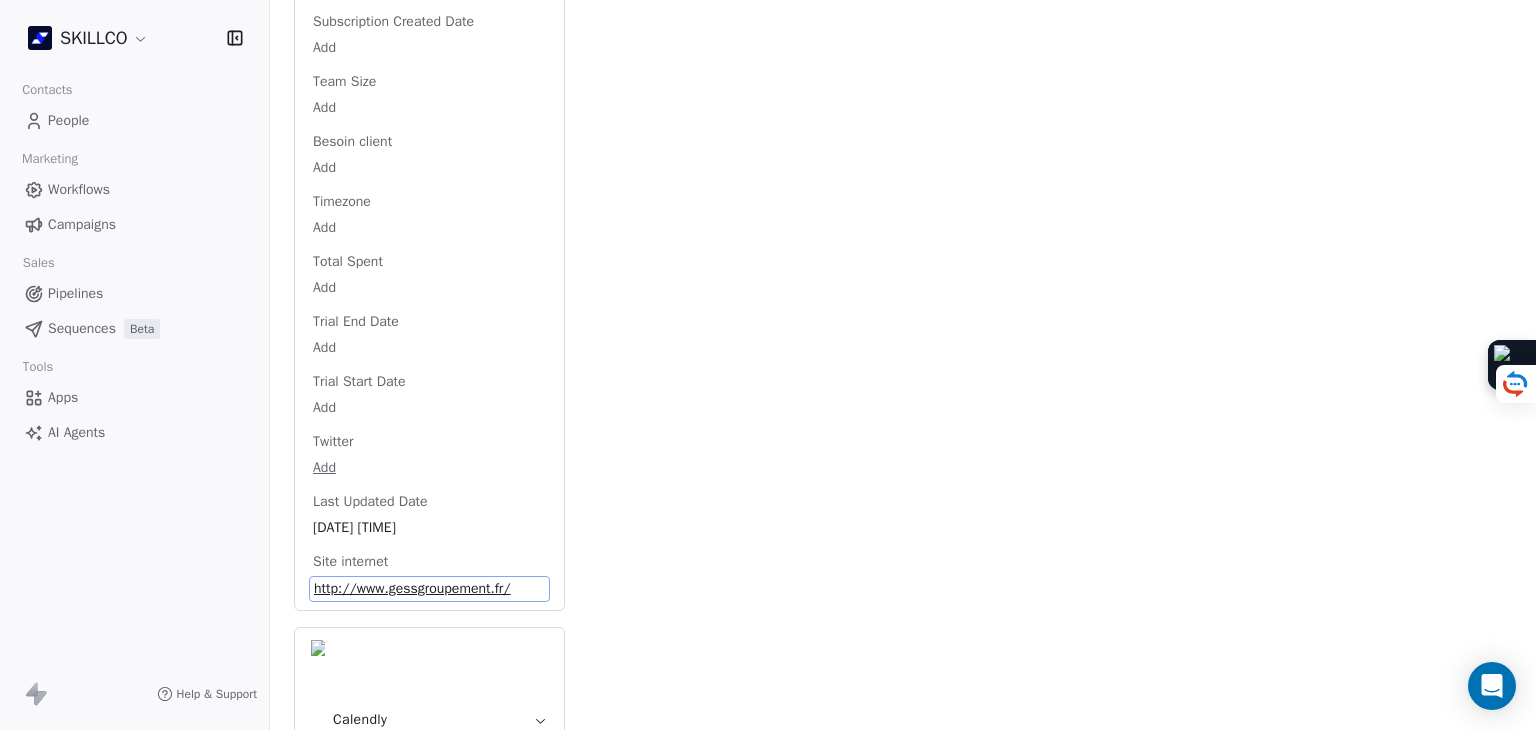 scroll, scrollTop: 2992, scrollLeft: 0, axis: vertical 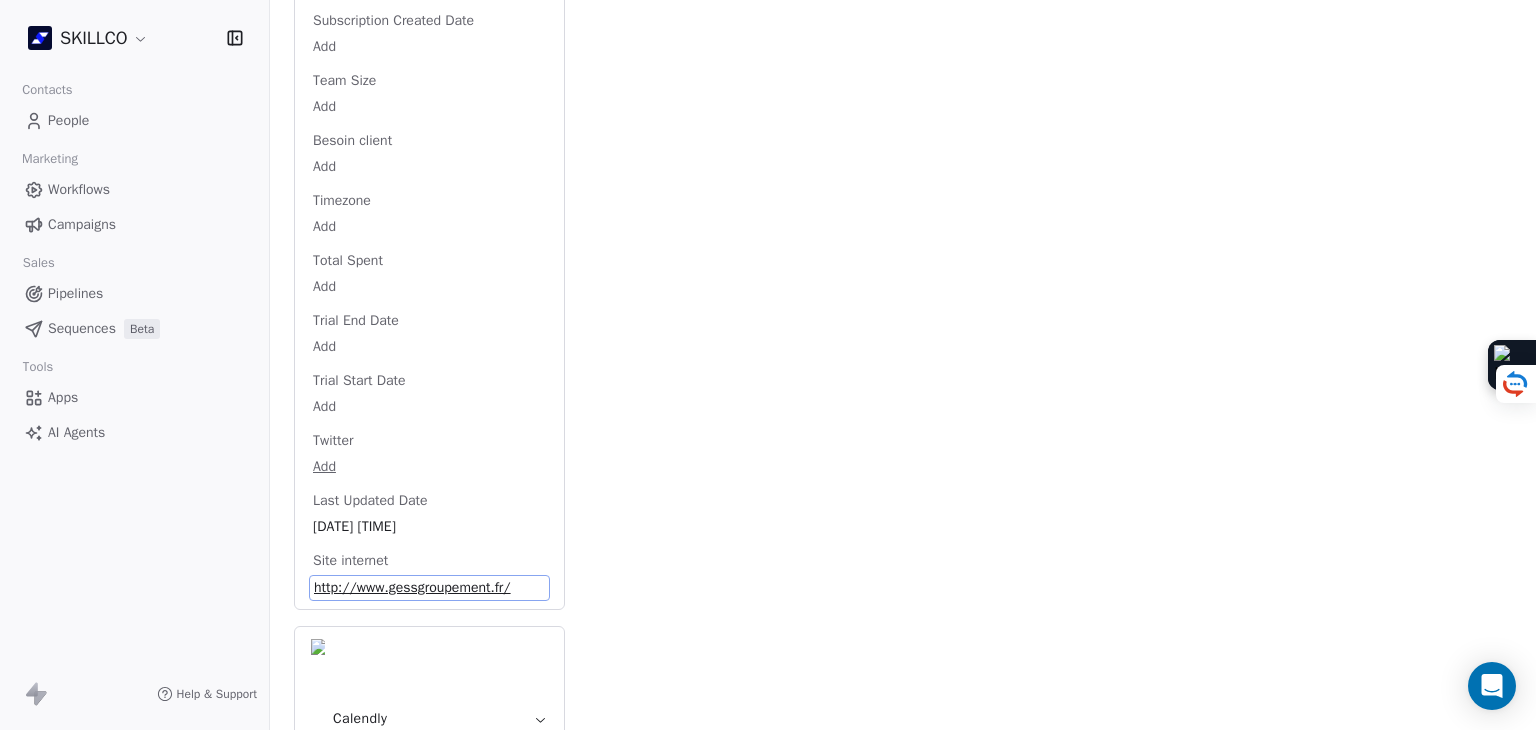 click on "http://www.gessgroupement.fr/" at bounding box center (429, 588) 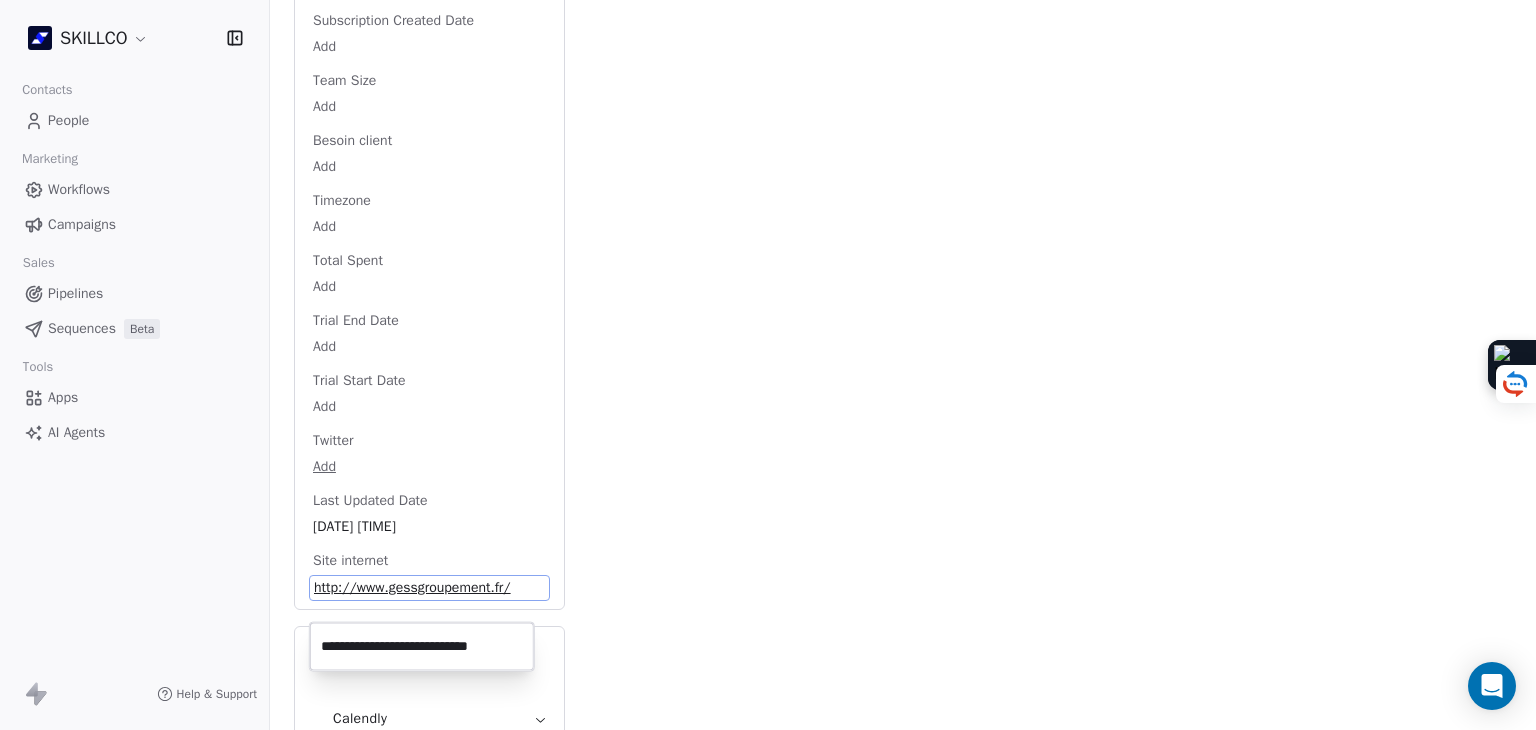 click on "**********" at bounding box center (422, 647) 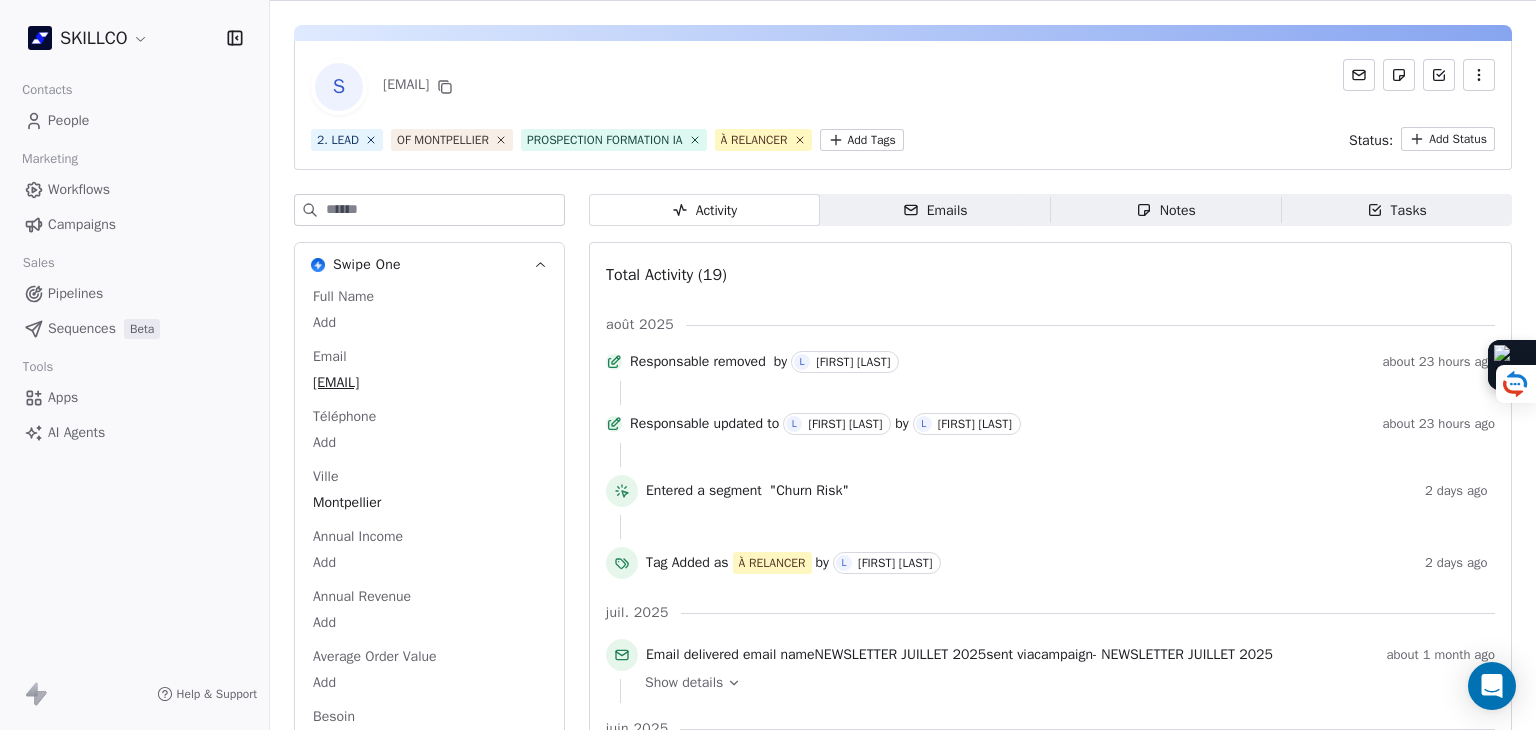 scroll, scrollTop: 0, scrollLeft: 0, axis: both 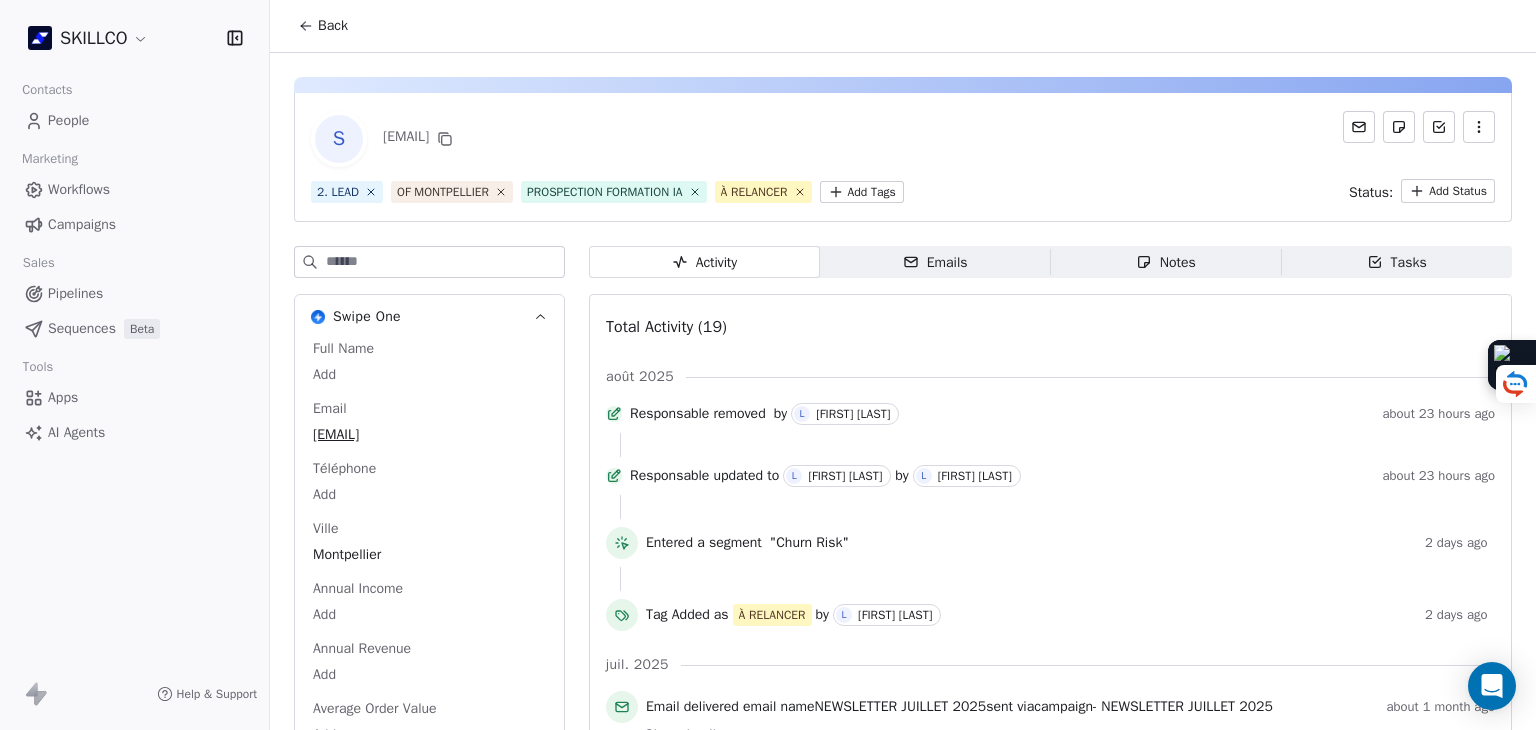 click on "Emails Emails" at bounding box center (935, 262) 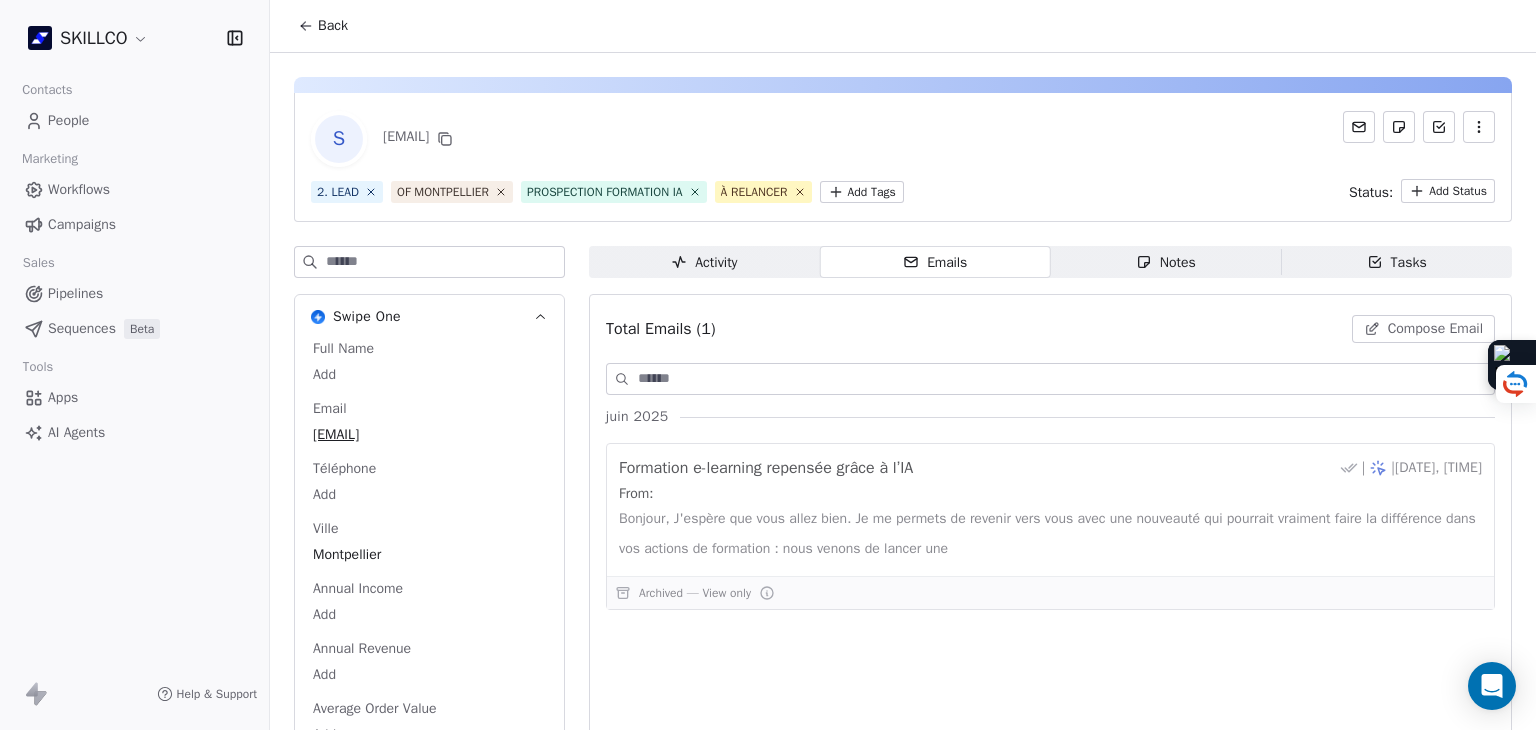 click 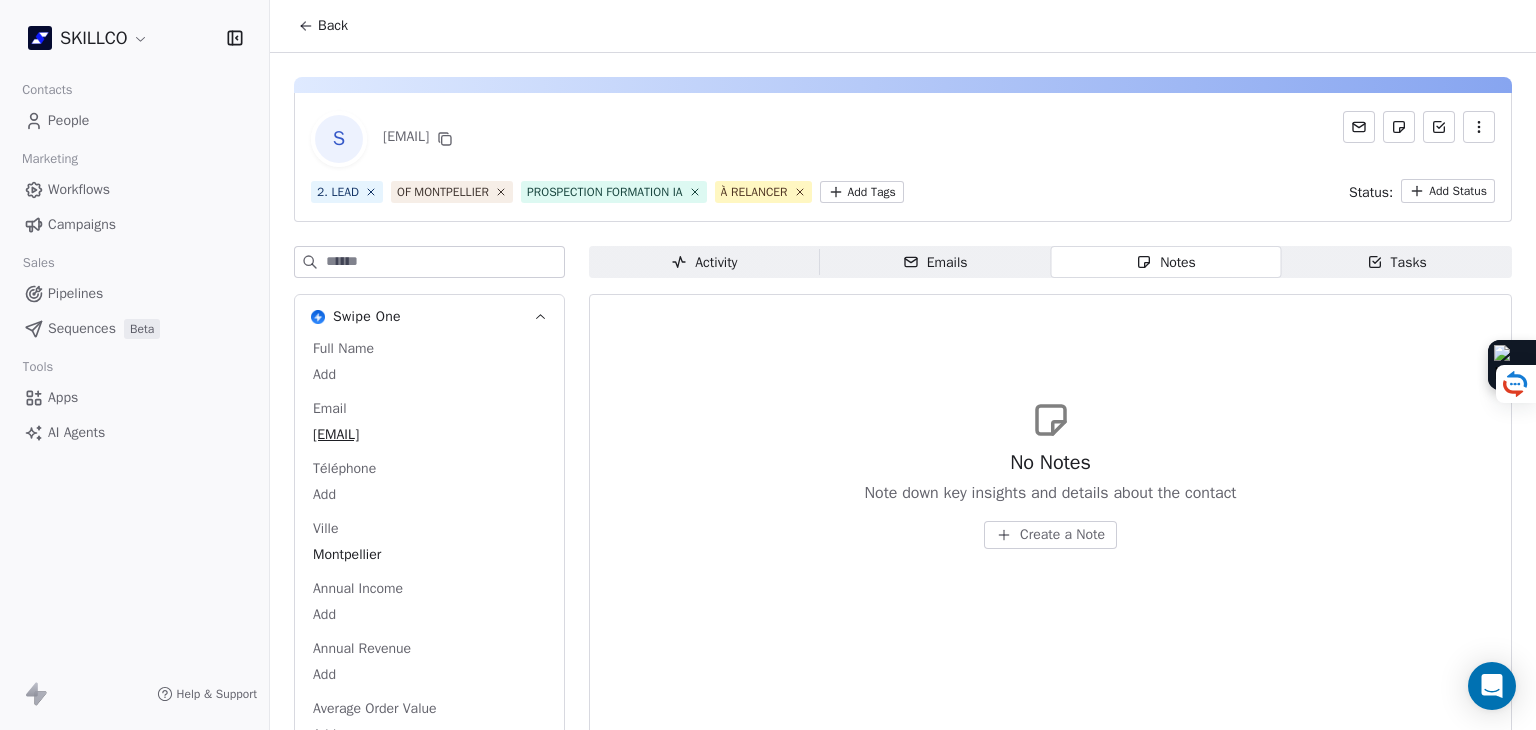 click on "Activity Activity" at bounding box center (704, 262) 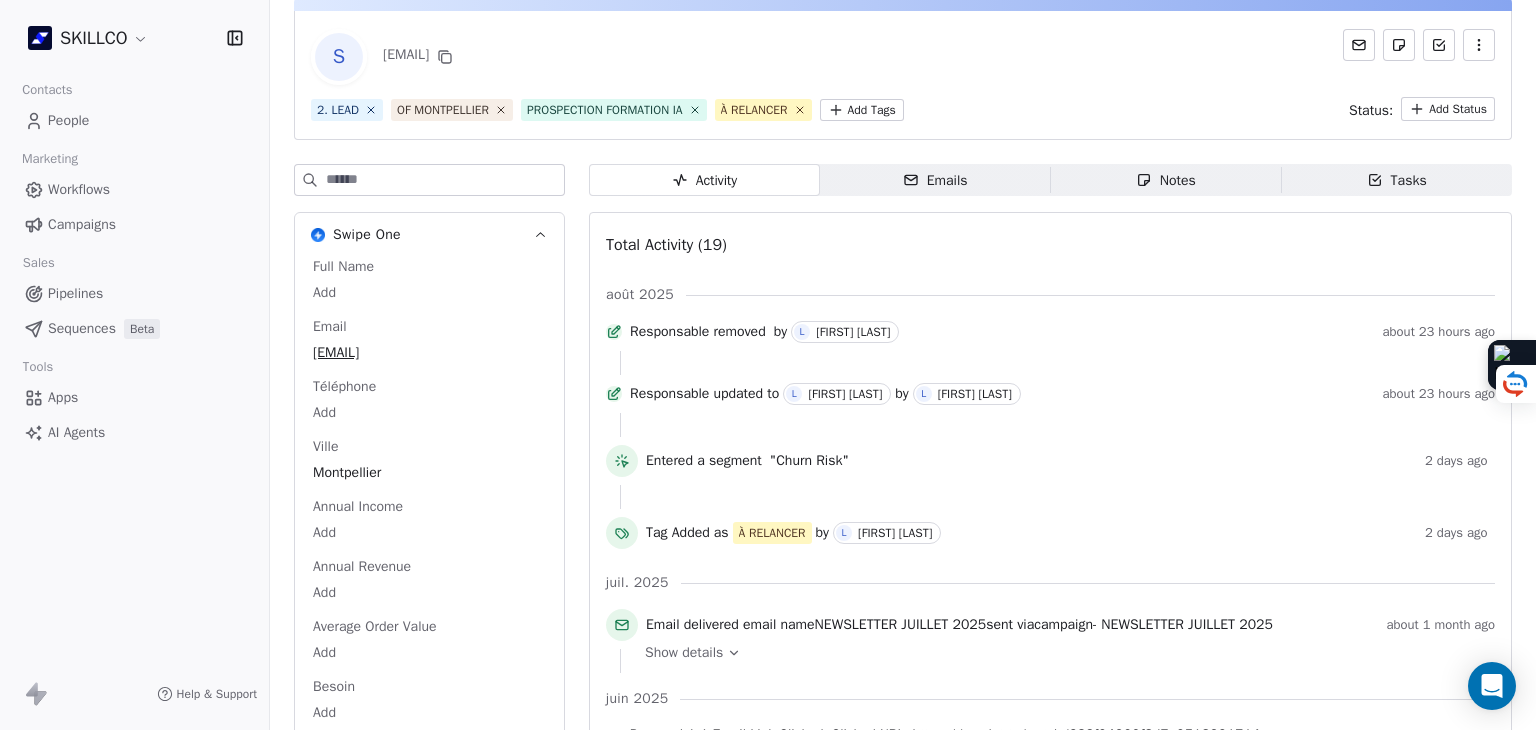 scroll, scrollTop: 0, scrollLeft: 0, axis: both 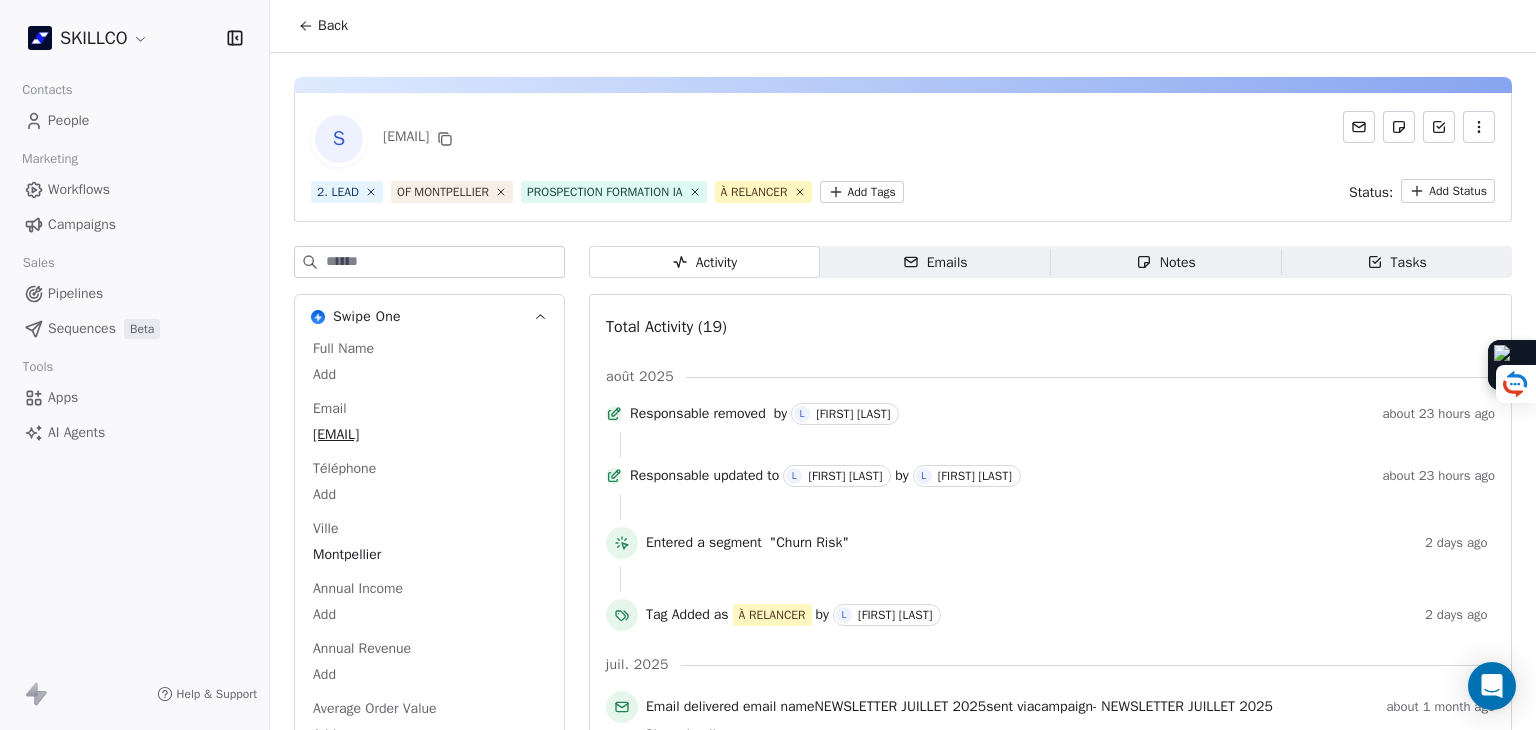 drag, startPoint x: 468, startPoint y: 130, endPoint x: 616, endPoint y: 129, distance: 148.00337 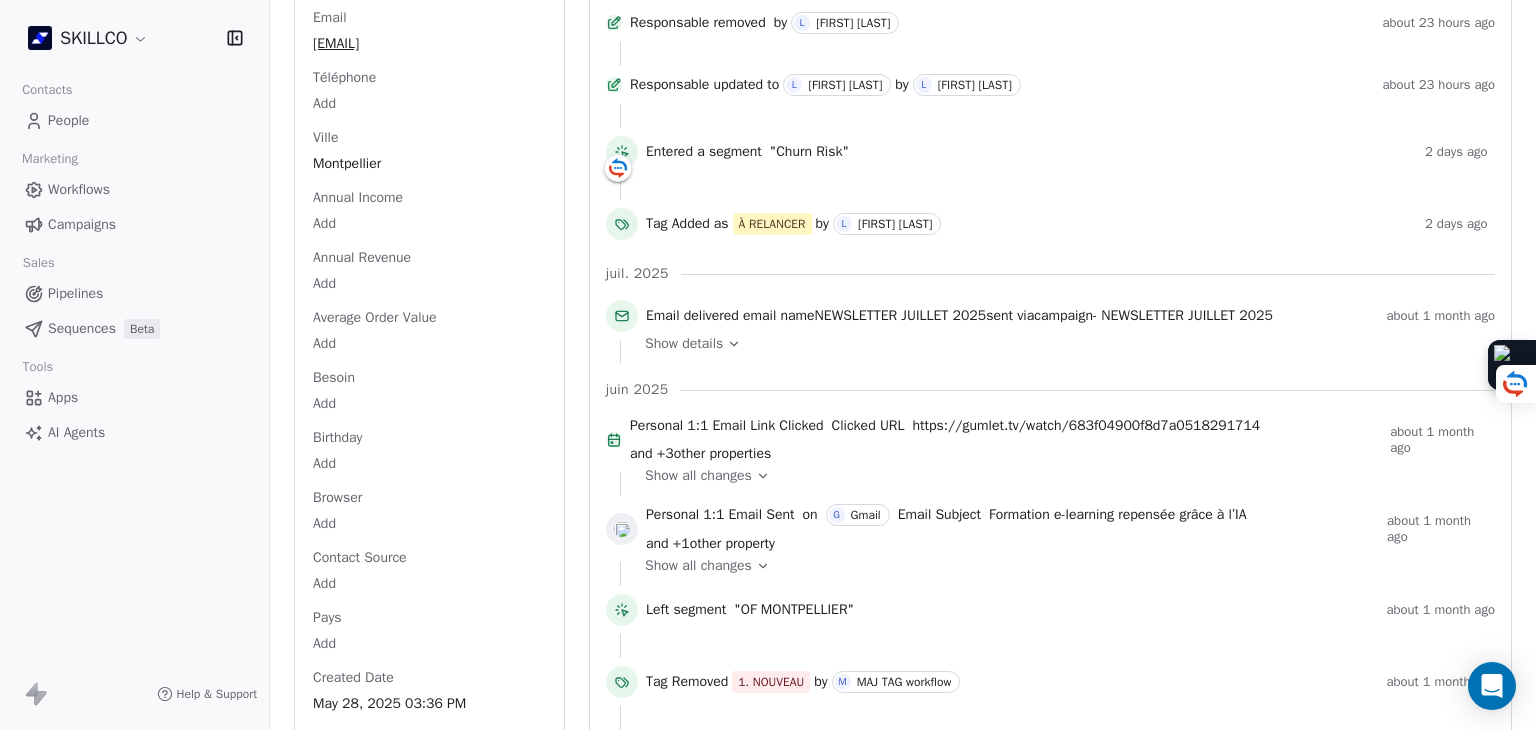 scroll, scrollTop: 91, scrollLeft: 0, axis: vertical 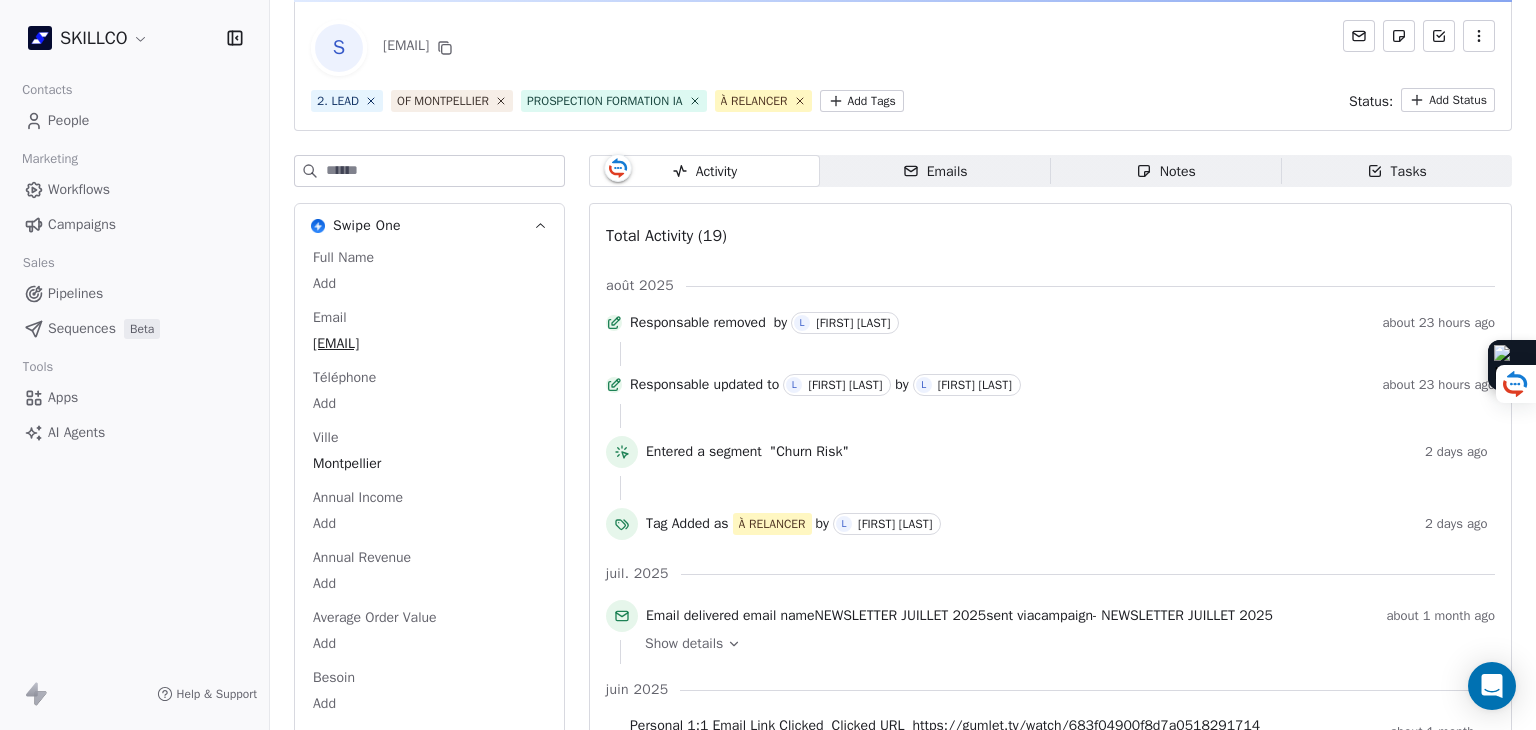 click on "SKILLCO Contacts People Marketing Workflows Campaigns Sales Pipelines Sequences Beta Tools Apps AI Agents Help & Support Back S montpellier@desetoilesetdesfemmes.org 2. LEAD OF MONTPELLIER PROSPECTION FORMATION IA À RELANCER  Add Tags Status:   Add Status Swipe One Full Name Add Email montpellier@desetoilesetdesfemmes.org Téléphone Add Ville Montpellier Annual Income Add Annual Revenue Add Average Order Value Add Besoin Add Birthday Add Browser Add Contact Source Add Pays Add Created Date May 28, 2025 03:36 PM Customer Lifetime Value Add Department Add Derniere page consulte Add Device Add Email Verification Status Valid Entreprise Gess Group Facebook https://www.facebook.com/desetoilesetdesfemmes.montpellier/ First Purchase Date Add Prénom Add Gender Add Poste Add Langue Add Last Abandoned Date Add Last Purchase Date Add Last Activity Date Jun 30, 2025 12:02 PM Nom Add LinkedIn Add Marketing Contact Status Add Email Marketing Consent Subscribed MRR Add Next Billing Date Add Notes Add Scoring 0/10 Add" at bounding box center (768, 365) 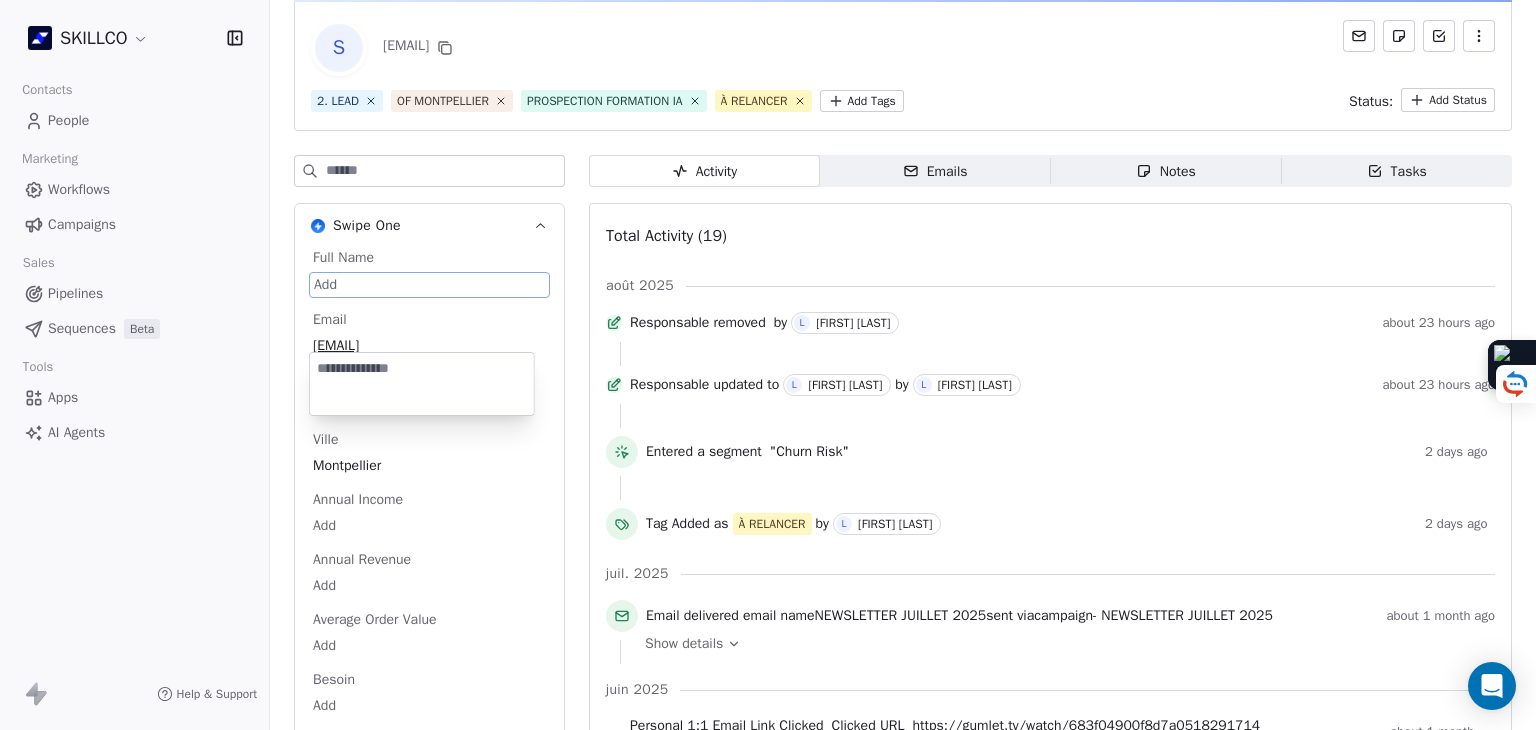 scroll, scrollTop: 38, scrollLeft: 0, axis: vertical 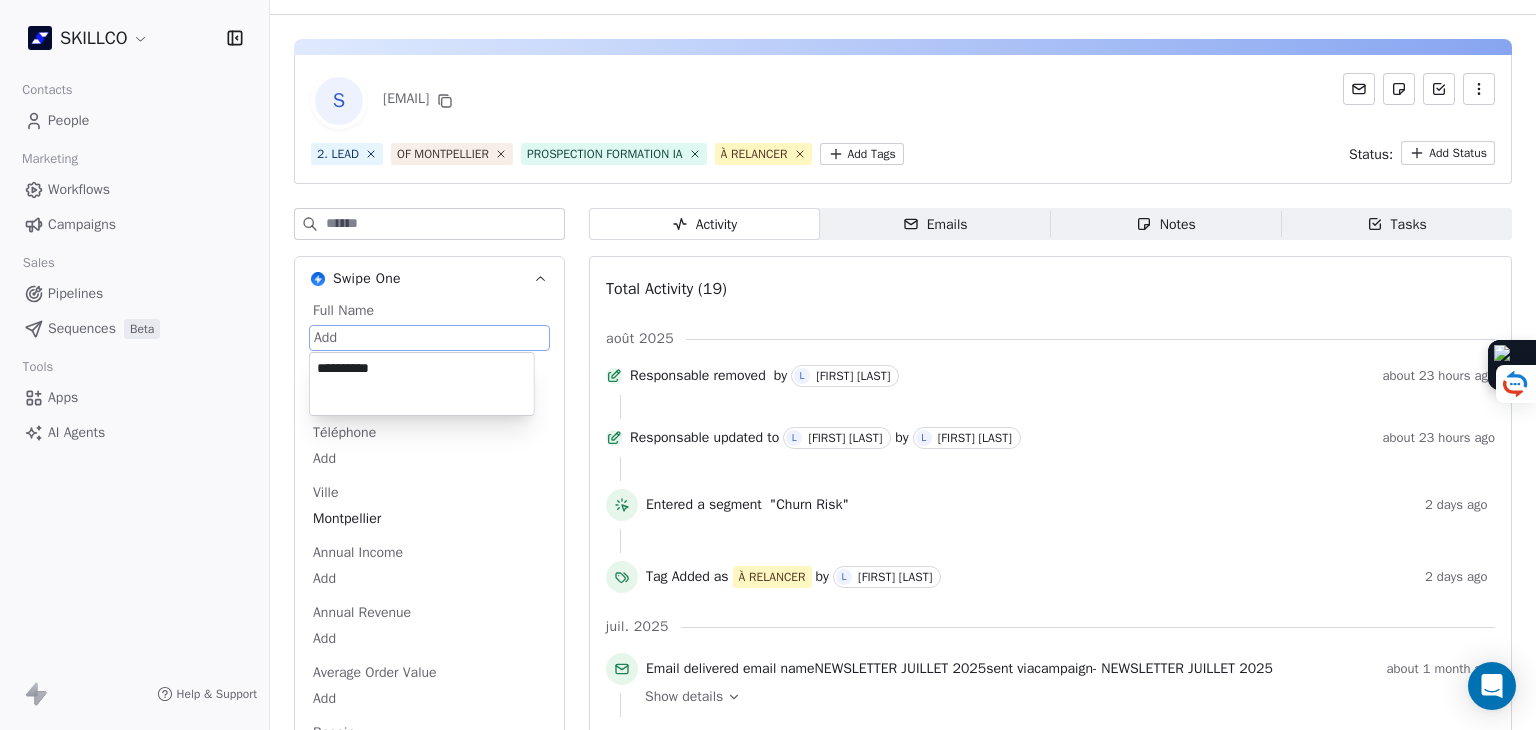 type on "********" 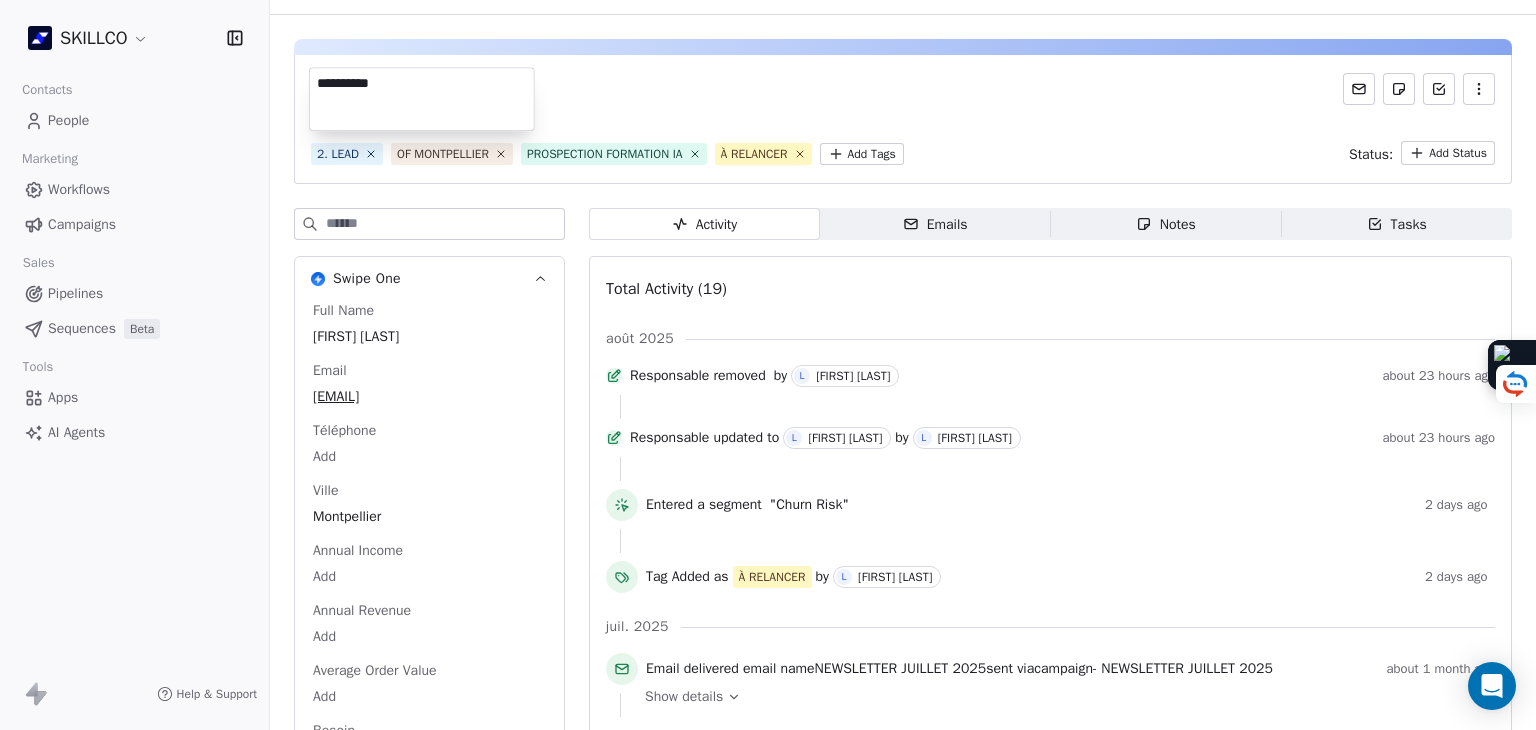 click on "SKILLCO Contacts People Marketing Workflows Campaigns Sales Pipelines Sequences Beta Tools Apps AI Agents Help & Support Back S Selma B.
montpellier@desetoilesetdesfemmes.org 2. LEAD OF MONTPELLIER PROSPECTION FORMATION IA À RELANCER  Add Tags Status:   Add Status Swipe One Full Name Selma B.
Email montpellier@desetoilesetdesfemmes.org Téléphone Add Ville Montpellier Annual Income Add Annual Revenue Add Average Order Value Add Besoin Add Birthday Add Browser Add Contact Source Add Pays Add Created Date May 28, 2025 03:36 PM Customer Lifetime Value Add Department Add Derniere page consulte Add Device Add Email Verification Status Valid Entreprise Gess Group Facebook https://www.facebook.com/desetoilesetdesfemmes.montpellier/ First Purchase Date Add Prénom Add Gender Add Poste Add Langue Add Last Abandoned Date Add Last Purchase Date Add Last Activity Date Jun 30, 2025 12:02 PM Nom Add LinkedIn Add Marketing Contact Status Add Email Marketing Consent Subscribed MRR Add Next Billing Date Add Notes Add" at bounding box center (768, 365) 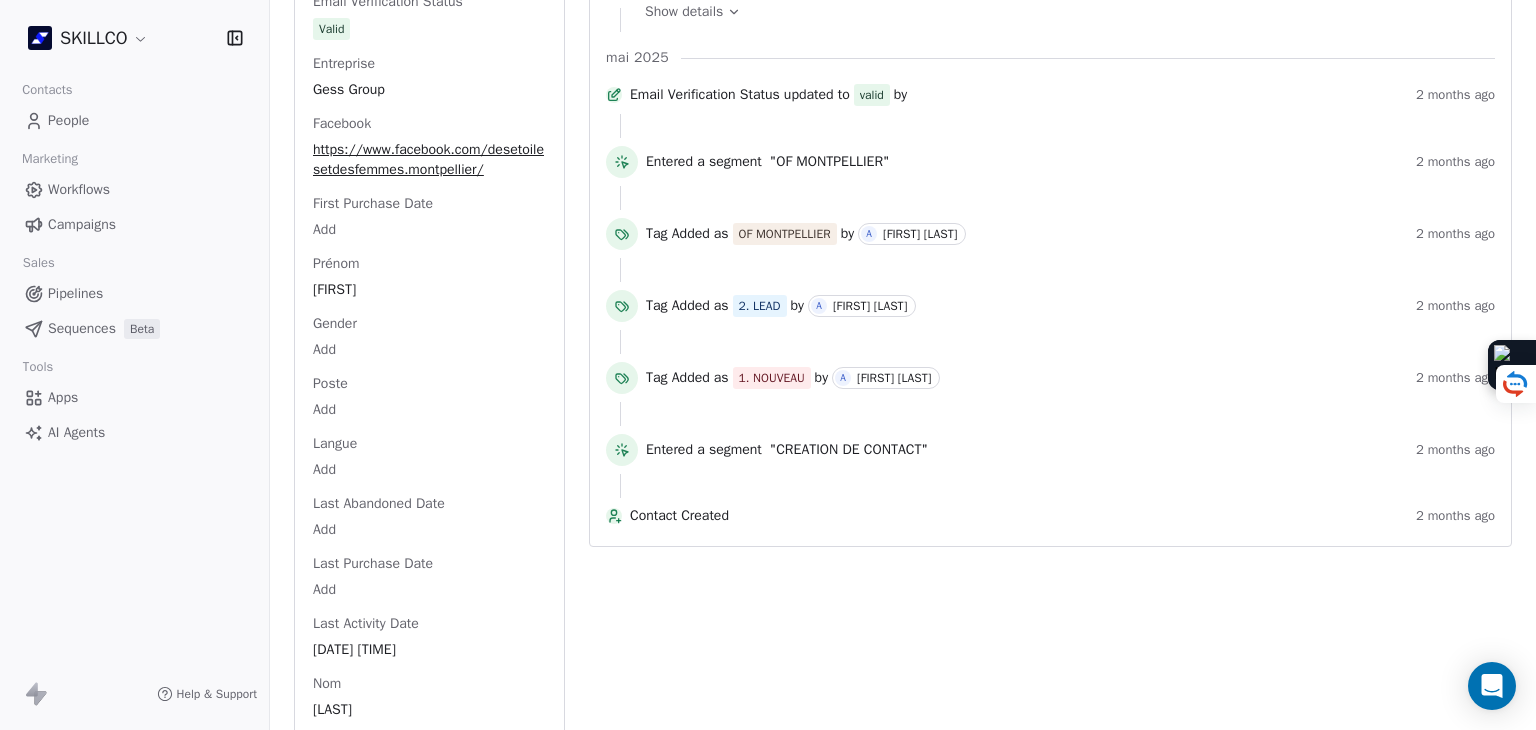 scroll, scrollTop: 1421, scrollLeft: 0, axis: vertical 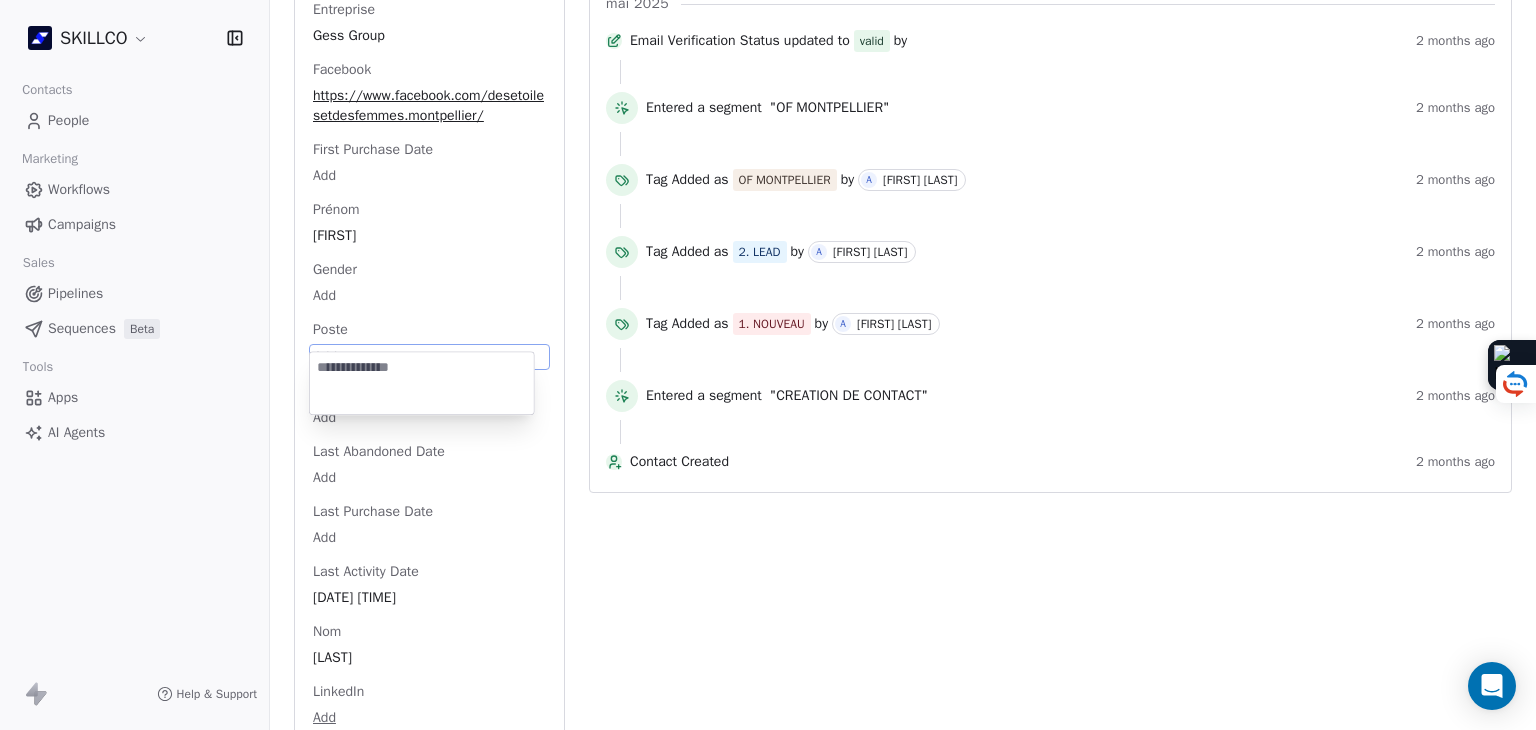 click on "SKILLCO Contacts People Marketing Workflows Campaigns Sales Pipelines Sequences Beta Tools Apps AI Agents Help & Support Back S Selma B. montpellier@desetoilesetdesfemmes.org 2. LEAD OF MONTPELLIER PROSPECTION FORMATION IA À RELANCER  Add Tags Status:   Add Status Swipe One Full Name Selma B. Email montpellier@desetoilesetdesfemmes.org Téléphone Add Ville Montpellier Annual Income Add Annual Revenue Add Average Order Value Add Besoin Add Birthday Add Browser Add Contact Source Add Pays Add Created Date May 28, 2025 03:36 PM Customer Lifetime Value Add Department Add Derniere page consulte Add Device Add Email Verification Status Valid Entreprise Gess Group Facebook https://www.facebook.com/desetoilesetdesfemmes.montpellier/ First Purchase Date Add Prénom Selma Gender Add Poste Add Langue Add Last Abandoned Date Add Last Purchase Date Add Last Activity Date Jun 30, 2025 12:02 PM Nom B. LinkedIn Add Marketing Contact Status Add Email Marketing Consent Subscribed MRR Add Next Billing Date Add Notes Add Add" at bounding box center [768, 365] 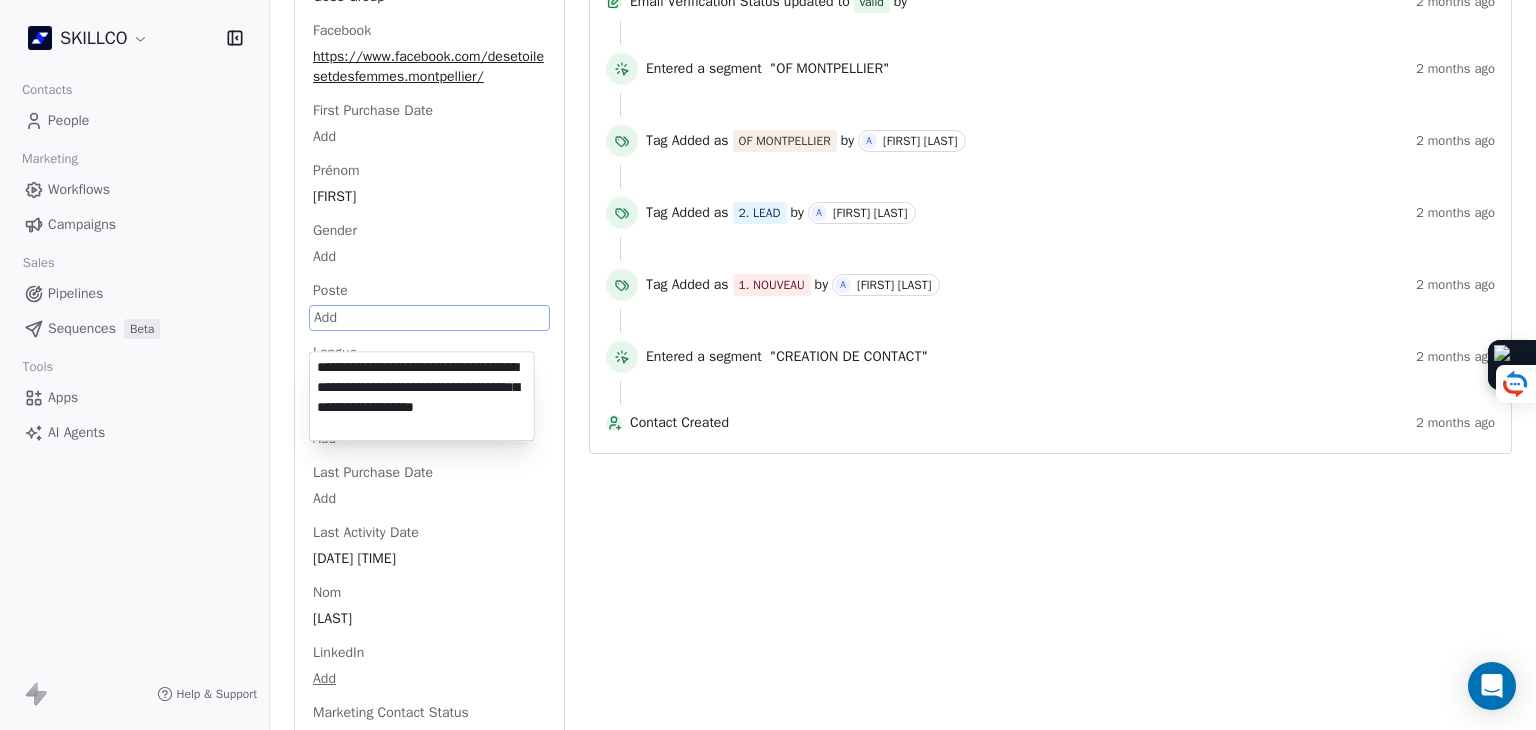 type on "**********" 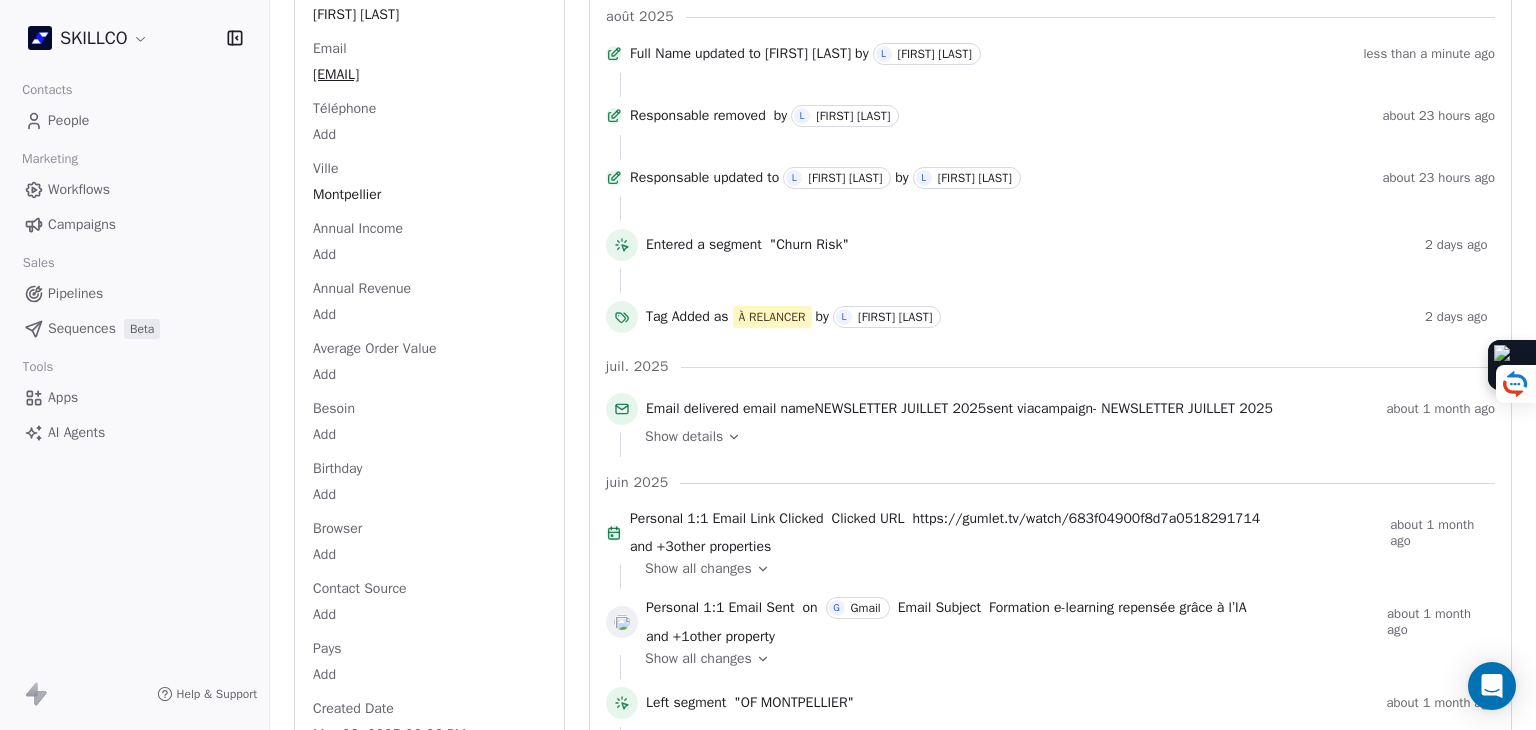 scroll, scrollTop: 0, scrollLeft: 0, axis: both 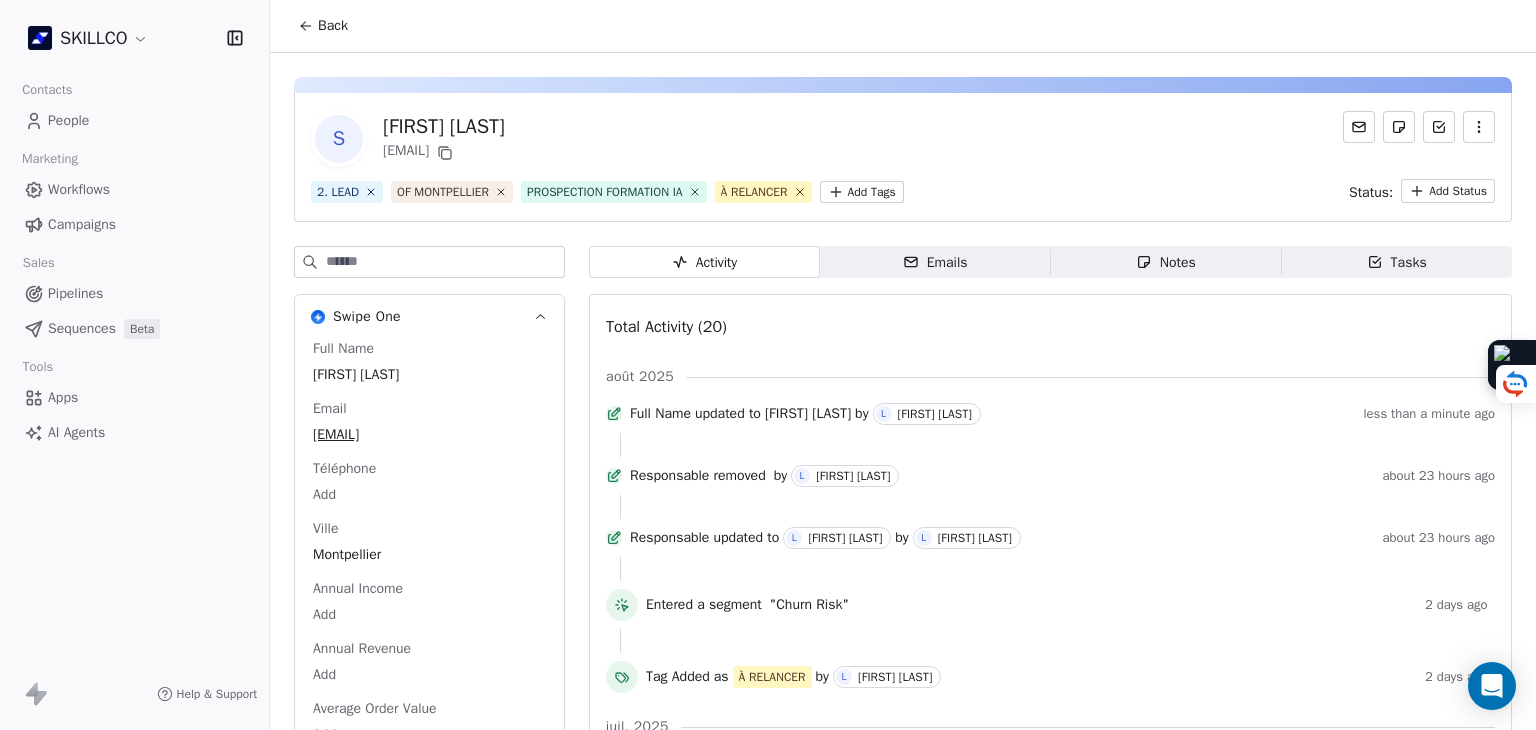 click on "Emails" at bounding box center [935, 262] 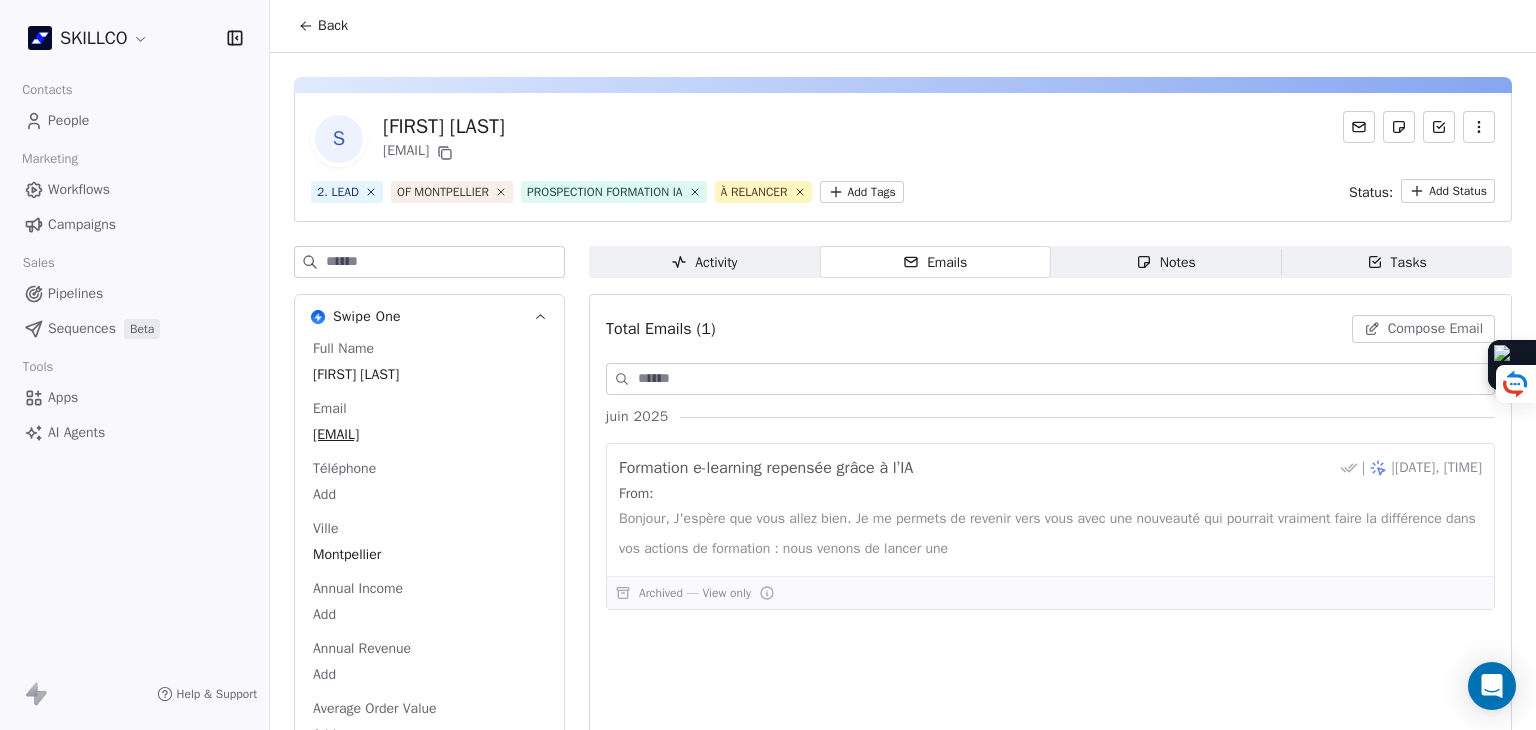 click 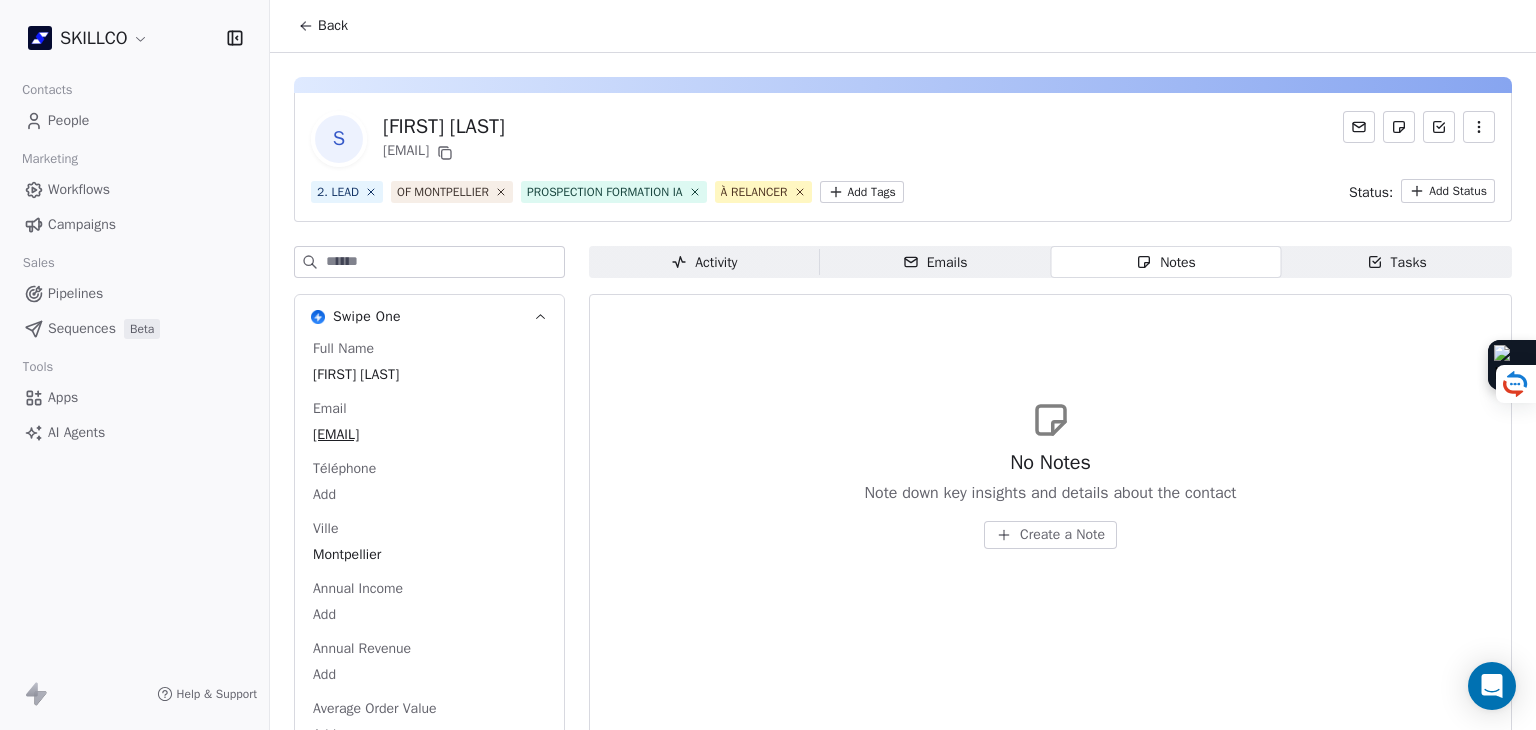 click on "Activity Activity" at bounding box center (704, 262) 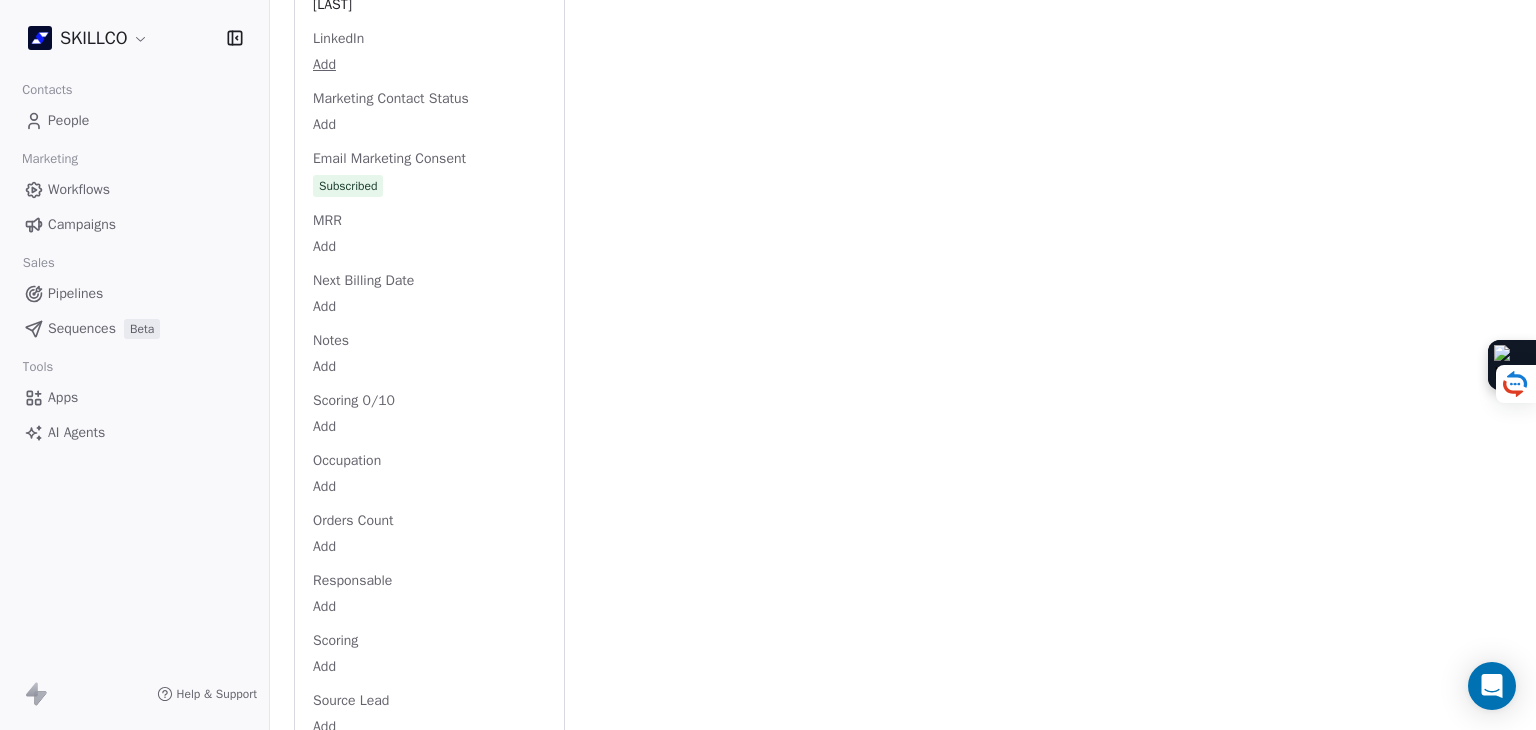 scroll, scrollTop: 2000, scrollLeft: 0, axis: vertical 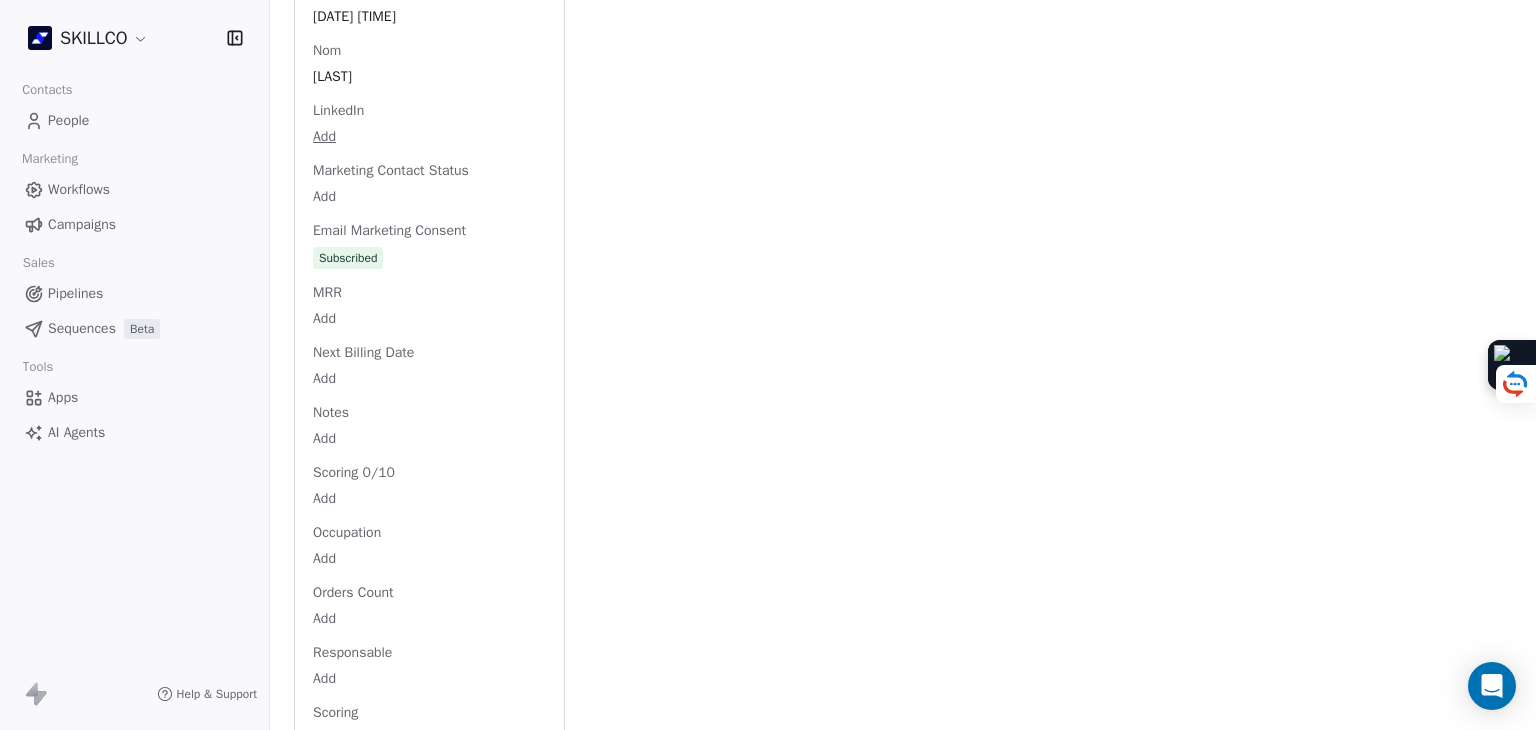 click on "SKILLCO Contacts People Marketing Workflows Campaigns Sales Pipelines Sequences Beta Tools Apps AI Agents Help & Support Back S Selma B. montpellier@desetoilesetdesfemmes.org 2. LEAD OF MONTPELLIER PROSPECTION FORMATION IA À RELANCER  Add Tags Status:   Add Status Swipe One Full Name Selma B. Email montpellier@desetoilesetdesfemmes.org Téléphone Add Ville Montpellier Annual Income Add Annual Revenue Add Average Order Value Add Besoin Add Birthday Add Browser Add Contact Source Add Pays Add Created Date May 28, 2025 03:36 PM Customer Lifetime Value Add Department Add Derniere page consulte Add Device Add Email Verification Status Valid Entreprise Gess Group Facebook https://www.facebook.com/desetoilesetdesfemmes.montpellier/ First Purchase Date Add Prénom Selma Gender Add Poste Coordinatrice de promotions chez Des Étoiles et des Femmes | Lauréate de l’Institut de l’Engagement Langue Add Last Abandoned Date Add Last Purchase Date Add Last Activity Date Jun 30, 2025 12:02 PM Nom B. LinkedIn Add Add" at bounding box center [768, 365] 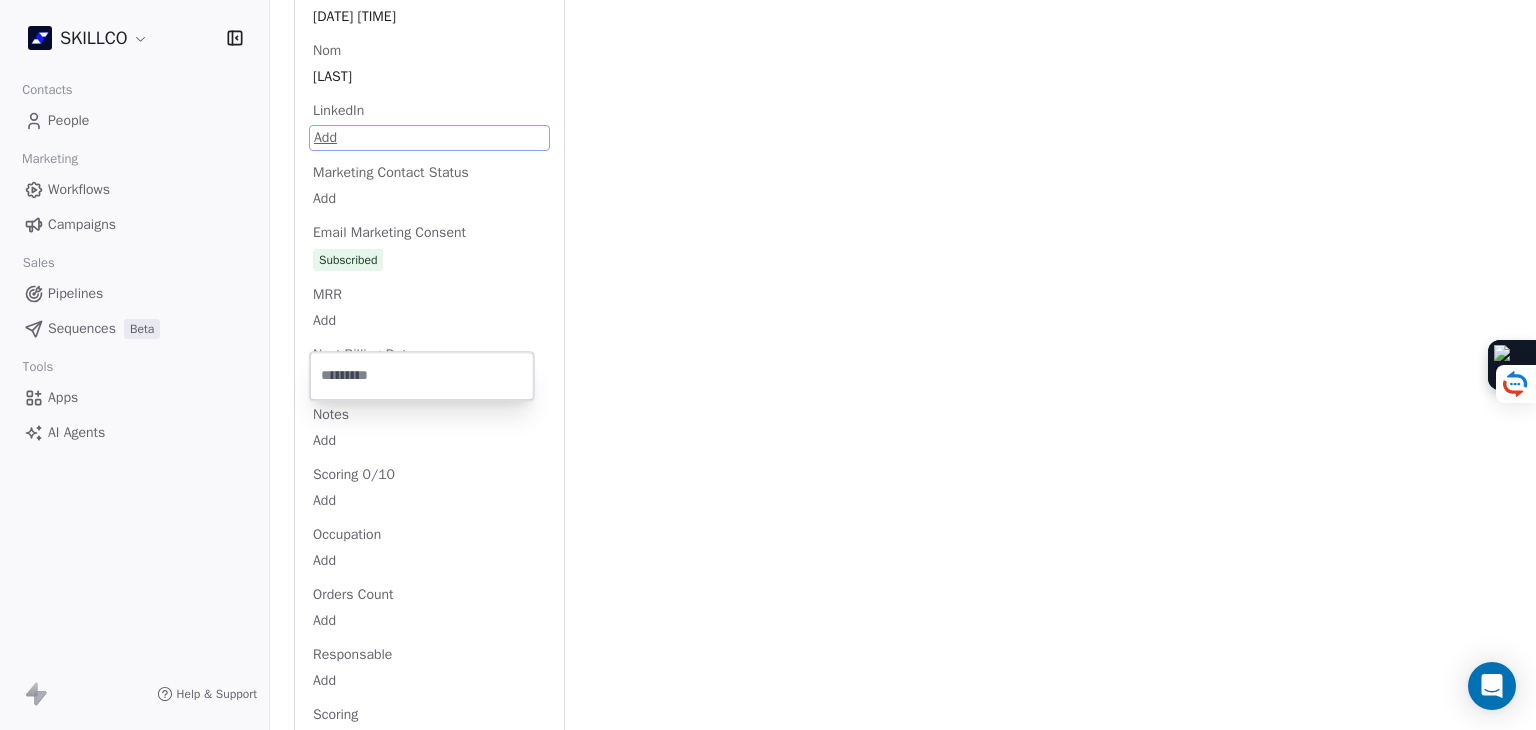 scroll, scrollTop: 1880, scrollLeft: 0, axis: vertical 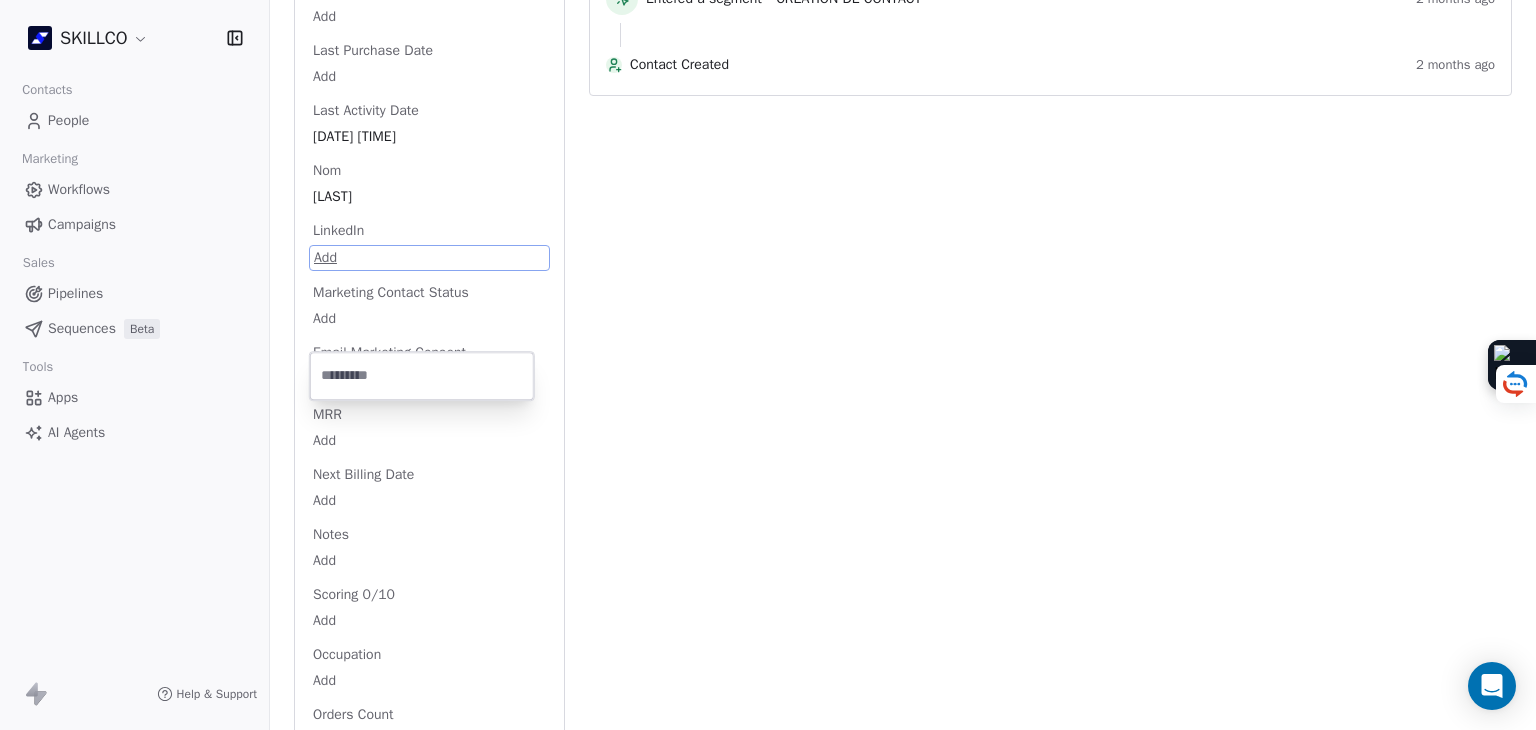 paste on "**********" 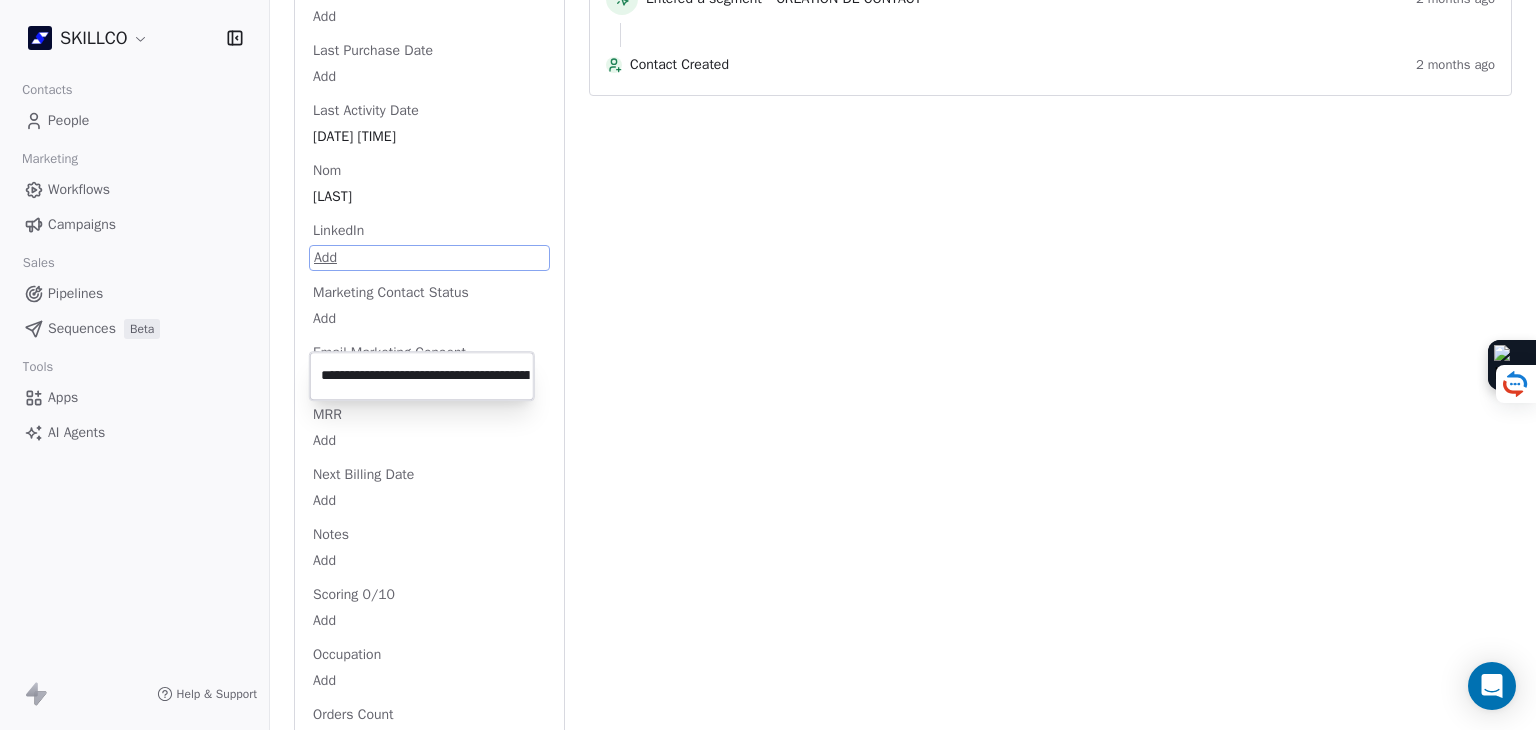 scroll, scrollTop: 0, scrollLeft: 108, axis: horizontal 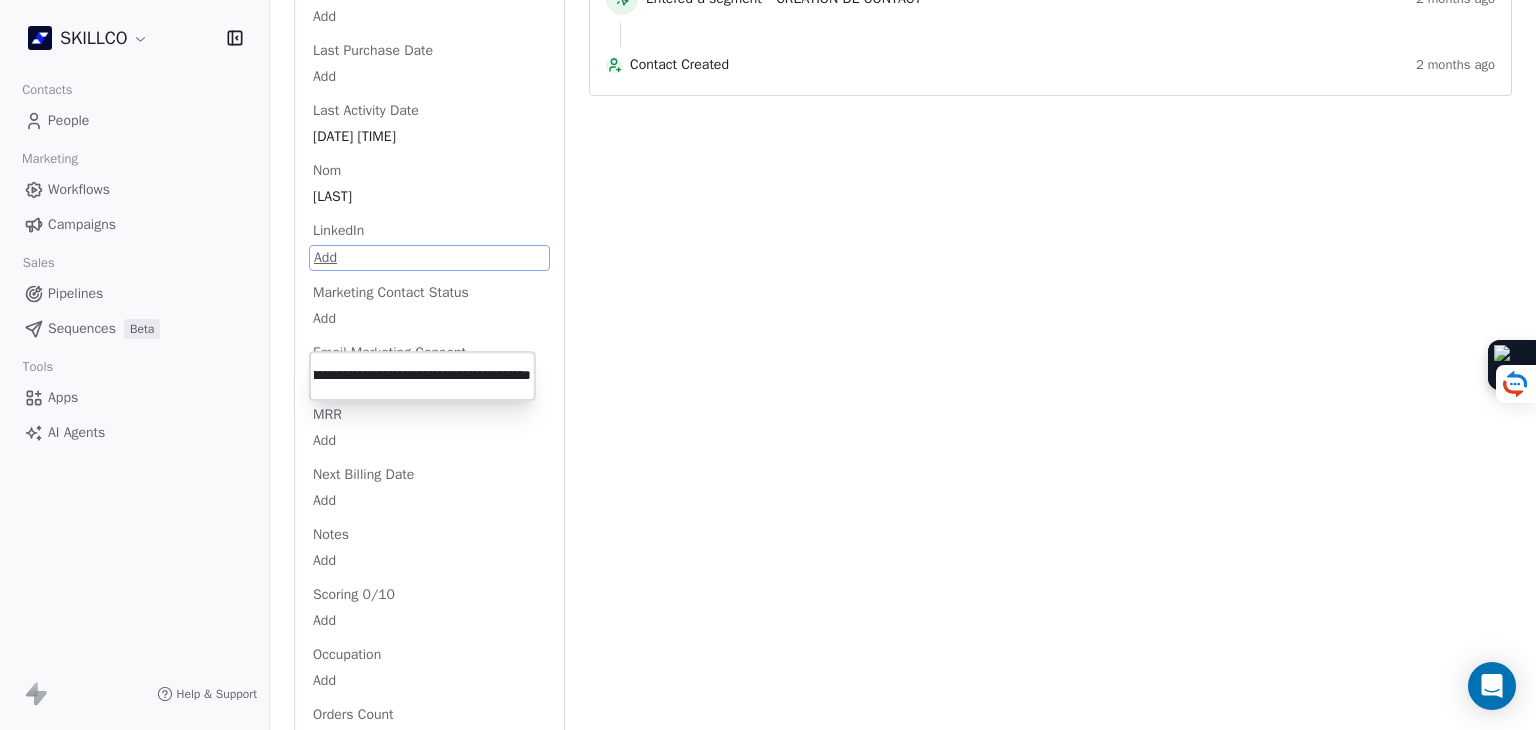 type on "**********" 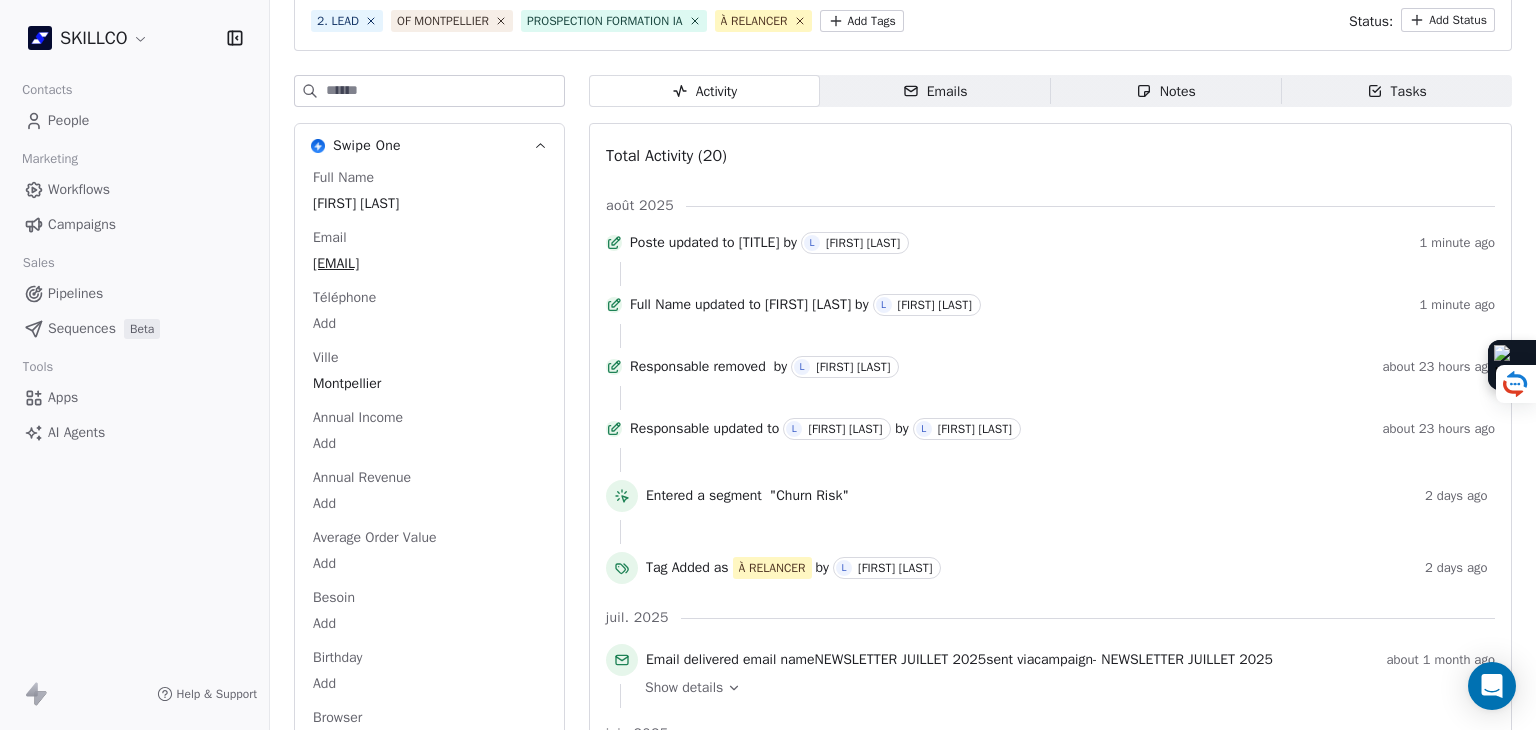 scroll, scrollTop: 0, scrollLeft: 0, axis: both 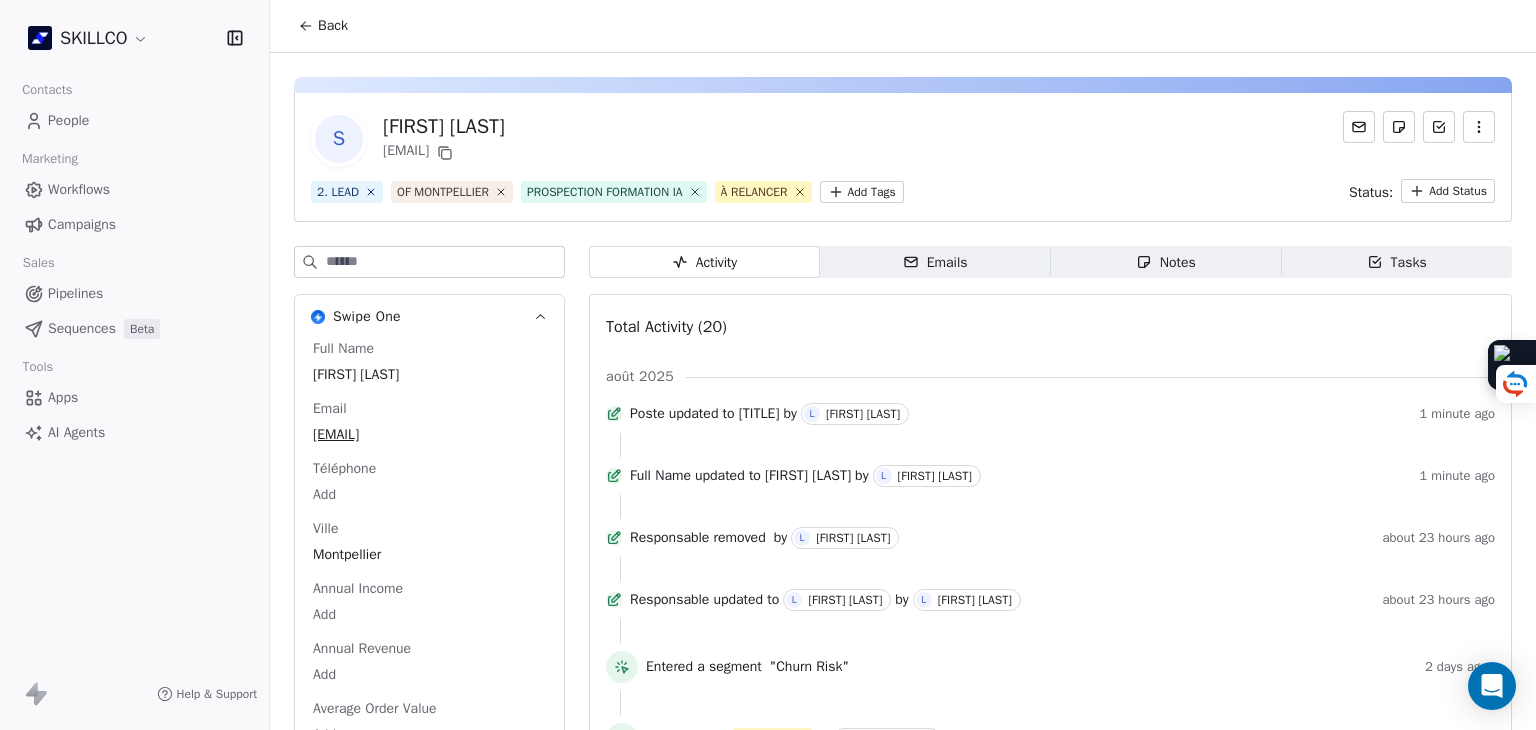 click on "Emails Emails" at bounding box center (935, 262) 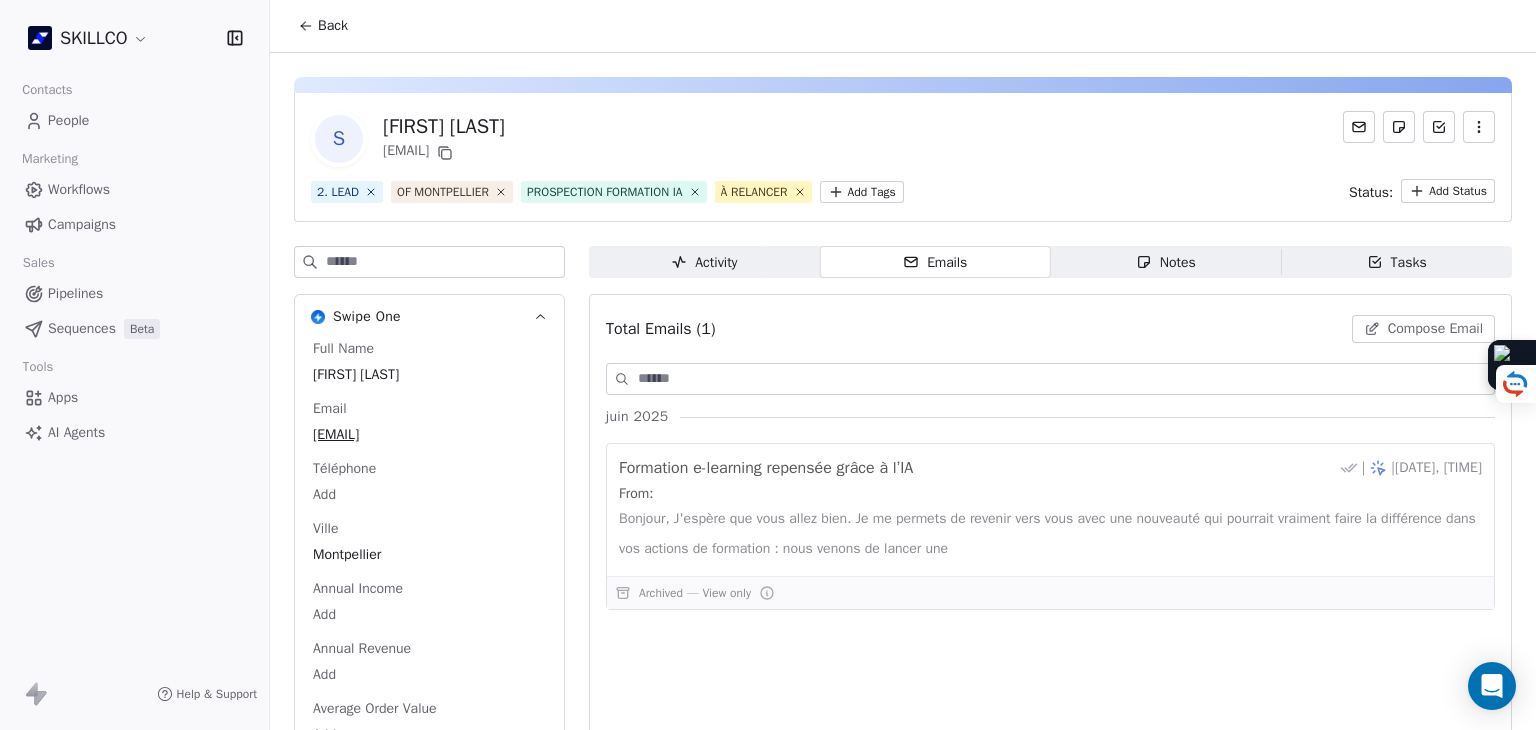 click on "Notes" at bounding box center [1166, 262] 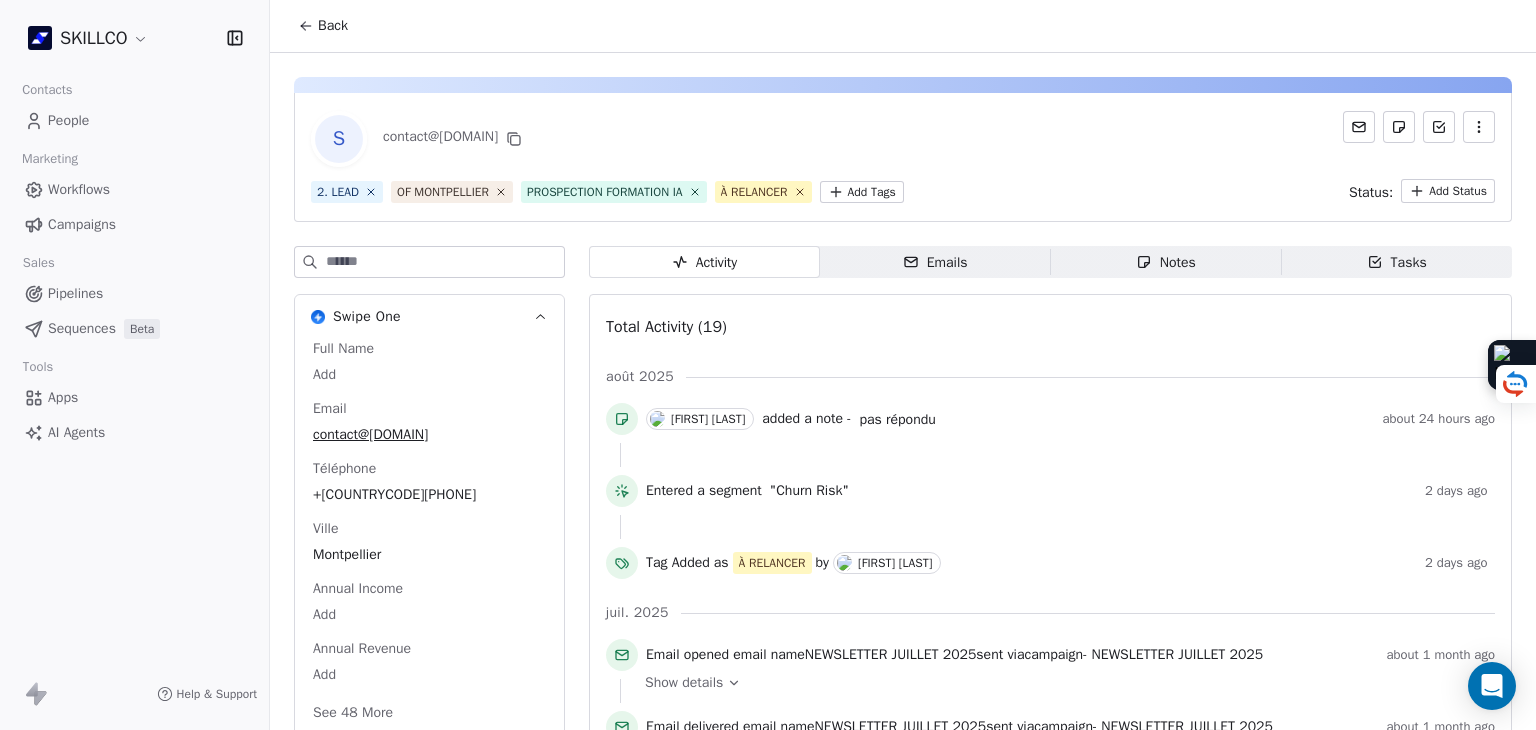 scroll, scrollTop: 0, scrollLeft: 0, axis: both 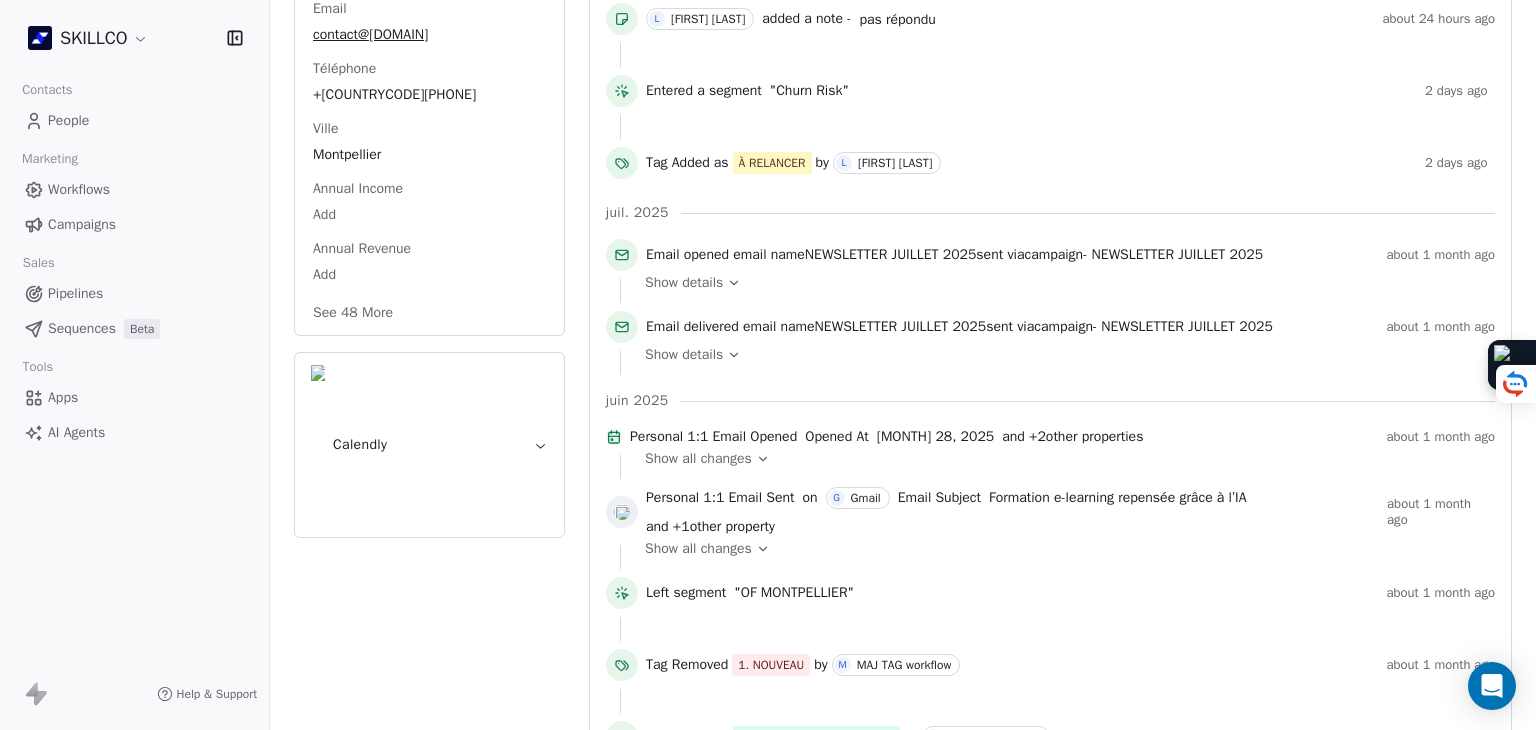 click on "See   48   More" at bounding box center (353, 313) 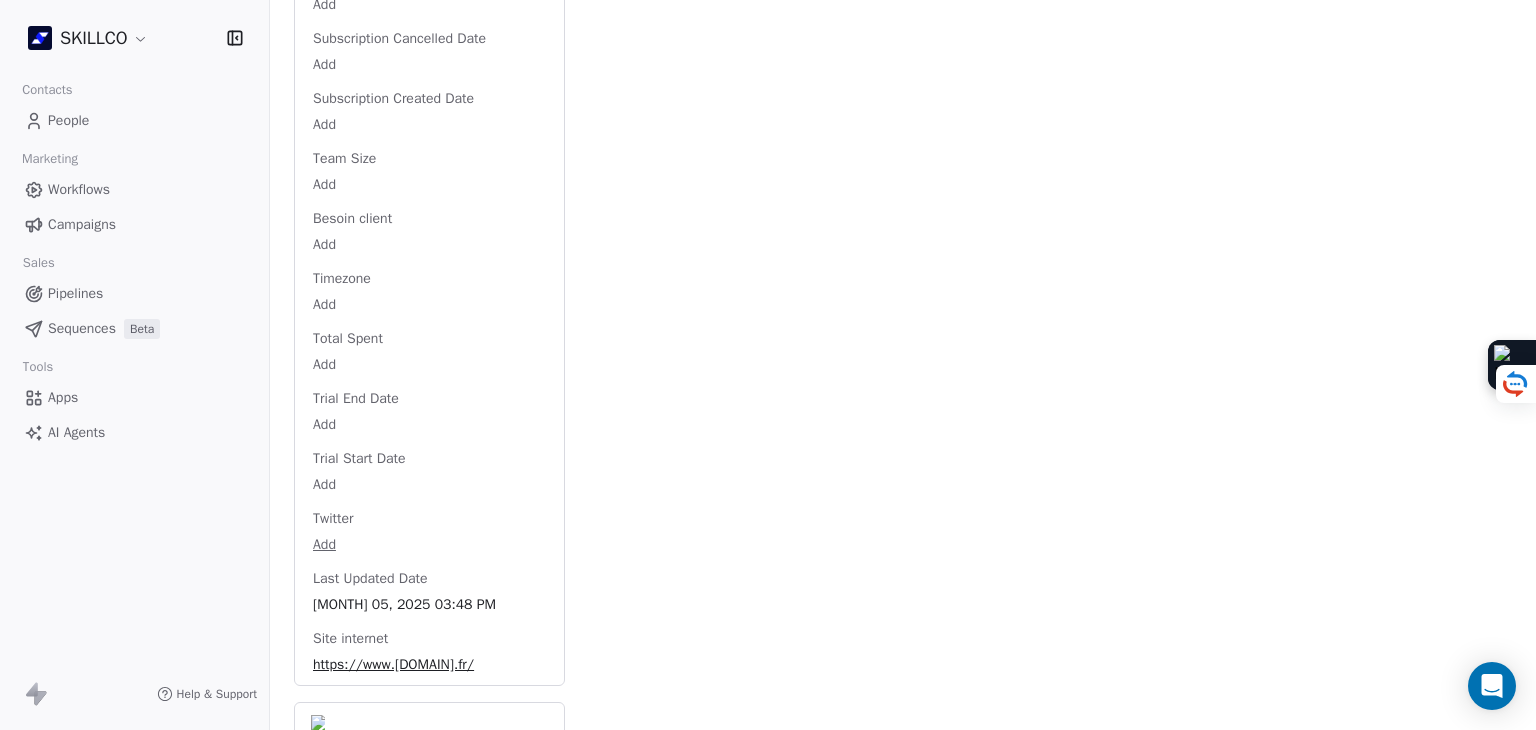 scroll, scrollTop: 2971, scrollLeft: 0, axis: vertical 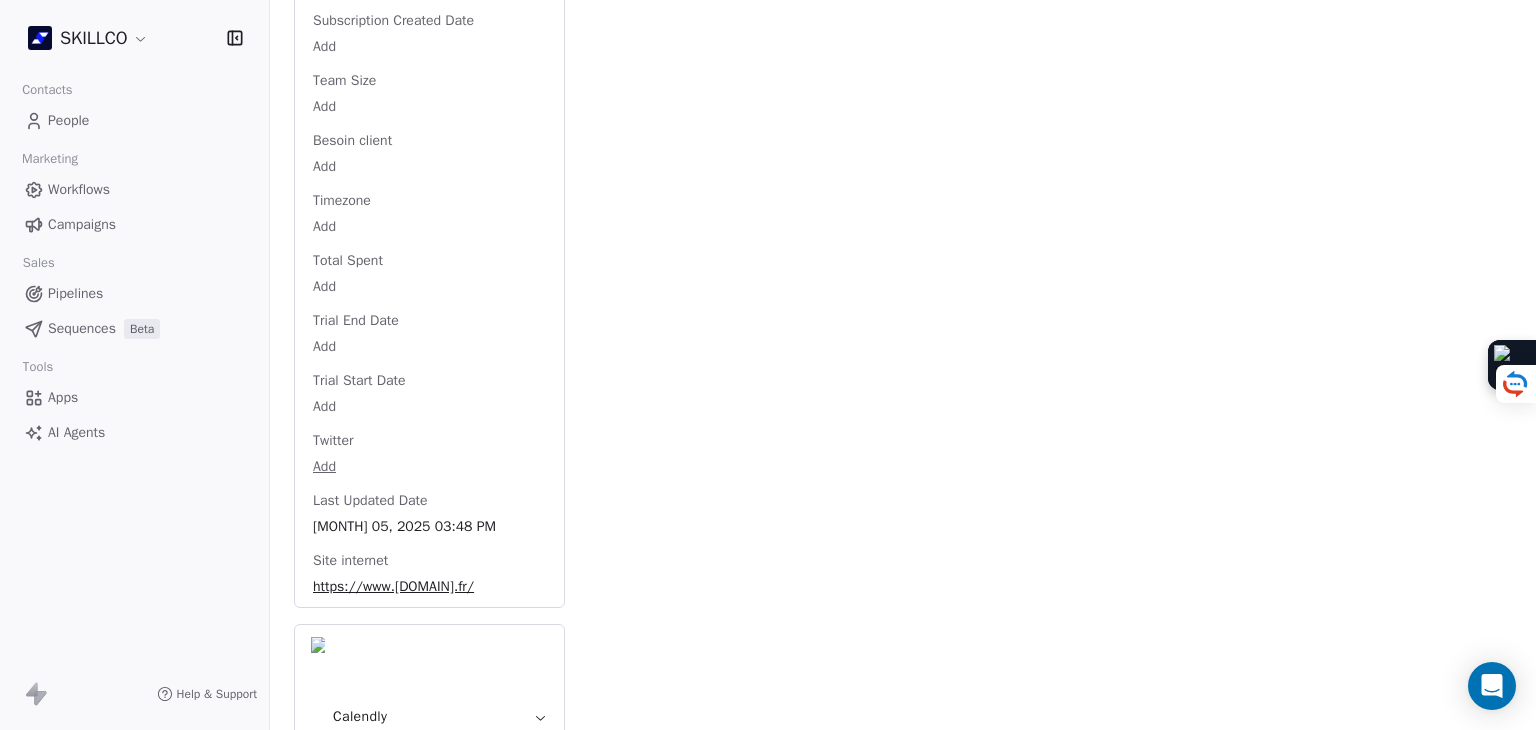 click on "https://www.[DOMAIN]/" at bounding box center (429, 587) 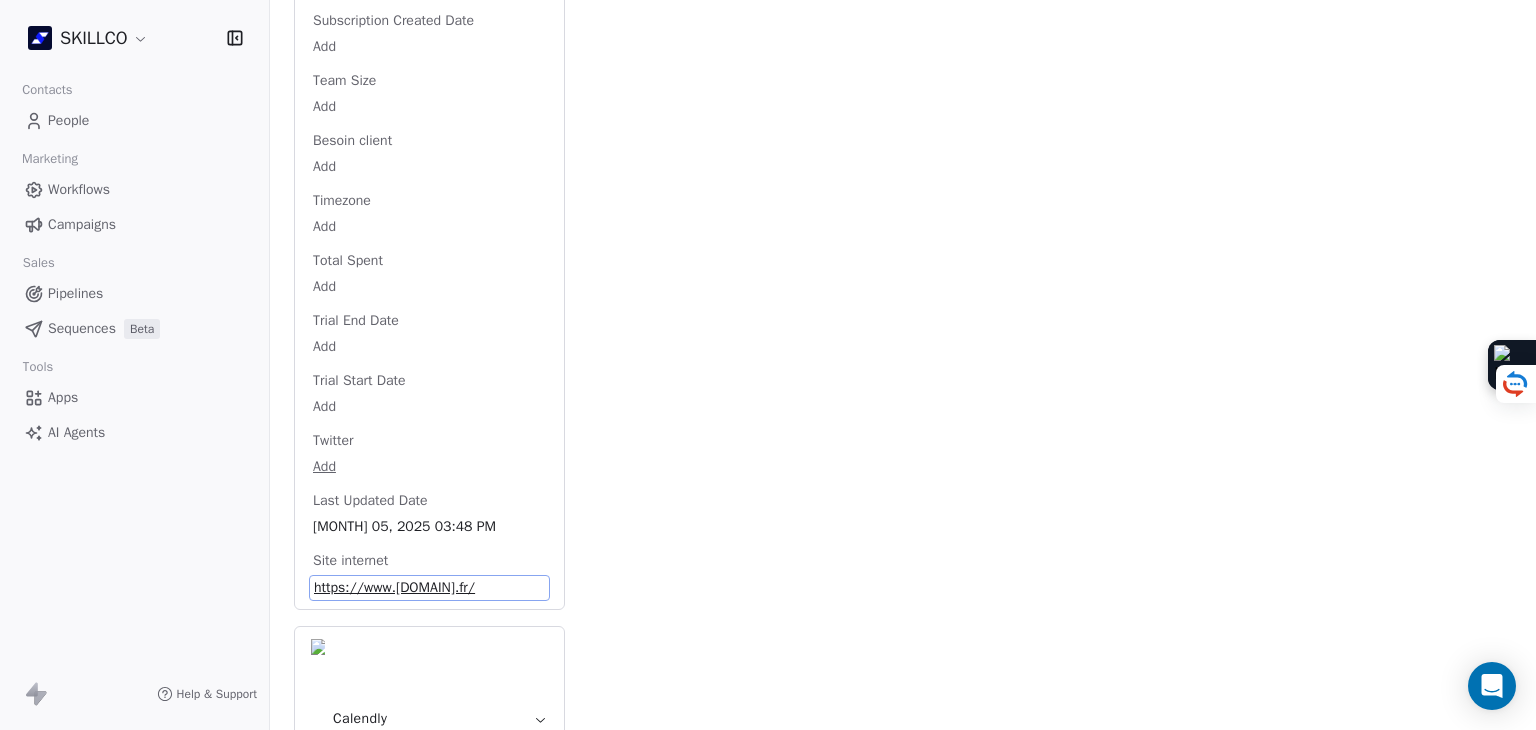 click on "https://www.[DOMAIN]/" at bounding box center [429, 588] 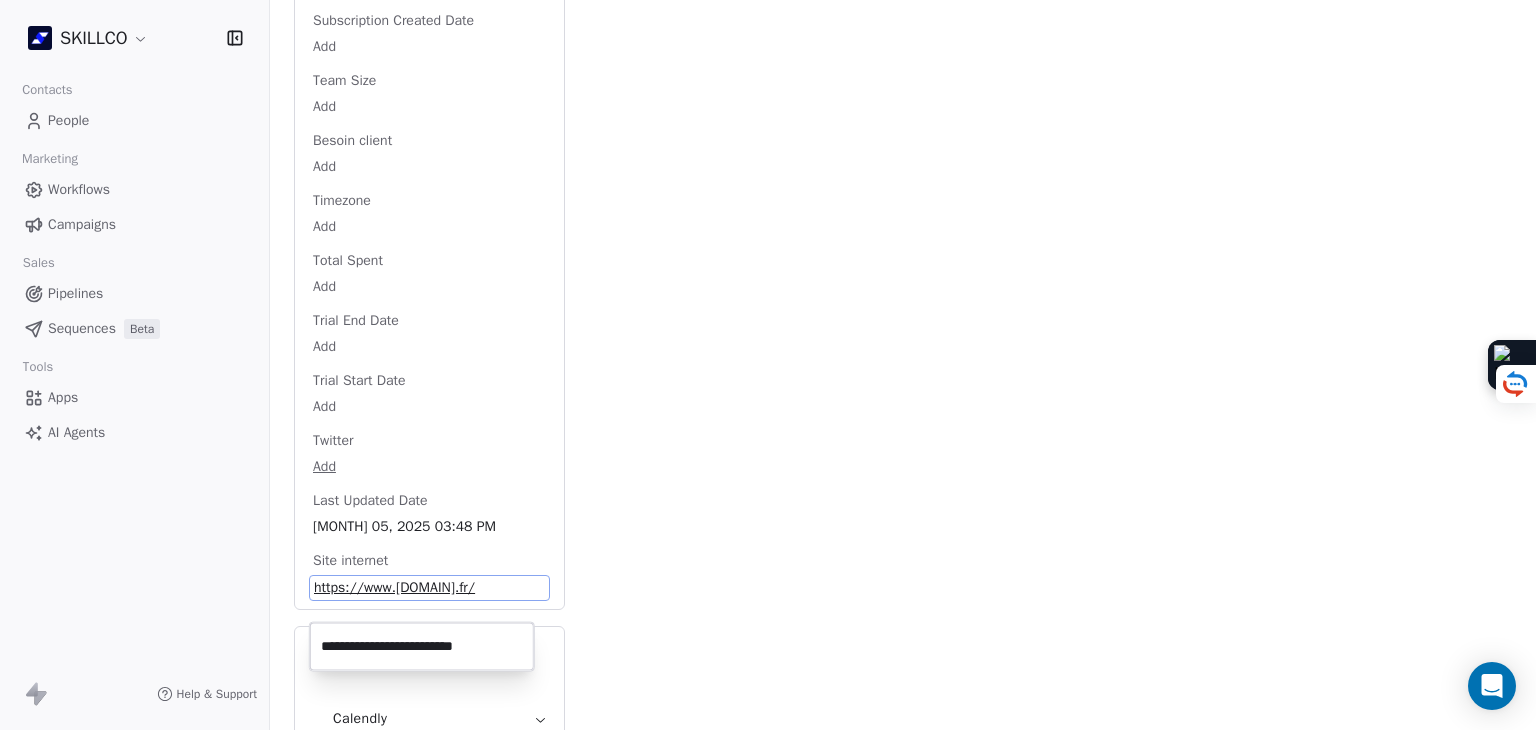 click on "**********" at bounding box center [422, 647] 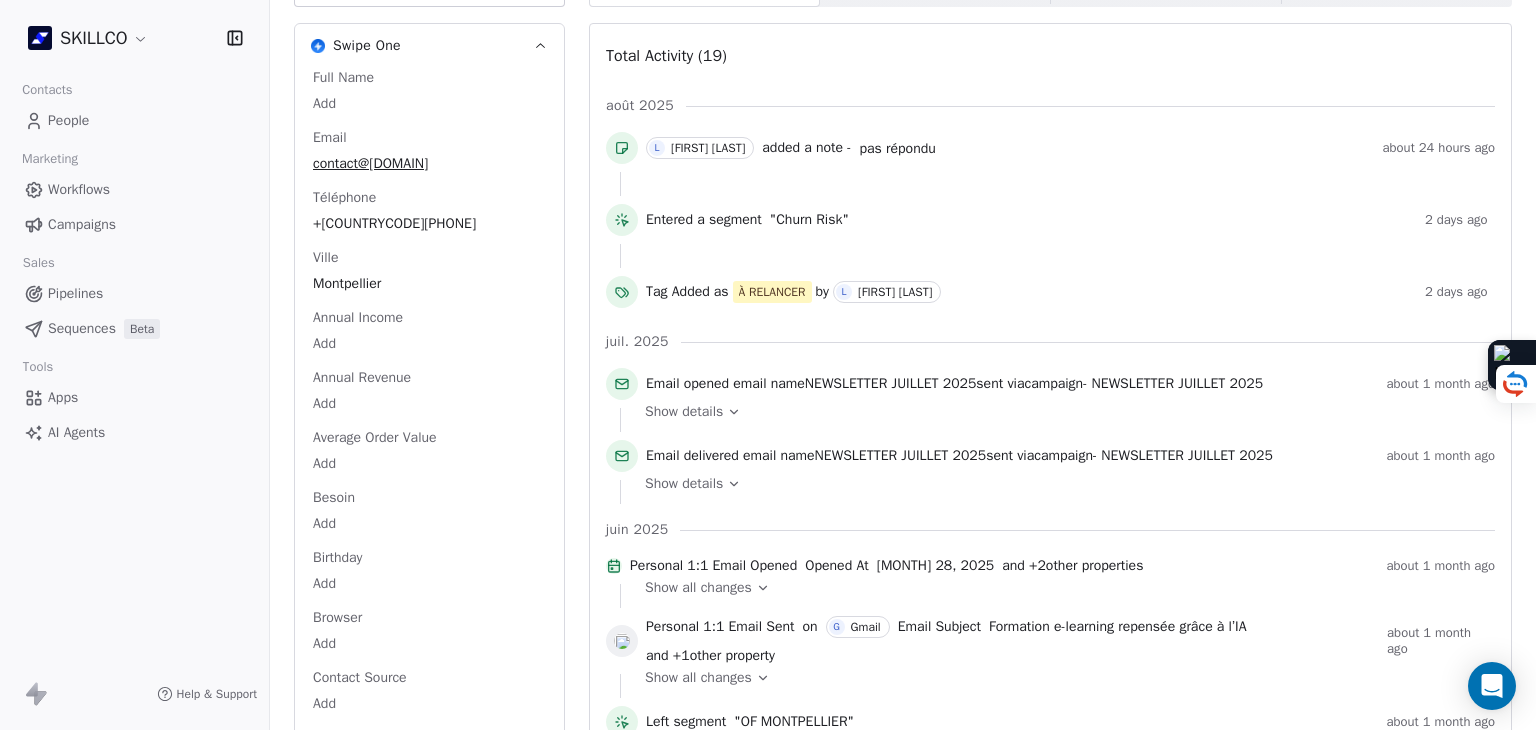 scroll, scrollTop: 0, scrollLeft: 0, axis: both 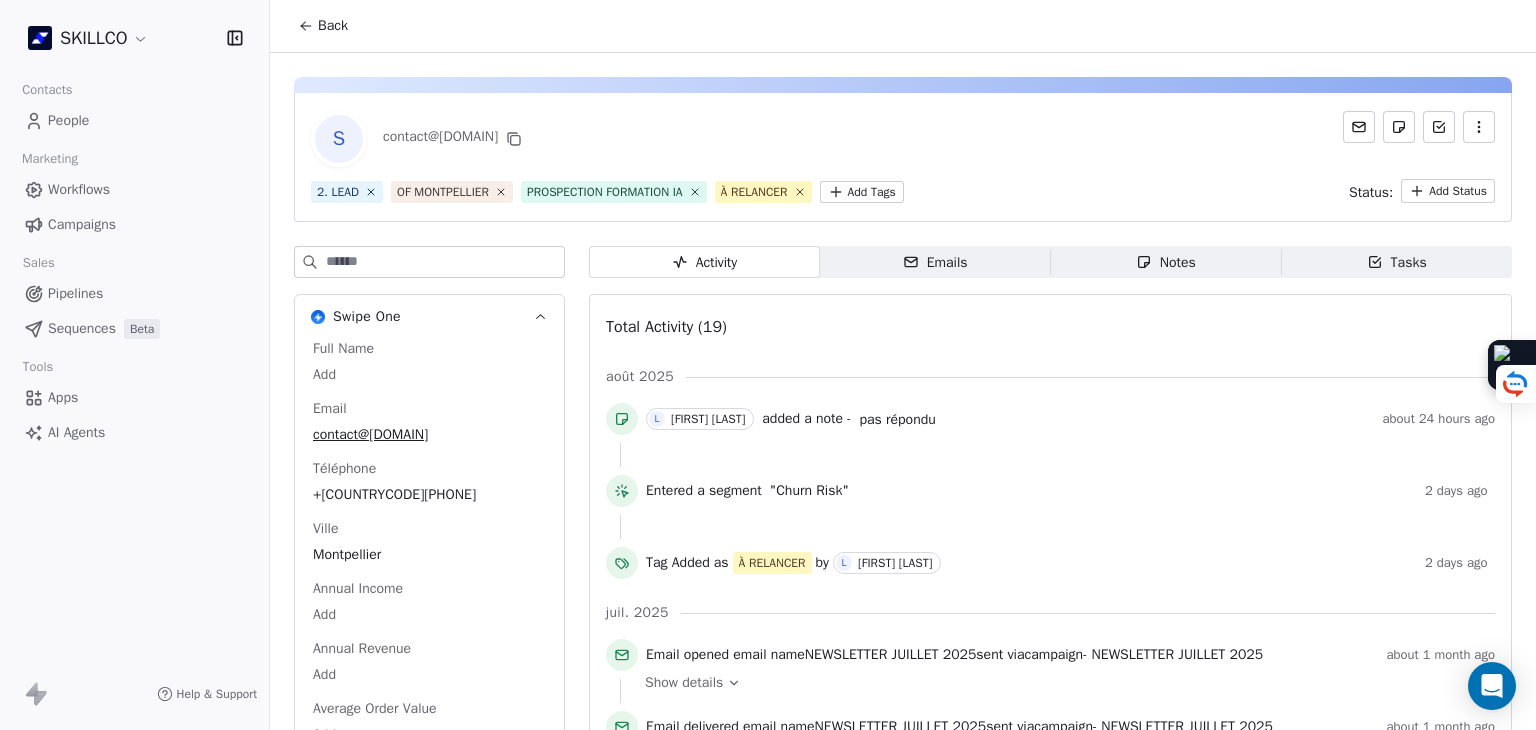 click on "SKILLCO Contacts People Marketing Workflows Campaigns Sales Pipelines Sequences Beta Tools Apps AI Agents Help & Support Back S contact@alphagrace.fr 2. LEAD OF MONTPELLIER PROSPECTION FORMATION IA À RELANCER  Add Tags Status:   Add Status Swipe One Full Name Add Email contact@alphagrace.fr Téléphone 33785692956 Ville Montpellier Annual Income Add Annual Revenue Add Average Order Value Add Besoin Add Birthday Add Browser Add Contact Source Add Pays Add Created Date May 28, 2025 03:36 PM Customer Lifetime Value Add Department Add Derniere page consulte Add Device Add Email Verification Status Valid Entreprise Alpha Grace Facebook https://facebook.com/DrAlphaGrace First Purchase Date Add Prénom Add Gender Add Poste Add Langue Add Last Abandoned Date Add Last Purchase Date Add Last Activity Date Jul 04, 2025 05:21 AM Nom Add LinkedIn Add Marketing Contact Status Add Email Marketing Consent Subscribed MRR Add Next Billing Date Add Notes Add Scoring 0/10 Add Occupation Add Orders Count Add Responsable Add" at bounding box center [768, 365] 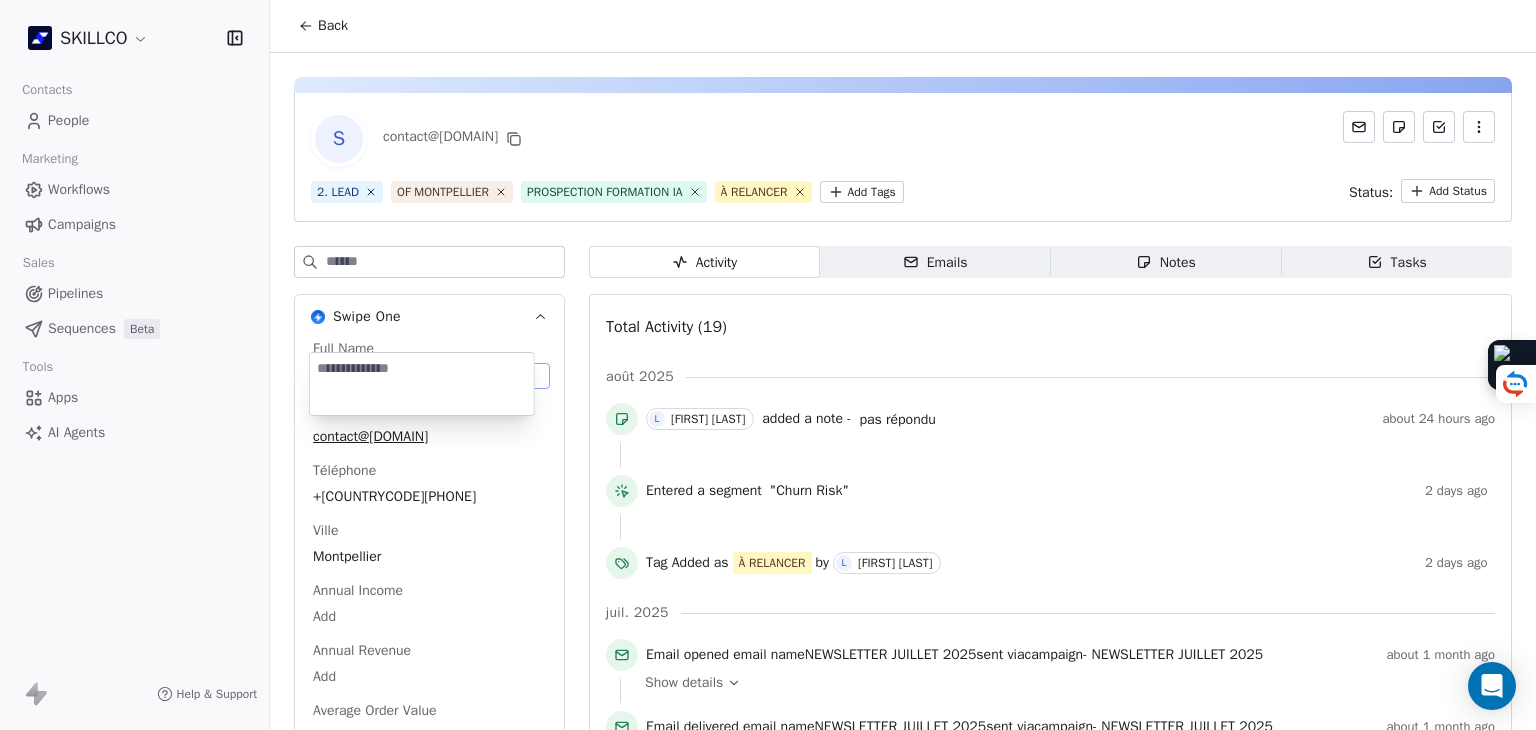 scroll, scrollTop: 38, scrollLeft: 0, axis: vertical 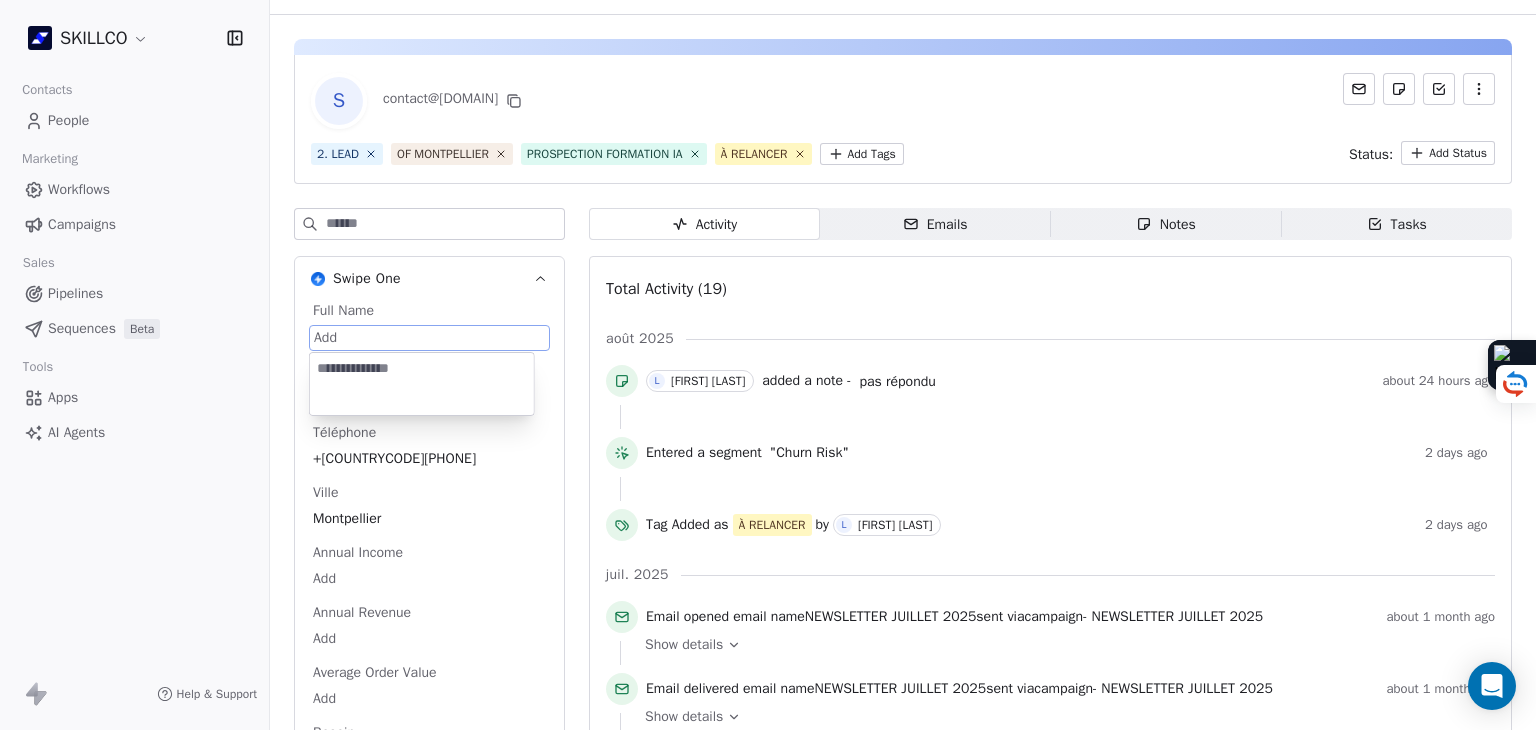 type on "**********" 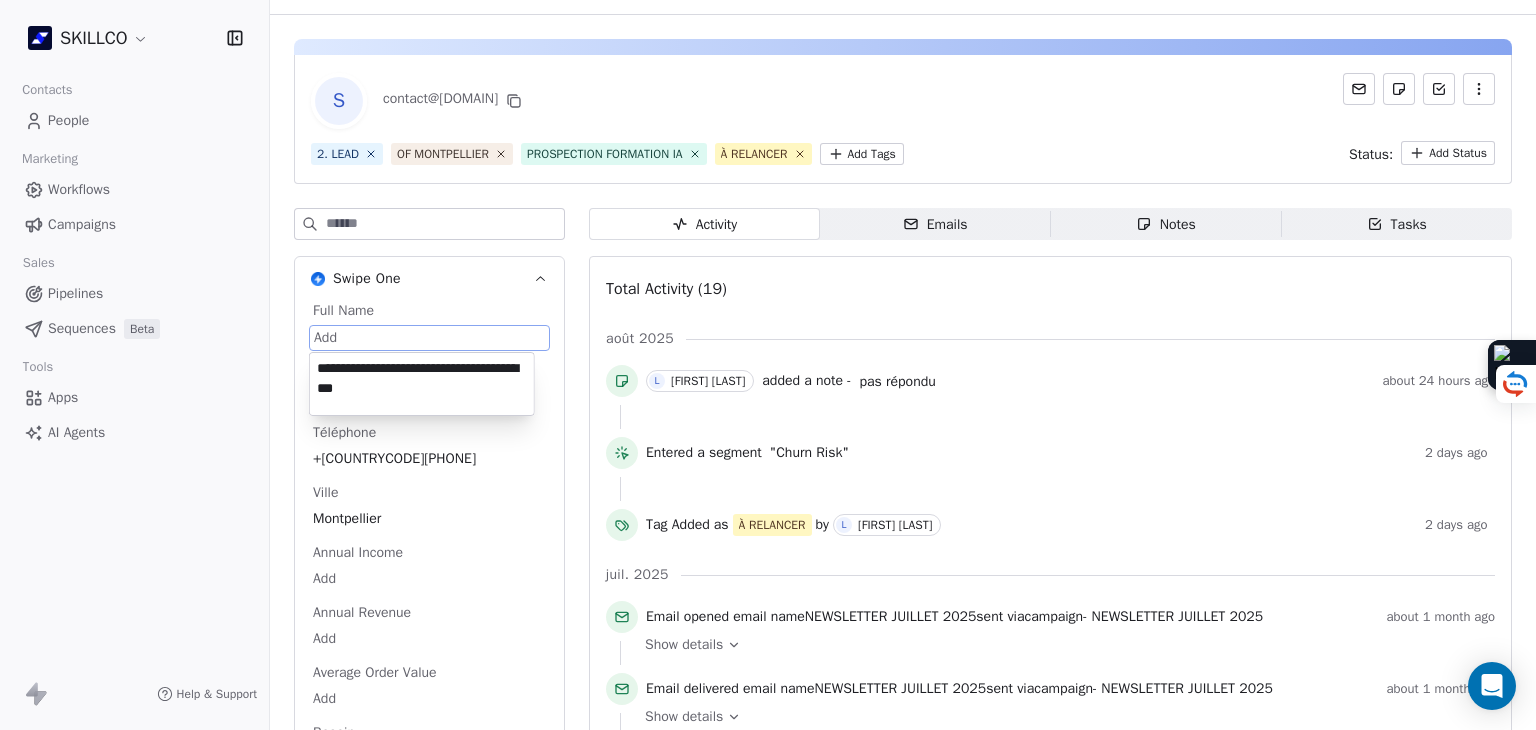 drag, startPoint x: 417, startPoint y: 393, endPoint x: 401, endPoint y: 409, distance: 22.627417 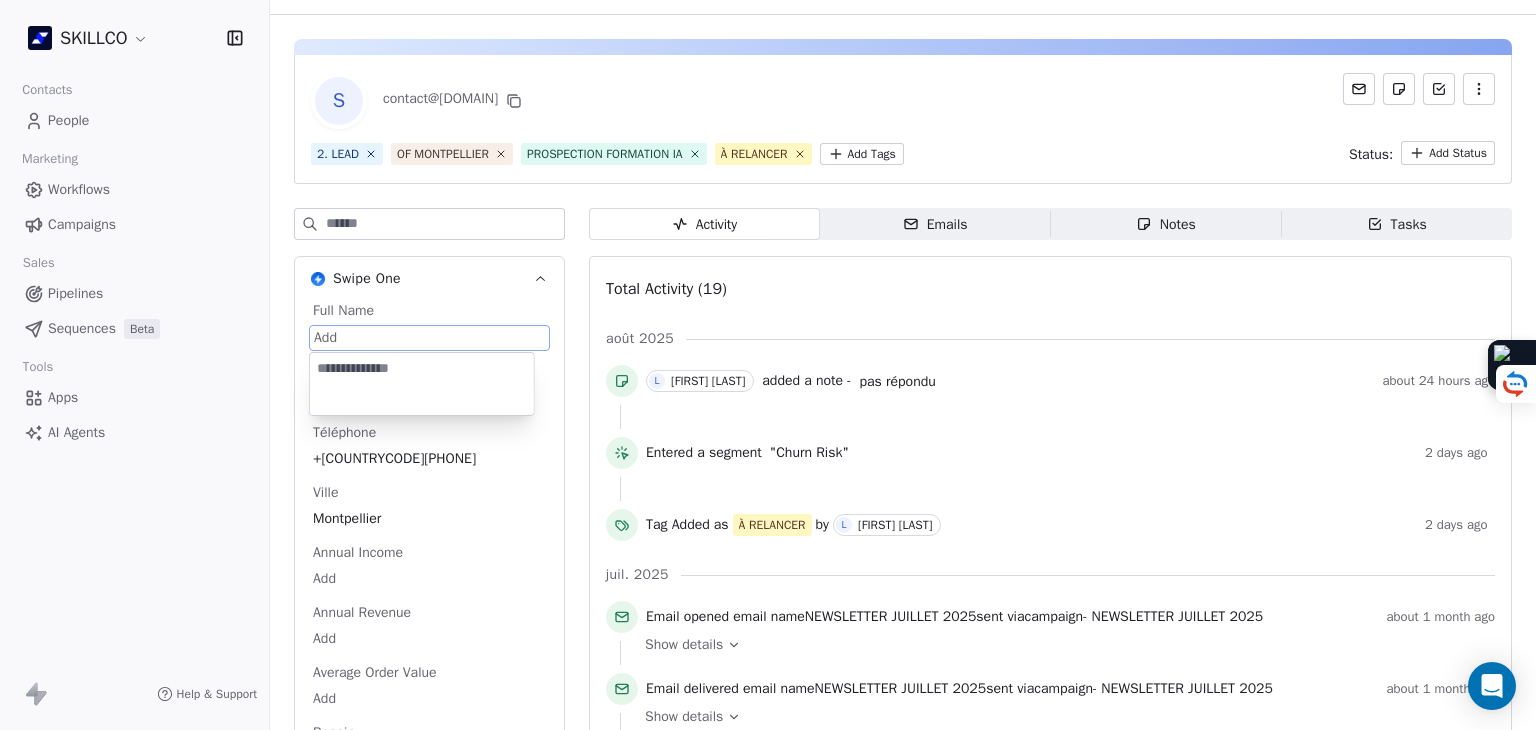 click on "SKILLCO Contacts People Marketing Workflows Campaigns Sales Pipelines Sequences Beta Tools Apps AI Agents Help & Support Back S contact@alphagrace.fr 2. LEAD OF MONTPELLIER PROSPECTION FORMATION IA À RELANCER  Add Tags Status:   Add Status Swipe One Full Name Add Email contact@alphagrace.fr Téléphone 33785692956 Ville Montpellier Annual Income Add Annual Revenue Add Average Order Value Add Besoin Add Birthday Add Browser Add Contact Source Add Pays Add Created Date May 28, 2025 03:36 PM Customer Lifetime Value Add Department Add Derniere page consulte Add Device Add Email Verification Status Valid Entreprise Alpha Grace Facebook https://facebook.com/DrAlphaGrace First Purchase Date Add Prénom Add Gender Add Poste Add Langue Add Last Abandoned Date Add Last Purchase Date Add Last Activity Date Jul 04, 2025 05:21 AM Nom Add LinkedIn Add Marketing Contact Status Add Email Marketing Consent Subscribed MRR Add Next Billing Date Add Notes Add Scoring 0/10 Add Occupation Add Orders Count Add Responsable Add" at bounding box center [768, 365] 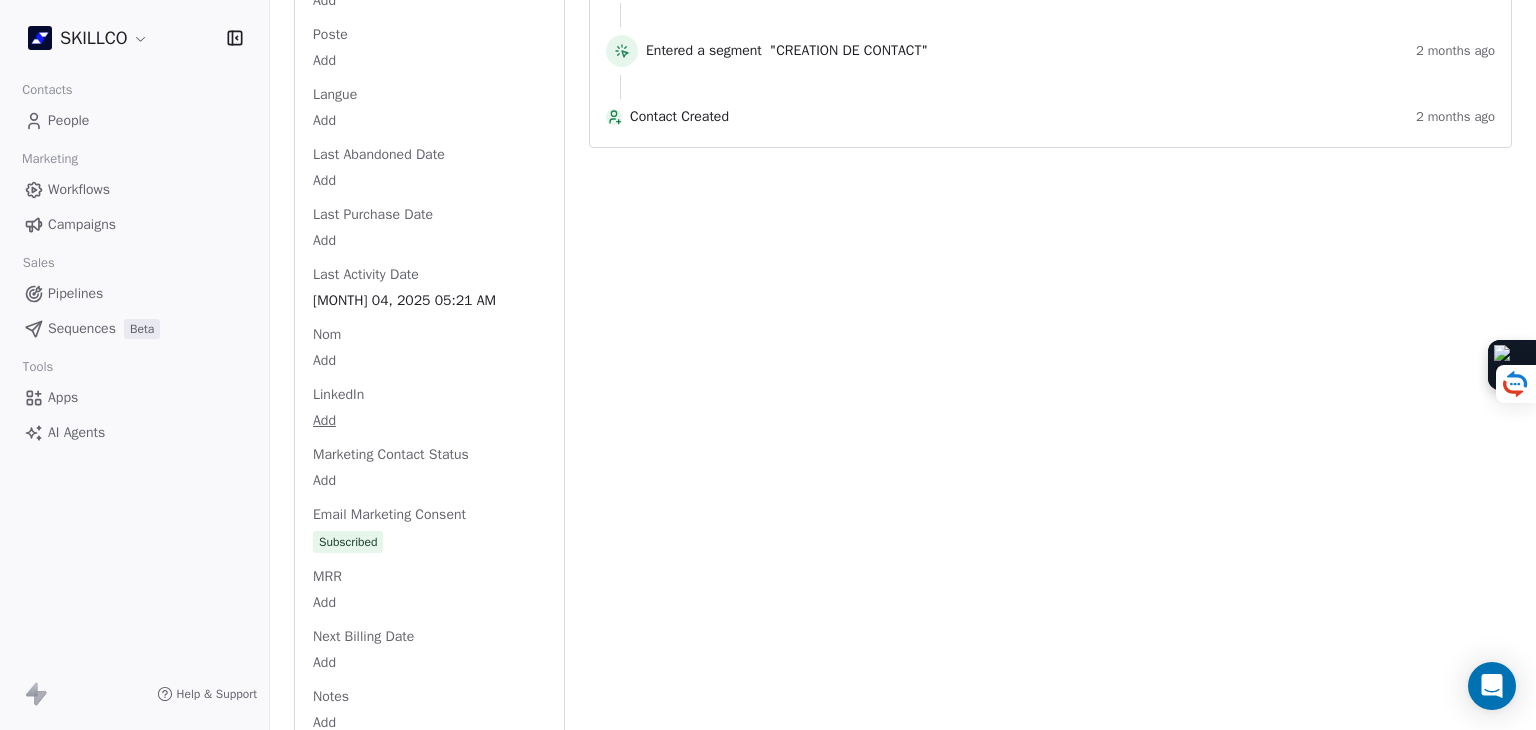 scroll, scrollTop: 1671, scrollLeft: 0, axis: vertical 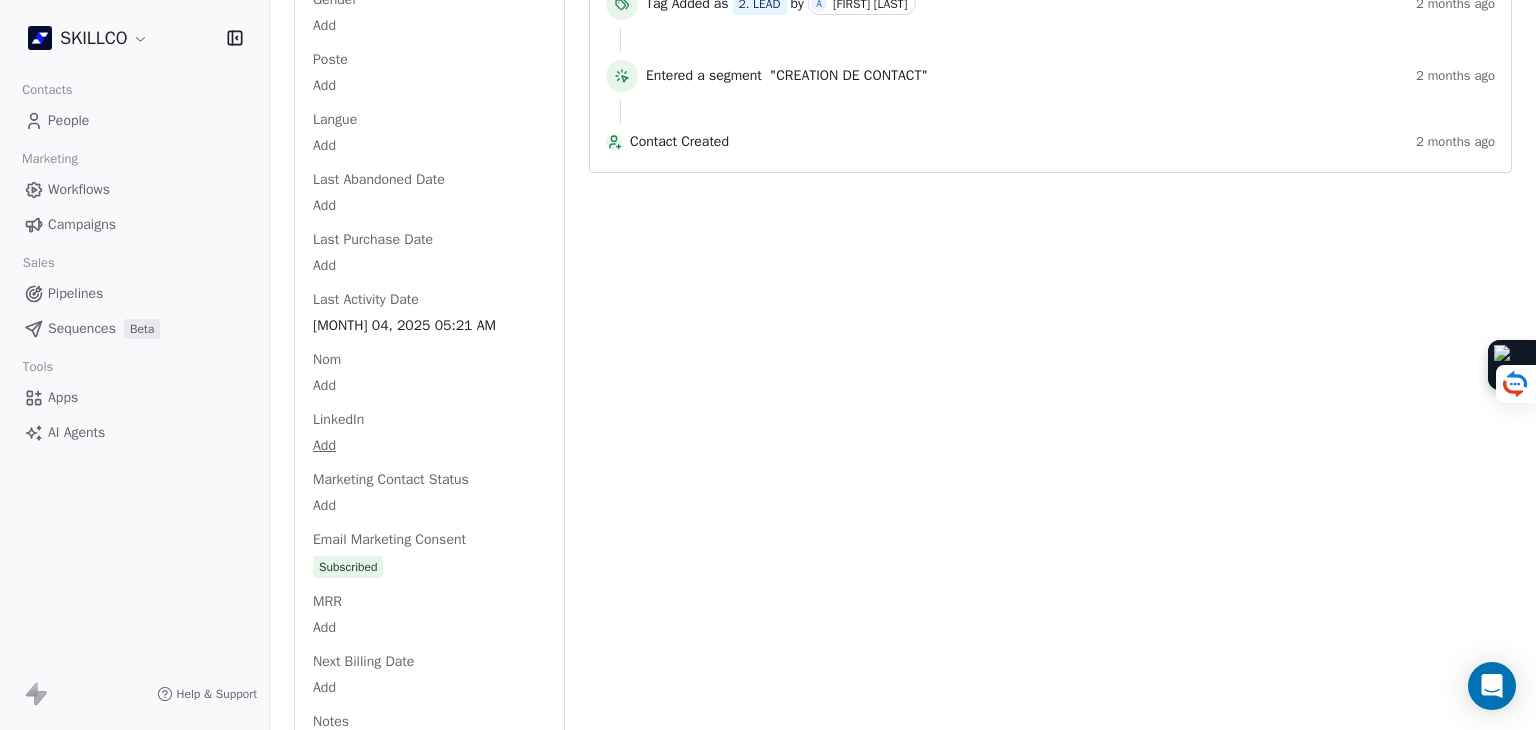 click on "SKILLCO Contacts People Marketing Workflows Campaigns Sales Pipelines Sequences Beta Tools Apps AI Agents Help & Support Back S contact@alphagrace.fr 2. LEAD OF MONTPELLIER PROSPECTION FORMATION IA À RELANCER  Add Tags Status:   Add Status Swipe One Full Name Add Email contact@alphagrace.fr Téléphone 33785692956 Ville Montpellier Annual Income Add Annual Revenue Add Average Order Value Add Besoin Add Birthday Add Browser Add Contact Source Add Pays Add Created Date May 28, 2025 03:36 PM Customer Lifetime Value Add Department Add Derniere page consulte Add Device Add Email Verification Status Valid Entreprise Alpha Grace Facebook https://facebook.com/DrAlphaGrace First Purchase Date Add Prénom Add Gender Add Poste Add Langue Add Last Abandoned Date Add Last Purchase Date Add Last Activity Date Jul 04, 2025 05:21 AM Nom Add LinkedIn Add Marketing Contact Status Add Email Marketing Consent Subscribed MRR Add Next Billing Date Add Notes Add Scoring 0/10 Add Occupation Add Orders Count Add Responsable Add" at bounding box center (768, 365) 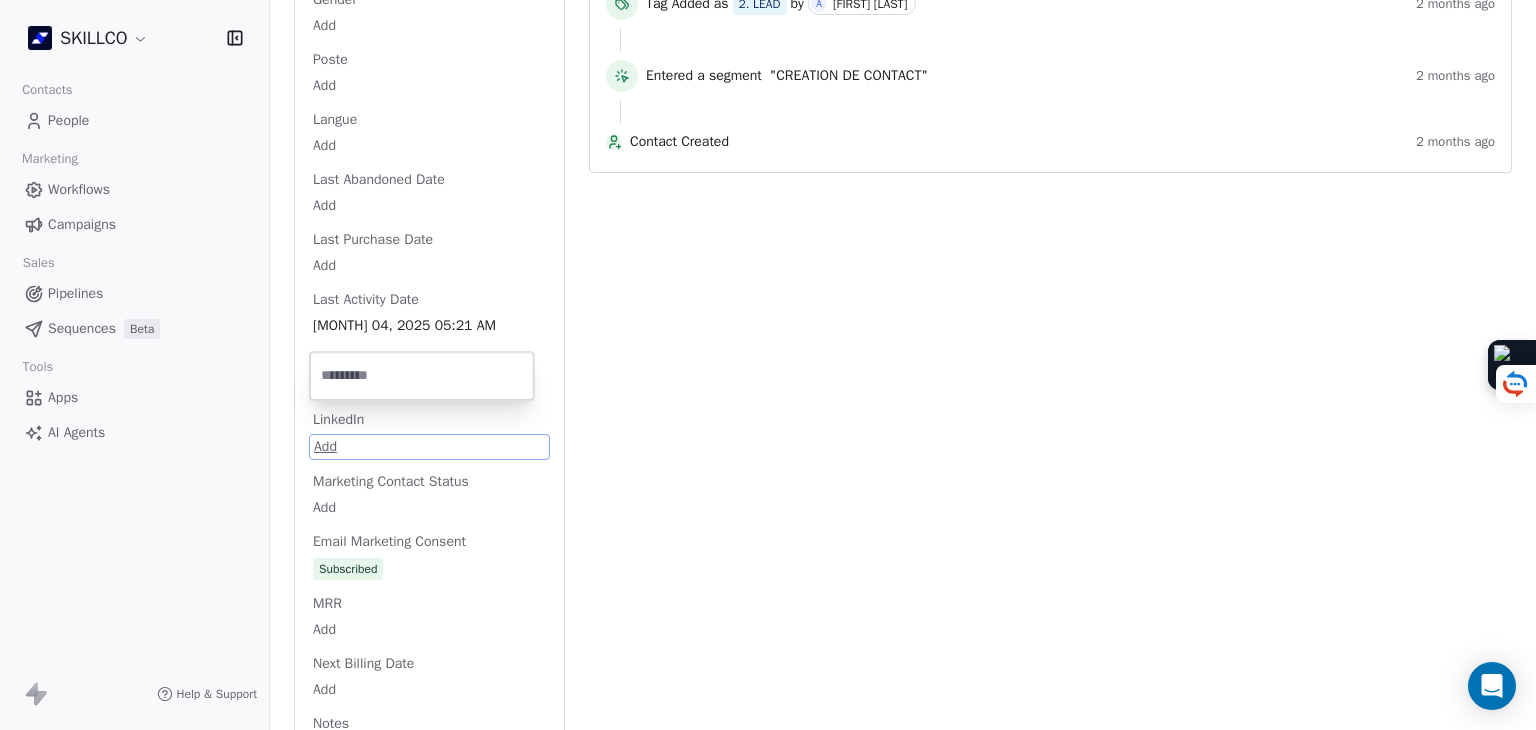 scroll, scrollTop: 1800, scrollLeft: 0, axis: vertical 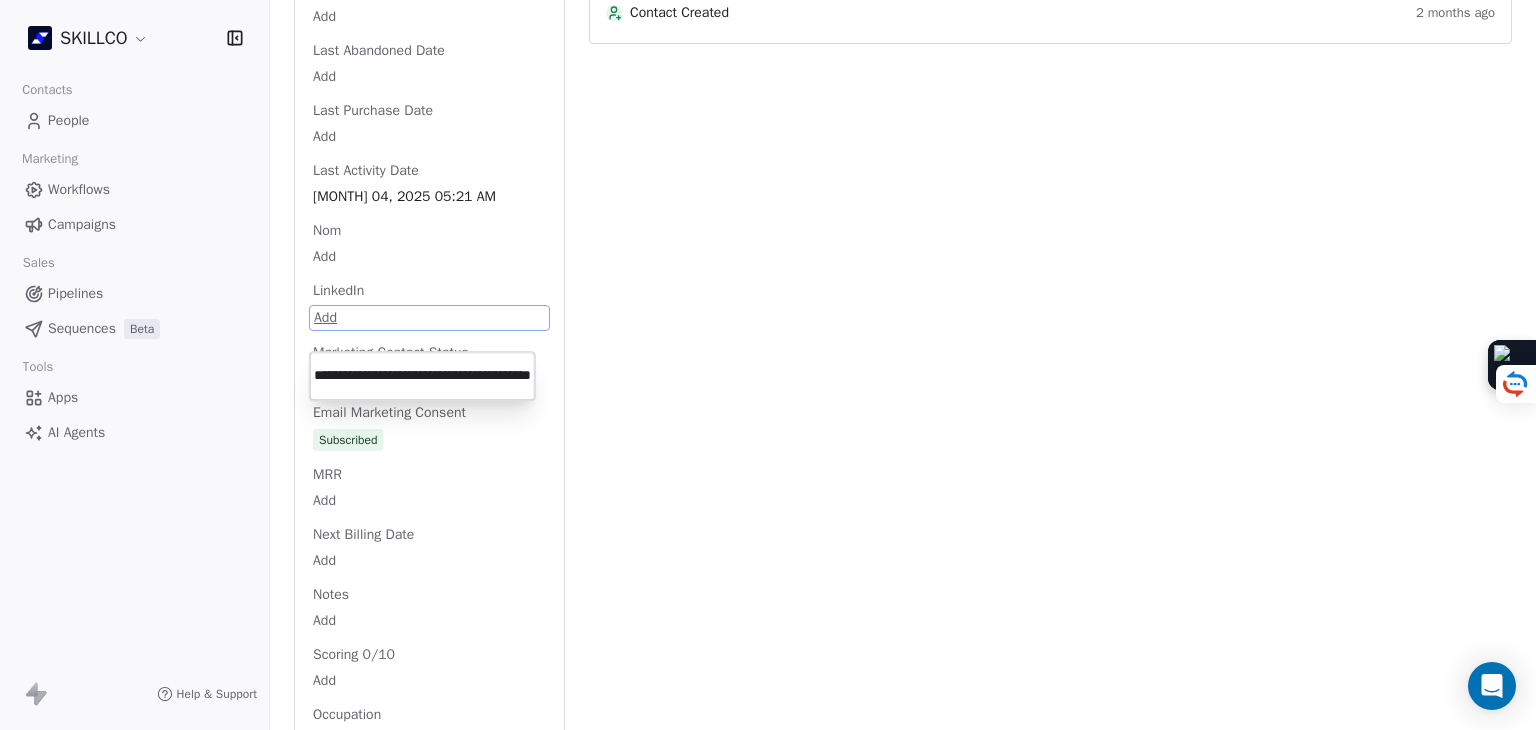 type on "**********" 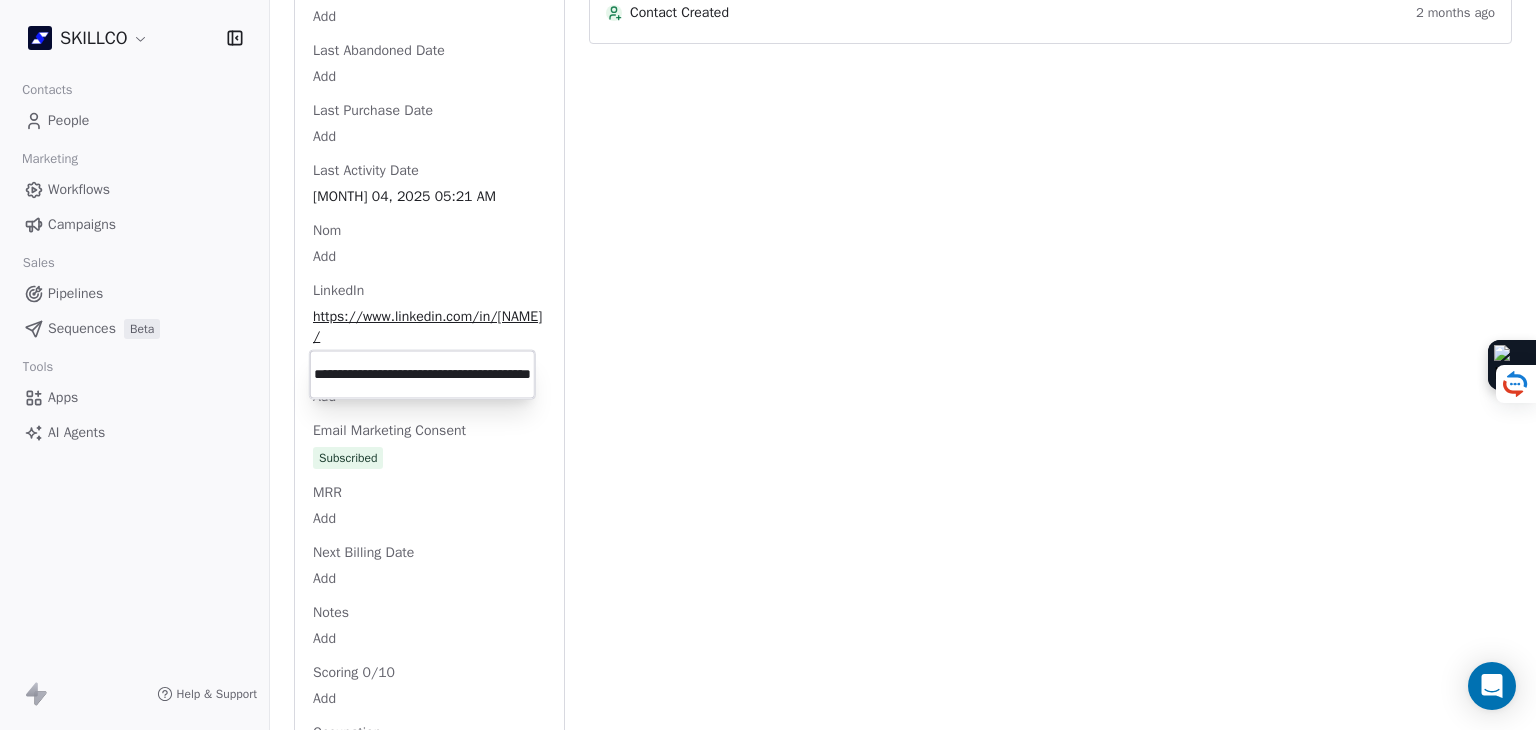 scroll, scrollTop: 0, scrollLeft: 0, axis: both 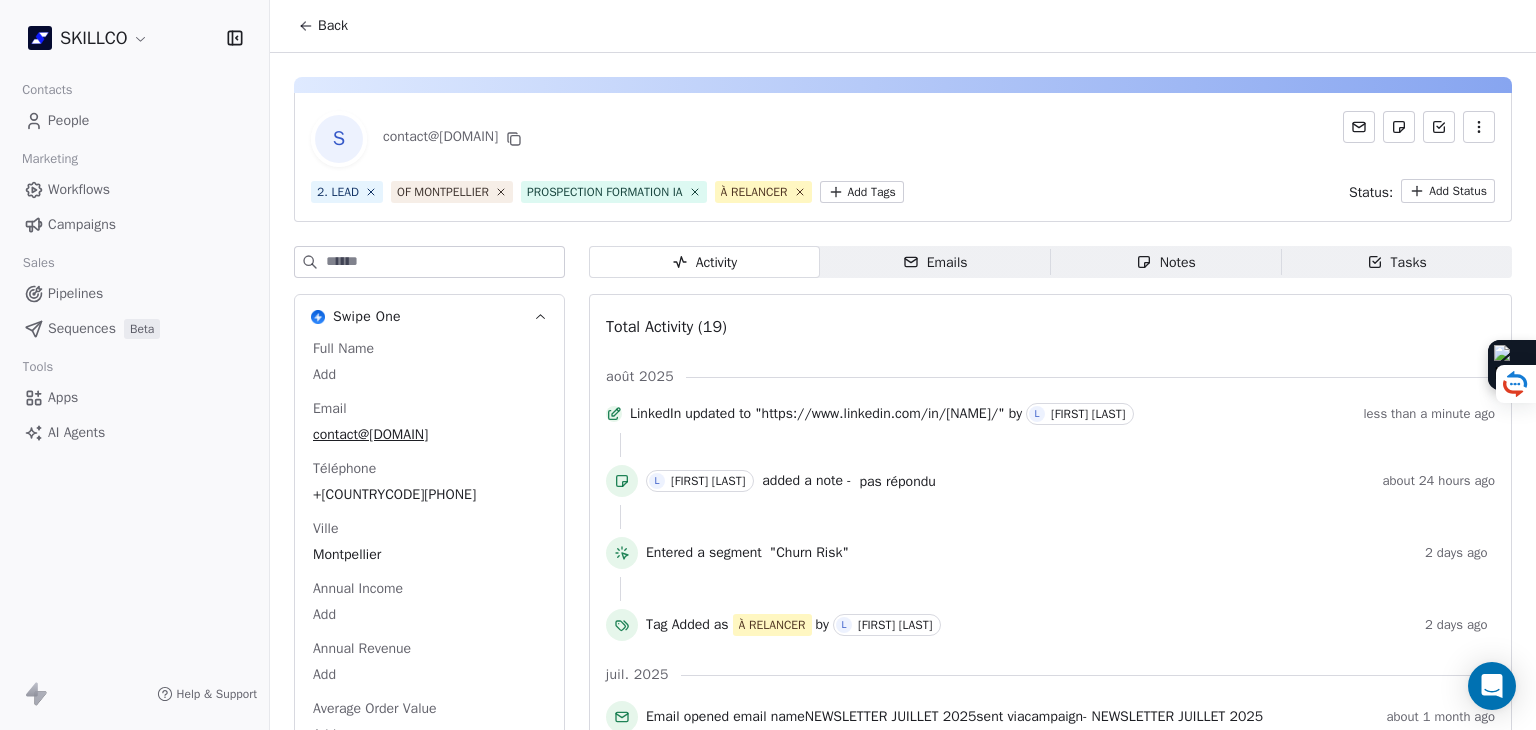 click on "SKILLCO Contacts People Marketing Workflows Campaigns Sales Pipelines Sequences Beta Tools Apps AI Agents Help & Support Back S contact@alphagrace.fr 2. LEAD OF MONTPELLIER PROSPECTION FORMATION IA À RELANCER  Add Tags Status:   Add Status Swipe One Full Name Add Email contact@alphagrace.fr Téléphone 33785692956 Ville Montpellier Annual Income Add Annual Revenue Add Average Order Value Add Besoin Add Birthday Add Browser Add Contact Source Add Pays Add Created Date May 28, 2025 03:36 PM Customer Lifetime Value Add Department Add Derniere page consulte Add Device Add Email Verification Status Valid Entreprise Alpha Grace Facebook https://facebook.com/DrAlphaGrace First Purchase Date Add Prénom Add Gender Add Poste Add Langue Add Last Abandoned Date Add Last Purchase Date Add Last Activity Date Jul 04, 2025 05:21 AM Nom Add LinkedIn https://www.linkedin.com/in/dr-alpha-grace/ Marketing Contact Status Add Email Marketing Consent Subscribed MRR Add Next Billing Date Add Notes Add Scoring 0/10 Add Occupation" at bounding box center [768, 365] 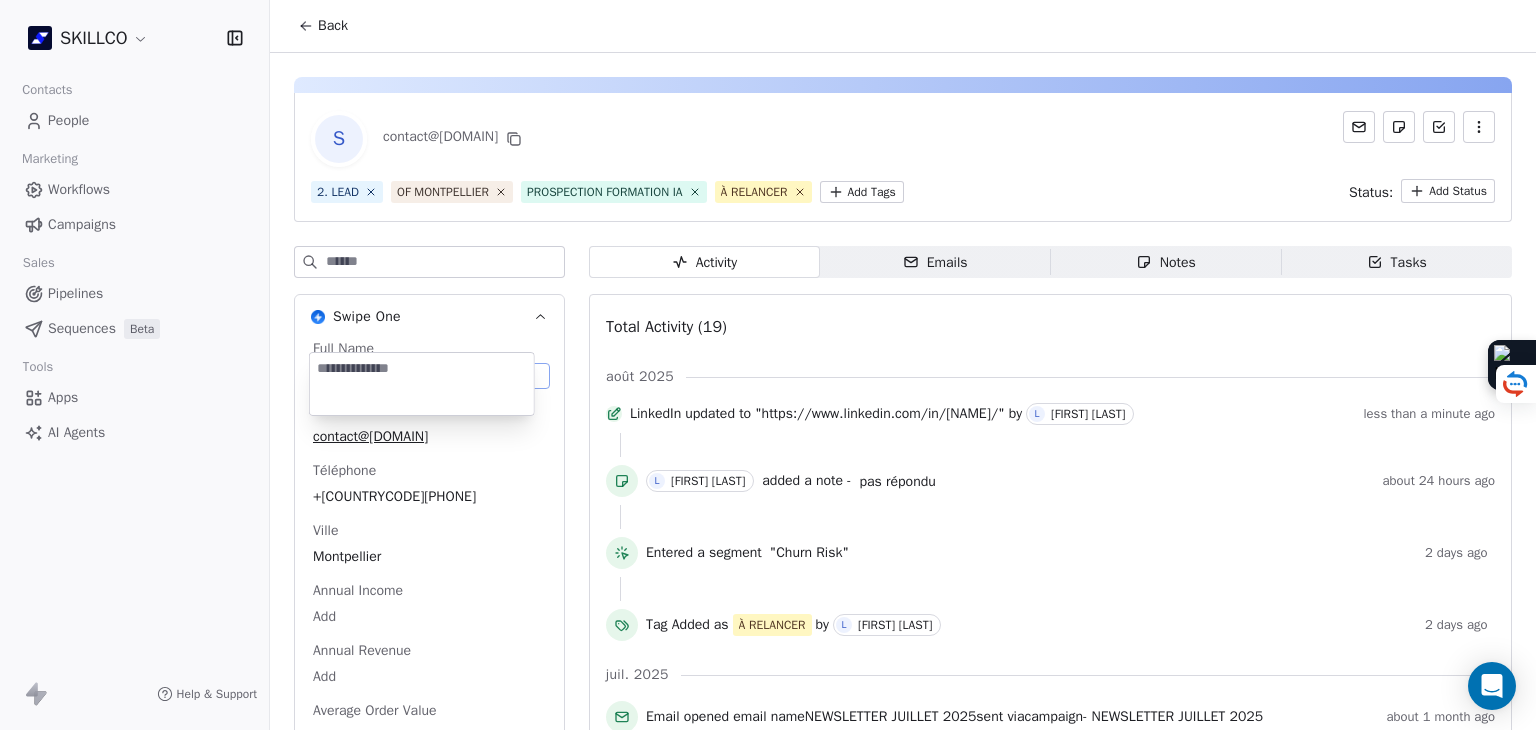 scroll, scrollTop: 38, scrollLeft: 0, axis: vertical 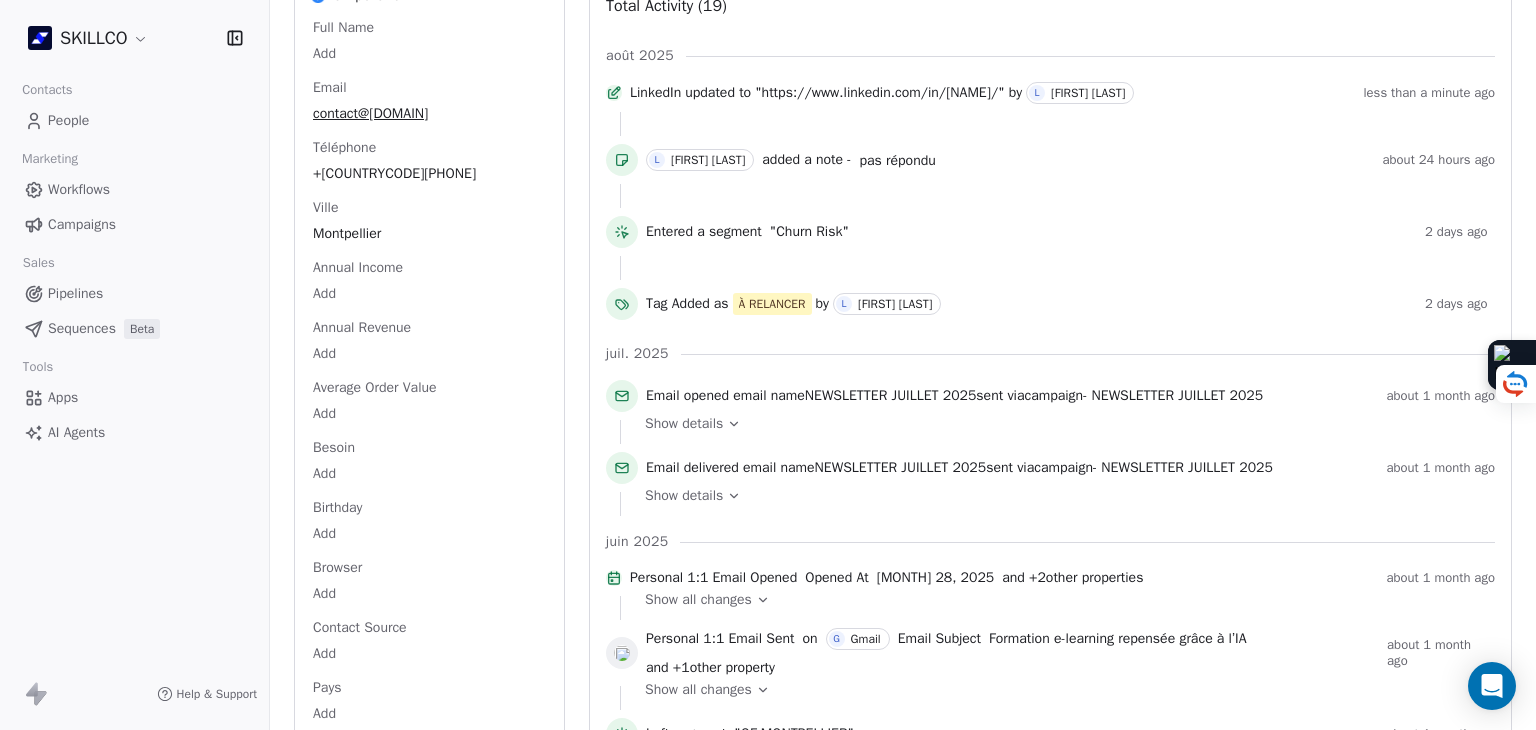 drag, startPoint x: 448, startPoint y: 104, endPoint x: 469, endPoint y: 106, distance: 21.095022 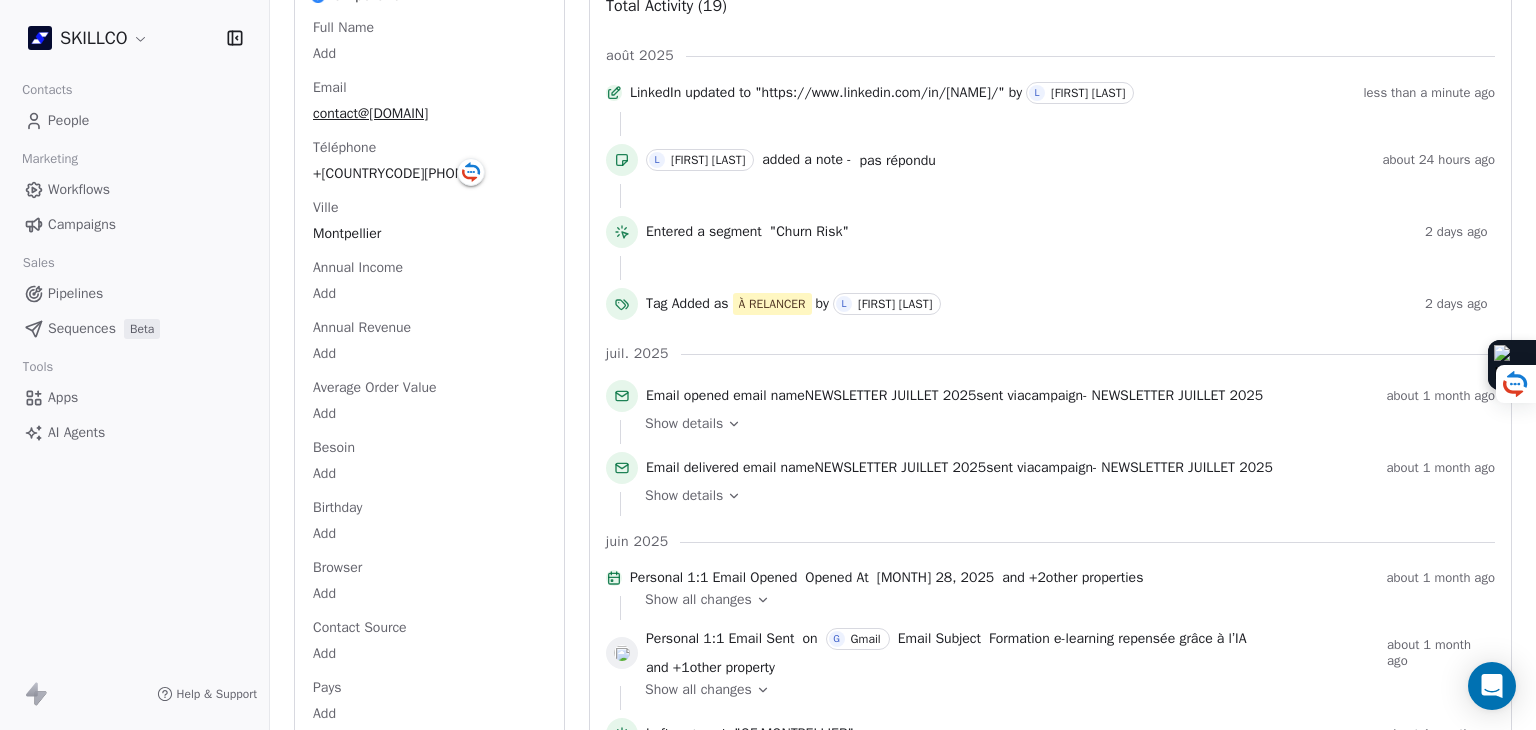 scroll, scrollTop: 98, scrollLeft: 0, axis: vertical 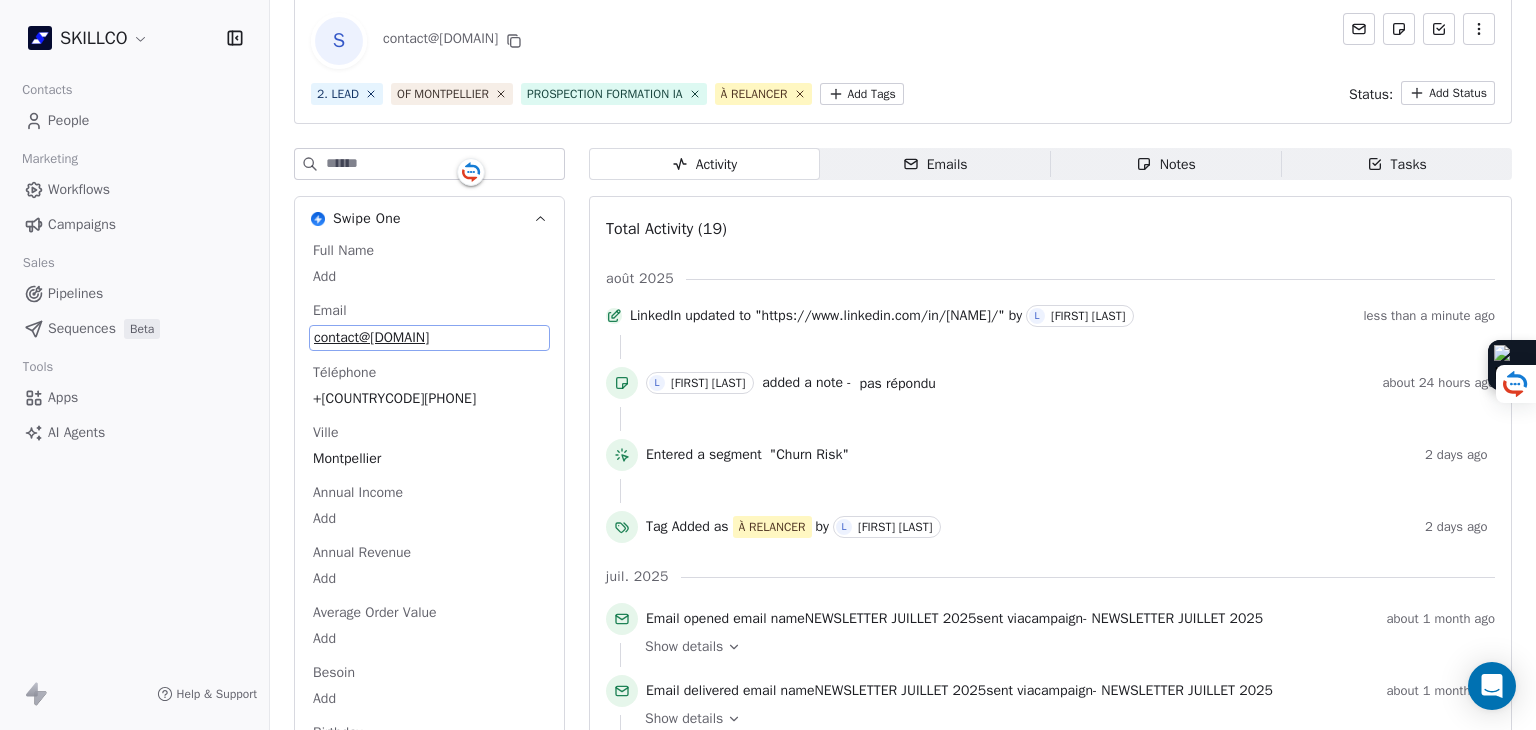 drag, startPoint x: 440, startPoint y: 148, endPoint x: 414, endPoint y: 172, distance: 35.383614 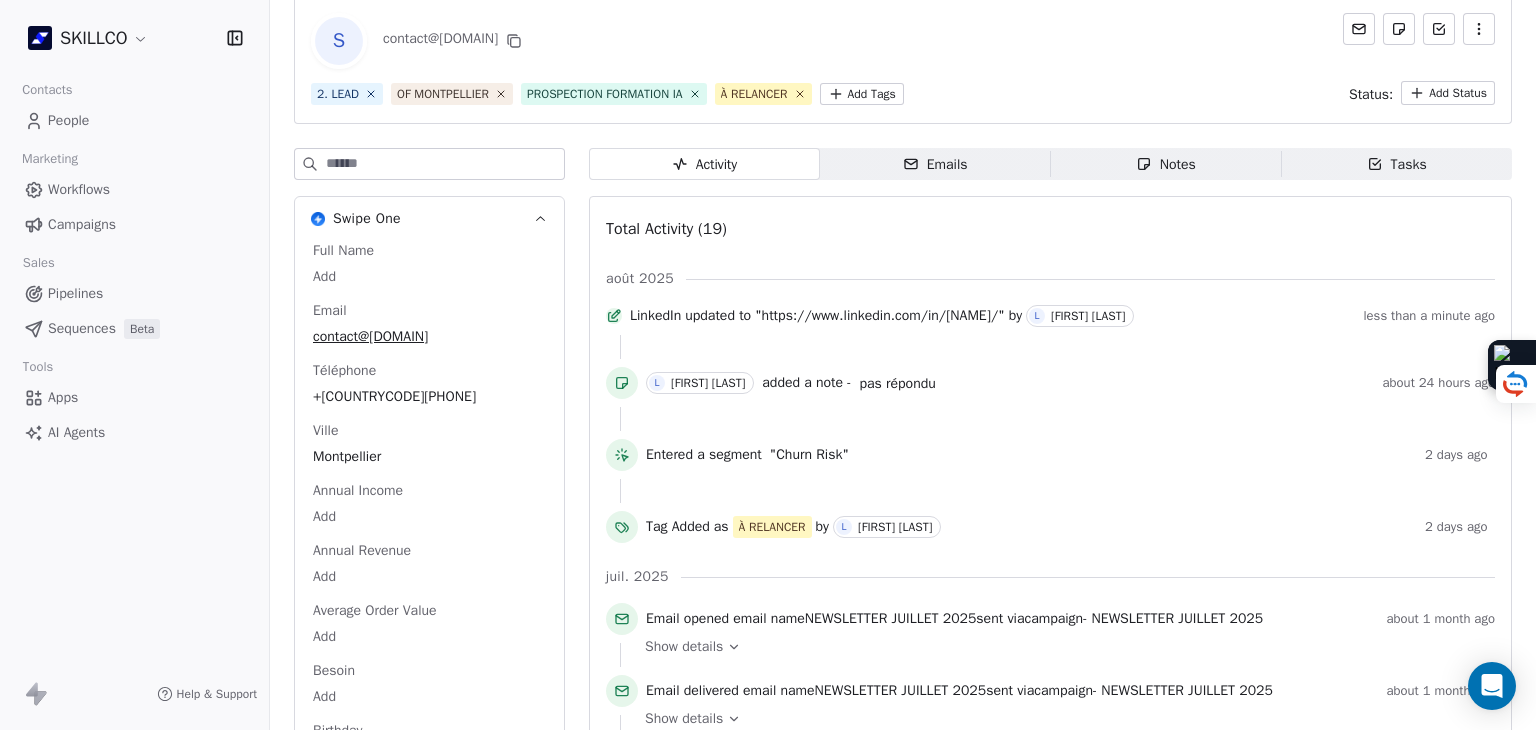 drag, startPoint x: 512, startPoint y: 47, endPoint x: 444, endPoint y: 50, distance: 68.06615 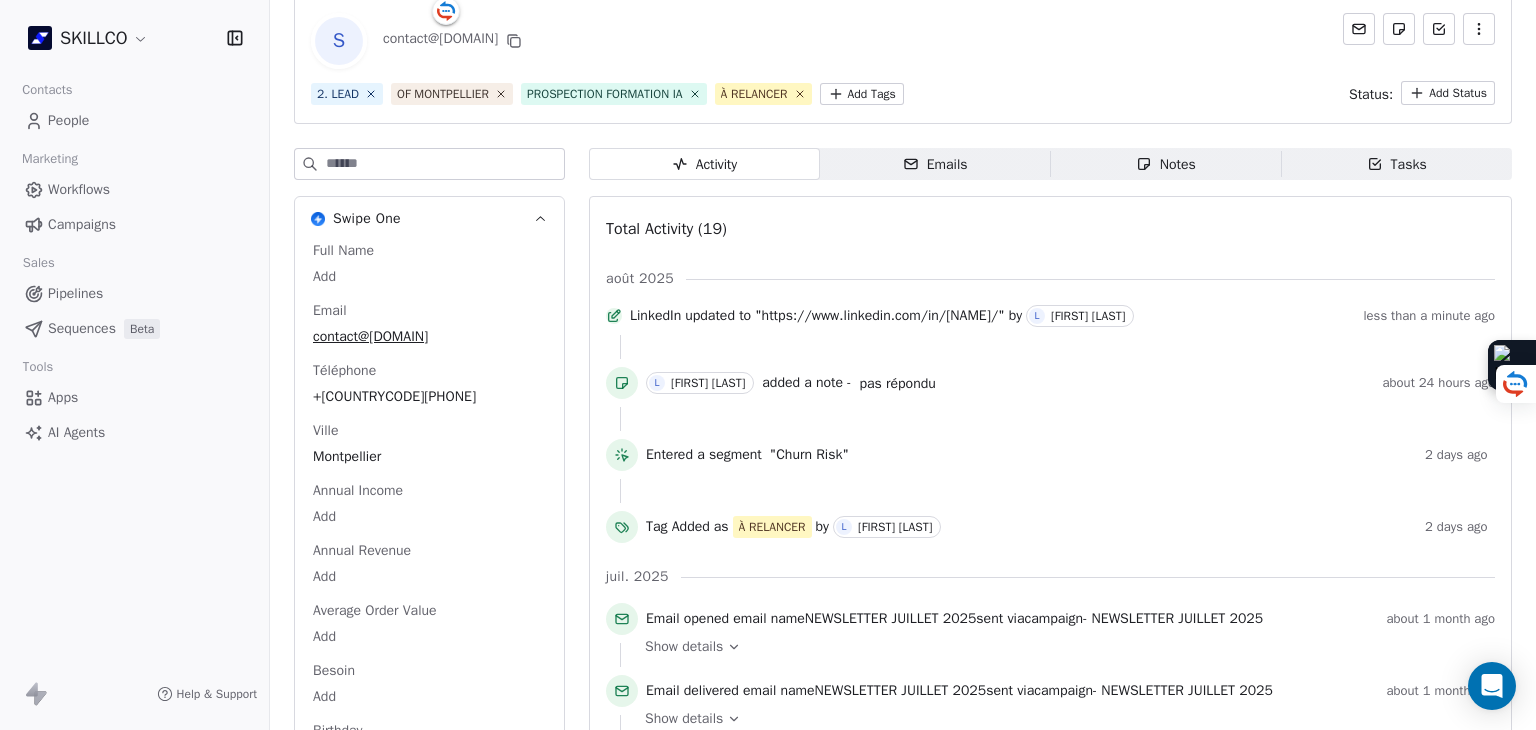 copy on "alphagrace" 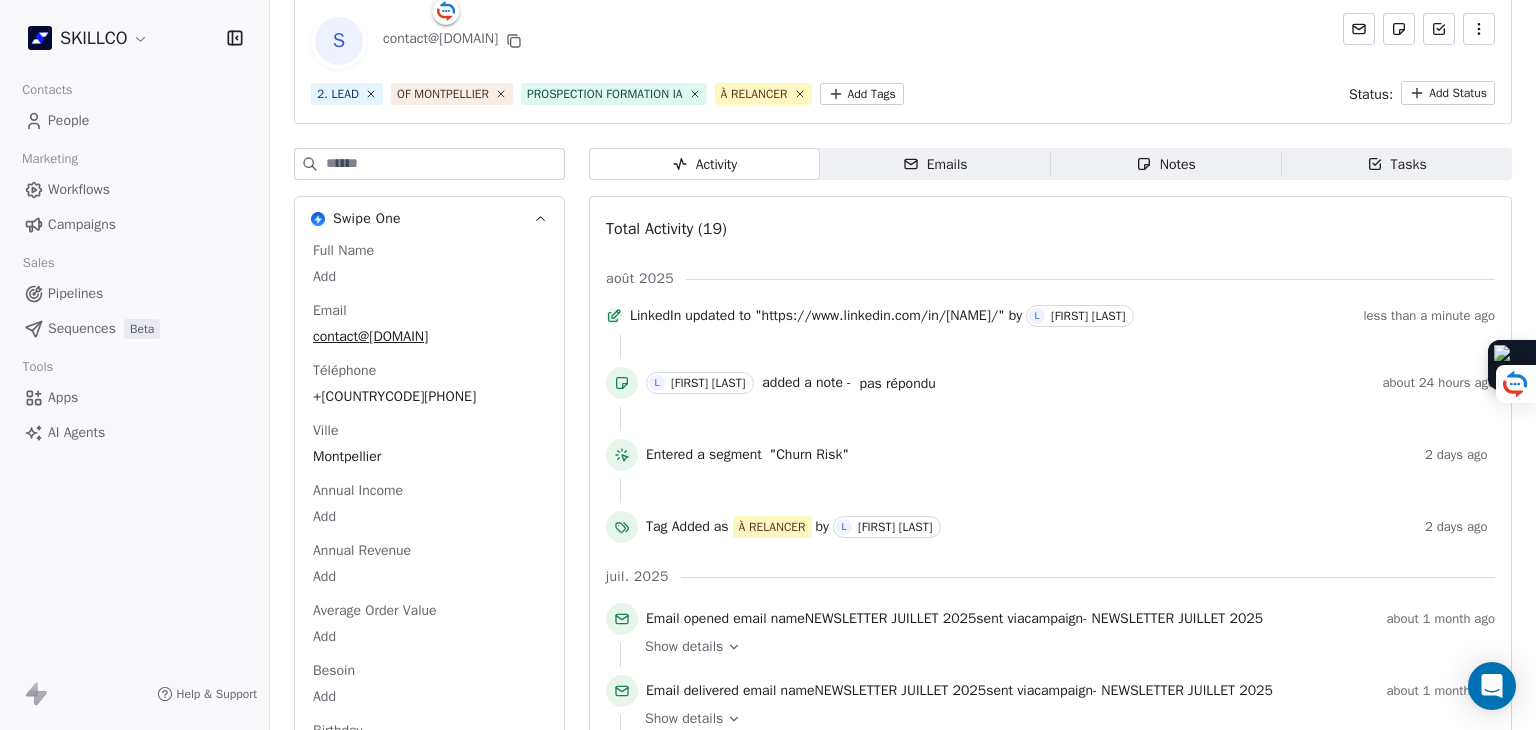click on "SKILLCO Contacts People Marketing Workflows Campaigns Sales Pipelines Sequences Beta Tools Apps AI Agents Help & Support Back S contact@alphagrace.fr 2. LEAD OF MONTPELLIER PROSPECTION FORMATION IA À RELANCER  Add Tags Status:   Add Status Swipe One Full Name Add Email contact@alphagrace.fr Téléphone 33785692956 Ville Montpellier Annual Income Add Annual Revenue Add Average Order Value Add Besoin Add Birthday Add Browser Add Contact Source Add Pays Add Created Date May 28, 2025 03:36 PM Customer Lifetime Value Add Department Add Derniere page consulte Add Device Add Email Verification Status Valid Entreprise Alpha Grace Facebook https://facebook.com/DrAlphaGrace First Purchase Date Add Prénom Add Gender Add Poste Add Langue Add Last Abandoned Date Add Last Purchase Date Add Last Activity Date Jul 04, 2025 05:21 AM Nom Add LinkedIn https://www.linkedin.com/in/dr-alpha-grace/ Marketing Contact Status Add Email Marketing Consent Subscribed MRR Add Next Billing Date Add Notes Add Scoring 0/10 Add Occupation" at bounding box center [768, 365] 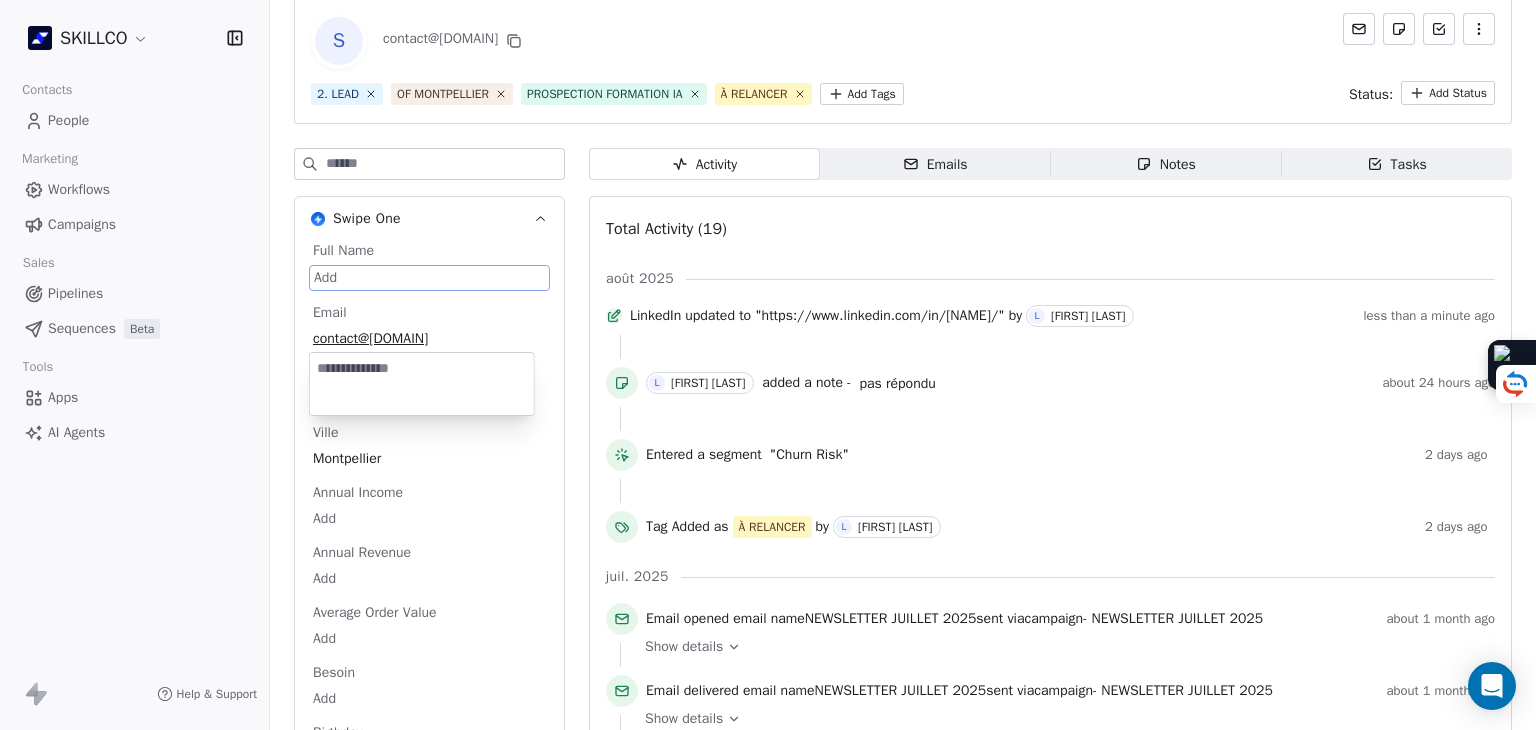 scroll, scrollTop: 38, scrollLeft: 0, axis: vertical 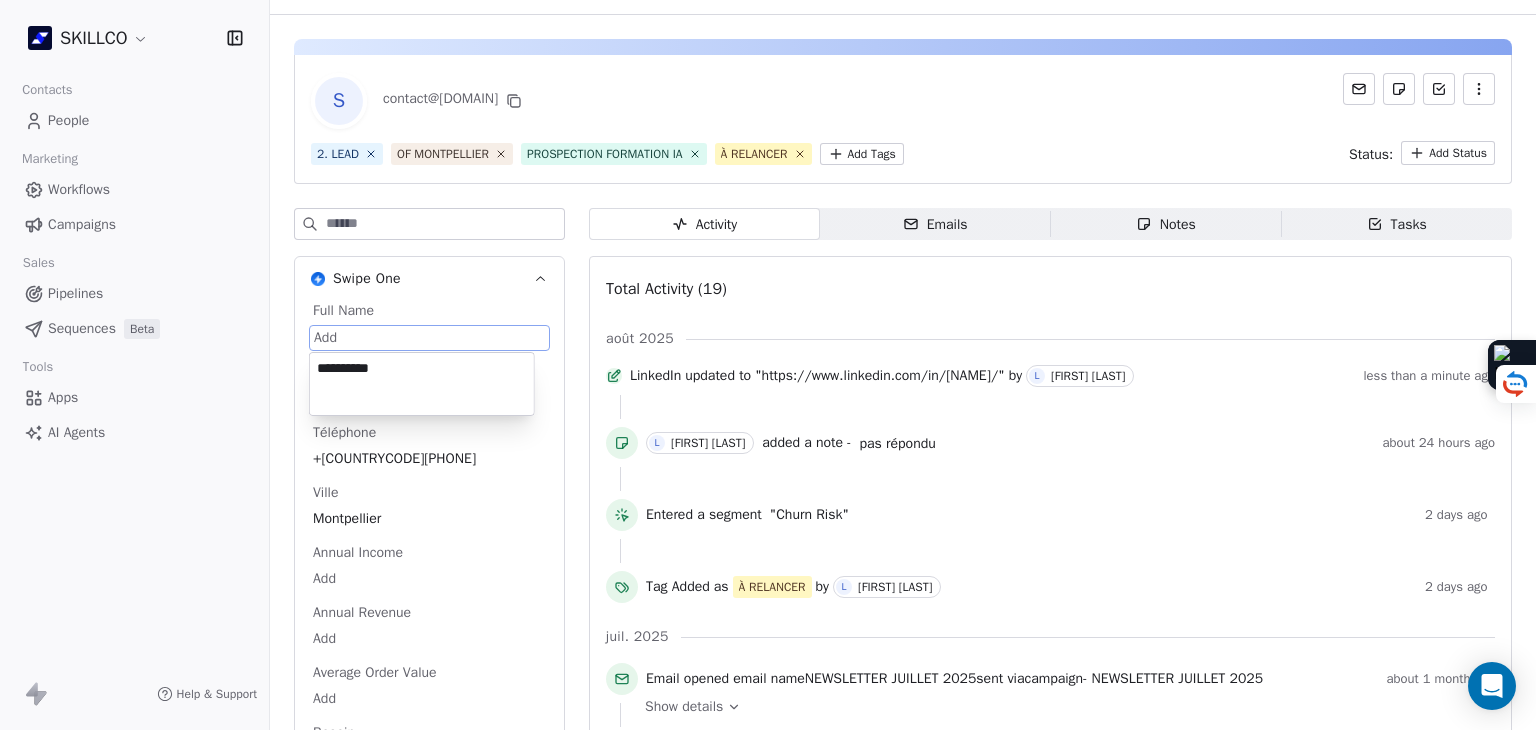click on "**********" at bounding box center [422, 384] 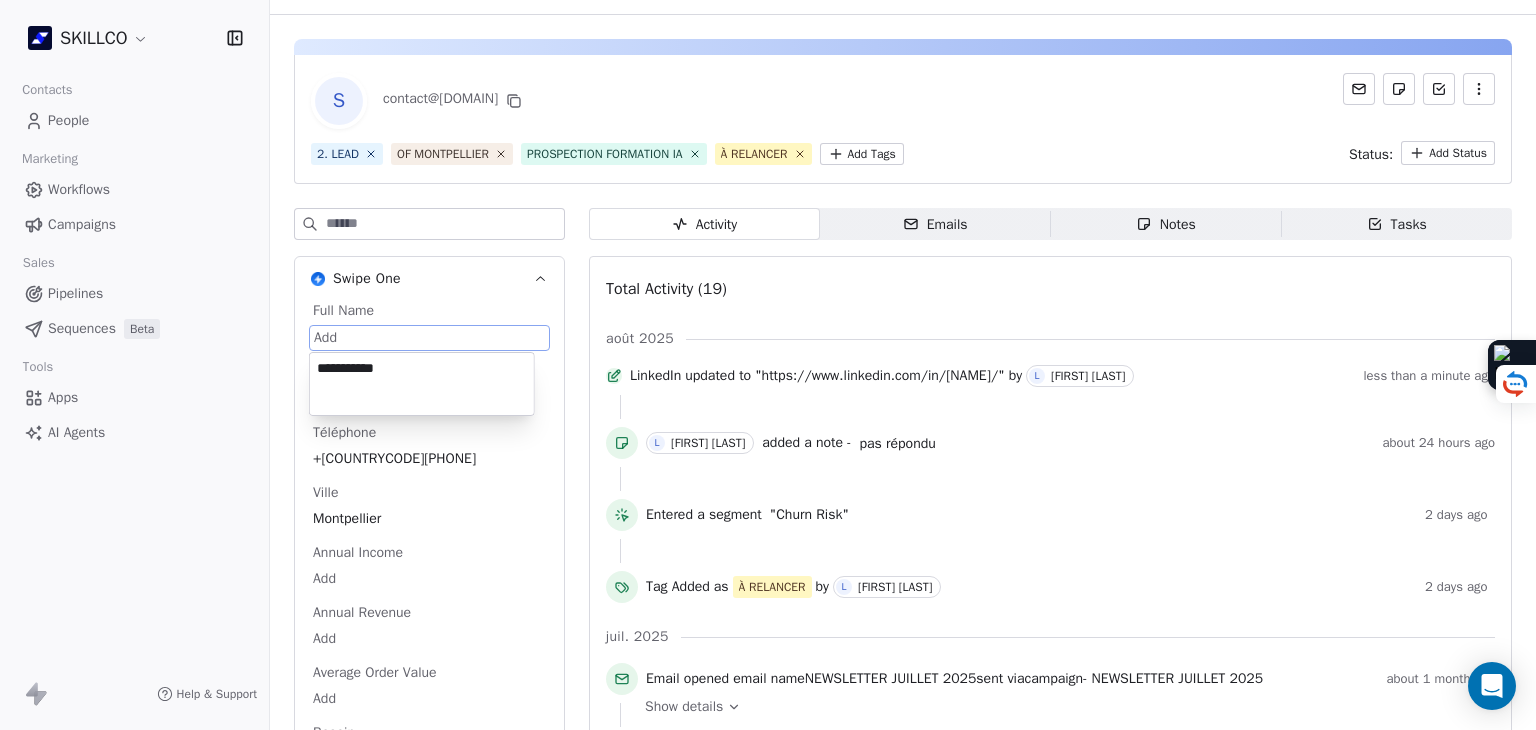 type on "**********" 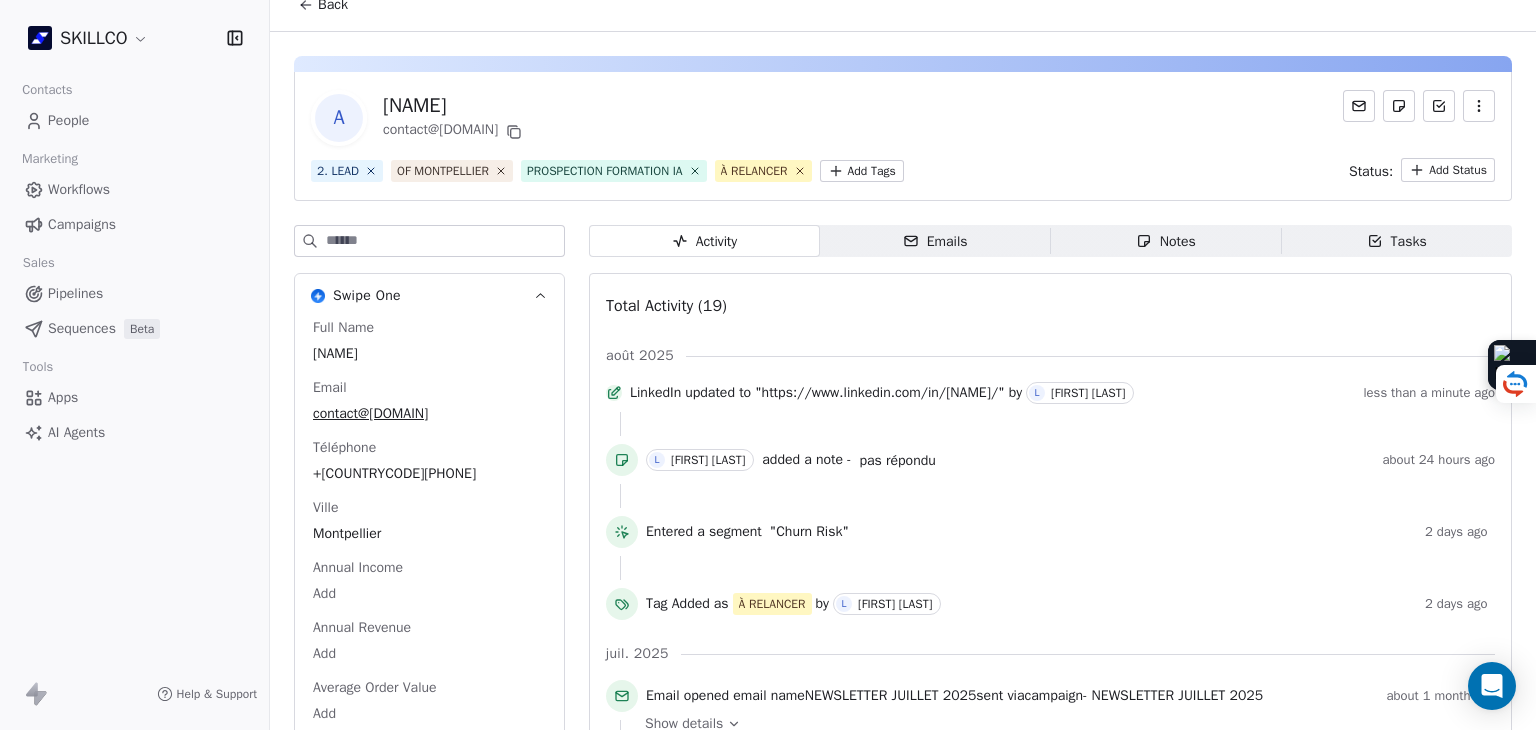 scroll, scrollTop: 0, scrollLeft: 0, axis: both 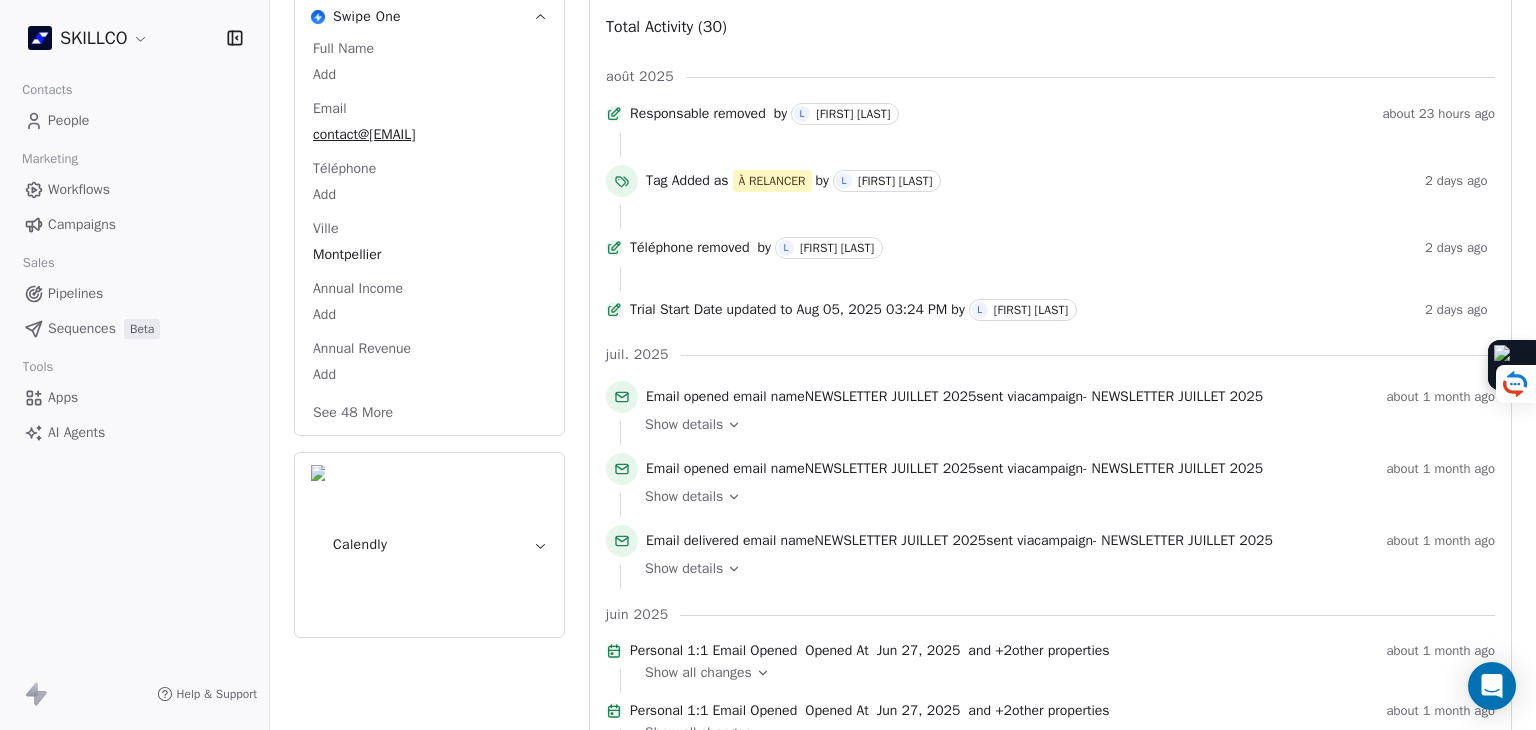 click on "See   48   More" at bounding box center [353, 413] 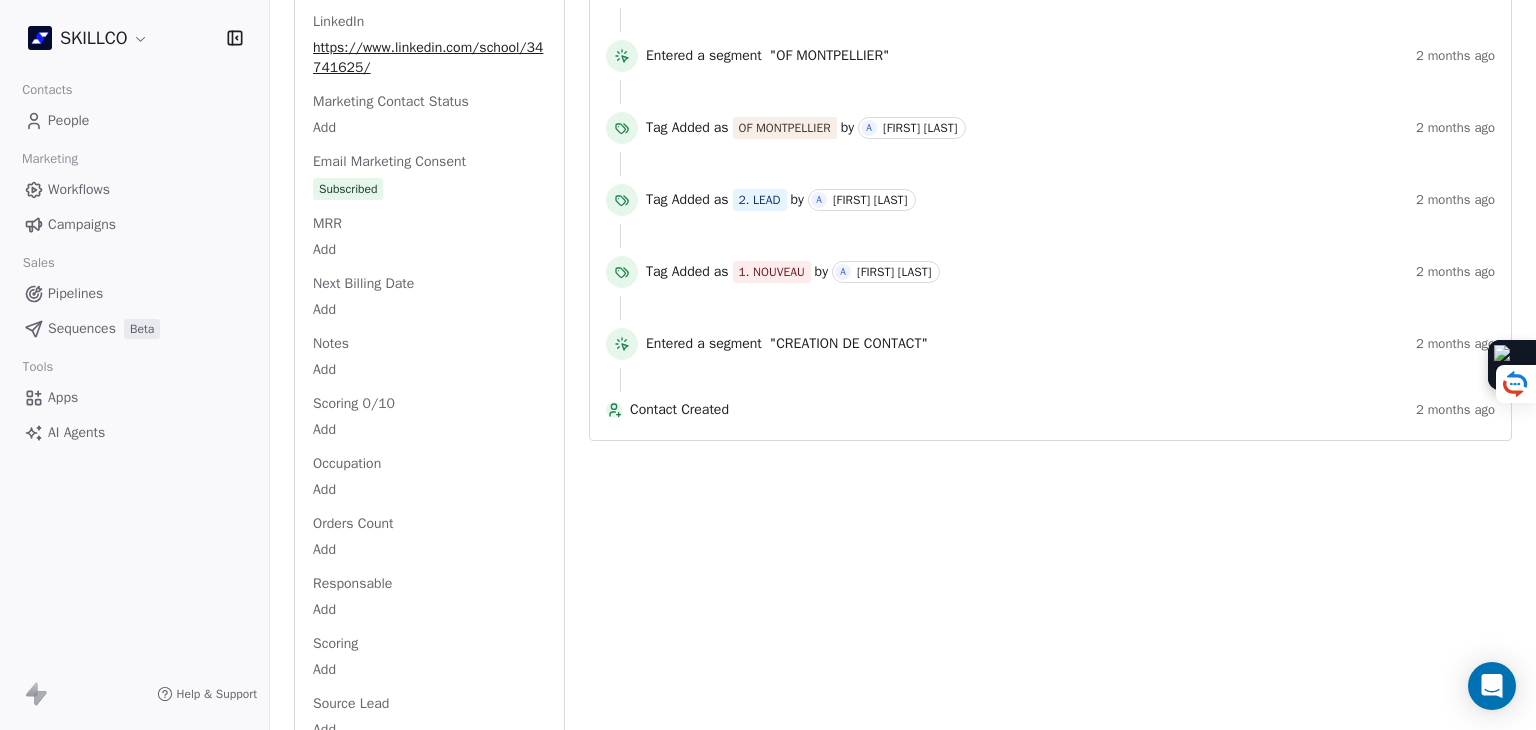 scroll, scrollTop: 1851, scrollLeft: 0, axis: vertical 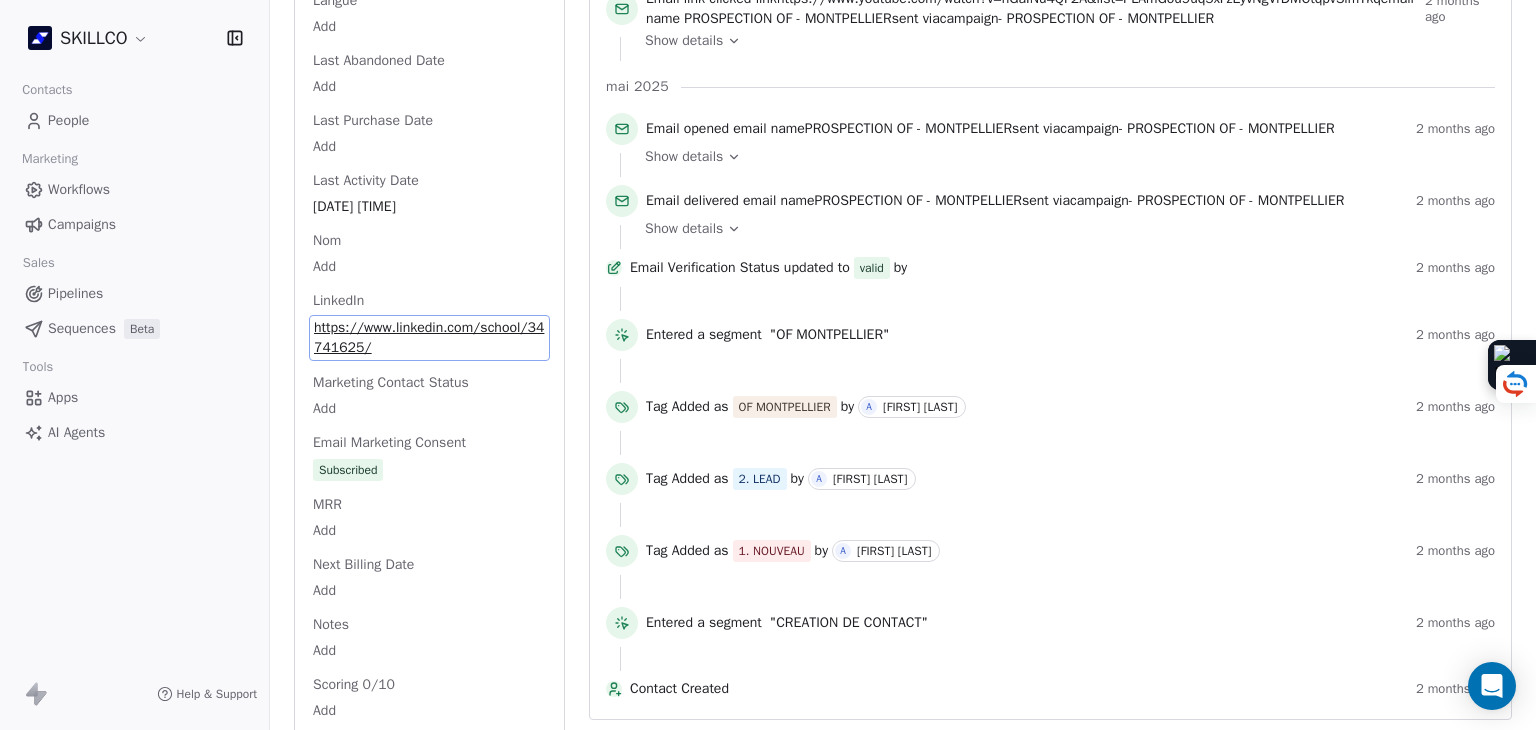 drag, startPoint x: 455, startPoint y: 371, endPoint x: 414, endPoint y: 351, distance: 45.617977 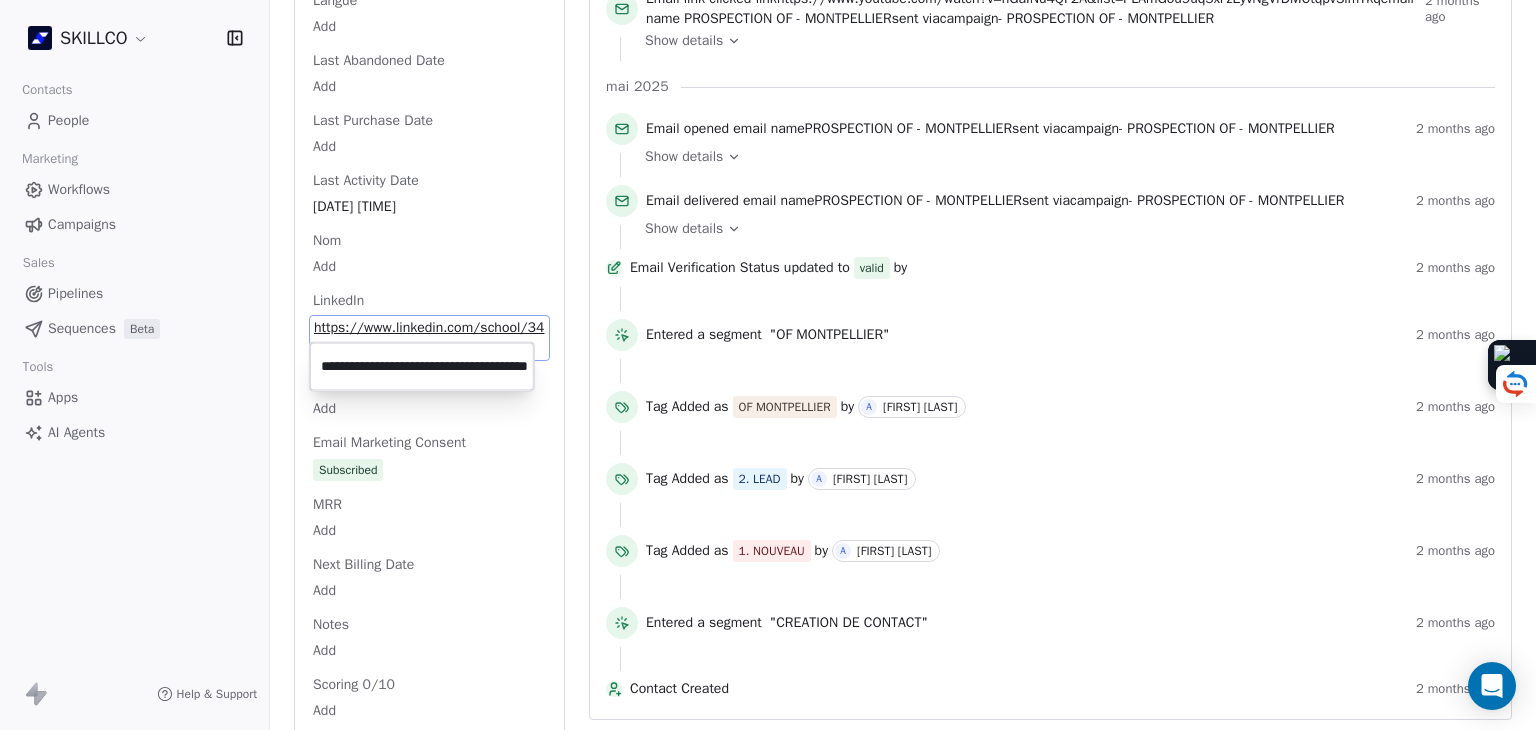 scroll, scrollTop: 0, scrollLeft: 72, axis: horizontal 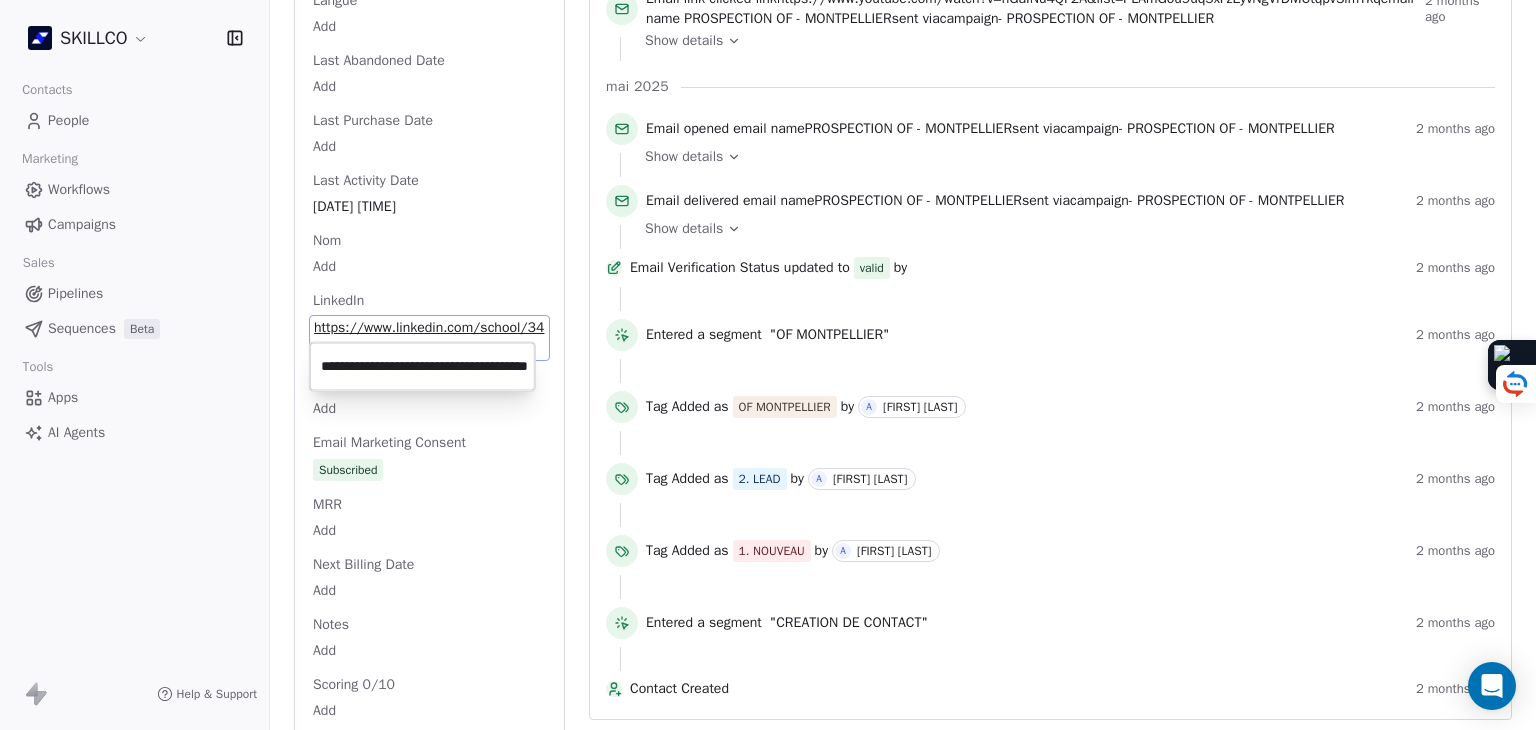 click on "**********" at bounding box center [422, 367] 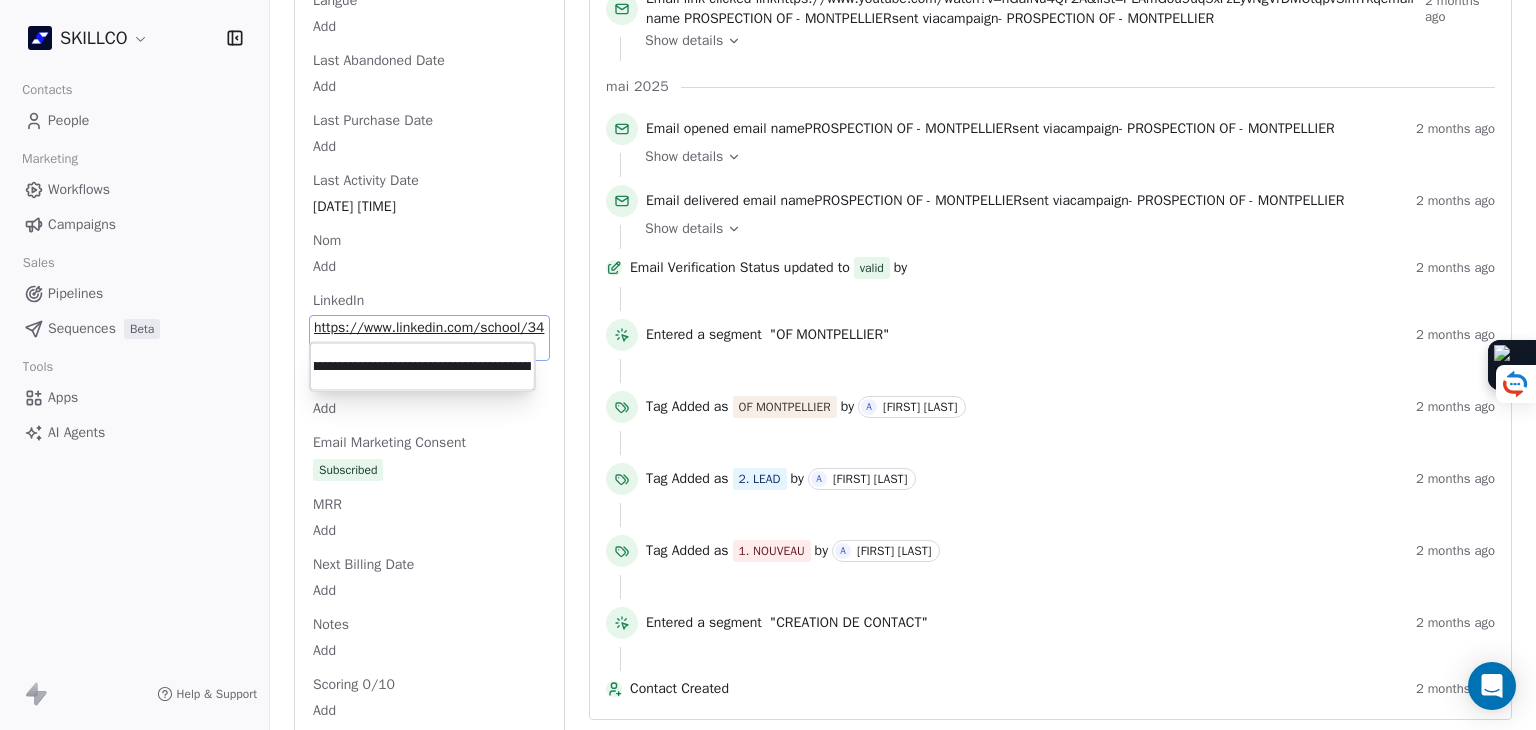 scroll, scrollTop: 0, scrollLeft: 244, axis: horizontal 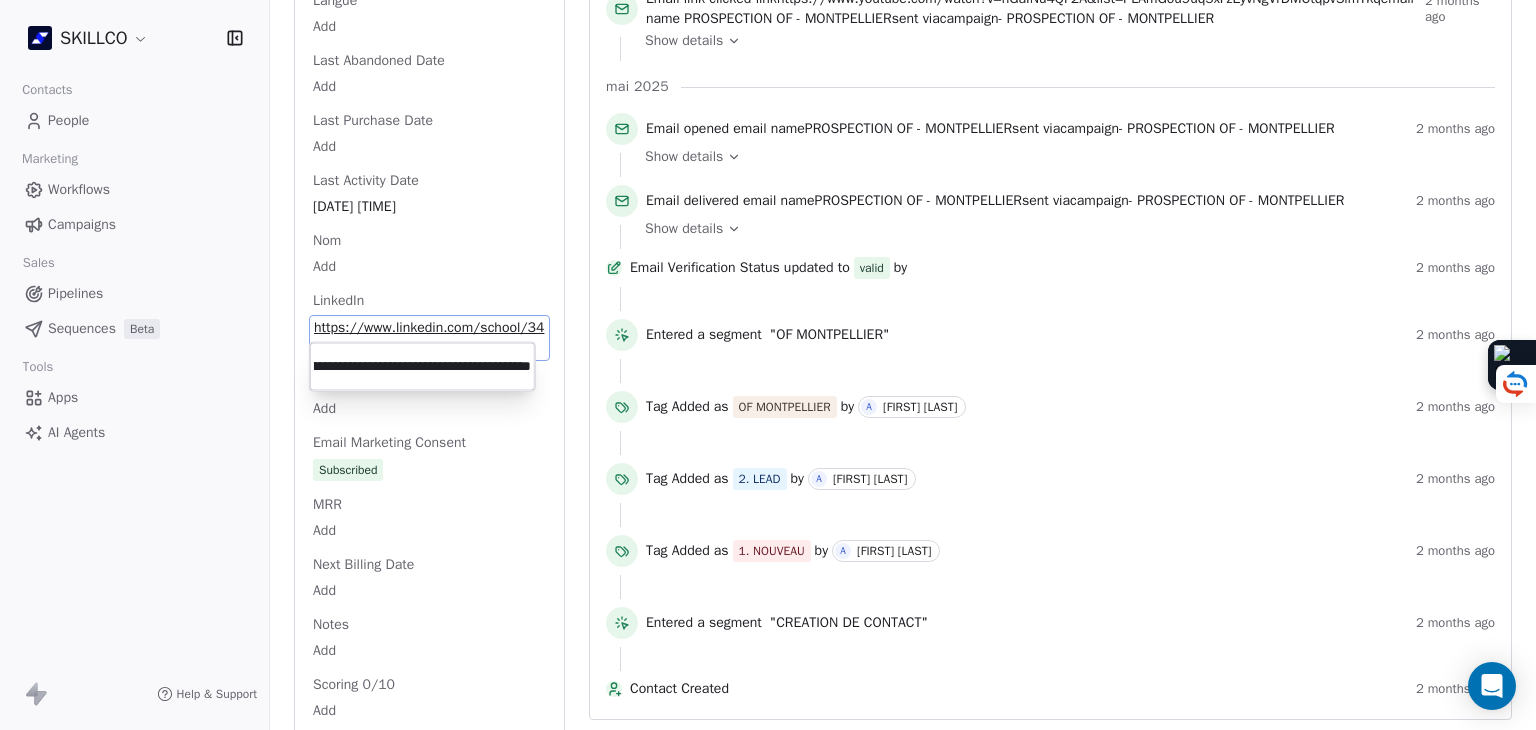 click on "**********" at bounding box center (422, 367) 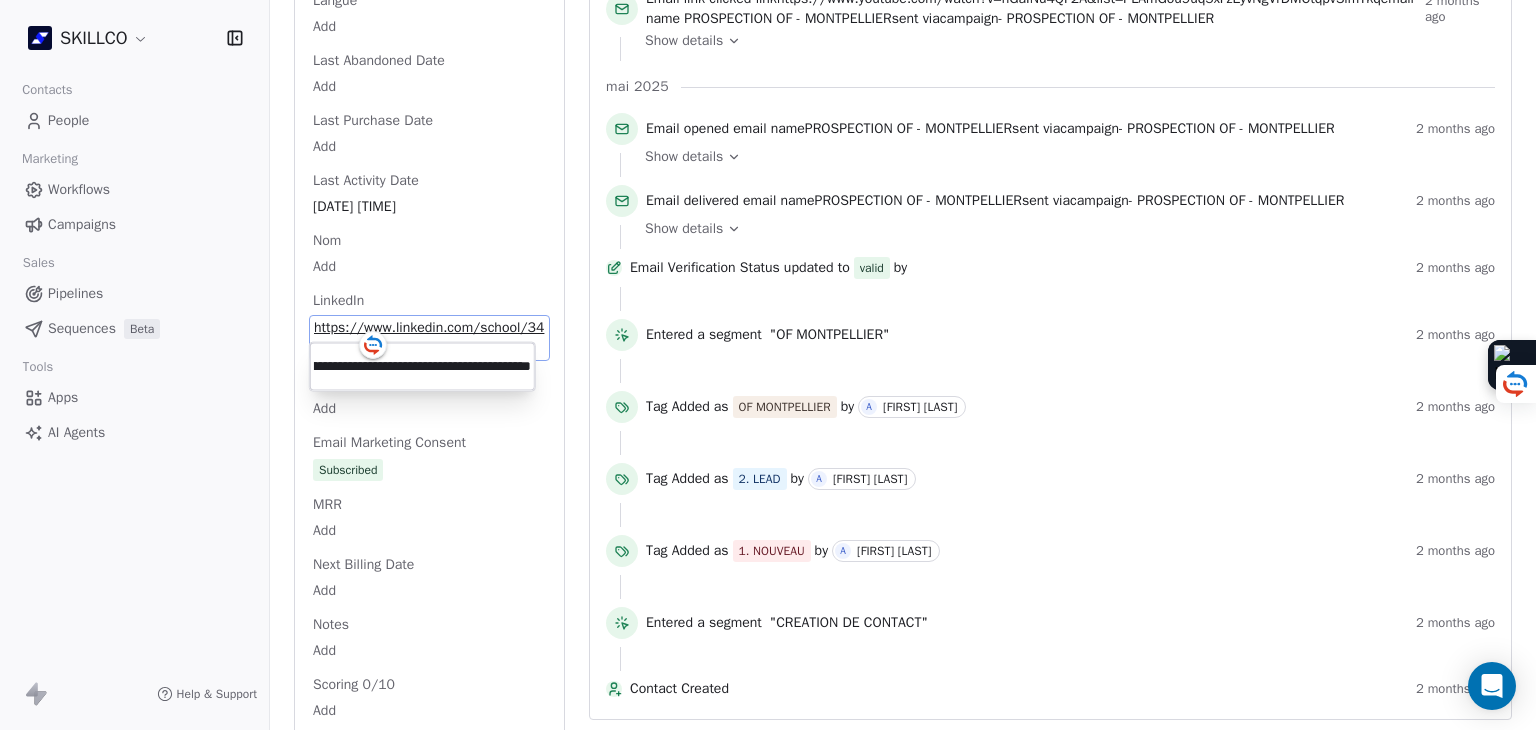 click on "**********" at bounding box center [422, 367] 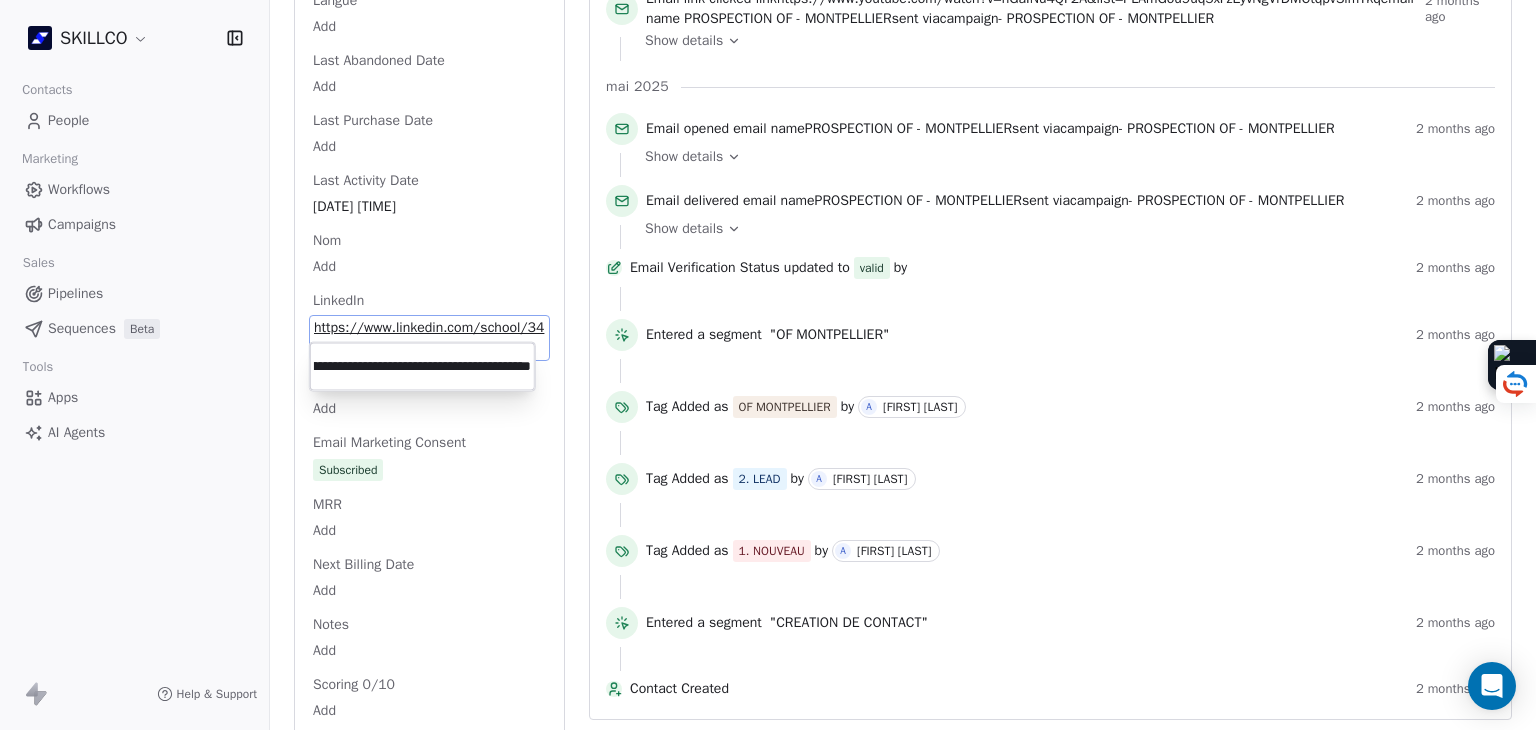 scroll, scrollTop: 0, scrollLeft: 0, axis: both 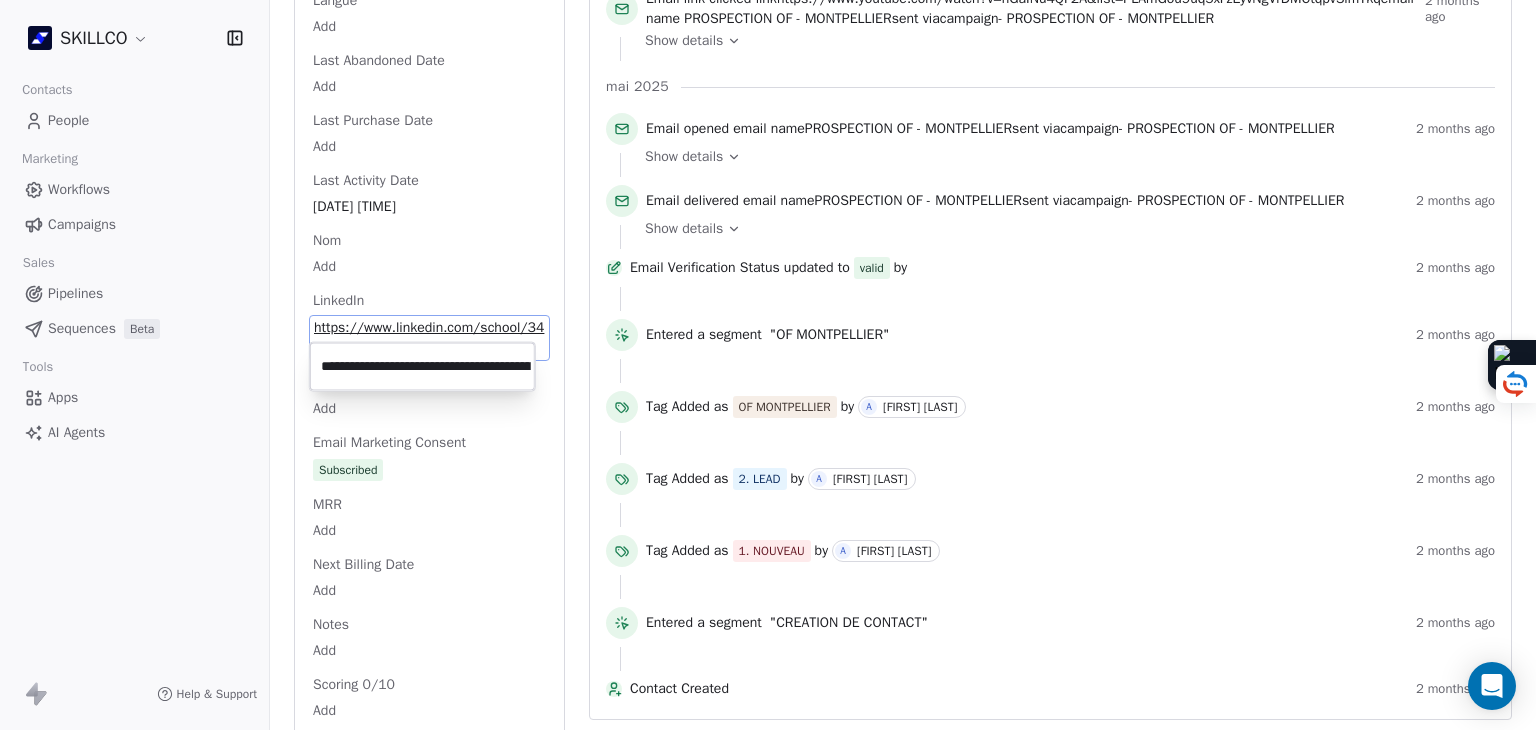 click on "SKILLCO Contacts People Marketing Workflows Campaigns Sales Pipelines Sequences Beta Tools Apps AI Agents Help & Support Back S contact@supdesophro.fr 2. LEAD OF MONTPELLIER PROSPECTION FORMATION IA À RELANCER  Add Tags Status:   Add Status Swipe One Full Name Add Email contact@supdesophro.fr Téléphone Add Ville Montpellier Annual Income Add Annual Revenue Add Average Order Value Add Besoin Add Birthday Add Browser Add Contact Source Add Pays Add Created Date May 28, 2025 03:36 PM Customer Lifetime Value Add Department Add Derniere page consulte Add Device Add Email Verification Status Valid Entreprise Sup Sophro Ecole De Sophrologie_rncp D'etat_formation De Sophrologie Et Spécialisations À Montpellier Facebook https://www.facebook.com/EcoleEFSS First Purchase Date Add Prénom Add Gender Add Poste Add Langue Add Last Abandoned Date Add Last Purchase Date Add Last Activity Date Jul 07, 2025 12:38 PM Nom Add LinkedIn https://www.linkedin.com/school/34741625/ Marketing Contact Status Add Subscribed MRR" at bounding box center (768, 365) 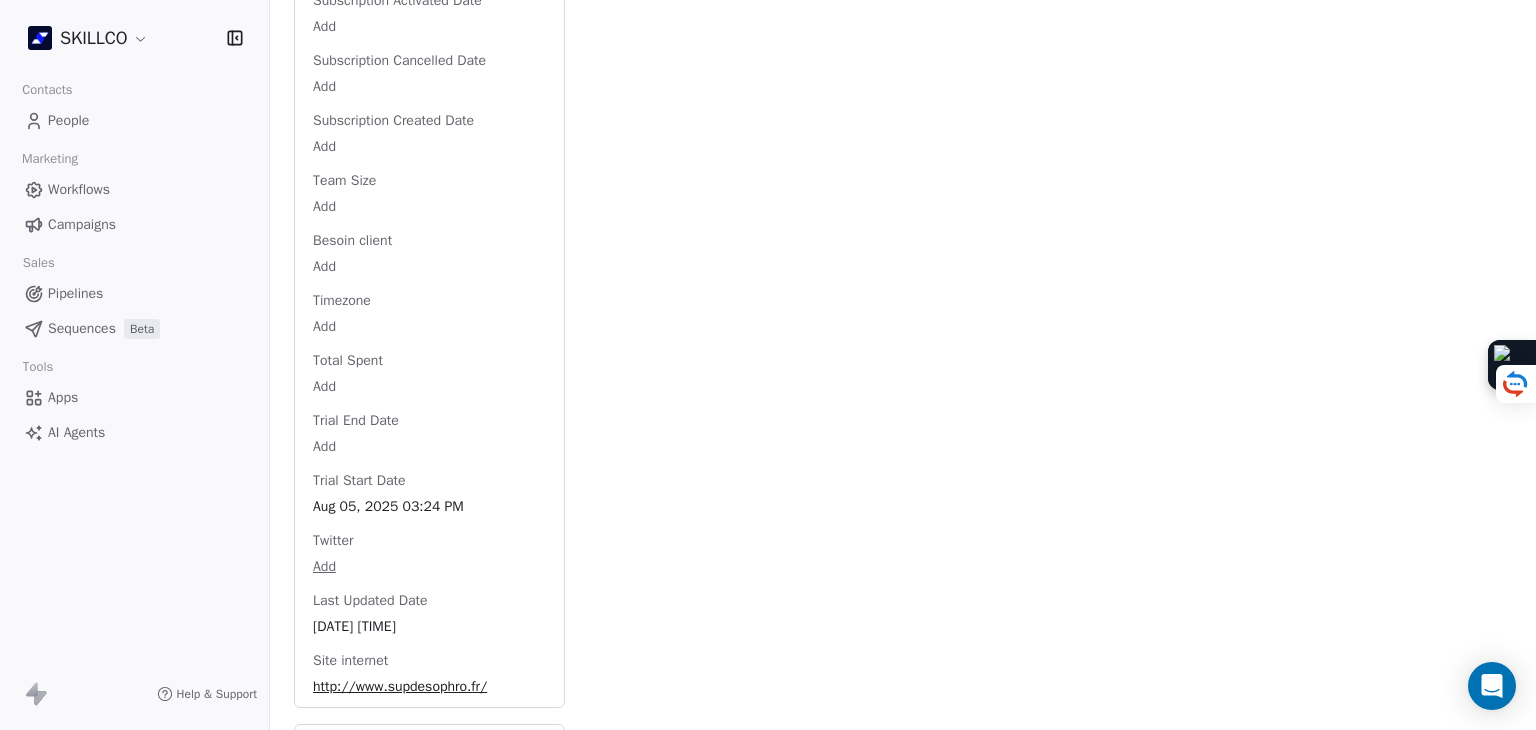 scroll, scrollTop: 3071, scrollLeft: 0, axis: vertical 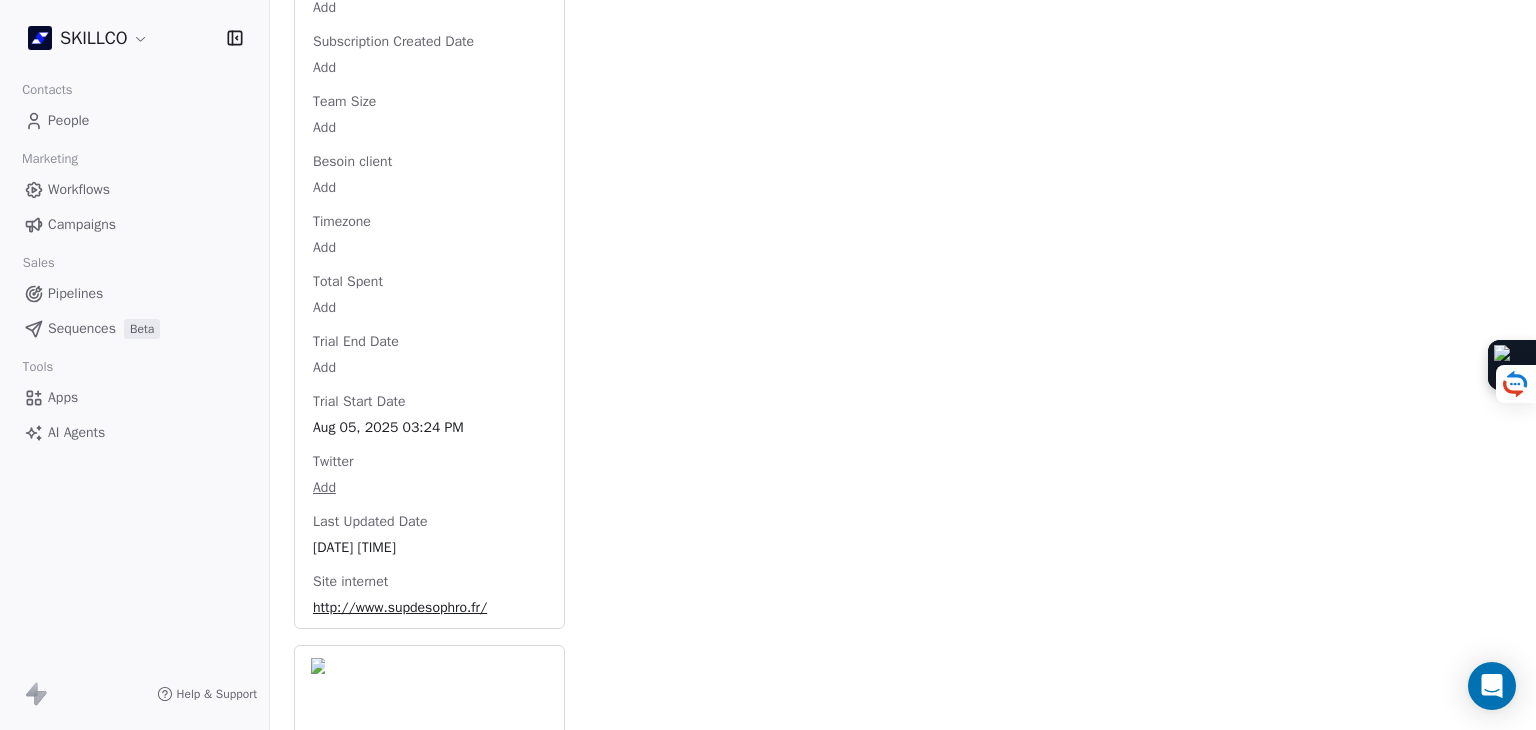 click on "http://www.supdesophro.fr/" at bounding box center [429, 608] 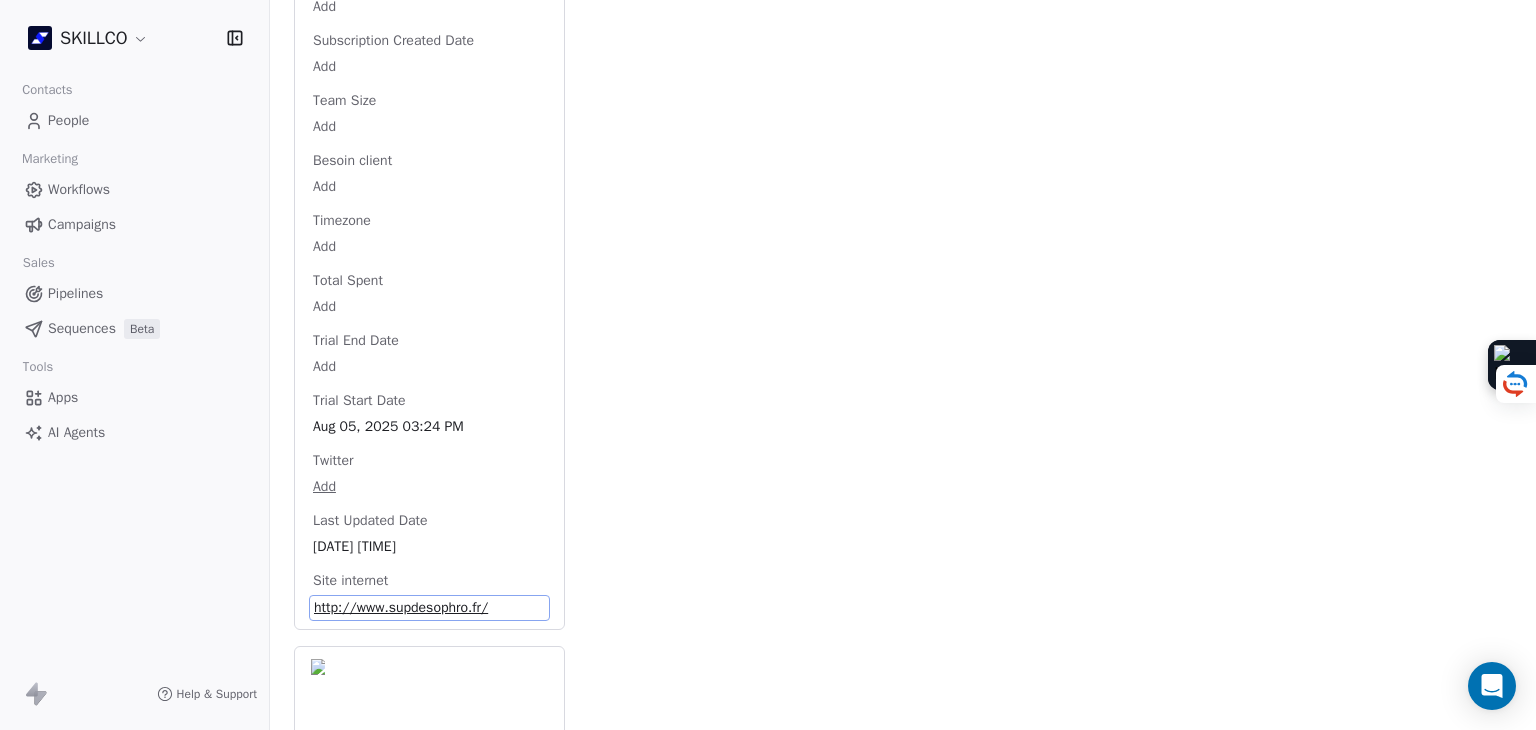 click on "http://www.supdesophro.fr/" at bounding box center (429, 608) 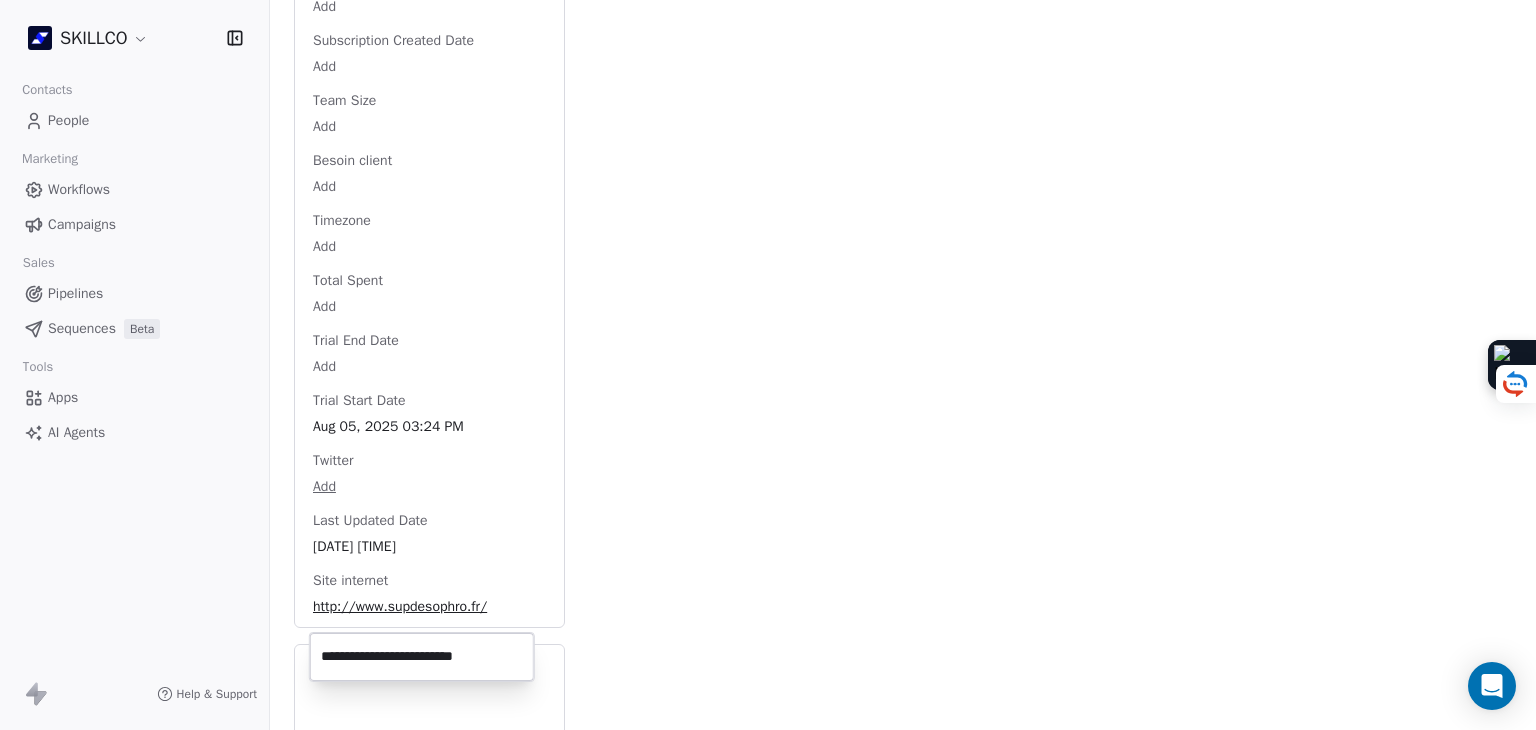 click on "SKILLCO Contacts People Marketing Workflows Campaigns Sales Pipelines Sequences Beta Tools Apps AI Agents Help & Support Back S contact@supdesophro.fr 2. LEAD OF MONTPELLIER PROSPECTION FORMATION IA À RELANCER  Add Tags Status:   Add Status Swipe One Full Name Add Email contact@supdesophro.fr Téléphone Add Ville Montpellier Annual Income Add Annual Revenue Add Average Order Value Add Besoin Add Birthday Add Browser Add Contact Source Add Pays Add Created Date May 28, 2025 03:36 PM Customer Lifetime Value Add Department Add Derniere page consulte Add Device Add Email Verification Status Valid Entreprise Sup Sophro Ecole De Sophrologie_rncp D'etat_formation De Sophrologie Et Spécialisations À Montpellier Facebook https://www.facebook.com/EcoleEFSS First Purchase Date Add Prénom Add Gender Add Poste Add Langue Add Last Abandoned Date Add Last Purchase Date Add Last Activity Date Jul 07, 2025 12:38 PM Nom Add LinkedIn https://www.linkedin.https://www.linkedin.com/in/selma-b-48b981197//school/34741625/ Add" at bounding box center [768, 365] 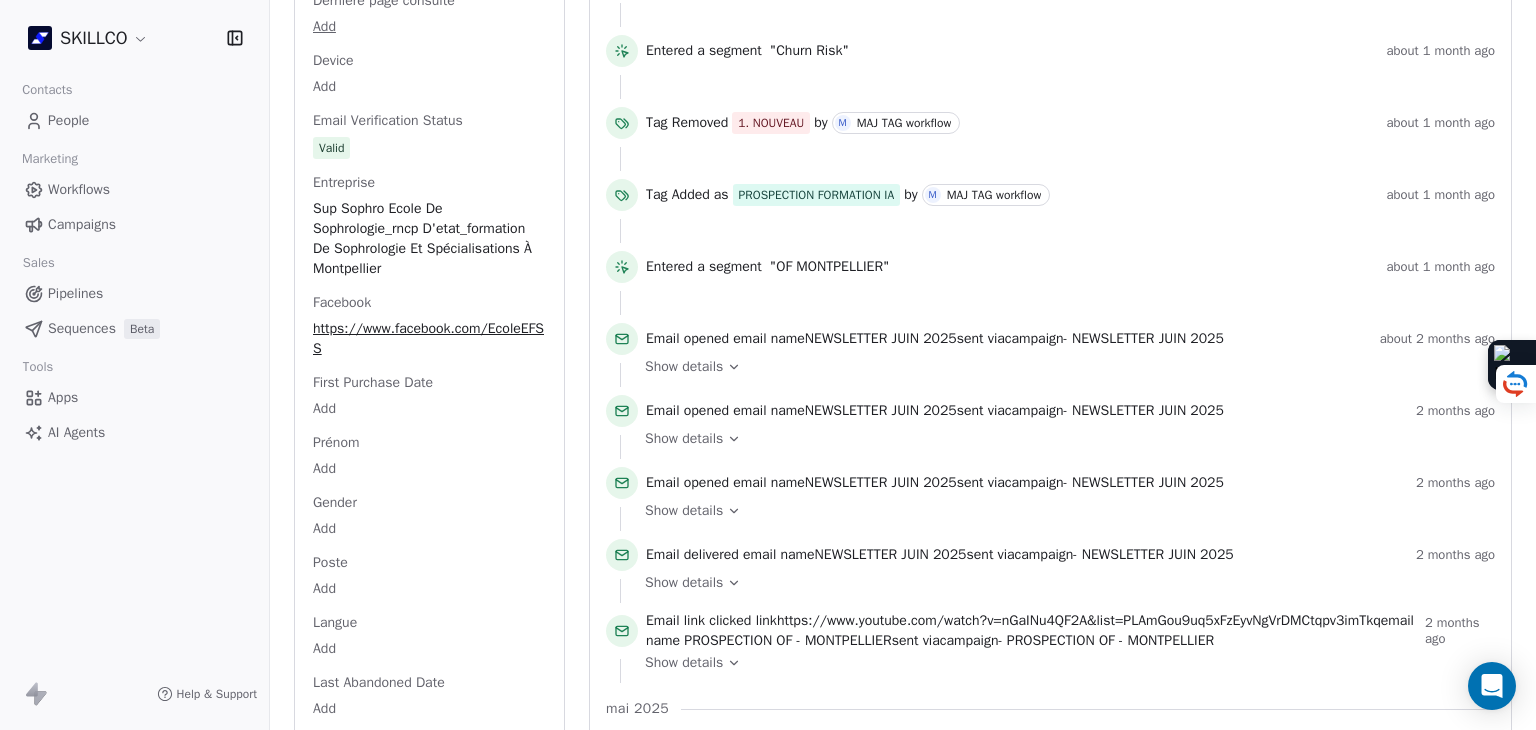 scroll, scrollTop: 1300, scrollLeft: 0, axis: vertical 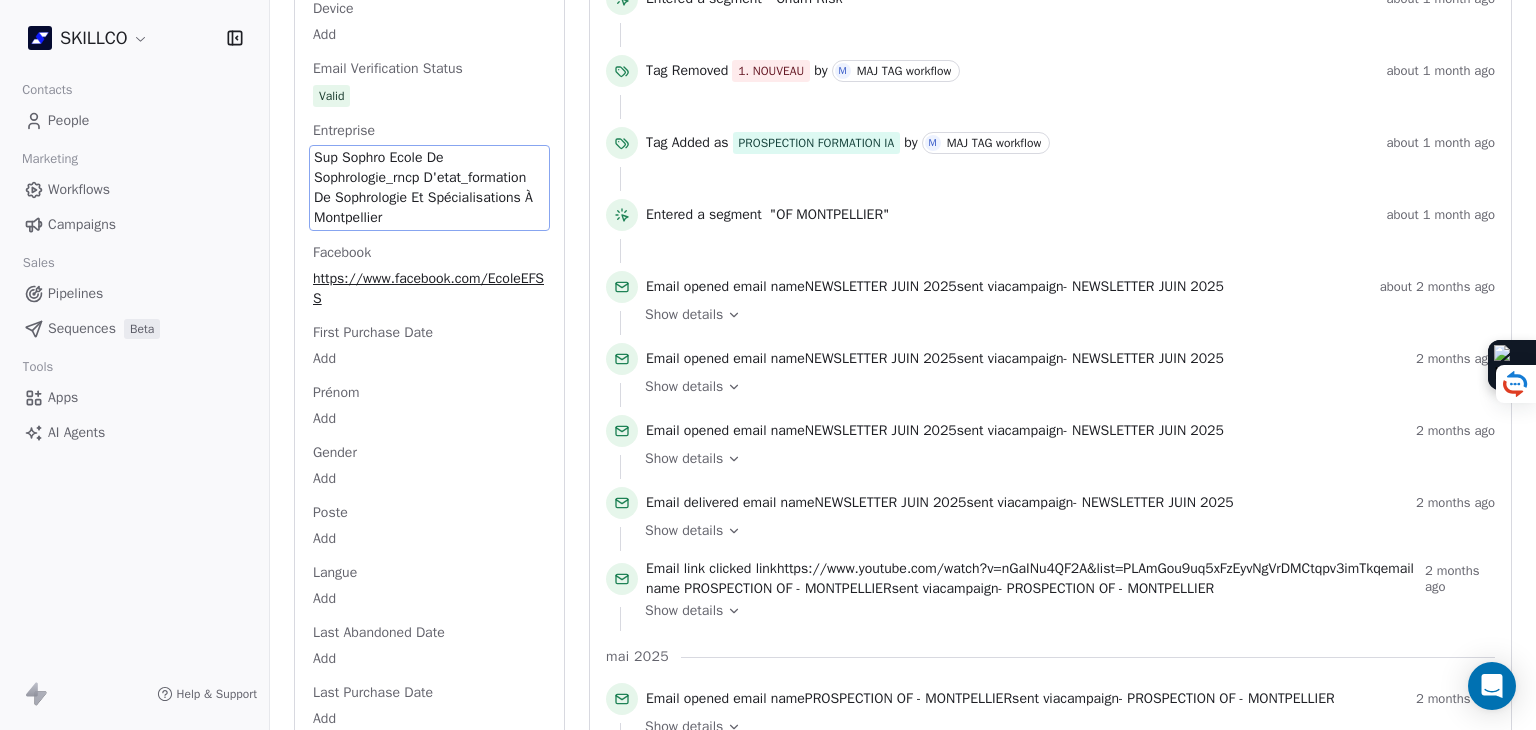 click on "Full Name Add Email contact@supdesophro.fr Téléphone Add Ville Montpellier Annual Income Add Annual Revenue Add Average Order Value Add Besoin Add Birthday Add Browser Add Contact Source Add Pays Add Created Date May 28, 2025 03:36 PM Customer Lifetime Value Add Department Add Derniere page consulte Add Device Add Email Verification Status Valid Entreprise Sup Sophro Ecole De Sophrologie_rncp D'etat_formation De Sophrologie Et Spécialisations À Montpellier Facebook https://www.facebook.com/EcoleEFSS First Purchase Date Add Prénom Add Gender Add Poste Add Langue Add Last Abandoned Date Add Last Purchase Date Add Last Activity Date Jul 07, 2025 12:38 PM Nom Add LinkedIn https://www.linkedin.https://www.linkedin.com/in/selma-b-48b981197//school/34741625/ Marketing Contact Status Add Email Marketing Consent Subscribed MRR Add Next Billing Date Add Notes Add Scoring 0/10 Add Occupation Add Orders Count Add Responsable Add Scoring  Add Source Lead Add Status Personnalisés Add Subscription Activated Date Add" at bounding box center (429, 716) 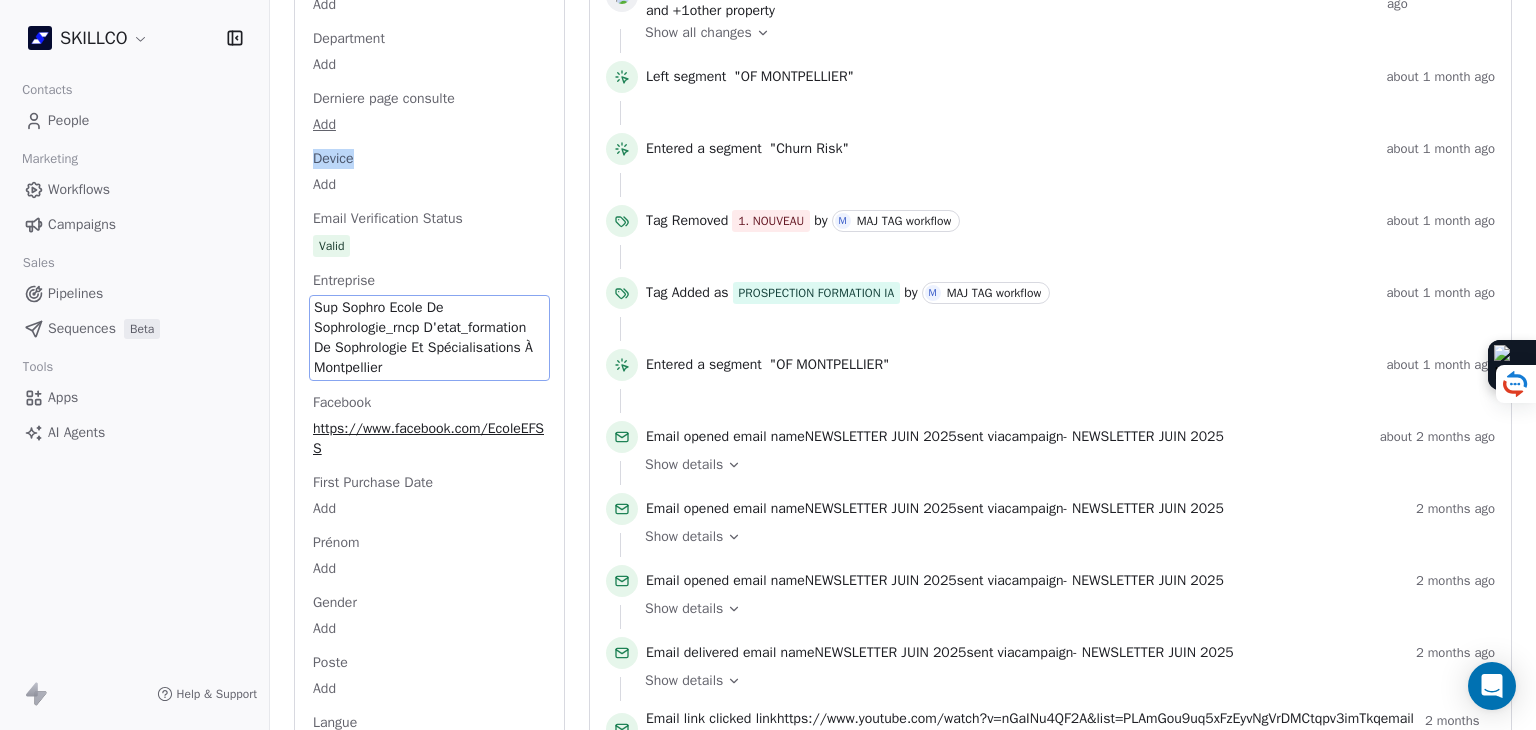 click on "Device" at bounding box center [333, 159] 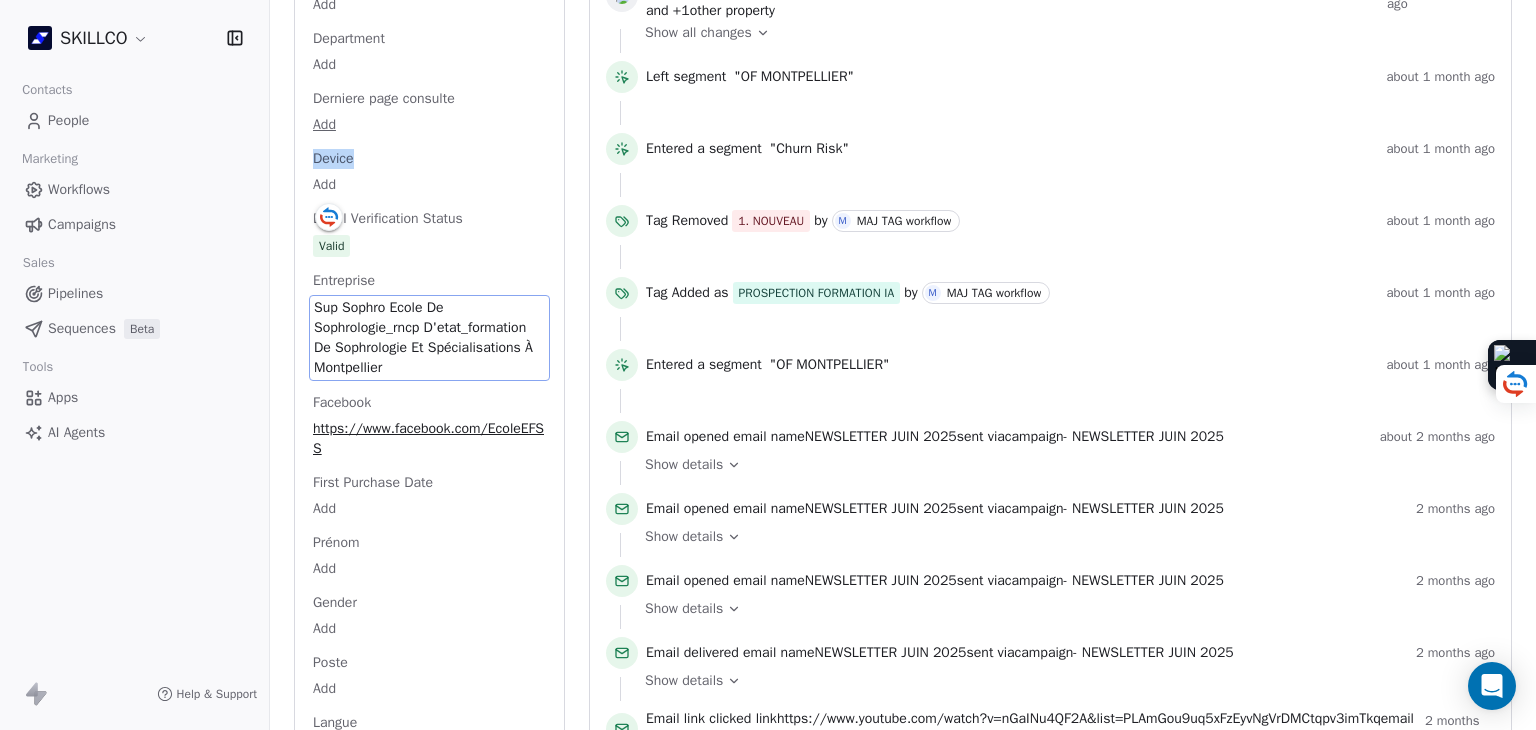 click on "Sup Sophro Ecole De Sophrologie_rncp D'etat_formation De Sophrologie Et Spécialisations À Montpellier" at bounding box center [429, 338] 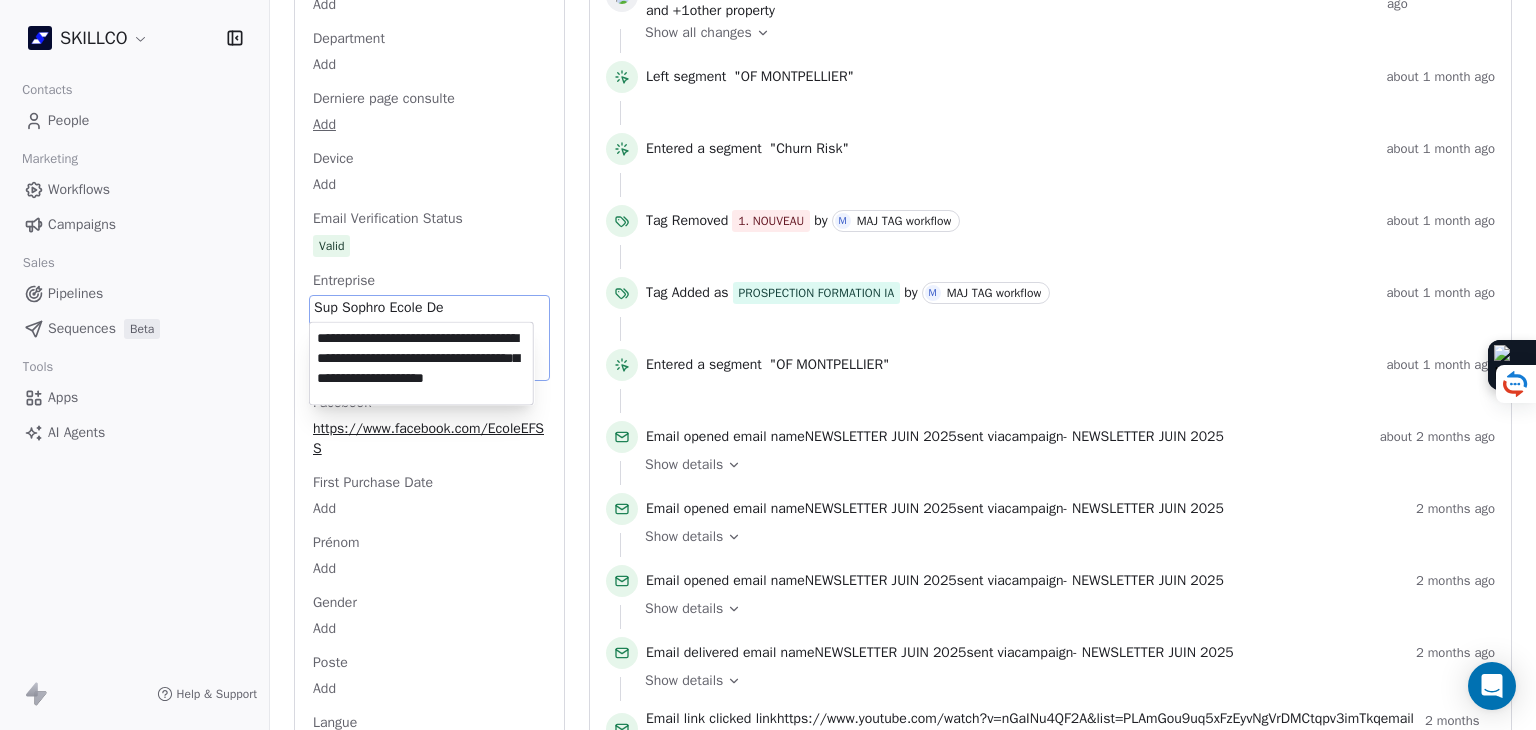 scroll, scrollTop: 0, scrollLeft: 0, axis: both 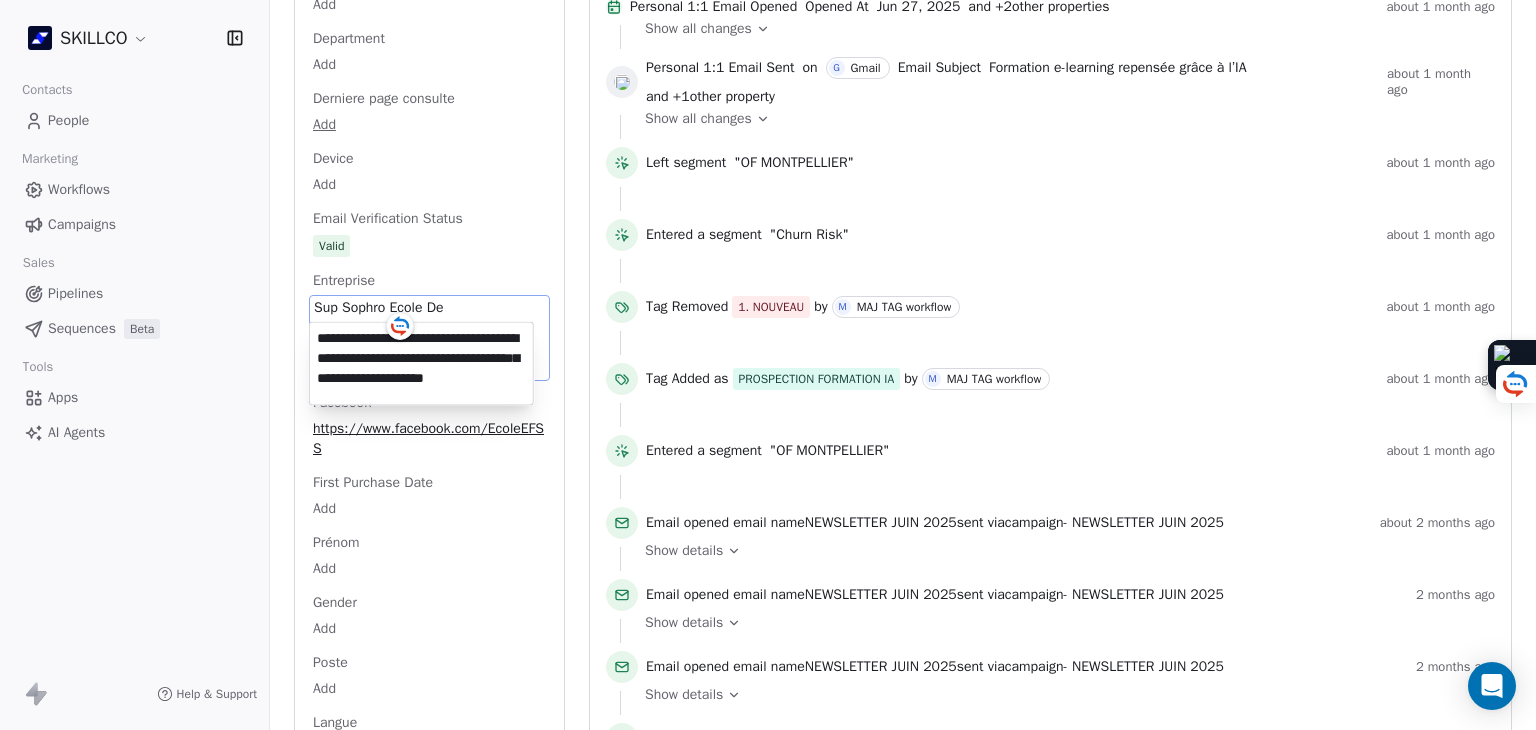 click on "SKILLCO Contacts People Marketing Workflows Campaigns Sales Pipelines Sequences Beta Tools Apps AI Agents Help & Support Back S contact@supdesophro.fr 2. LEAD OF MONTPELLIER PROSPECTION FORMATION IA À RELANCER  Add Tags Status:   Add Status Swipe One Full Name Add Email contact@supdesophro.fr Téléphone Add Ville Montpellier Annual Income Add Annual Revenue Add Average Order Value Add Besoin Add Birthday Add Browser Add Contact Source Add Pays Add Created Date May 28, 2025 03:36 PM Customer Lifetime Value Add Department Add Derniere page consulte Add Device Add Email Verification Status Valid Entreprise Sup Sophro Ecole De Sophrologie_rncp D'etat_formation De Sophrologie Et Spécialisations À Montpellier Facebook https://www.facebook.com/EcoleEFSS First Purchase Date Add Prénom Add Gender Add Poste Add Langue Add Last Abandoned Date Add Last Purchase Date Add Last Activity Date Jul 07, 2025 12:38 PM Nom Add LinkedIn https://www.linkedin.https://www.linkedin.com/in/selma-b-48b981197//school/34741625/ Add" at bounding box center (768, 365) 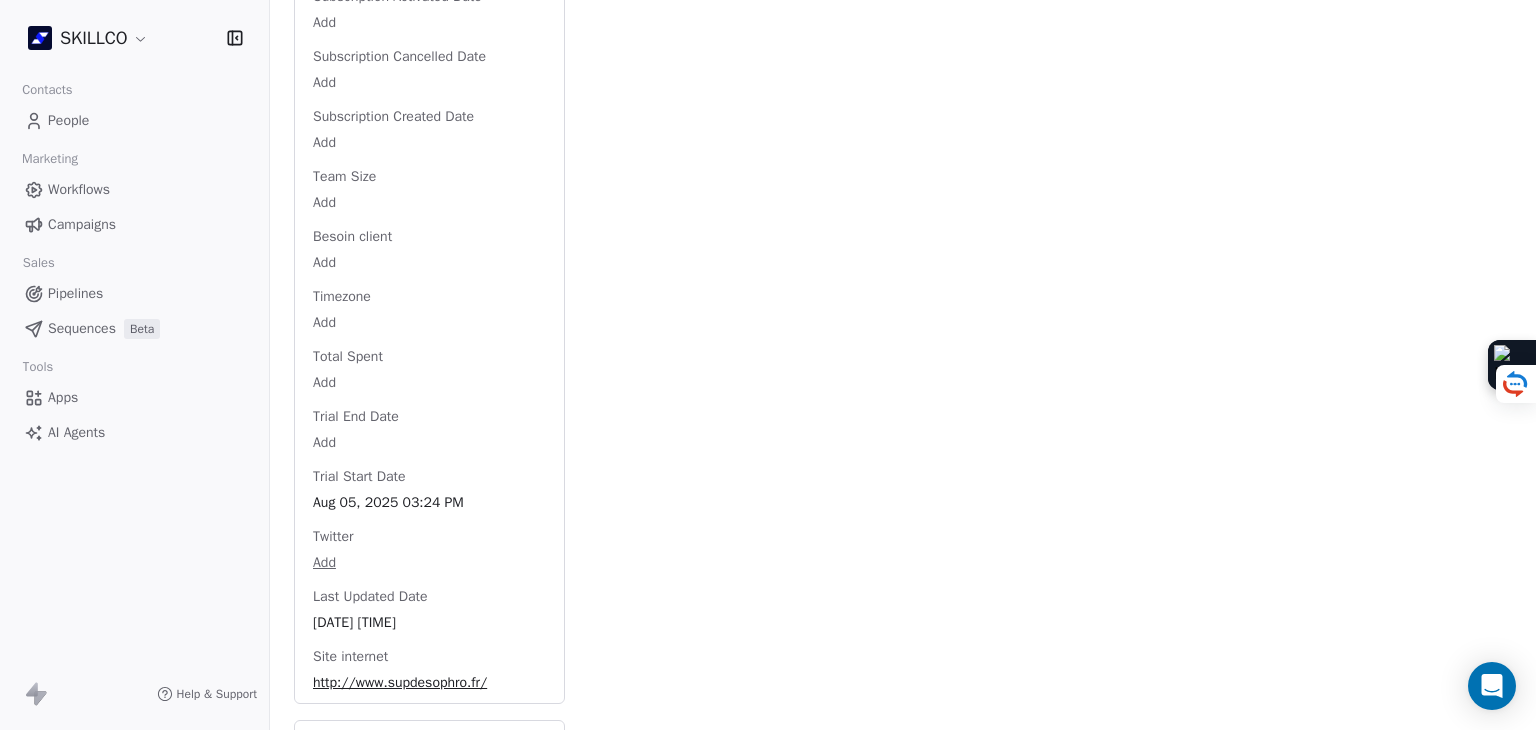 scroll, scrollTop: 3071, scrollLeft: 0, axis: vertical 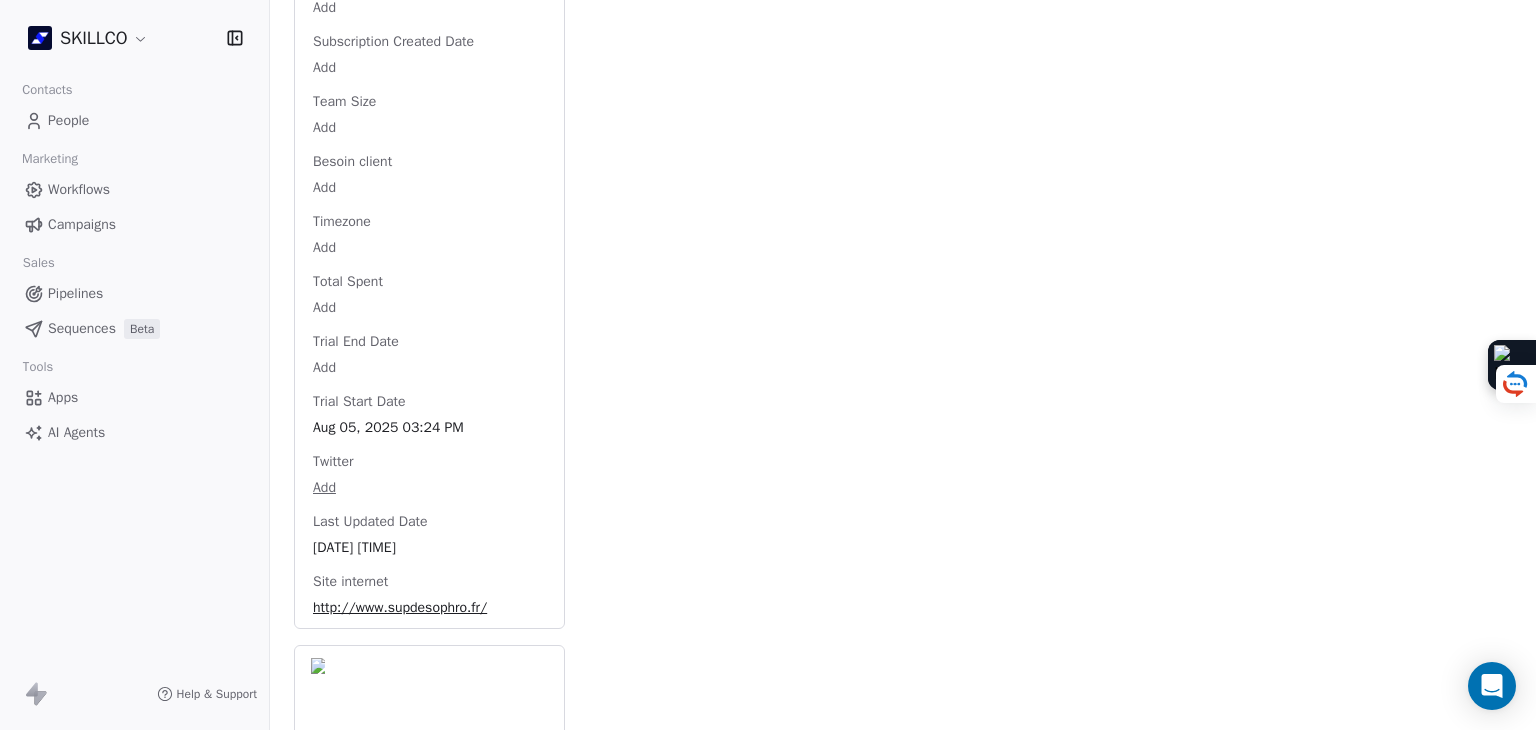 click on "http://www.supdesophro.fr/" at bounding box center [429, 608] 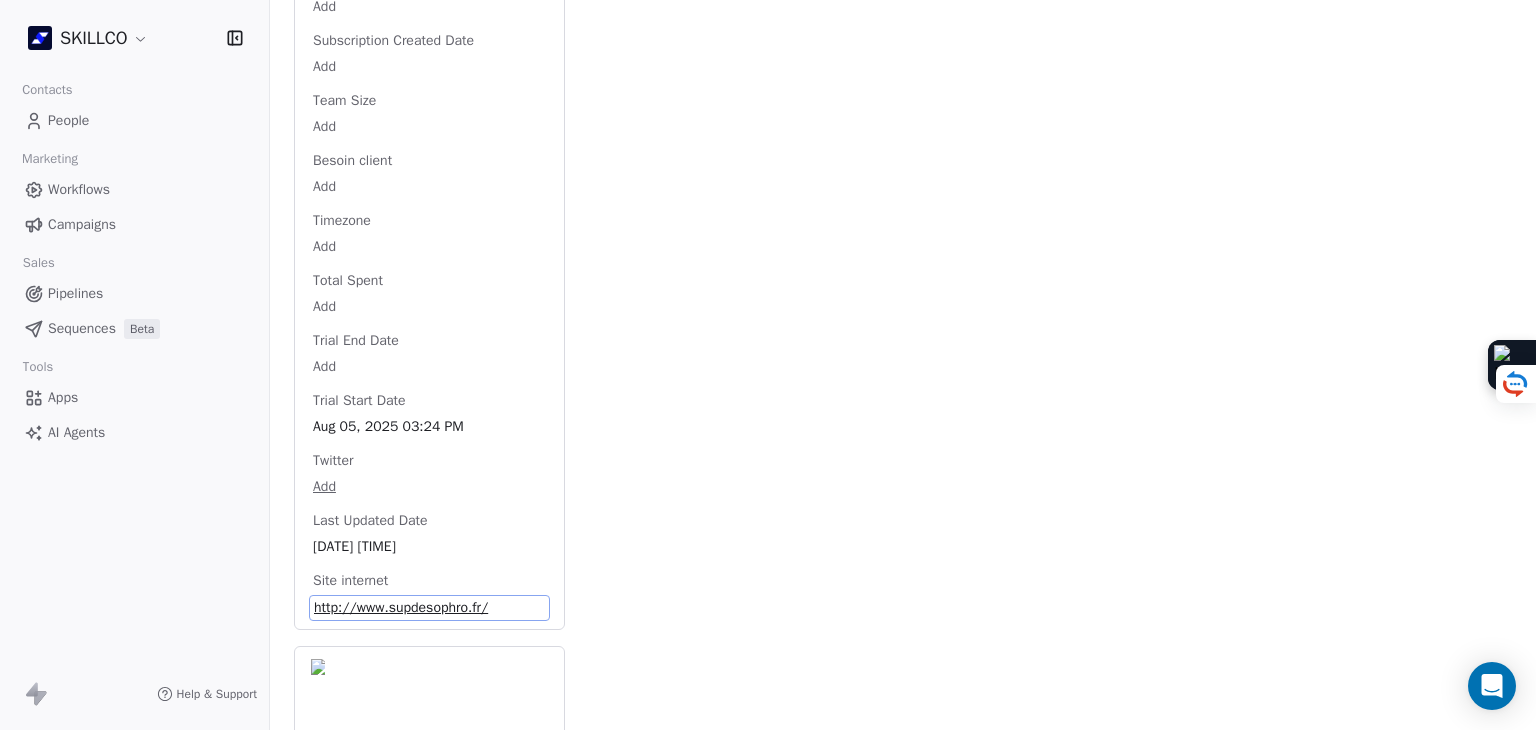 click on "http://www.supdesophro.fr/" at bounding box center [429, 608] 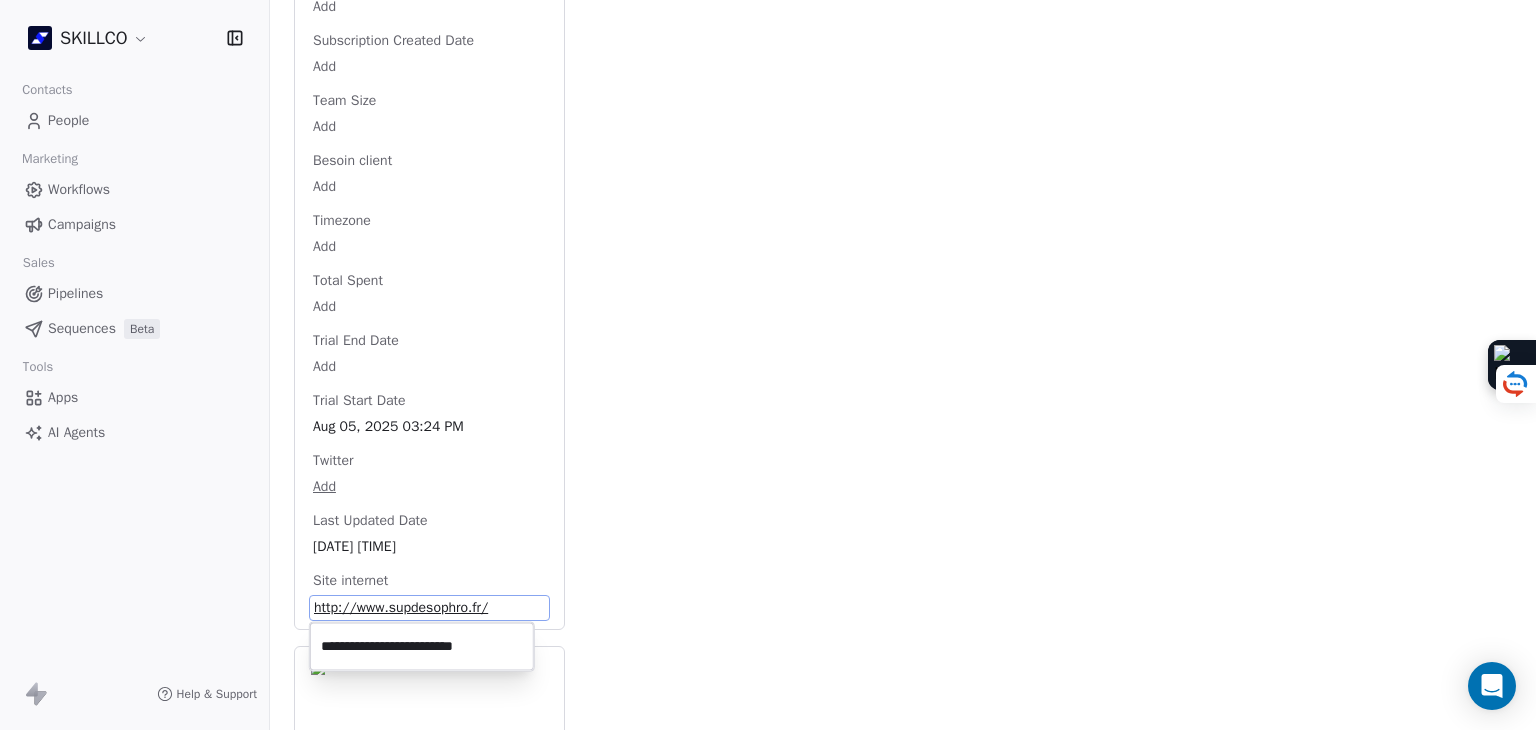 click on "**********" at bounding box center [422, 647] 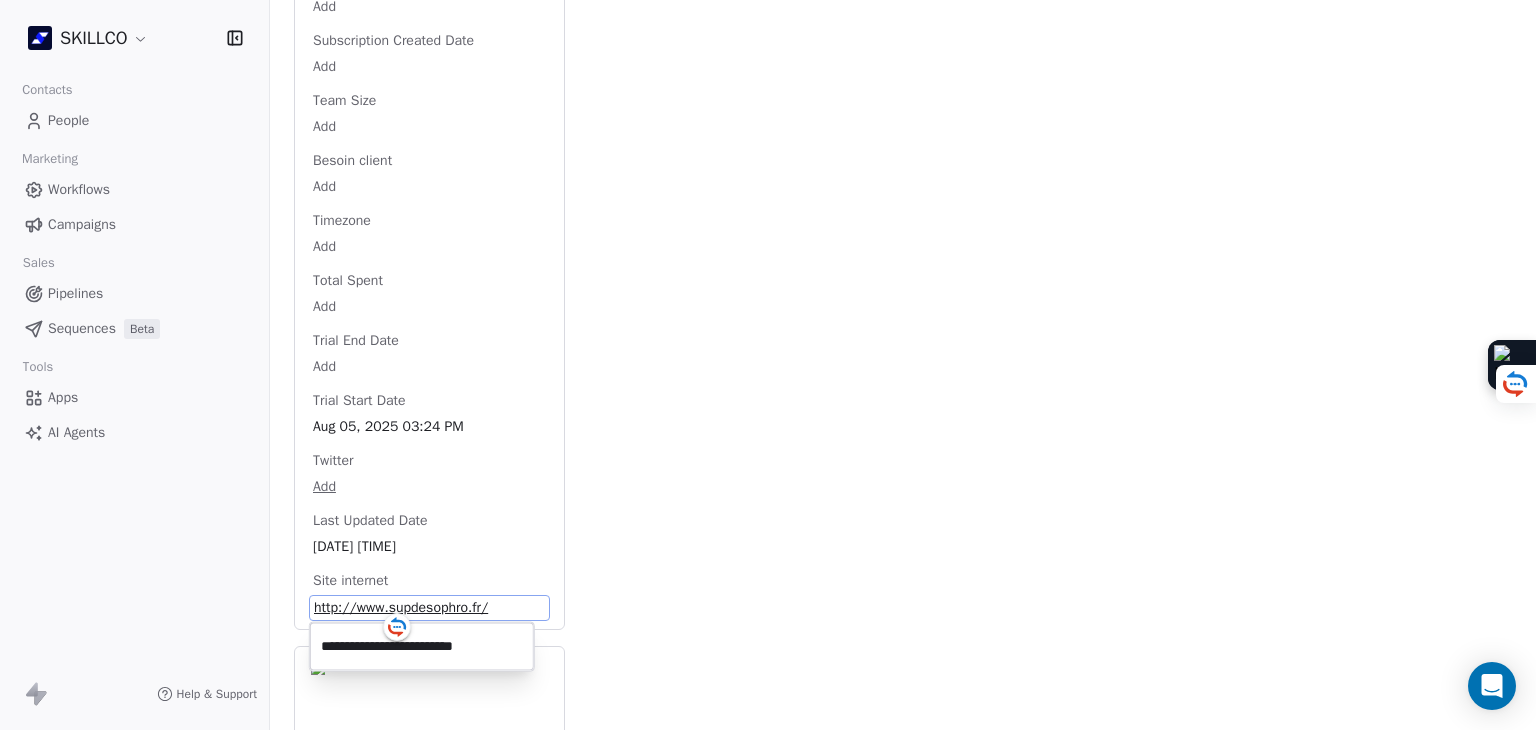 click on "**********" at bounding box center (422, 647) 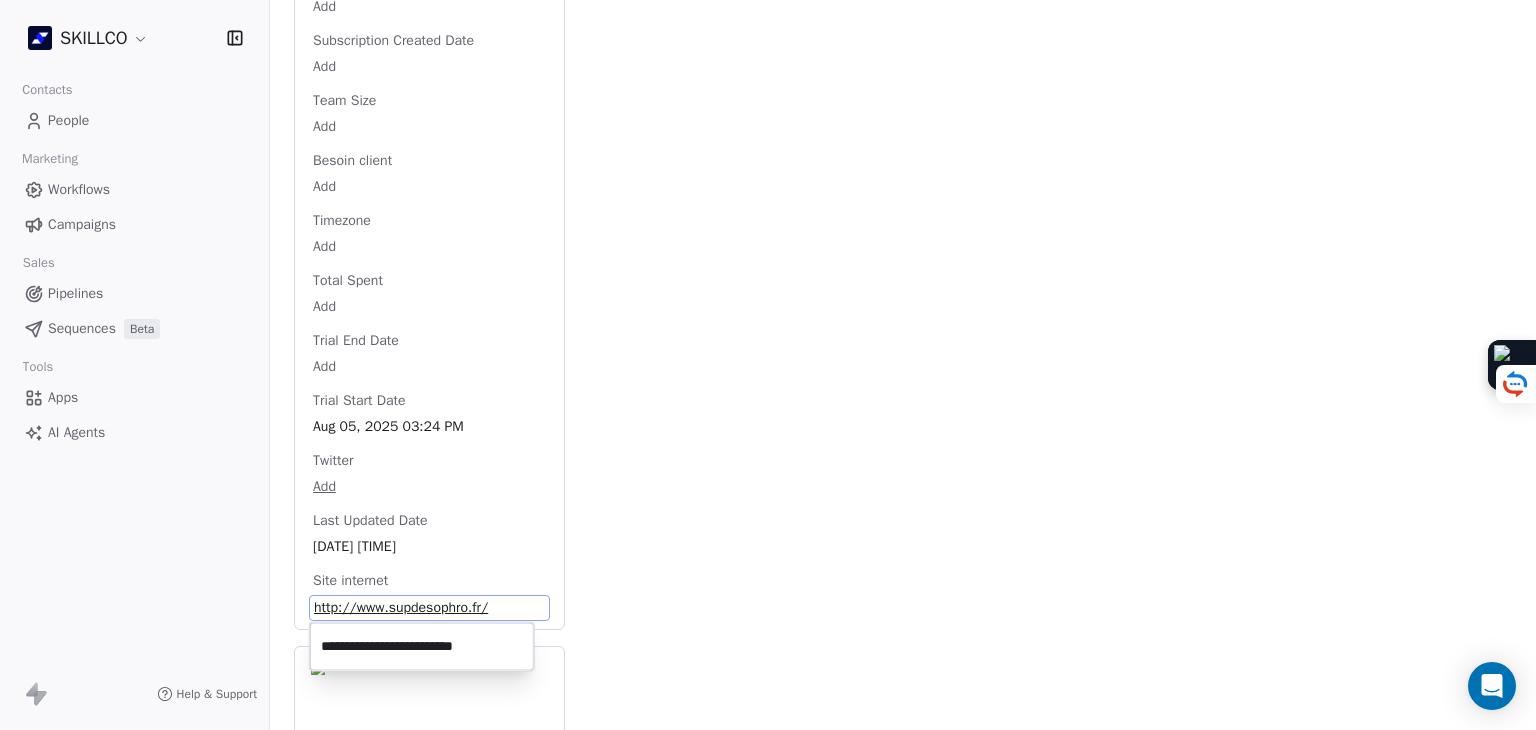 click on "SKILLCO Contacts People Marketing Workflows Campaigns Sales Pipelines Sequences Beta Tools Apps AI Agents Help & Support Back S contact@supdesophro.fr 2. LEAD OF MONTPELLIER PROSPECTION FORMATION IA À RELANCER  Add Tags Status:   Add Status Swipe One Full Name Add Email contact@supdesophro.fr Téléphone Add Ville Montpellier Annual Income Add Annual Revenue Add Average Order Value Add Besoin Add Birthday Add Browser Add Contact Source Add Pays Add Created Date May 28, 2025 03:36 PM Customer Lifetime Value Add Department Add Derniere page consulte Add Device Add Email Verification Status Valid Entreprise Sup Sophro Ecole De Sophrologie_rncp D'etat_formation De Sophrologie Et Spécialisations À Montpellier Facebook https://www.facebook.com/EcoleEFSS First Purchase Date Add Prénom Add Gender Add Poste Add Langue Add Last Abandoned Date Add Last Purchase Date Add Last Activity Date Jul 07, 2025 12:38 PM Nom Add LinkedIn https://www.linkedin.https://www.linkedin.com/in/selma-b-48b981197//school/34741625/ Add" at bounding box center (768, 365) 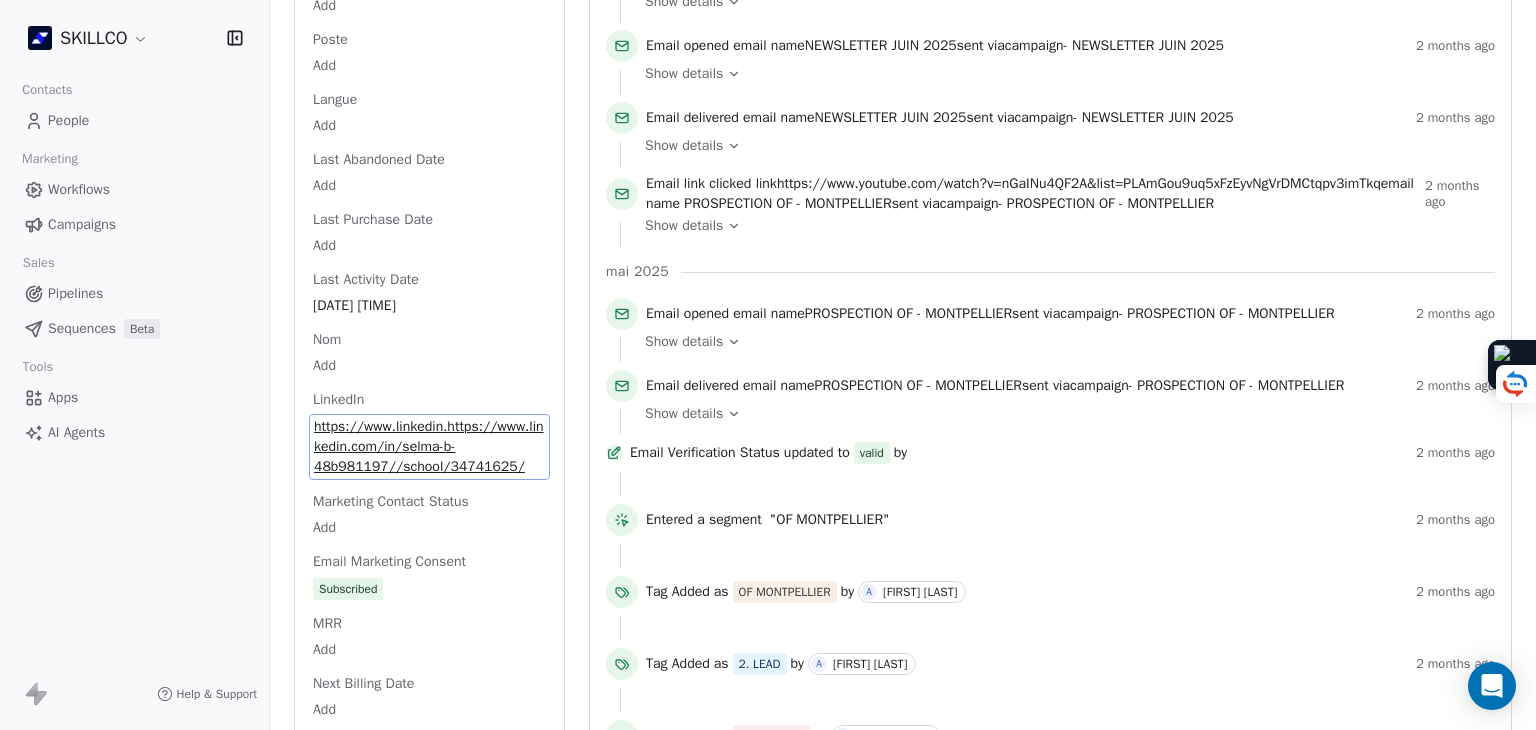 scroll, scrollTop: 1880, scrollLeft: 0, axis: vertical 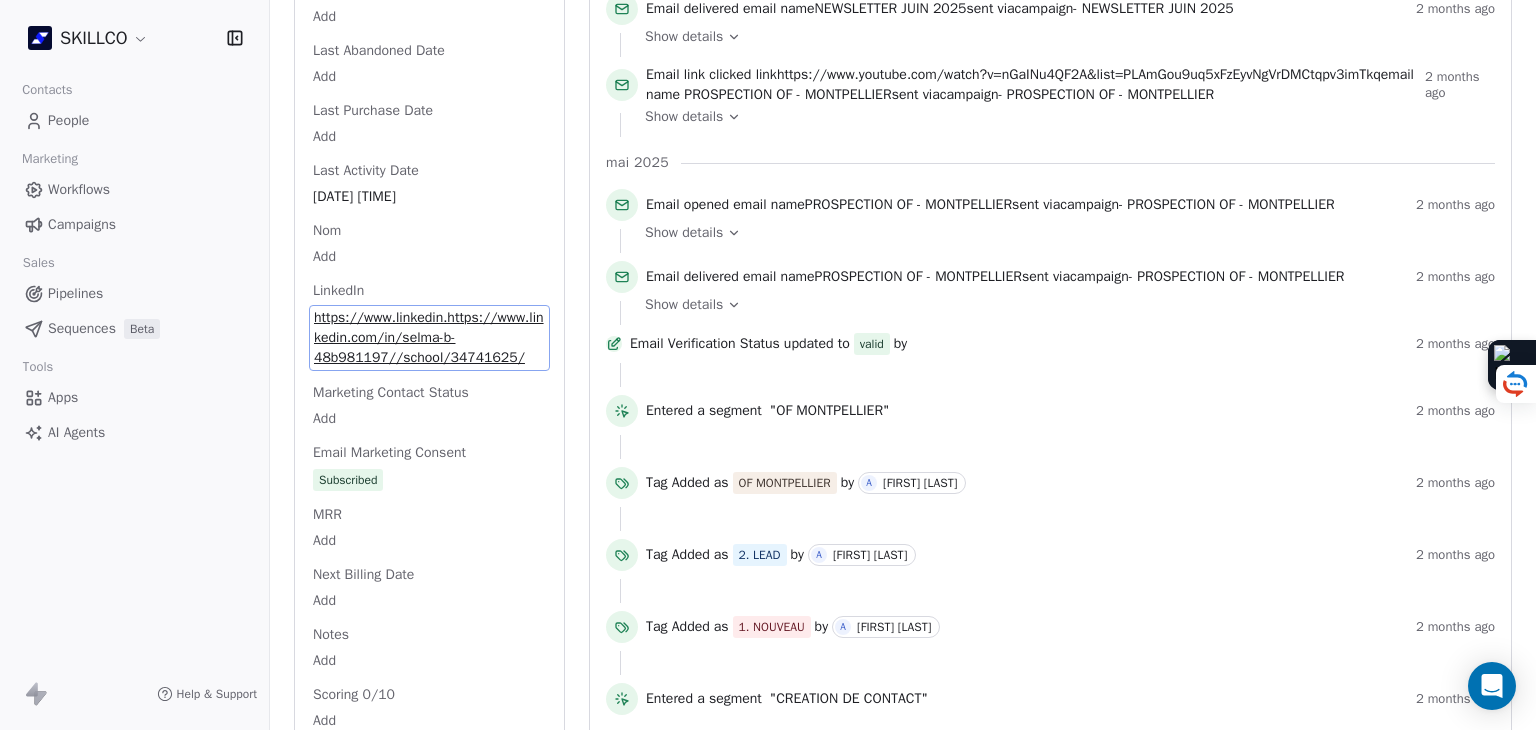 click on "Full Name Add Email contact@supdesophro.fr Téléphone Add Ville Montpellier Annual Income Add Annual Revenue Add Average Order Value Add Besoin Add Birthday Add Browser Add Contact Source Add Pays Add Created Date May 28, 2025 03:36 PM Customer Lifetime Value Add Department Add Derniere page consulte Add Device Add Email Verification Status Valid Entreprise Sup Sophro Ecole De Sophrologie_rncp D'etat_formation De Sophrologie Et Spécialisations À Montpellier Facebook https://www.facebook.com/EcoleEFSS First Purchase Date Add Prénom Add Gender Add Poste Add Langue Add Last Abandoned Date Add Last Purchase Date Add Last Activity Date Jul 07, 2025 12:38 PM Nom Add LinkedIn https://www.linkedin.https://www.linkedin.com/in/selma-b-48b981197//school/34741625/ Marketing Contact Status Add Email Marketing Consent Subscribed MRR Add Next Billing Date Add Notes Add Scoring 0/10 Add Occupation Add Orders Count Add Responsable Add Scoring  Add Source Lead Add Status Personnalisés Add Subscription Activated Date Add" at bounding box center [429, 136] 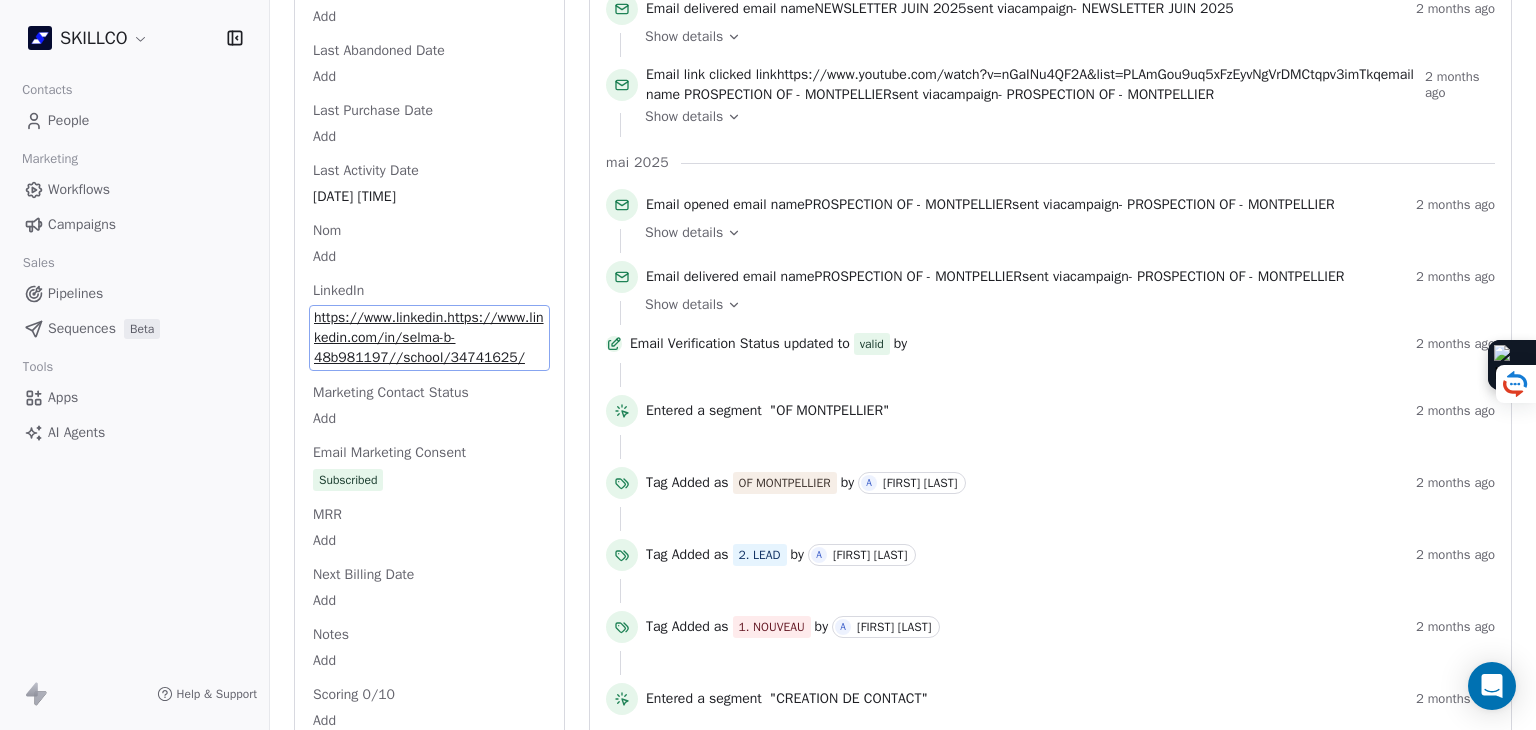 click on "https://www.linkedin.https://www.linkedin.com/in/selma-b-48b981197//school/34741625/" at bounding box center [429, 338] 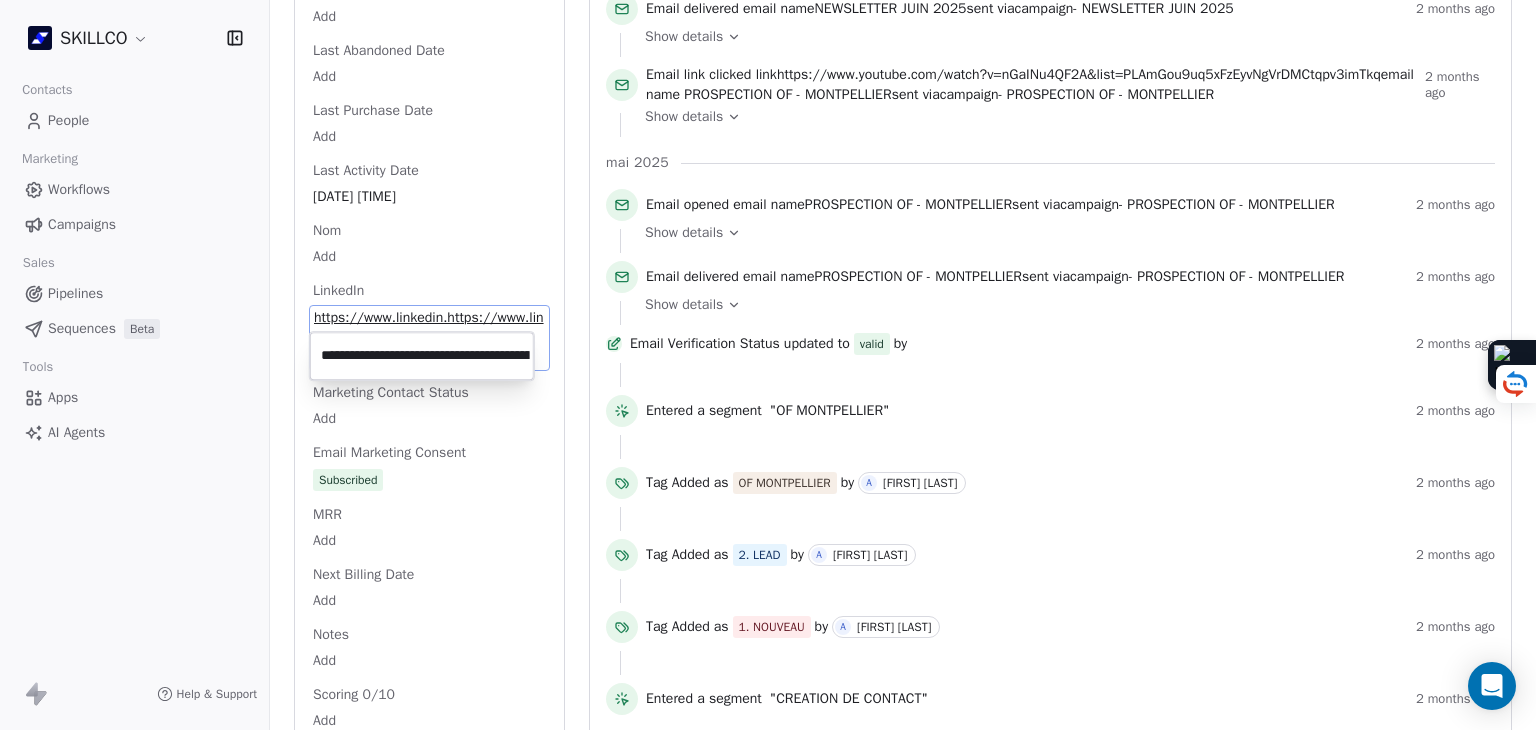 click on "**********" at bounding box center (422, 356) 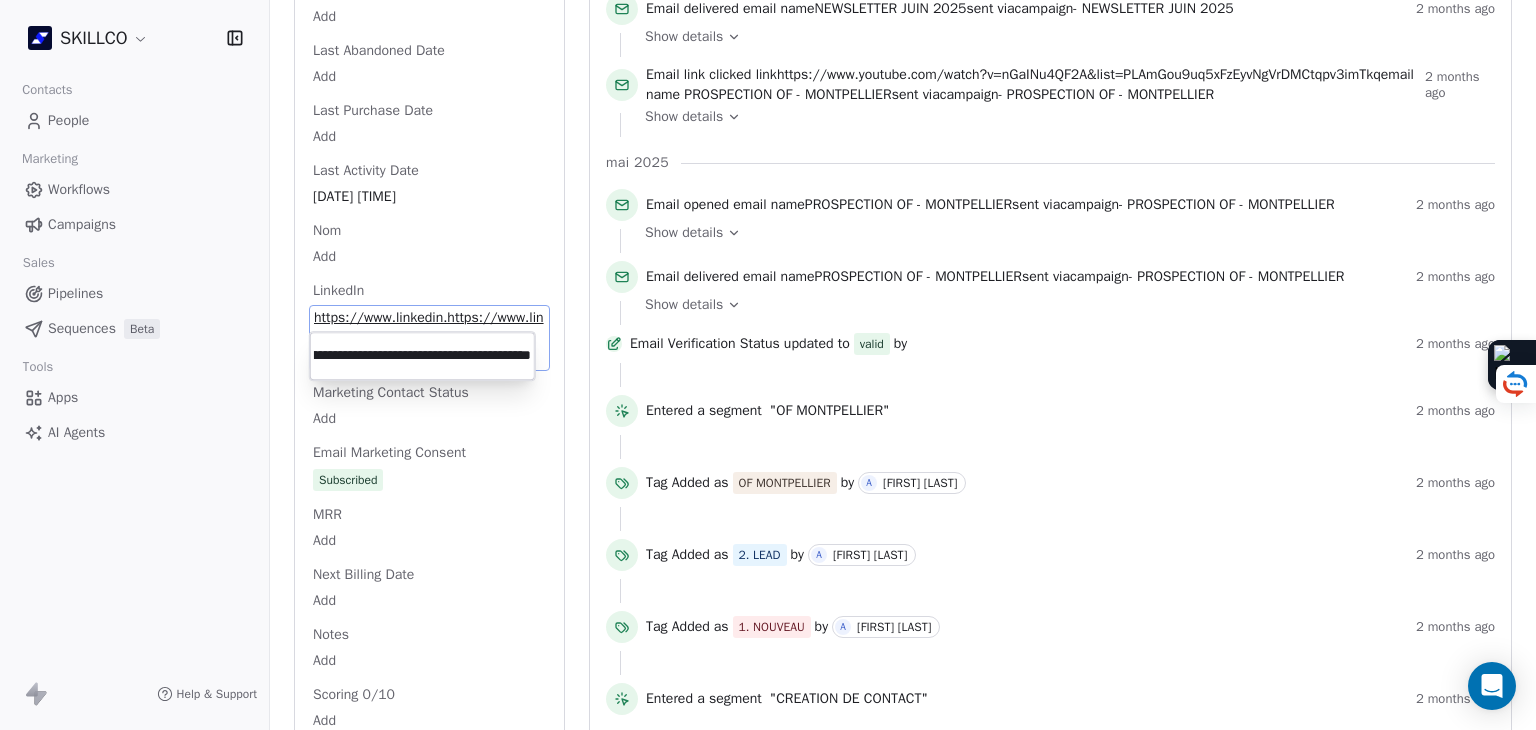 type on "**********" 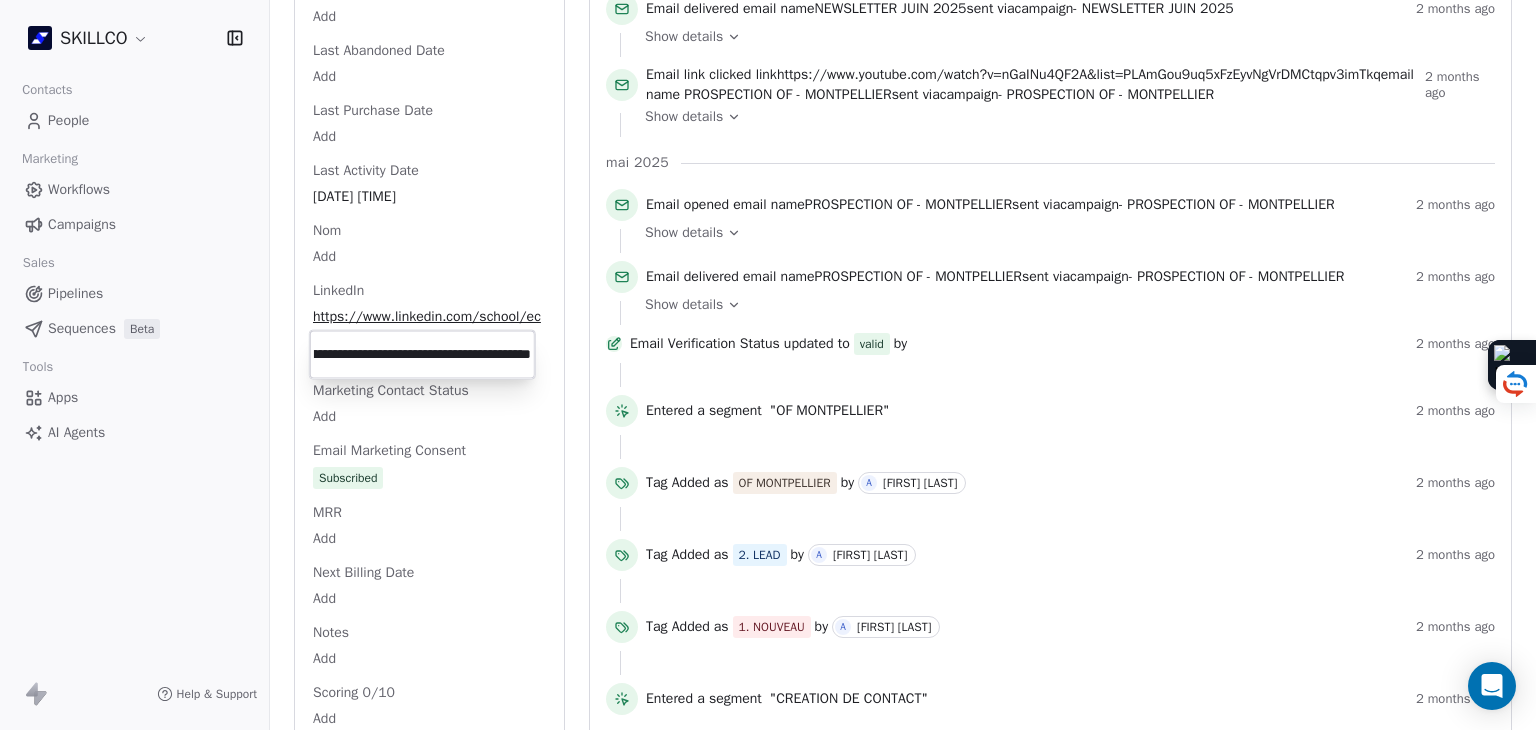 scroll, scrollTop: 0, scrollLeft: 0, axis: both 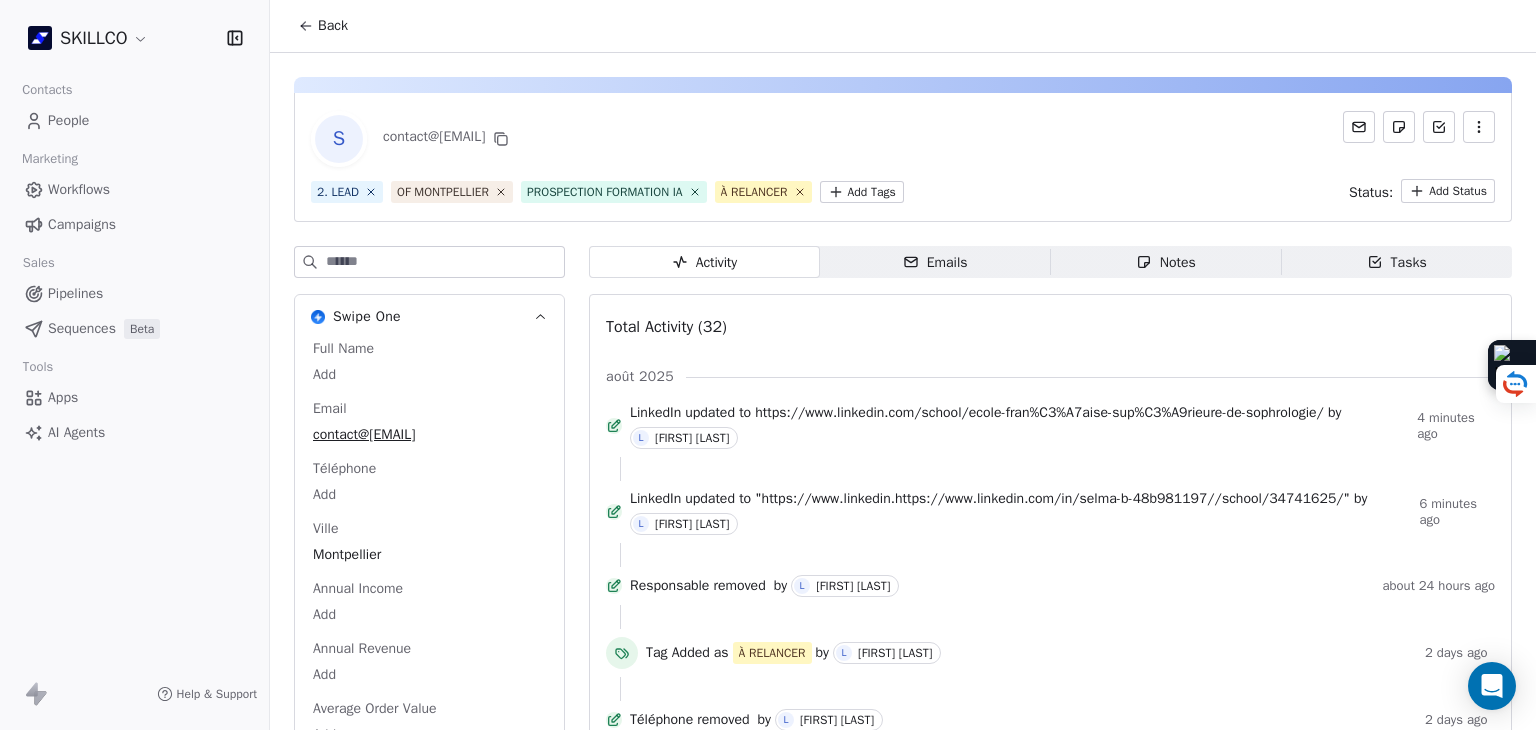 click 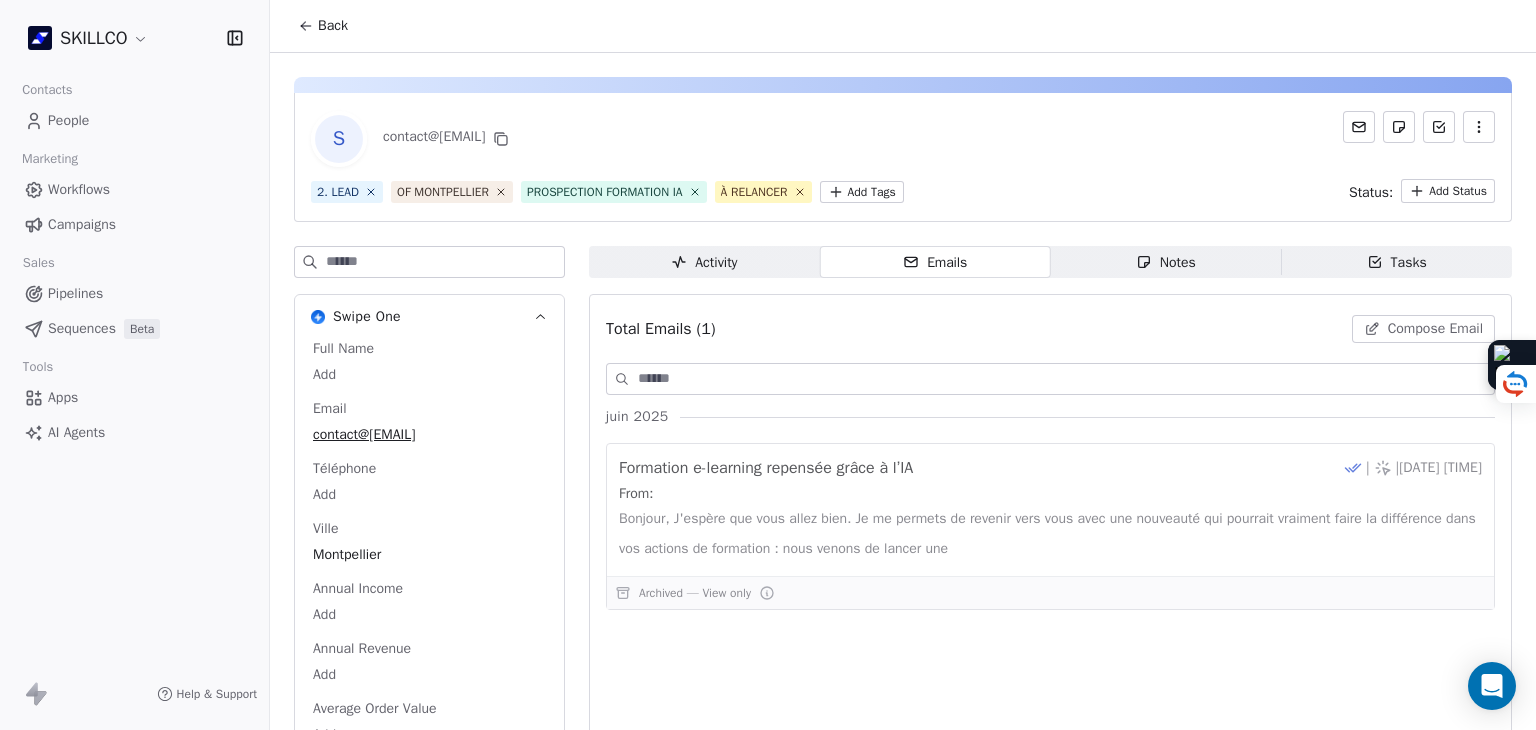 click on "Notes" at bounding box center (1166, 262) 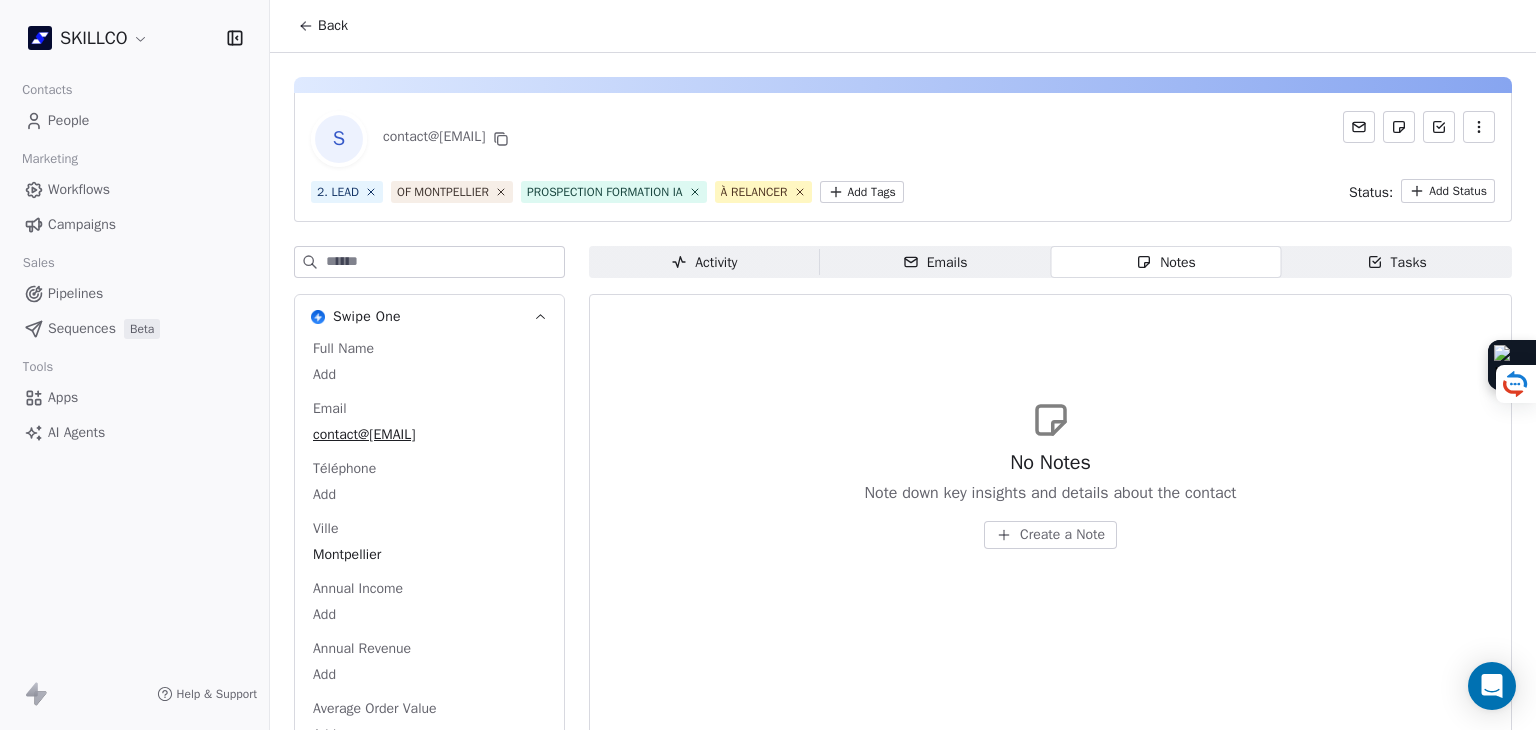 click on "Activity Activity" at bounding box center (704, 262) 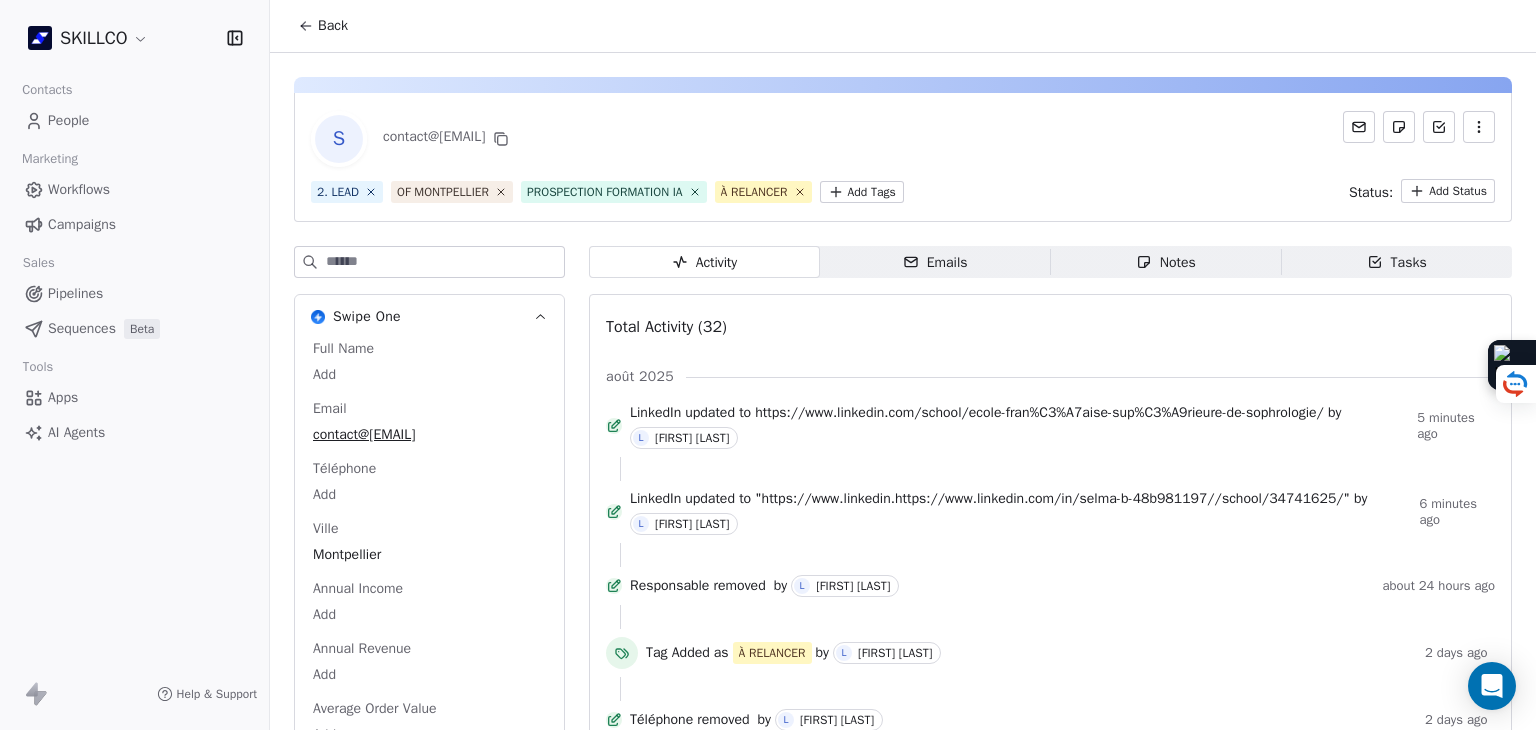 click on "Notes" at bounding box center (1166, 262) 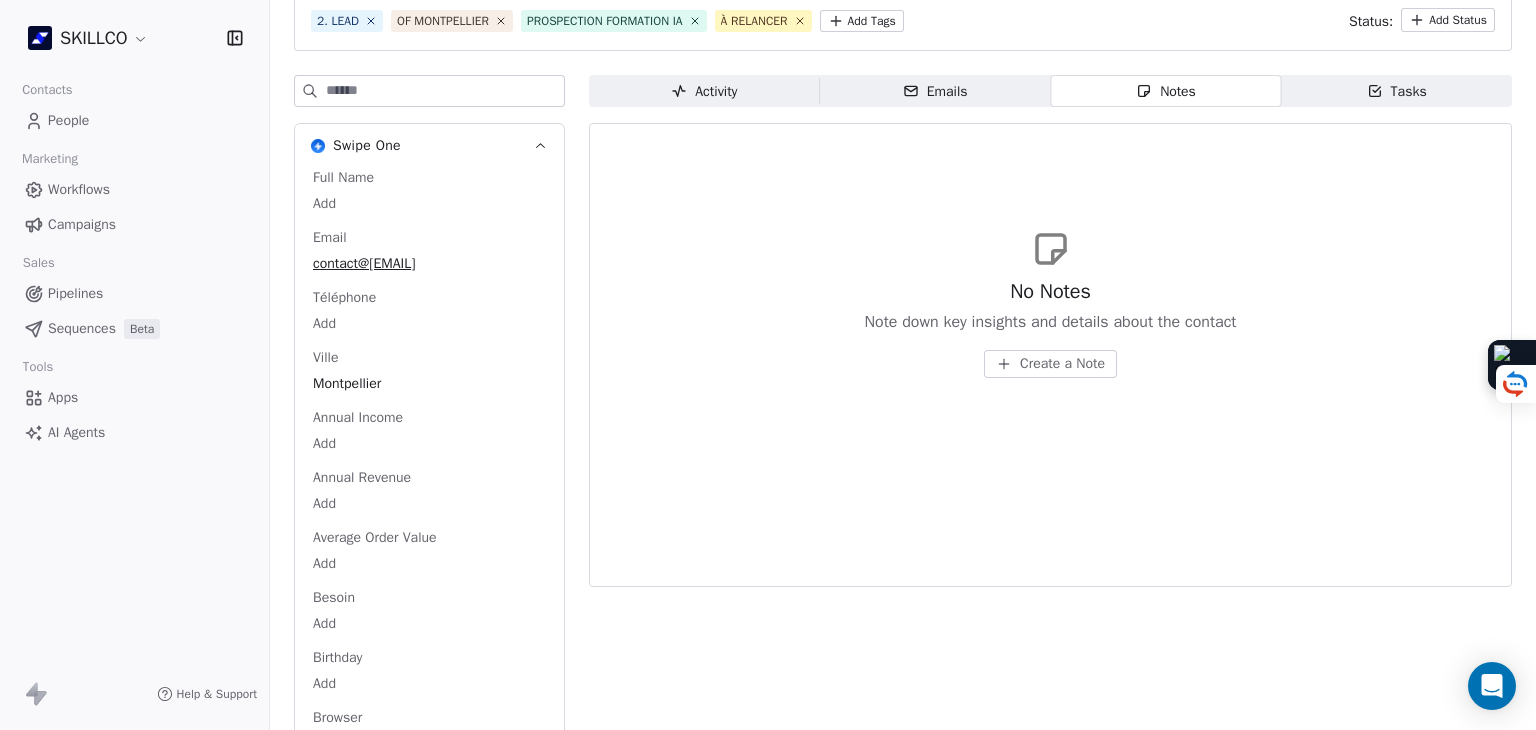scroll, scrollTop: 100, scrollLeft: 0, axis: vertical 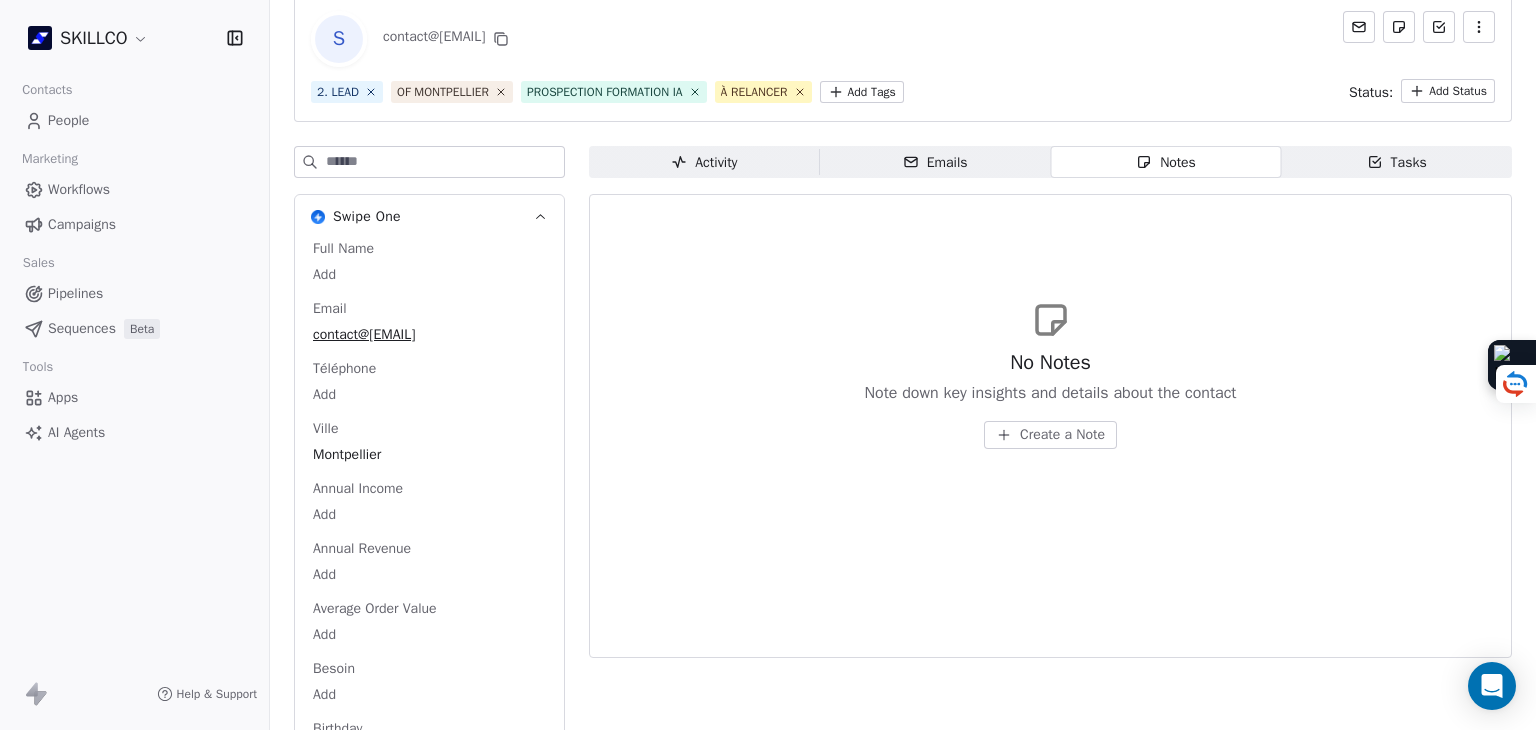 click on "SKILLCO Contacts People Marketing Workflows Campaigns Sales Pipelines Sequences Beta Tools Apps AI Agents Help & Support Back S contact@supdesophro.fr 2. LEAD OF MONTPELLIER PROSPECTION FORMATION IA À RELANCER  Add Tags Status:   Add Status Swipe One Full Name Add Email contact@supdesophro.fr Téléphone Add Ville Montpellier Annual Income Add Annual Revenue Add Average Order Value Add Besoin Add Birthday Add Browser Add Contact Source Add Pays Add Created Date May 28, 2025 03:36 PM Customer Lifetime Value Add Department Add Derniere page consulte Add Device Add Email Verification Status Valid Entreprise Sup Sophro Ecole De Sophrologie_rncp D'etat_formation De Sophrologie Et Spécialisations À Montpellier Facebook https://www.facebook.com/EcoleEFSS First Purchase Date Add Prénom Add Gender Add Poste Add Langue Add Last Abandoned Date Add Last Purchase Date Add Last Activity Date Jul 07, 2025 12:38 PM Nom Add LinkedIn https://www.linkedin.com/school/ecole-fran%C3%A7aise-sup%C3%A9rieure-de-sophrologie/ Add" at bounding box center [768, 365] 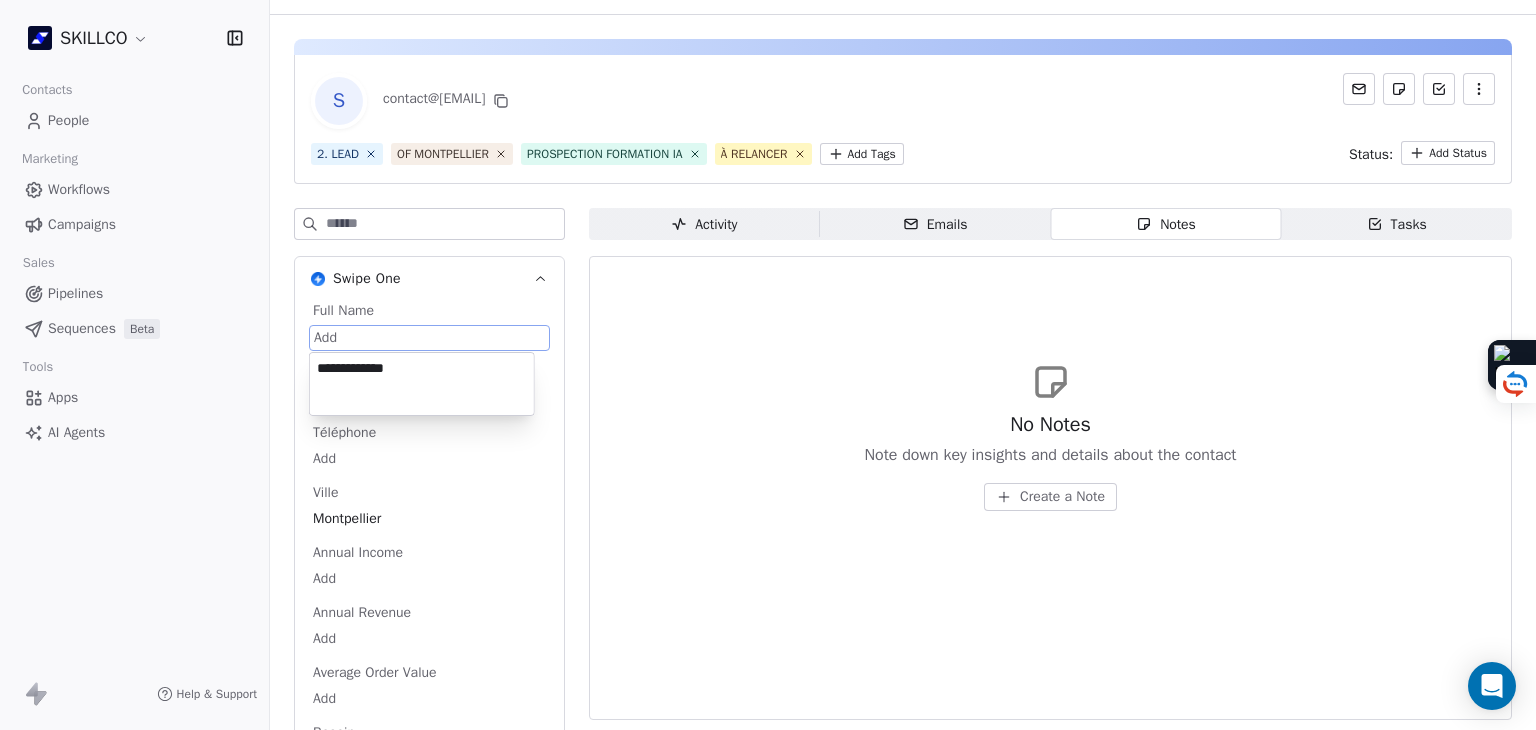 type on "**********" 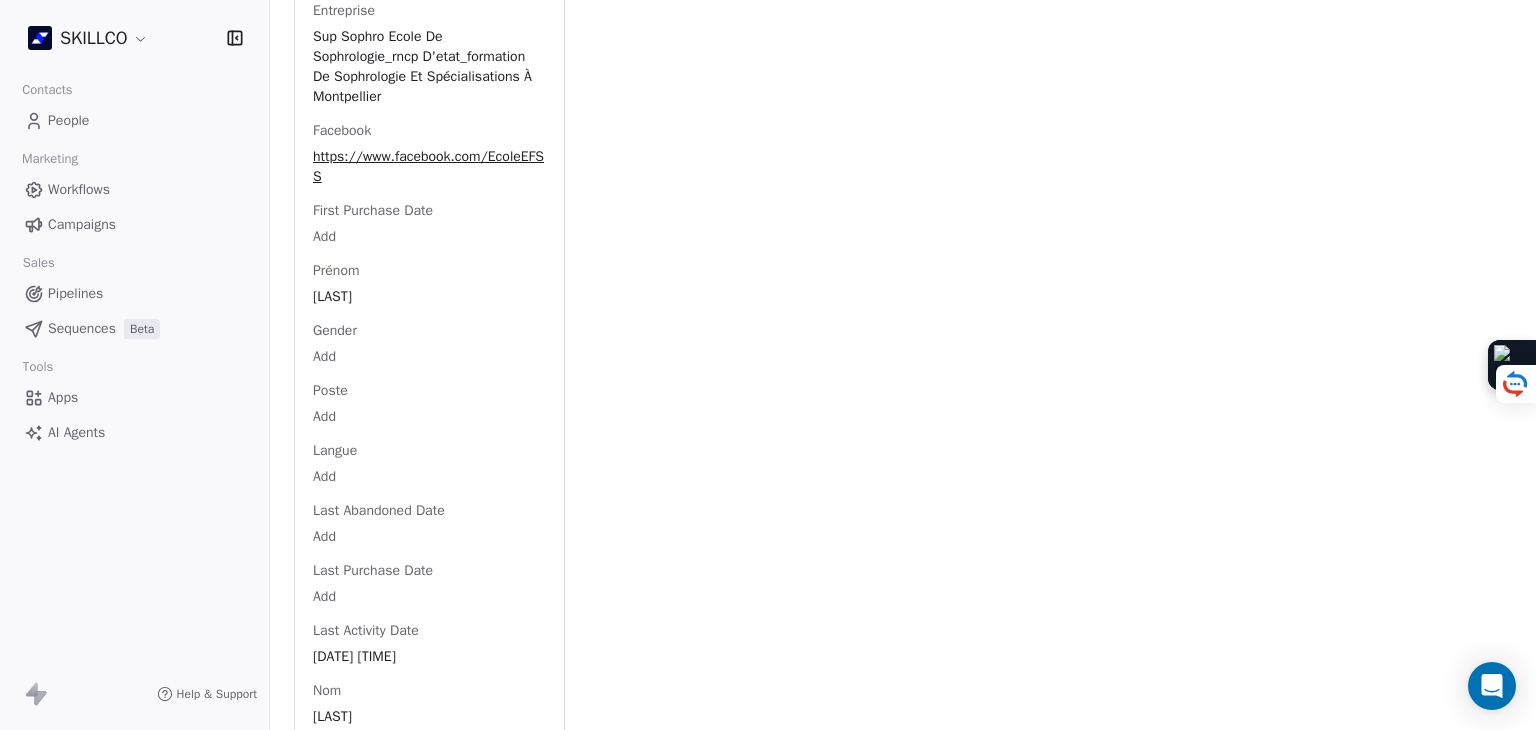 scroll, scrollTop: 1421, scrollLeft: 0, axis: vertical 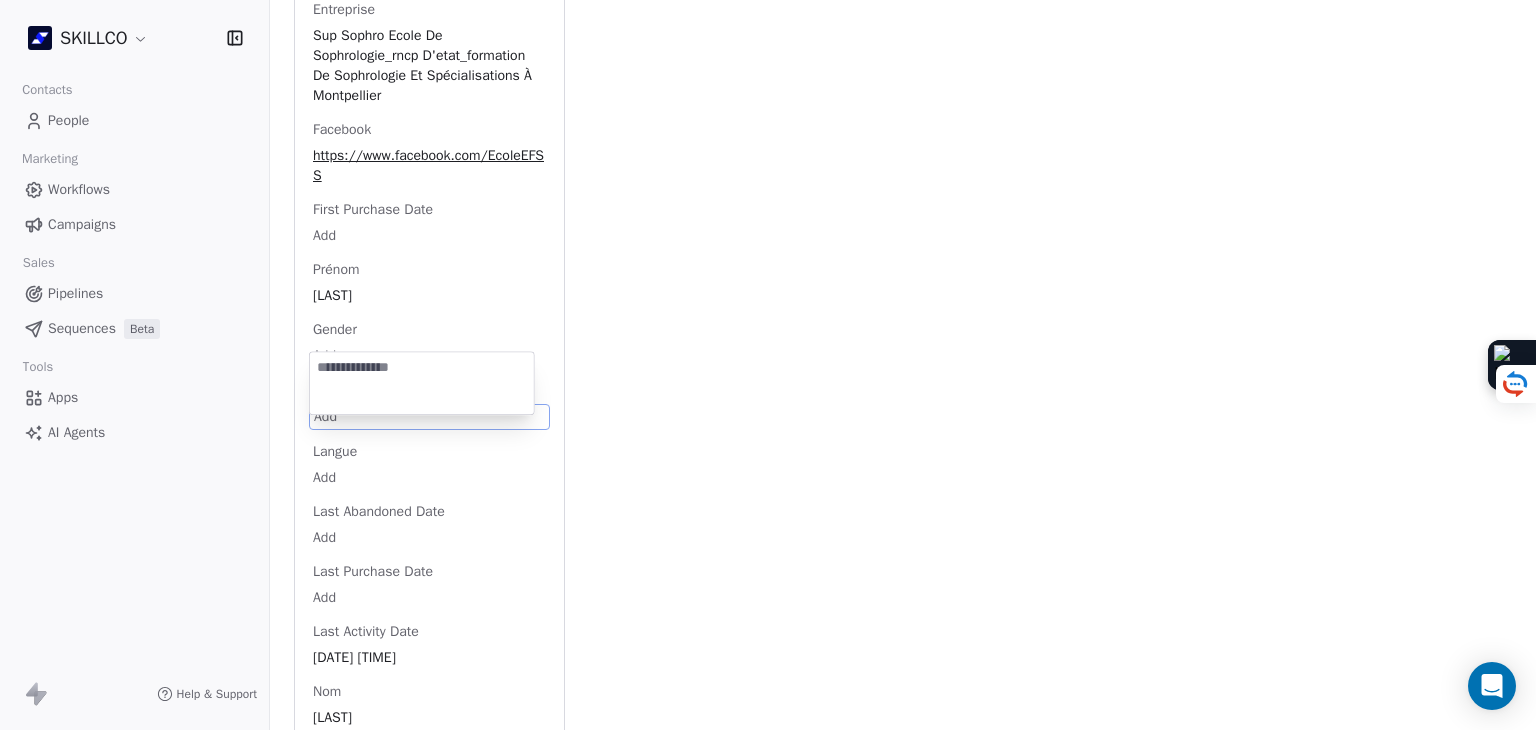 click on "SKILLCO Contacts People Marketing Workflows Campaigns Sales Pipelines Sequences Beta Tools Apps AI Agents Help & Support Back B Bedjil Fatima contact@supdesophro.fr 2. LEAD OF MONTPELLIER PROSPECTION FORMATION IA À RELANCER  Add Tags Status:   Add Status Swipe One Full Name Bedjil Fatima Email contact@supdesophro.fr Téléphone Add Ville Montpellier Annual Income Add Annual Revenue Add Average Order Value Add Besoin Add Birthday Add Browser Add Contact Source Add Pays Add Created Date May 28, 2025 03:36 PM Customer Lifetime Value Add Department Add Derniere page consulte Add Device Add Email Verification Status Valid Entreprise Sup Sophro Ecole De Sophrologie_rncp D'etat_formation De Sophrologie Et Spécialisations À Montpellier Facebook https://www.facebook.com/EcoleEFSS First Purchase Date Add Prénom Bedjil Gender Add Poste Add Langue Add Last Abandoned Date Add Last Purchase Date Add Last Activity Date Jul 07, 2025 12:38 PM Nom Fatima LinkedIn Marketing Contact Status Add Email Marketing Consent MRR" at bounding box center (768, 365) 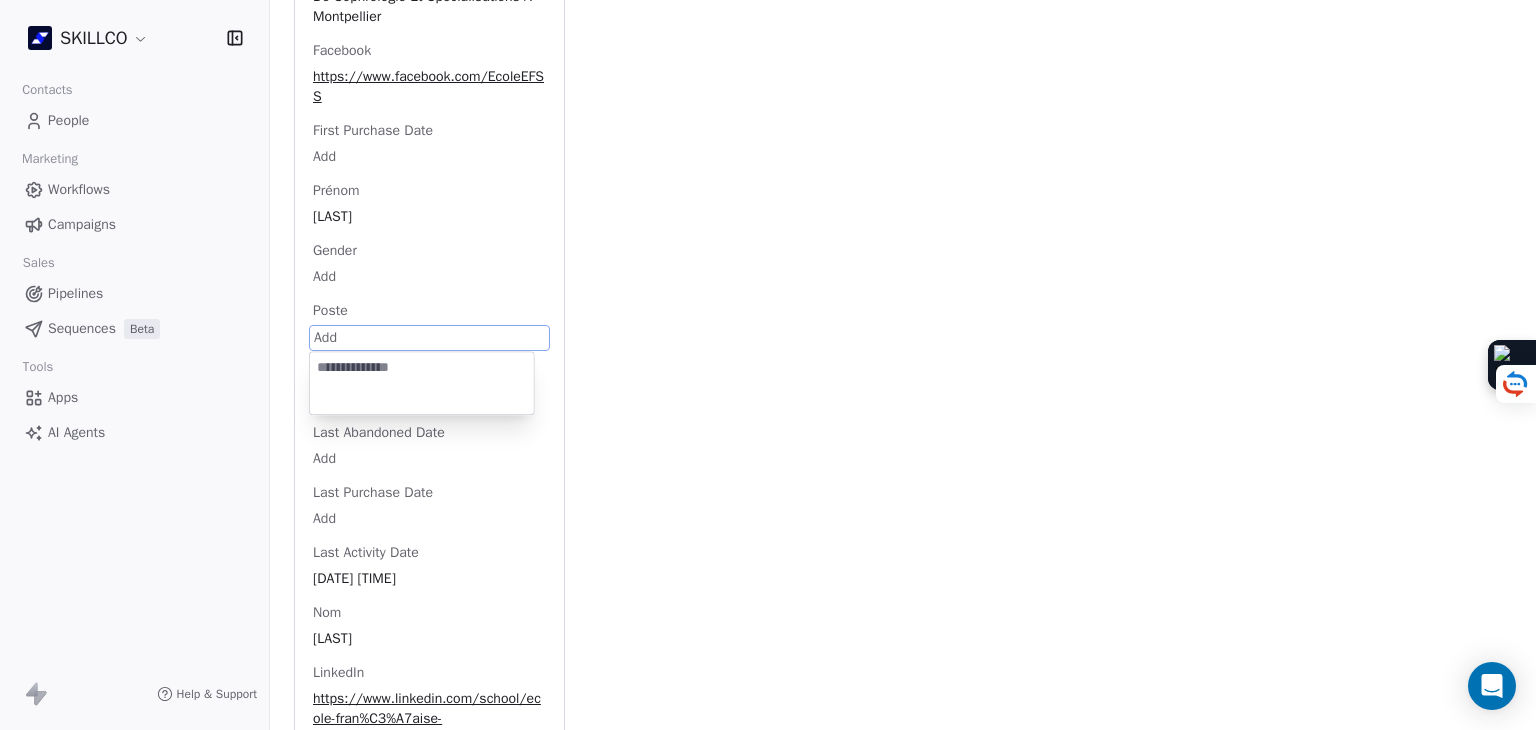 click at bounding box center [422, 383] 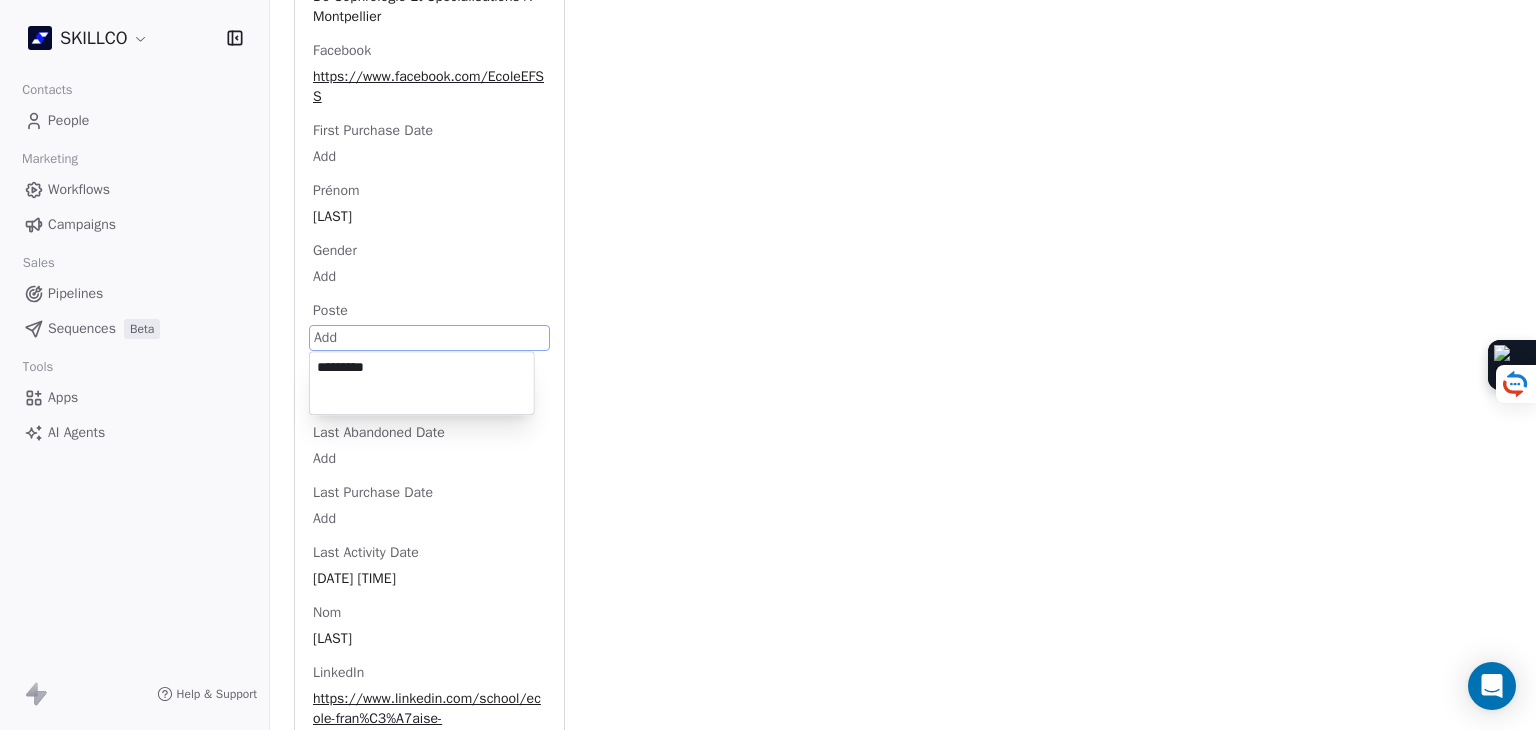 type on "*********" 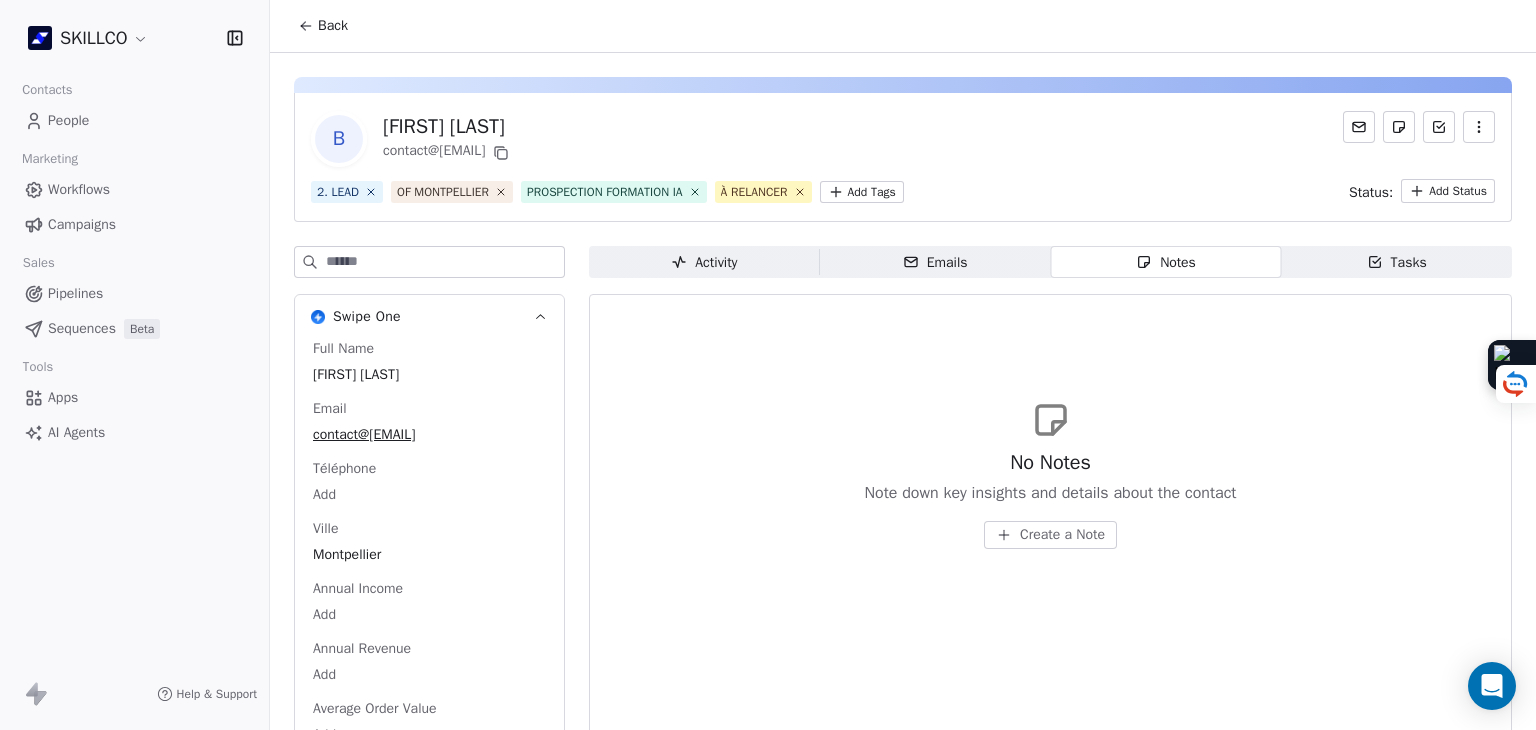 scroll, scrollTop: 0, scrollLeft: 0, axis: both 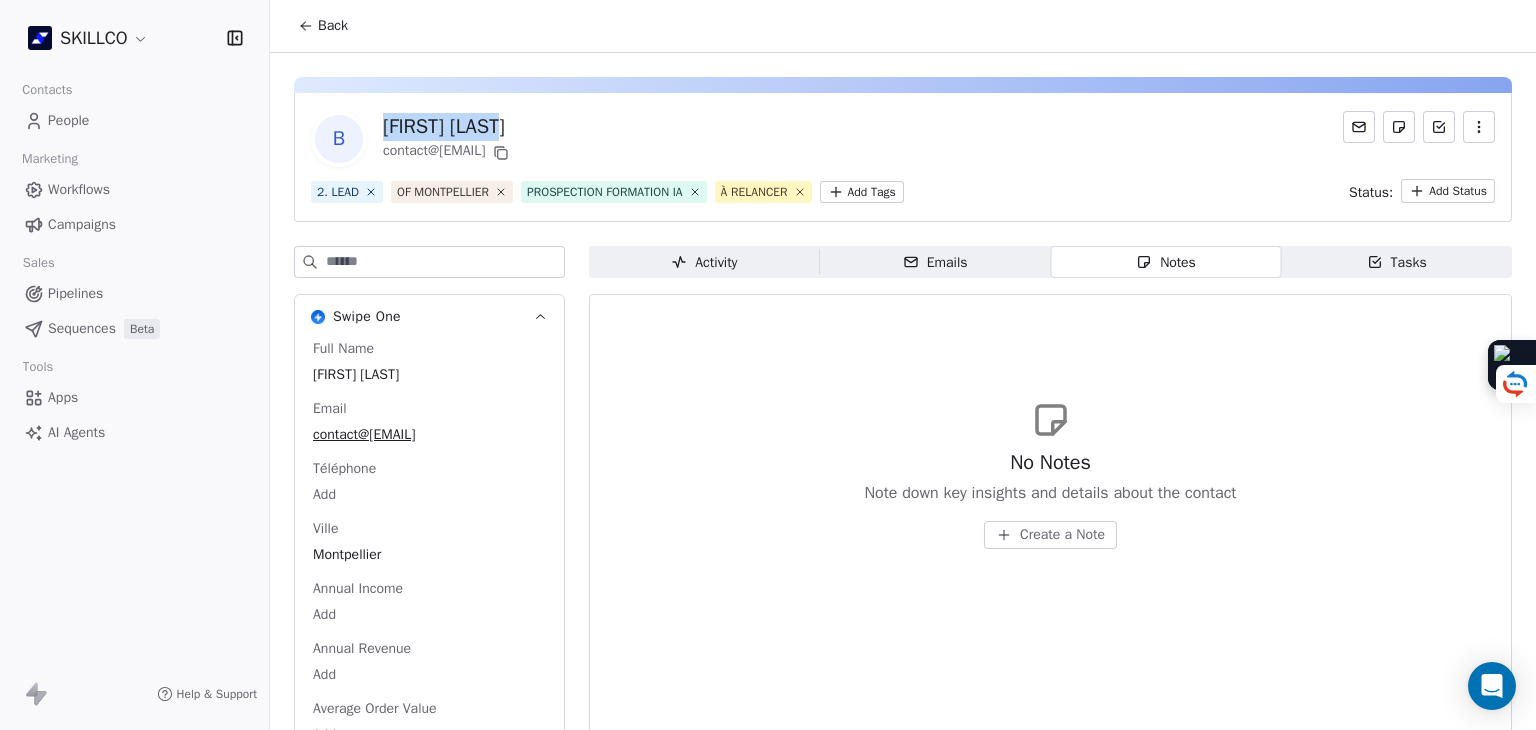 drag, startPoint x: 515, startPoint y: 134, endPoint x: 384, endPoint y: 140, distance: 131.13733 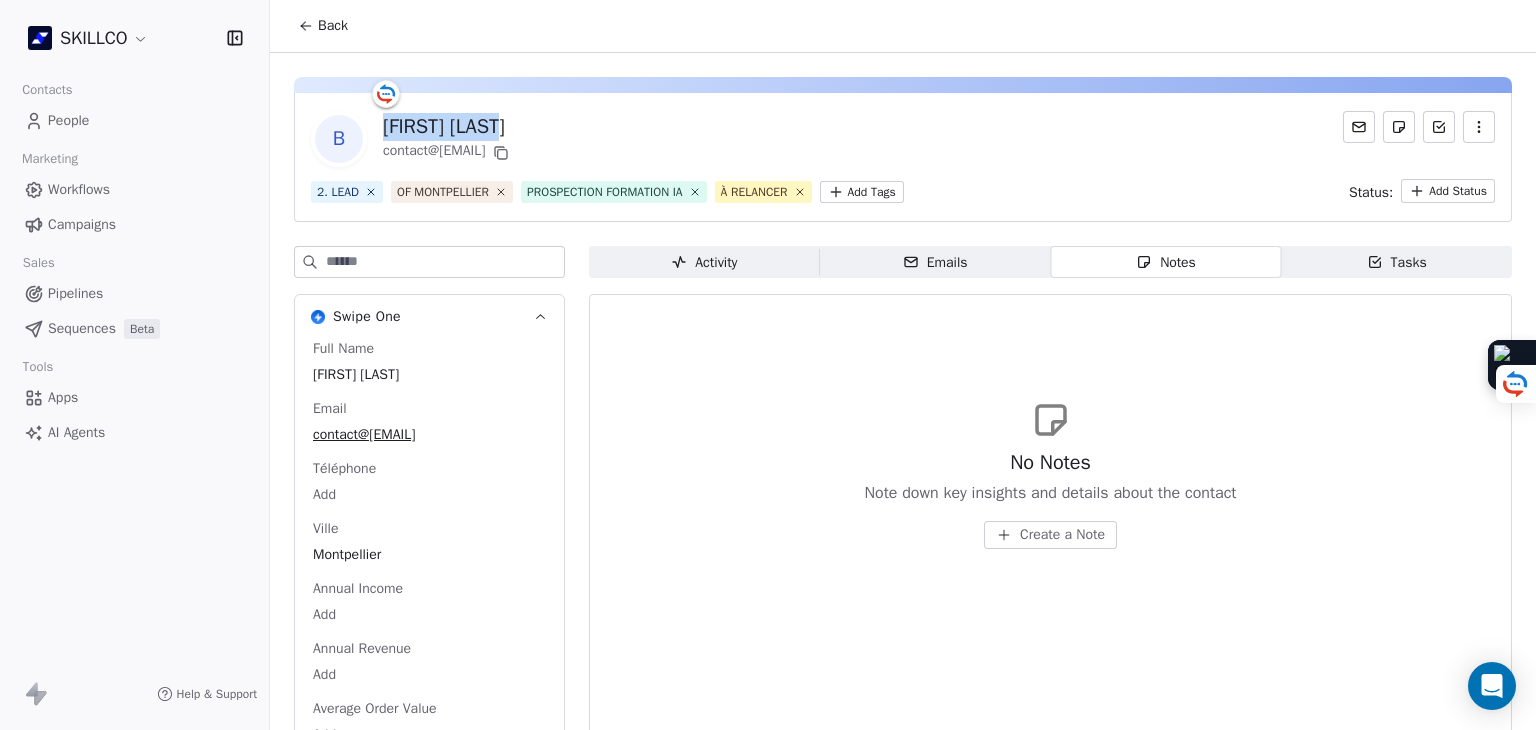 copy on "[FIRST] [LAST]" 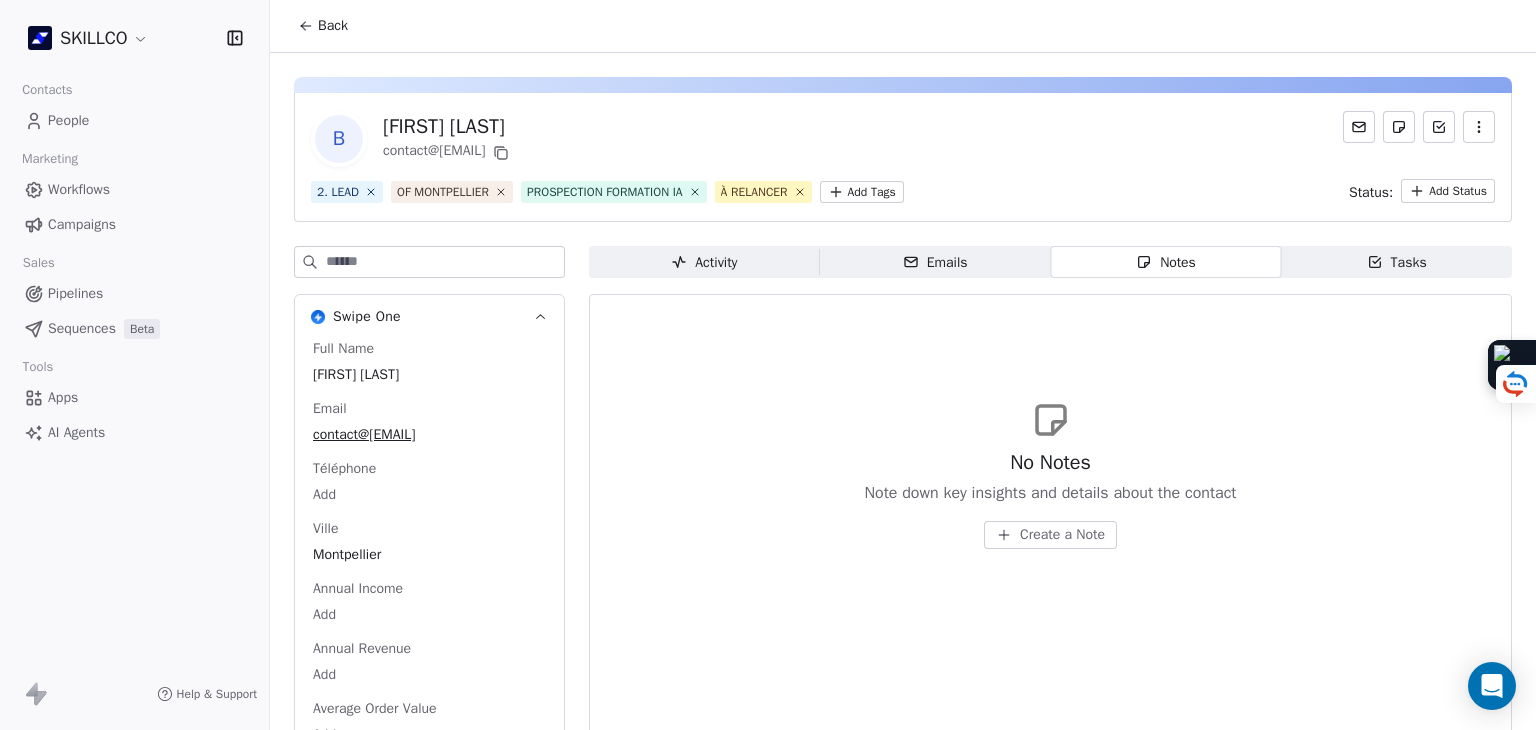 click at bounding box center [903, 85] 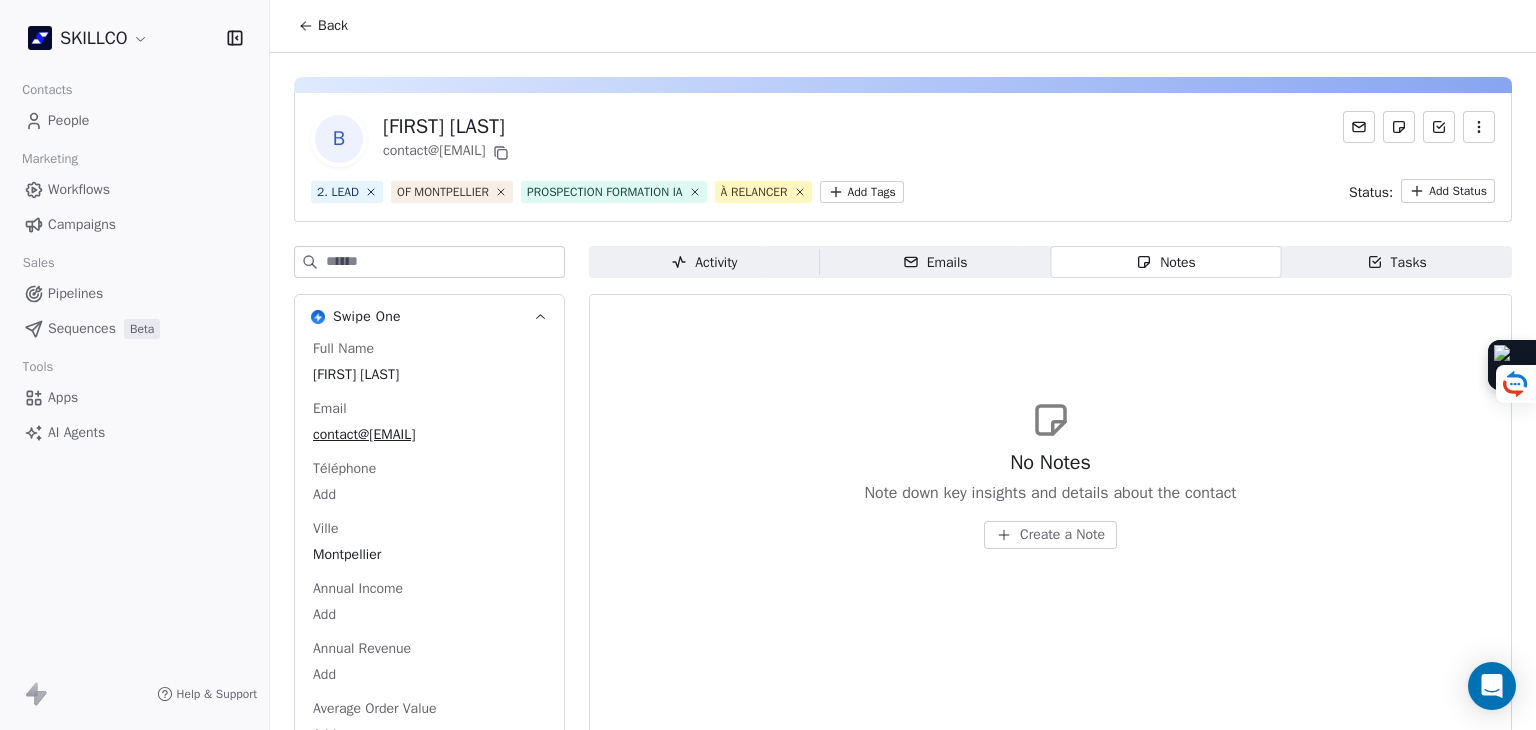 click on "Create a Note" at bounding box center [1062, 535] 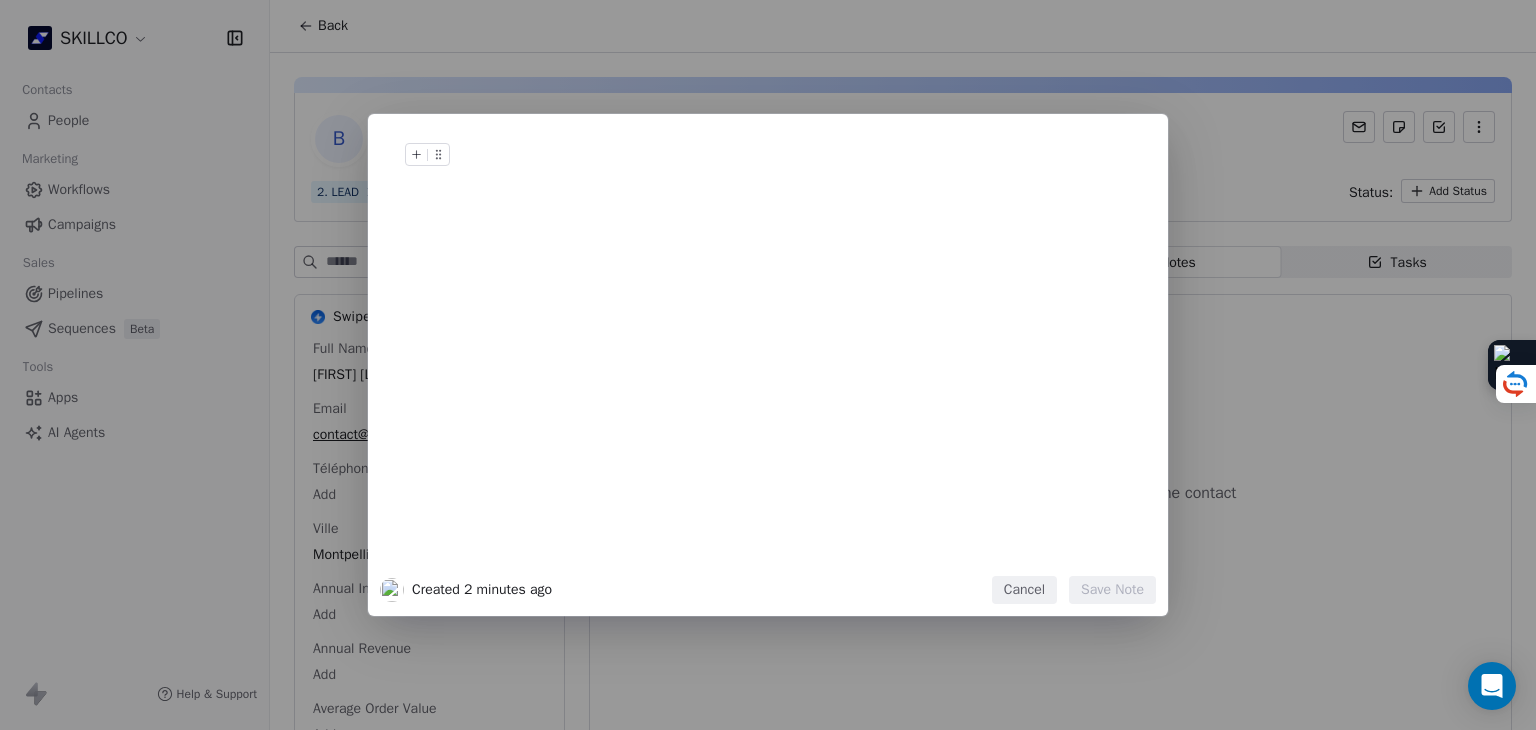 type 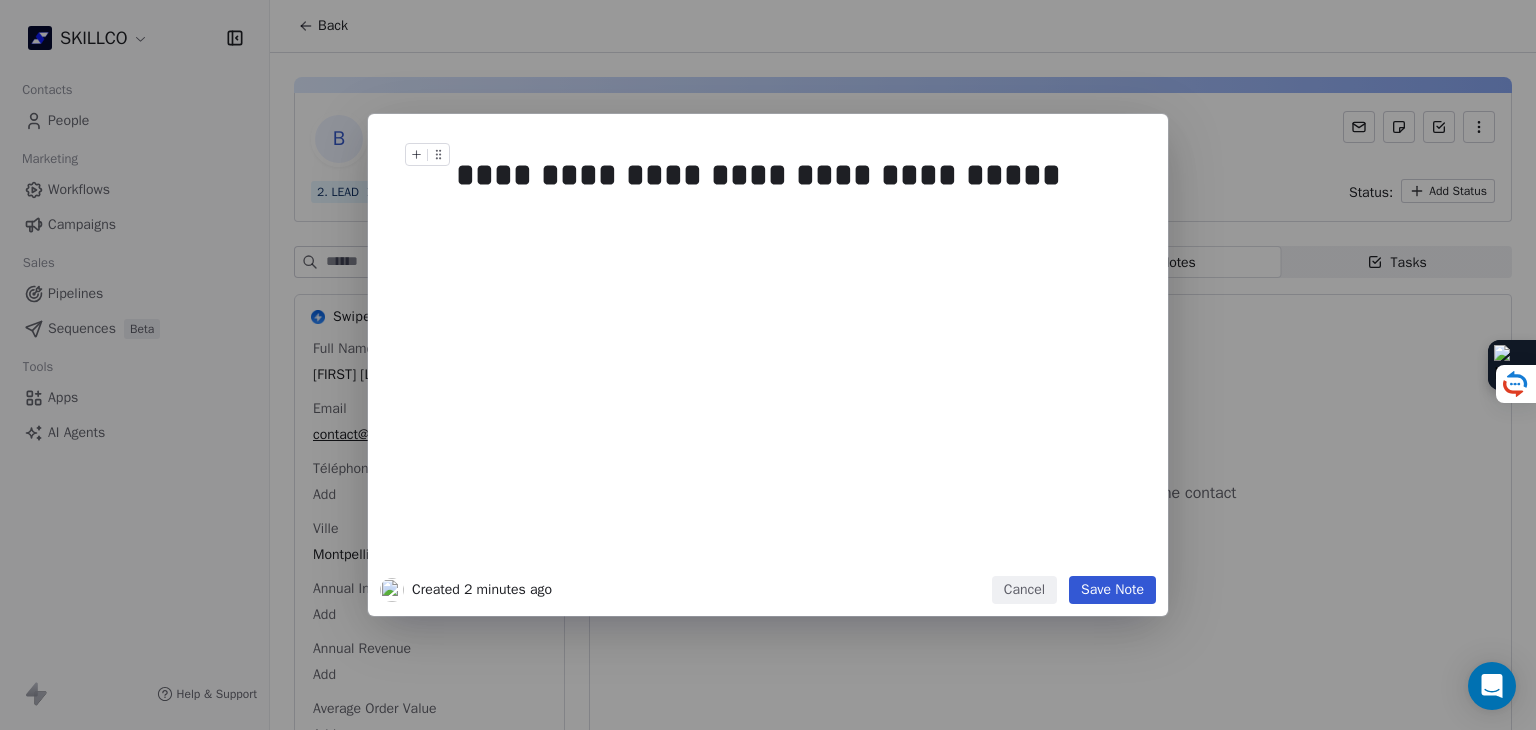click on "Save Note" at bounding box center (1112, 590) 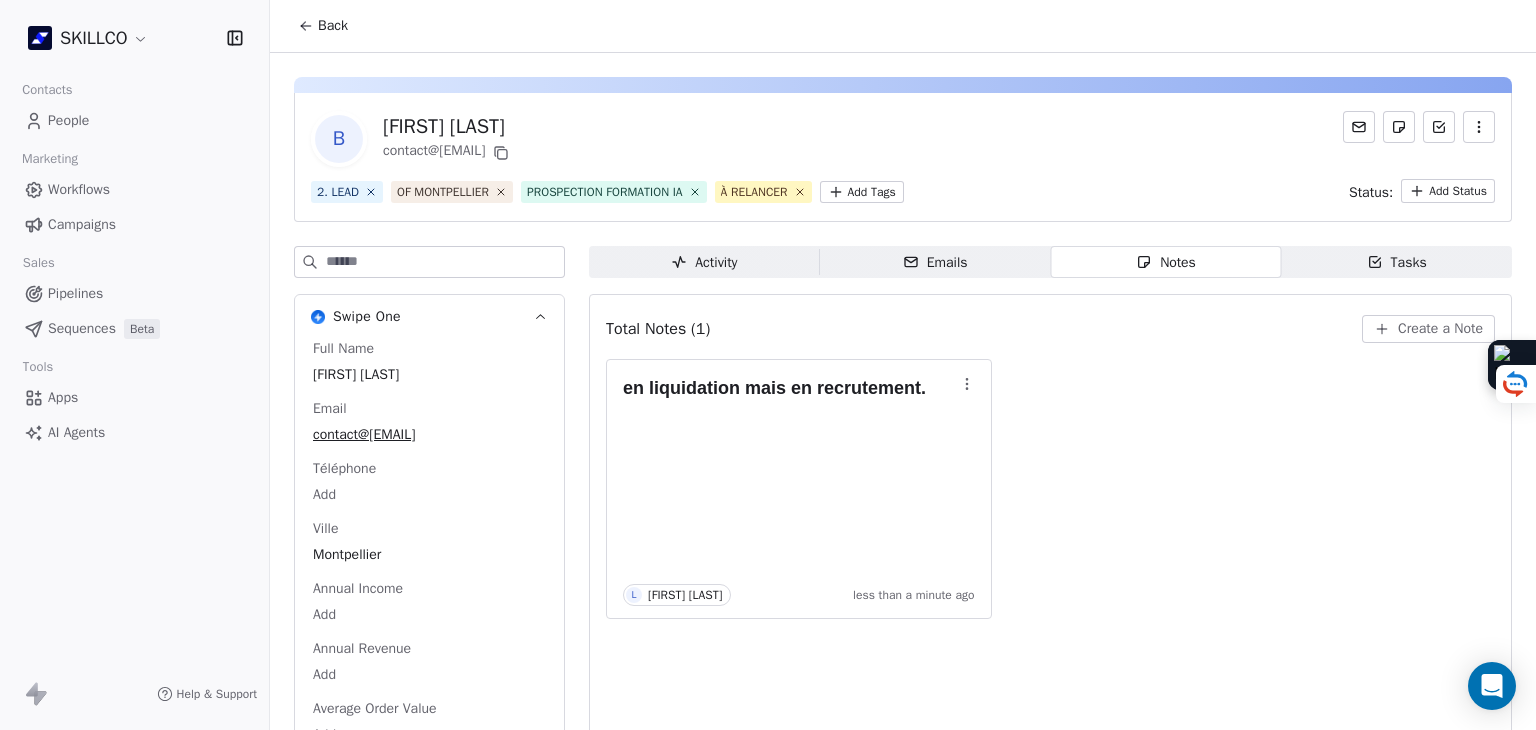 click on "2. LEAD OF MONTPELLIER PROSPECTION FORMATION IA À RELANCER  Add Tags Status:   Add Status" at bounding box center [903, 191] 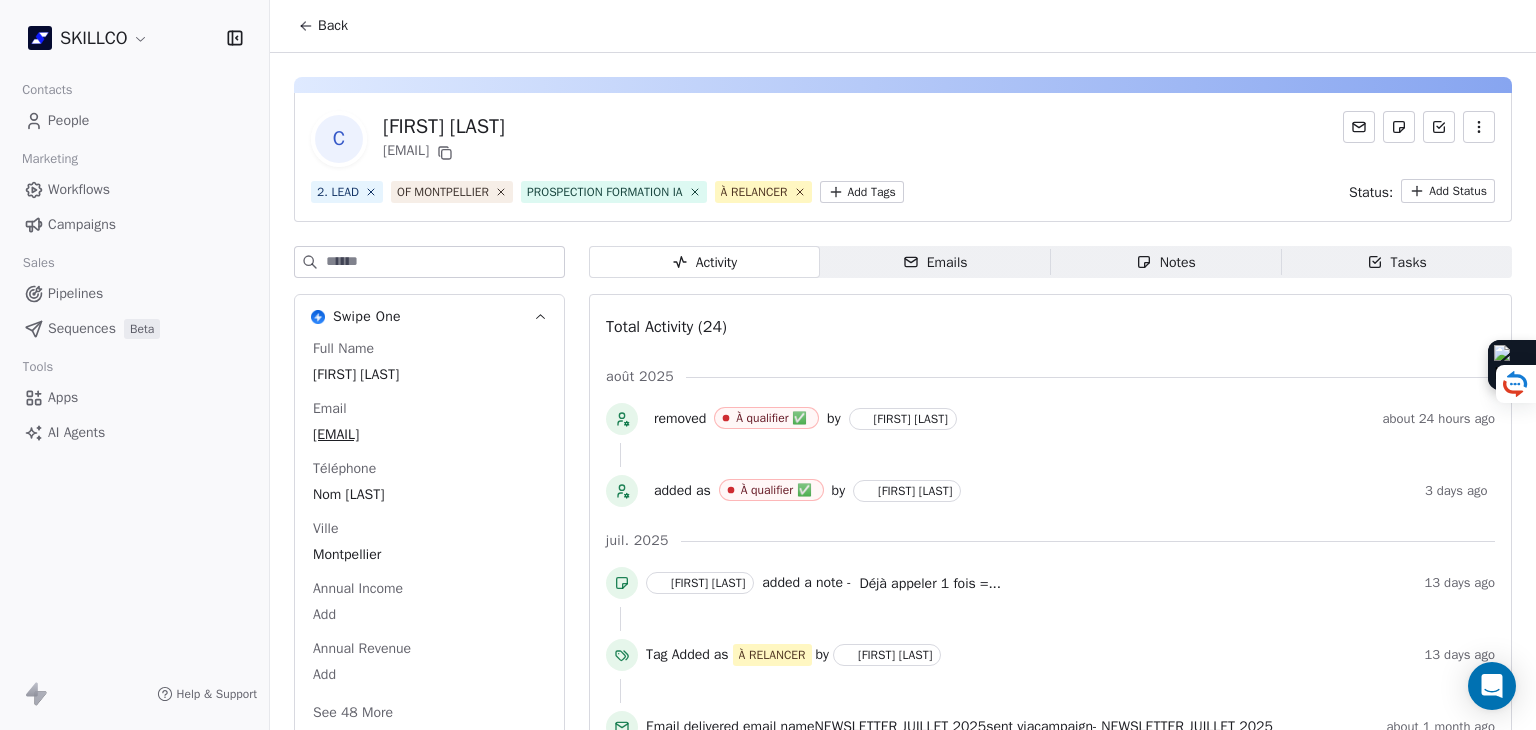 scroll, scrollTop: 0, scrollLeft: 0, axis: both 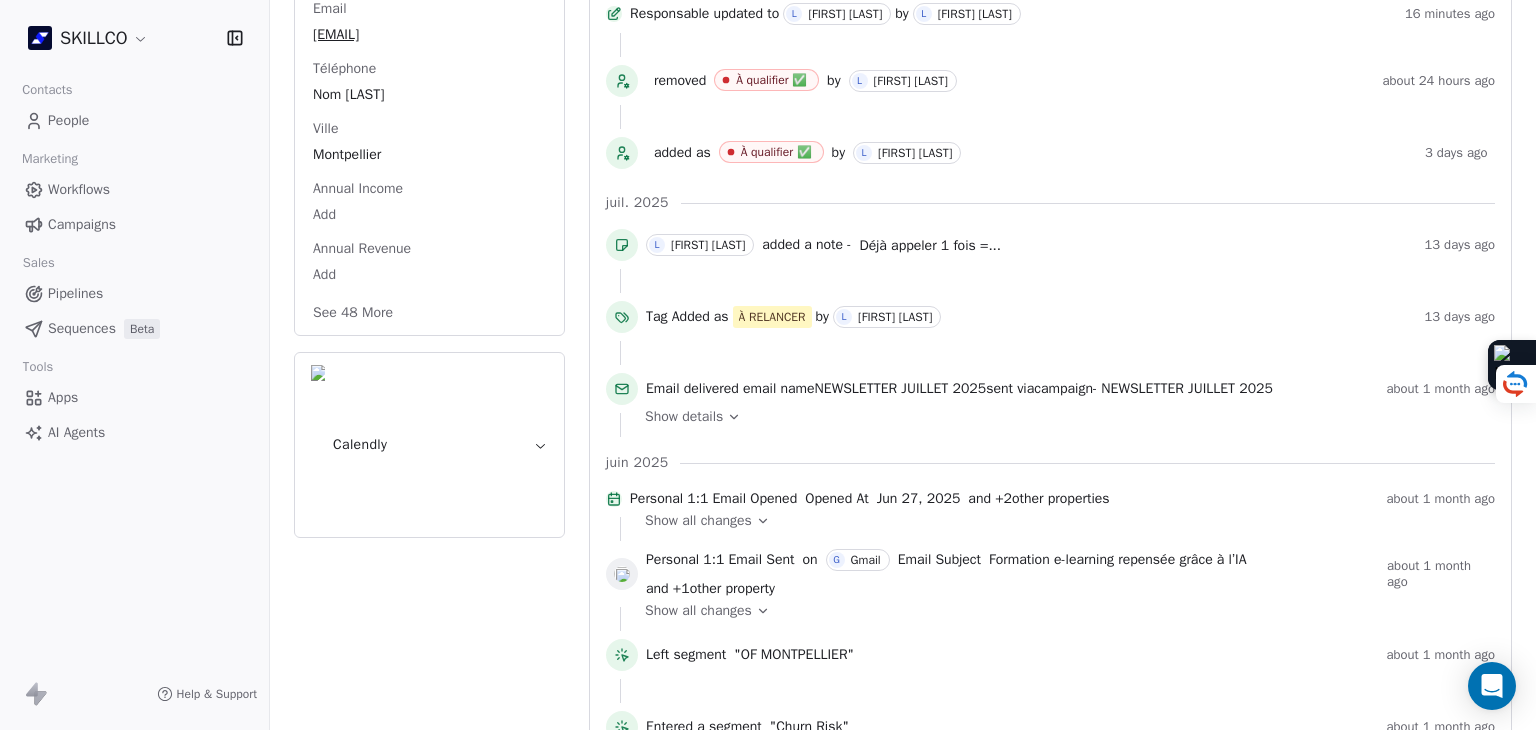 click on "See   48   More" at bounding box center (353, 313) 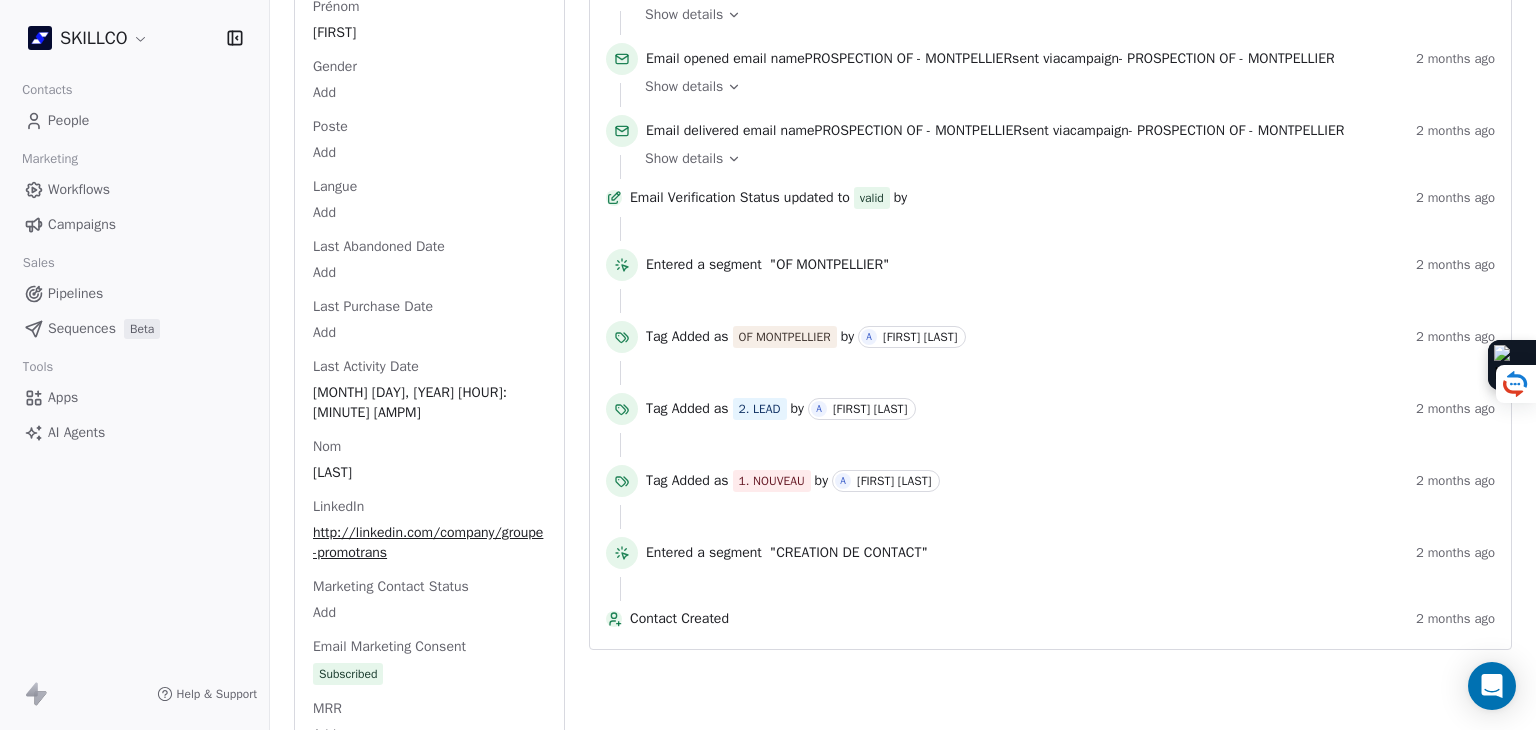 scroll, scrollTop: 1900, scrollLeft: 0, axis: vertical 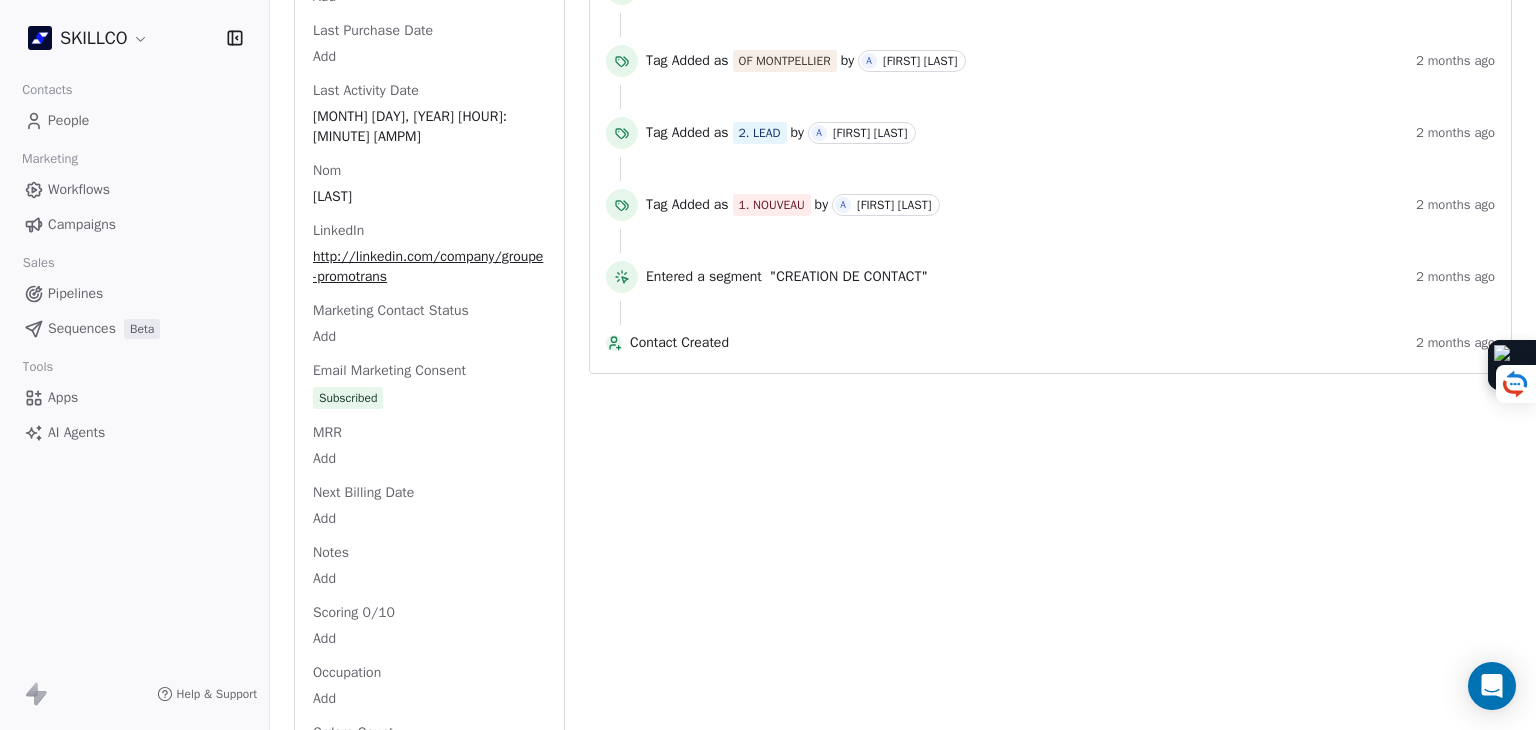 click on "[PHONE]" at bounding box center [429, 96] 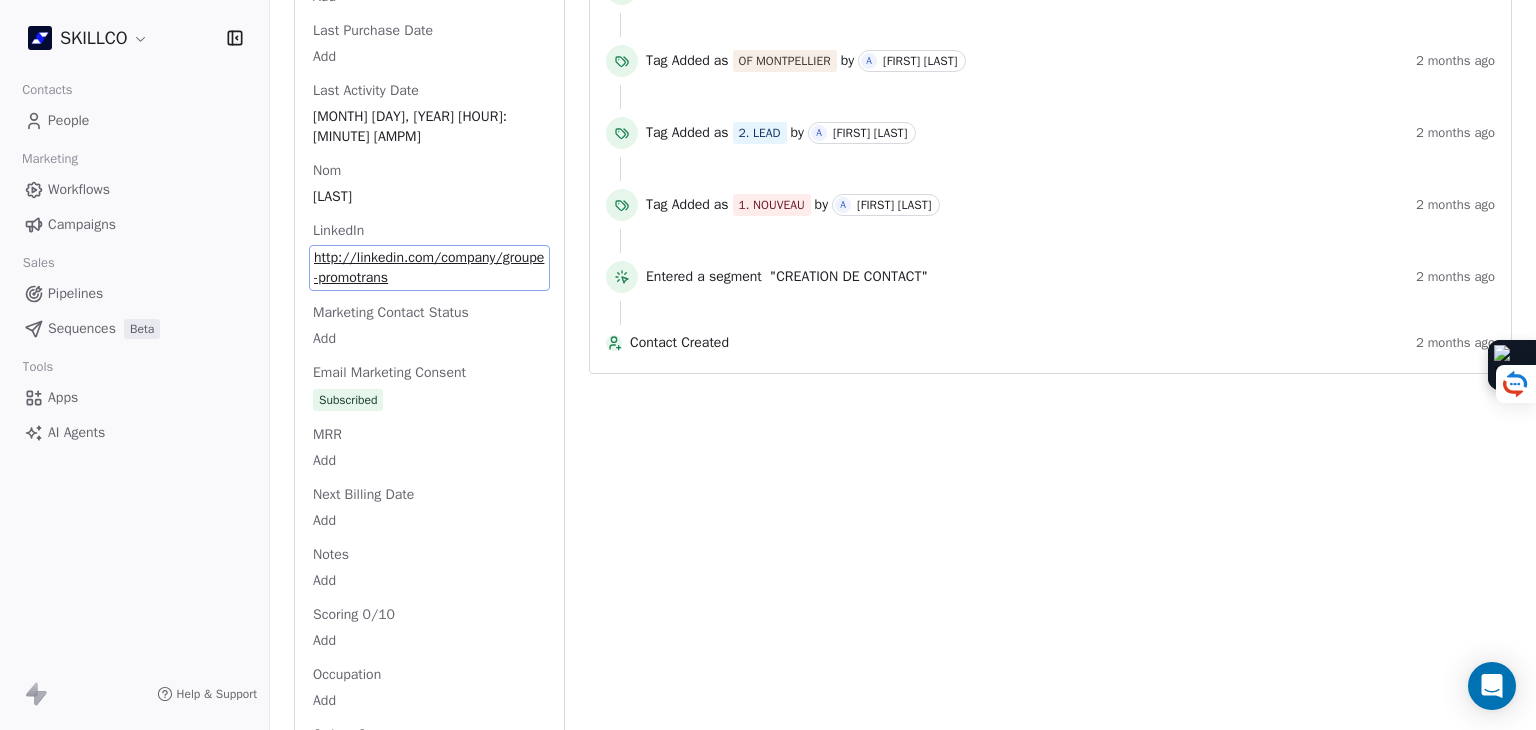 scroll, scrollTop: 1810, scrollLeft: 0, axis: vertical 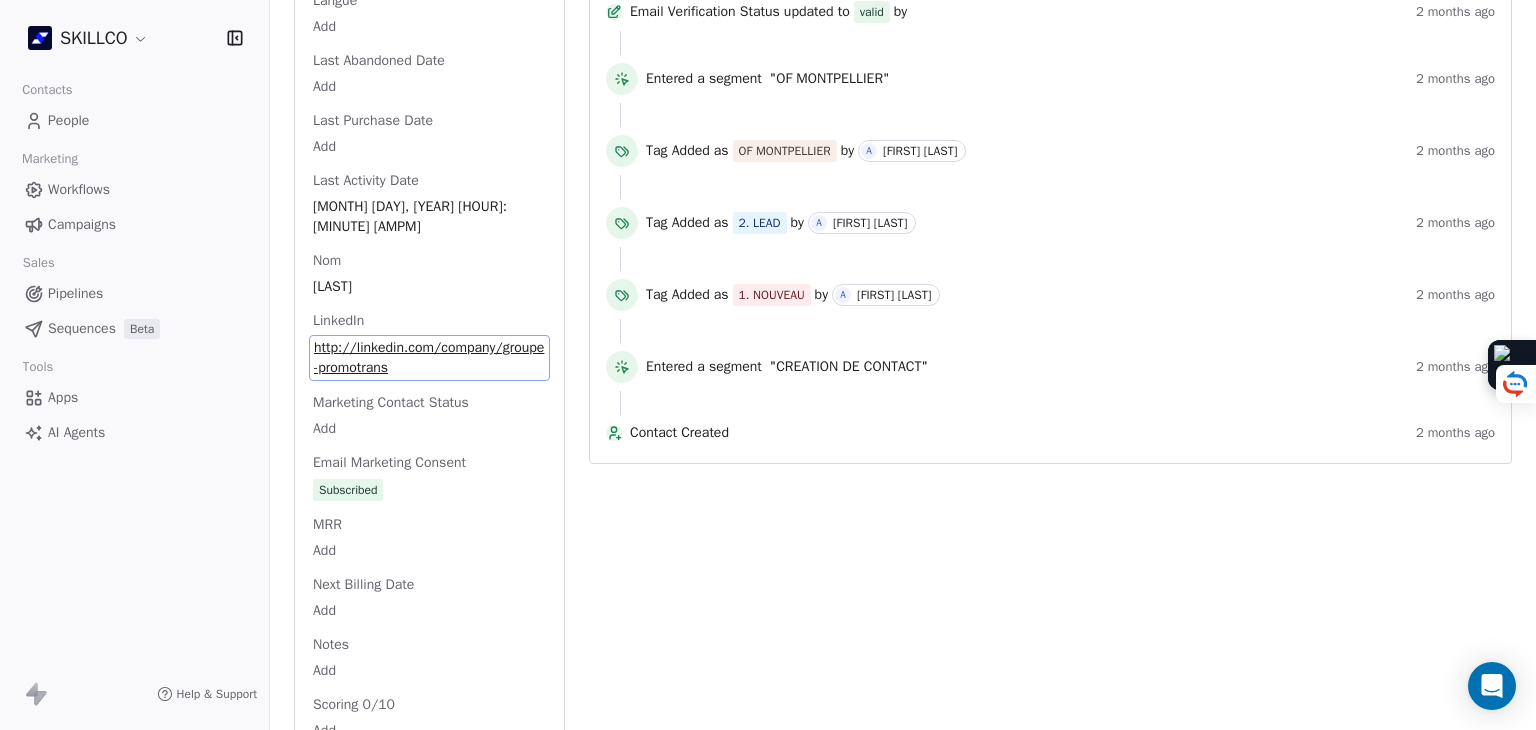 click on "Nom Riboulleau" at bounding box center (429, 275) 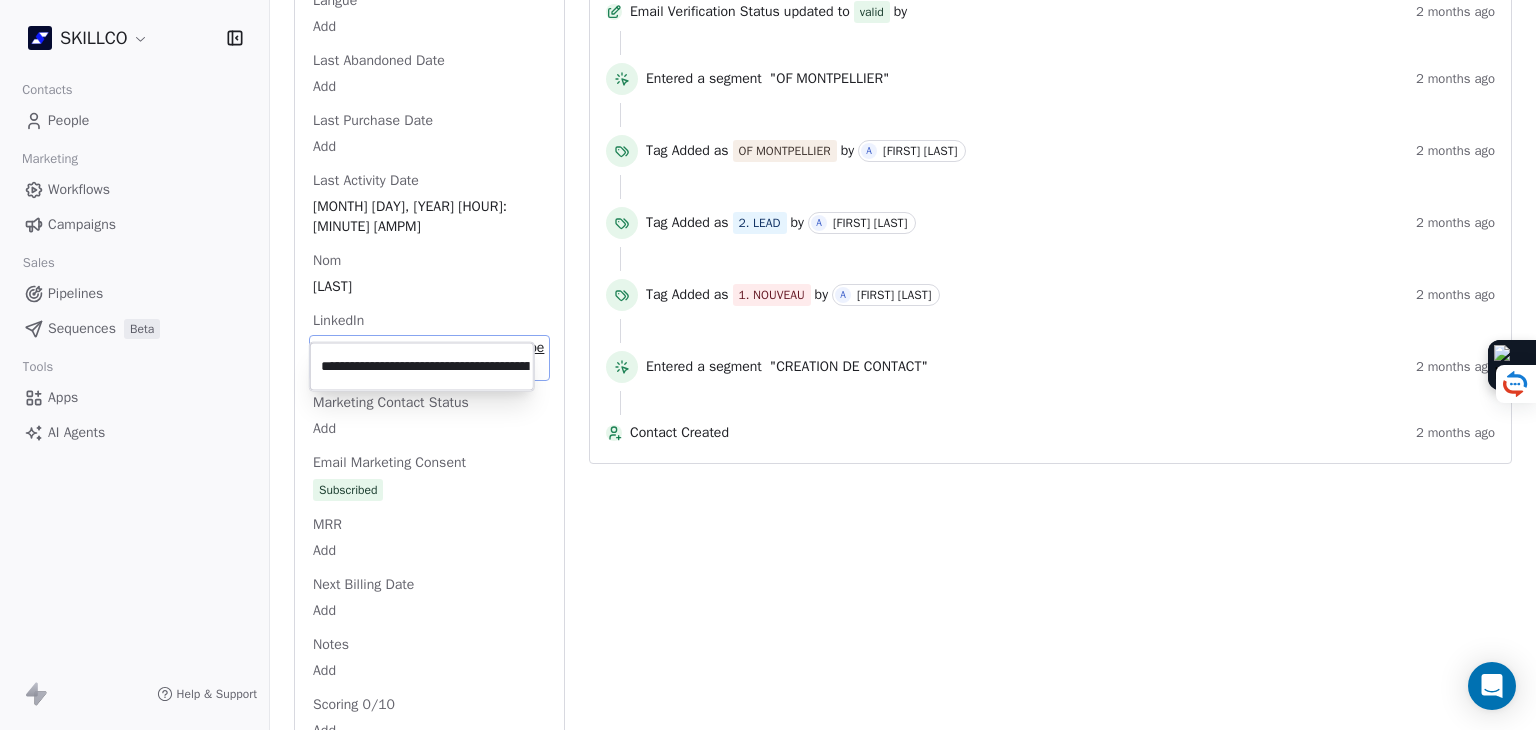 scroll, scrollTop: 0, scrollLeft: 107, axis: horizontal 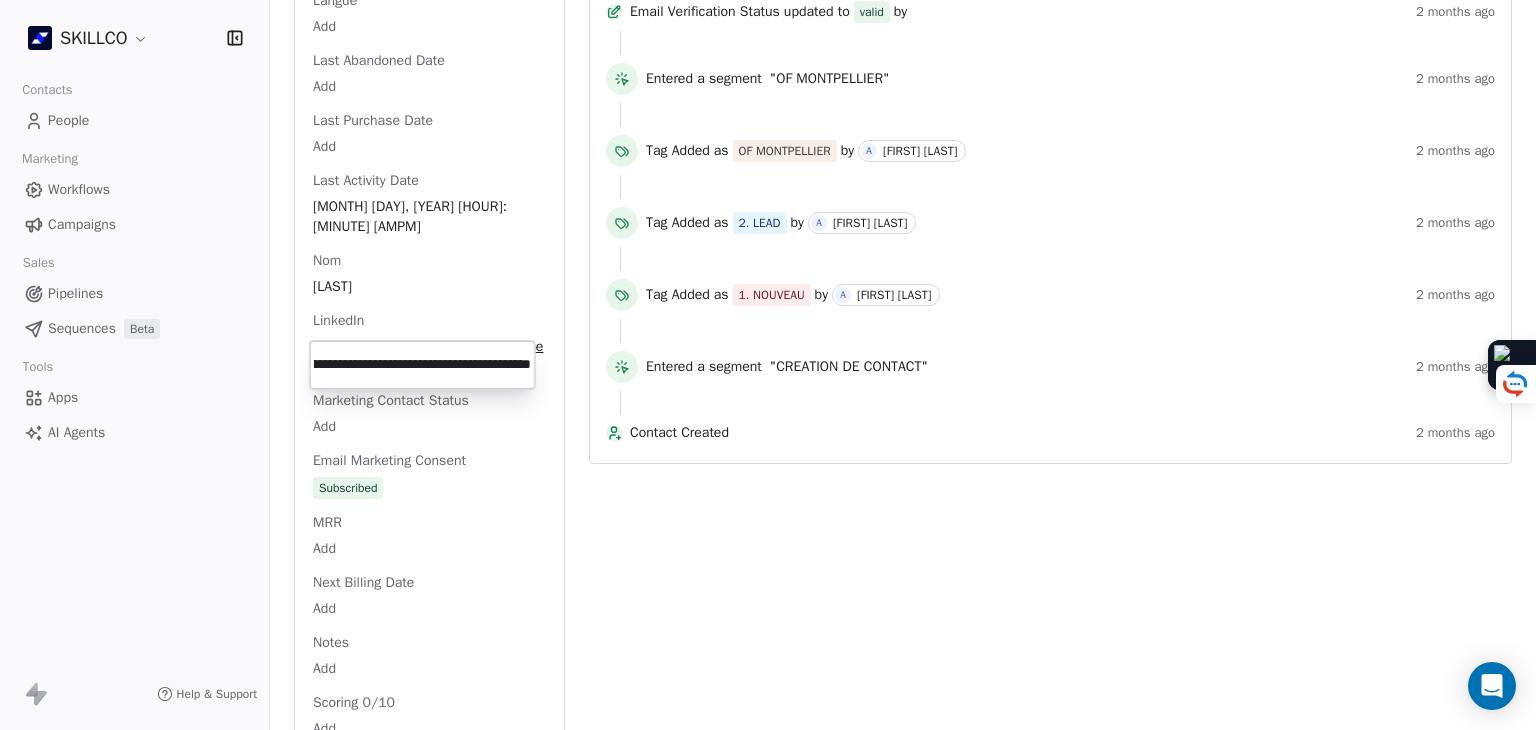 click on "C [FIRST] [LAST] [EMAIL] 2. LEAD OF [CITY] PROSPECTION FORMATION IA À RELANCER  Add Tags Status:   Add Status Swipe One Full Name [FIRST] [LAST] Email [EMAIL] Téléphone [PHONE] Ville [CITY] Annual Income Add Annual Revenue Add Average Order Value Add Besoin Add Birthday Add Browser Add Contact Source Add Pays Add Created Date [MONTH] [DAY], [YEAR] [HOUR]:[MINUTE] [AMPM] Customer Lifetime Value Add Department Add Derniere page consulte Add Device Add Email Verification Status Valid Entreprise Promotrans [CITY] Fpc Facebook https://www.facebook.com/GroupePromotrans/ First Purchase Date Add Prénom [FIRST] Gender Add Poste Add Langue Add Last Abandoned Date Add Last Purchase Date Add Last Activity Date [MONTH] [DAY], [YEAR] [HOUR]:[MINUTE] [AMPM] Nom [LAST] LinkedIn http://linkedin.com/company/groupe-promotrans Marketing Contact Status Add Email Marketing Consent L" at bounding box center [768, 365] 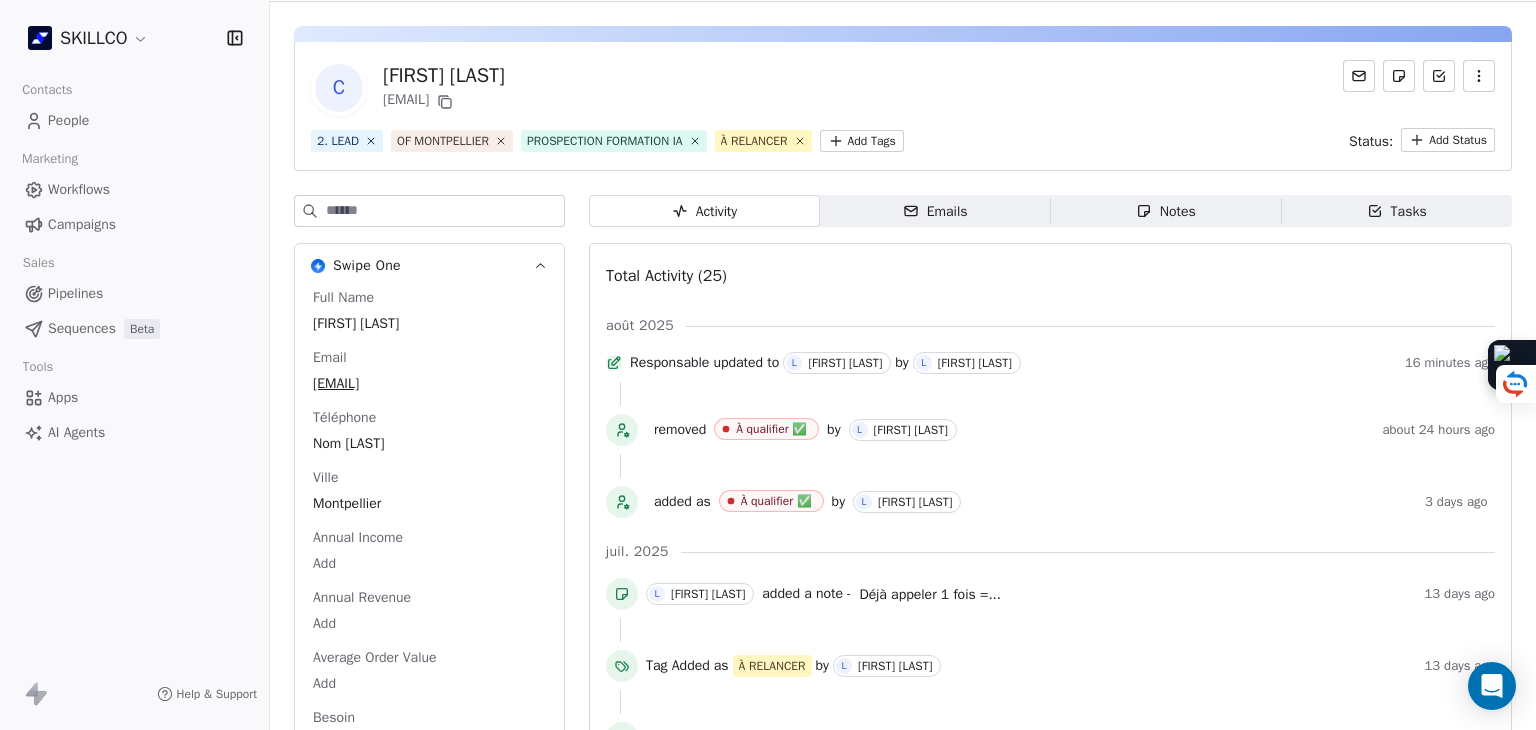 scroll, scrollTop: 0, scrollLeft: 0, axis: both 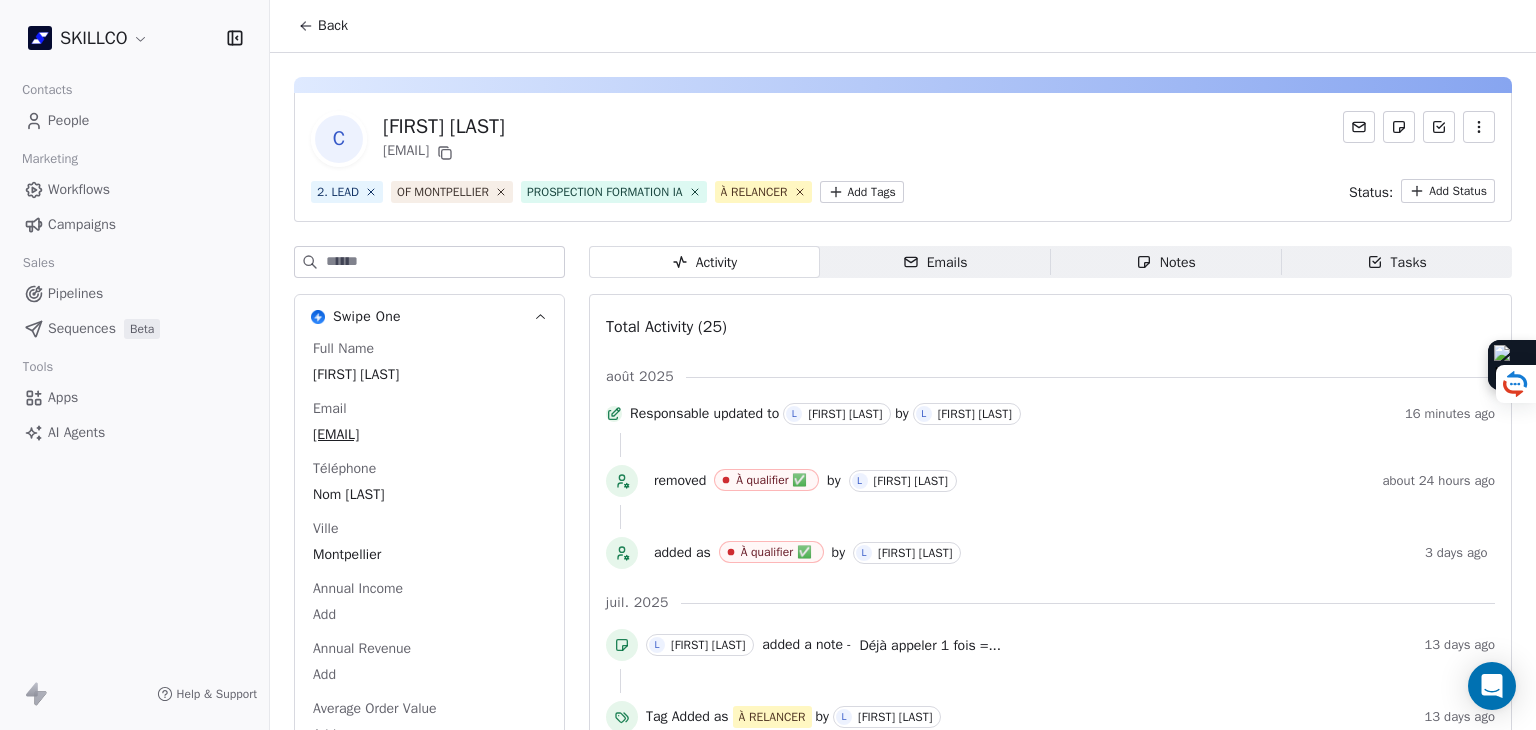 drag, startPoint x: 551, startPoint y: 120, endPoint x: 375, endPoint y: 123, distance: 176.02557 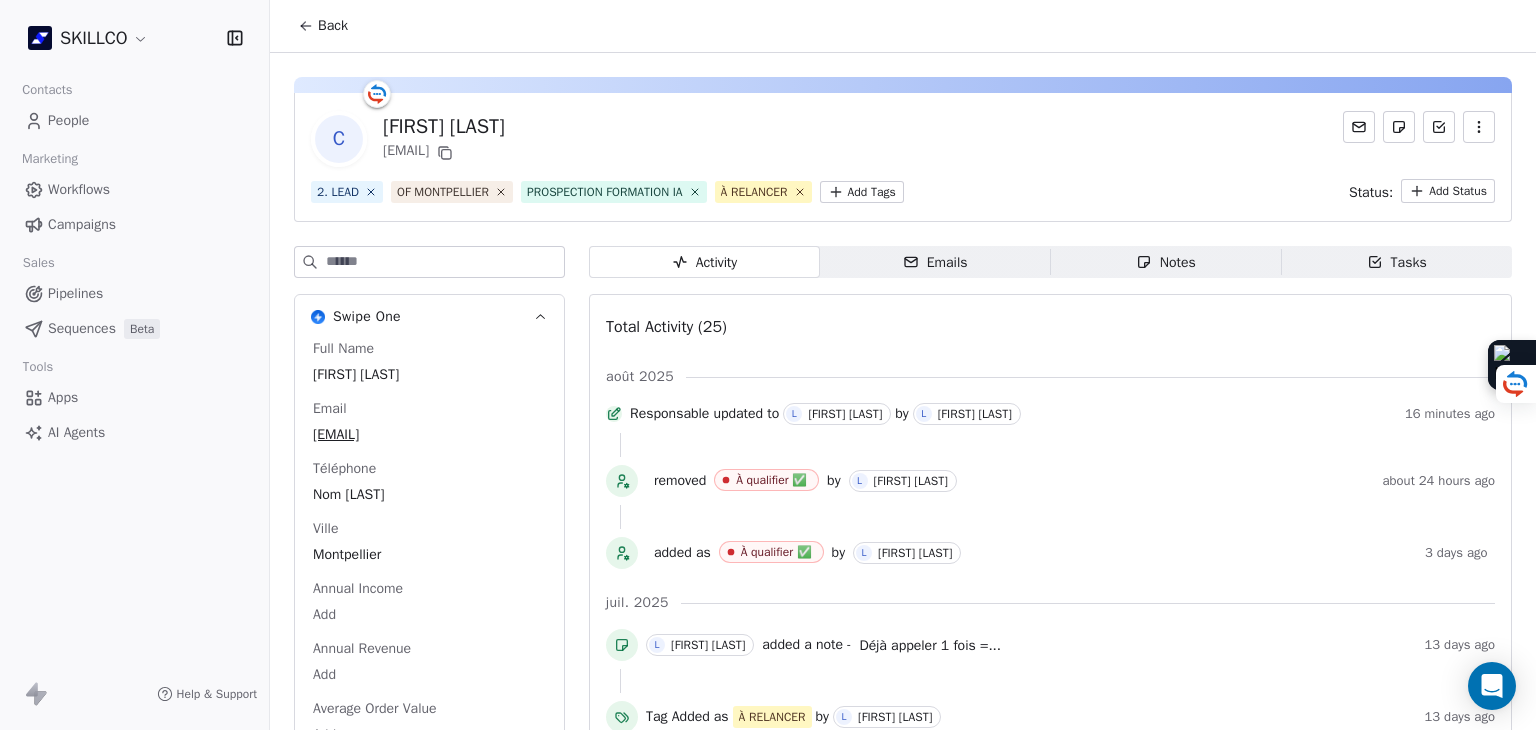 copy on "[FIRST] [LAST]" 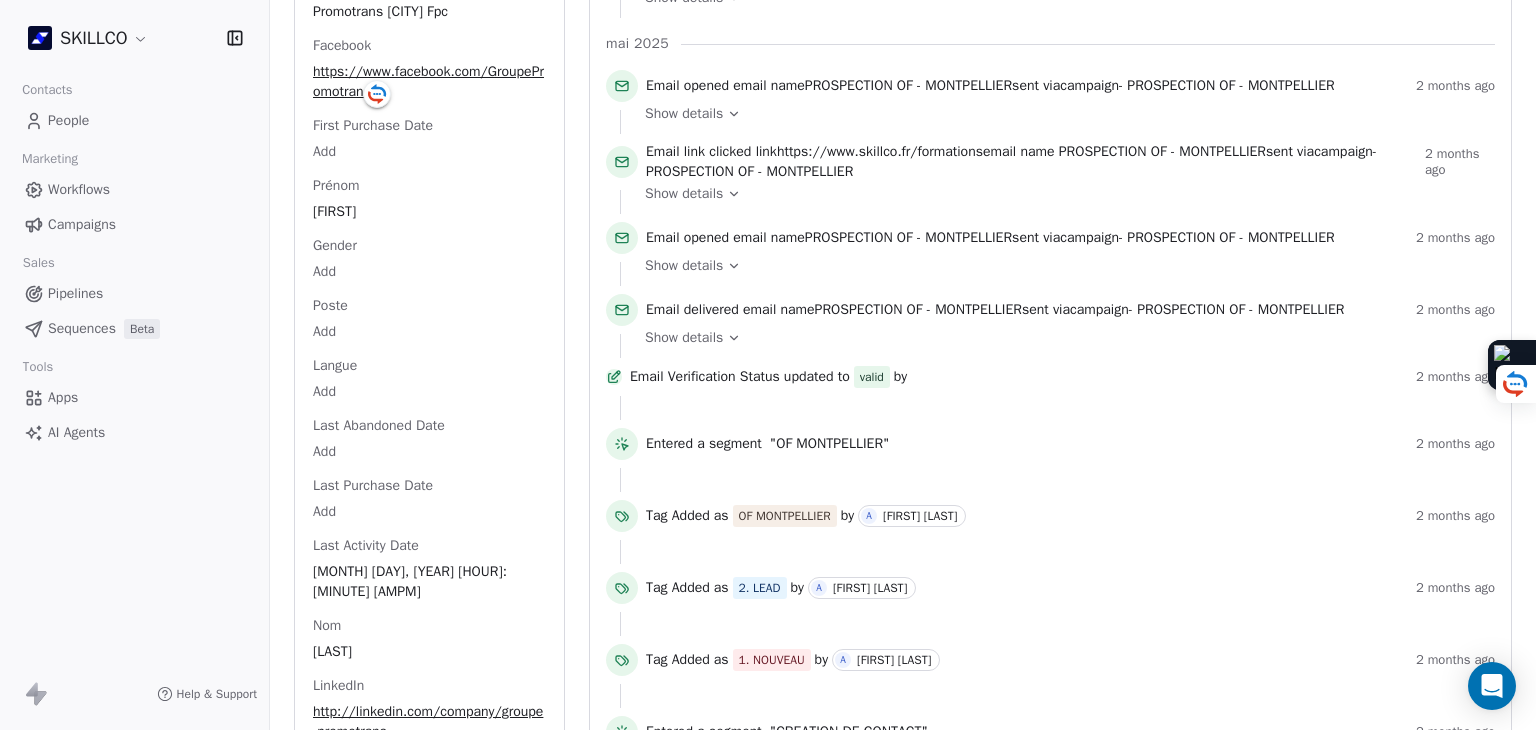 scroll, scrollTop: 1500, scrollLeft: 0, axis: vertical 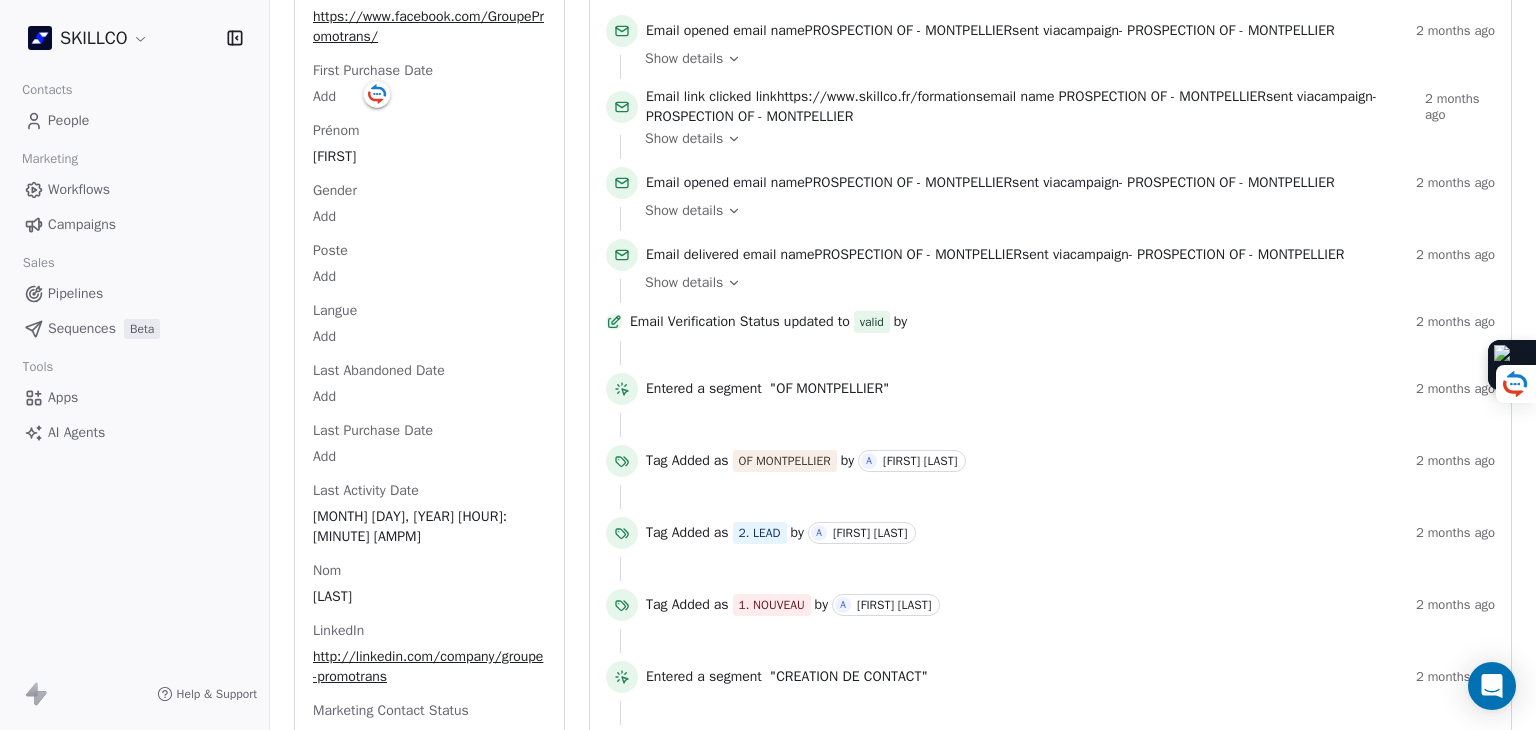 click on "C [FIRST] [LAST] [EMAIL] 2. LEAD OF [CITY] PROSPECTION FORMATION IA À RELANCER  Add Tags Status:   Add Status Swipe One Full Name [FIRST] [LAST] Email [EMAIL] Téléphone [PHONE] Ville [CITY] Annual Income Add Annual Revenue Add Average Order Value Add Besoin Add Birthday Add Browser Add Contact Source Add Pays Add Created Date [MONTH] [DAY], [YEAR] [HOUR]:[MINUTE] [AMPM] Customer Lifetime Value Add Department Add Derniere page consulte Add Device Add Email Verification Status Valid Entreprise Promotrans [CITY] Fpc Facebook https://www.facebook.com/GroupePromotrans/ First Purchase Date Add Prénom [FIRST] Gender Add Poste Add Langue Add Last Abandoned Date Add Last Purchase Date Add Last Activity Date [MONTH] [DAY], [YEAR] [HOUR]:[MINUTE] [AMPM] Nom [LAST] LinkedIn http://linkedin.com/company/groupe-promotrans Marketing Contact Status Add Email Marketing Consent L" at bounding box center (768, 365) 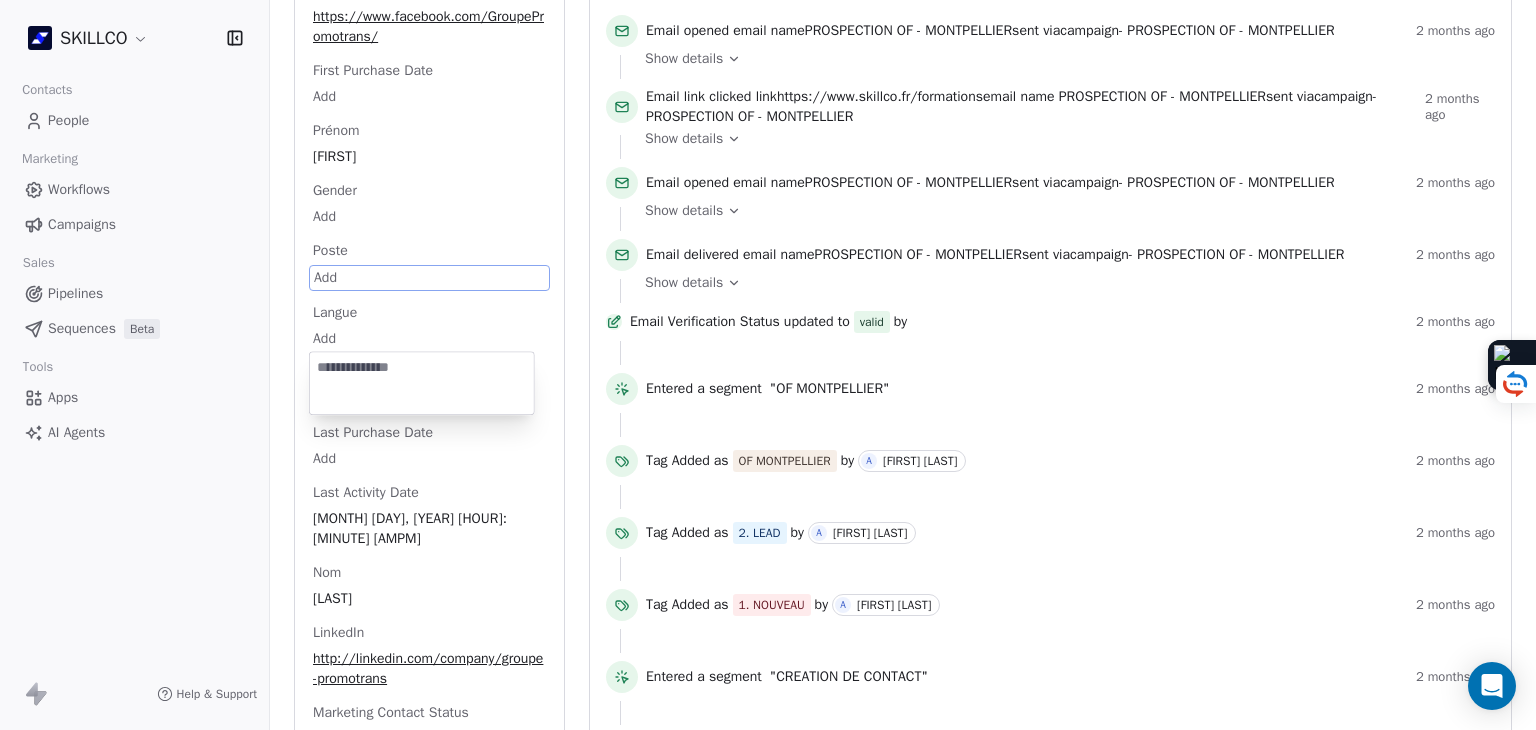 scroll, scrollTop: 1440, scrollLeft: 0, axis: vertical 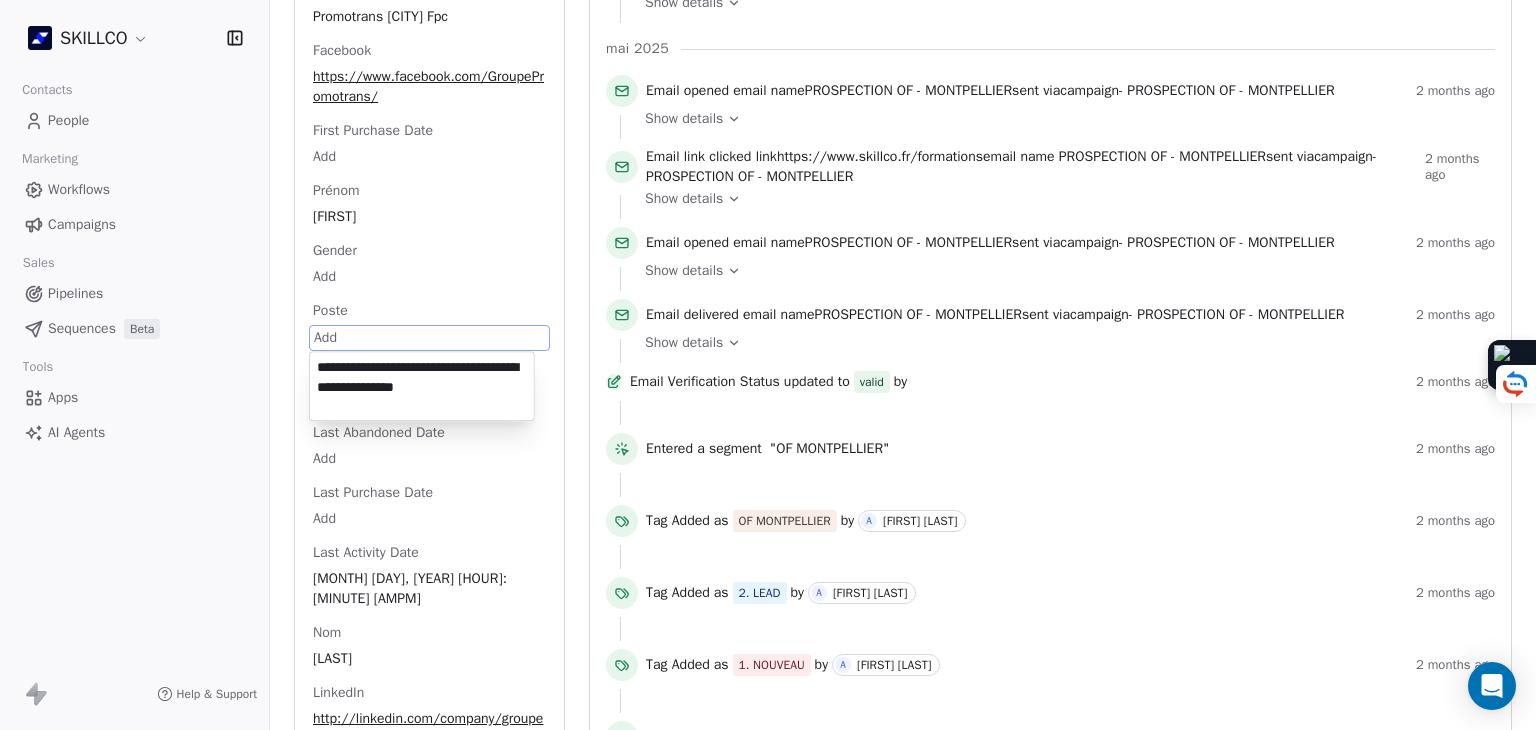 type on "**********" 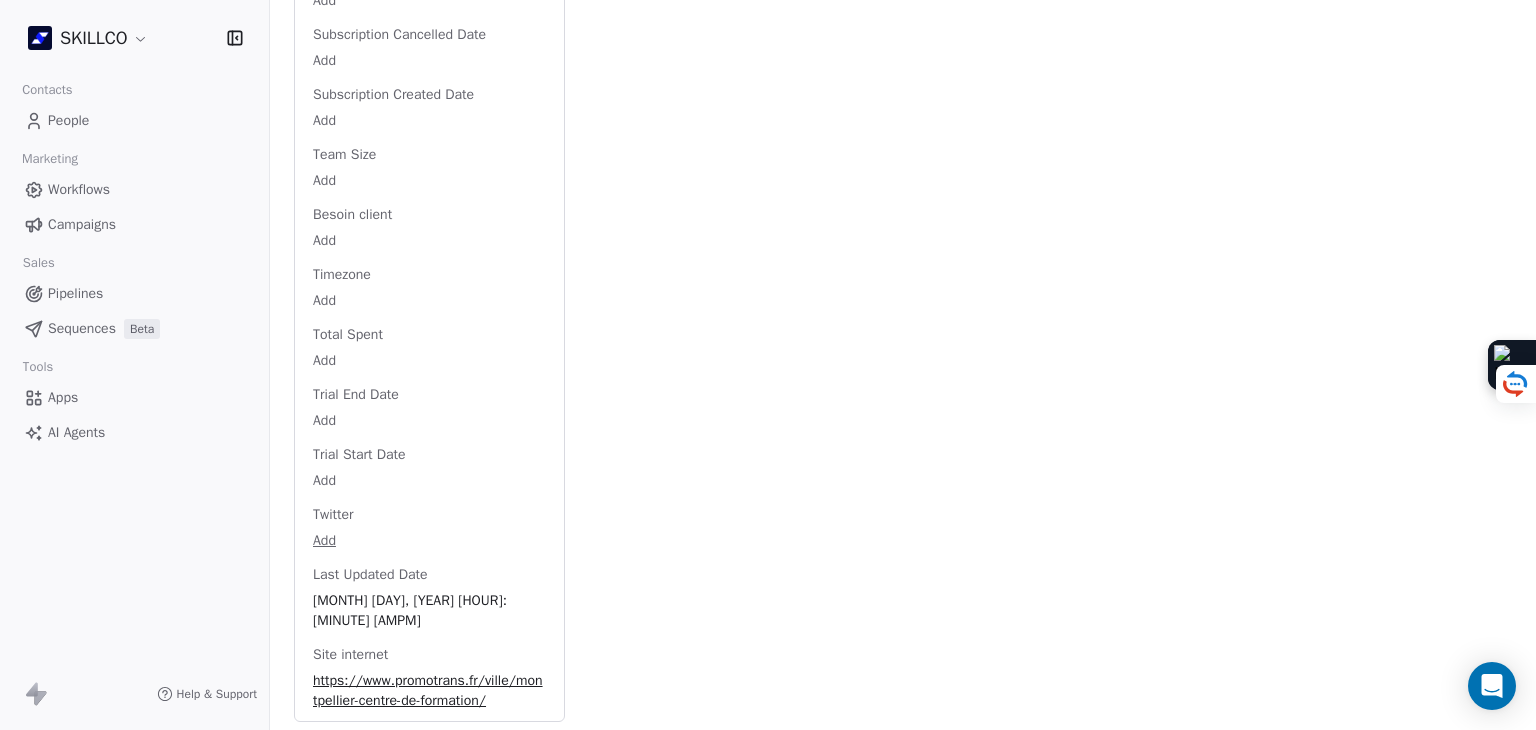 scroll, scrollTop: 3053, scrollLeft: 0, axis: vertical 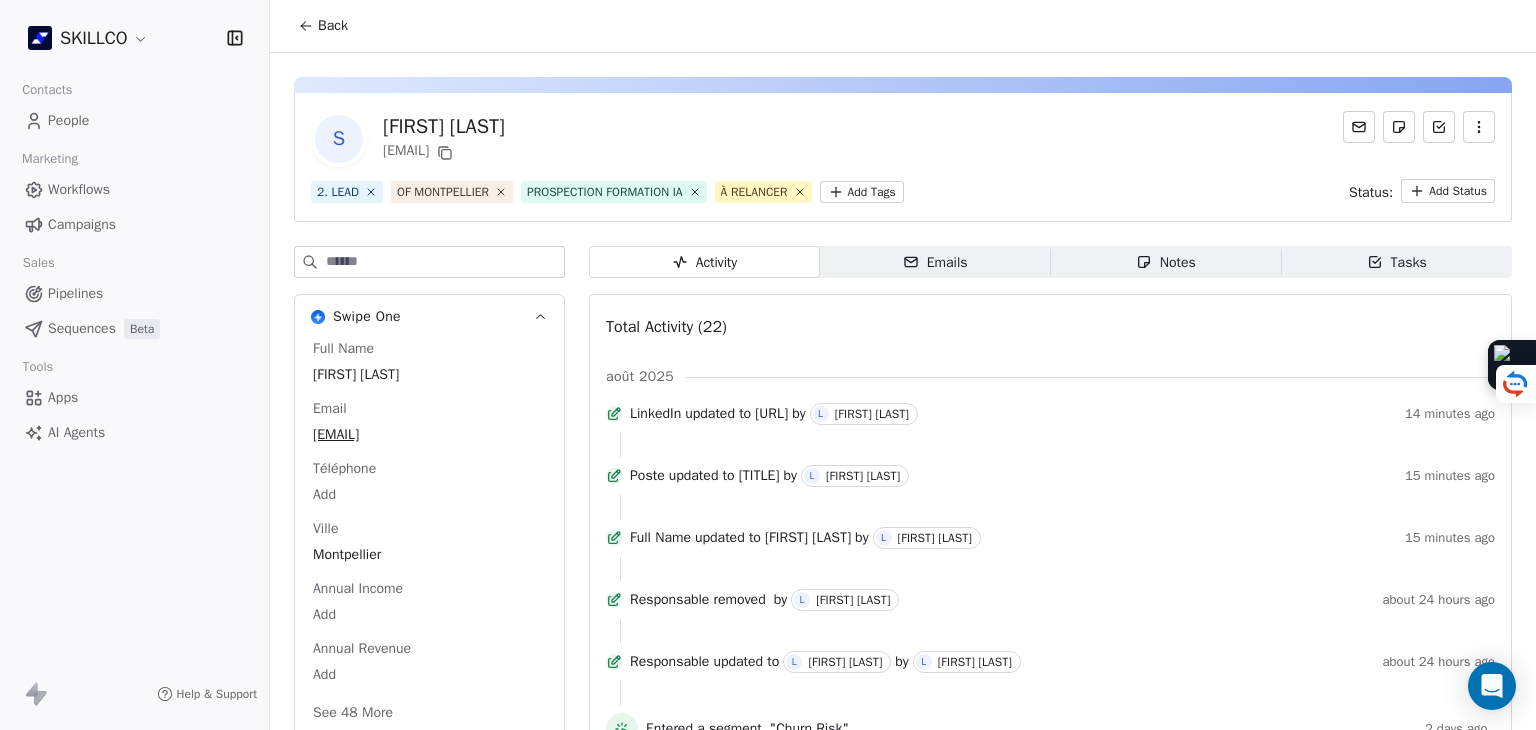 click on "SKILLCO Contacts People Marketing Workflows Campaigns Sales Pipelines Sequences Beta Tools Apps AI Agents Help & Support Back S Selma B. montpellier@desetoilesetdesfemmes.org 2. LEAD OF MONTPELLIER PROSPECTION FORMATION IA À RELANCER  Add Tags Status:   Add Status Swipe One Full Name Selma B. Email montpellier@desetoilesetdesfemmes.org Téléphone Add Ville Montpellier Annual Income Add Annual Revenue Add See   48   More   Calendly Activity Activity Emails Emails   Notes   Notes Tasks Tasks Total Activity (22) août 2025 LinkedIn updated to "https://www.linkedin.com/in/selma-b-48b981197/" by L Lory Bellardant   14 minutes ago Poste updated to "Coordinatrice de promotions chez Des Étoiles et des Femmes | Lauréate de l’Institut de l’Engagement" by L Lory Bellardant   15 minutes ago Full Name updated to "Selma B." by L Lory Bellardant   15 minutes ago Responsable removed by L Lory Bellardant   about 24 hours ago Responsable updated to L Lory Bellardant by L Lory Bellardant   about 24 hours ago   as by L" at bounding box center (768, 365) 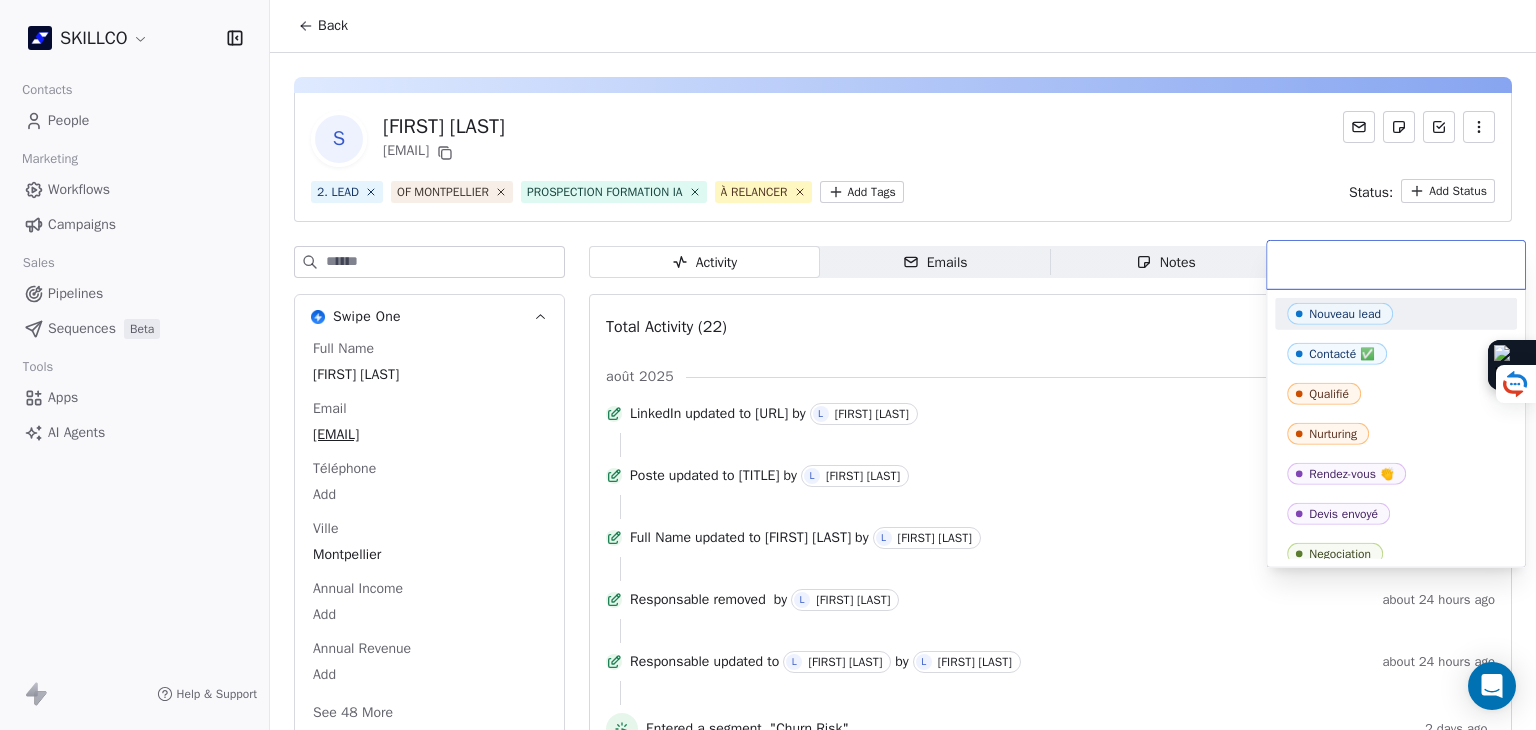 click on "SKILLCO Contacts People Marketing Workflows Campaigns Sales Pipelines Sequences Beta Tools Apps AI Agents Help & Support Back S Selma B. montpellier@desetoilesetdesfemmes.org 2. LEAD OF MONTPELLIER PROSPECTION FORMATION IA À RELANCER  Add Tags Status:   Add Status Swipe One Full Name Selma B. Email montpellier@desetoilesetdesfemmes.org Téléphone Add Ville Montpellier Annual Income Add Annual Revenue Add See   48   More   Calendly Activity Activity Emails Emails   Notes   Notes Tasks Tasks Total Activity (22) août 2025 LinkedIn updated to "https://www.linkedin.com/in/selma-b-48b981197/" by L Lory Bellardant   14 minutes ago Poste updated to "Coordinatrice de promotions chez Des Étoiles et des Femmes | Lauréate de l’Institut de l’Engagement" by L Lory Bellardant   15 minutes ago Full Name updated to "Selma B." by L Lory Bellardant   15 minutes ago Responsable removed by L Lory Bellardant   about 24 hours ago Responsable updated to L Lory Bellardant by L Lory Bellardant   about 24 hours ago   as by L" at bounding box center (768, 365) 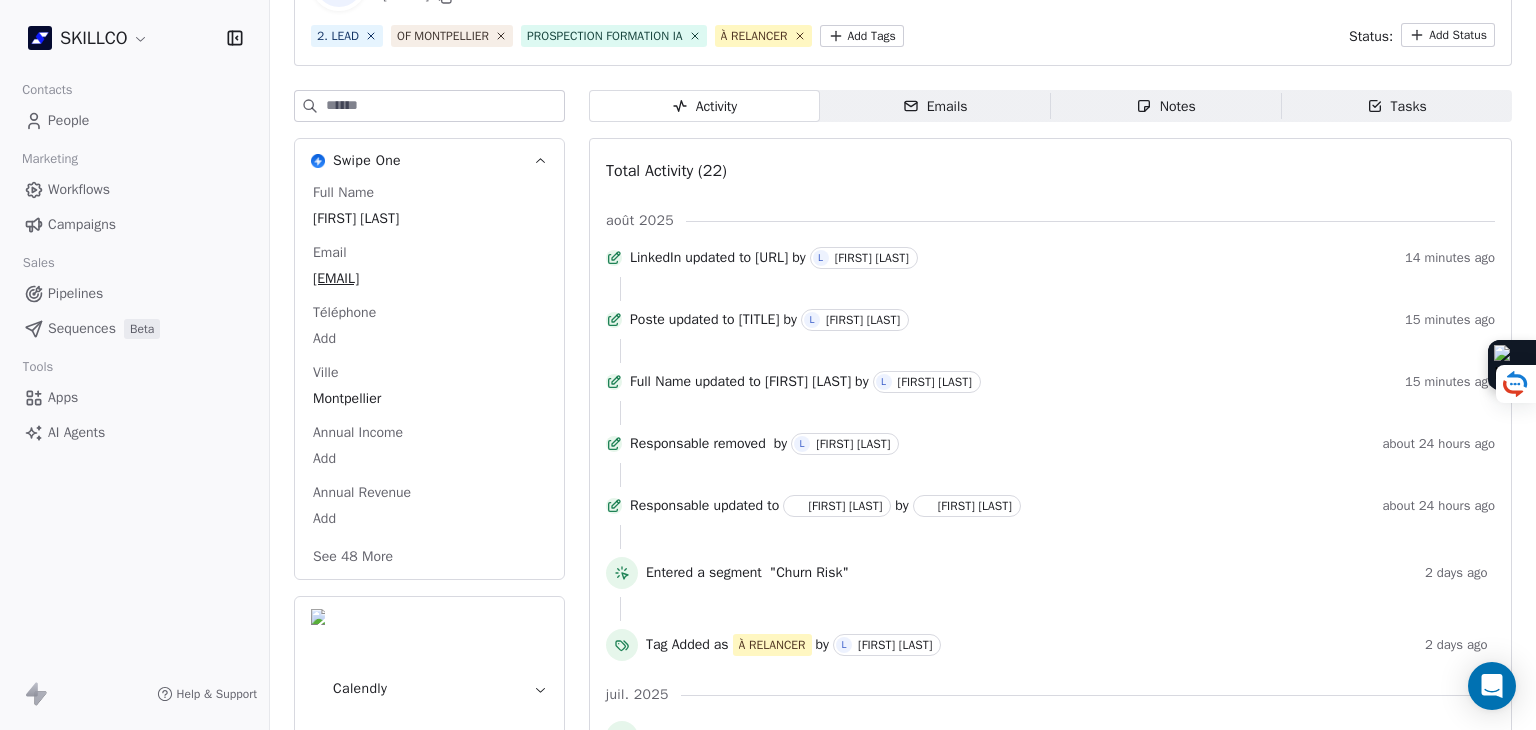 scroll, scrollTop: 400, scrollLeft: 0, axis: vertical 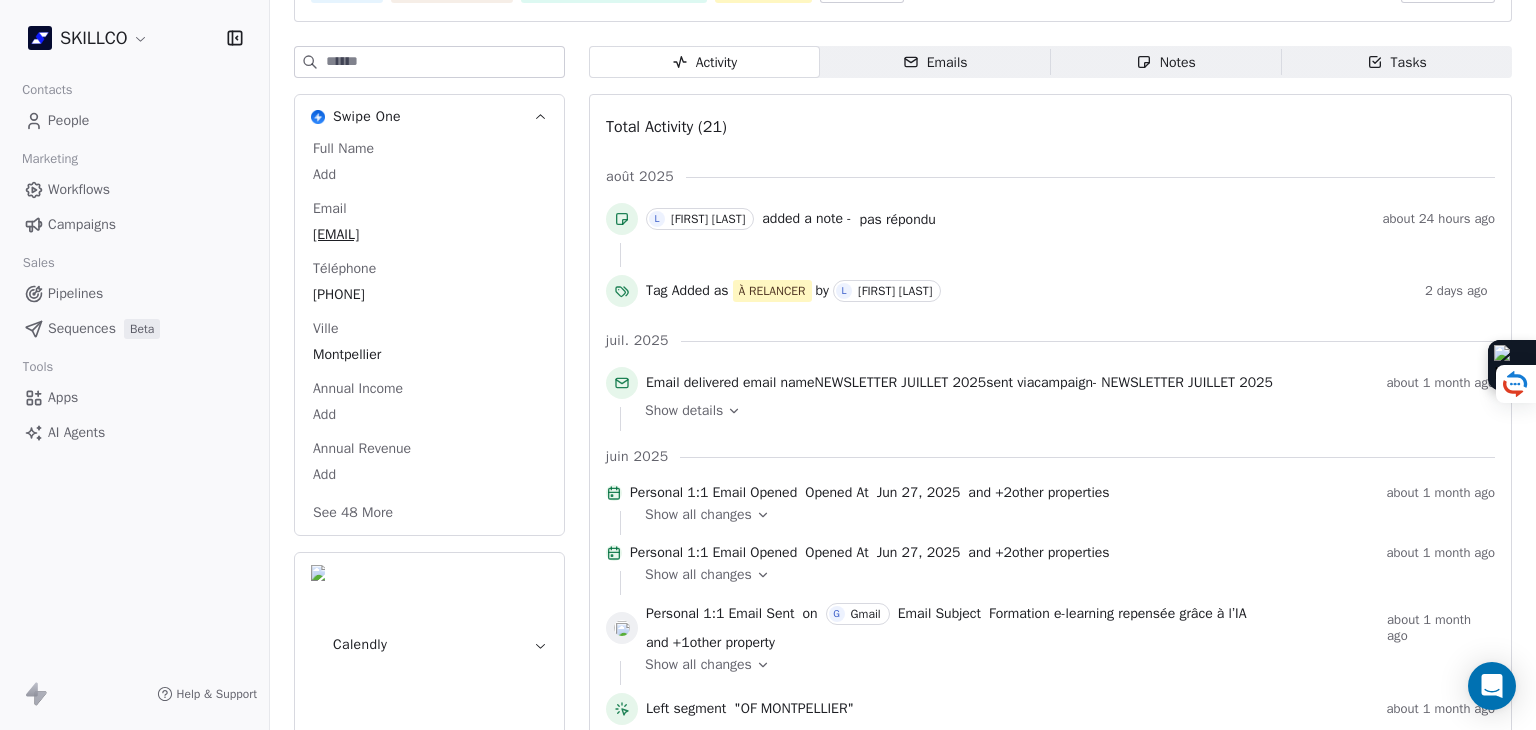 click on "See   48   More" at bounding box center (353, 513) 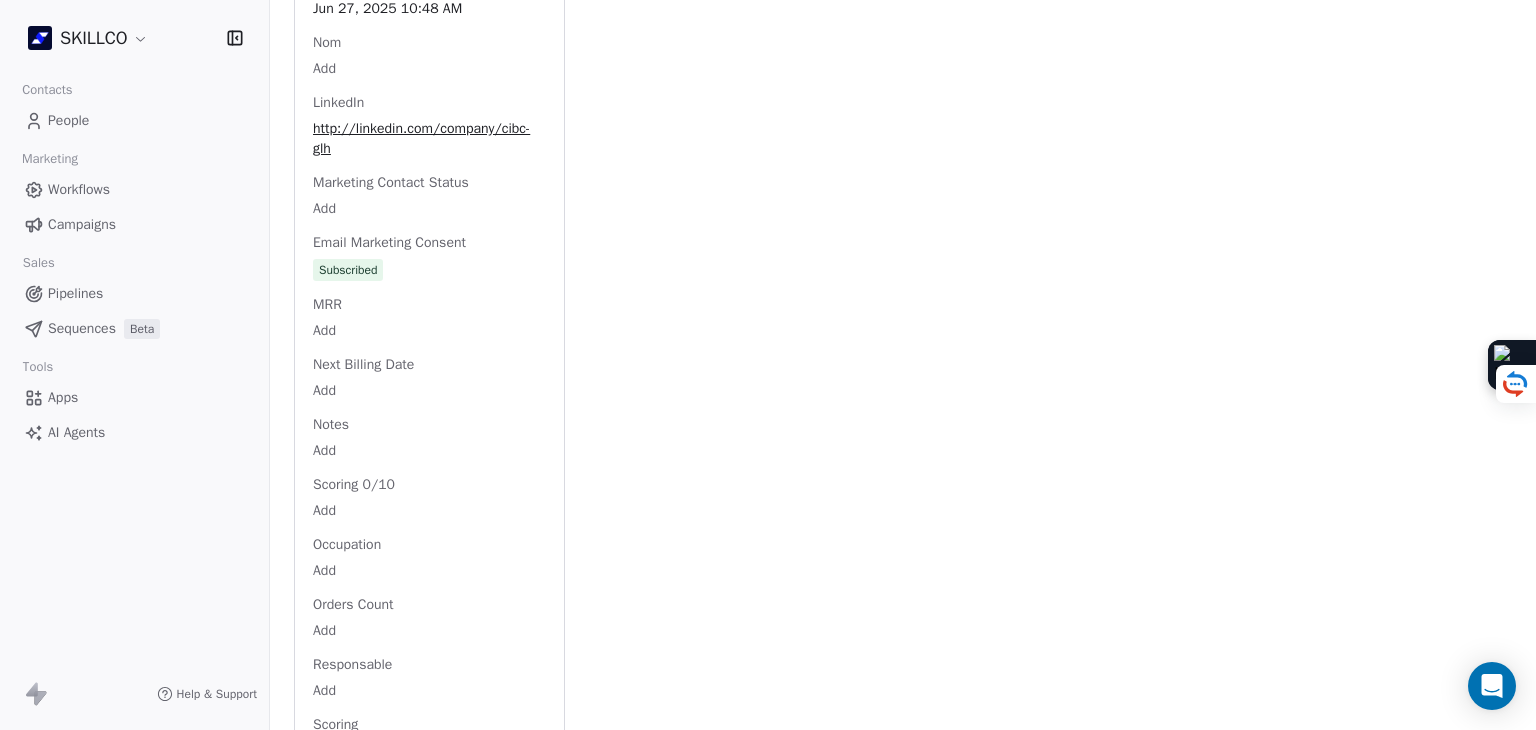 scroll, scrollTop: 2000, scrollLeft: 0, axis: vertical 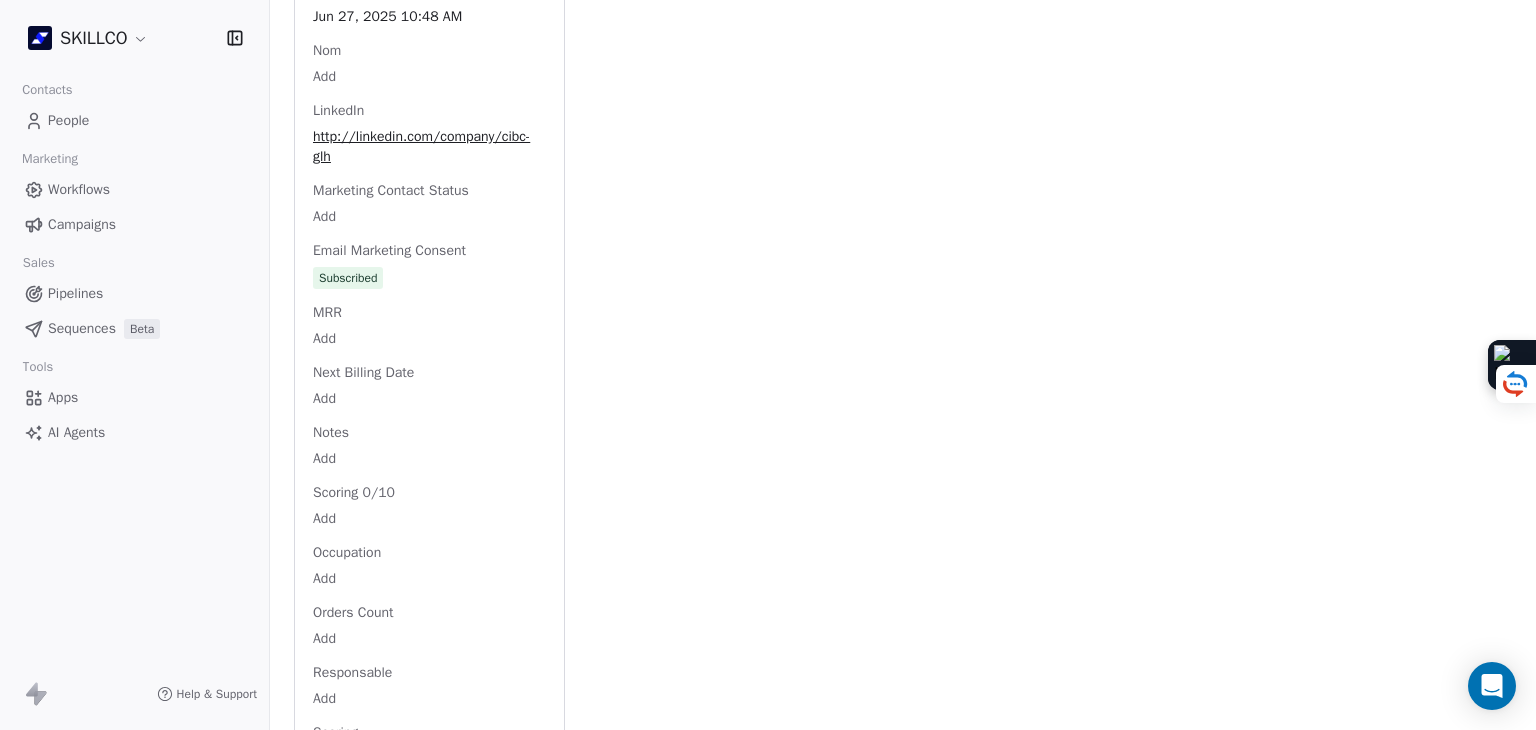 click on "Full Name Add Email [EMAIL] Téléphone [PHONE] Ville [CITY] Annual Income Add Annual Revenue Add Average Order Value Add Besoin Add Birthday Add Browser Add Contact Source Add Pays Add Created Date May 28, 2025 03:36 PM Customer Lifetime Value Add Department Add Derniere page consulte Add Device Add Email Verification Status Valid Entreprise Cibc Glh [CITY] - Center De Bilan De Compétences Et Vae Facebook Add First Purchase Date Add Prénom Add Gender Add Poste Add Langue Add Last Abandoned Date Add Last Purchase Date Add Last Activity Date Jun 27, 2025 10:48 AM Nom Add LinkedIn http://linkedin.com/company/cibc-glh Marketing Contact Status Add Email Marketing Consent Subscribed MRR Add Next Billing Date Add Notes Add Scoring 0/10 Add Occupation Add Orders Count Add Responsable Add Scoring Add Source Lead Add Status Personnalisés Add Subscription Activated Date Add Subscription Cancelled Date Add Subscription Created Date Add Team Size Add Besoin client Add Timezone Add Add Add" at bounding box center [429, -25] 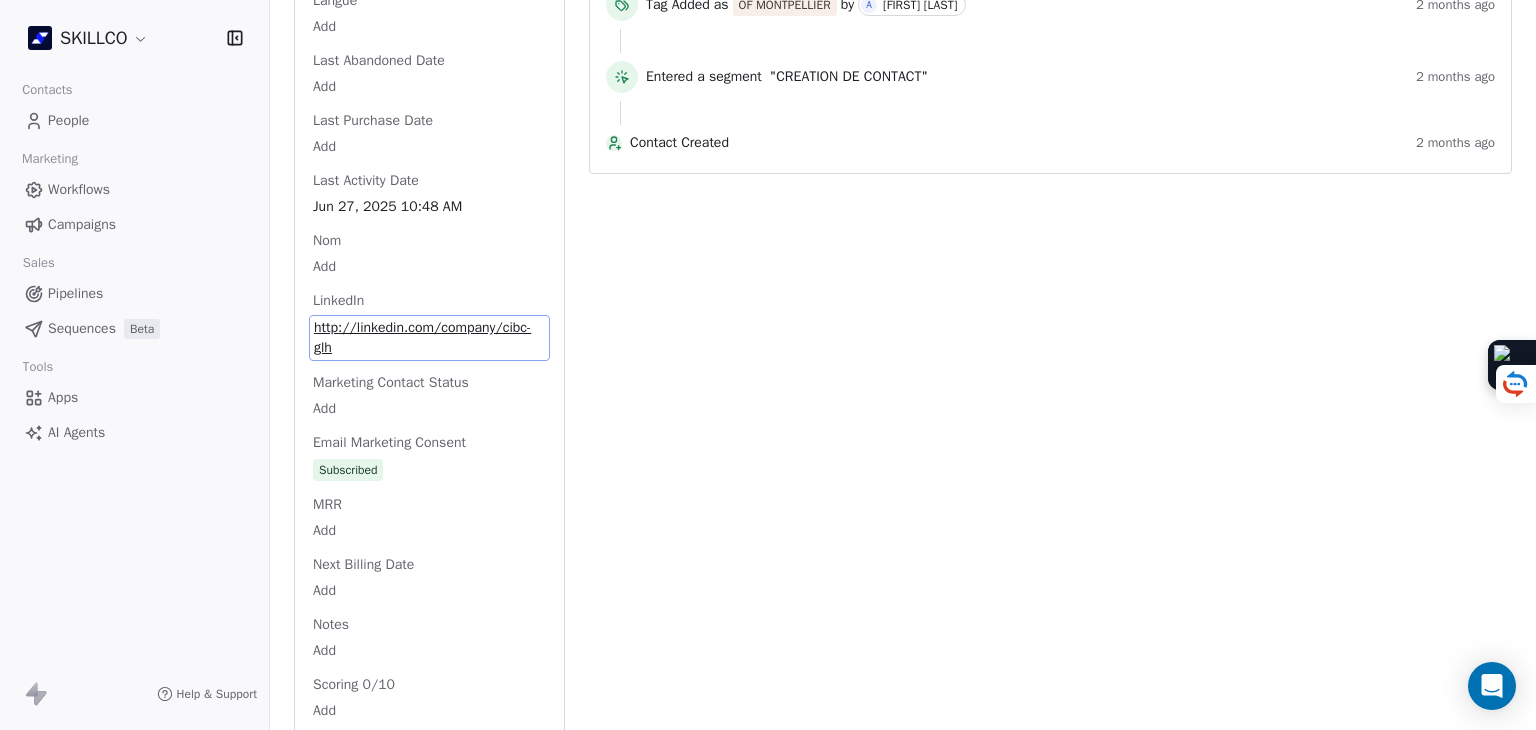 click on "http://linkedin.com/company/cibc-glh" at bounding box center (429, 338) 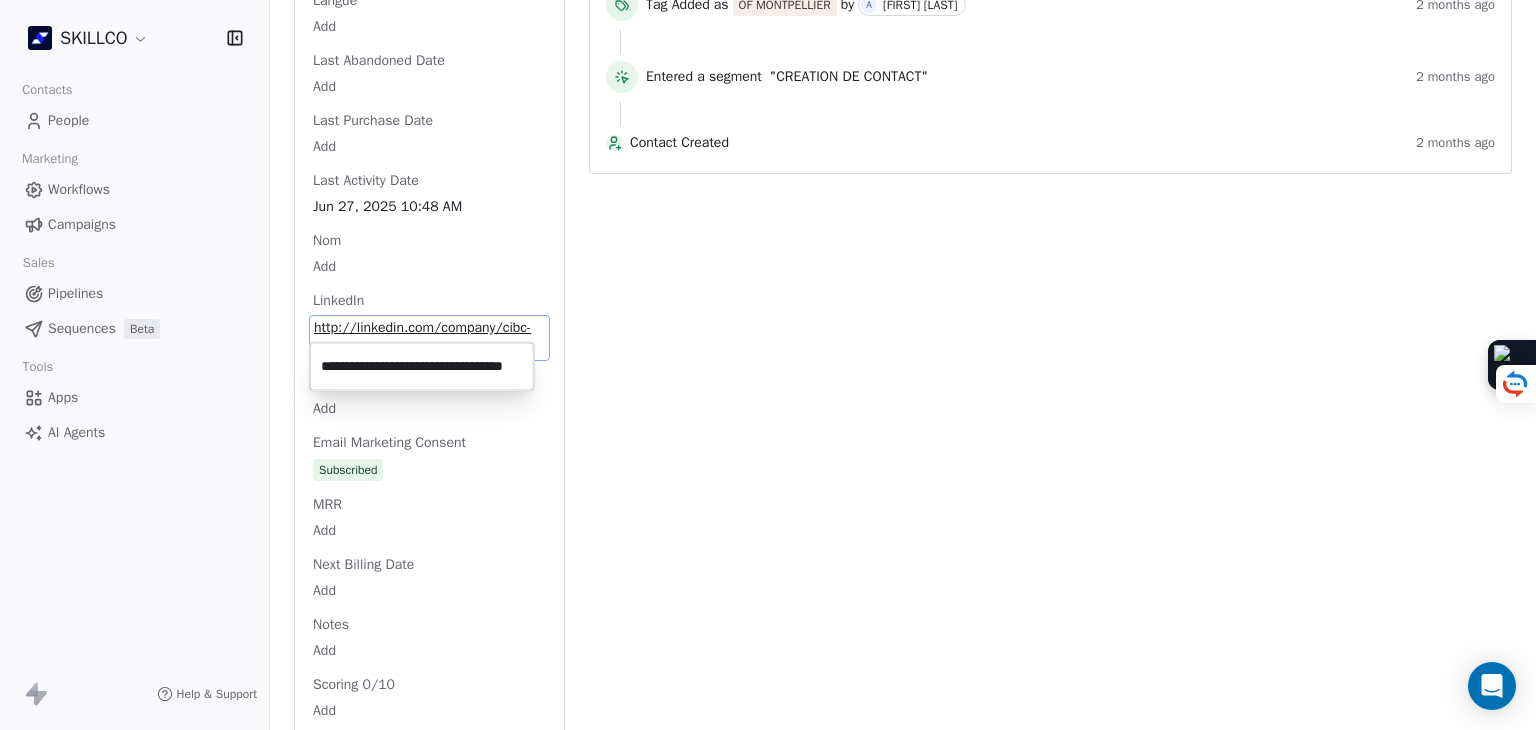 click on "**********" at bounding box center (422, 367) 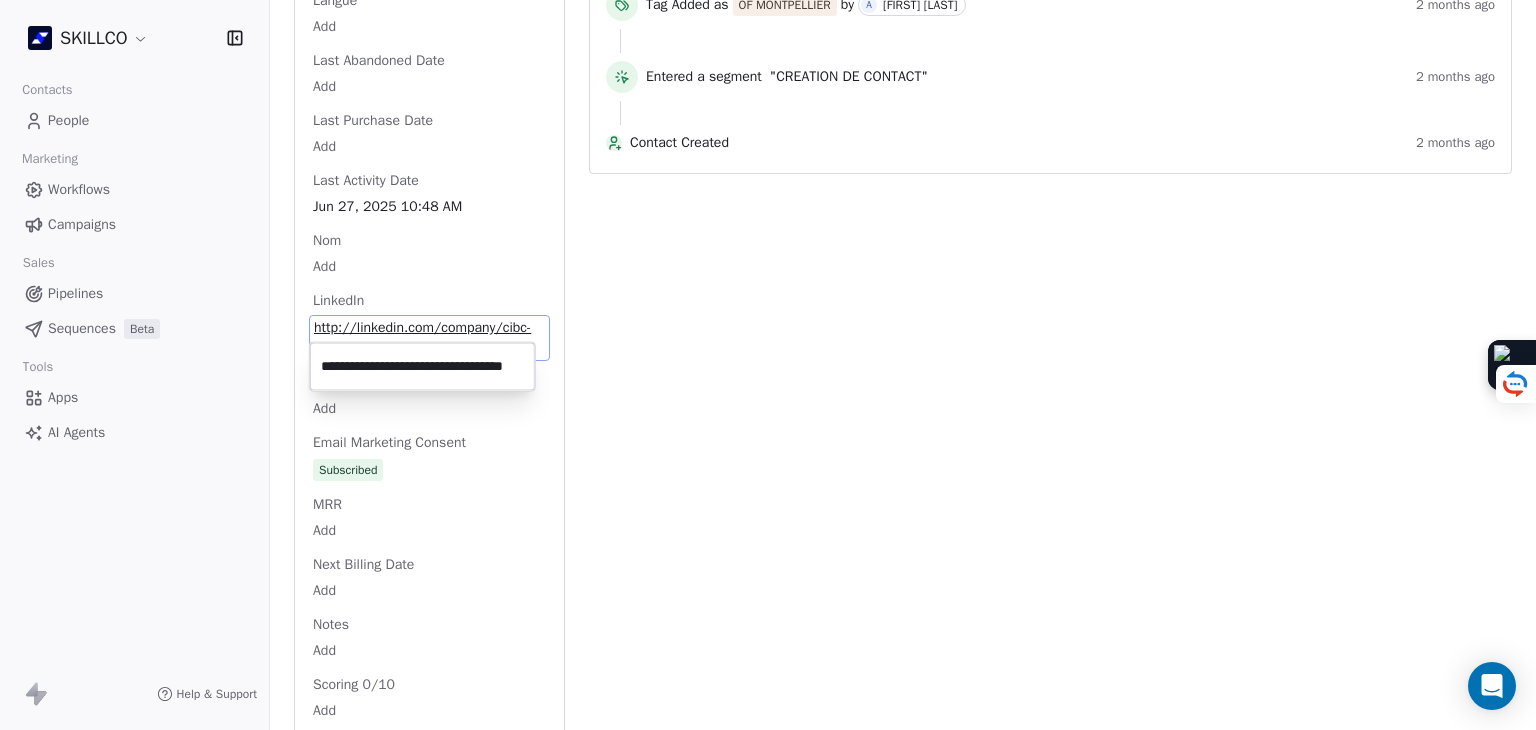 scroll, scrollTop: 0, scrollLeft: 0, axis: both 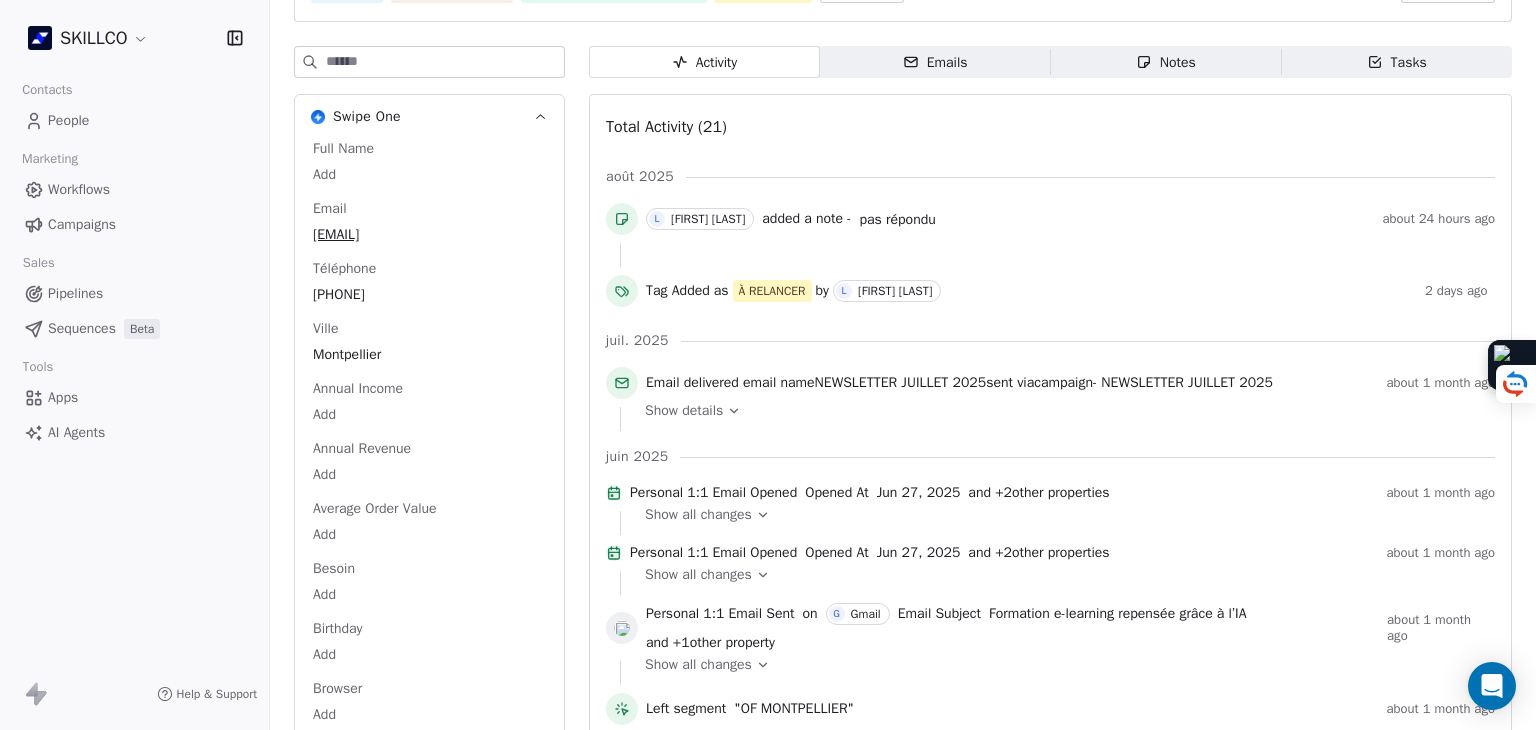 click on "SKILLCO Contacts People Marketing Workflows Campaigns Sales Pipelines Sequences Beta Tools Apps AI Agents Help & Support Back C [EMAIL] 2. LEAD OF MONTPELLIER PROSPECTION FORMATION IA À RELANCER Add Tags Status: Add Status Swipe One Full Name Add Email [EMAIL] Téléphone [PHONE] Ville [CITY] Annual Income Add Annual Revenue Add Average Order Value Add Besoin Add Birthday Add Browser Add Contact Source Add Pays Add Created Date May 28, 2025 03:36 PM Customer Lifetime Value Add Department Add Derniere page consulte Add Device Add Email Verification Status Valid Entreprise Cibc Glh [CITY] - Center De Bilan De Compétences Et Vae Facebook Add First Purchase Date Add Prénom Add Gender Add Poste Add Langue Add Last Abandoned Date Add Last Purchase Date Add Last Activity Date Jun 27, 2025 10:48 AM Nom Add LinkedIn http://linkedin.com/company/cibc-glh Marketing Contact Status Add Email Marketing Consent Subscribed MRR Add Next Billing Date Add Notes Add Scoring 0/10 Add" at bounding box center (768, 365) 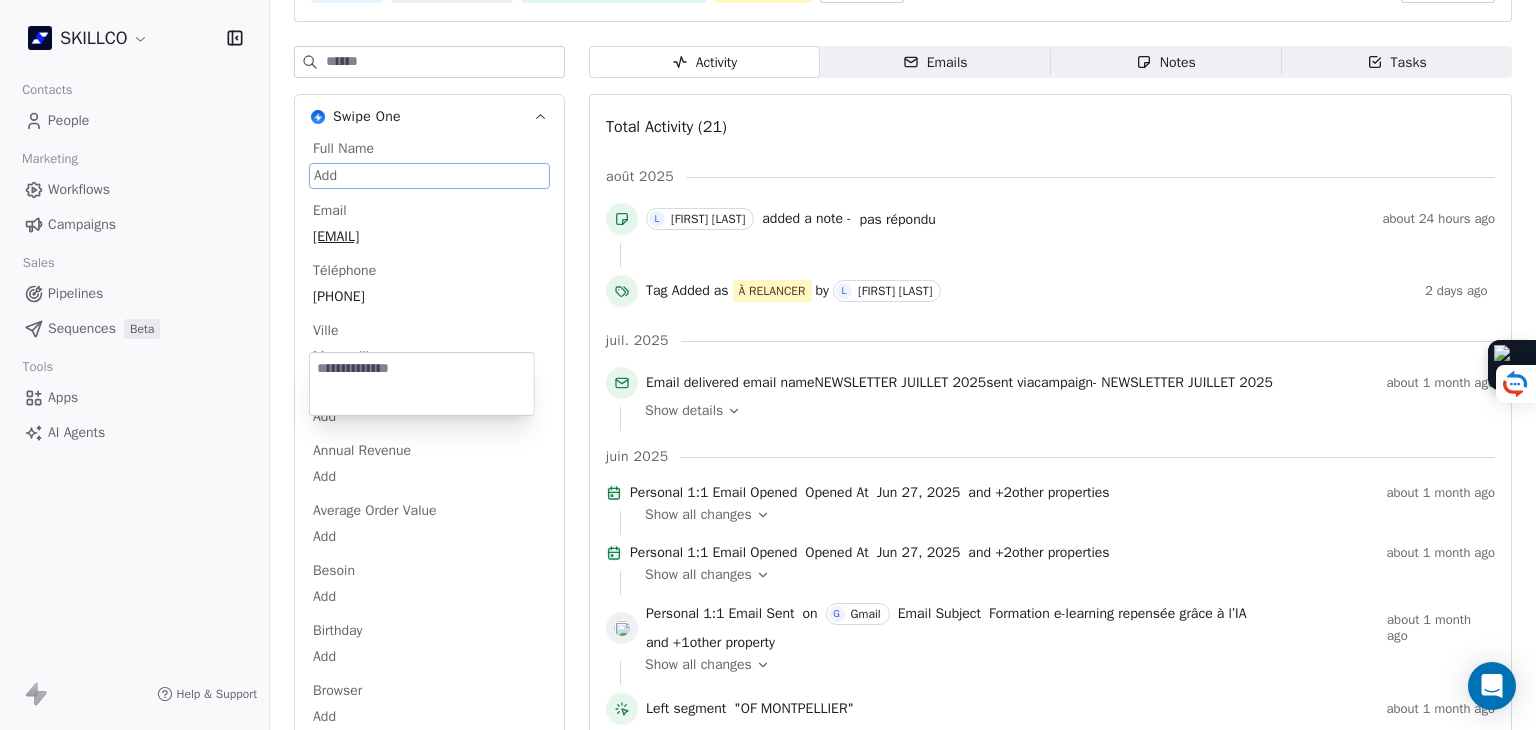 scroll, scrollTop: 38, scrollLeft: 0, axis: vertical 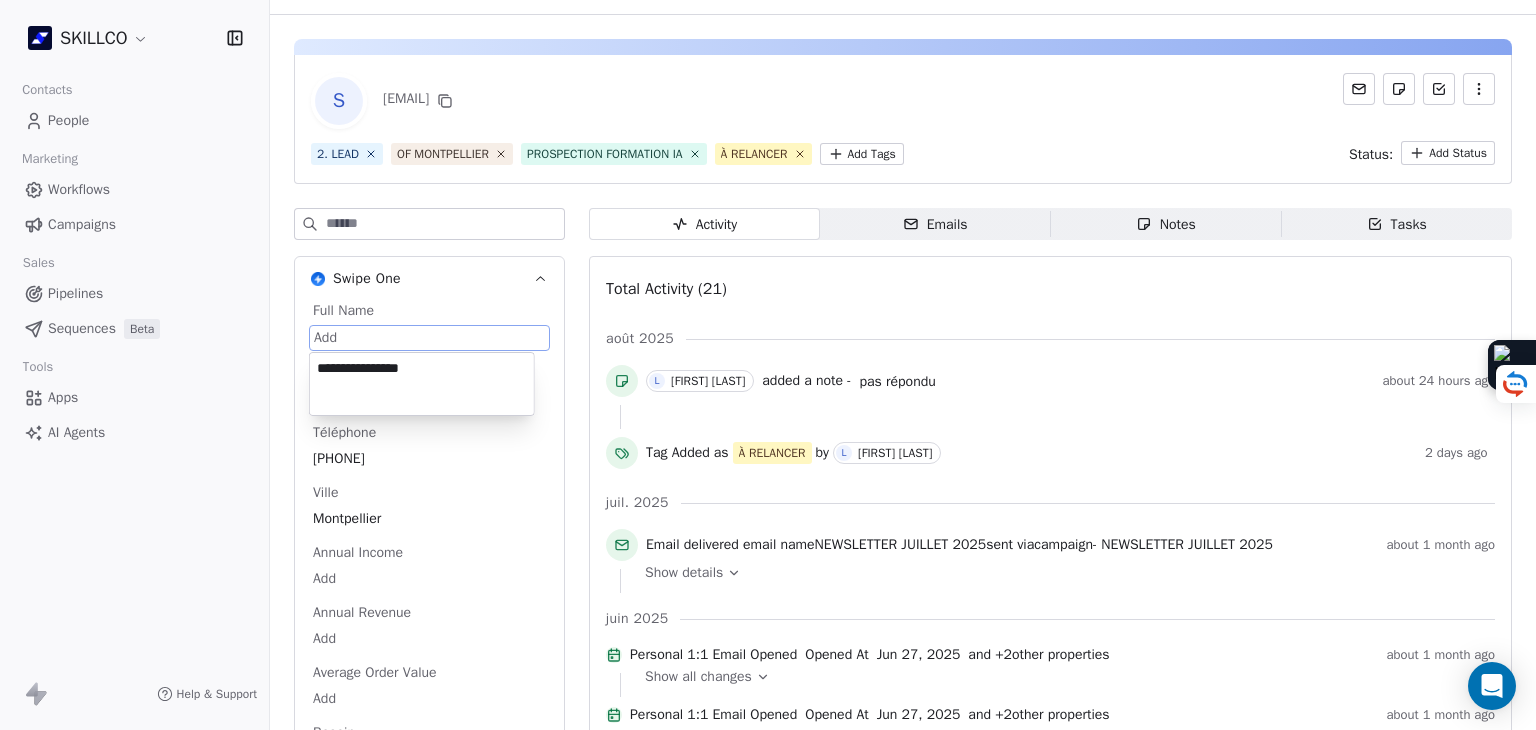 type on "**********" 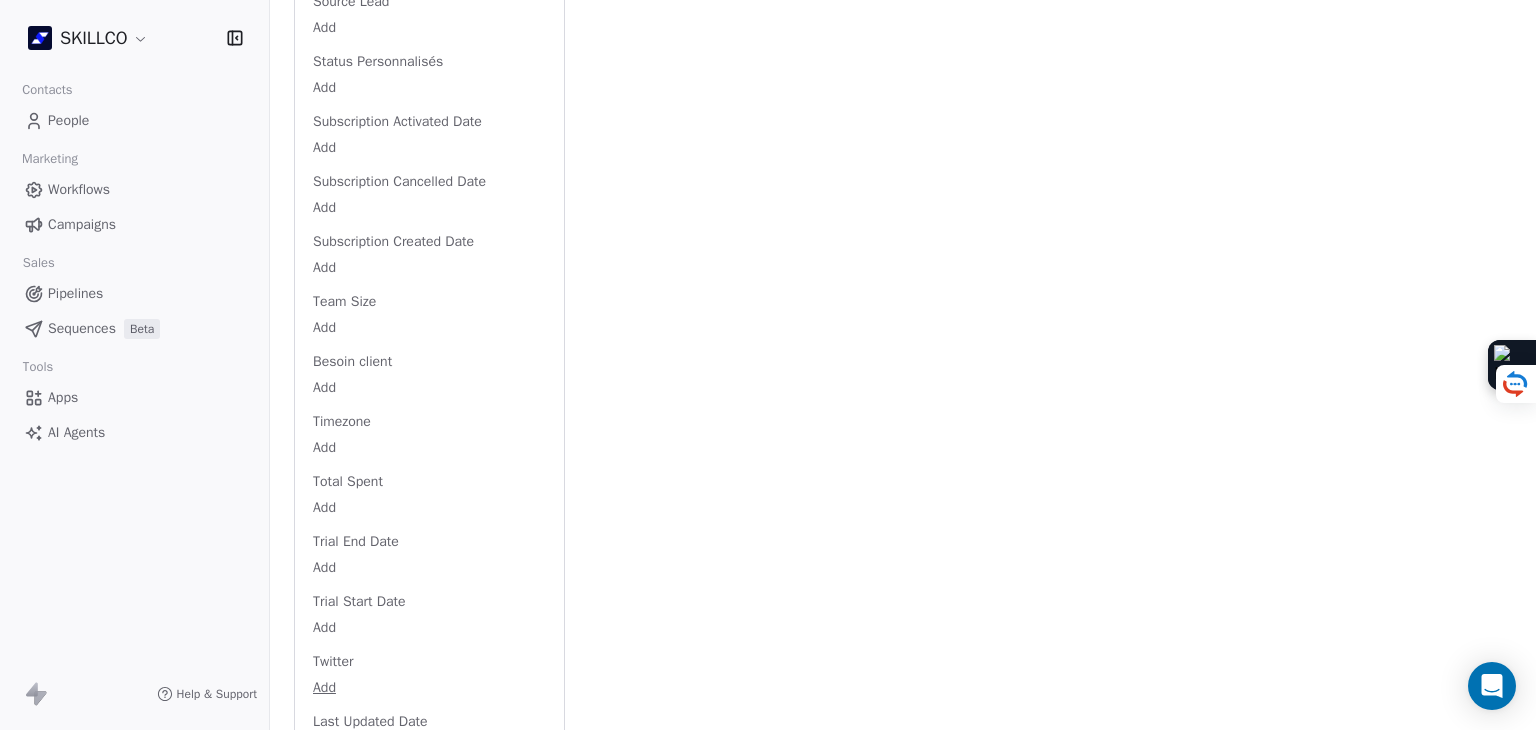 scroll, scrollTop: 2991, scrollLeft: 0, axis: vertical 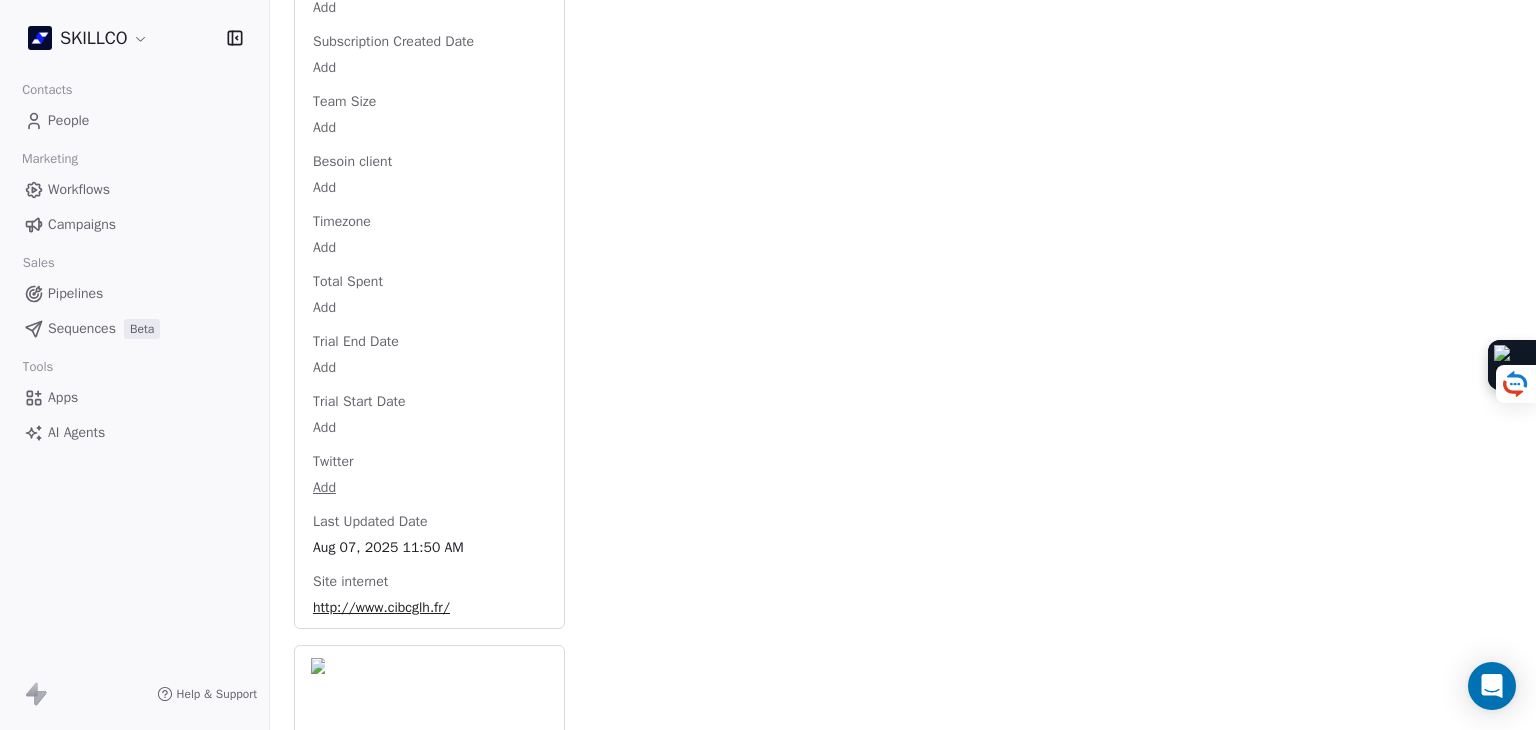 drag, startPoint x: 957, startPoint y: 433, endPoint x: 924, endPoint y: 396, distance: 49.57822 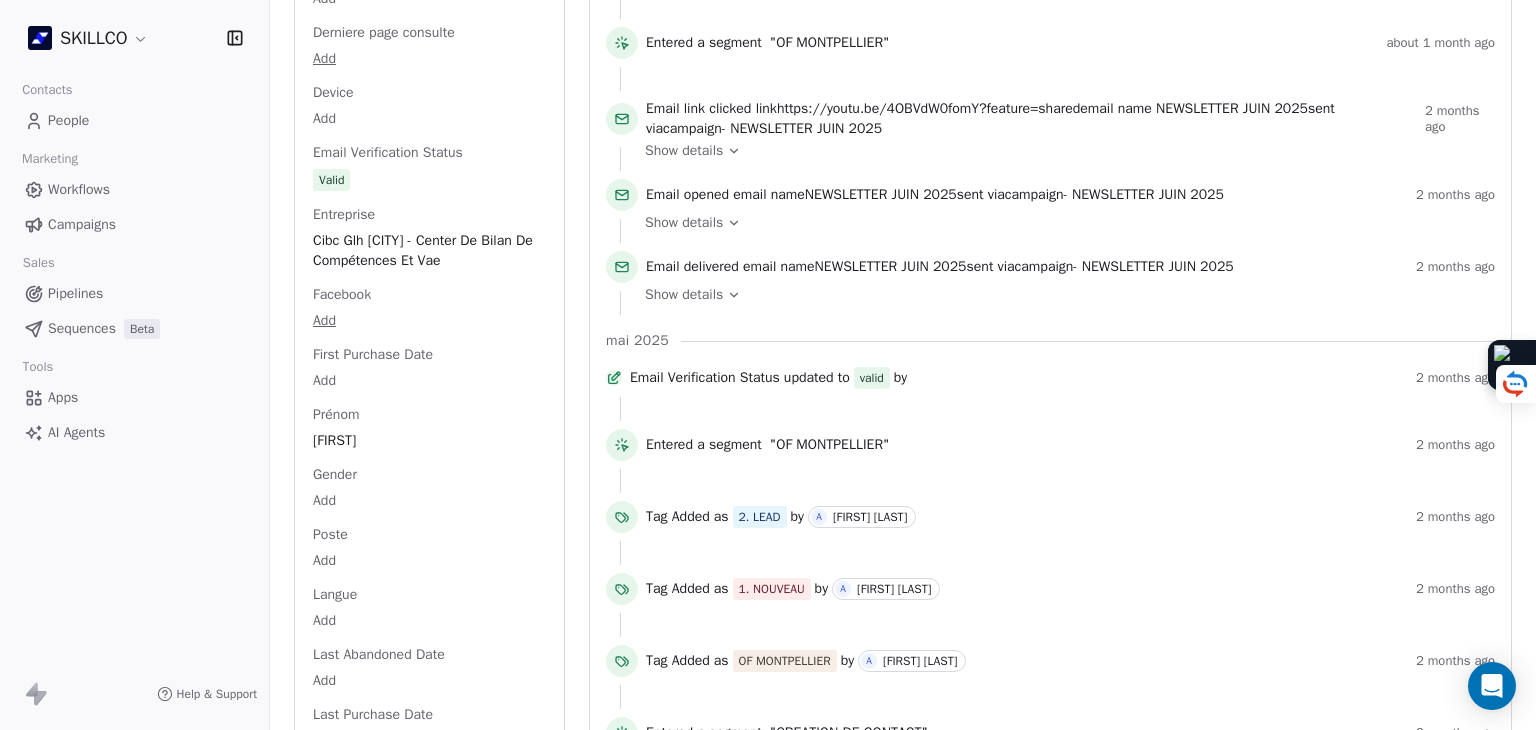 scroll, scrollTop: 1391, scrollLeft: 0, axis: vertical 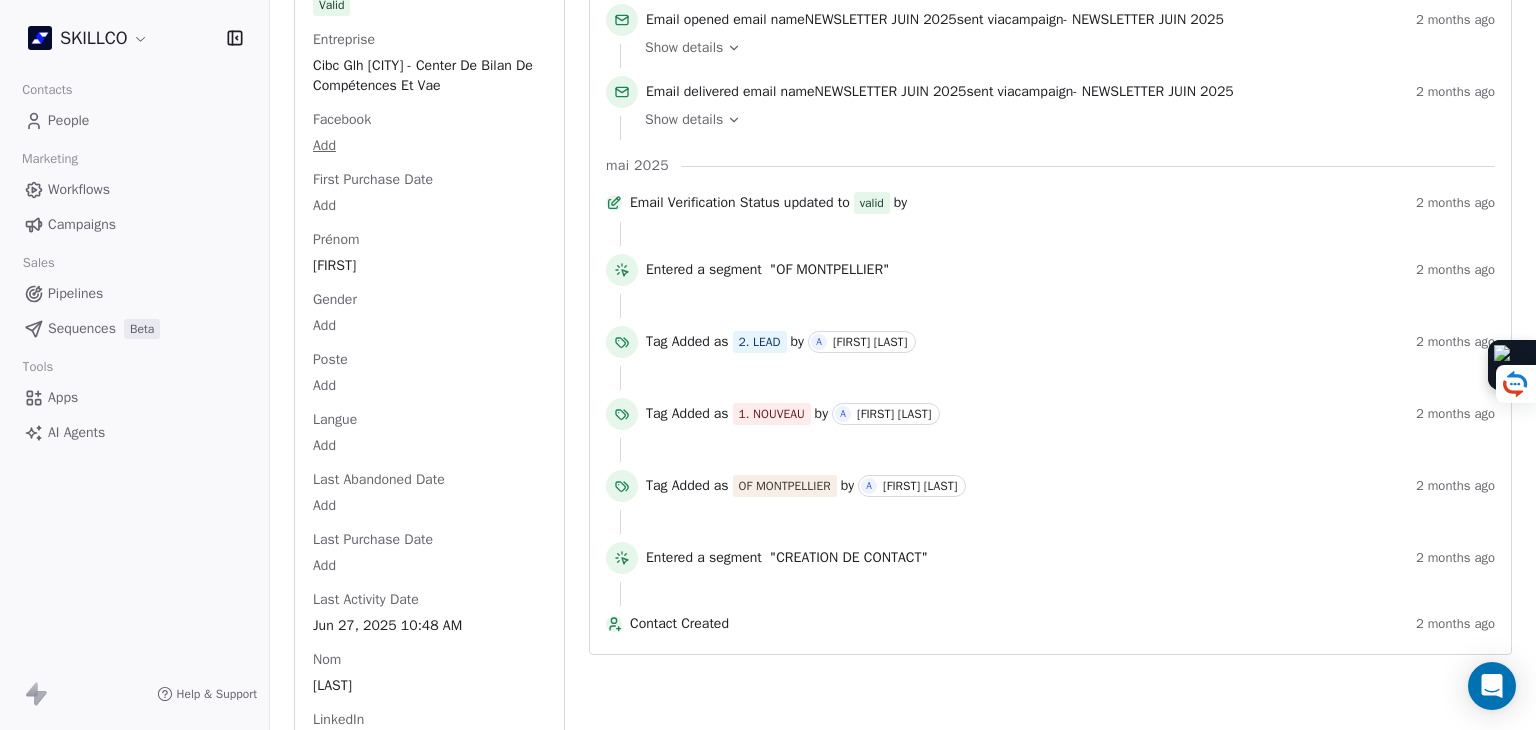 click on "SKILLCO Contacts People Marketing Workflows Campaigns Sales Pipelines Sequences Beta Tools Apps AI Agents Help & Support Back C Christine Dufiet cibcales@cibcglh.fr 2. LEAD OF MONTPELLIER PROSPECTION FORMATION IA À RELANCER  Add Tags Status:   Add Status Swipe One Full Name Christine Dufiet Email cibcales@cibcglh.fr Téléphone 33466863366 Ville Montpellier Annual Income Add Annual Revenue Add Average Order Value Add Besoin Add Birthday Add Browser Add Contact Source Add Pays Add Created Date May 28, 2025 03:36 PM Customer Lifetime Value Add Department Add Derniere page consulte Add Device Add Email Verification Status Valid Entreprise Cibc Glh Montpellier - Center De Bilan De Compétences Et Vae Facebook Add First Purchase Date Add Prénom Christine Gender Add Poste Add Langue Add Last Abandoned Date Add Last Purchase Date Add Last Activity Date Jun 27, 2025 10:48 AM Nom Dufiet LinkedIn http://linkedin.com/company/cibc-glh Marketing Contact Status Add Email Marketing Consent Subscribed MRR Add Add Notes" at bounding box center (768, 365) 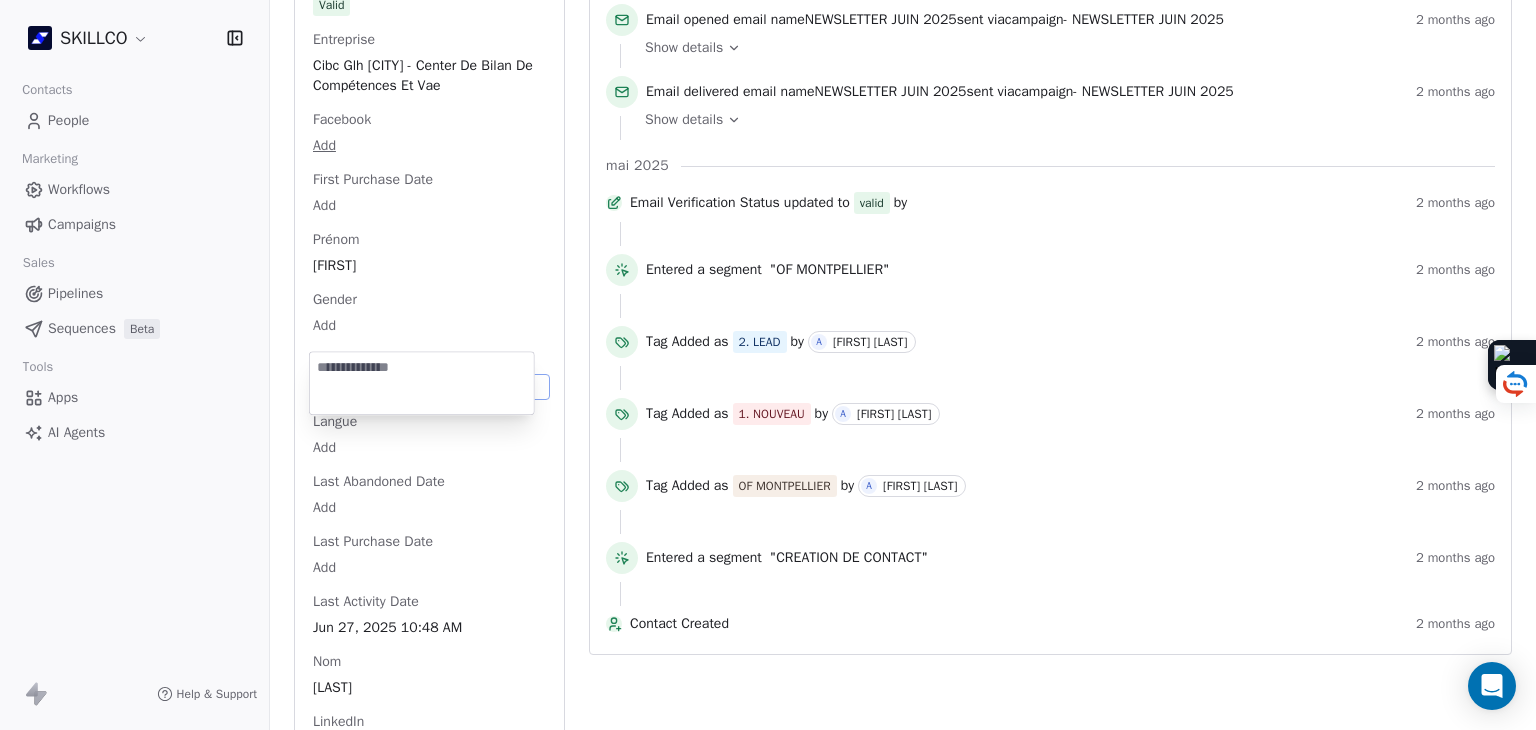 scroll, scrollTop: 1440, scrollLeft: 0, axis: vertical 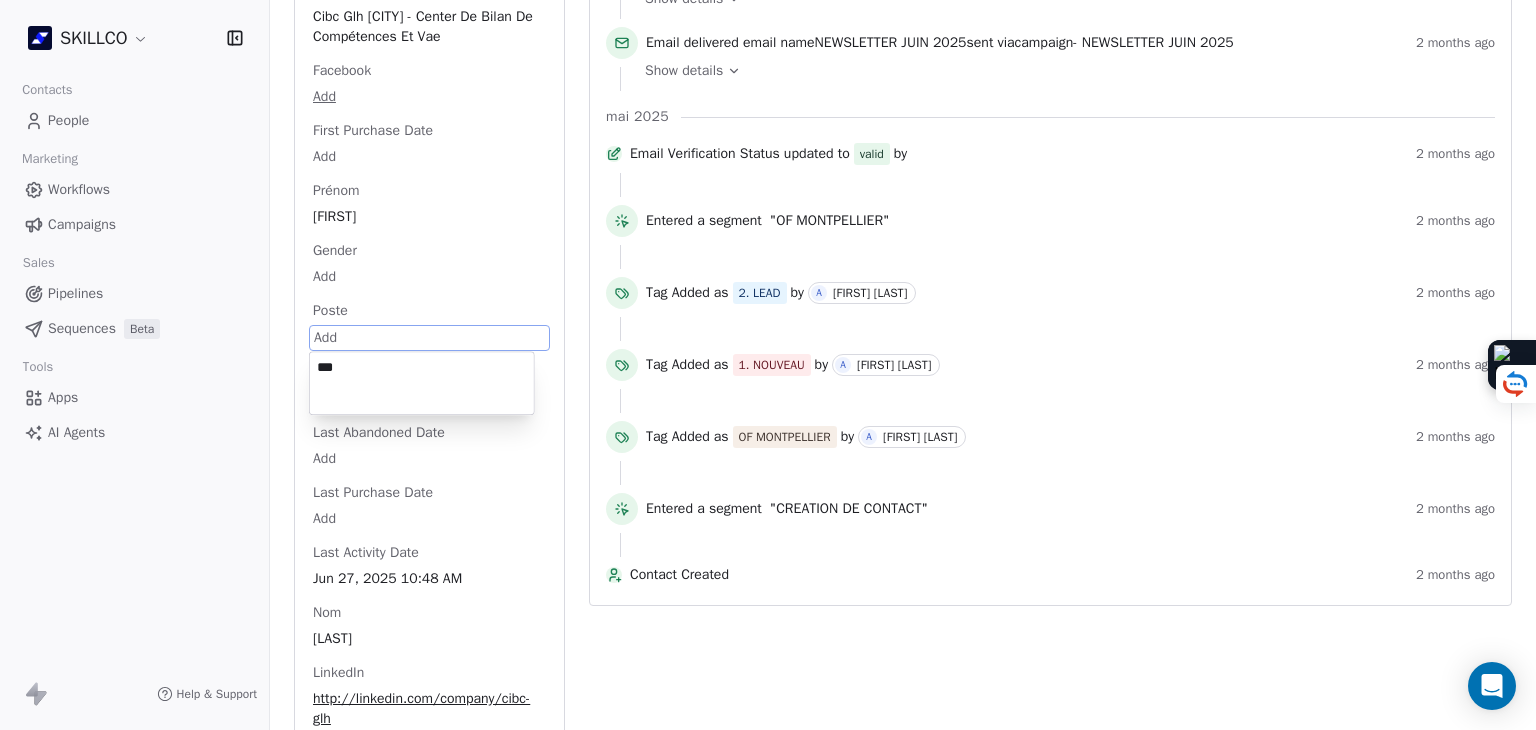 type on "***" 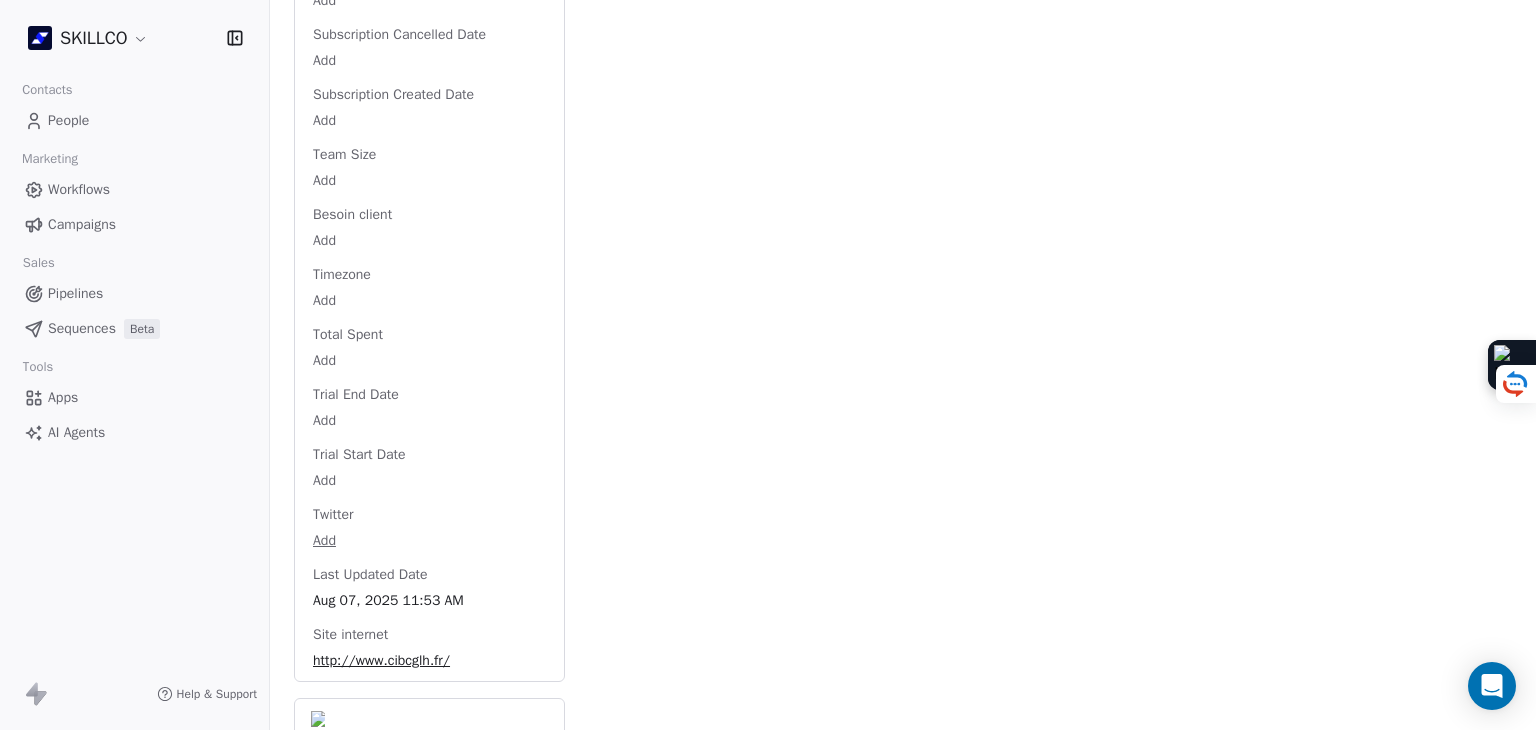scroll, scrollTop: 2992, scrollLeft: 0, axis: vertical 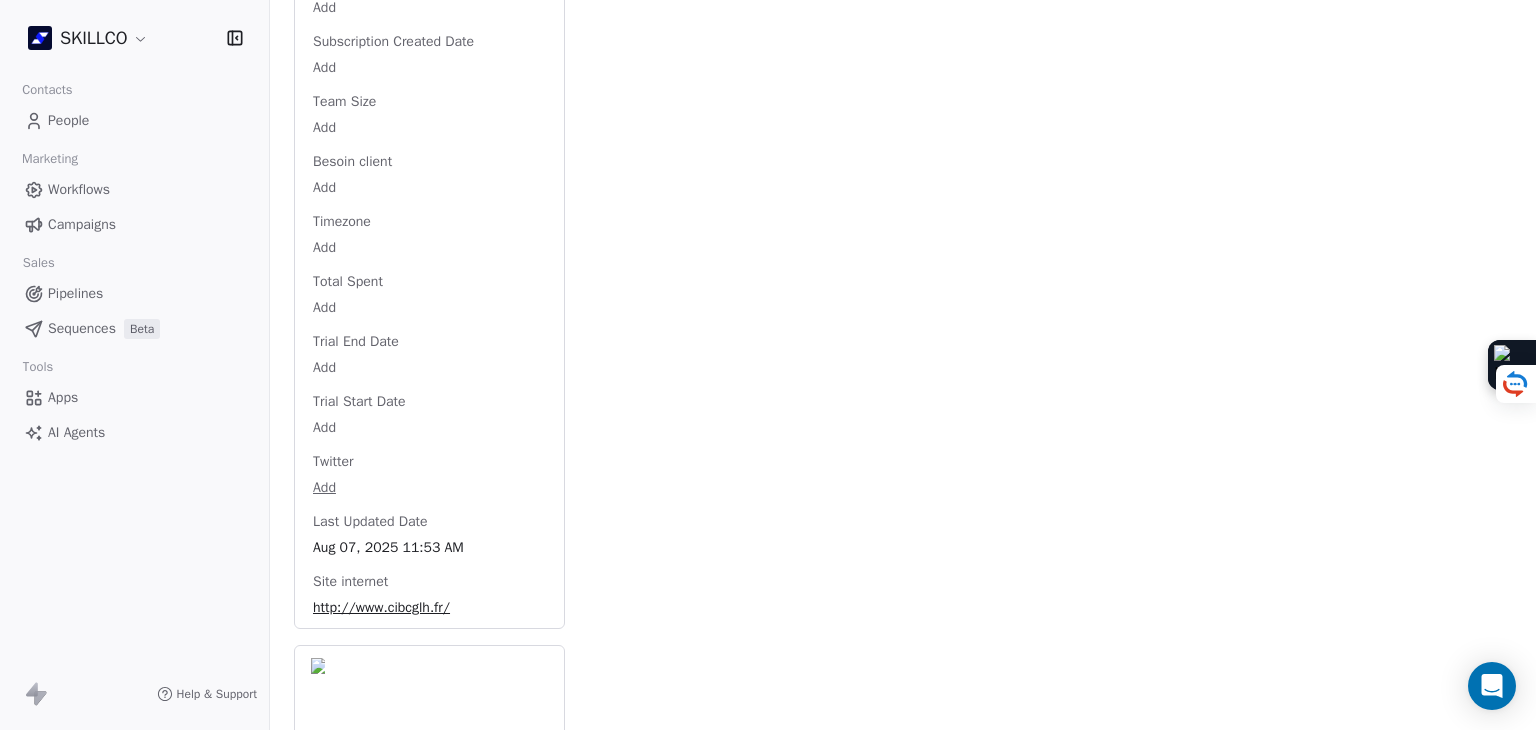 click on "Activity Activity Emails Emails   Notes   Notes Tasks Tasks Total Activity (21) août 2025 Poste updated to "CEO" by L Lory Bellardant   less than a minute ago Full Name updated to "Christine Dufiet" by L Lory Bellardant   3 minutes ago L Lory Bellardant added a note - pas répondu   about 24 hours ago Tag Added as À RELANCER by L Lory Bellardant   2 days ago juil. 2025 Email delivered   email name  NEWSLETTER JUILLET 2025  sent via  campaign  -   NEWSLETTER JUILLET 2025 about 1 month ago Show details juin 2025 Personal 1:1 Email Opened Opened At   Jun 27, 2025 and + 2  other   properties   about 1 month ago   Show all changes Personal 1:1 Email Opened Opened At   Jun 27, 2025 and + 2  other   properties   about 1 month ago   Show all changes Personal 1:1 Email Sent on G Gmail Email Subject   Formation e-learning repensée grâce à l’IA and + 1  other   property   about 1 month ago   Show all changes Left segment "OF MONTPELLIER"   about 1 month ago Entered a segment "Churn Risk"   about 1 month ago by M" at bounding box center [1050, -951] 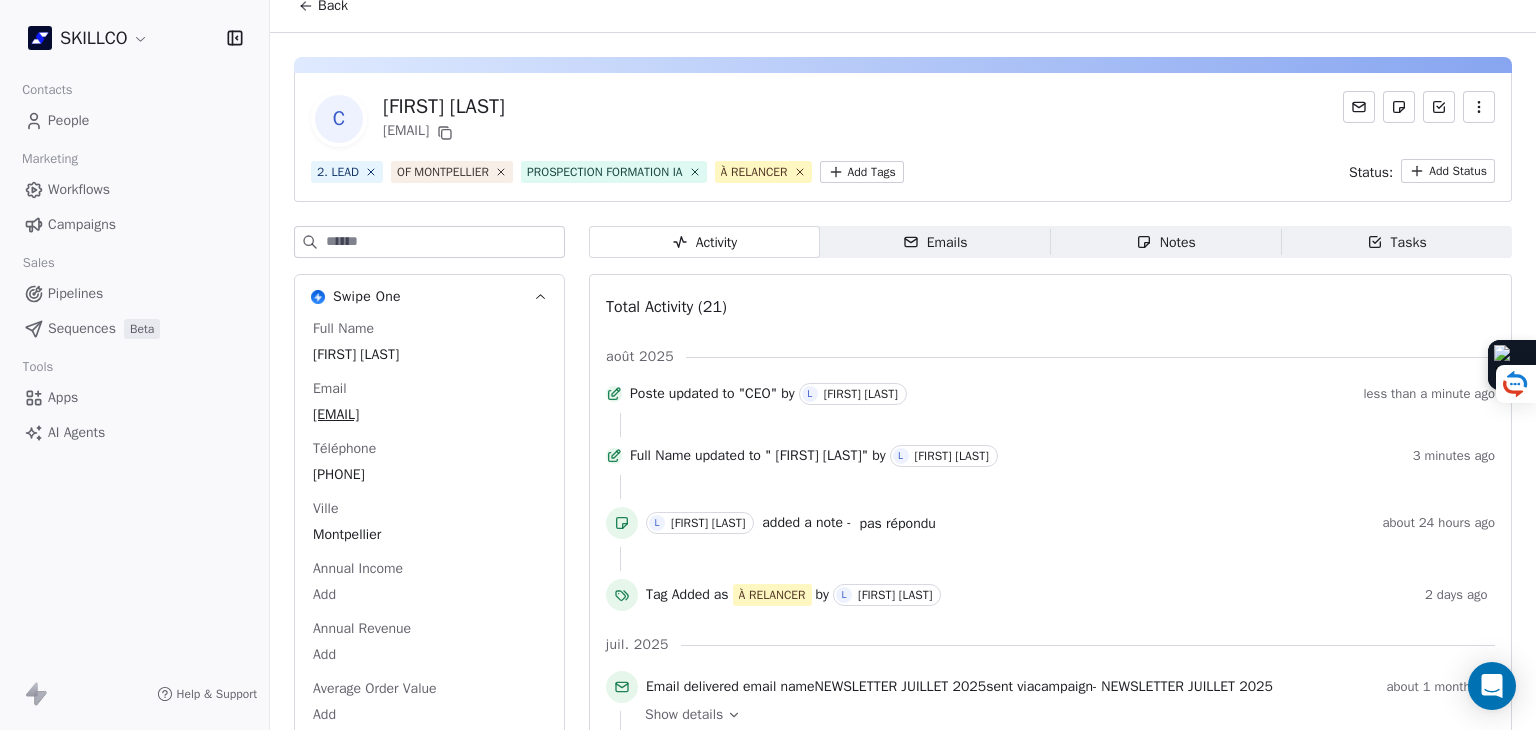 scroll, scrollTop: 0, scrollLeft: 0, axis: both 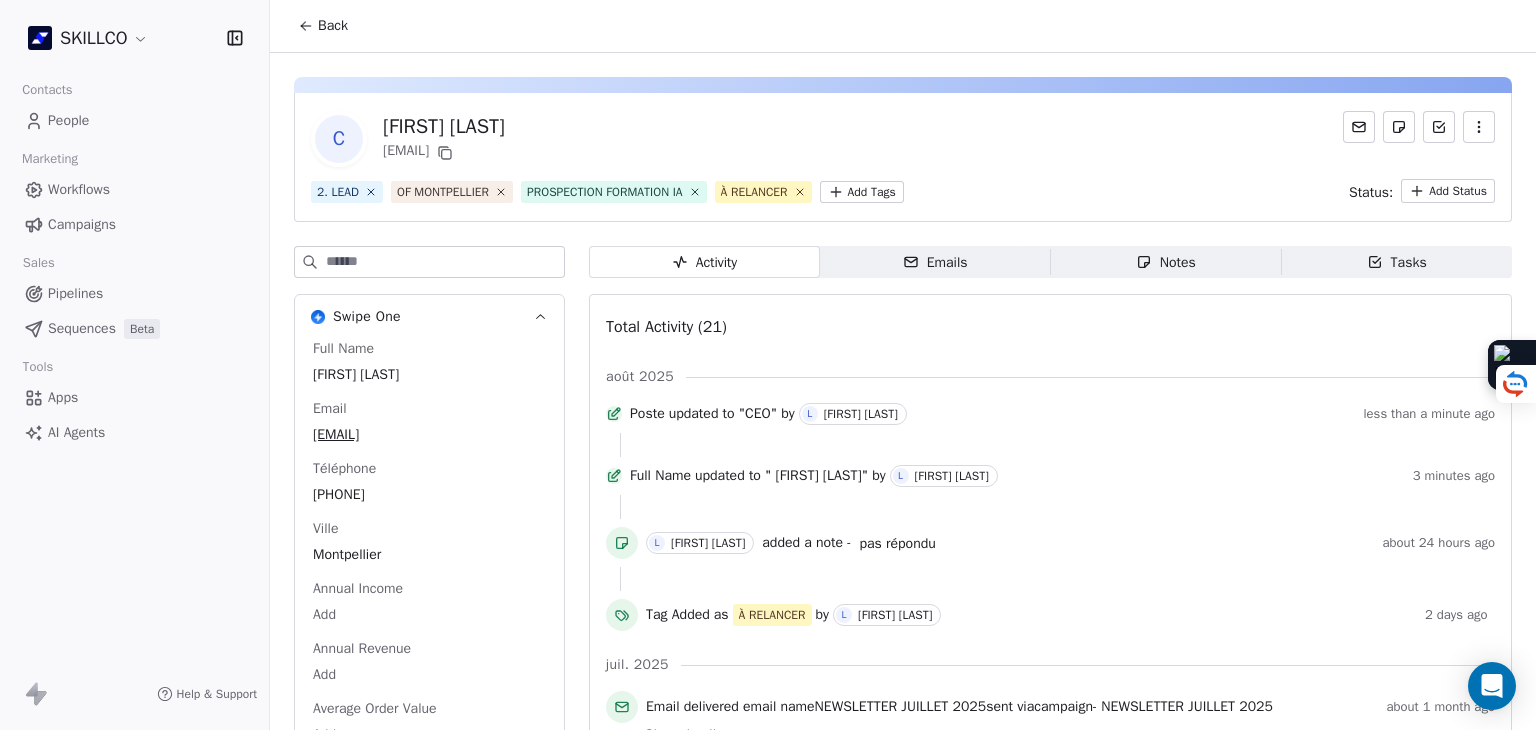 click on "Emails Emails" at bounding box center [935, 262] 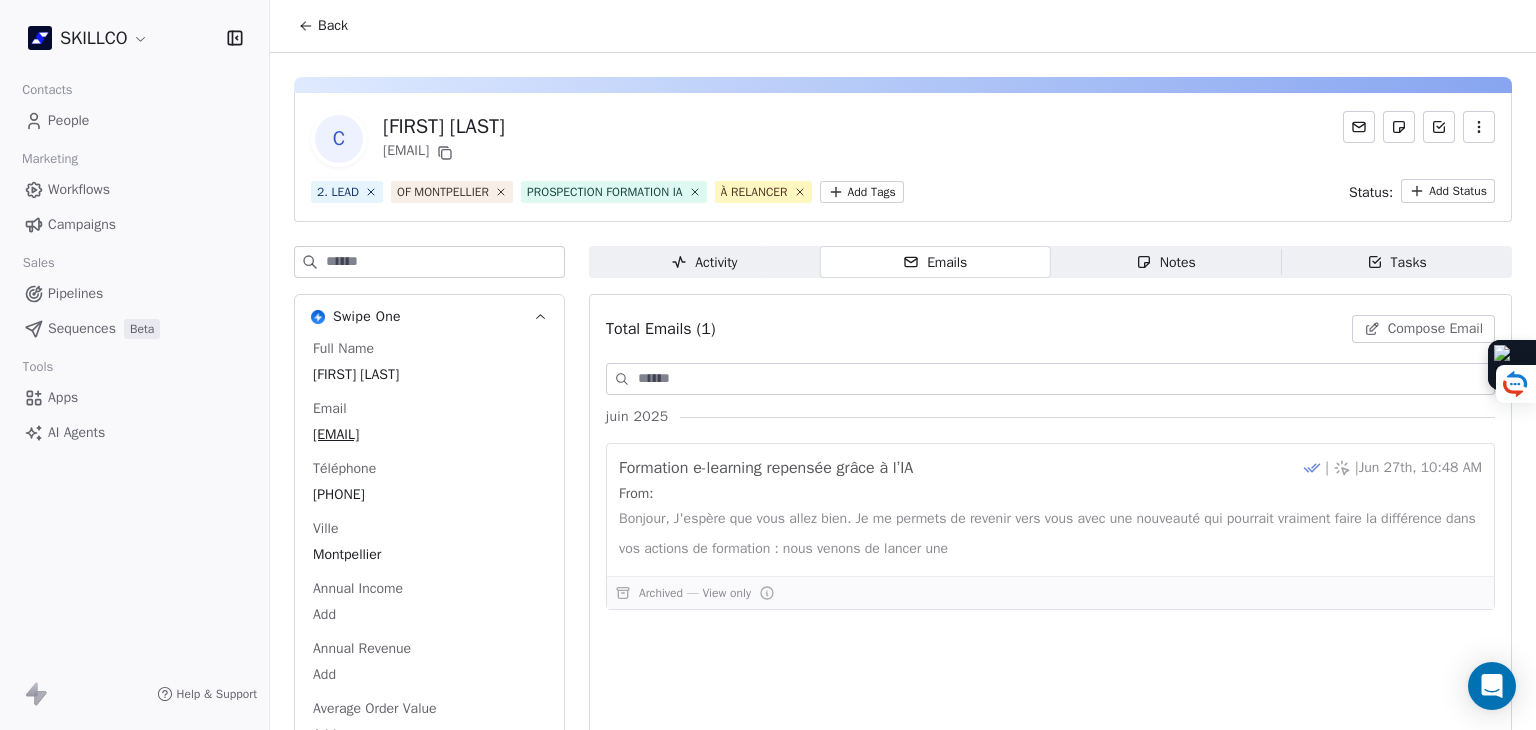 click on "Notes" at bounding box center [1166, 262] 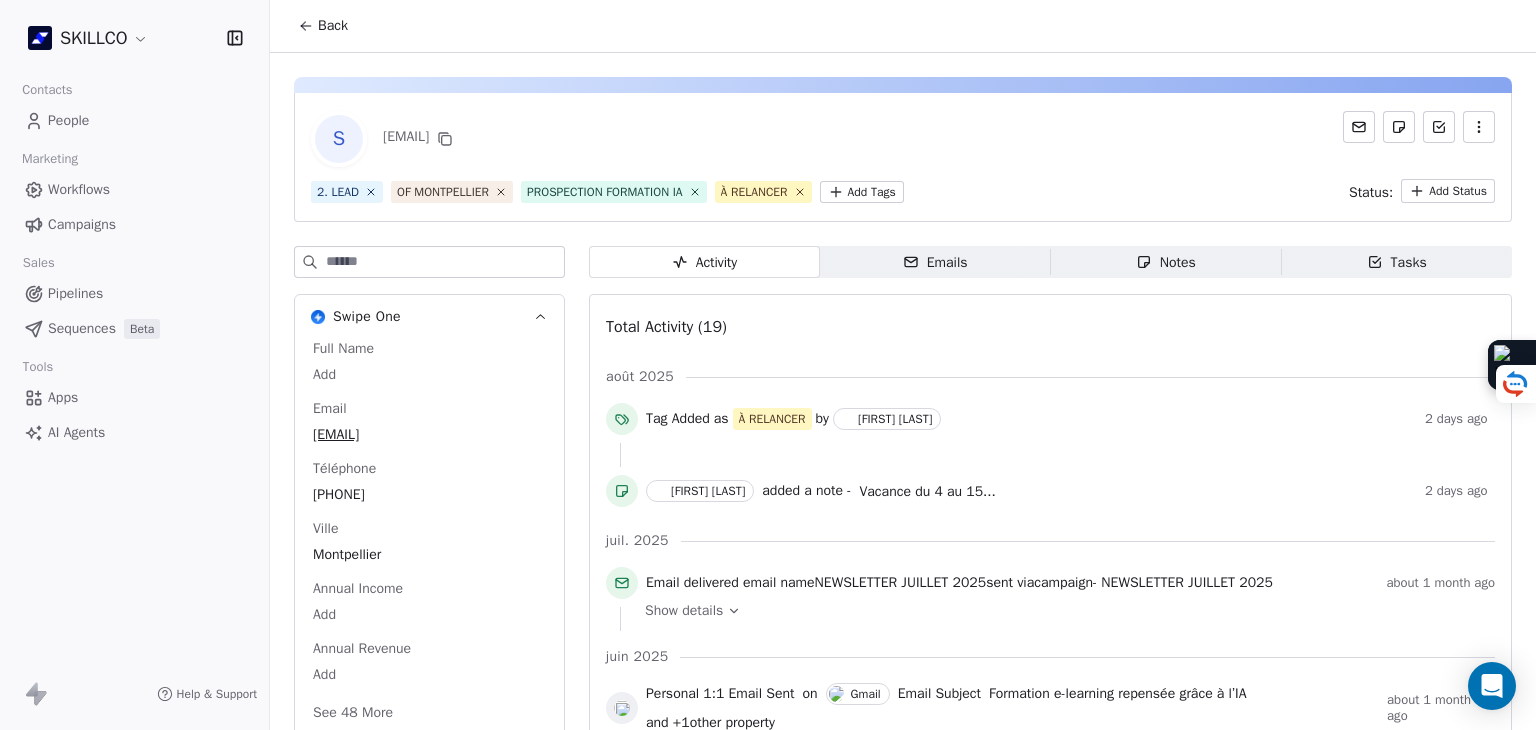 scroll, scrollTop: 0, scrollLeft: 0, axis: both 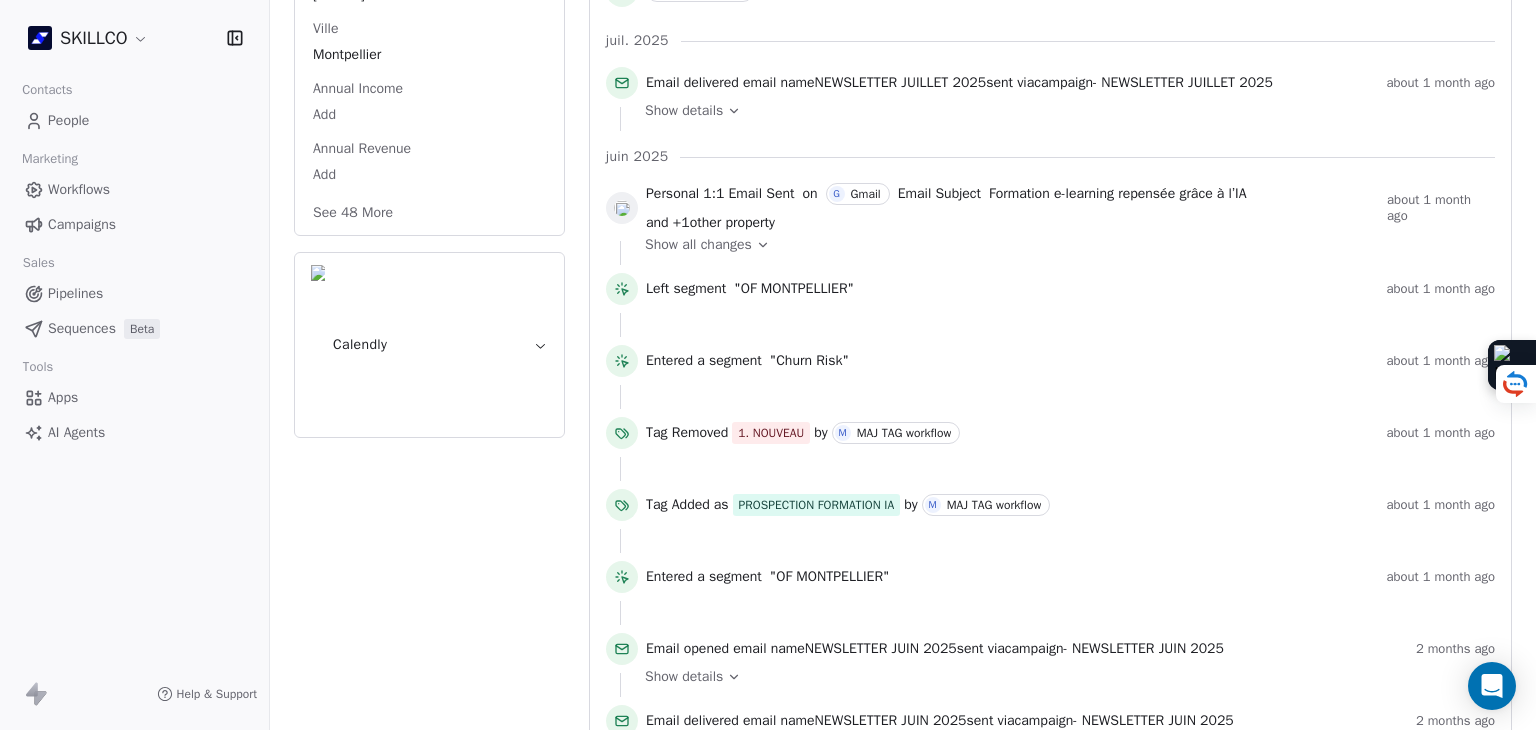 click on "See   48   More" at bounding box center (353, 213) 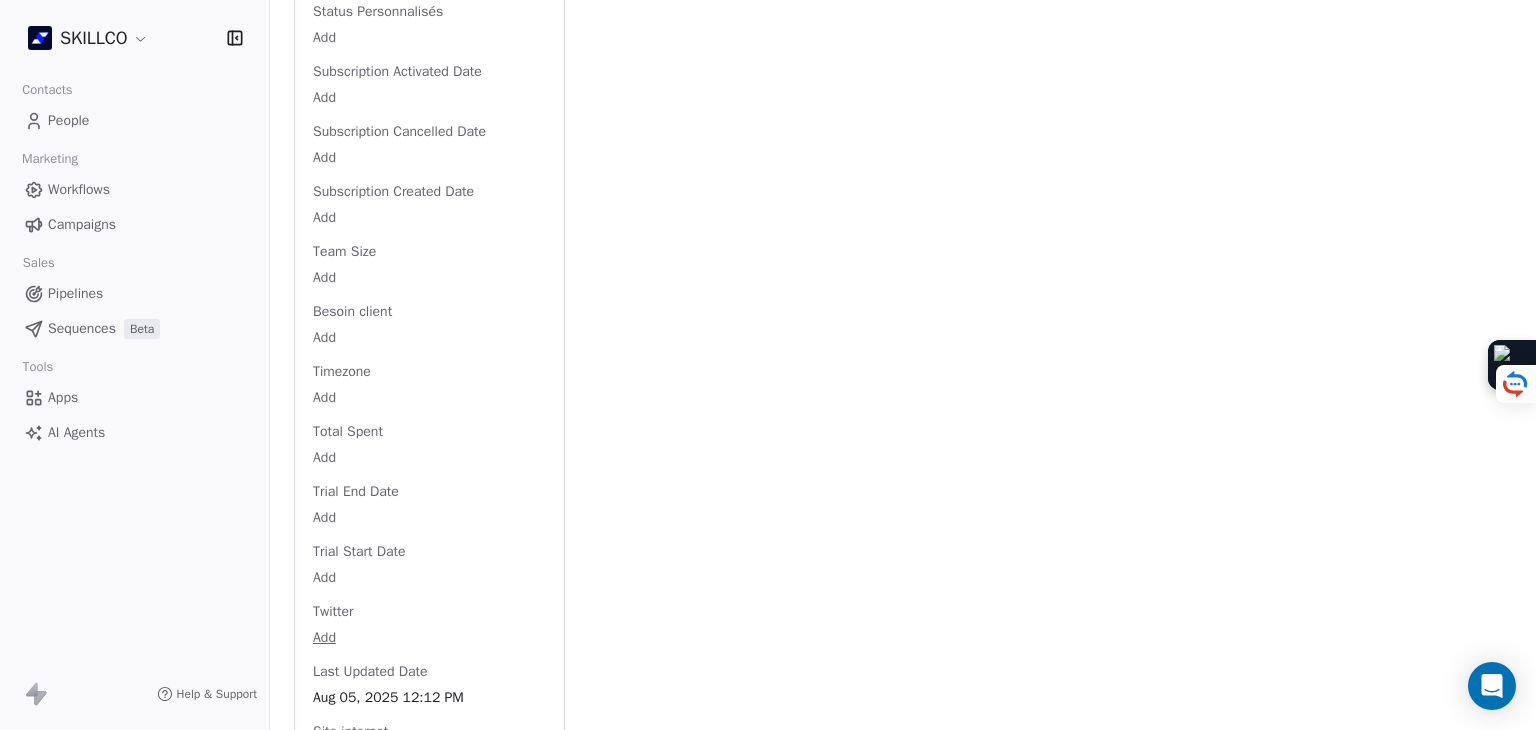 scroll, scrollTop: 2991, scrollLeft: 0, axis: vertical 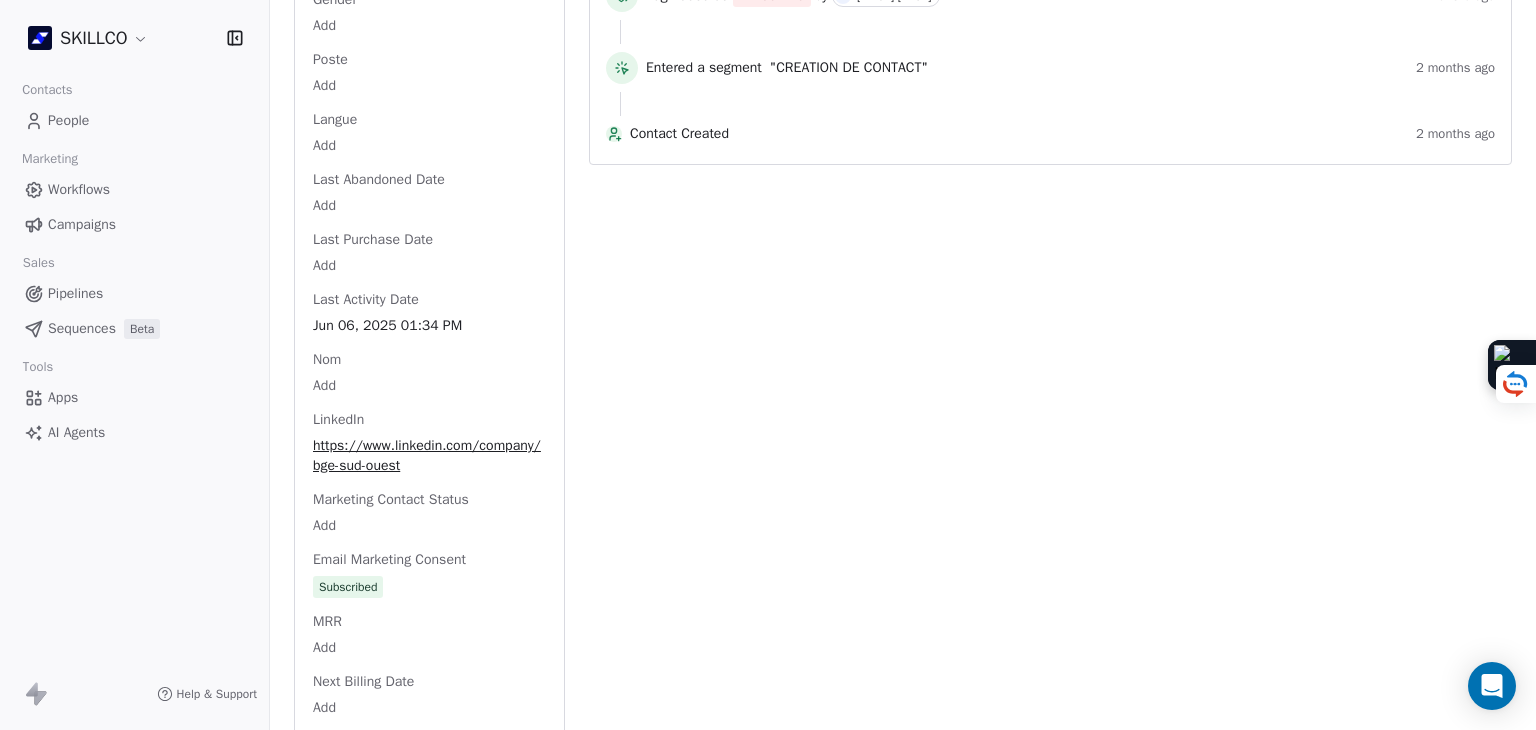 click on "Full Name Add Email bge@creer.fr Téléphone 33467584845 Ville Montpellier Annual Income Add Annual Revenue Add Average Order Value Add Besoin Add Birthday Add Browser Add Contact Source Add Pays Add Created Date May 28, 2025 03:36 PM Customer Lifetime Value Add Department Add Derniere page consulte Add Device Add Email Verification Status Valid Entreprise Bge Sud Ouest Facebook https://www.facebook.com/sudouest.bge/ First Purchase Date Add Prénom Add Gender Add Poste Add Langue Add Last Abandoned Date Add Last Purchase Date Add Last Activity Date Jun 06, 2025 01:34 PM Nom Add LinkedIn https://www.linkedin.com/company/bge-sud-ouest Marketing Contact Status Add Email Marketing Consent Subscribed MRR Add Next Billing Date Add Notes Add Scoring 0/10 Add Occupation Add Orders Count Add Responsable Add Scoring  Add Source Lead Add Status Personnalisés Add Subscription Activated Date Add Subscription Cancelled Date Add Subscription Created Date Add Team Size Add Besoin client Add Timezone Add Total Spent Add Add" at bounding box center [429, 284] 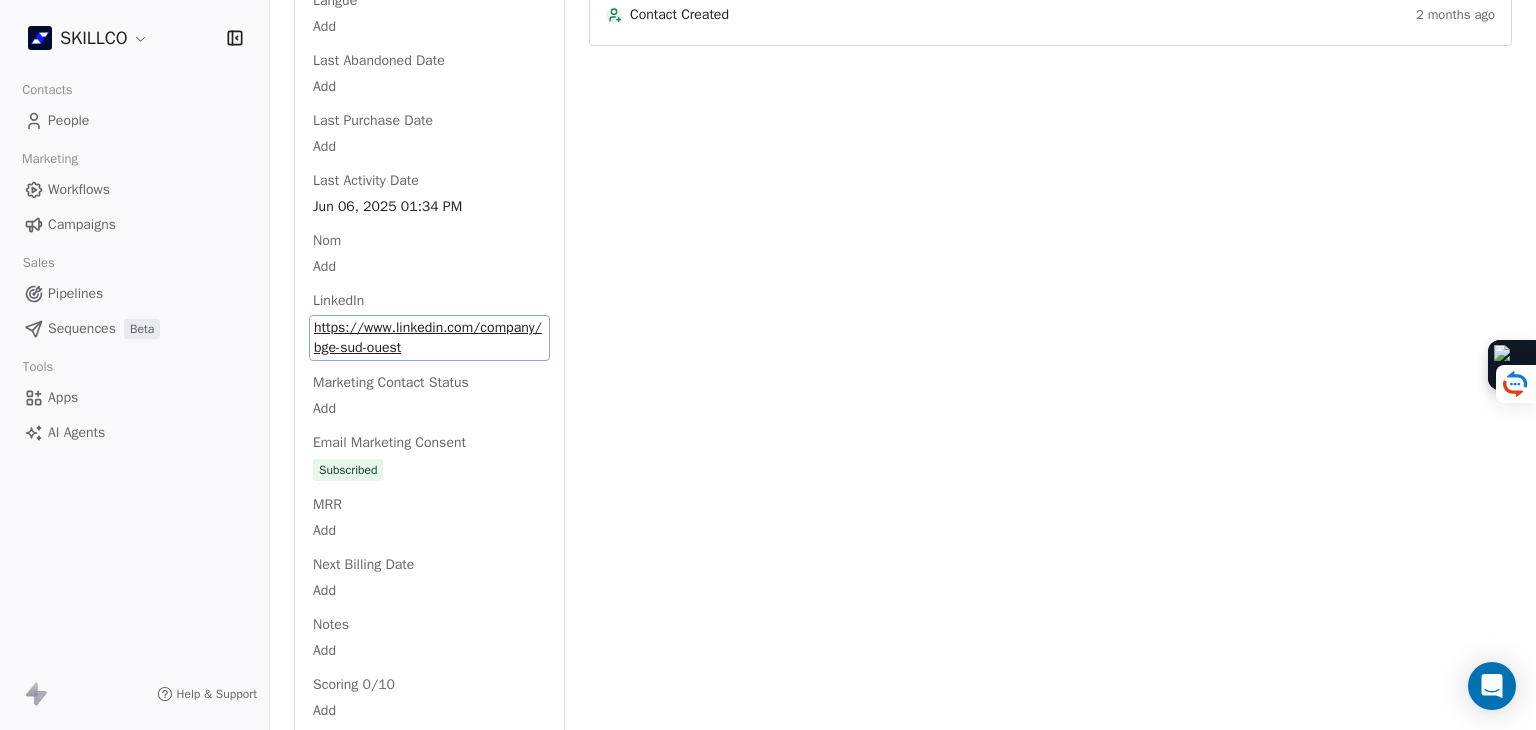click on "Full Name Add Email bge@creer.fr Téléphone 33467584845 Ville Montpellier Annual Income Add Annual Revenue Add Average Order Value Add Besoin Add Birthday Add Browser Add Contact Source Add Pays Add Created Date May 28, 2025 03:36 PM Customer Lifetime Value Add Department Add Derniere page consulte Add Device Add Email Verification Status Valid Entreprise Bge Sud Ouest Facebook https://www.facebook.com/sudouest.bge/ First Purchase Date Add Prénom Add Gender Add Poste Add Langue Add Last Abandoned Date Add Last Purchase Date Add Last Activity Date Jun 06, 2025 01:34 PM Nom Add LinkedIn https://www.linkedin.com/company/bge-sud-ouest Marketing Contact Status Add Email Marketing Consent Subscribed MRR Add Next Billing Date Add Notes Add Scoring 0/10 Add Occupation Add Orders Count Add Responsable Add Scoring  Add Source Lead Add Status Personnalisés Add Subscription Activated Date Add Subscription Cancelled Date Add Subscription Created Date Add Team Size Add Besoin client Add Timezone Add Total Spent Add Add" at bounding box center [429, 166] 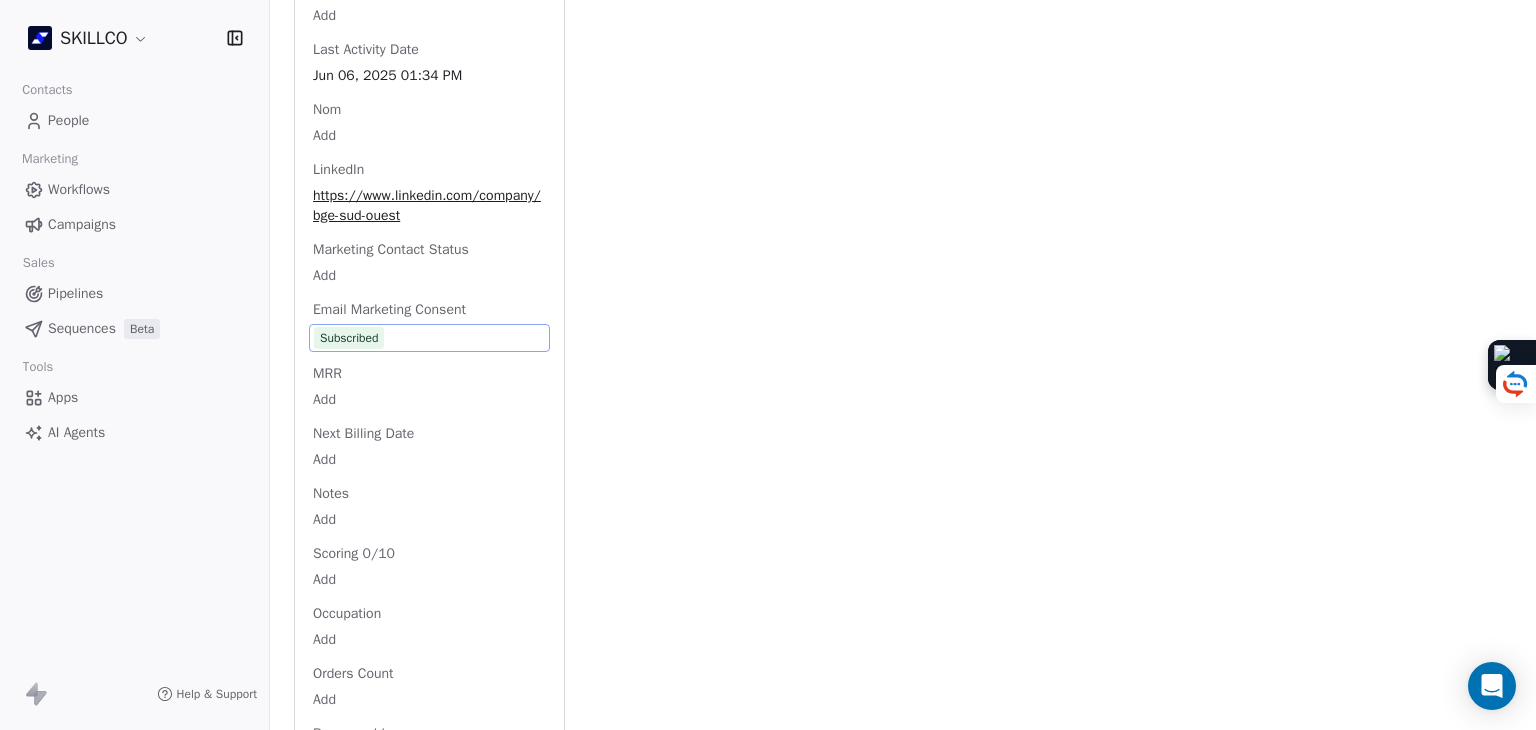 click on "Full Name Add Email bge@creer.fr Téléphone 33467584845 Ville Montpellier Annual Income Add Annual Revenue Add Average Order Value Add Besoin Add Birthday Add Browser Add Contact Source Add Pays Add Created Date May 28, 2025 03:36 PM Customer Lifetime Value Add Department Add Derniere page consulte Add Device Add Email Verification Status Valid Entreprise Bge Sud Ouest Facebook https://www.facebook.com/sudouest.bge/ First Purchase Date Add Prénom Add Gender Add Poste Add Langue Add Last Abandoned Date Add Last Purchase Date Add Last Activity Date Jun 06, 2025 01:34 PM Nom Add LinkedIn https://www.linkedin.com/company/bge-sud-ouest Marketing Contact Status Add Email Marketing Consent Subscribed MRR Add Next Billing Date Add Notes Add Scoring 0/10 Add Occupation Add Orders Count Add Responsable Add Scoring  Add Source Lead Add Status Personnalisés Add Subscription Activated Date Add Subscription Cancelled Date Add Subscription Created Date Add Team Size Add Besoin client Add Timezone Add Total Spent Add Add" at bounding box center (429, 35) 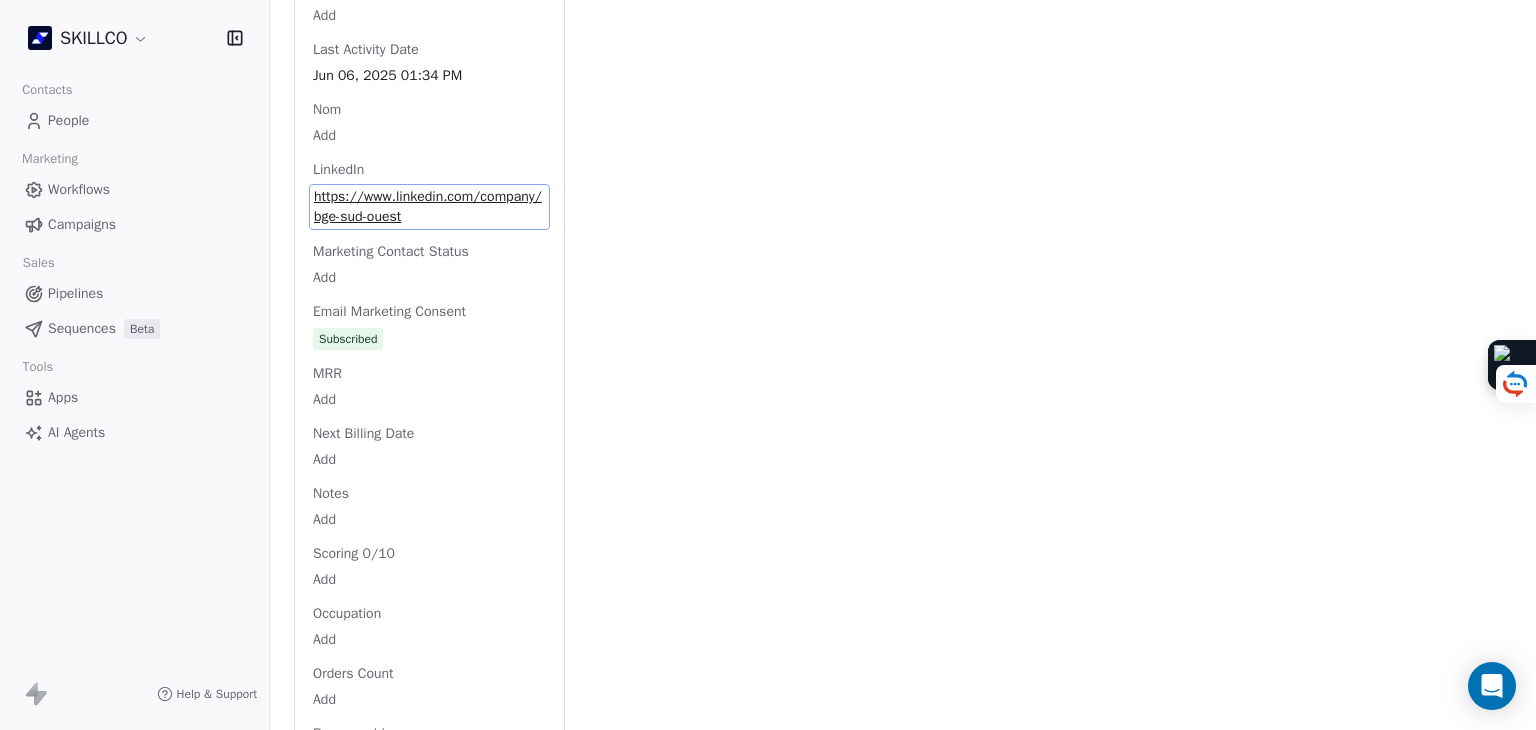 scroll, scrollTop: 1810, scrollLeft: 0, axis: vertical 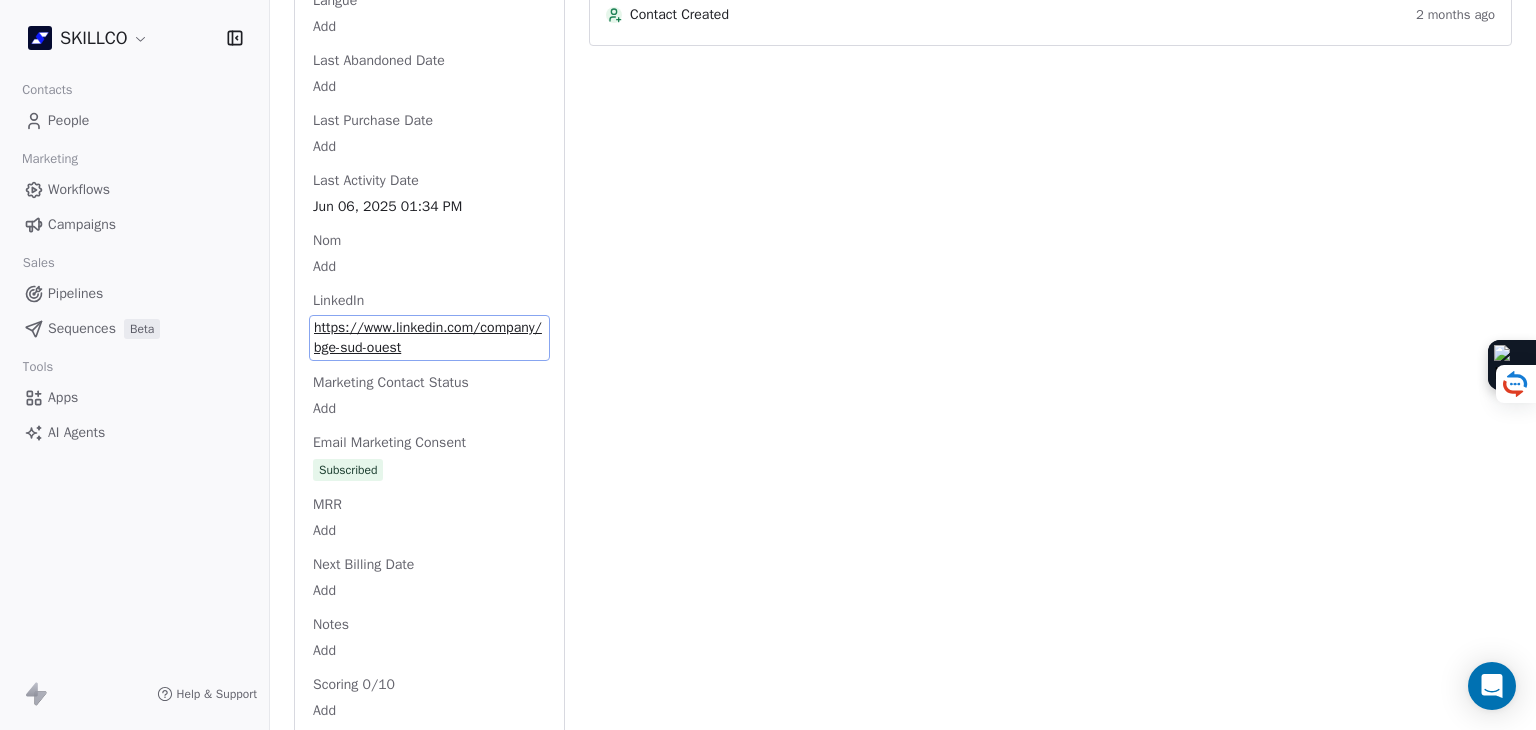 click on "https://www.linkedin.com/company/bge-sud-ouest" at bounding box center (429, 338) 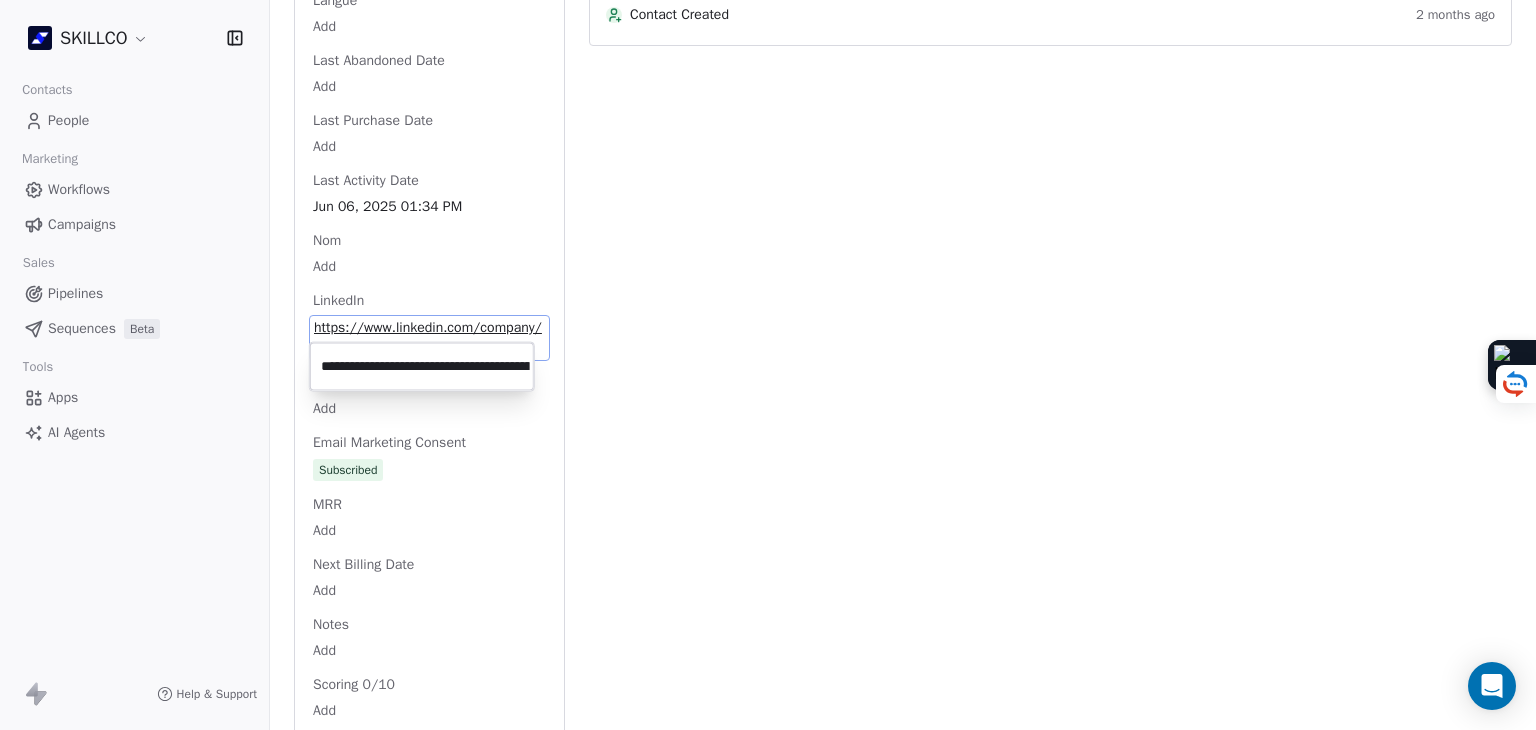 click on "**********" at bounding box center (422, 367) 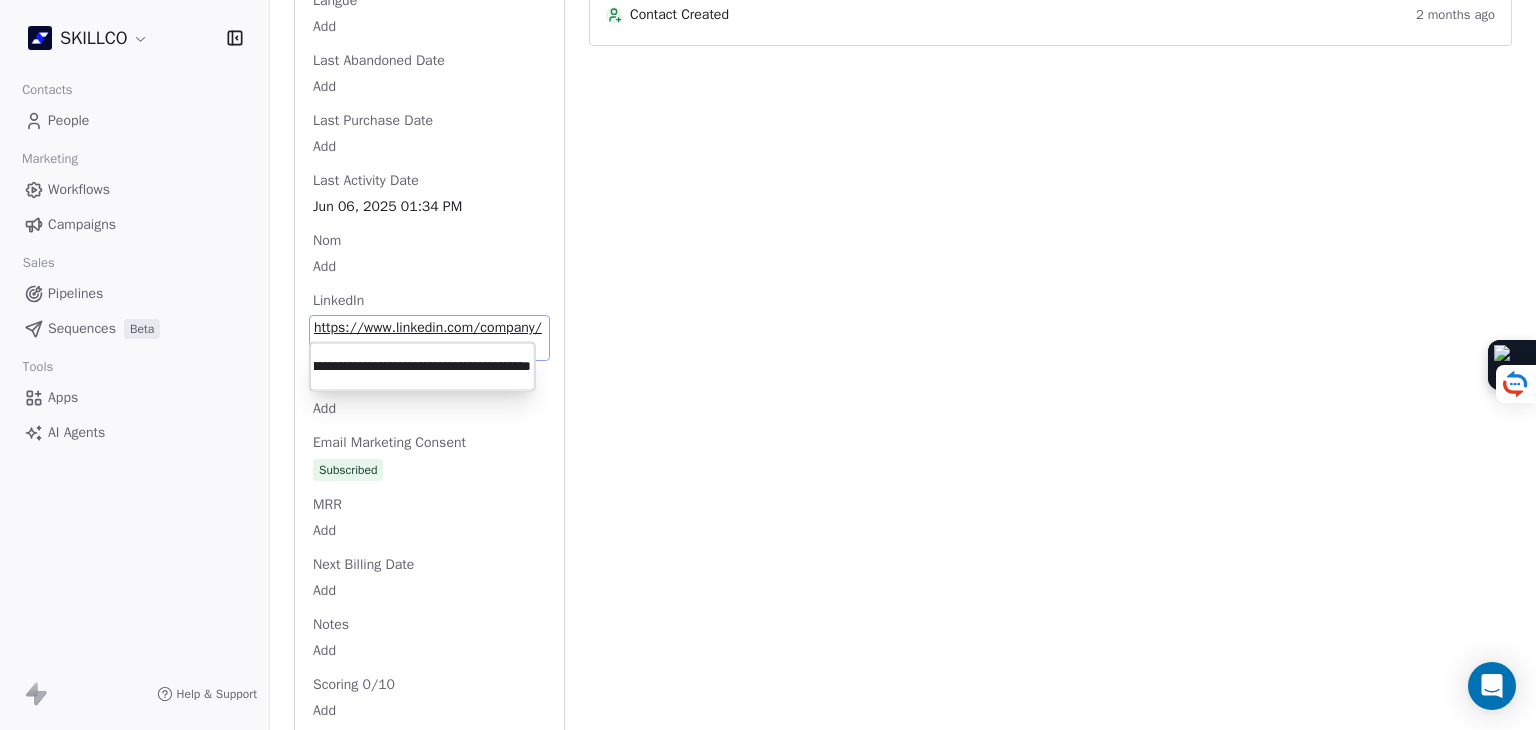 scroll, scrollTop: 0, scrollLeft: 0, axis: both 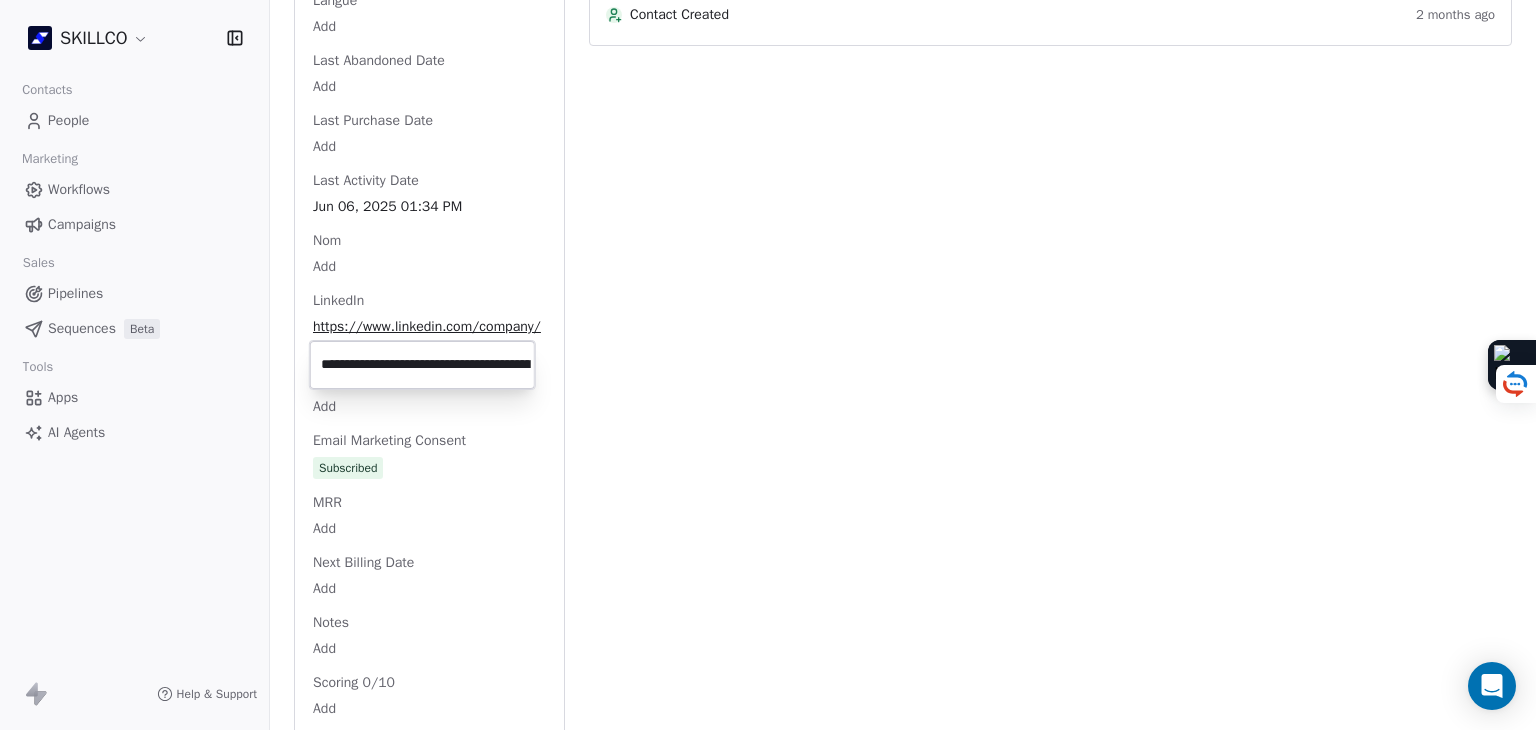 click on "SKILLCO Contacts People Marketing Workflows Campaigns Sales Pipelines Sequences Beta Tools Apps AI Agents Help & Support Back S bge@creer.fr 2. LEAD OF MONTPELLIER PROSPECTION FORMATION IA À RELANCER  Add Tags Status:   Add Status Swipe One Full Name Add Email bge@creer.fr Téléphone 33467584845 Ville Montpellier Annual Income Add Annual Revenue Add Average Order Value Add Besoin Add Birthday Add Browser Add Contact Source Add Pays Add Created Date May 28, 2025 03:36 PM Customer Lifetime Value Add Department Add Derniere page consulte Add Device Add Email Verification Status Valid Entreprise Bge Sud Ouest Facebook https://www.facebook.com/sudouest.bge/ First Purchase Date Add Prénom Add Gender Add Poste Add Langue Add Last Abandoned Date Add Last Purchase Date Add Last Activity Date Jun 06, 2025 01:34 PM Nom Add LinkedIn https://www.linkedin.com/company/bge-sud-ouest Marketing Contact Status Add Email Marketing Consent Subscribed MRR Add Next Billing Date Add Notes Add Scoring 0/10 Add Occupation Add Add" at bounding box center [768, 365] 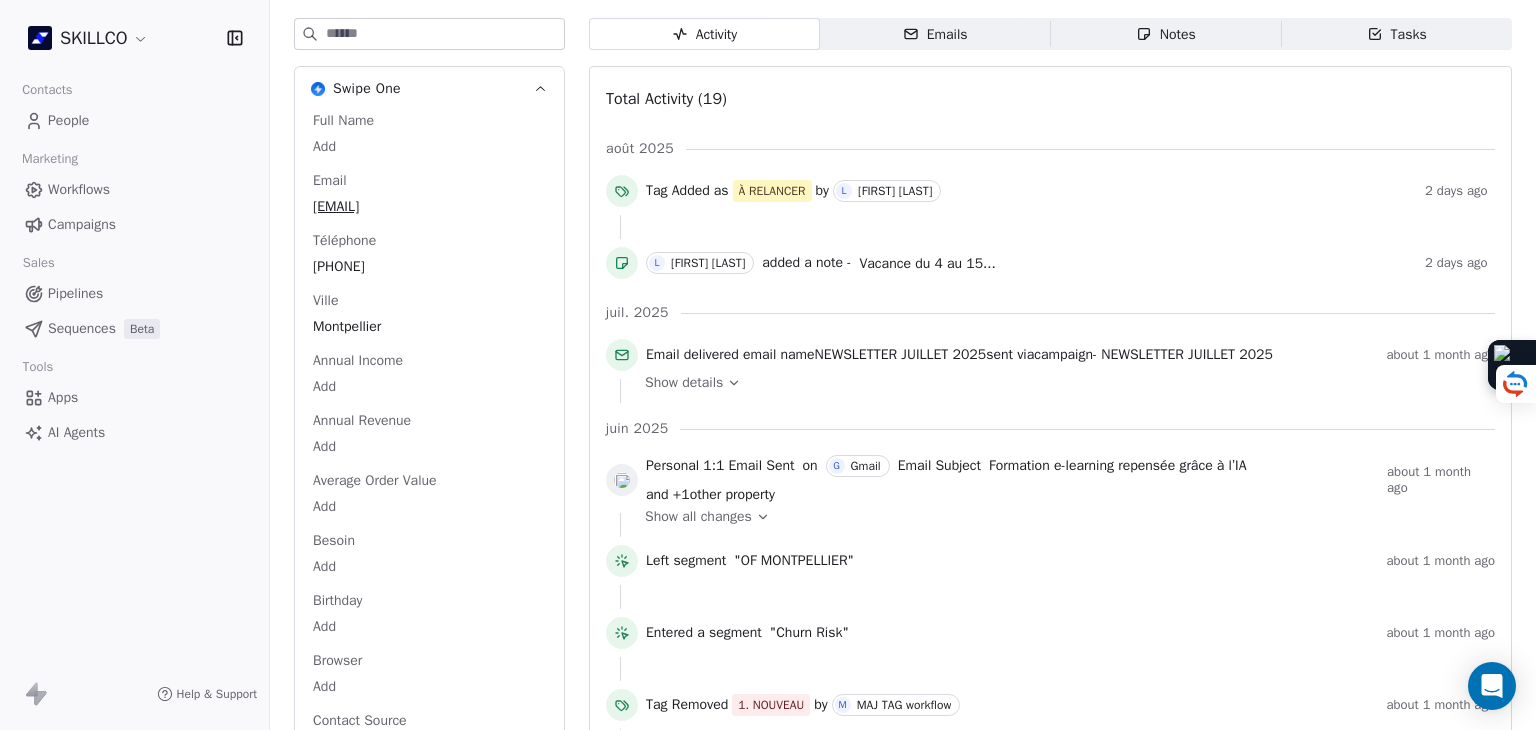 scroll, scrollTop: 110, scrollLeft: 0, axis: vertical 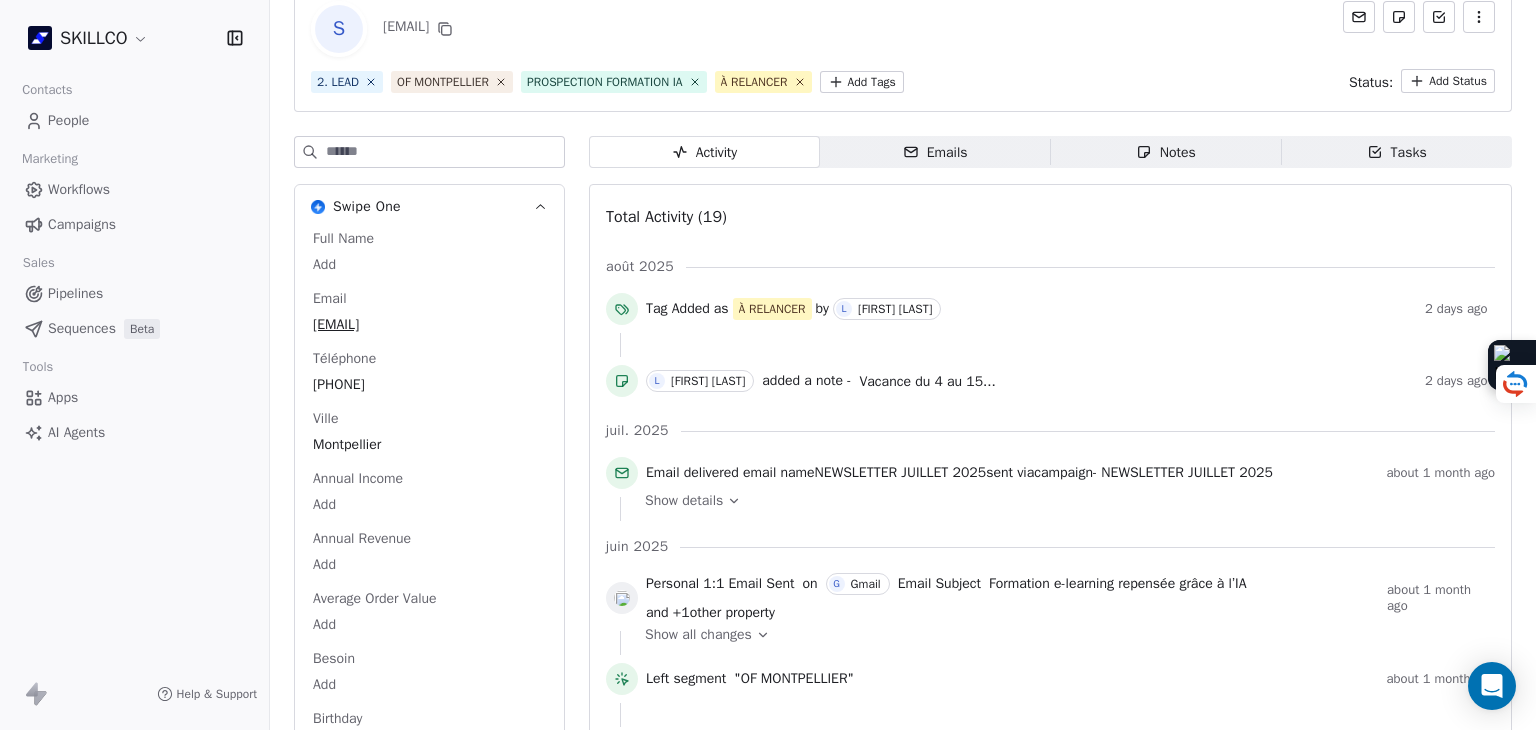 click on "SKILLCO Contacts People Marketing Workflows Campaigns Sales Pipelines Sequences Beta Tools Apps AI Agents Help & Support Back S bge@creer.fr 2. LEAD OF MONTPELLIER PROSPECTION FORMATION IA À RELANCER  Add Tags Status:   Add Status Swipe One Full Name Add Email bge@creer.fr Téléphone 33467584845 Ville Montpellier Annual Income Add Annual Revenue Add Average Order Value Add Besoin Add Birthday Add Browser Add Contact Source Add Pays Add Created Date May 28, 2025 03:36 PM Customer Lifetime Value Add Department Add Derniere page consulte Add Device Add Email Verification Status Valid Entreprise Bge Sud Ouest Facebook https://www.facebook.com/sudouest.bge/ First Purchase Date Add Prénom Add Gender Add Poste Add Langue Add Last Abandoned Date Add Last Purchase Date Add Last Activity Date Jun 06, 2025 01:34 PM Nom Add LinkedIn https://www.linkedin.com/company/bge-sud-ouest Marketing Contact Status Add Email Marketing Consent Subscribed MRR Add Next Billing Date Add Notes Add Scoring 0/10 Add Occupation Add Add" at bounding box center [768, 365] 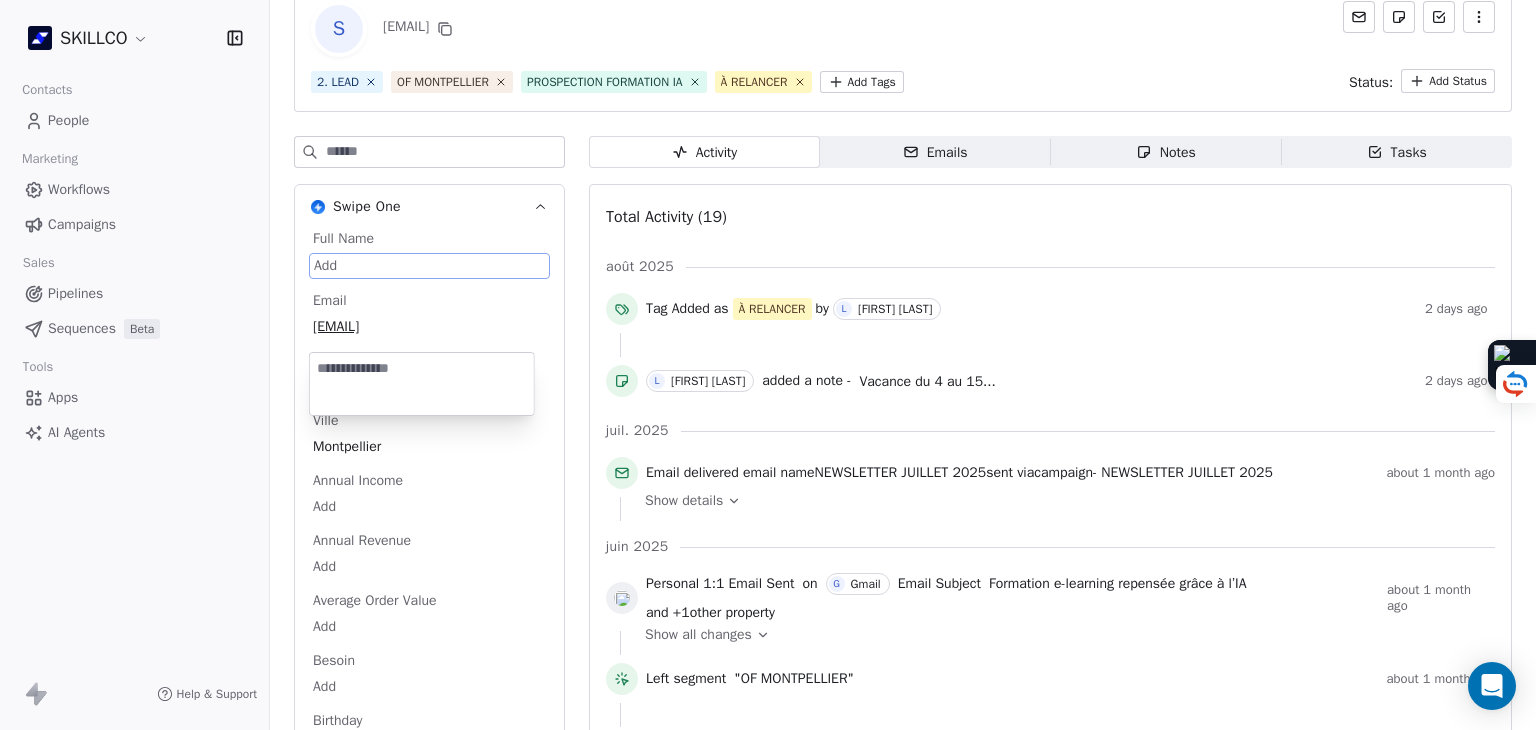 scroll, scrollTop: 38, scrollLeft: 0, axis: vertical 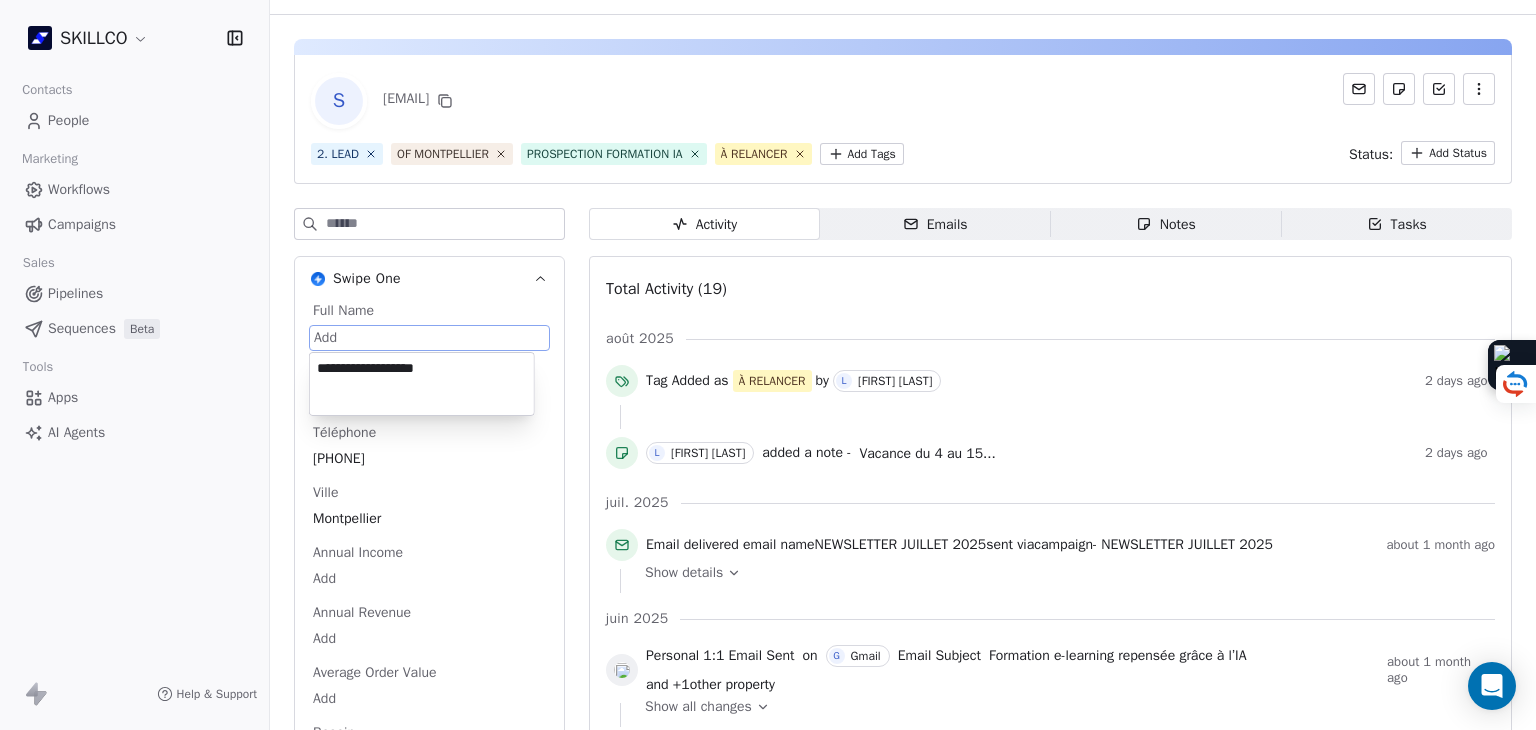 type on "**********" 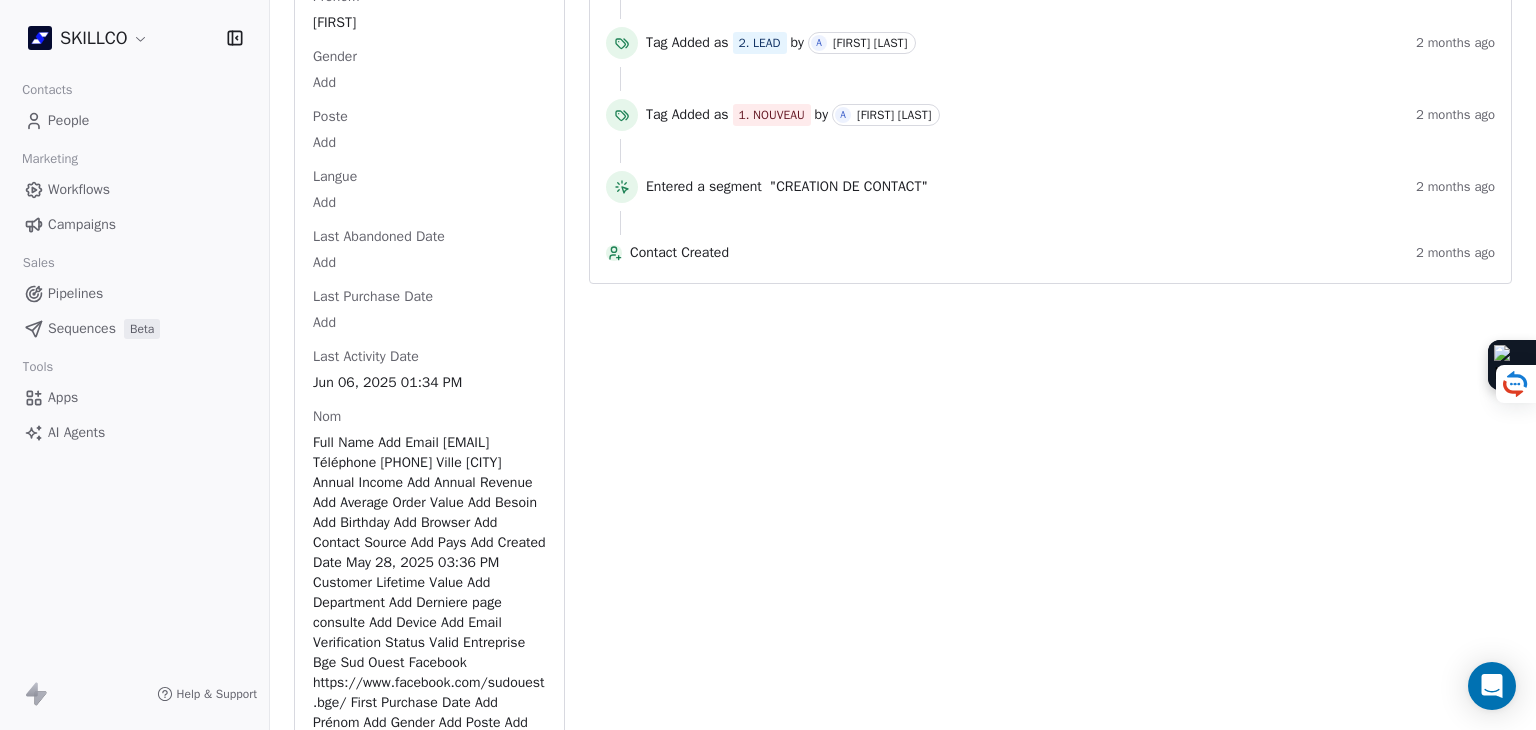 scroll, scrollTop: 1621, scrollLeft: 0, axis: vertical 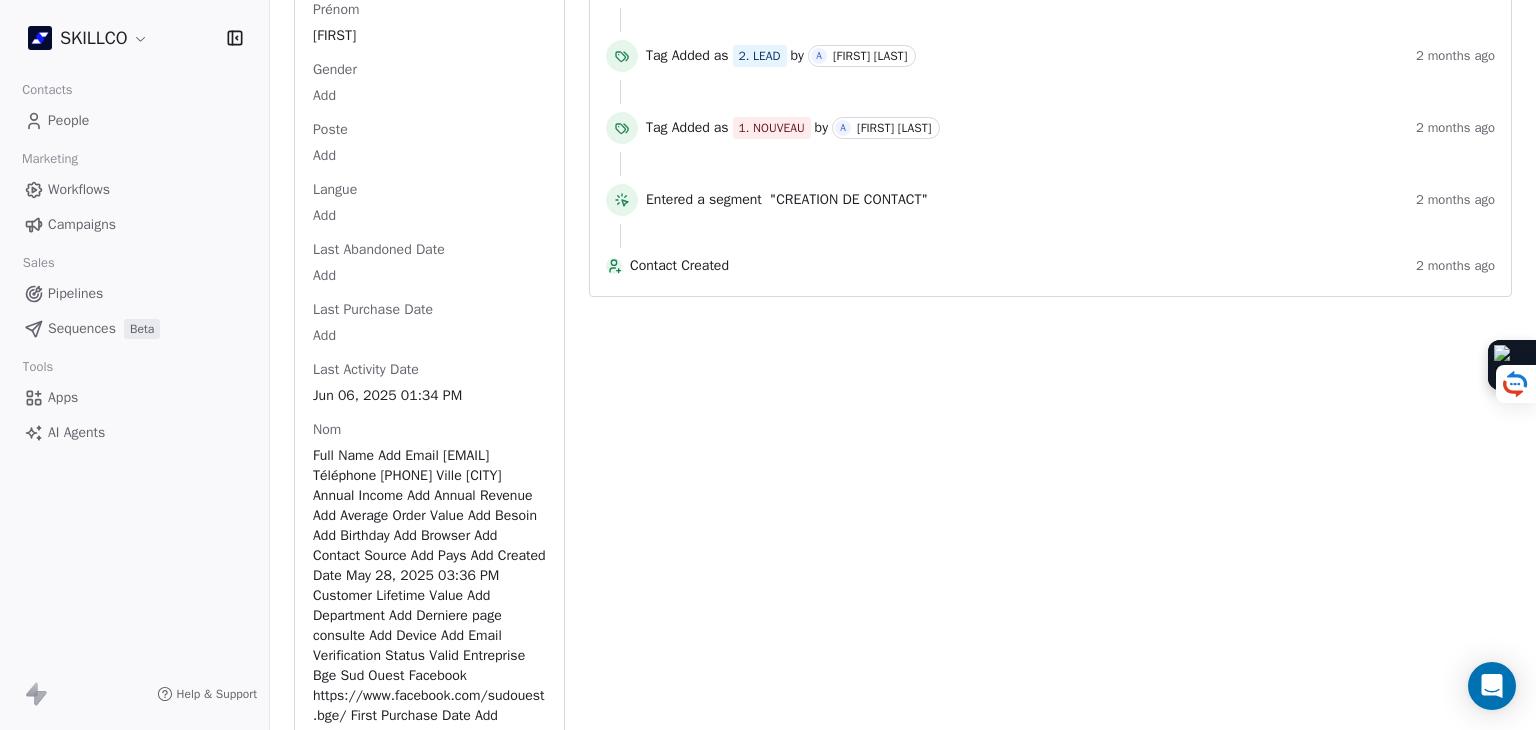 click on "SKILLCO Contacts People Marketing Workflows Campaigns Sales Pipelines Sequences Beta Tools Apps AI Agents Help & Support Back F Frédérique d'Arras bge@creer.fr 2. LEAD OF MONTPELLIER PROSPECTION FORMATION IA À RELANCER  Add Tags Status:   Add Status Swipe One Full Name Frédérique d'Arras Email bge@creer.fr Téléphone 33467584845 Ville Montpellier Annual Income Add Annual Revenue Add Average Order Value Add Besoin Add Birthday Add Browser Add Contact Source Add Pays Add Created Date May 28, 2025 03:36 PM Customer Lifetime Value Add Department Add Derniere page consulte Add Device Add Email Verification Status Valid Entreprise Bge Sud Ouest Facebook https://www.facebook.com/sudouest.bge/ First Purchase Date Add Prénom Frédérique Gender Add Poste Add Langue Add Last Abandoned Date Add Last Purchase Date Add Last Activity Date Jun 06, 2025 01:34 PM Nom d'Arras LinkedIn https://www.linkedin.com/company/bge-sud-ouest Marketing Contact Status Add Email Marketing Consent Subscribed MRR Add Add Notes Add" at bounding box center (768, 365) 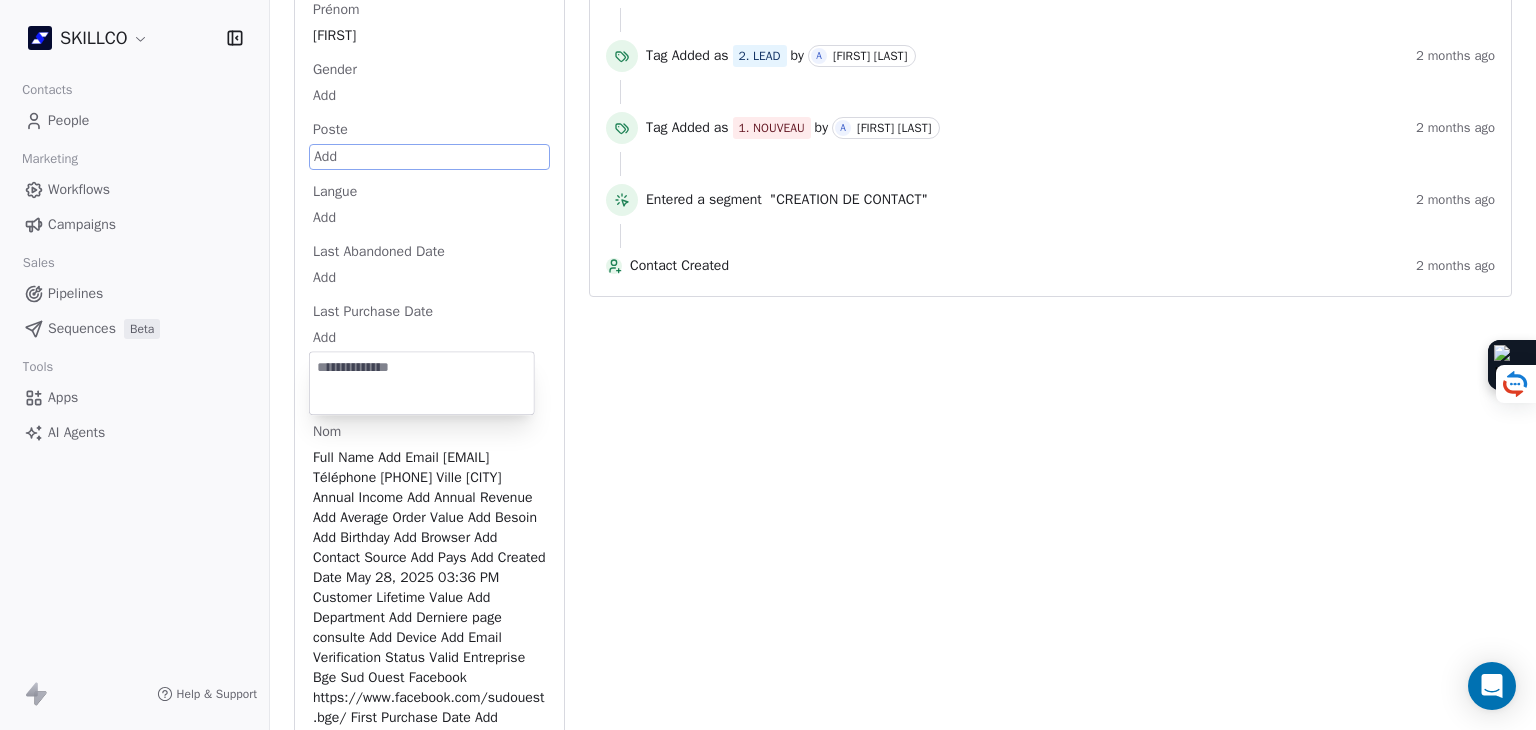 scroll, scrollTop: 1440, scrollLeft: 0, axis: vertical 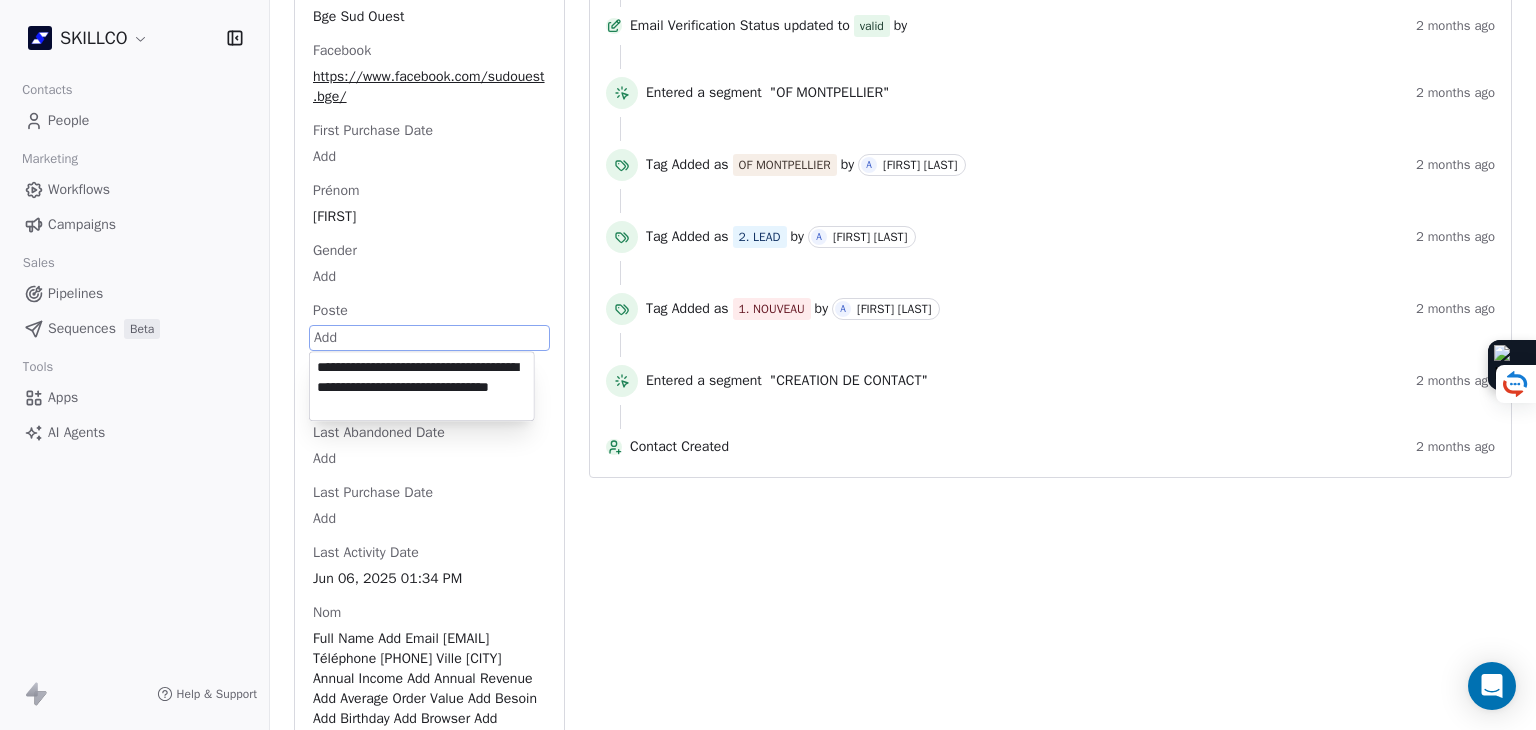 type on "**********" 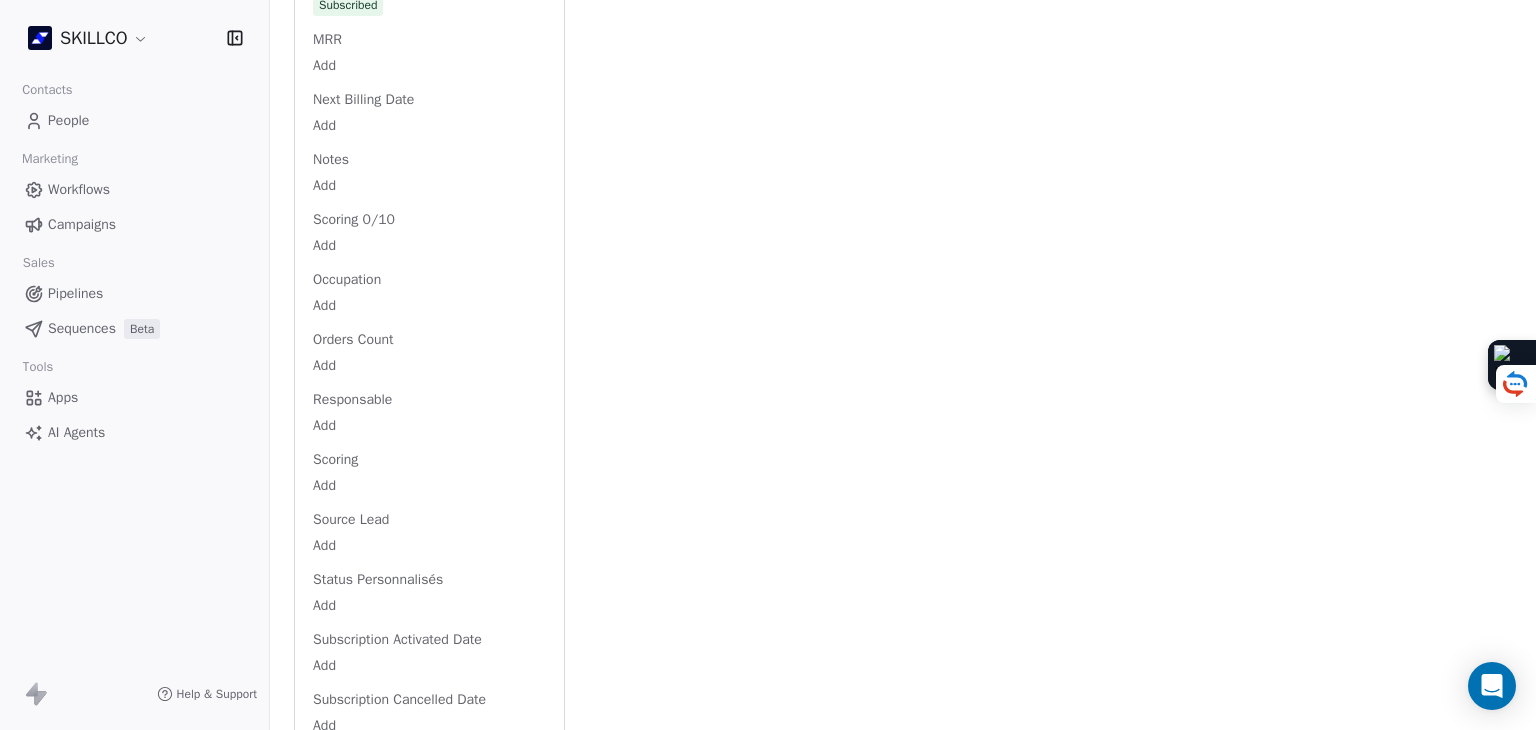 scroll, scrollTop: 3031, scrollLeft: 0, axis: vertical 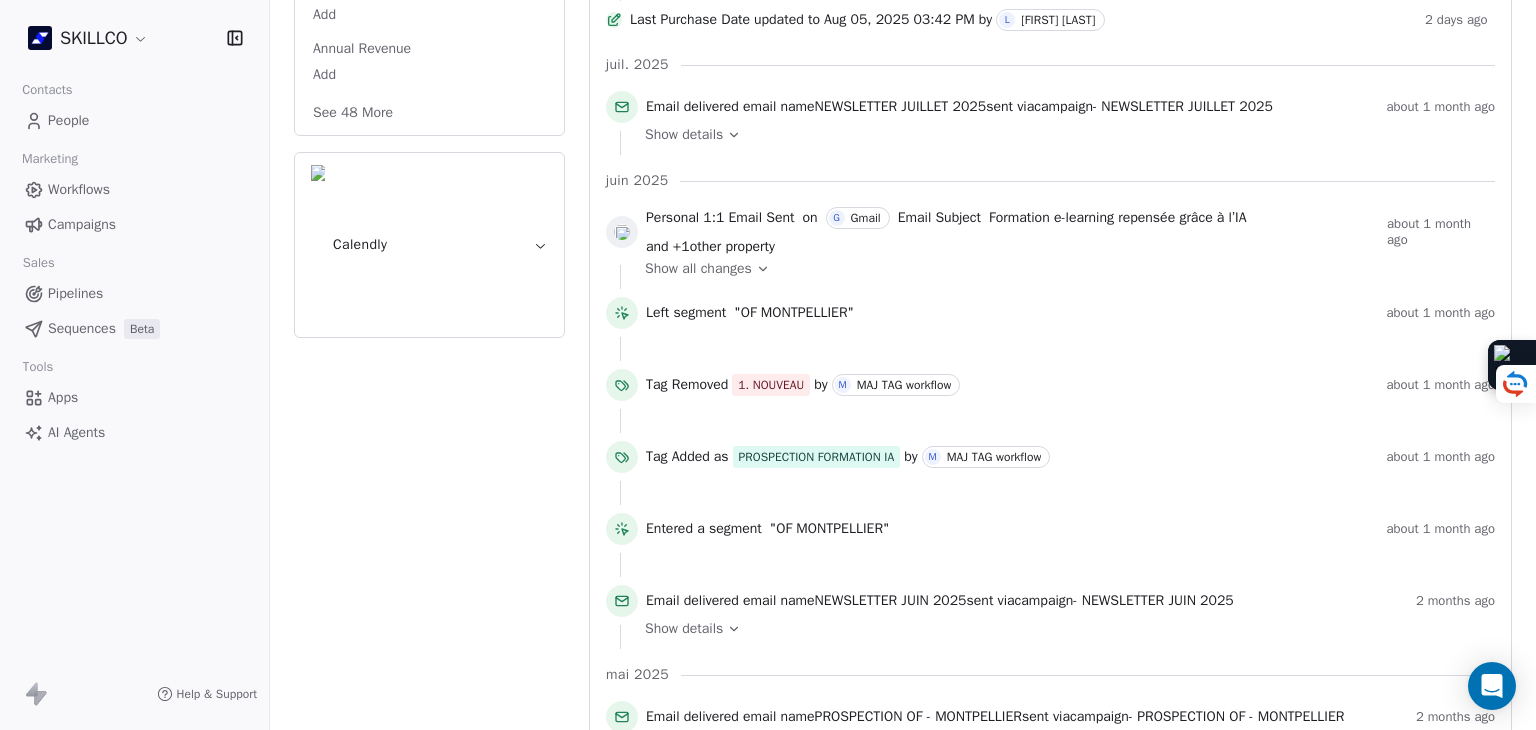 click on "See   48   More" at bounding box center [353, 113] 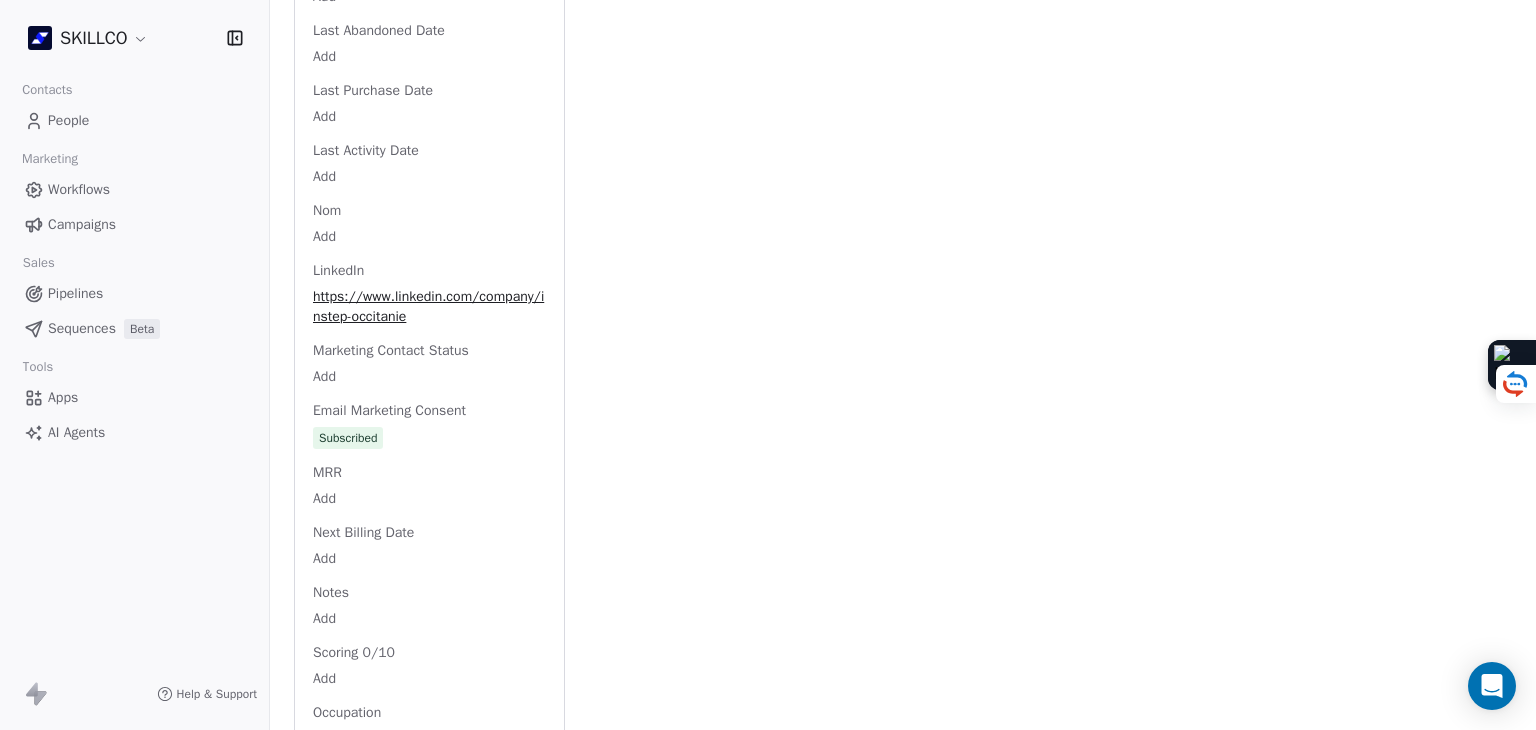 scroll, scrollTop: 1791, scrollLeft: 0, axis: vertical 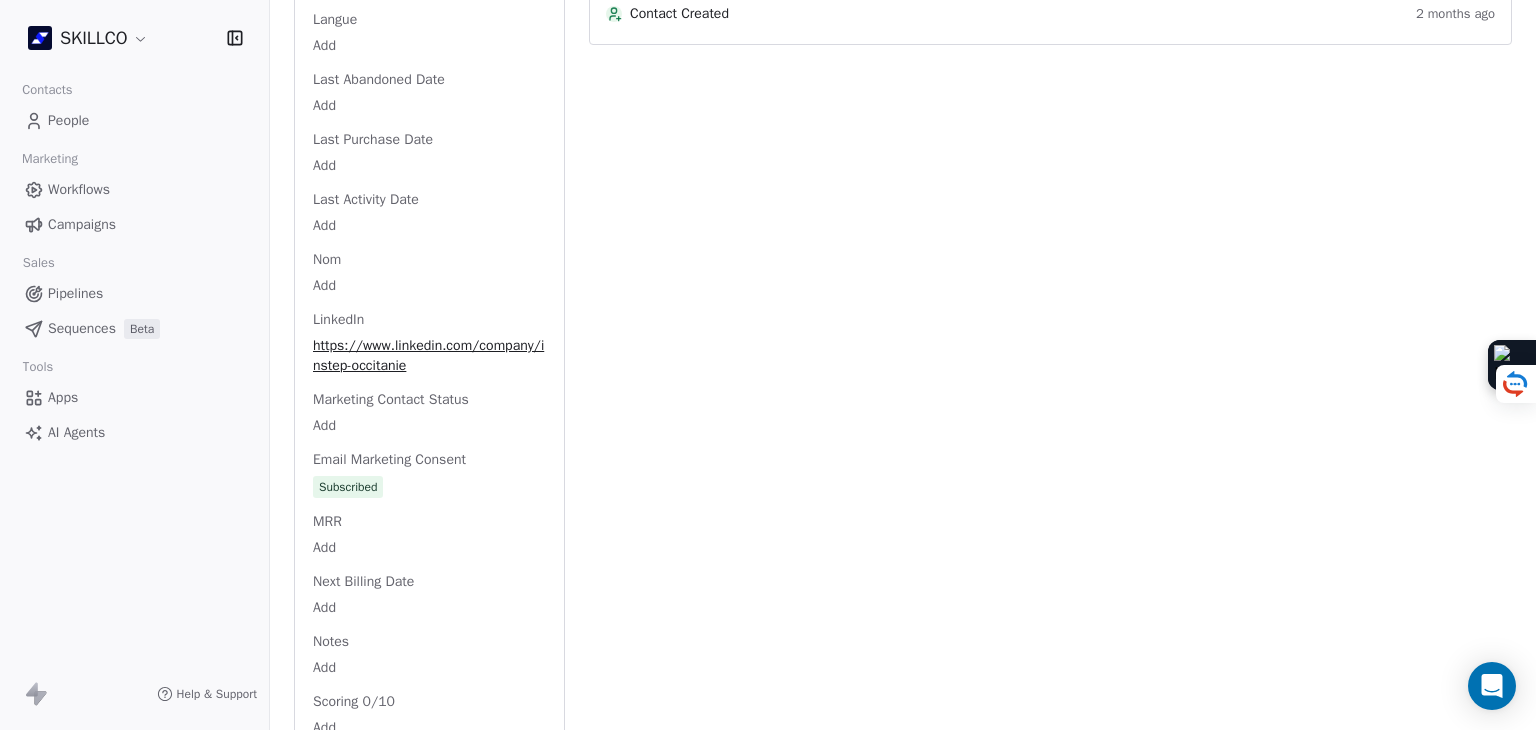 click on "https://www.linkedin.com/company/instep-occitanie" at bounding box center [429, 356] 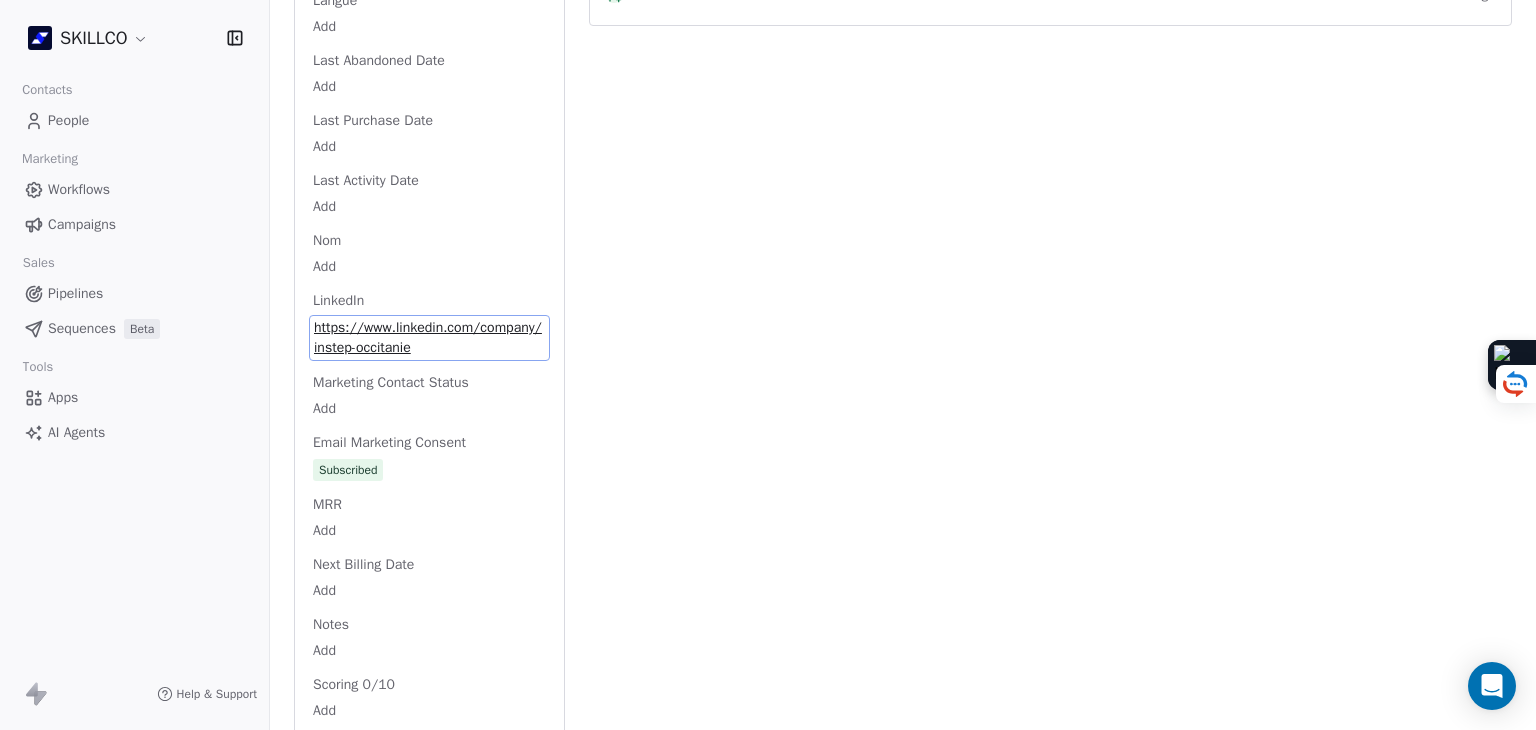 click on "https://www.linkedin.com/company/instep-occitanie" at bounding box center [429, 338] 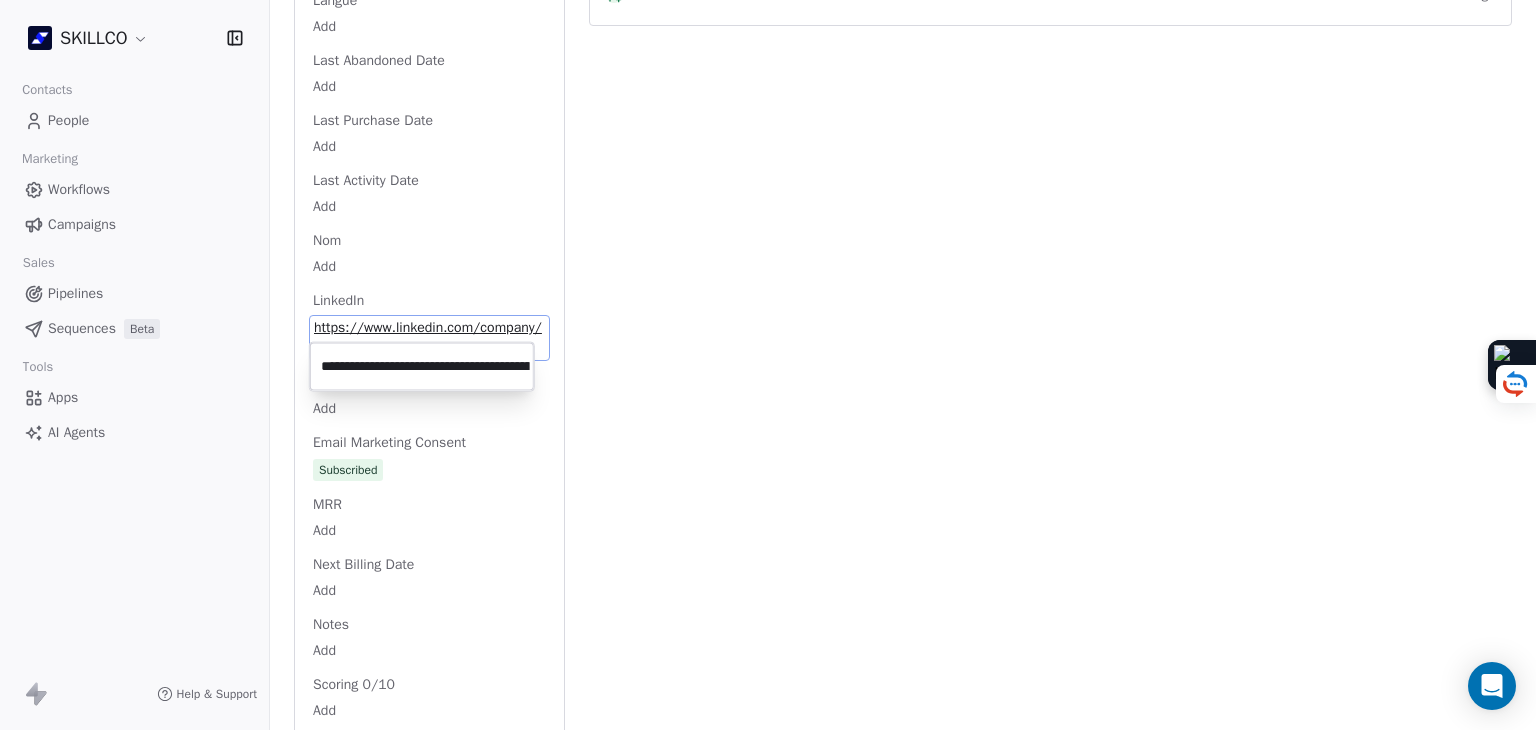 click on "**********" at bounding box center (422, 367) 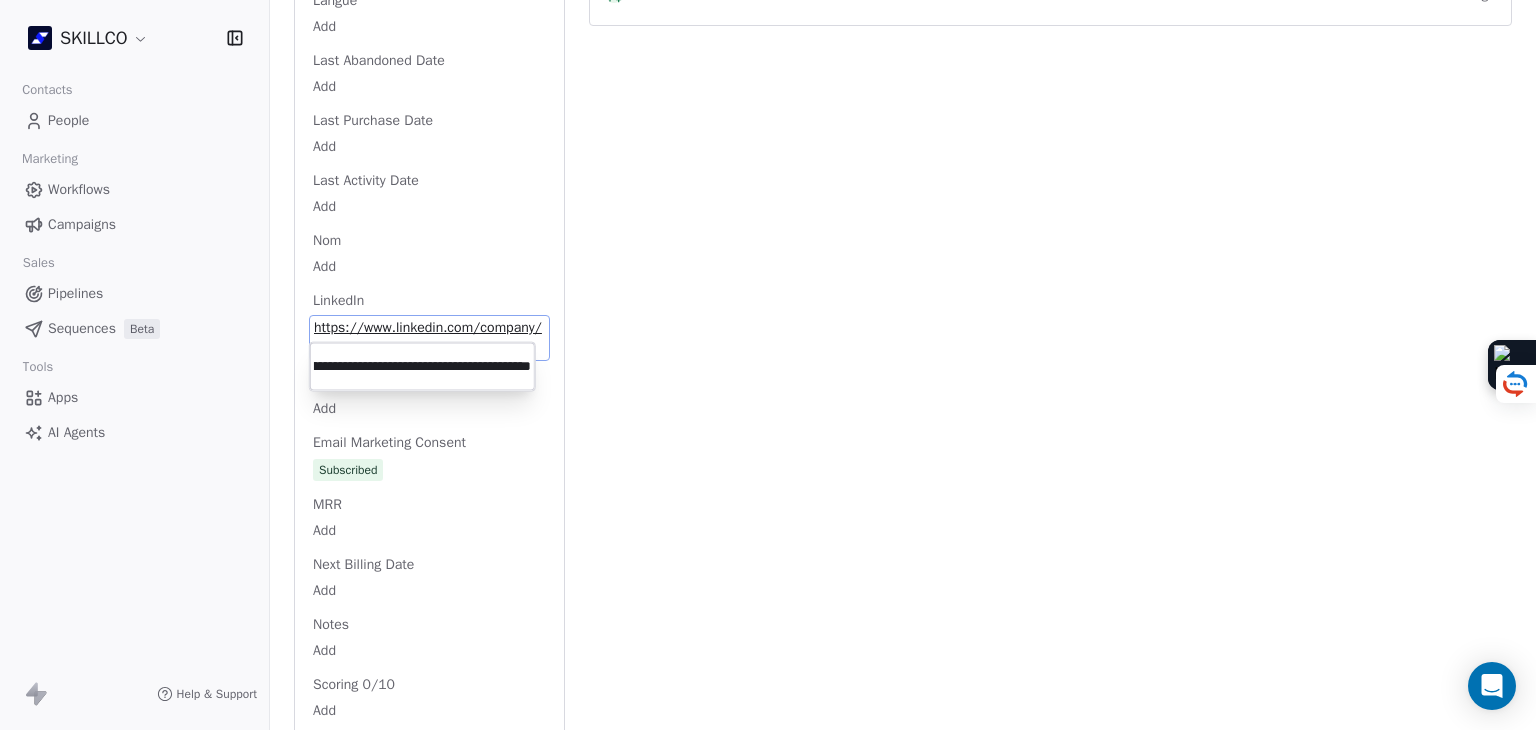 scroll, scrollTop: 0, scrollLeft: 0, axis: both 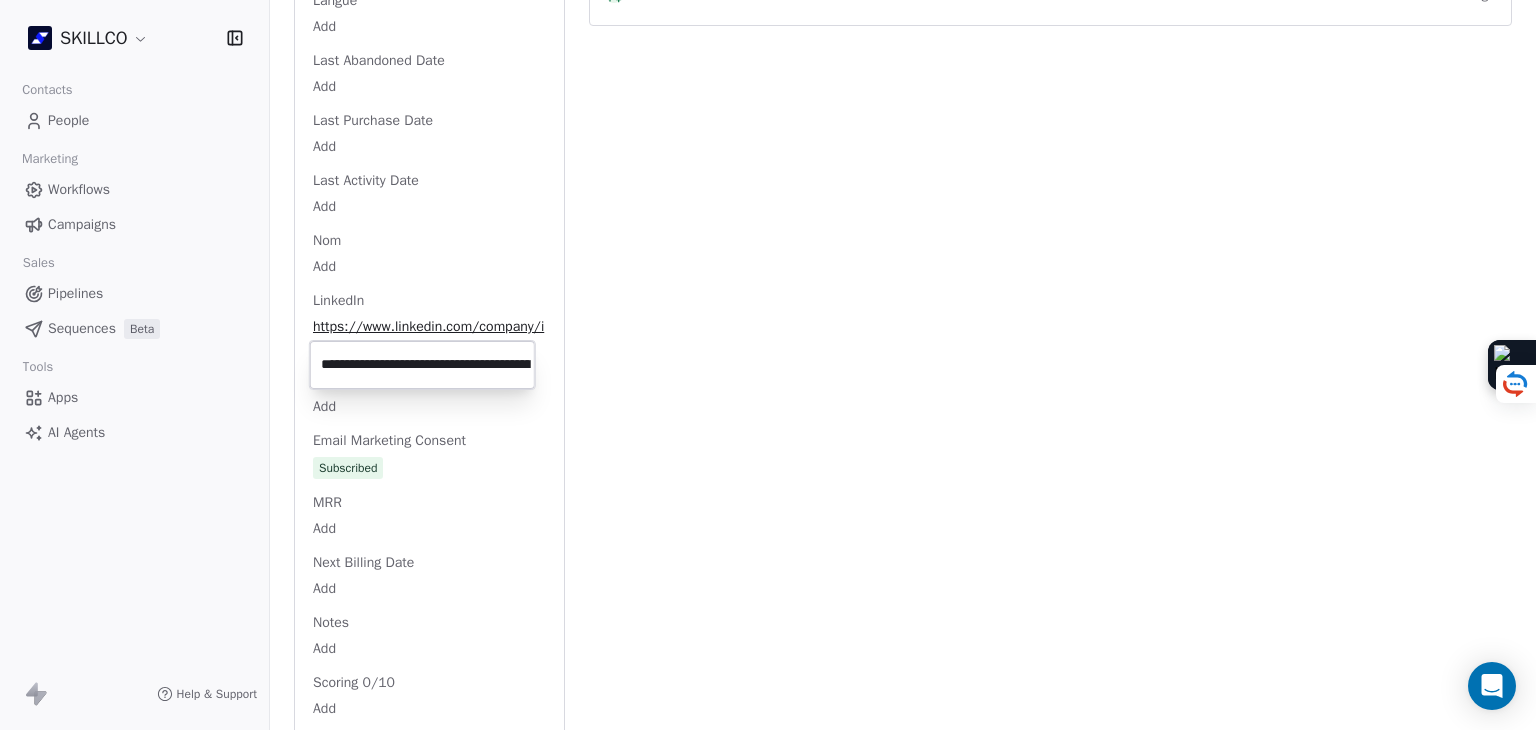 click on "SKILLCO Contacts People Marketing Workflows Campaigns Sales Pipelines Sequences Beta Tools Apps AI Agents Help & Support Back S contact@instep-occitanie.fr 2. LEAD OF MONTPELLIER PROSPECTION FORMATION IA À RELANCER  Add Tags Status:   Add Status Swipe One Full Name Add Email contact@instep-occitanie.fr Téléphone 33467121785 Ville Montpellier Annual Income Add Annual Revenue Add Average Order Value Add Besoin Add Birthday Add Browser Add Contact Source Add Pays Add Created Date May 28, 2025 03:36 PM Customer Lifetime Value Add Department Add Derniere page consulte Add Device Add Email Verification Status Valid Entreprise Léo Lagrange Formation Facebook https://www.facebook.com/instepoccitanie/ First Purchase Date Add Prénom Add Gender Add Poste Add Langue Add Last Abandoned Date Add Last Purchase Date Add Last Activity Date Add Nom Add LinkedIn https://www.linkedin.com/company/instep-occitanie Marketing Contact Status Add Email Marketing Consent Subscribed MRR Add Next Billing Date Add Notes Add Add Add" at bounding box center [768, 365] 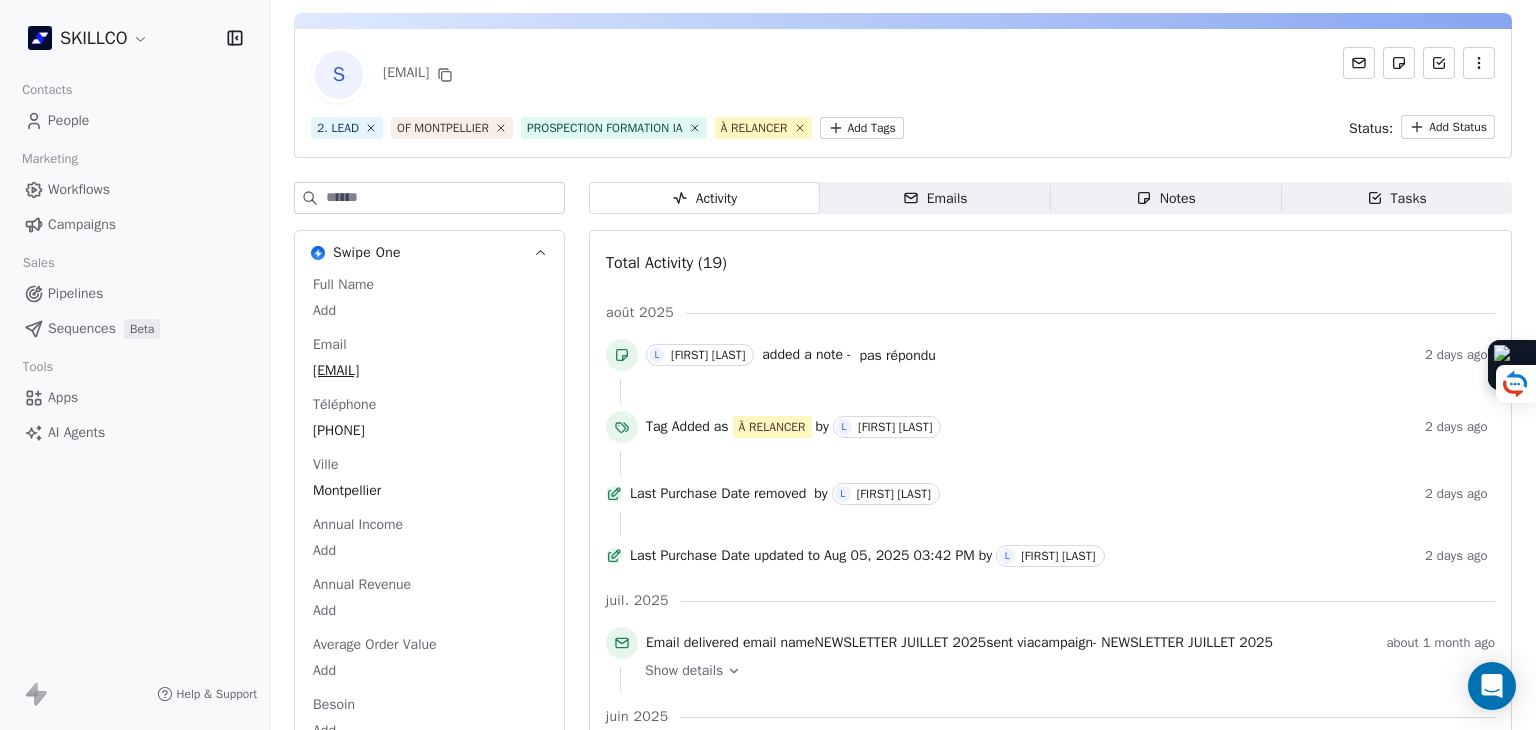 scroll, scrollTop: 0, scrollLeft: 0, axis: both 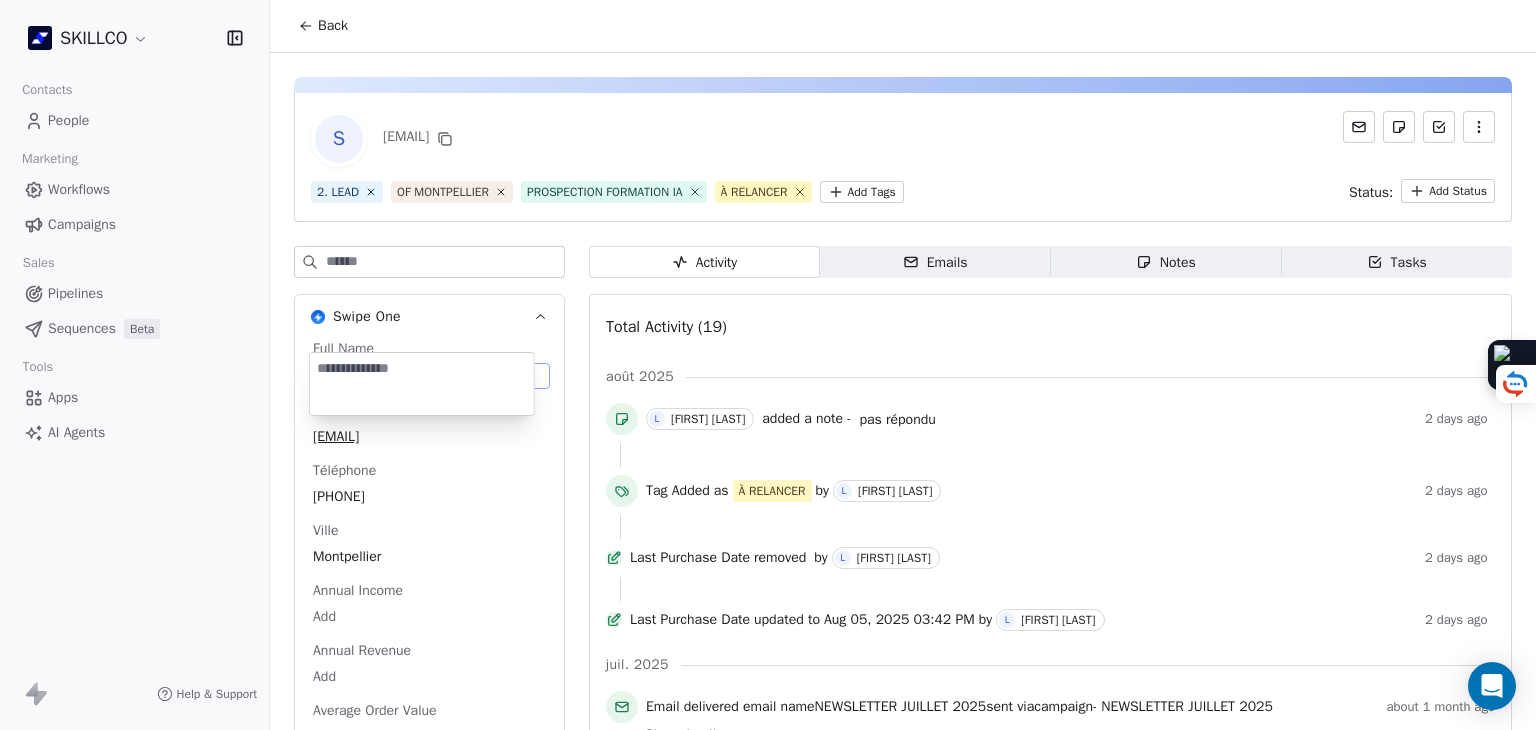 click on "SKILLCO Contacts People Marketing Workflows Campaigns Sales Pipelines Sequences Beta Tools Apps AI Agents Help & Support Back S contact@instep-occitanie.fr 2. LEAD OF MONTPELLIER PROSPECTION FORMATION IA À RELANCER  Add Tags Status:   Add Status Swipe One Full Name Add Email contact@instep-occitanie.fr Téléphone 33467121785 Ville Montpellier Annual Income Add Annual Revenue Add Average Order Value Add Besoin Add Birthday Add Browser Add Contact Source Add Pays Add Created Date May 28, 2025 03:36 PM Customer Lifetime Value Add Department Add Derniere page consulte Add Device Add Email Verification Status Valid Entreprise Léo Lagrange Formation Facebook https://www.facebook.com/instepoccitanie/ First Purchase Date Add Prénom Add Gender Add Poste Add Langue Add Last Abandoned Date Add Last Purchase Date Add Last Activity Date Add Nom Add LinkedIn https://www.linkedin.com/company/instep-occitanie Marketing Contact Status Add Email Marketing Consent Subscribed MRR Add Next Billing Date Add Notes Add Add Add" at bounding box center (768, 365) 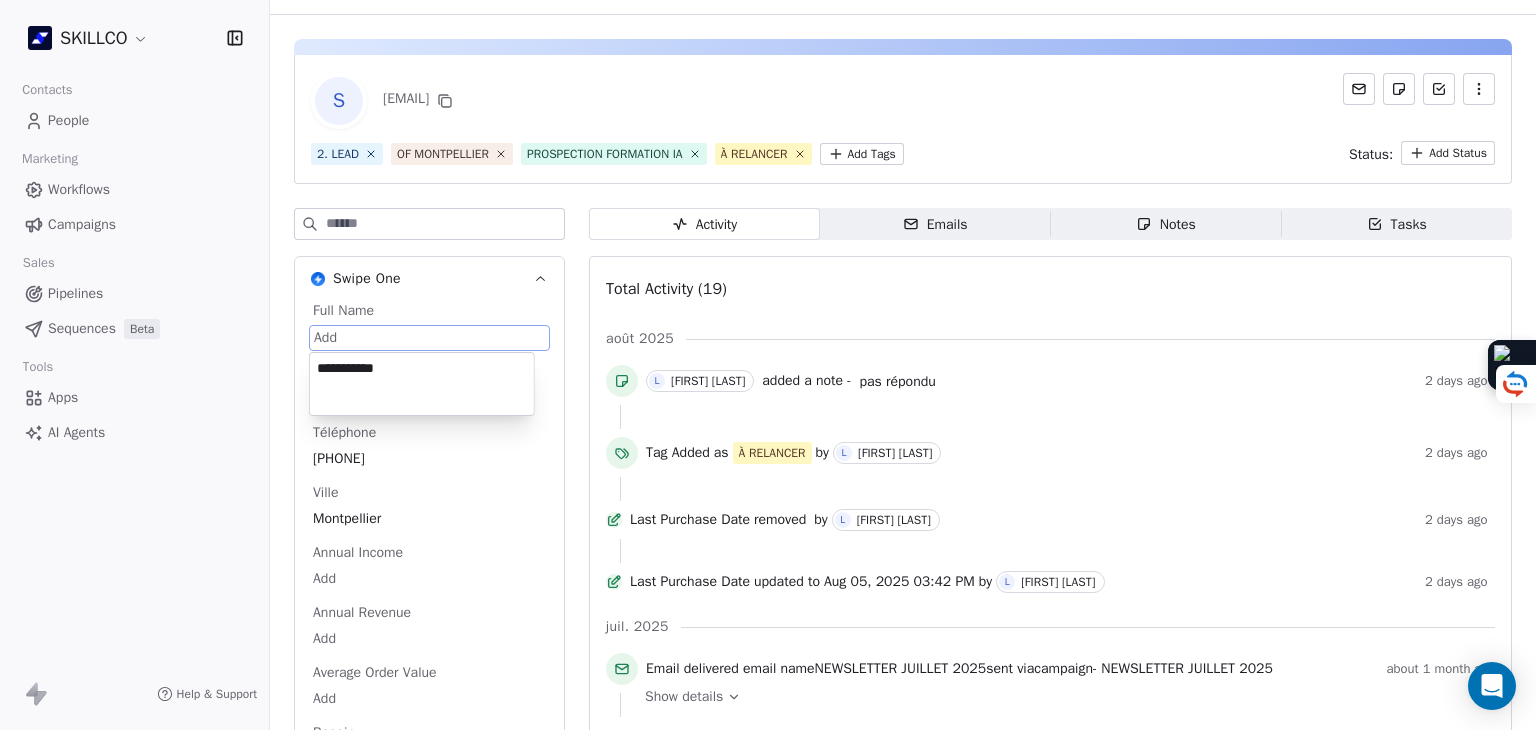 type on "**********" 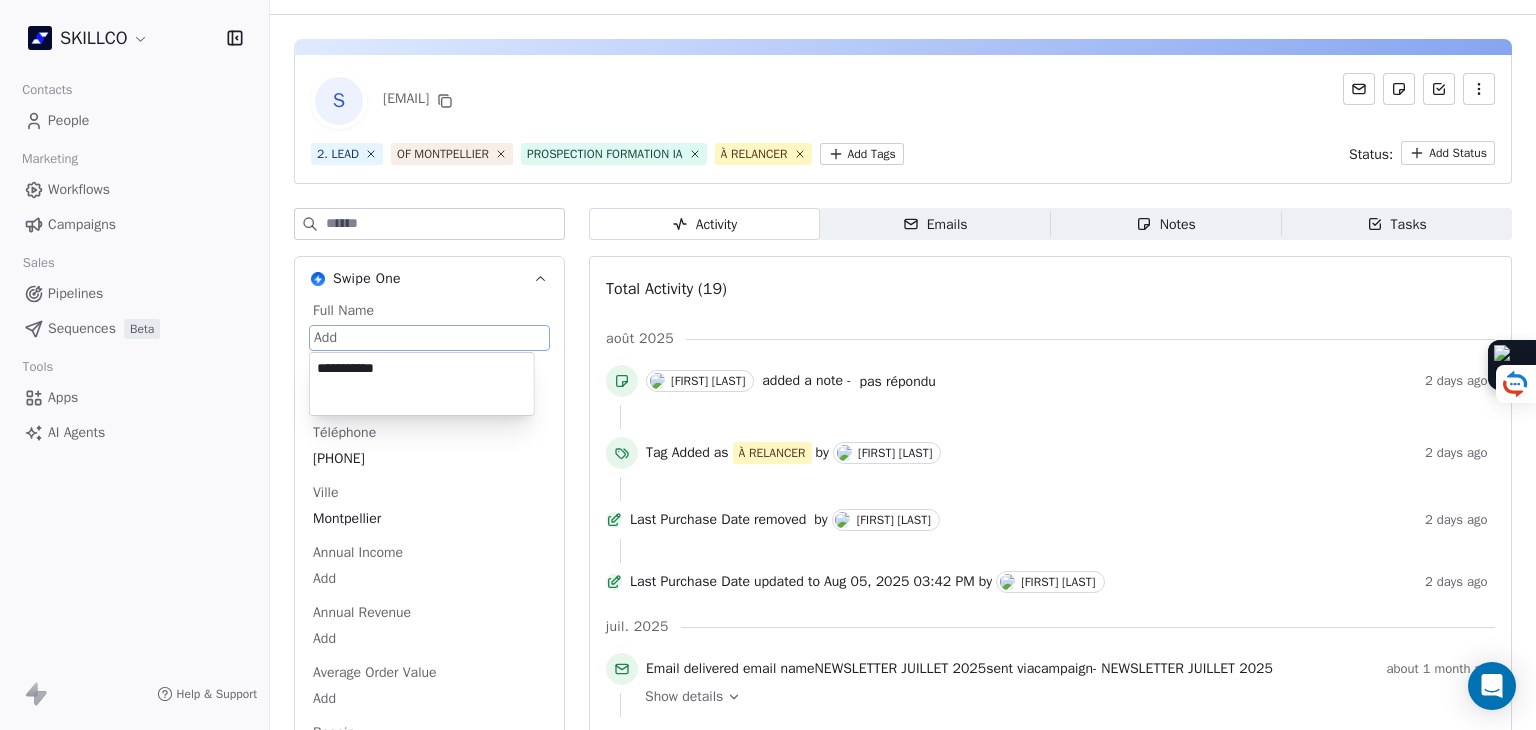 click on "SKILLCO Contacts People Marketing Workflows Campaigns Sales Pipelines Sequences Beta Tools Apps AI Agents Help & Support Back S contact@instep-occitanie.fr 2. LEAD OF MONTPELLIER PROSPECTION FORMATION IA À RELANCER  Add Tags Status:   Add Status Swipe One Full Name Add Email contact@instep-occitanie.fr Téléphone 33467121785 Ville Montpellier Annual Income Add Annual Revenue Add Average Order Value Add Besoin Add Birthday Add Browser Add Contact Source Add Pays Add Created Date May 28, 2025 03:36 PM Customer Lifetime Value Add Department Add Derniere page consulte Add Device Add Email Verification Status Valid Entreprise Léo Lagrange Formation Facebook https://www.facebook.com/instepoccitanie/ First Purchase Date Add Prénom Add Gender Add Poste Add Langue Add Last Abandoned Date Add Last Purchase Date Add Last Activity Date Add Nom Add LinkedIn https://www.linkedin.com/company/instep-occitanie Marketing Contact Status Add Email Marketing Consent Subscribed MRR Add Next Billing Date Add Notes Add Add Add" at bounding box center [768, 365] 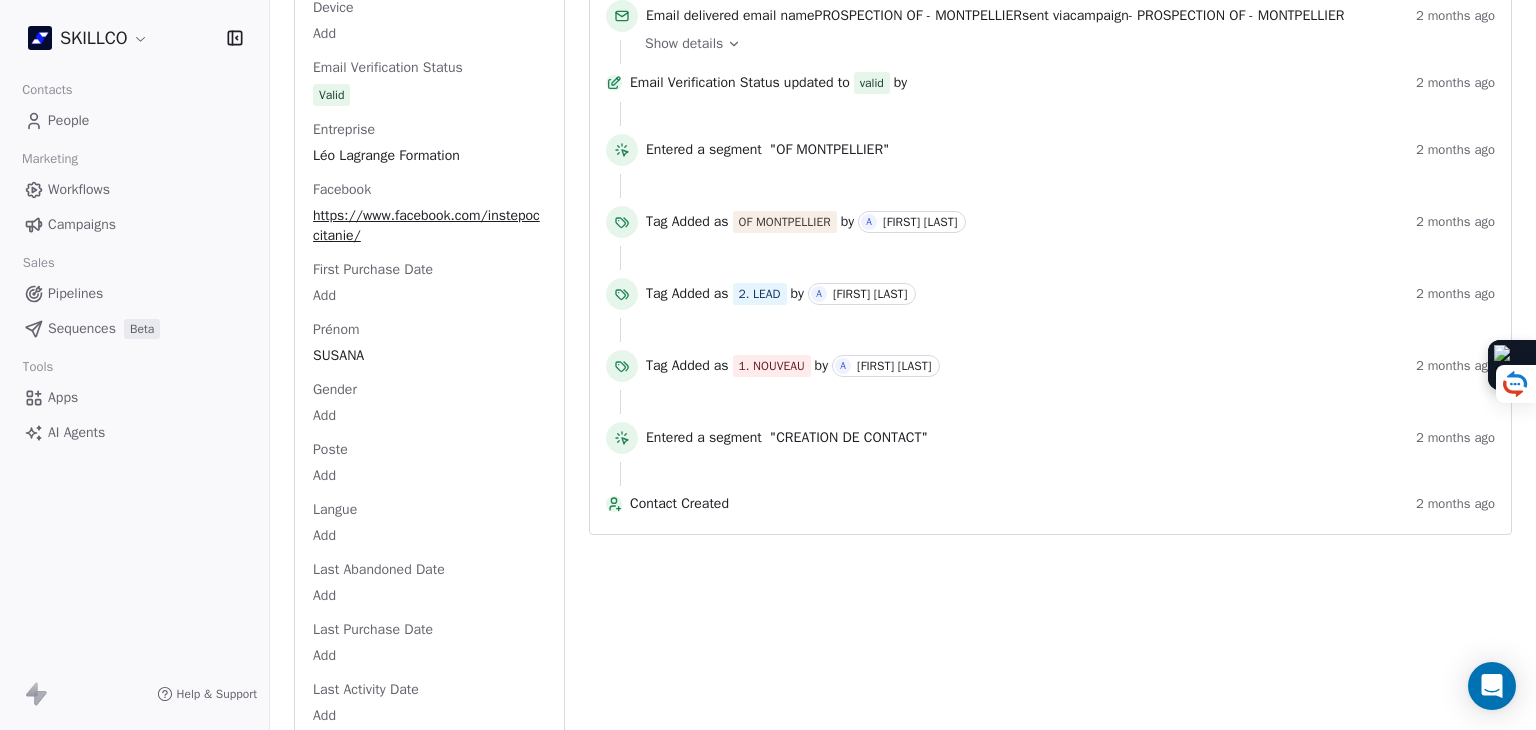 scroll, scrollTop: 1238, scrollLeft: 0, axis: vertical 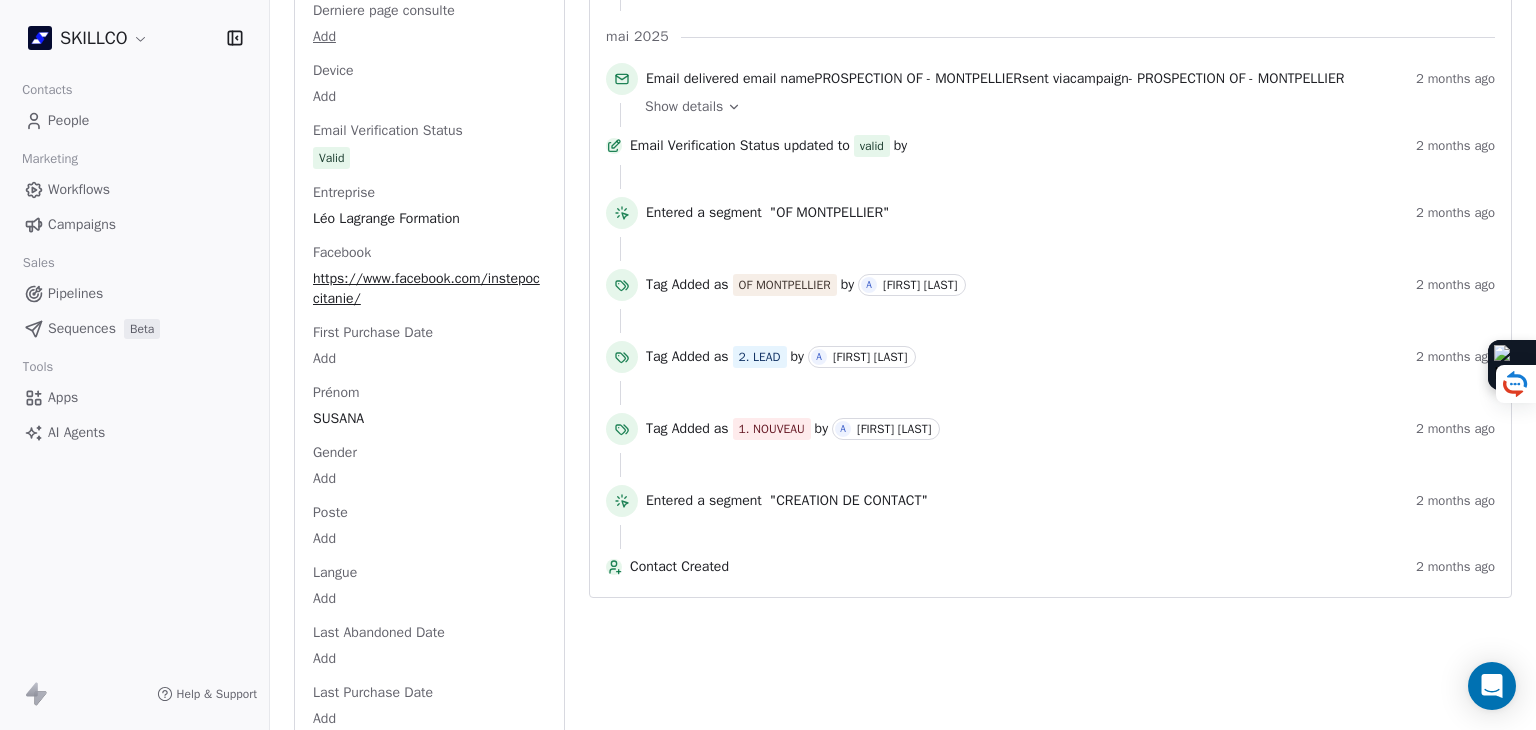 click on "SKILLCO Contacts People Marketing Workflows Campaigns Sales Pipelines Sequences Beta Tools Apps AI Agents Help & Support Back S SUSANA LIMA contact@instep-occitanie.fr 2. LEAD OF MONTPELLIER PROSPECTION FORMATION IA À RELANCER  Add Tags Status:   Add Status Swipe One Full Name SUSANA LIMA Email contact@instep-occitanie.fr Téléphone 33467121785 Ville Montpellier Annual Income Add Annual Revenue Add Average Order Value Add Besoin Add Birthday Add Browser Add Contact Source Add Pays Add Created Date May 28, 2025 03:36 PM Customer Lifetime Value Add Department Add Derniere page consulte Add Device Add Email Verification Status Valid Entreprise Léo Lagrange Formation Facebook https://www.facebook.com/instepoccitanie/ First Purchase Date Add Prénom SUSANA Gender Add Poste Add Langue Add Last Abandoned Date Add Last Purchase Date Add Last Activity Date Add Nom LIMA LinkedIn https://www.linkedin.com/company/instep-occitanie Marketing Contact Status Add Email Marketing Consent Subscribed MRR Add Add Notes Add" at bounding box center [768, 365] 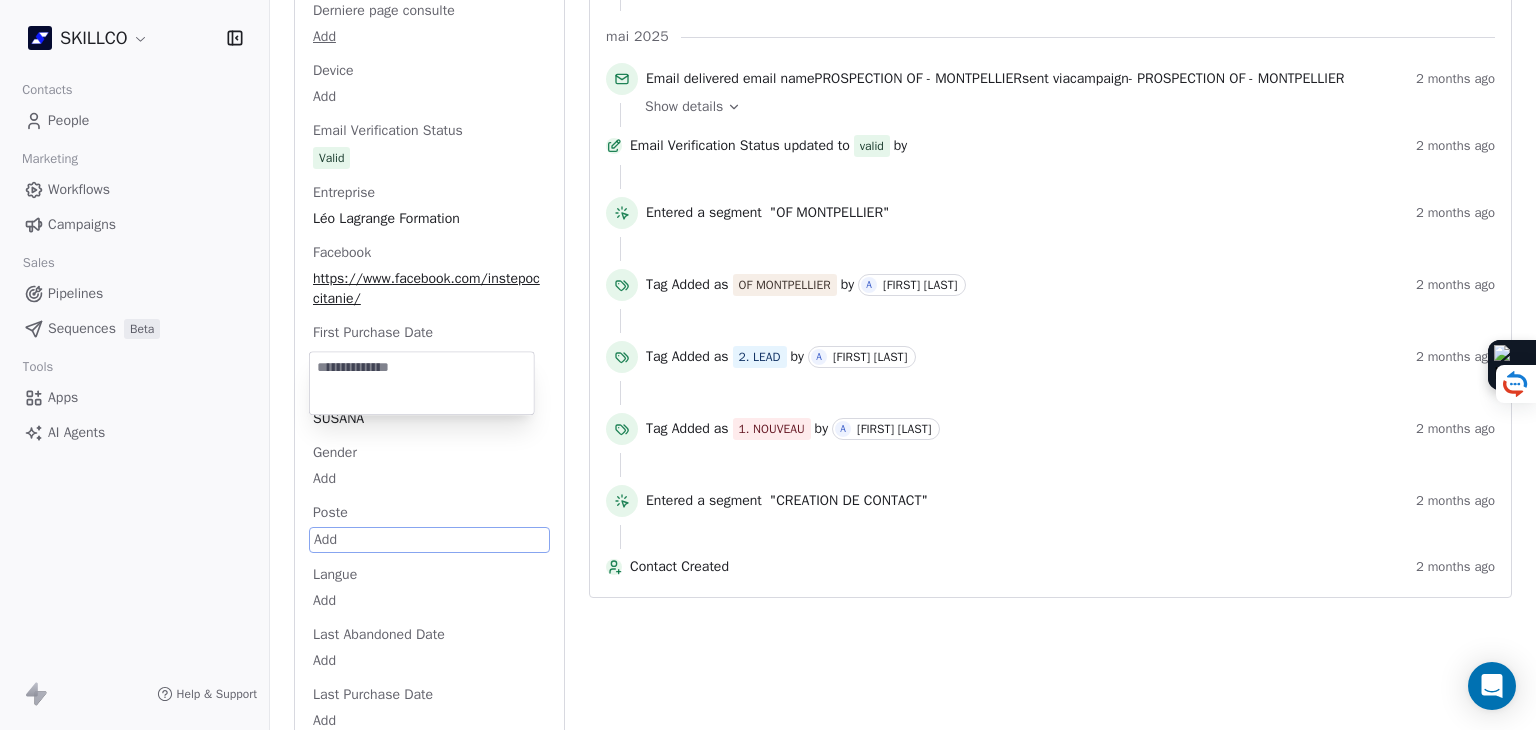 scroll, scrollTop: 1440, scrollLeft: 0, axis: vertical 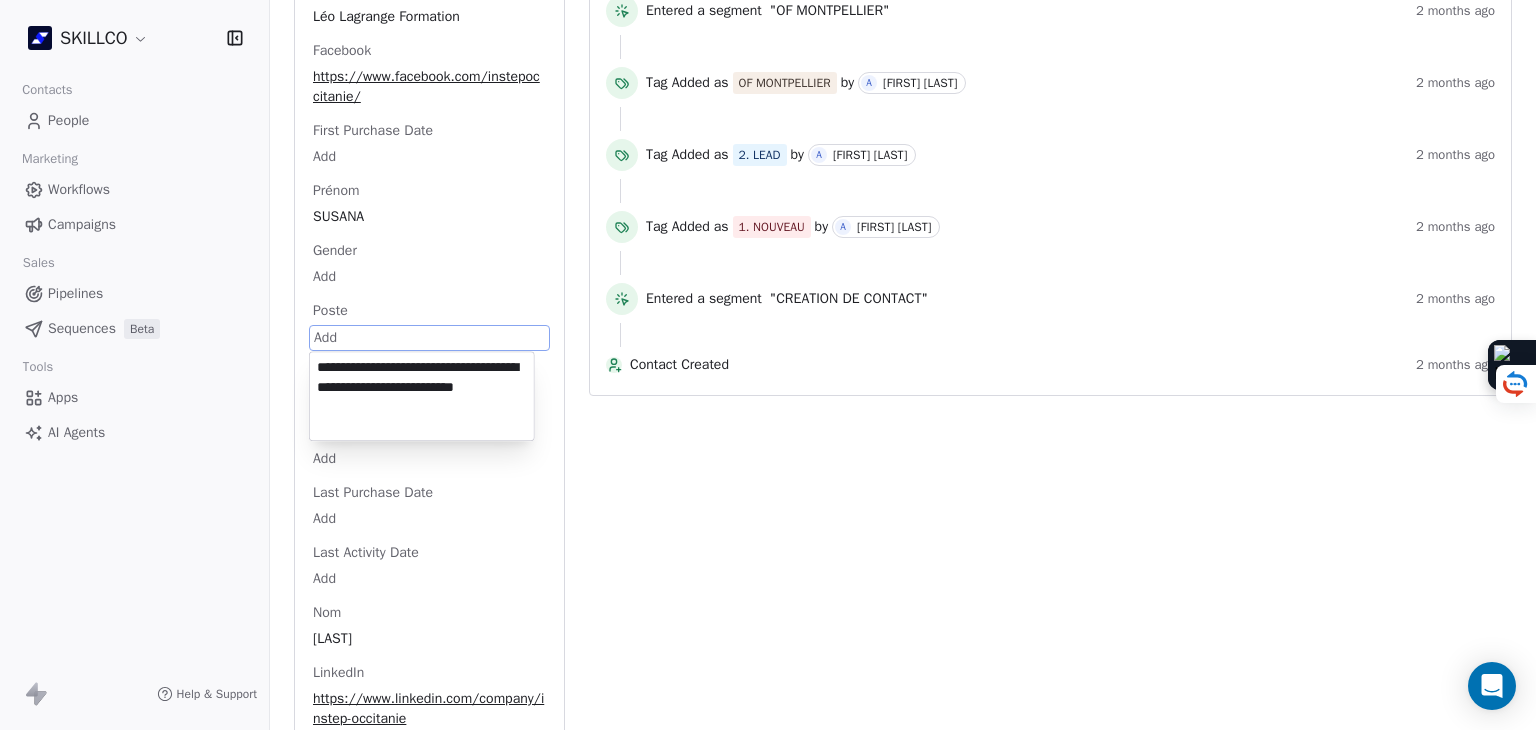 type on "**********" 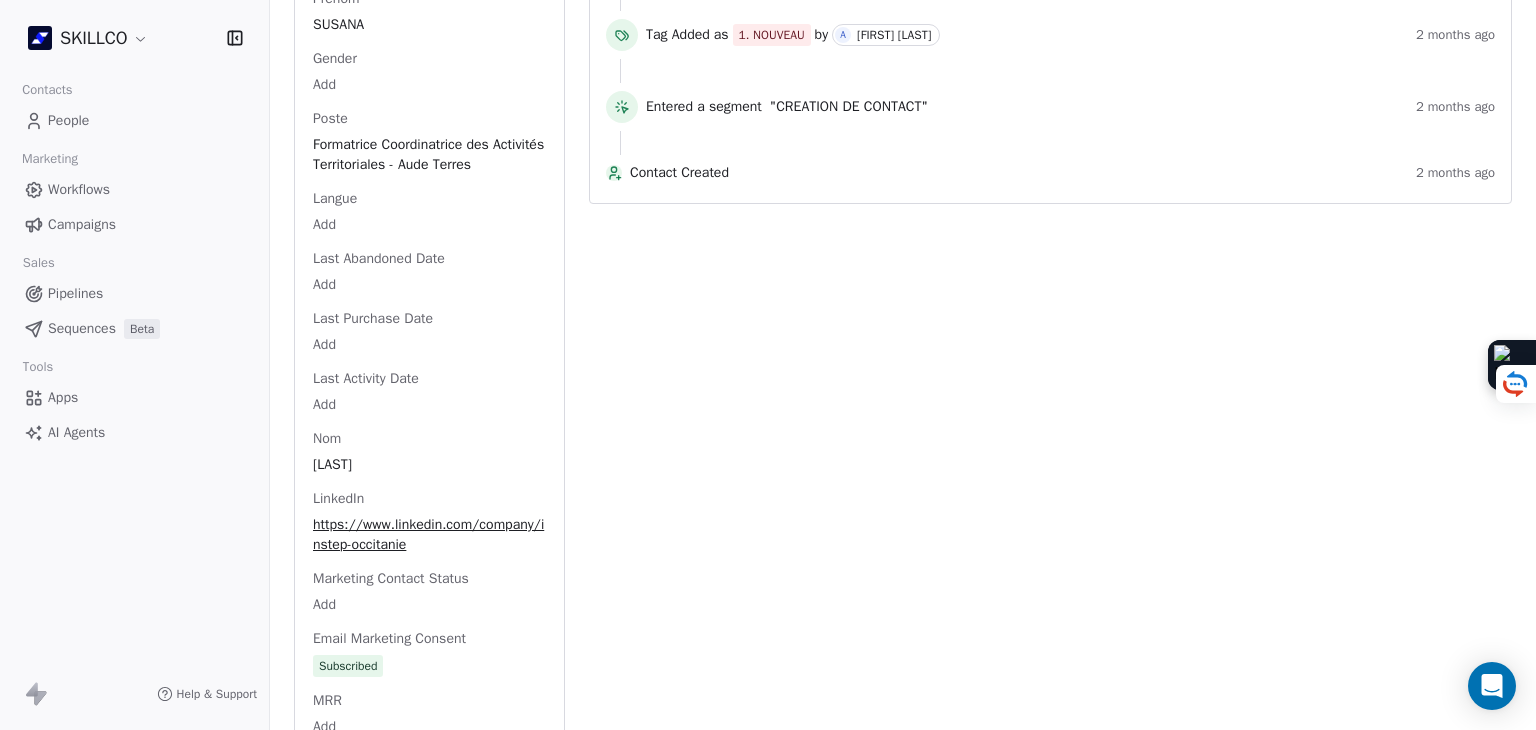 scroll, scrollTop: 1631, scrollLeft: 0, axis: vertical 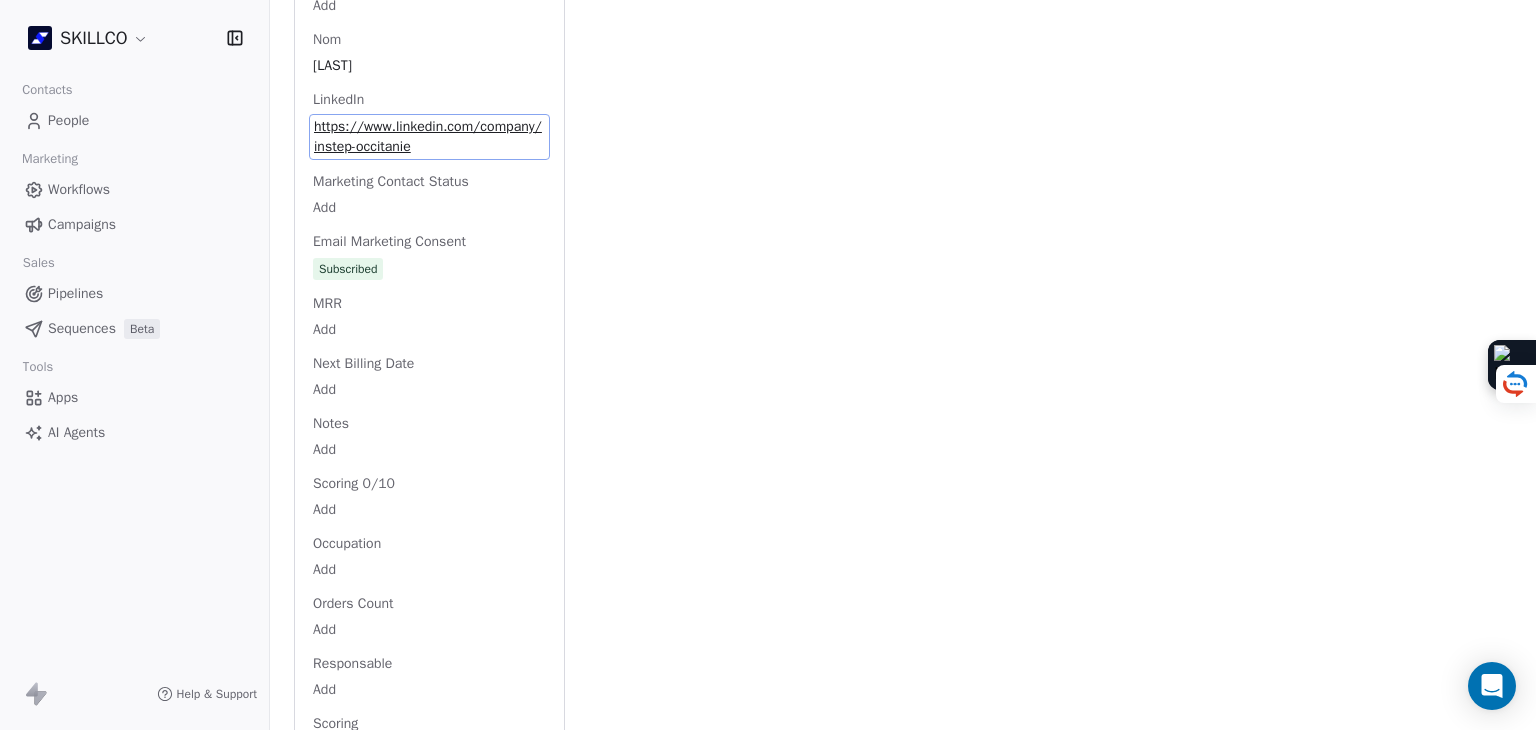 click on "Full Name SUSANA LIMA Email contact@instep-occitanie.fr Téléphone 33467121785 Ville Montpellier Annual Income Add Annual Revenue Add Average Order Value Add Besoin Add Birthday Add Browser Add Contact Source Add Pays Add Created Date May 28, 2025 03:36 PM Customer Lifetime Value Add Department Add Derniere page consulte Add Device Add Email Verification Status Valid Entreprise Léo Lagrange Formation Facebook https://www.facebook.com/instepoccitanie/ First Purchase Date Add Prénom SUSANA Gender Add Poste Formatrice Coordinatrice des Activités Territoriales - Aude Terres Langue Add Last Abandoned Date Add Last Purchase Date Add Last Activity Date Add Nom LIMA LinkedIn https://www.linkedin.com/company/instep-occitanie Marketing Contact Status Add Email Marketing Consent Subscribed MRR Add Next Billing Date Add Notes Add Scoring 0/10 Add Occupation Add Orders Count Add Responsable Add Scoring  Add Source Lead Add Status Personnalisés Add Subscription Activated Date Add Subscription Cancelled Date Add Add" at bounding box center [429, -45] 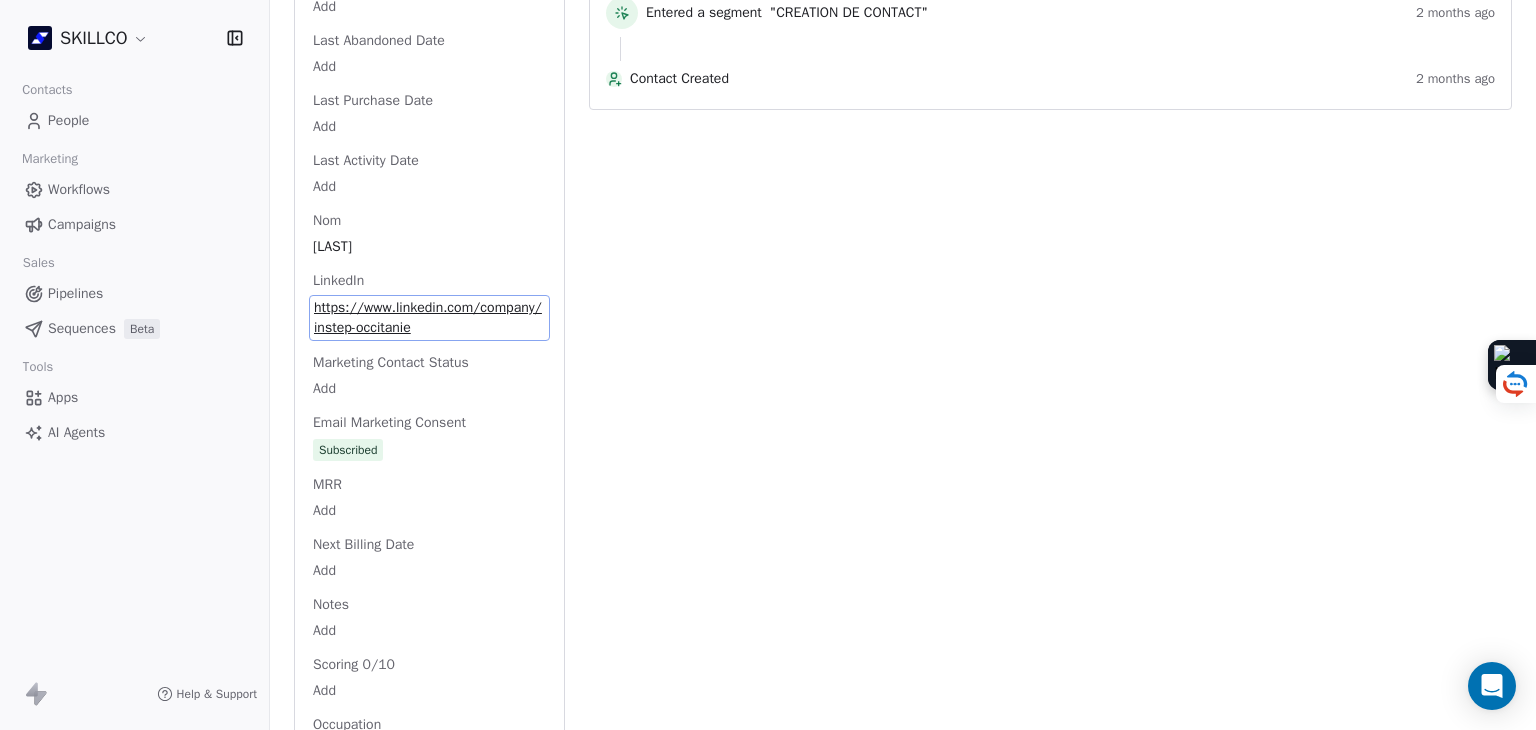 click on "https://www.linkedin.com/company/instep-occitanie" at bounding box center [429, 318] 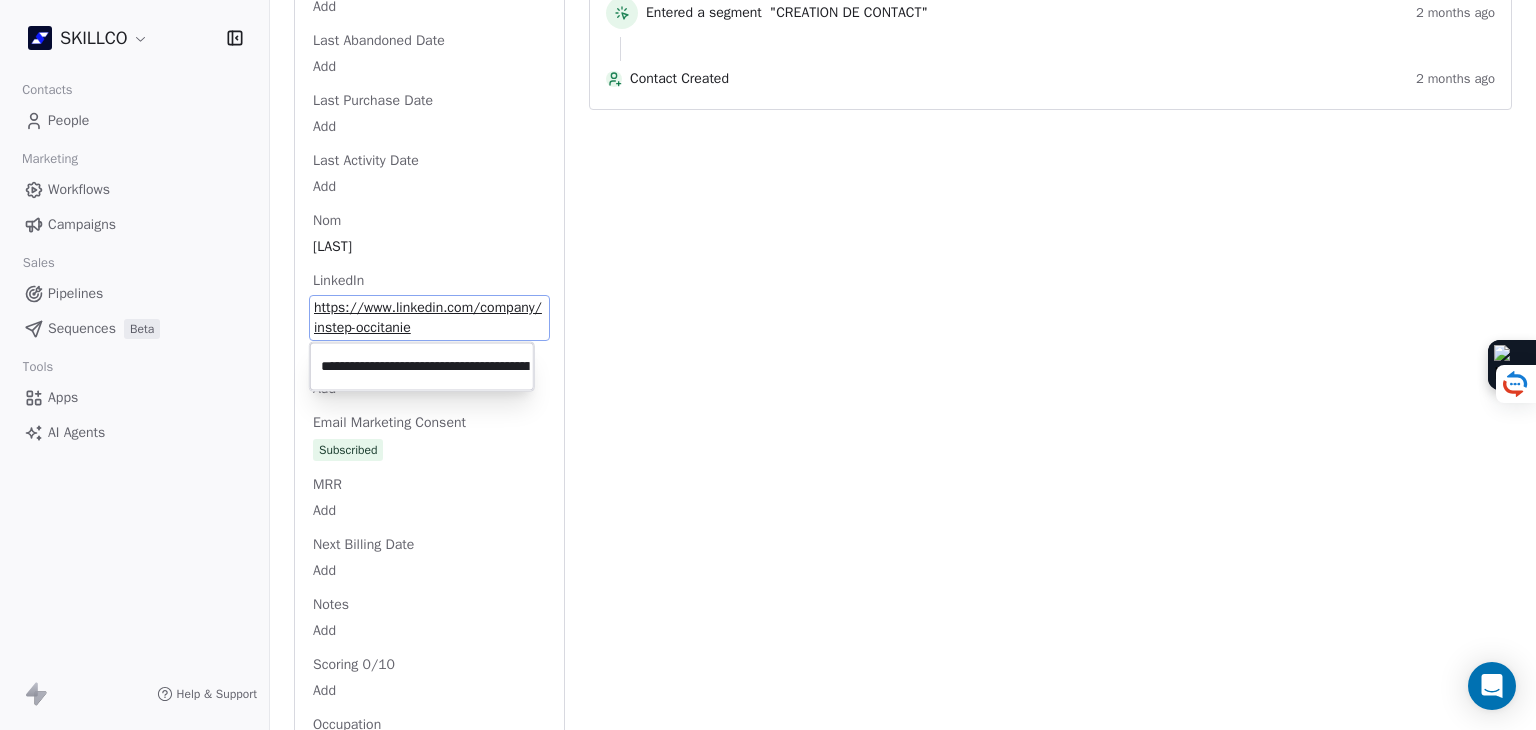 click on "**********" at bounding box center [422, 367] 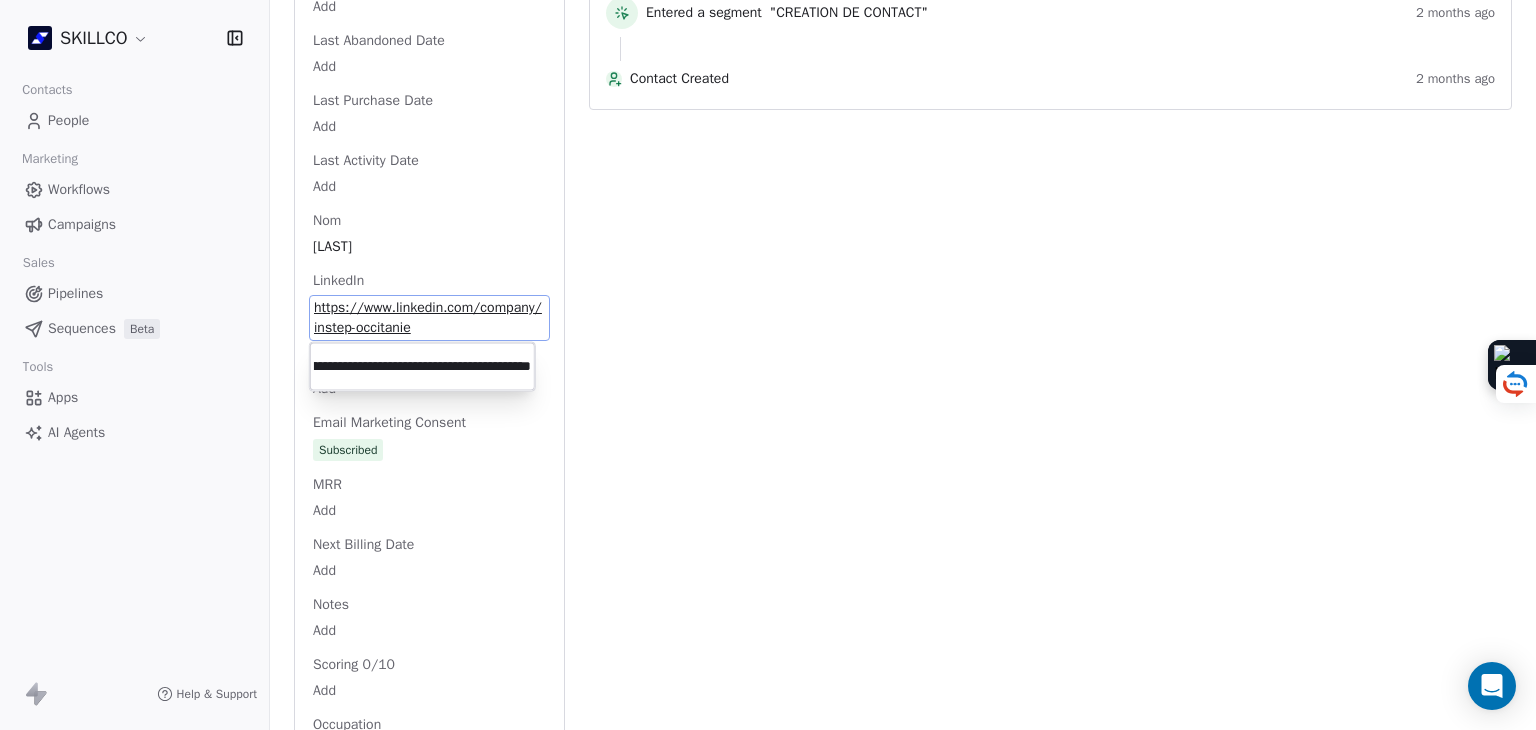 click on "**********" at bounding box center (422, 367) 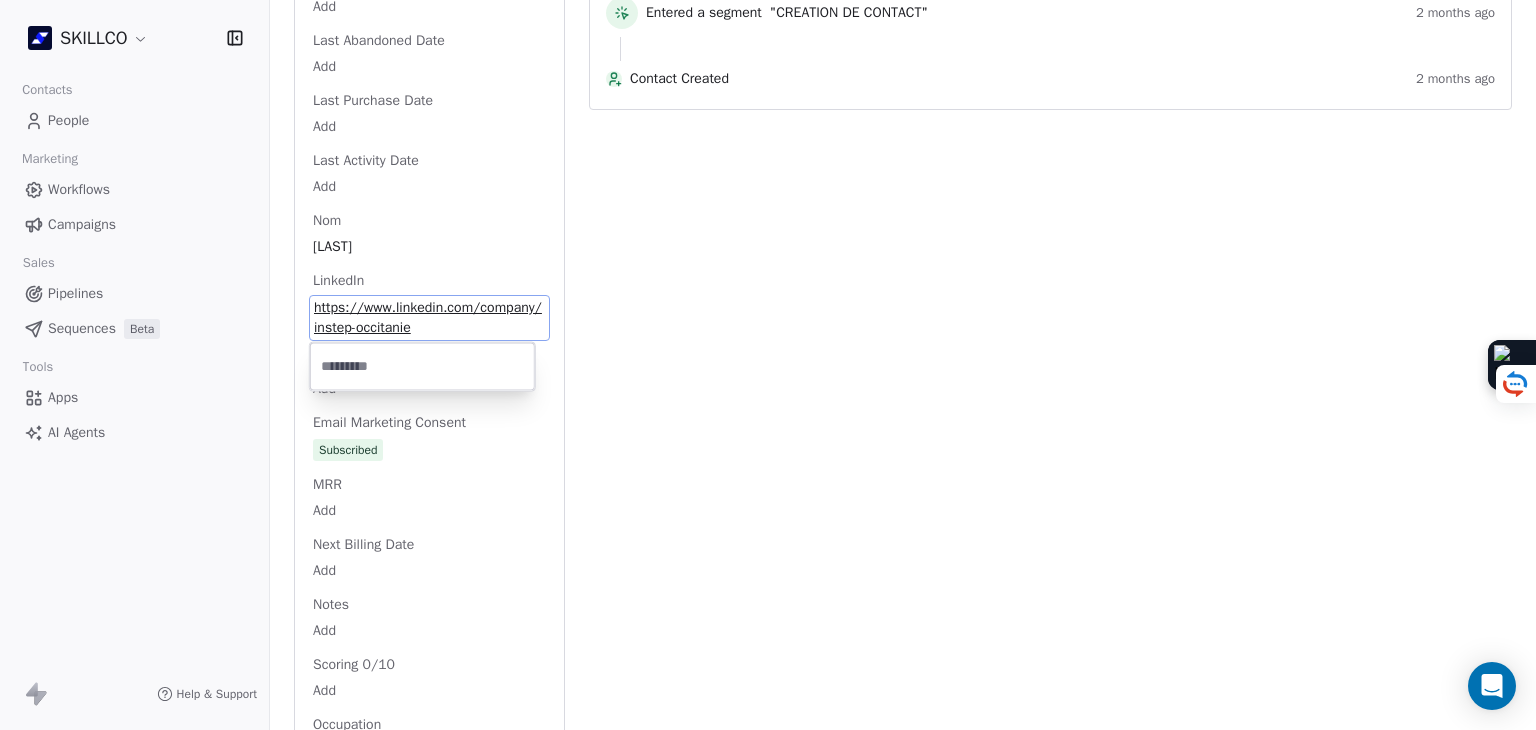 scroll, scrollTop: 0, scrollLeft: 0, axis: both 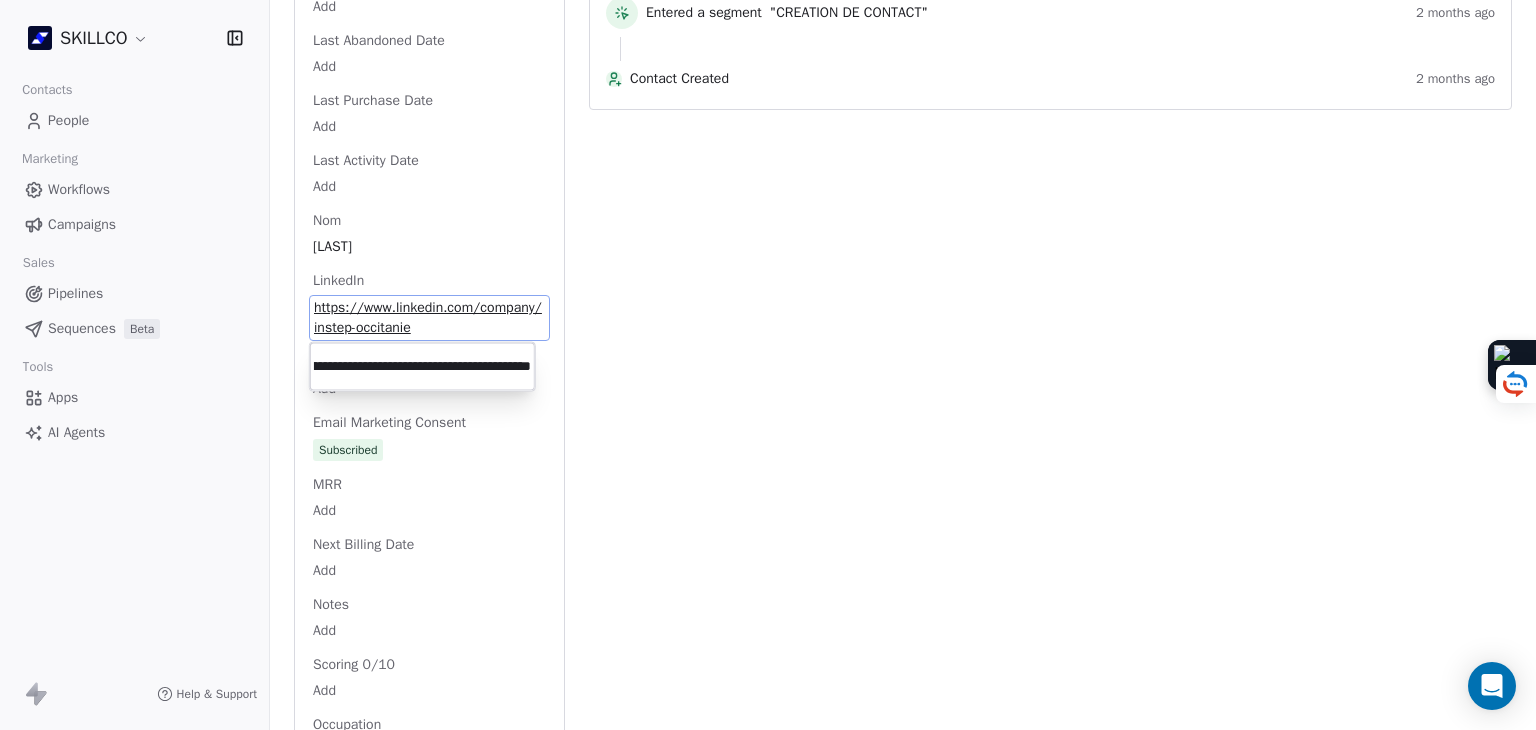 type on "**********" 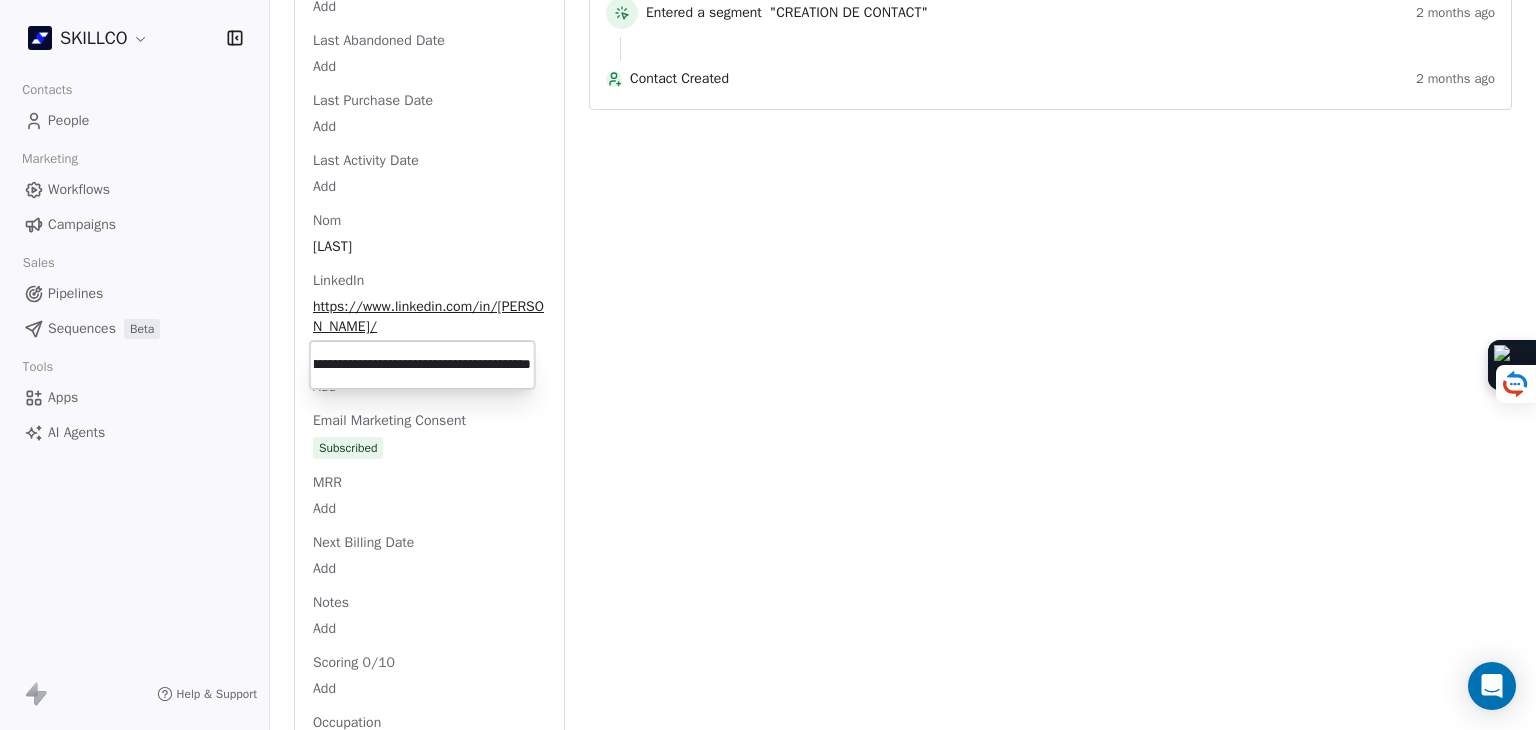 scroll, scrollTop: 0, scrollLeft: 0, axis: both 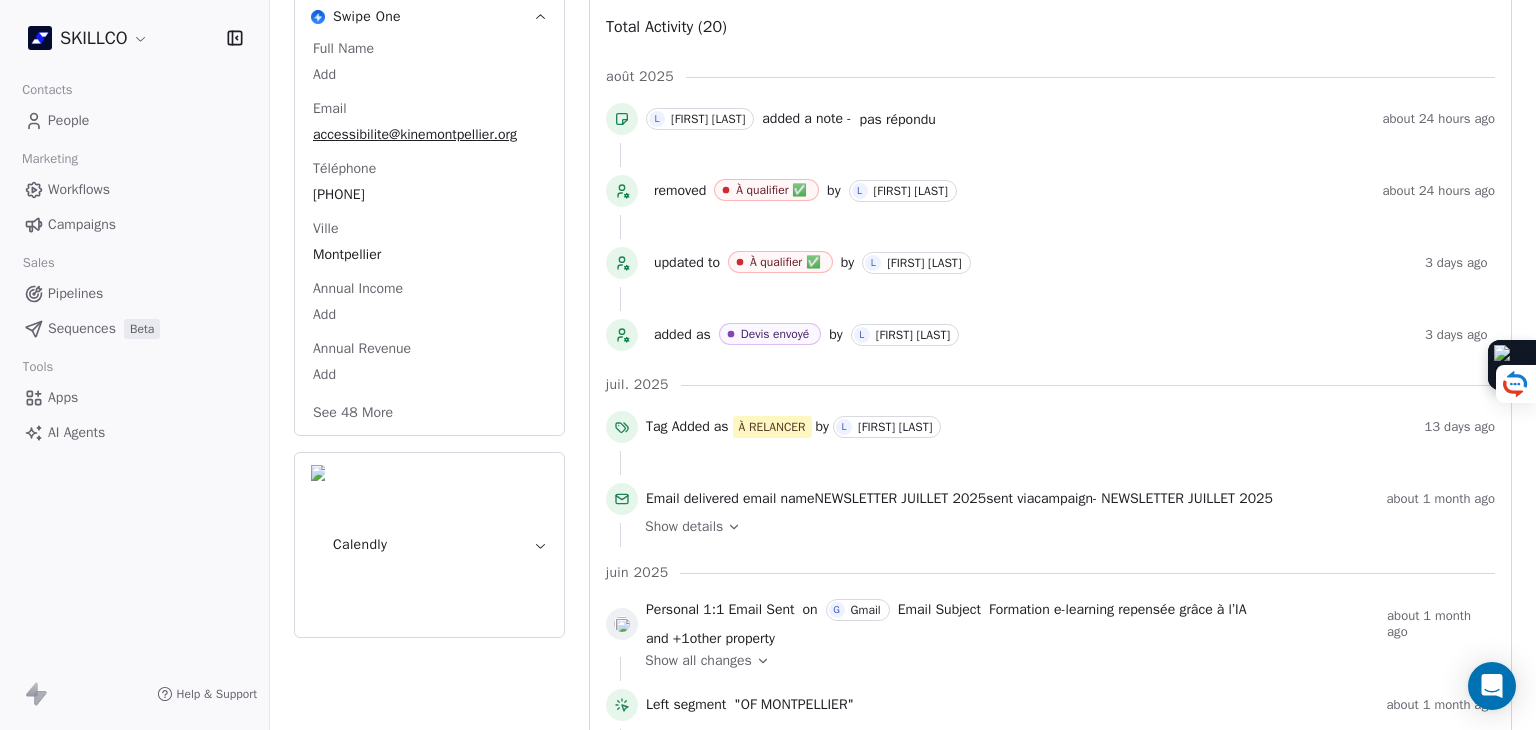 click on "Full Name Add Email accessibilite@example.com Téléphone [PHONE] Ville [CITY] Annual Income Add Annual Revenue Add See   48   More" at bounding box center (429, 233) 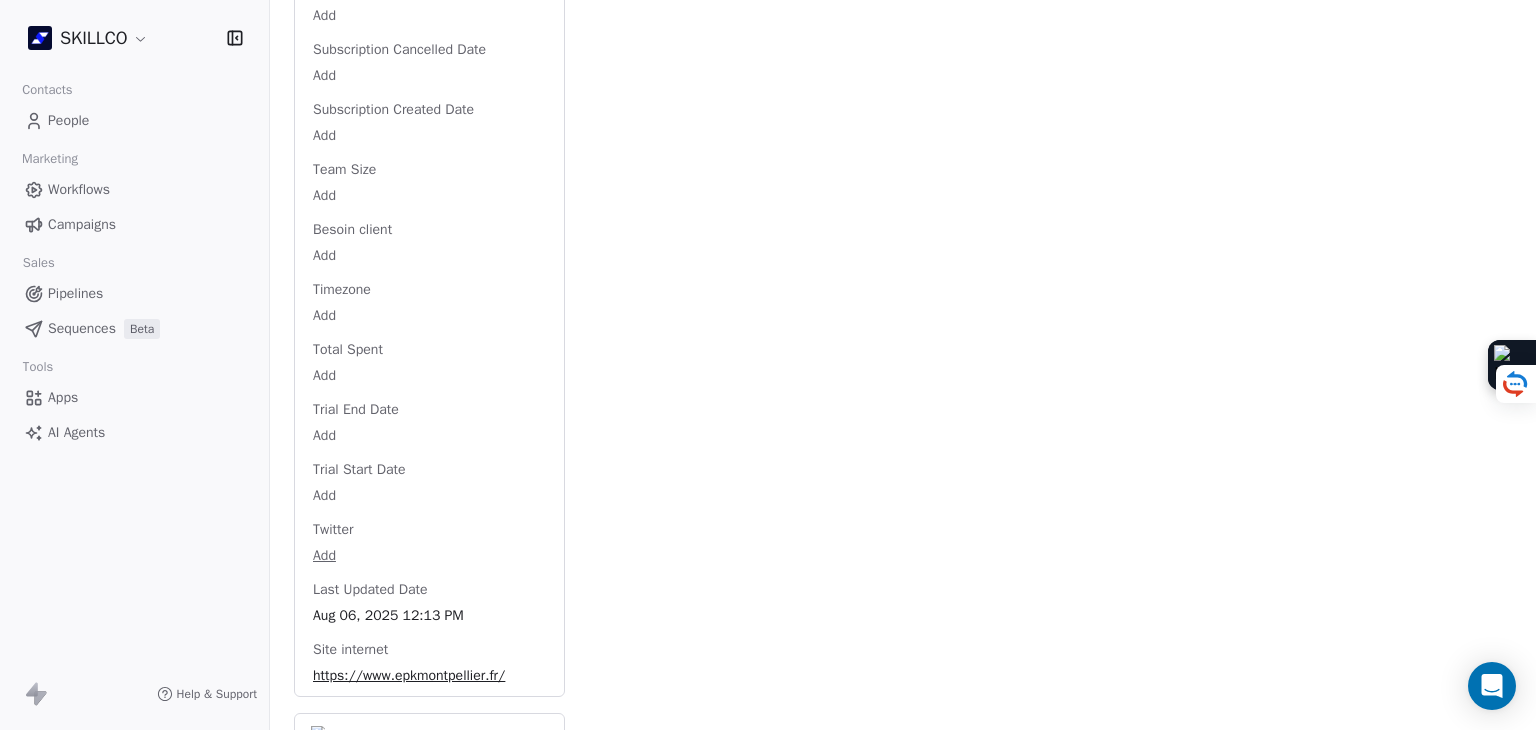 scroll, scrollTop: 2971, scrollLeft: 0, axis: vertical 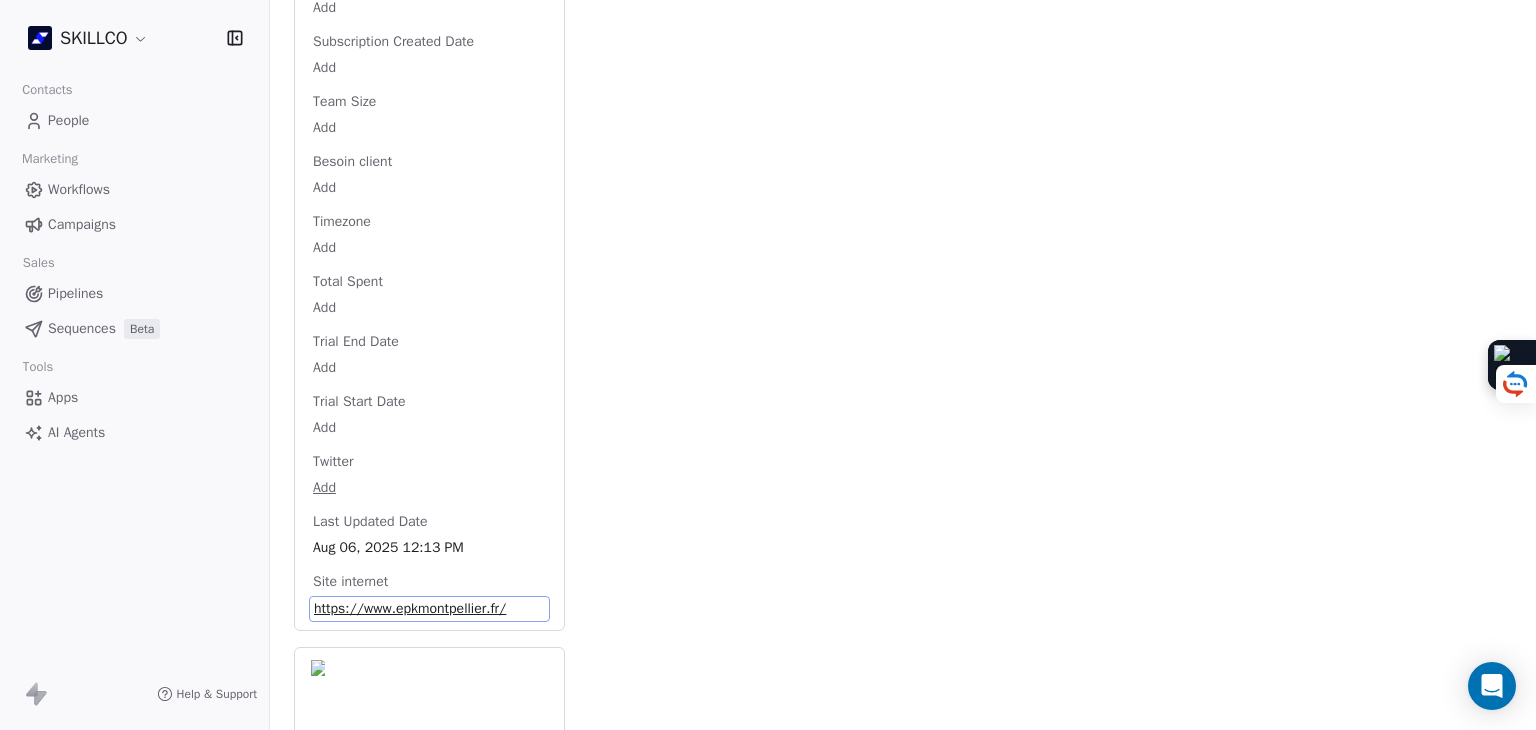 click on "https://www.epkmontpellier.fr/" at bounding box center [429, 609] 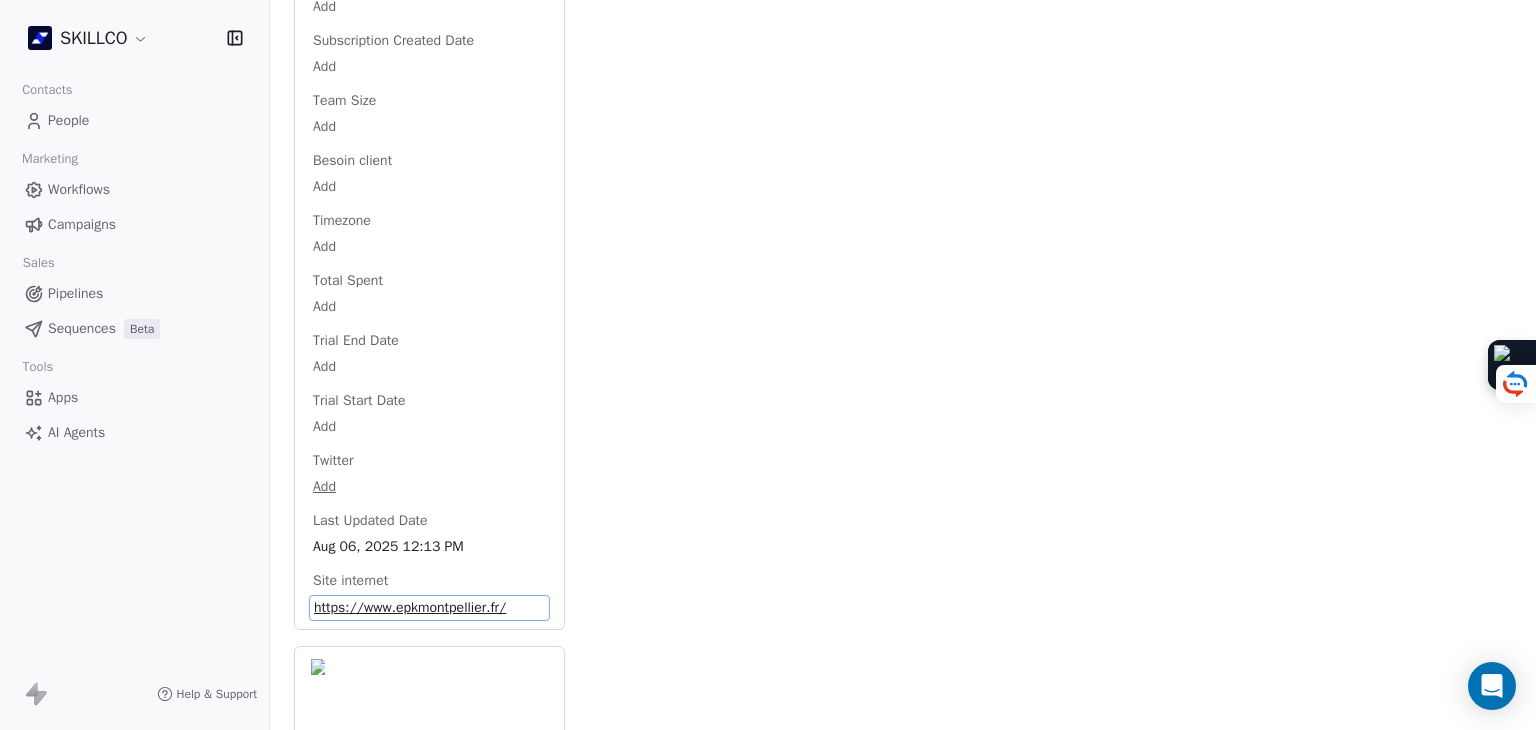 click on "https://www.epkmontpellier.fr/" at bounding box center [429, 608] 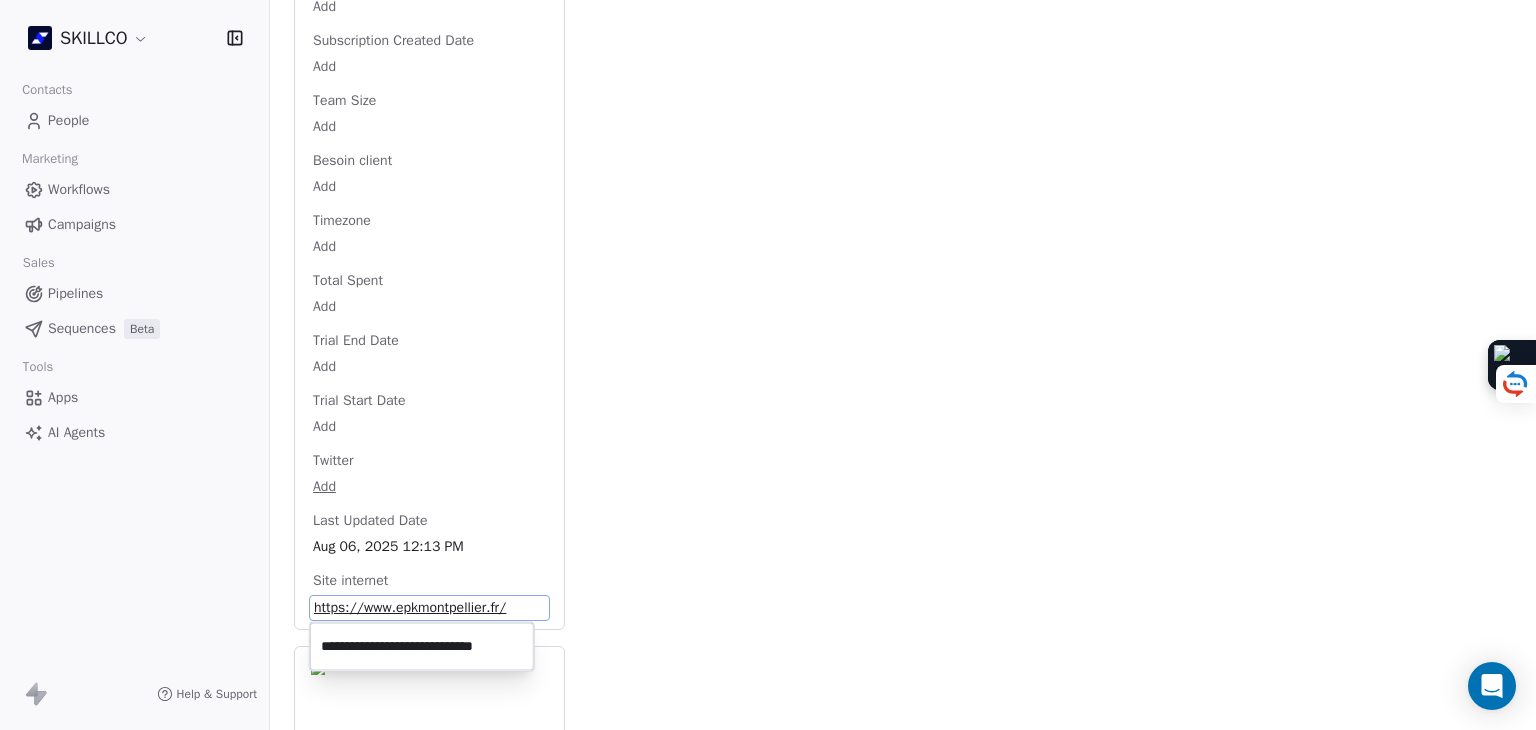 click on "**********" at bounding box center [422, 647] 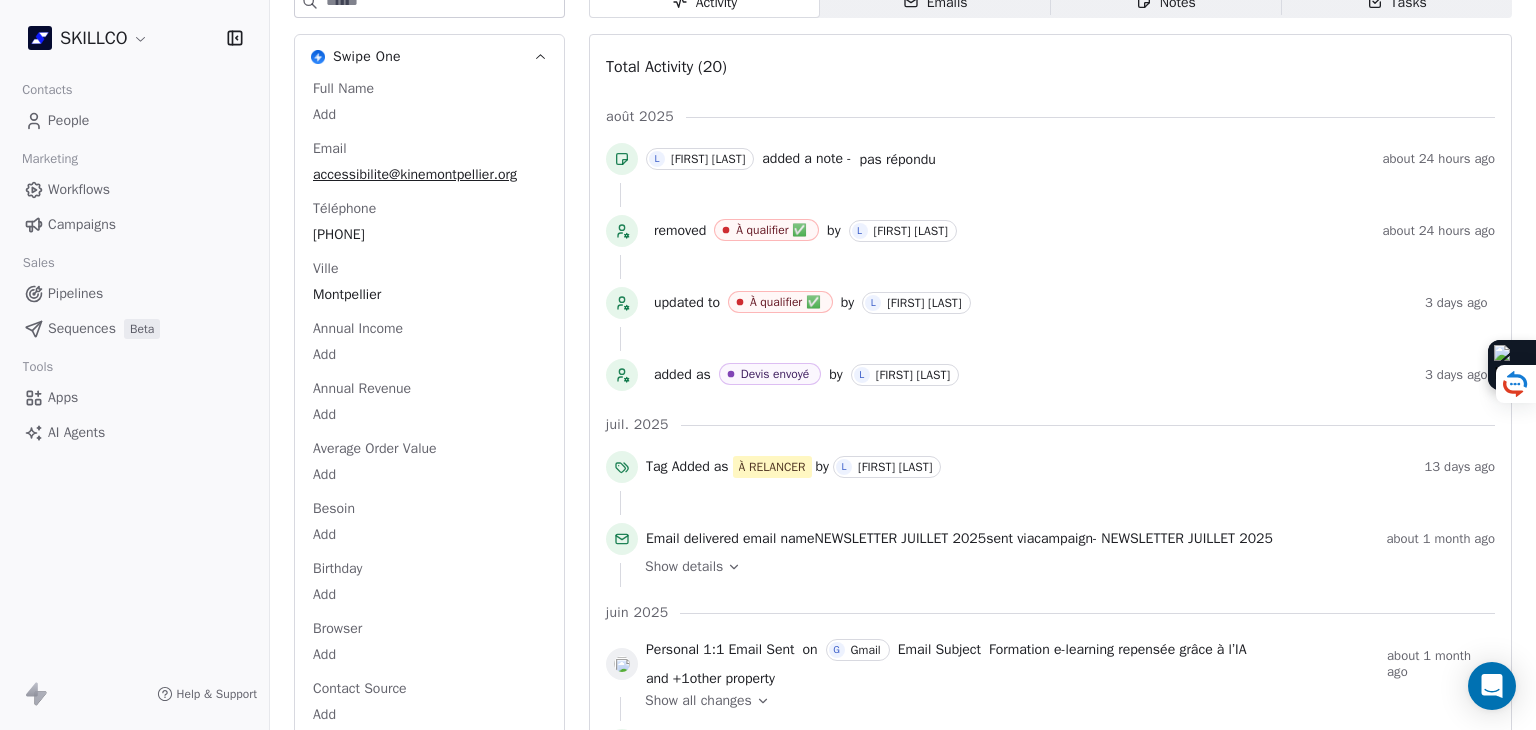 scroll, scrollTop: 0, scrollLeft: 0, axis: both 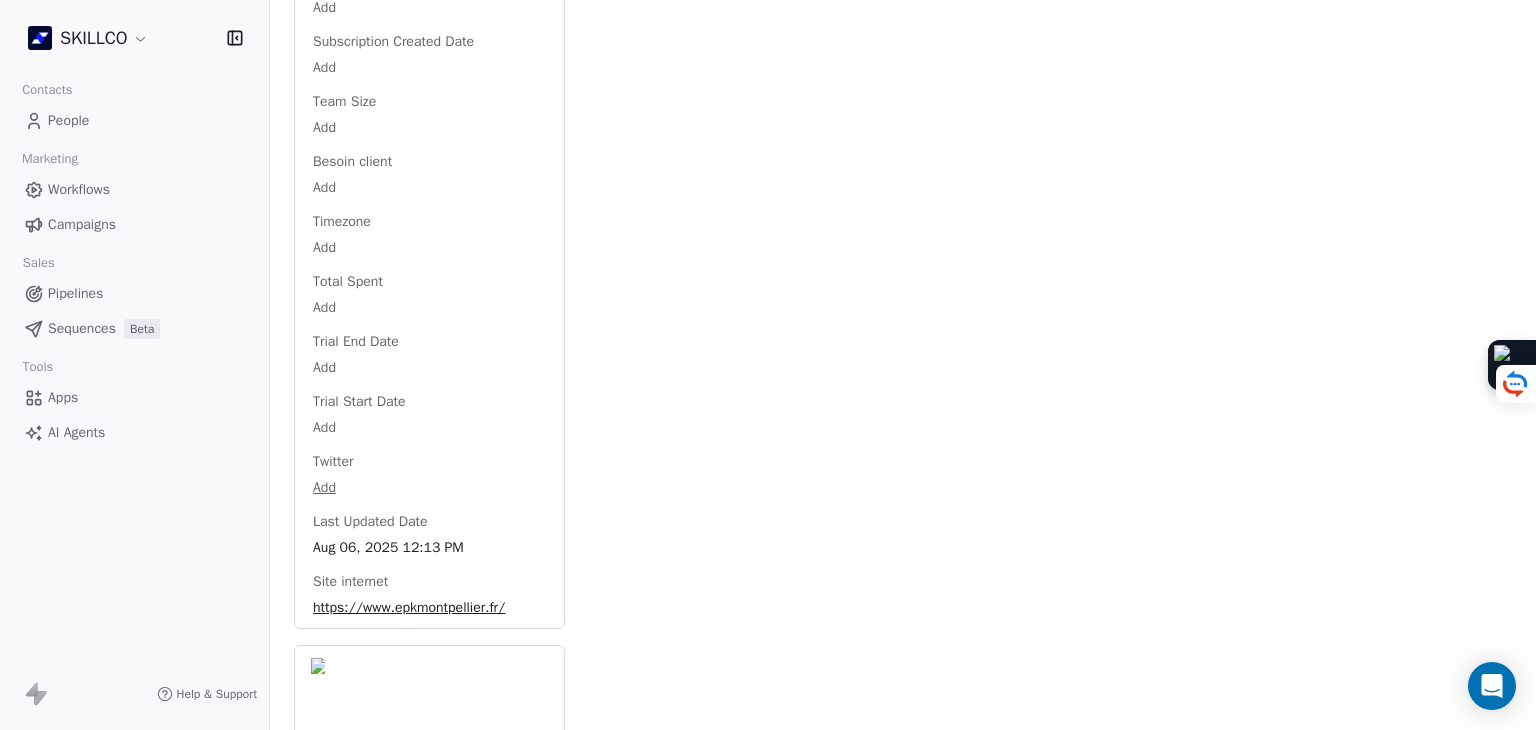 click on "https://www.epkmontpellier.fr/" at bounding box center (429, 608) 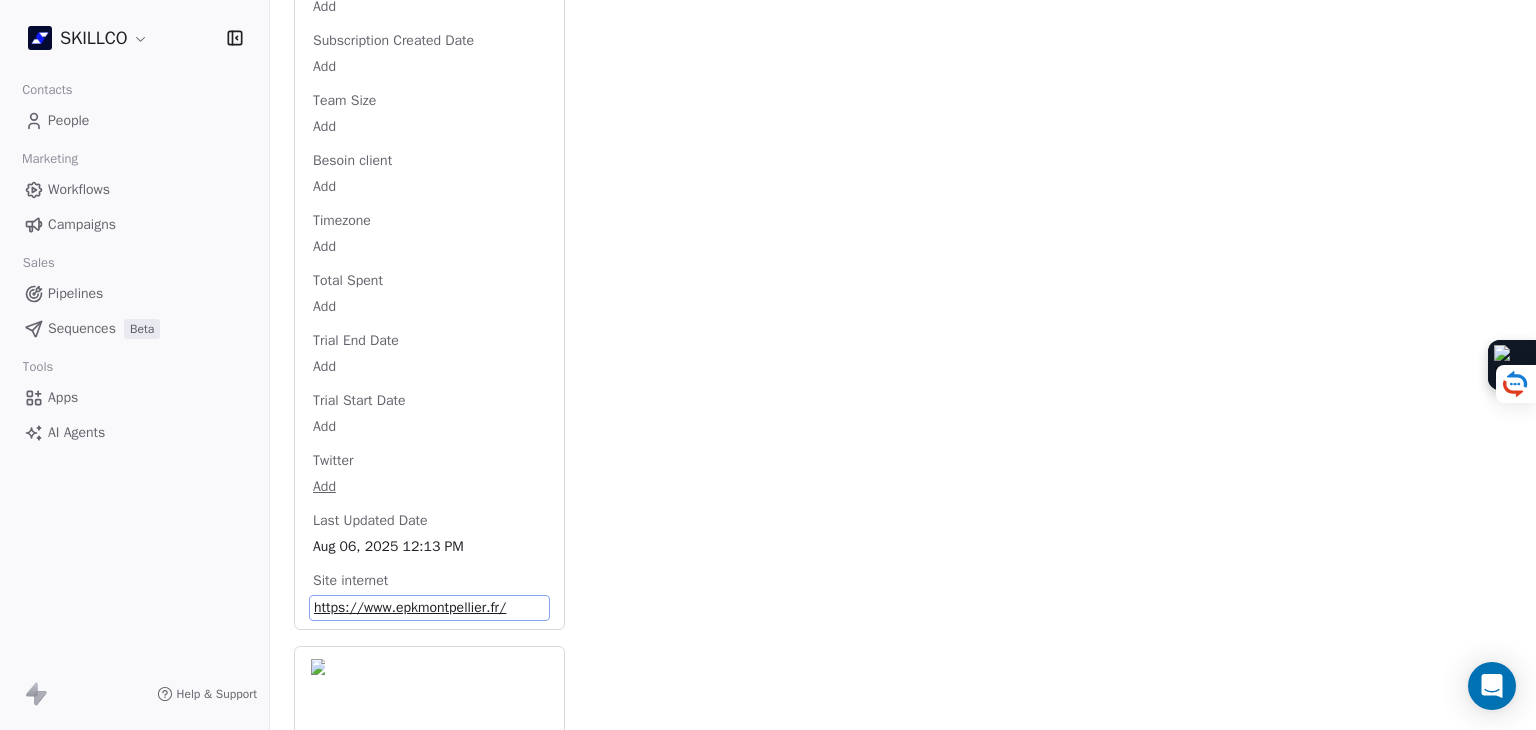 click on "https://www.epkmontpellier.fr/" at bounding box center [429, 608] 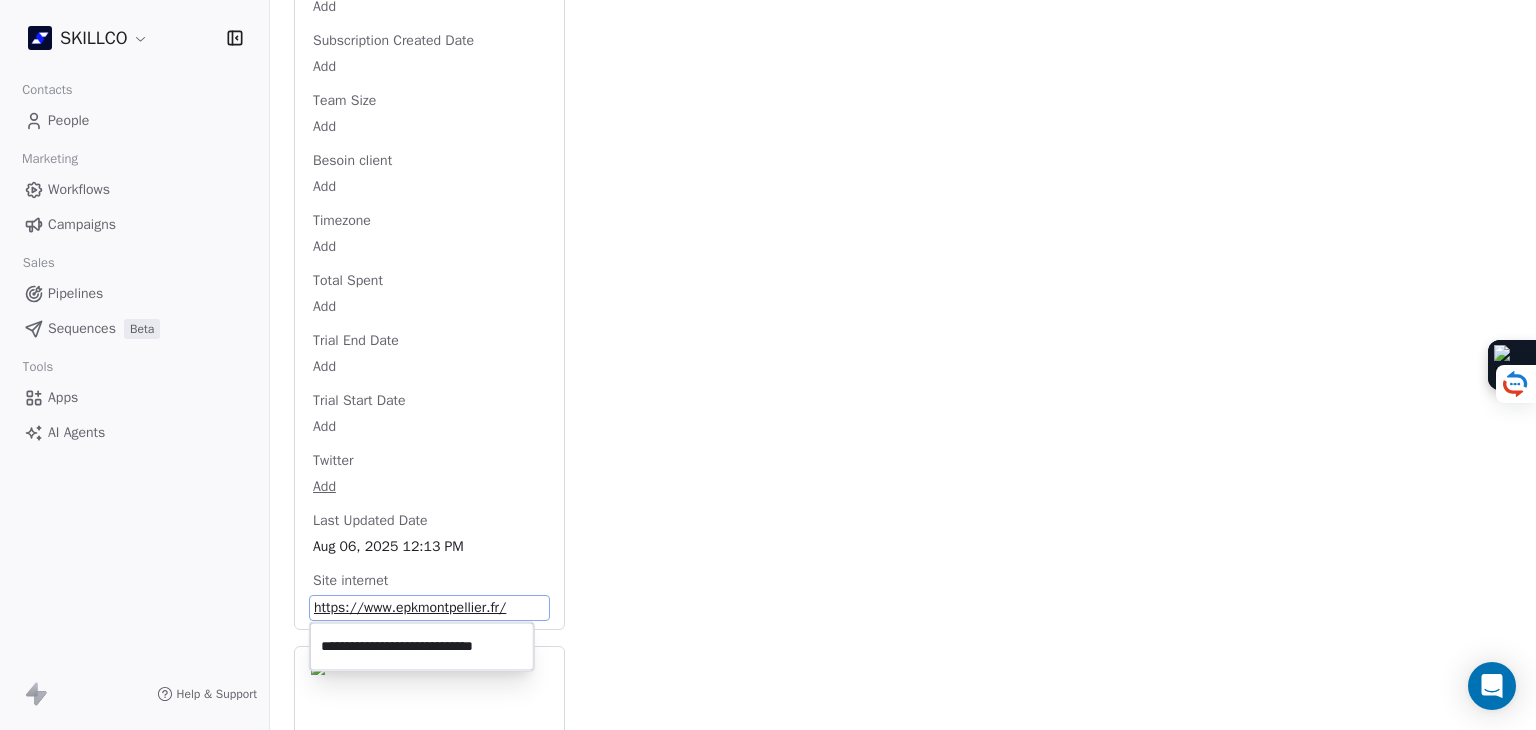 click on "**********" at bounding box center [422, 647] 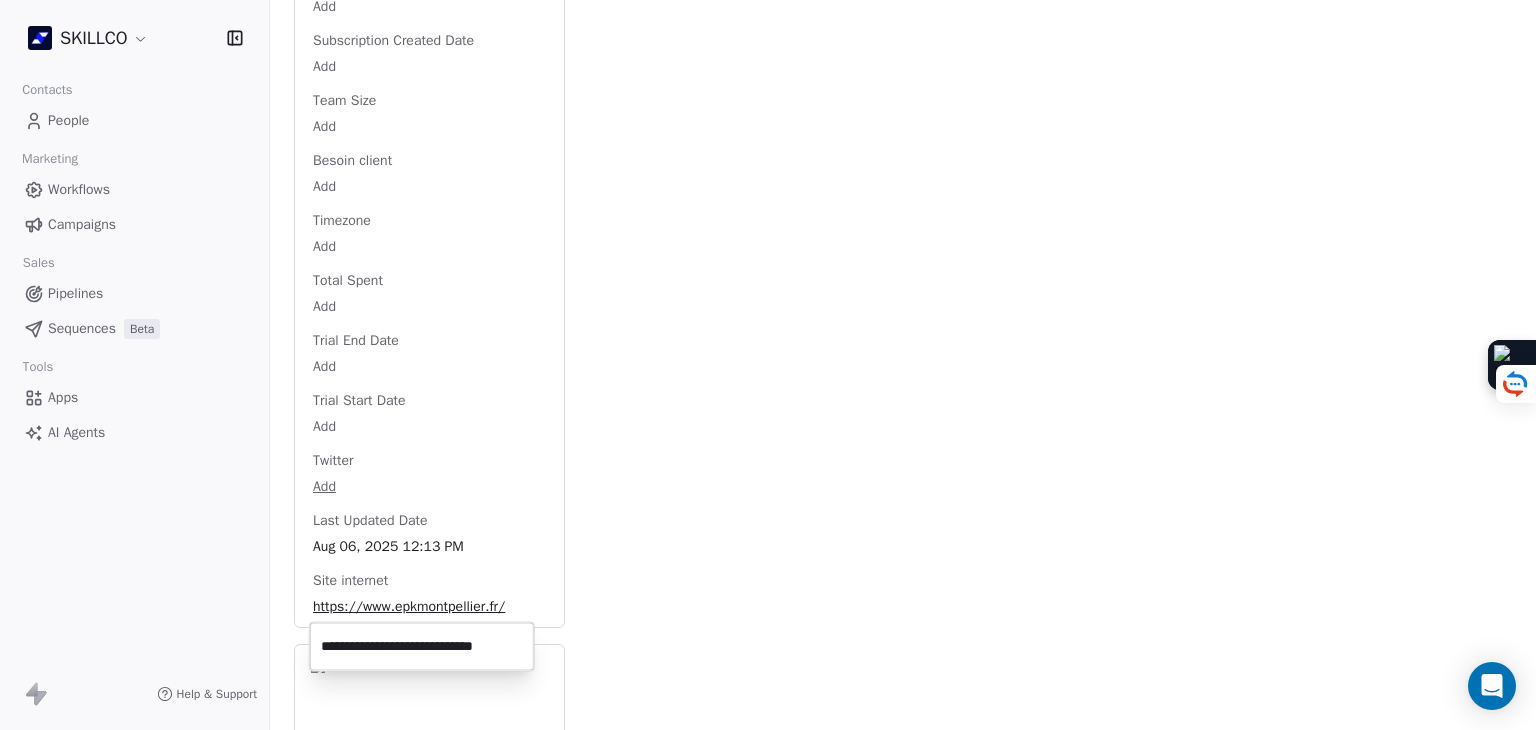 click on "SKILLCO Contacts People Marketing Workflows Campaigns Sales Pipelines Sequences Beta Tools Apps AI Agents Help & Support Back S accessibilite@kinemontpellier.org 2. LEAD OF MONTPELLIER PROSPECTION FORMATION IA À RELANCER  Add Tags Status:   Add Status Swipe One Full Name Add Email accessibilite@kinemontpellier.org Téléphone 33499232309 Ville Montpellier Annual Income Add Annual Revenue Add Average Order Value Add Besoin Add Birthday Add Browser Add Contact Source Add Pays Add Created Date May 28, 2025 03:36 PM Customer Lifetime Value Add Department Add Derniere page consulte Add Device Add Email Verification Status Valid Entreprise Epk Montpellier Facebook https://www.facebook.com/EPKMontpellier/ First Purchase Date Add Prénom Add Gender Add Poste Add Langue Add Last Abandoned Date Add Last Purchase Date Add Last Activity Date Add Nom Add LinkedIn Add Marketing Contact Status Add Email Marketing Consent Subscribed MRR Add Next Billing Date Add Notes Add Scoring 0/10 Add Occupation Add Orders Count Add" at bounding box center [768, 365] 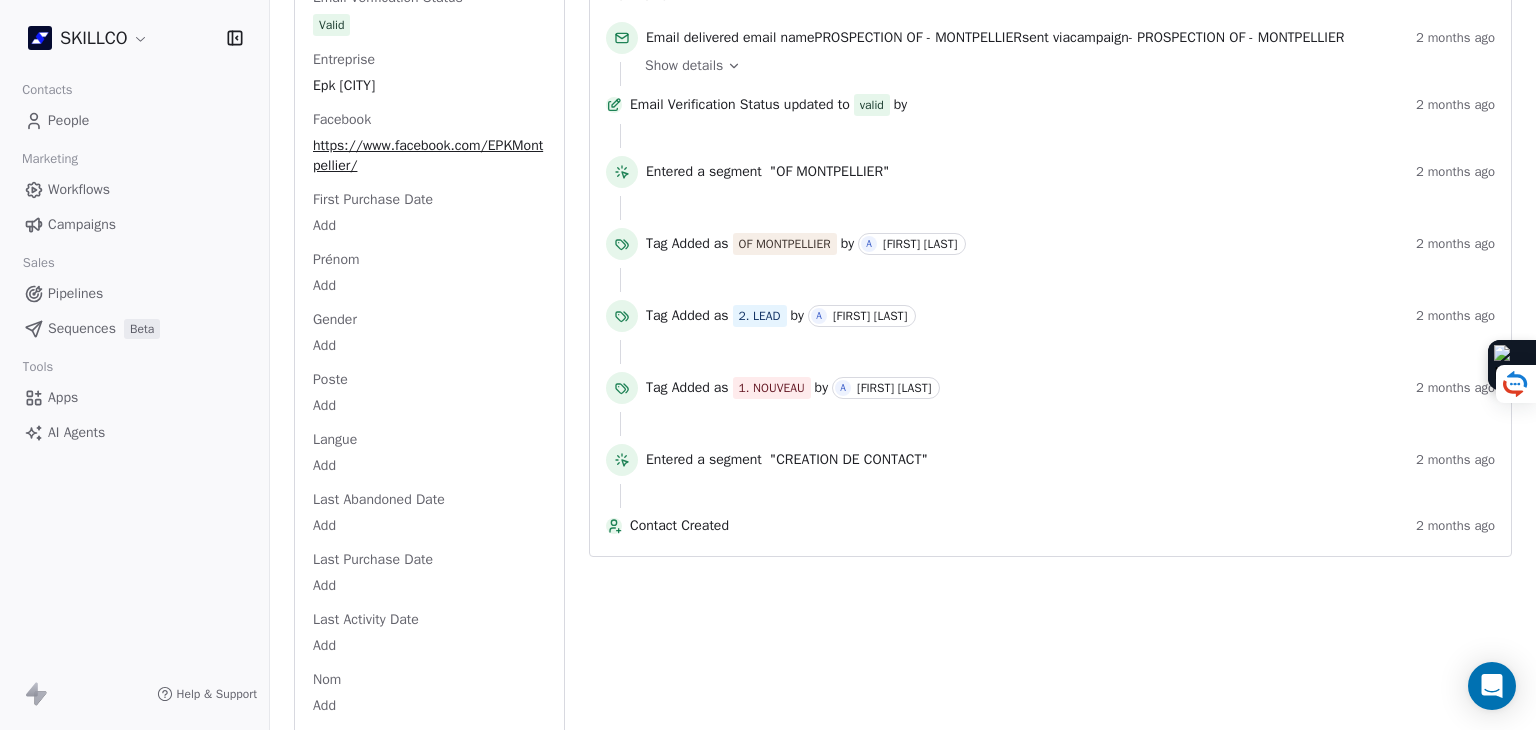 scroll, scrollTop: 1871, scrollLeft: 0, axis: vertical 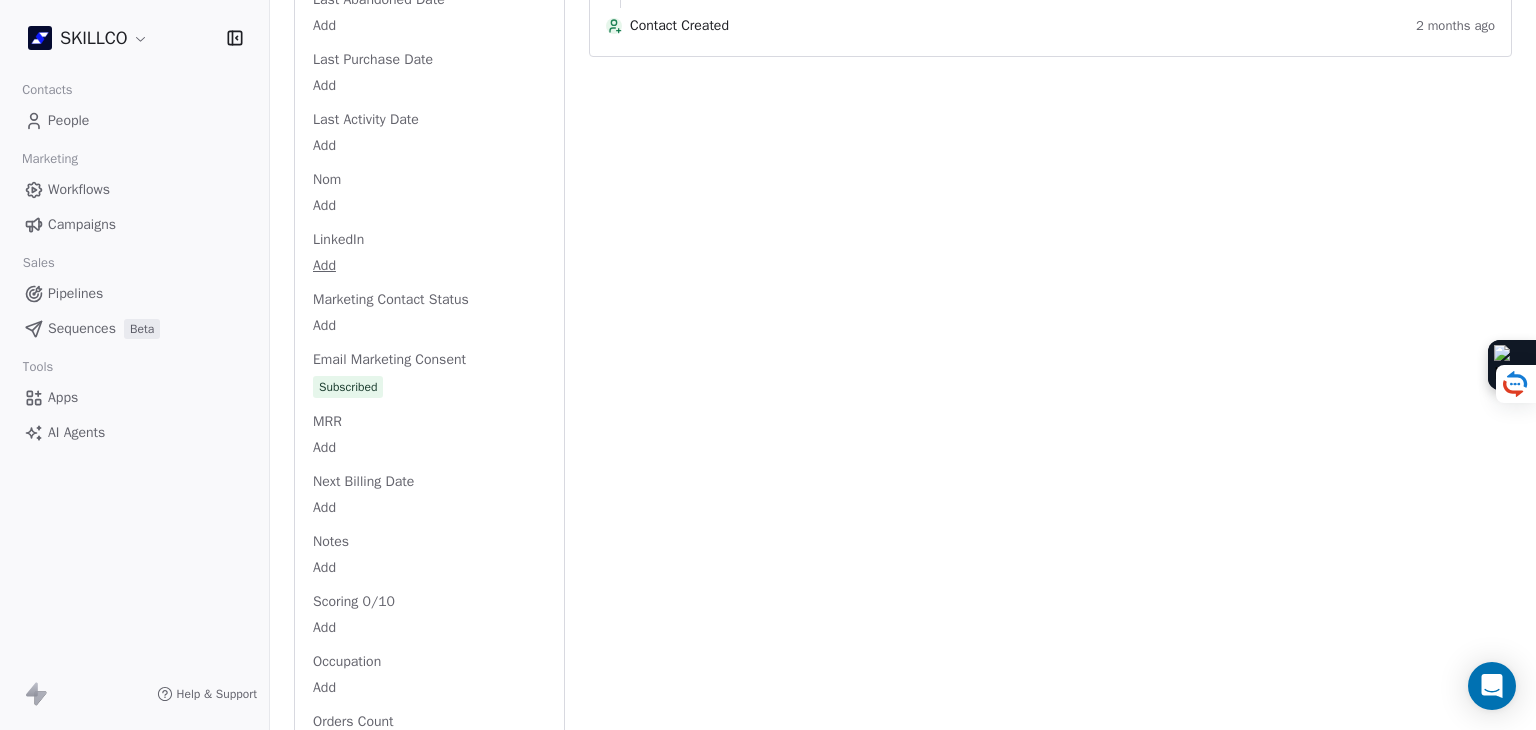 click on "SKILLCO Contacts People Marketing Workflows Campaigns Sales Pipelines Sequences Beta Tools Apps AI Agents Help & Support Back S accessibilite@kinemontpellier.org 2. LEAD OF MONTPELLIER PROSPECTION FORMATION IA À RELANCER  Add Tags Status:   Add Status Swipe One Full Name Add Email accessibilite@kinemontpellier.org Téléphone 33499232309 Ville Montpellier Annual Income Add Annual Revenue Add Average Order Value Add Besoin Add Birthday Add Browser Add Contact Source Add Pays Add Created Date May 28, 2025 03:36 PM Customer Lifetime Value Add Department Add Derniere page consulte Add Device Add Email Verification Status Valid Entreprise Epk Montpellier Facebook https://www.facebook.com/EPKMontpellier/ First Purchase Date Add Prénom Add Gender Add Poste Add Langue Add Last Abandoned Date Add Last Purchase Date Add Last Activity Date Add Nom Add LinkedIn Add Marketing Contact Status Add Email Marketing Consent Subscribed MRR Add Next Billing Date Add Notes Add Scoring 0/10 Add Occupation Add Orders Count Add" at bounding box center (768, 365) 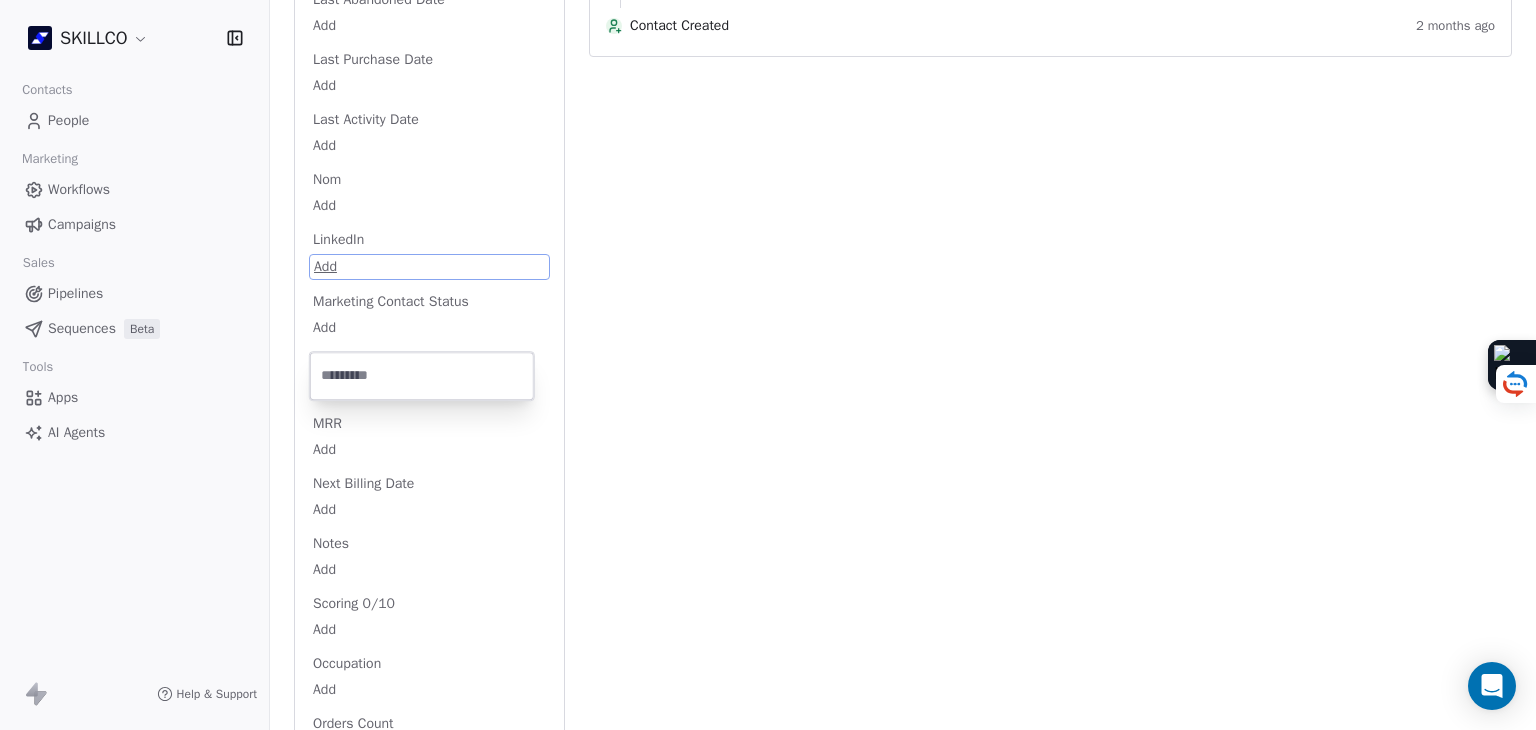 scroll, scrollTop: 1800, scrollLeft: 0, axis: vertical 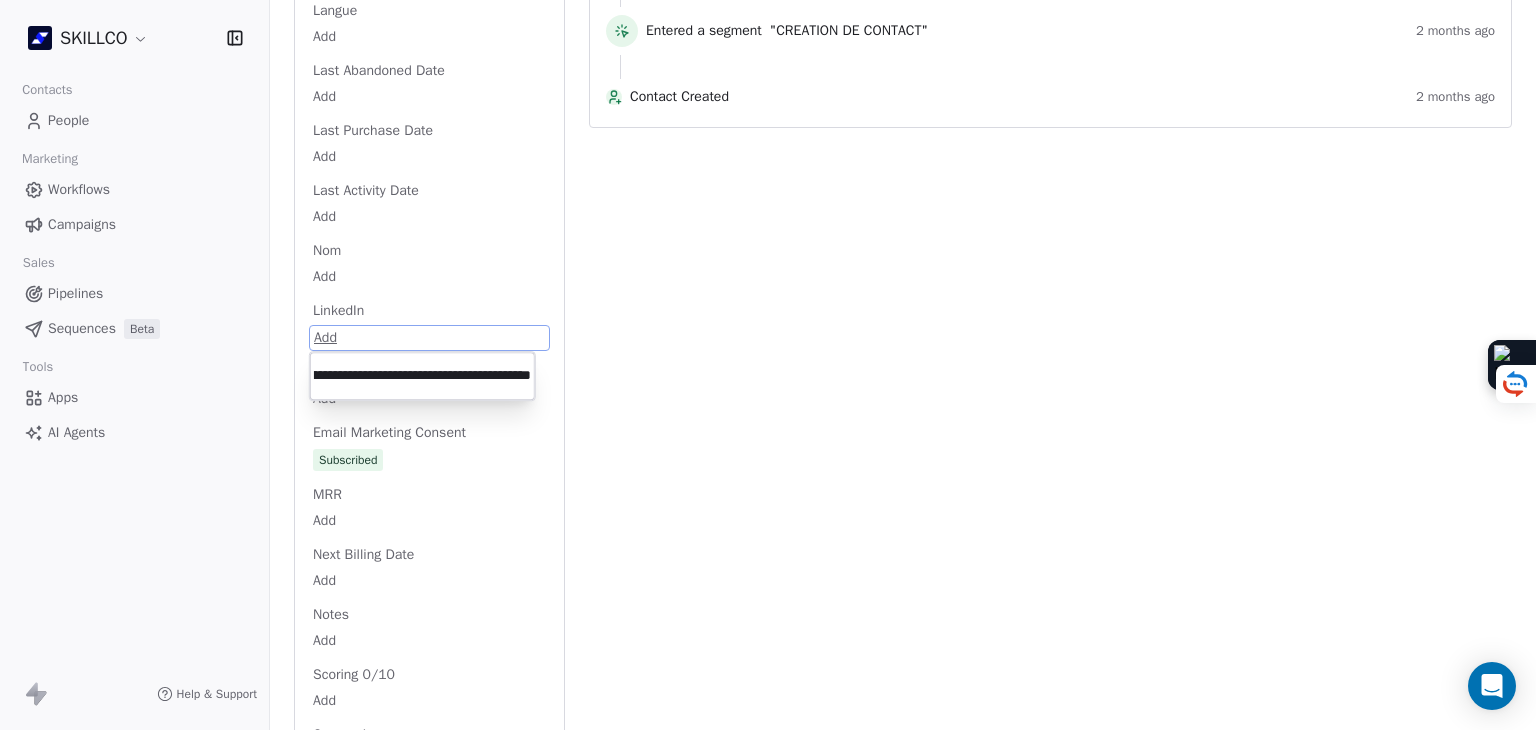 type on "**********" 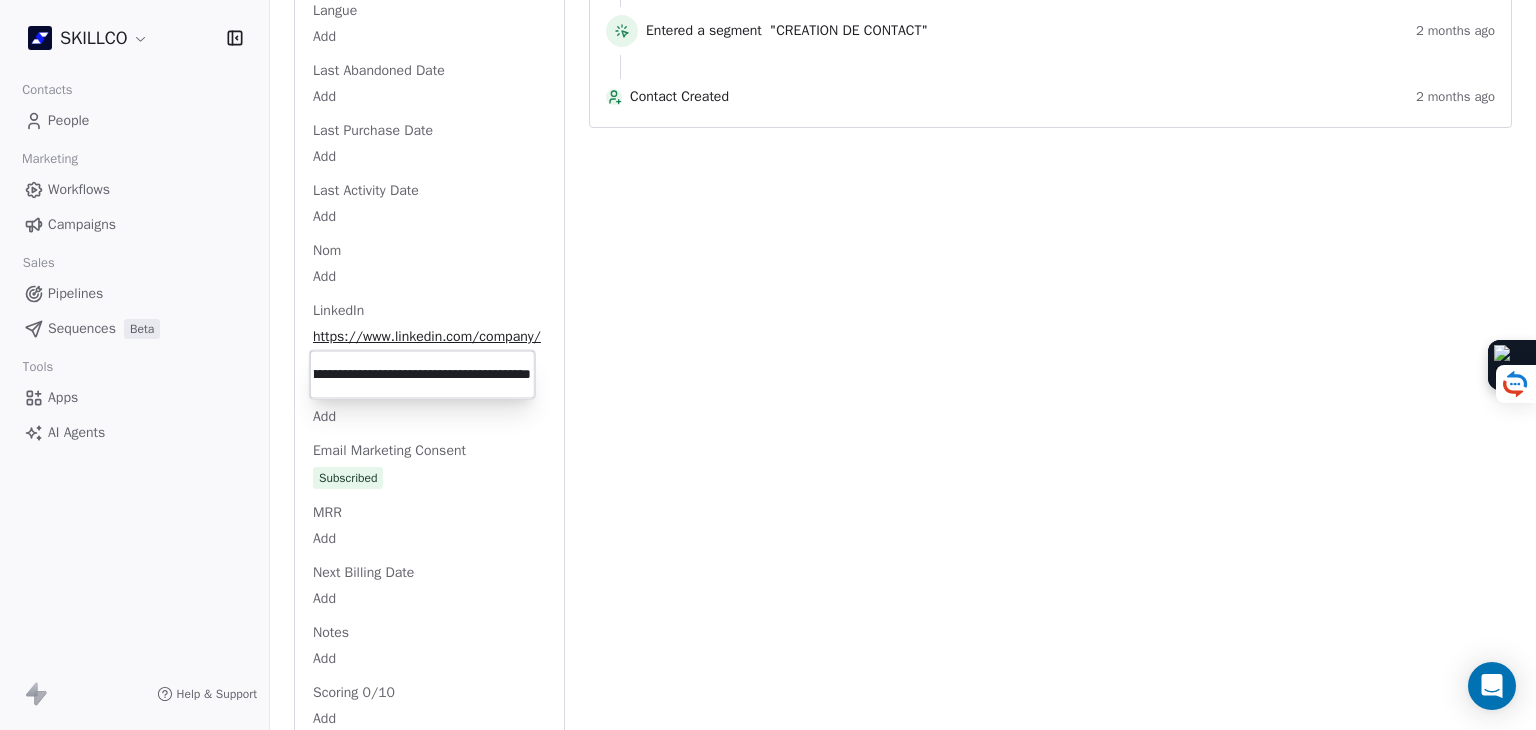 scroll, scrollTop: 0, scrollLeft: 0, axis: both 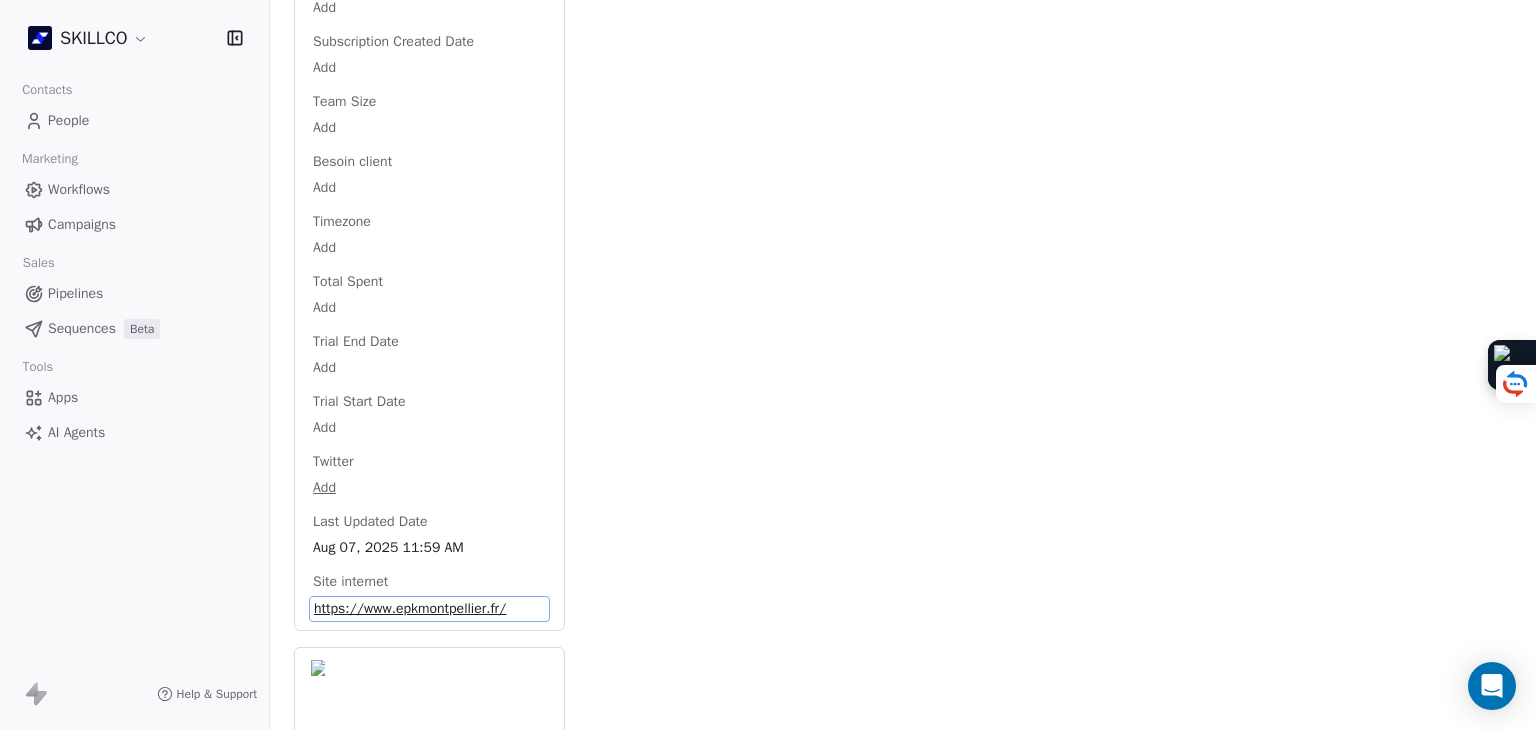 click on "https://www.epkmontpellier.fr/" at bounding box center (429, 609) 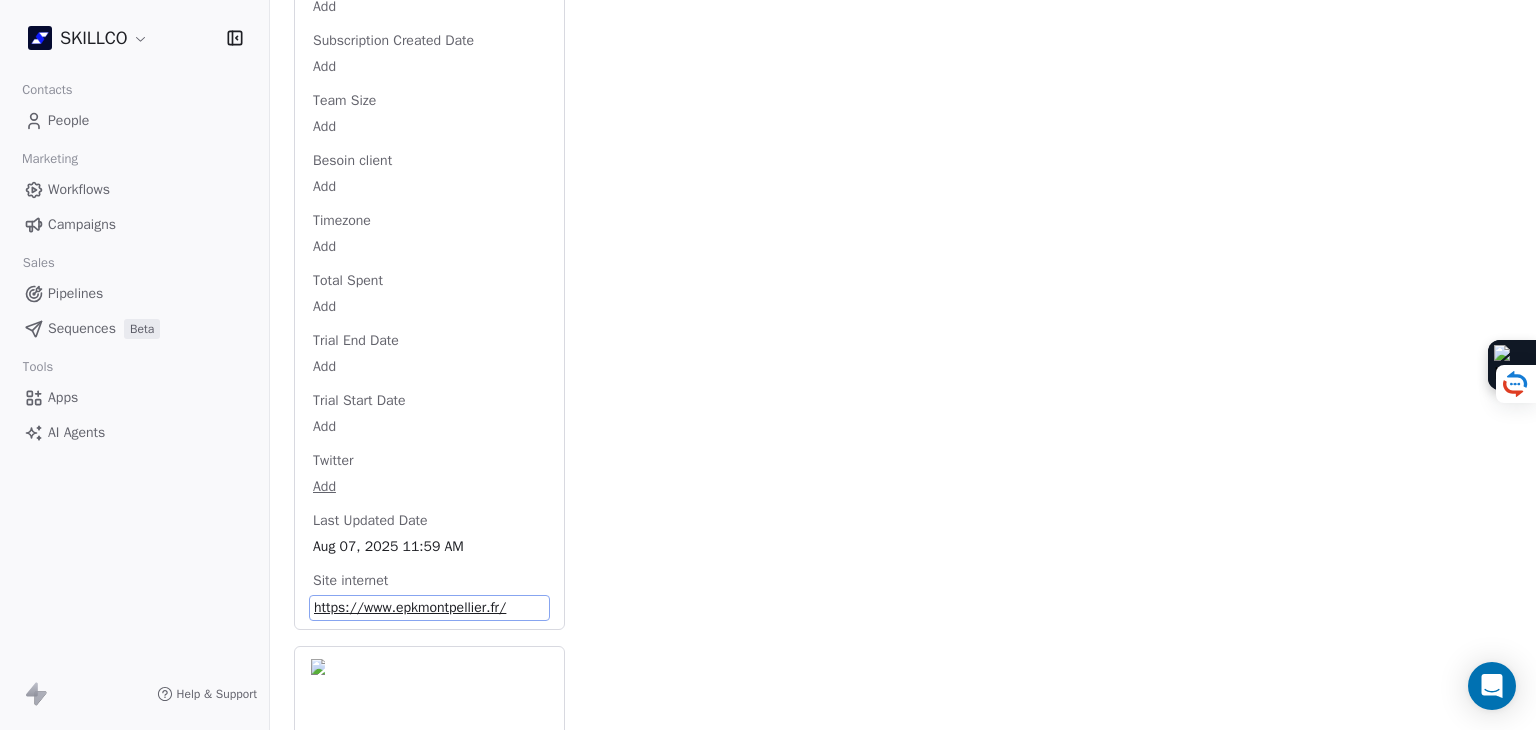 click on "https://www.epkmontpellier.fr/" at bounding box center [429, 608] 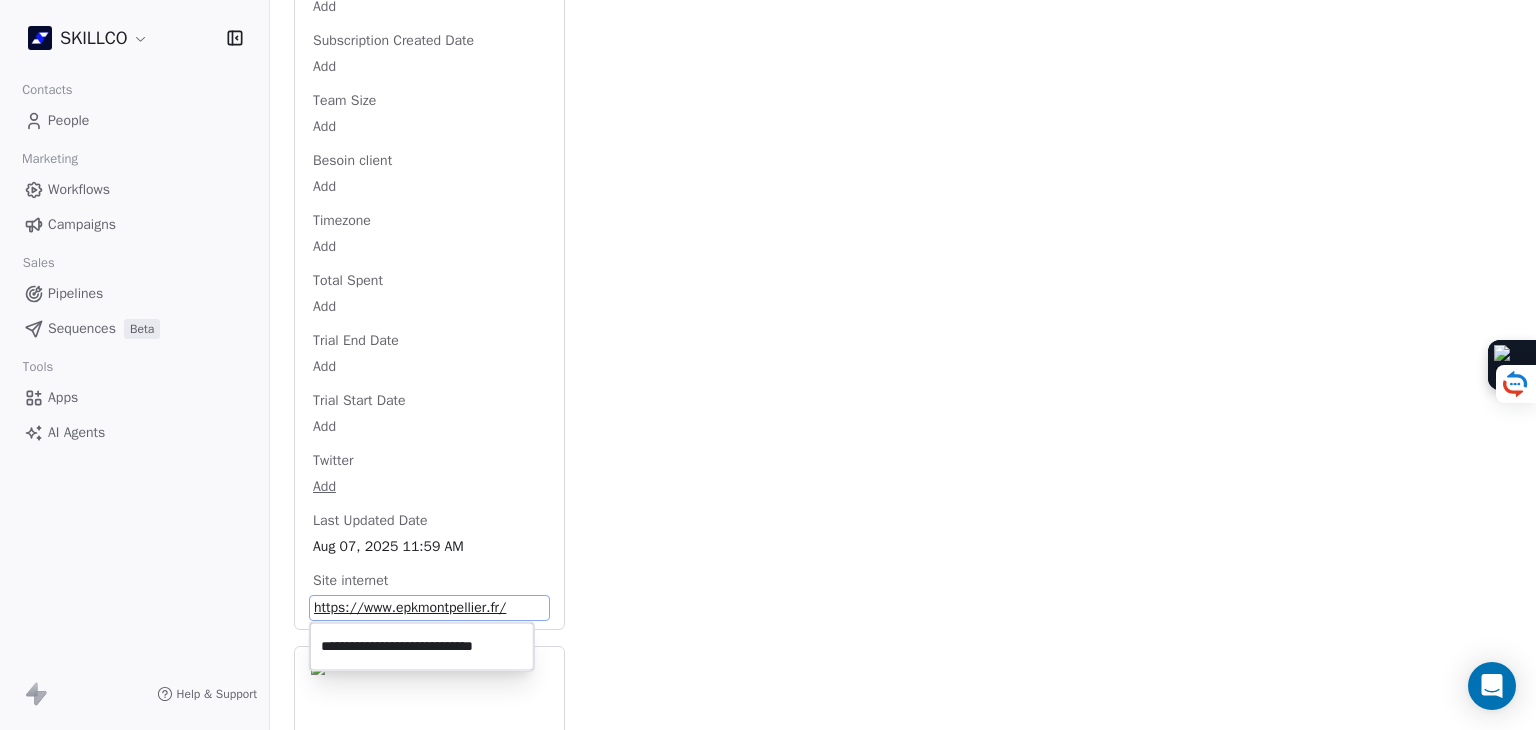 click on "**********" at bounding box center (422, 647) 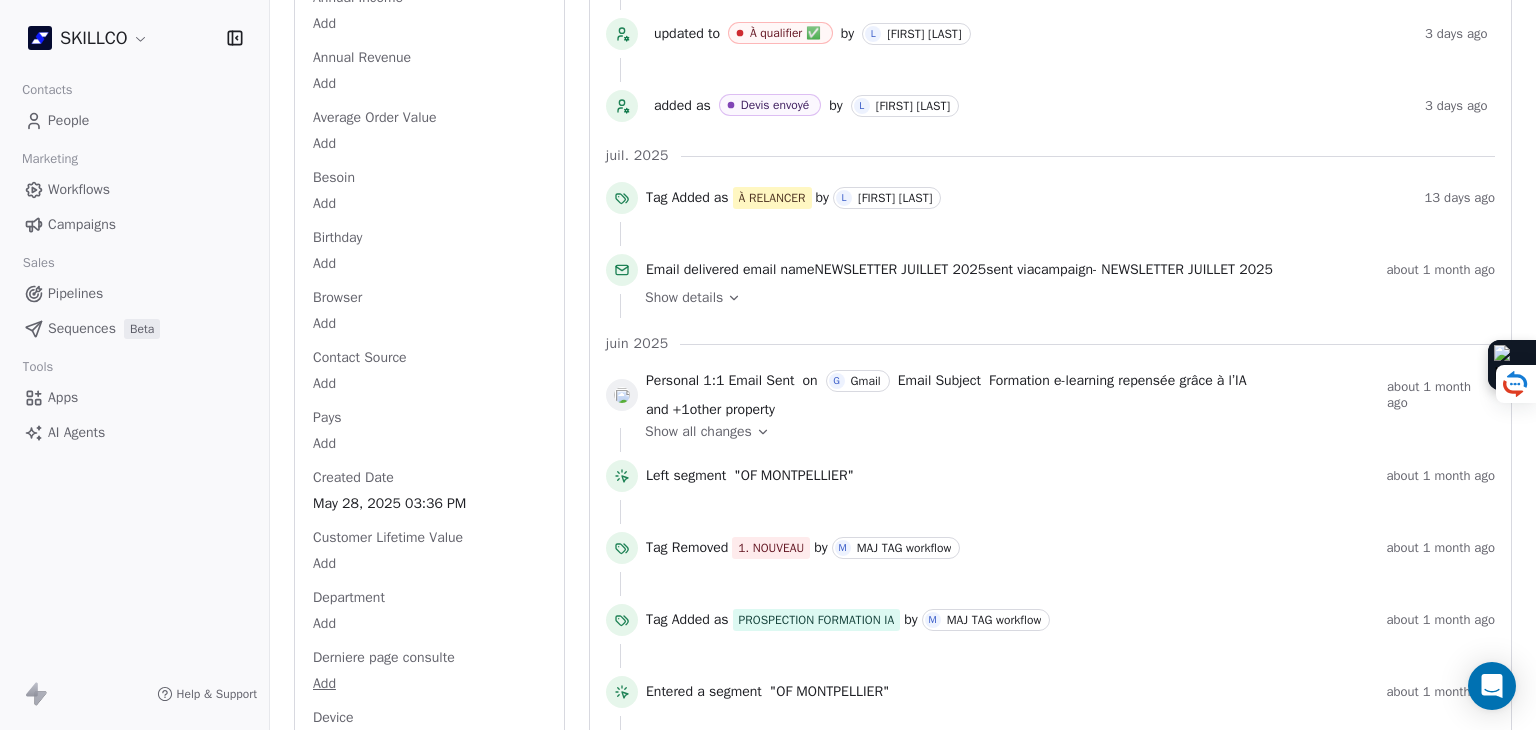 scroll, scrollTop: 191, scrollLeft: 0, axis: vertical 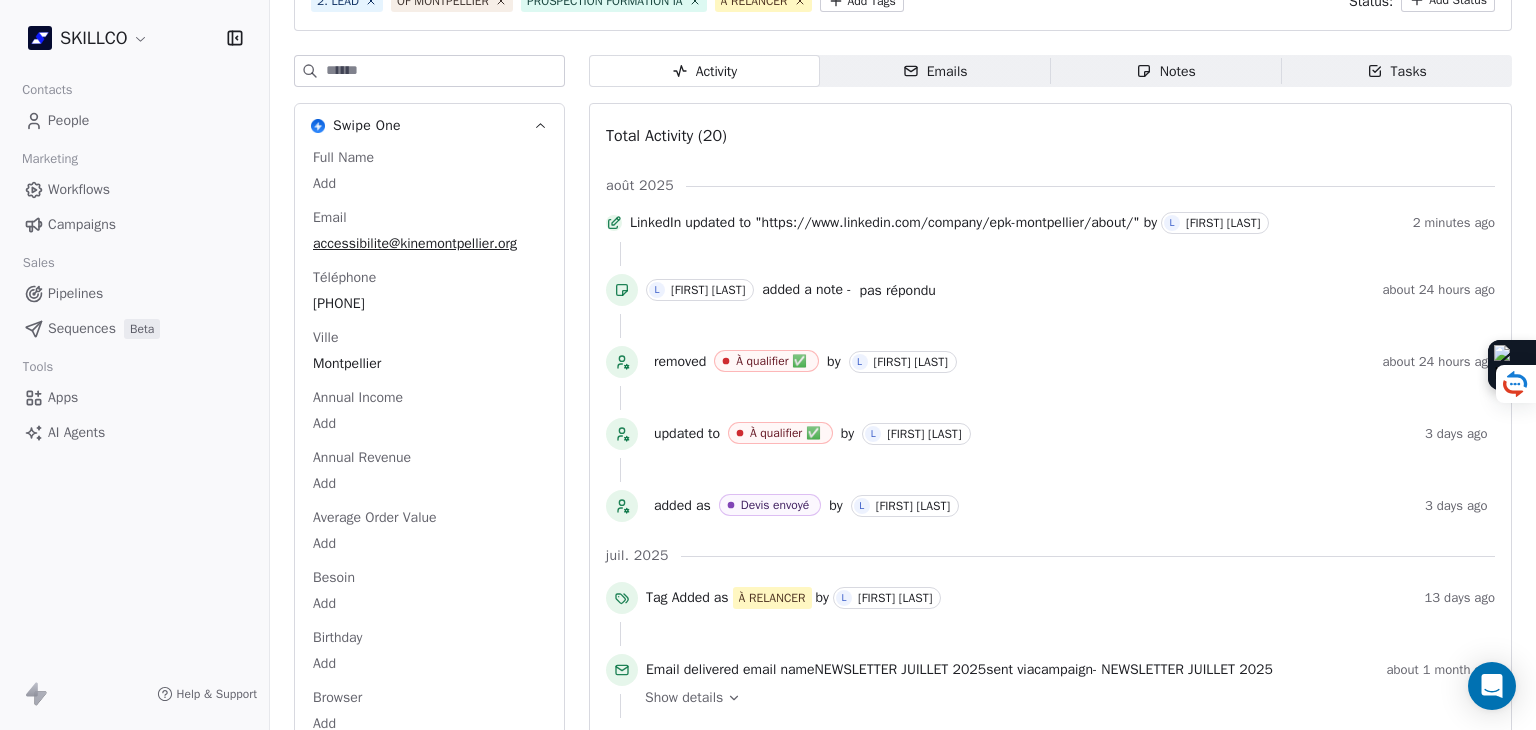 click on "SKILLCO Contacts People Marketing Workflows Campaigns Sales Pipelines Sequences Beta Tools Apps AI Agents Help & Support Back S accessibilite@kinemontpellier.org 2. LEAD OF MONTPELLIER PROSPECTION FORMATION IA À RELANCER  Add Tags Status:   Add Status Swipe One Full Name Add Email accessibilite@kinemontpellier.org Téléphone 33499232309 Ville Montpellier Annual Income Add Annual Revenue Add Average Order Value Add Besoin Add Birthday Add Browser Add Contact Source Add Pays Add Created Date May 28, 2025 03:36 PM Customer Lifetime Value Add Department Add Derniere page consulte Add Device Add Email Verification Status Valid Entreprise Epk Montpellier Facebook https://www.facebook.com/EPKMontpellier/ First Purchase Date Add Prénom Add Gender Add Poste Add Langue Add Last Abandoned Date Add Last Purchase Date Add Last Activity Date Add Nom Add LinkedIn https://www.linkedin.com/company/epk-montpellier/about/ Marketing Contact Status Add Email Marketing Consent Subscribed MRR Add Next Billing Date Add Notes" at bounding box center (768, 365) 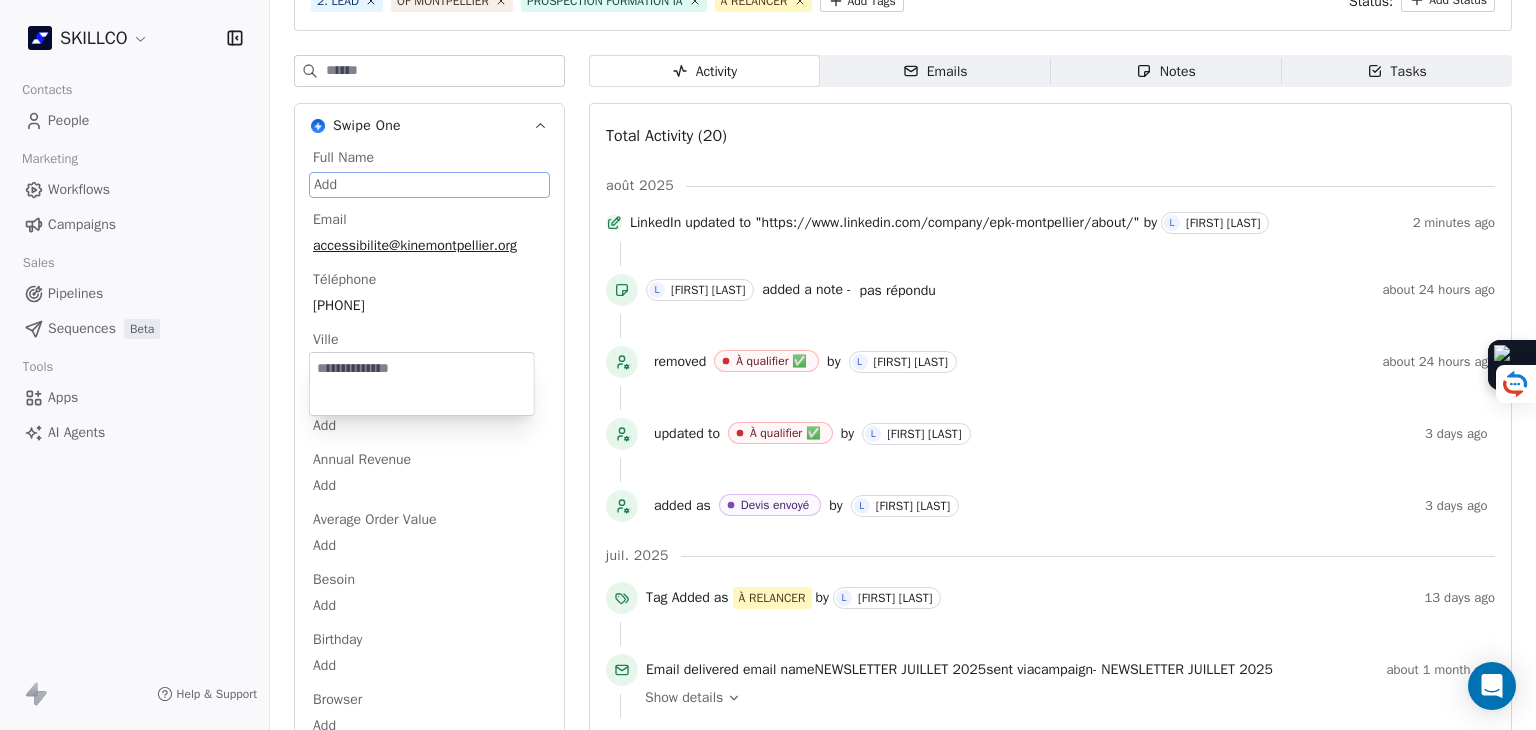 scroll, scrollTop: 38, scrollLeft: 0, axis: vertical 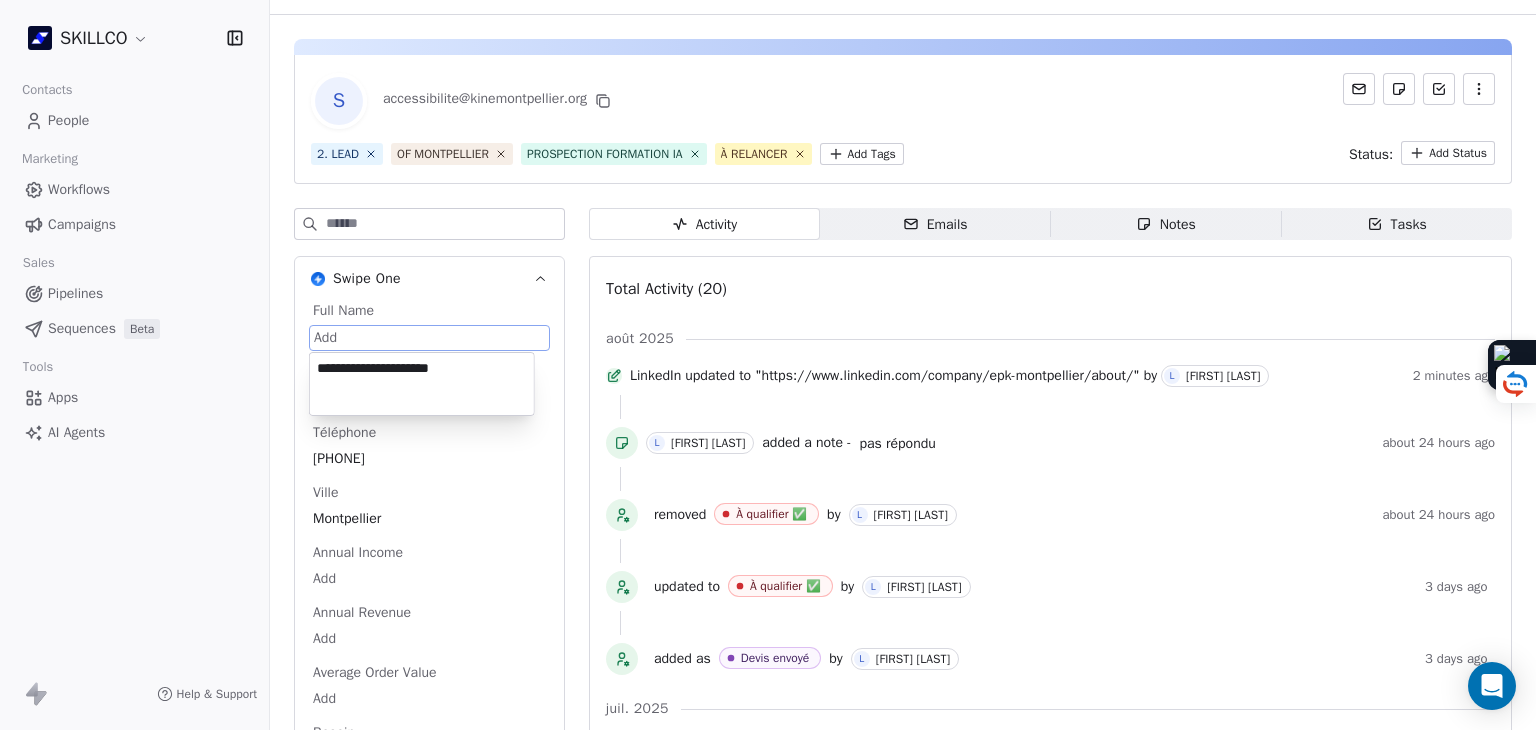 type on "**********" 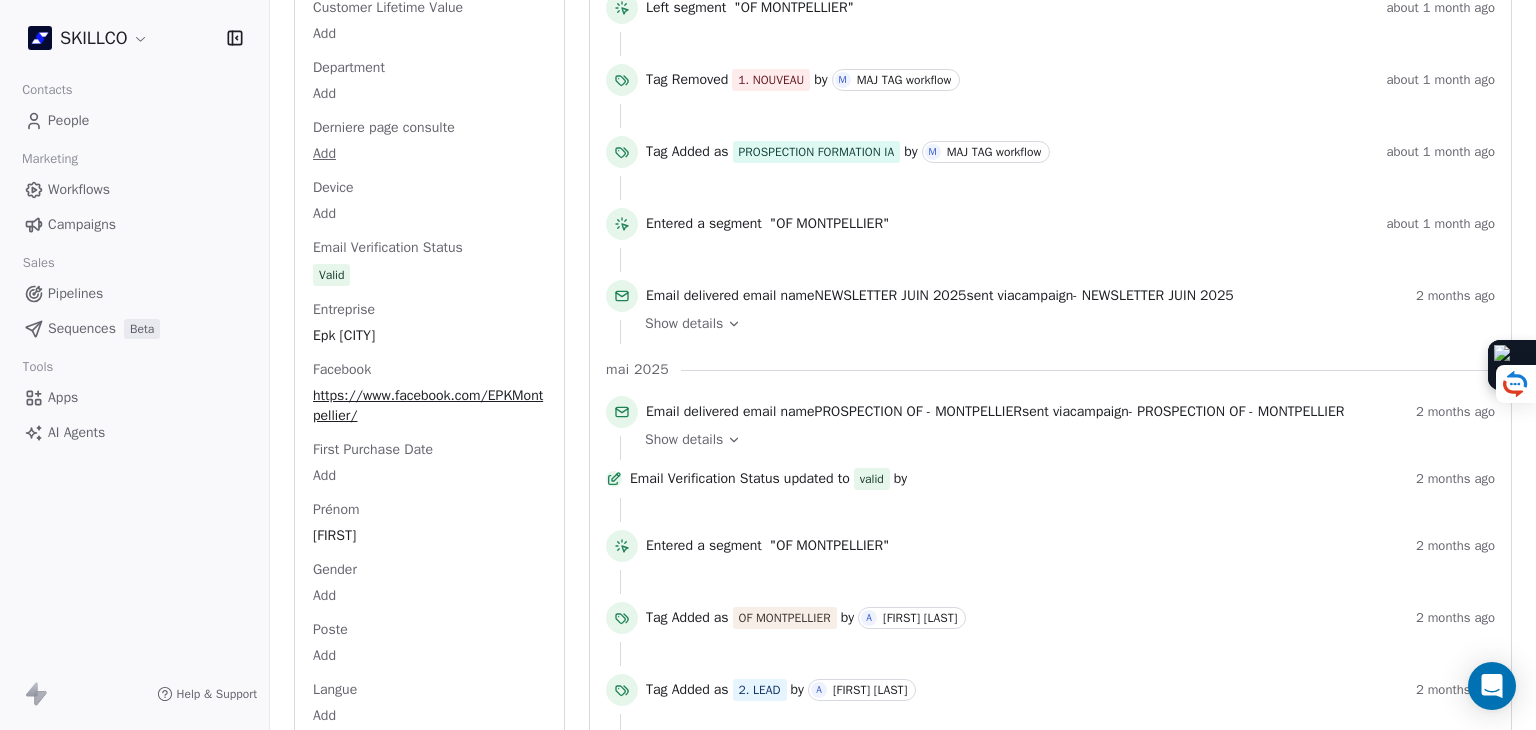 scroll, scrollTop: 1221, scrollLeft: 0, axis: vertical 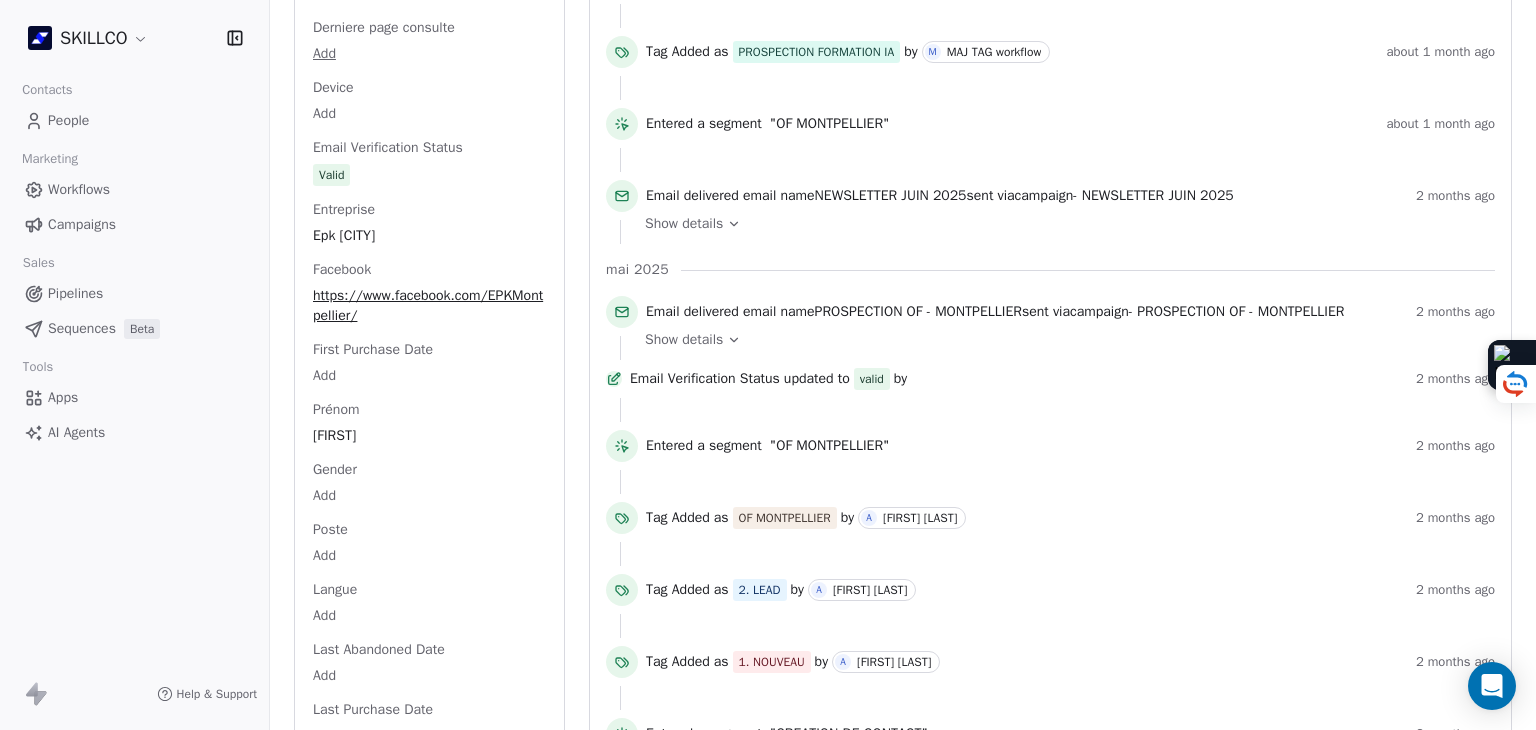 click on "Poste" at bounding box center (330, 530) 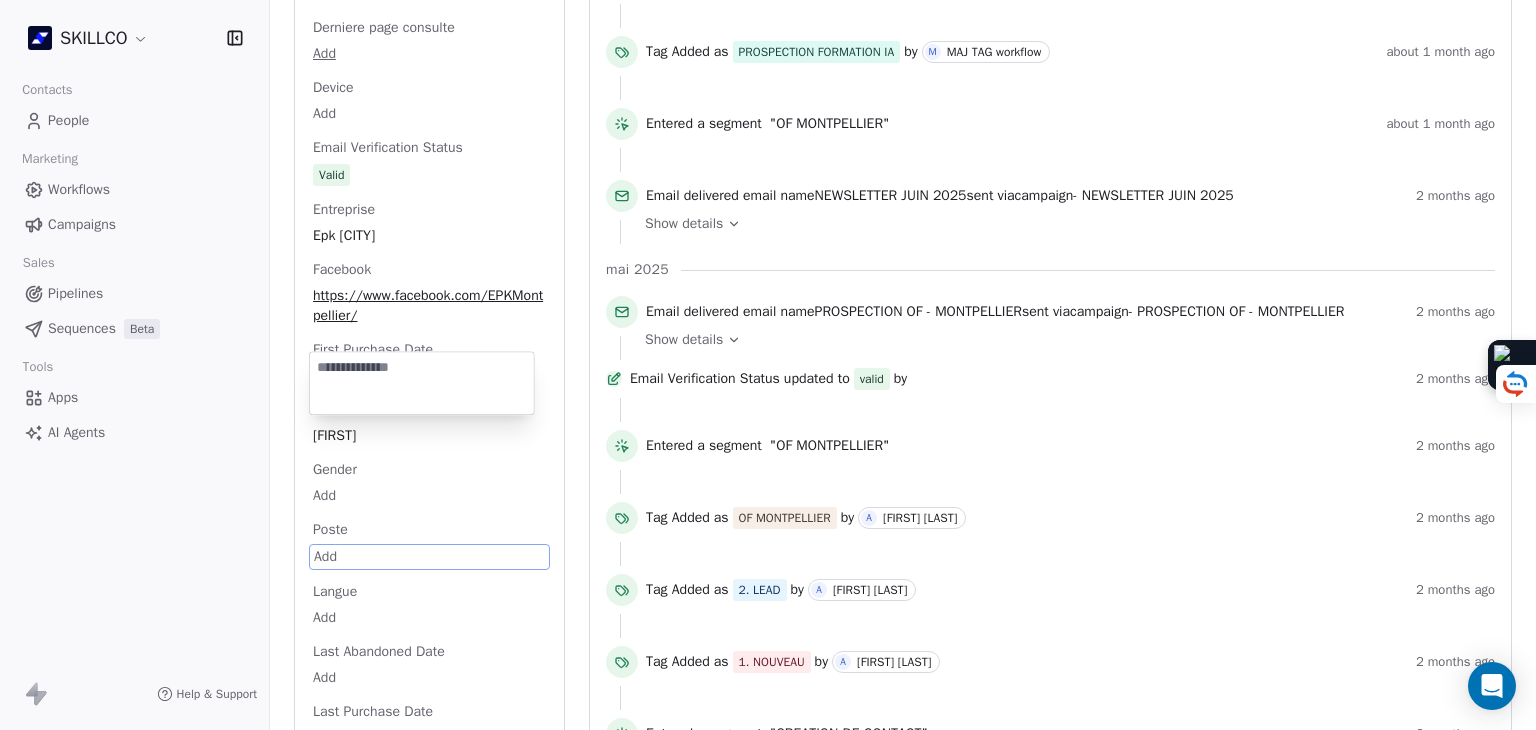 scroll, scrollTop: 1440, scrollLeft: 0, axis: vertical 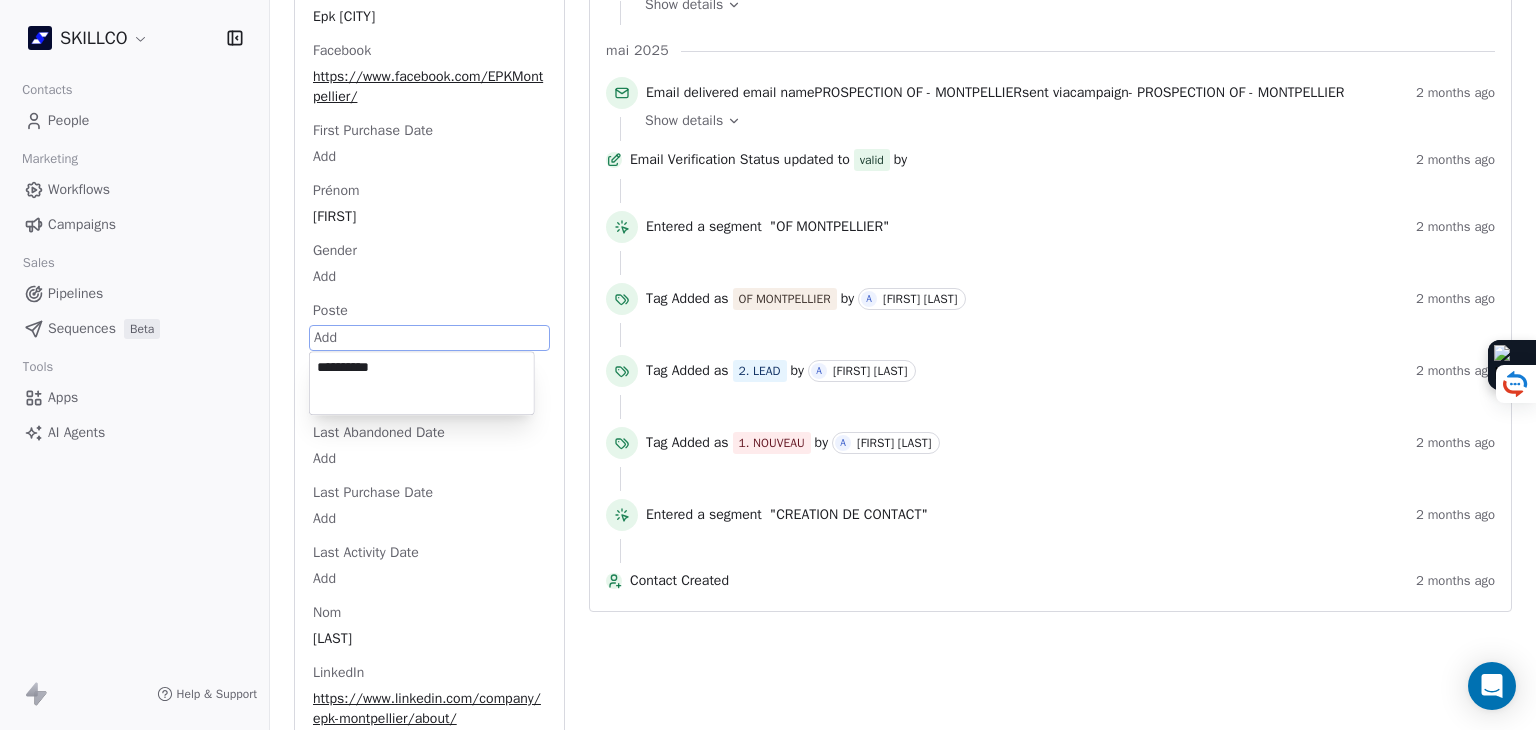 type on "**********" 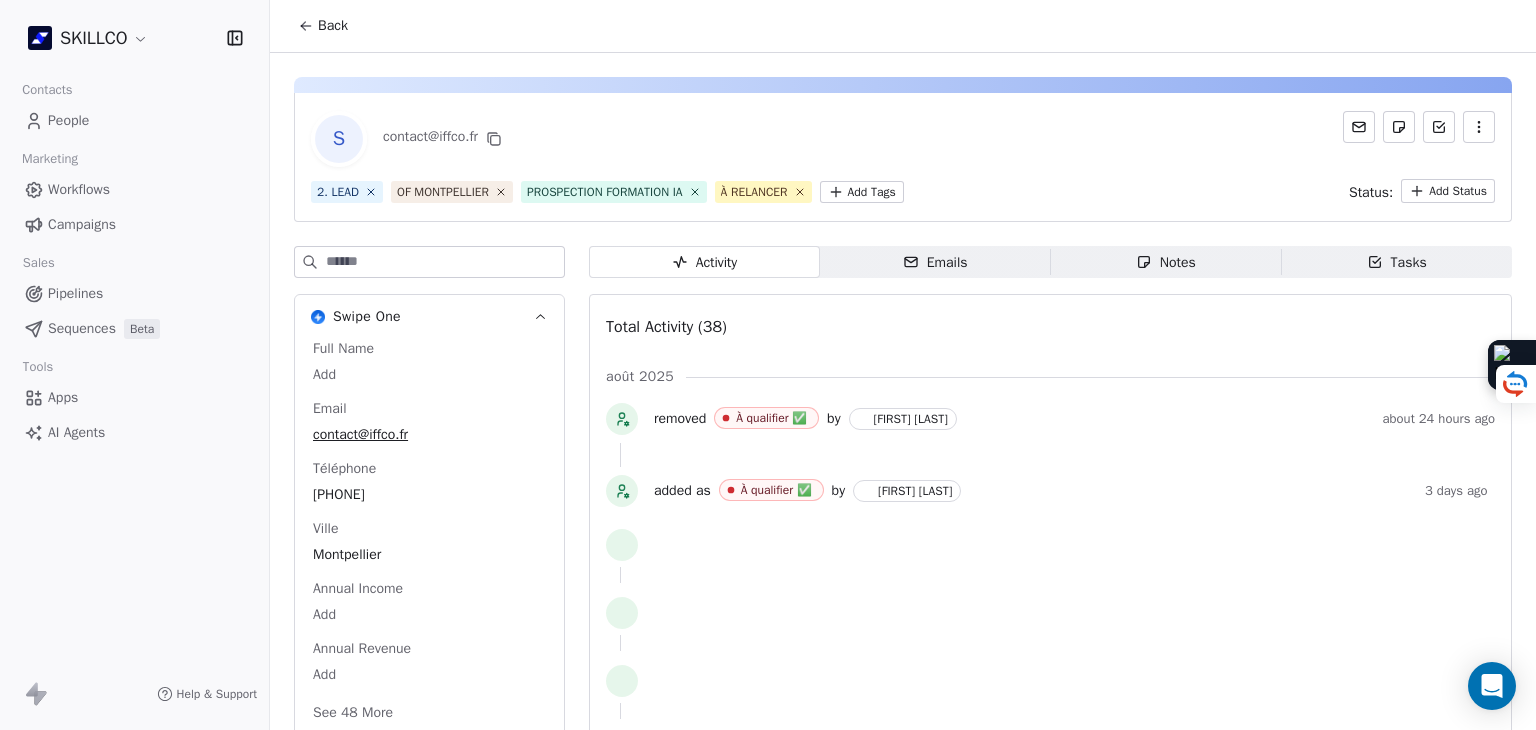 scroll, scrollTop: 0, scrollLeft: 0, axis: both 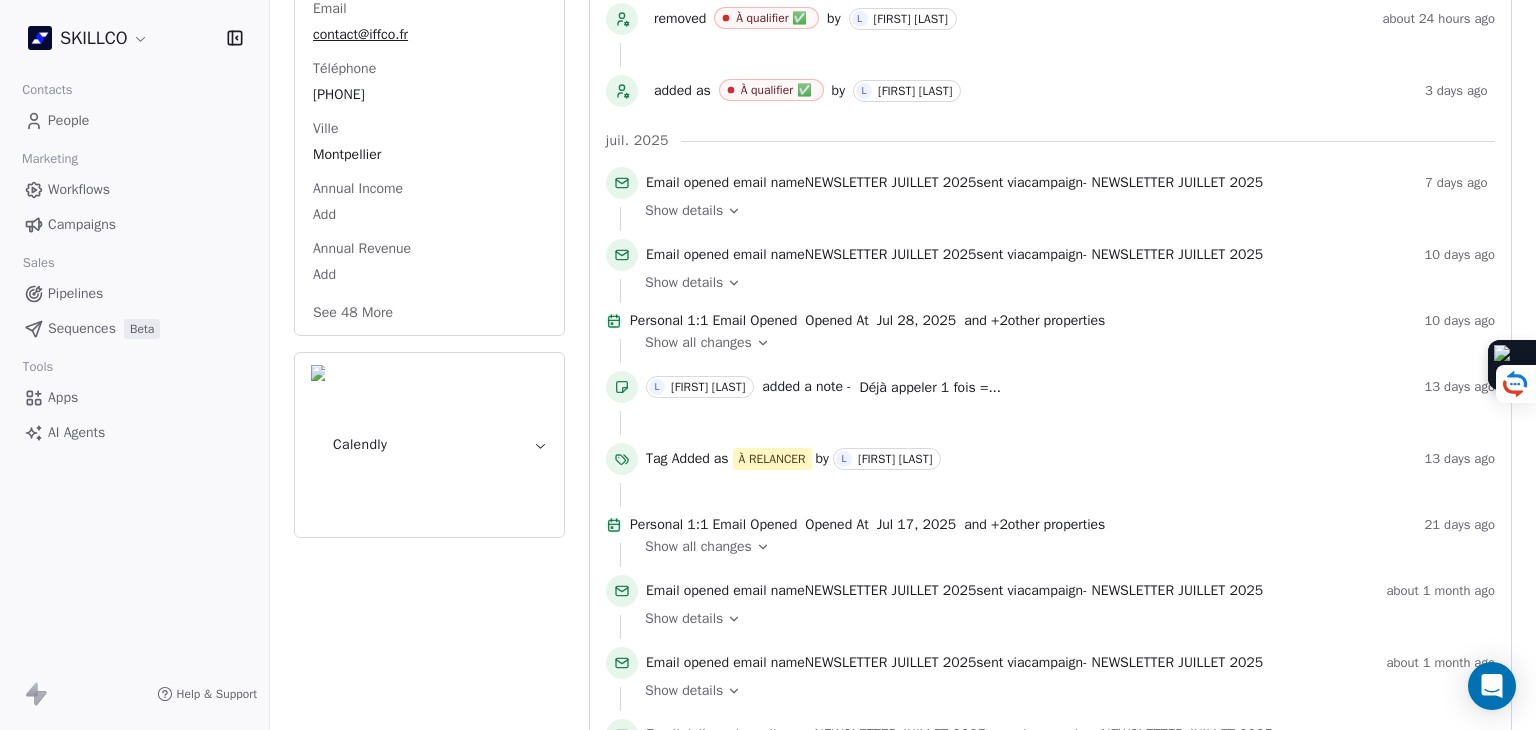 click on "See   48   More" at bounding box center (353, 313) 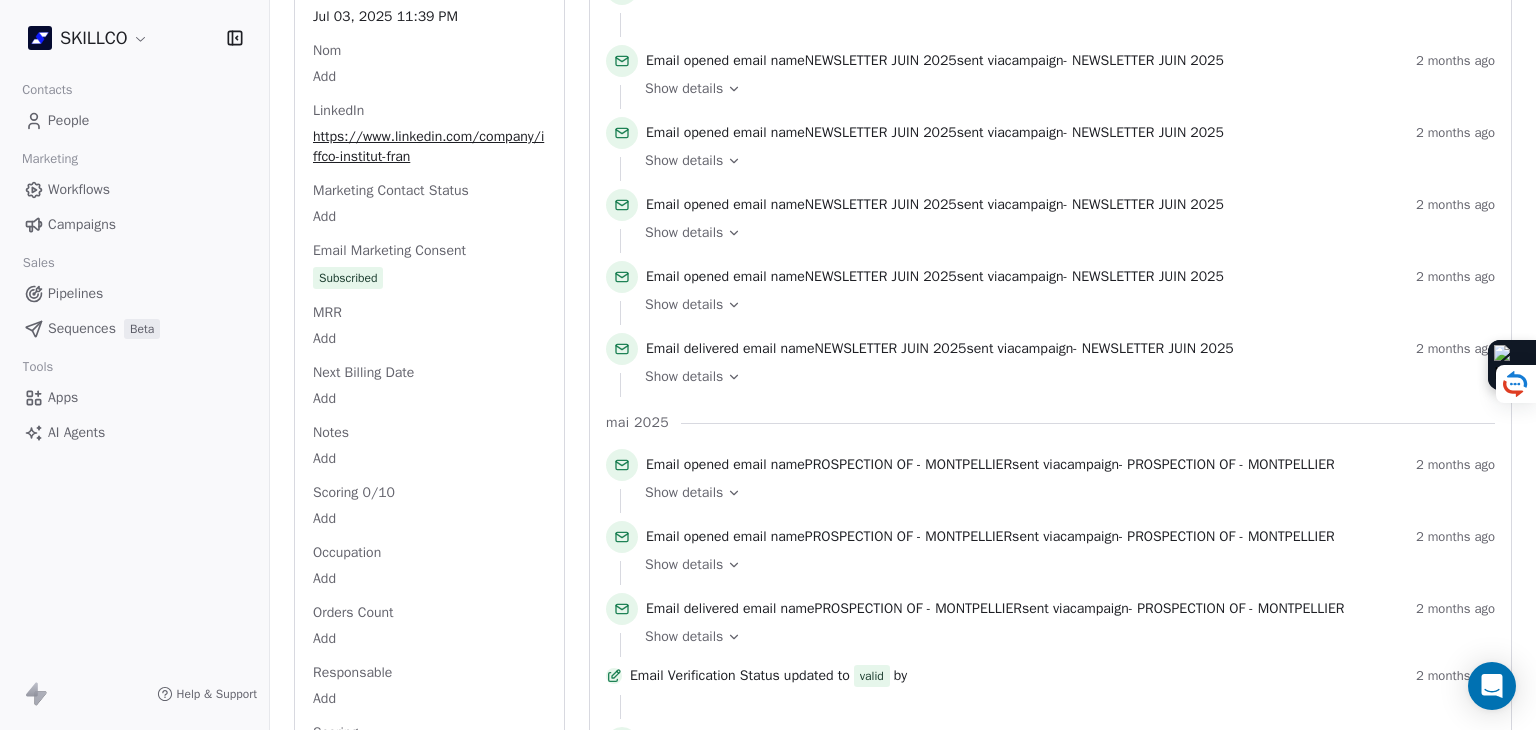 click on "Full Name Add Email contact@[EXAMPLE].com Téléphone [PHONE] Ville [CITY] Annual Income Add Annual Revenue Add Average Order Value Add Besoin Add Birthday Add Browser Add Contact Source Add Pays Add Created Date [DATE] [TIME] Customer Lifetime Value Add Department Add Derniere page consulte Add Device Add Email Verification Status Valid Entreprise Iffco - Ostéopathie Facebook https://www.facebook.com/iffcoosteopathie/ First Purchase Date Add Prénom Add Gender Add Poste Add Langue Add Last Abandoned Date Add Last Purchase Date Add Last Activity Date [DATE] [TIME] Nom Add LinkedIn https://www.linkedin.com/company/iffco-institut-fran Marketing Contact Status Add Email Marketing Consent Subscribed MRR Add Next Billing Date Add Notes Add Scoring 0/10 Add Occupation Add Orders Count Add Responsable Add Scoring Add Source Lead Add Status Personnalisés Add Subscription Activated Date Add Subscription Cancelled Date Add Subscription Created Date Add Team Size Add Besoin client Add Timezone Add" at bounding box center (429, -25) 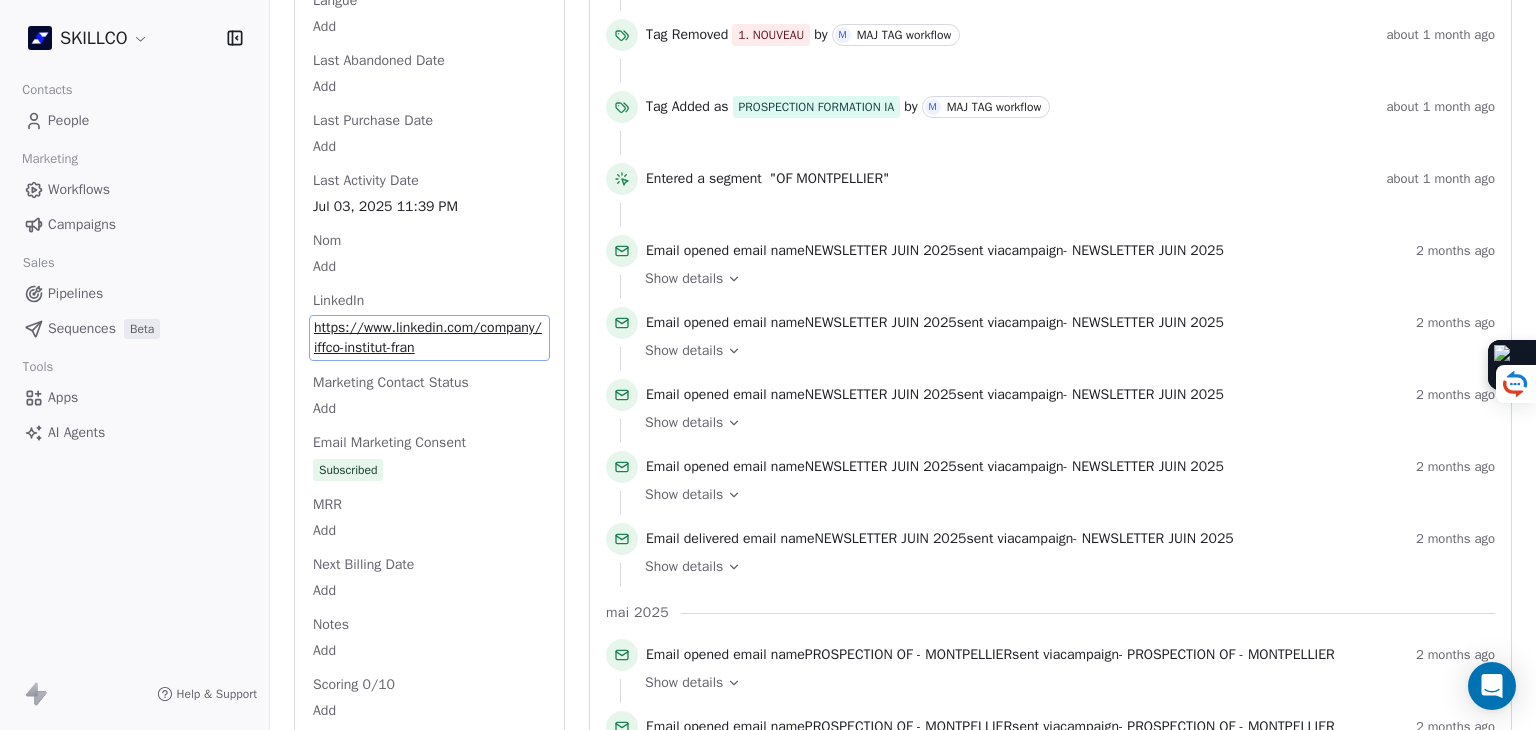 click on "Last Purchase Date Add" at bounding box center [429, 135] 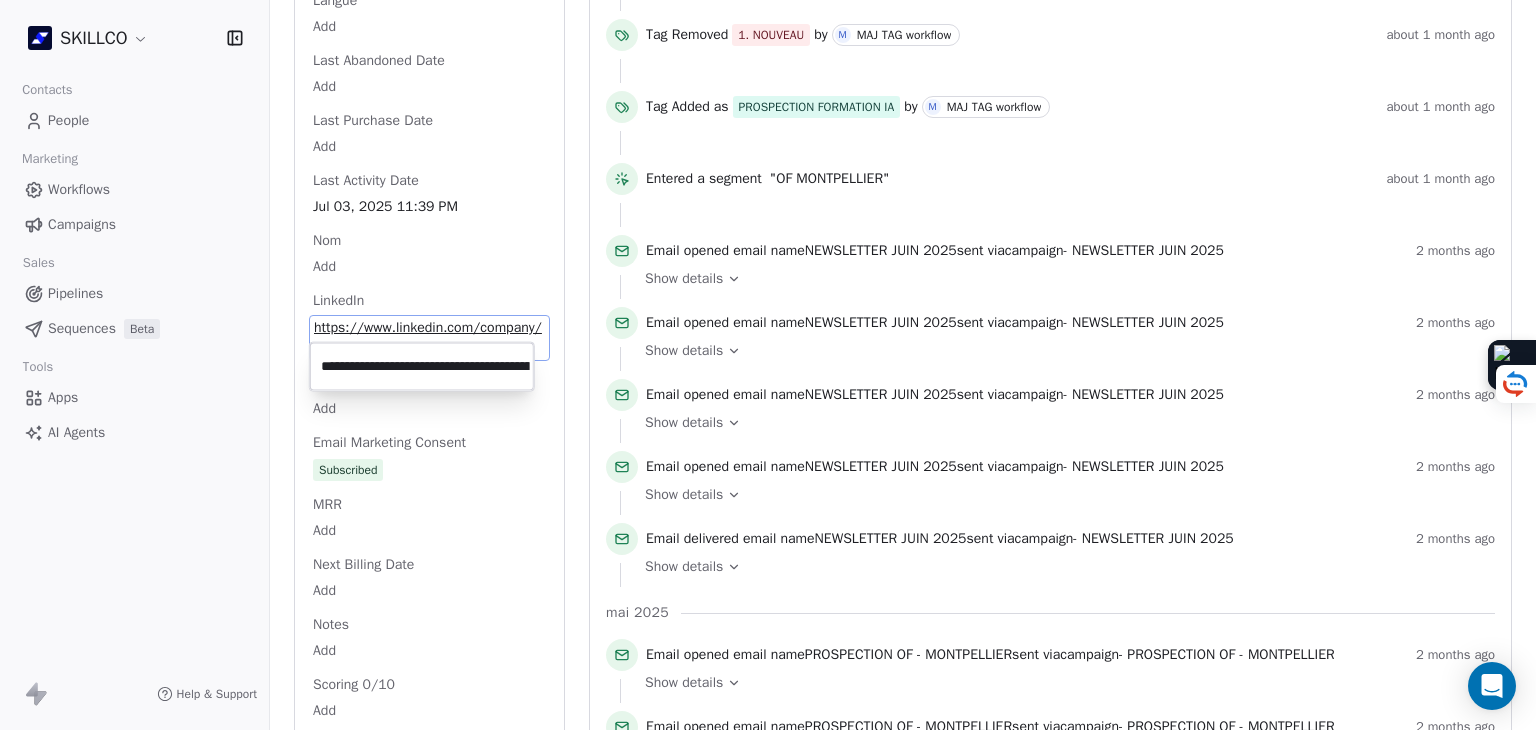 click on "**********" at bounding box center [422, 367] 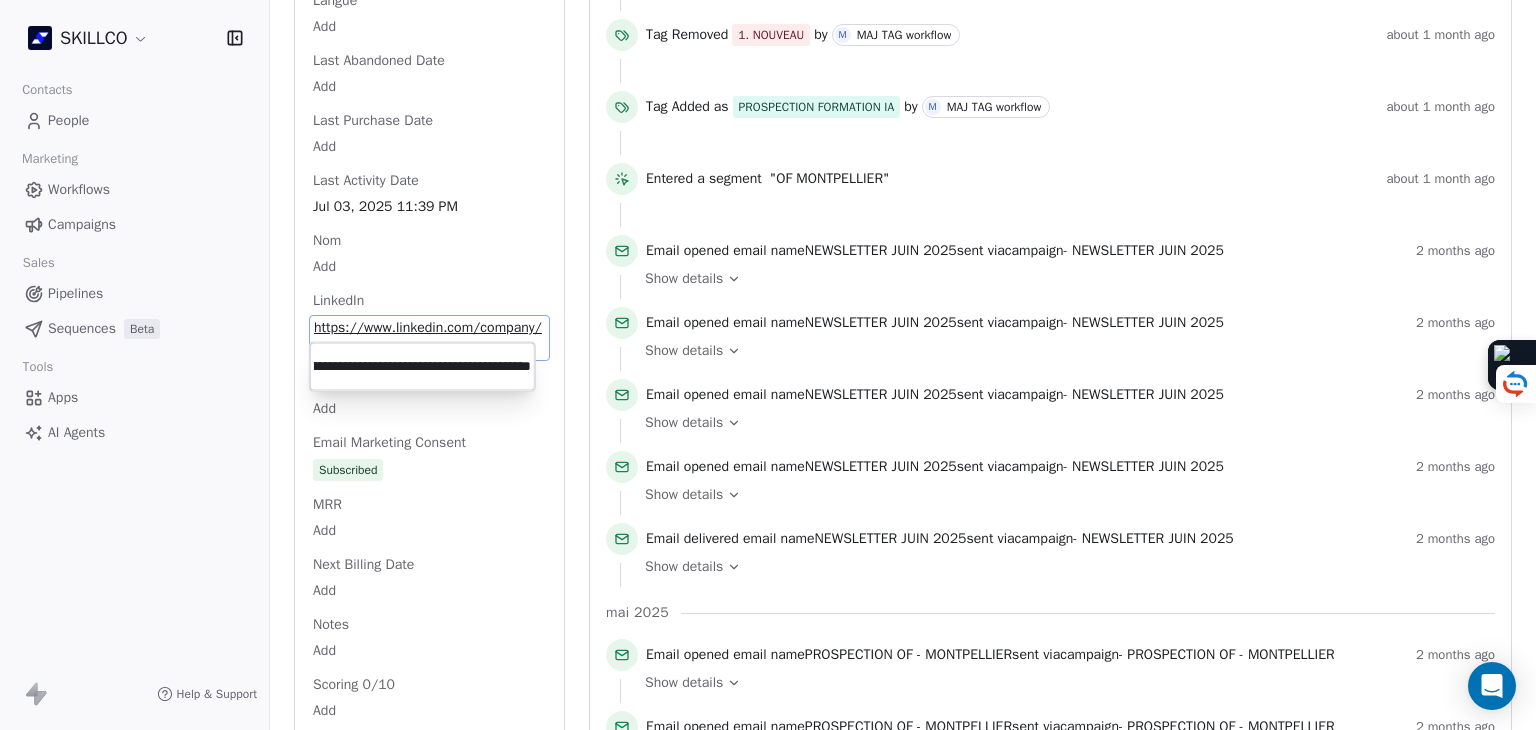 scroll, scrollTop: 0, scrollLeft: 0, axis: both 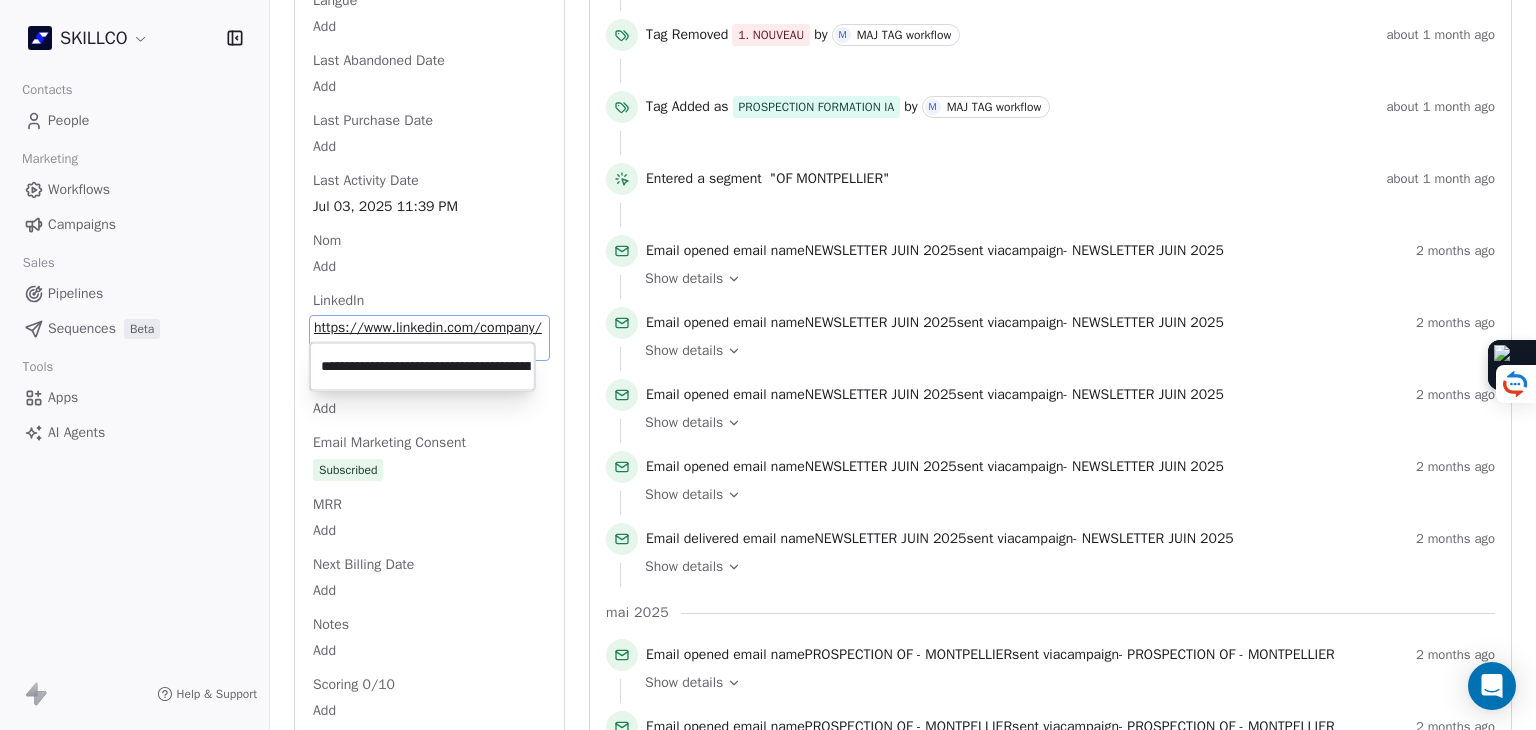 click on "**********" at bounding box center (422, 367) 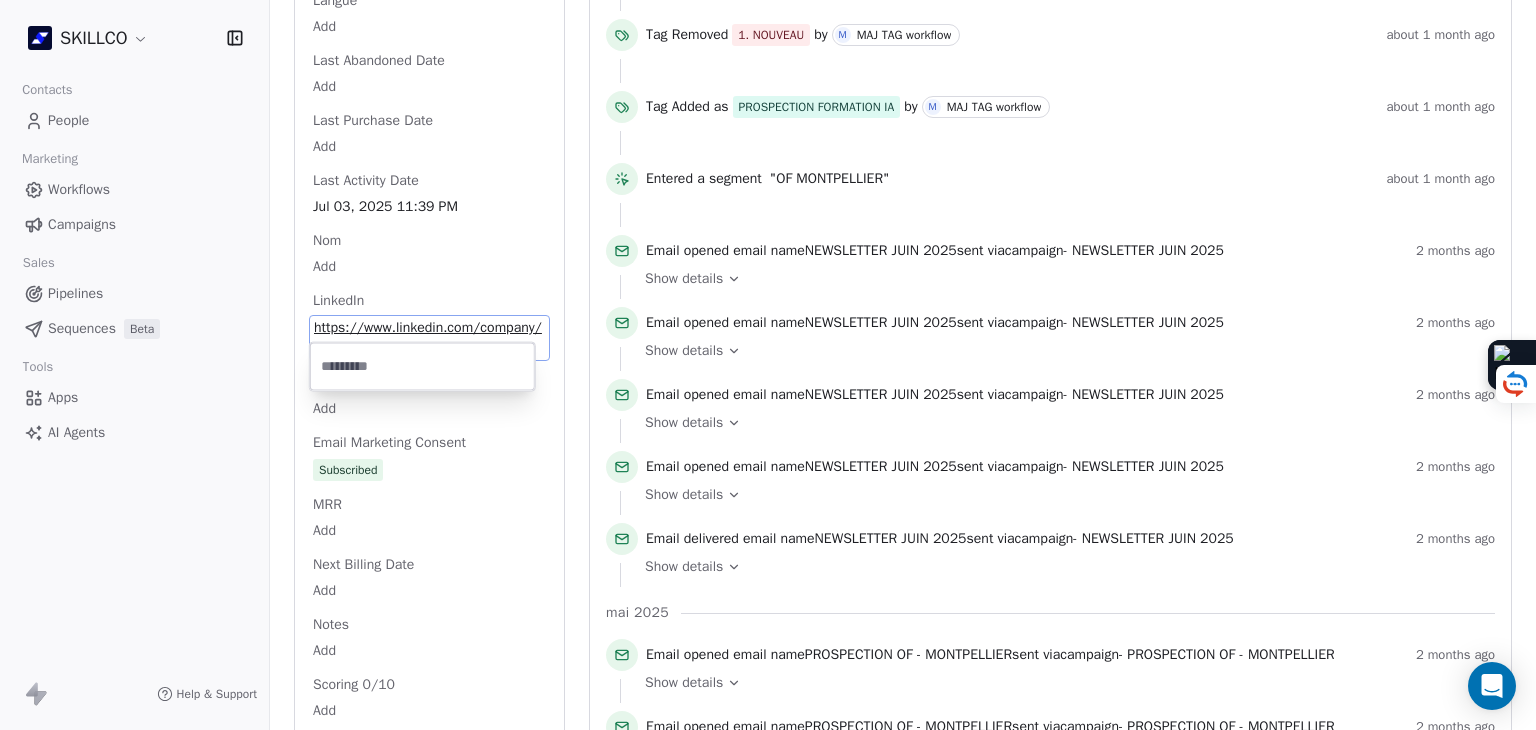 type 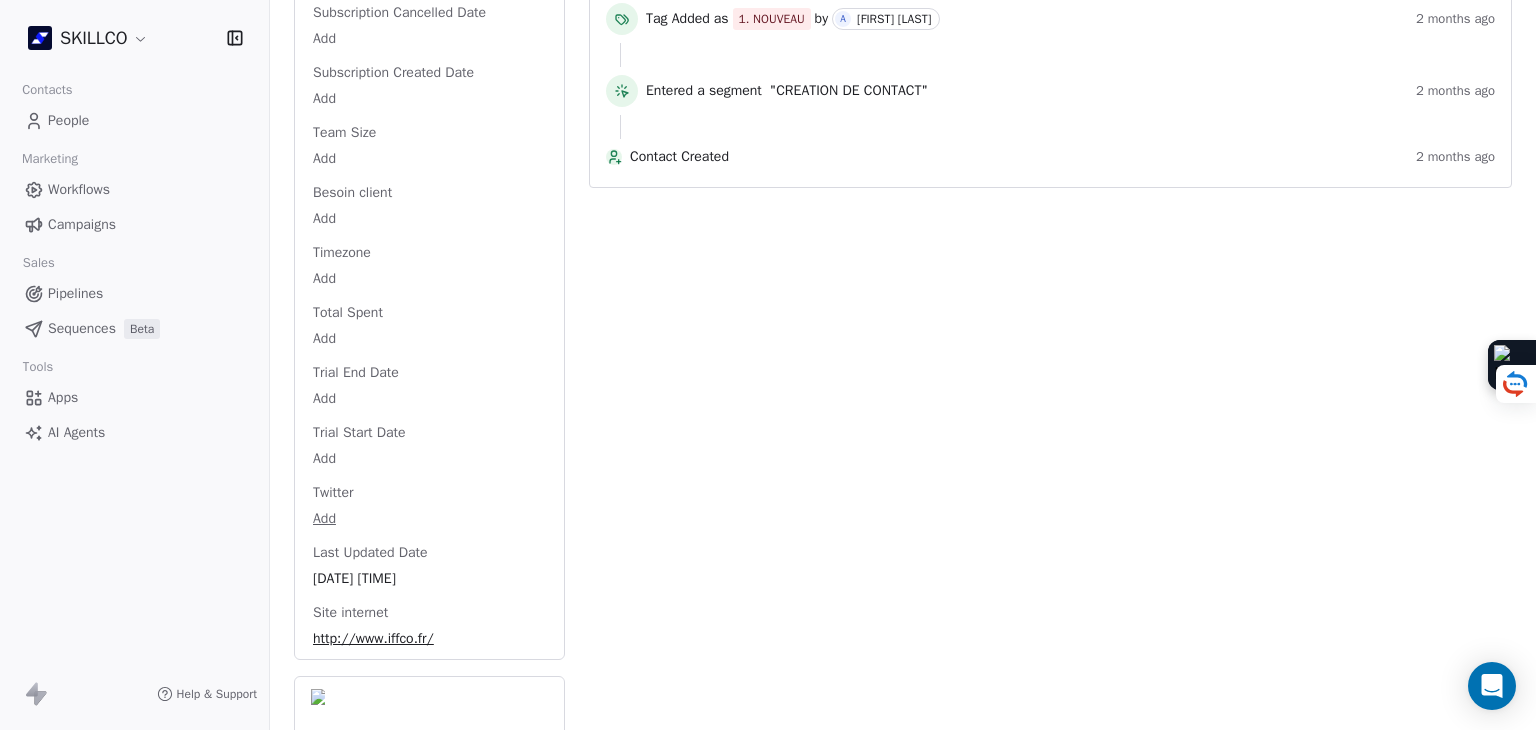 scroll, scrollTop: 2971, scrollLeft: 0, axis: vertical 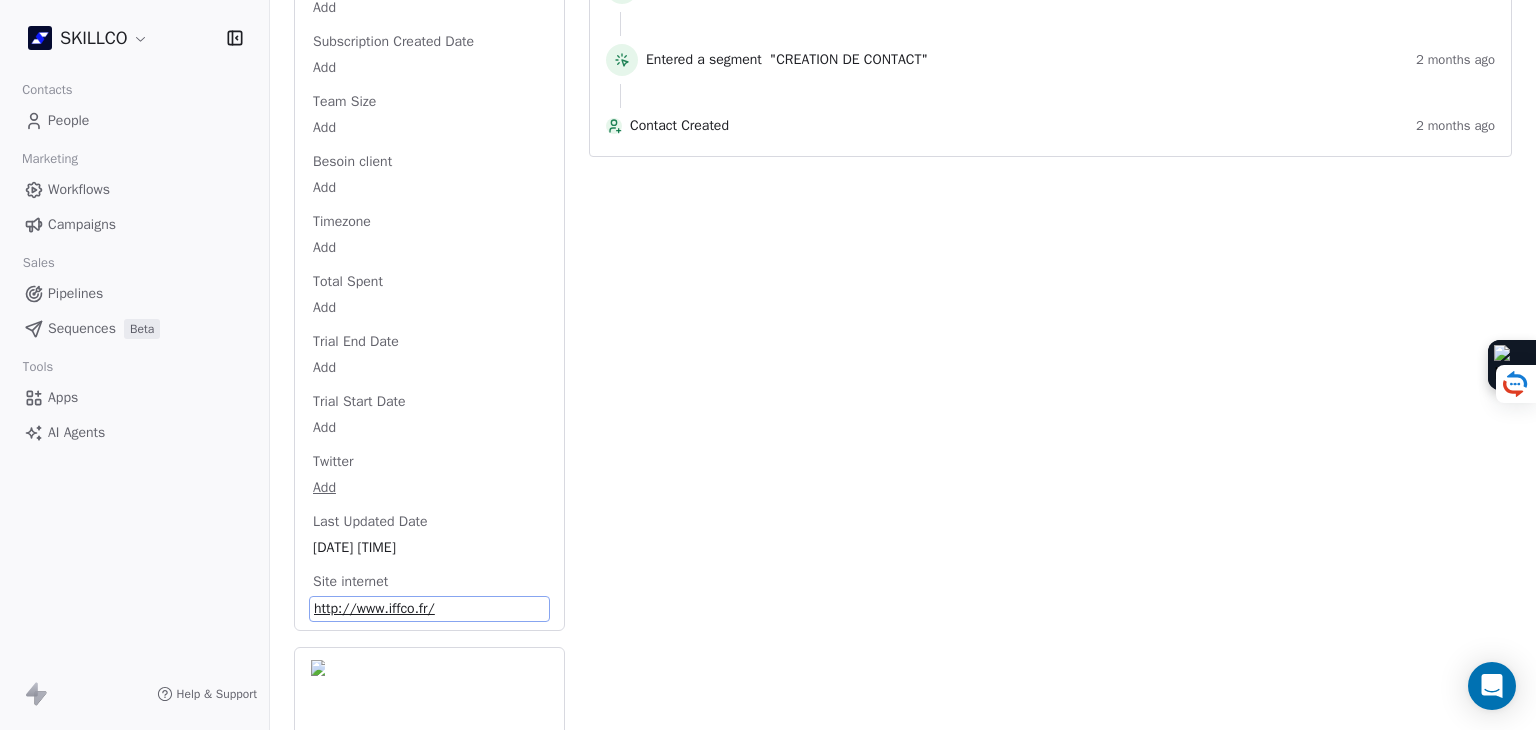 click on "http://www.iffco.fr/" at bounding box center [429, 609] 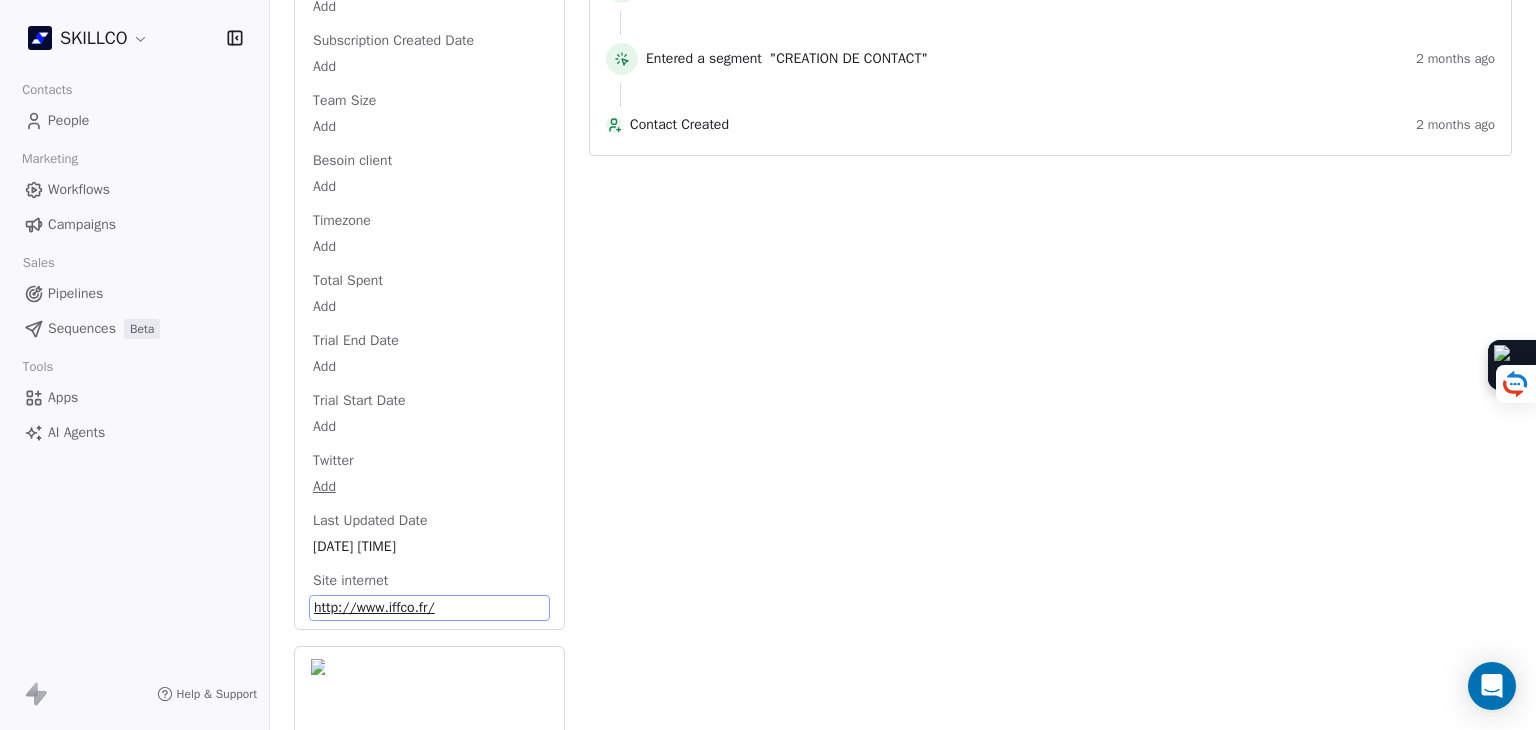 click on "http://www.iffco.fr/" at bounding box center [429, 608] 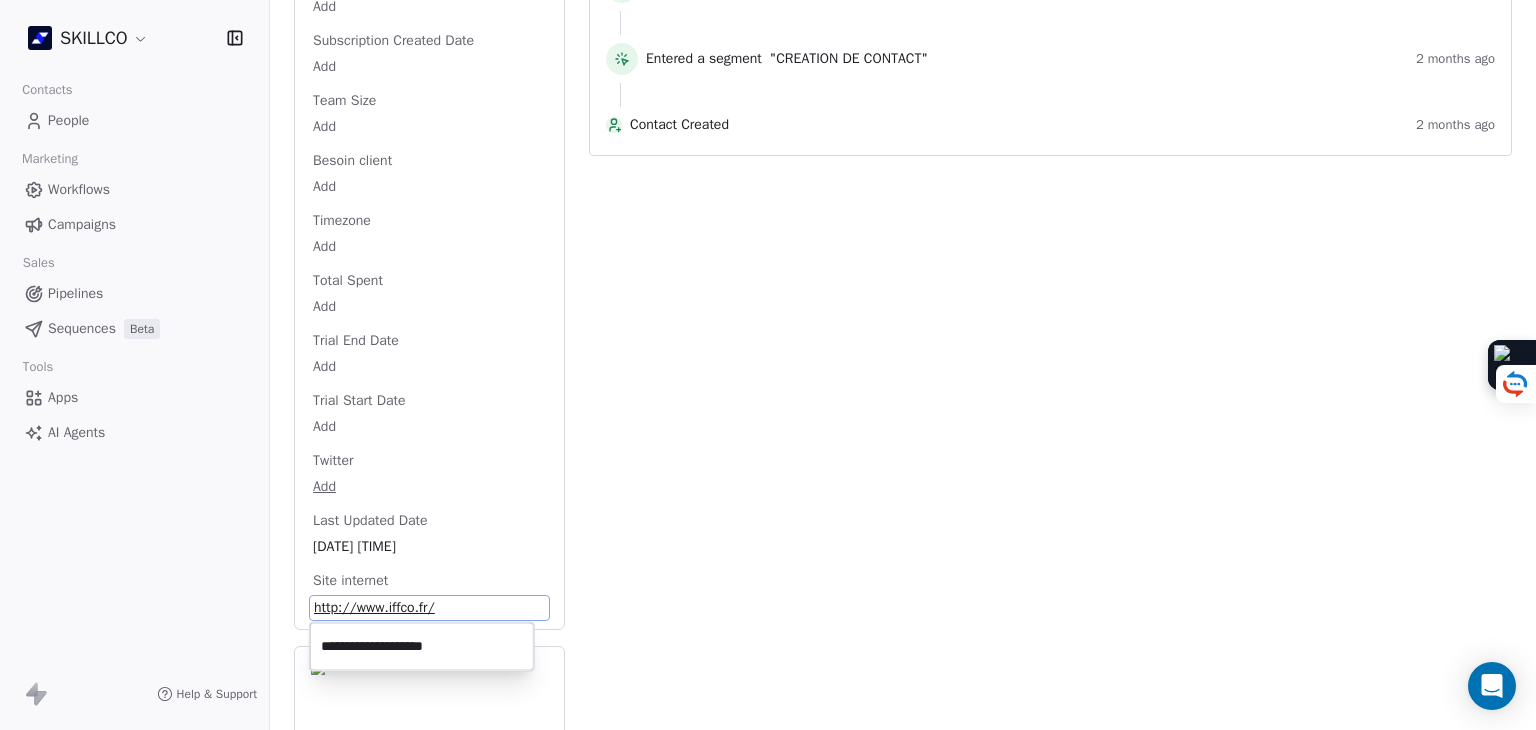 click on "**********" at bounding box center (422, 647) 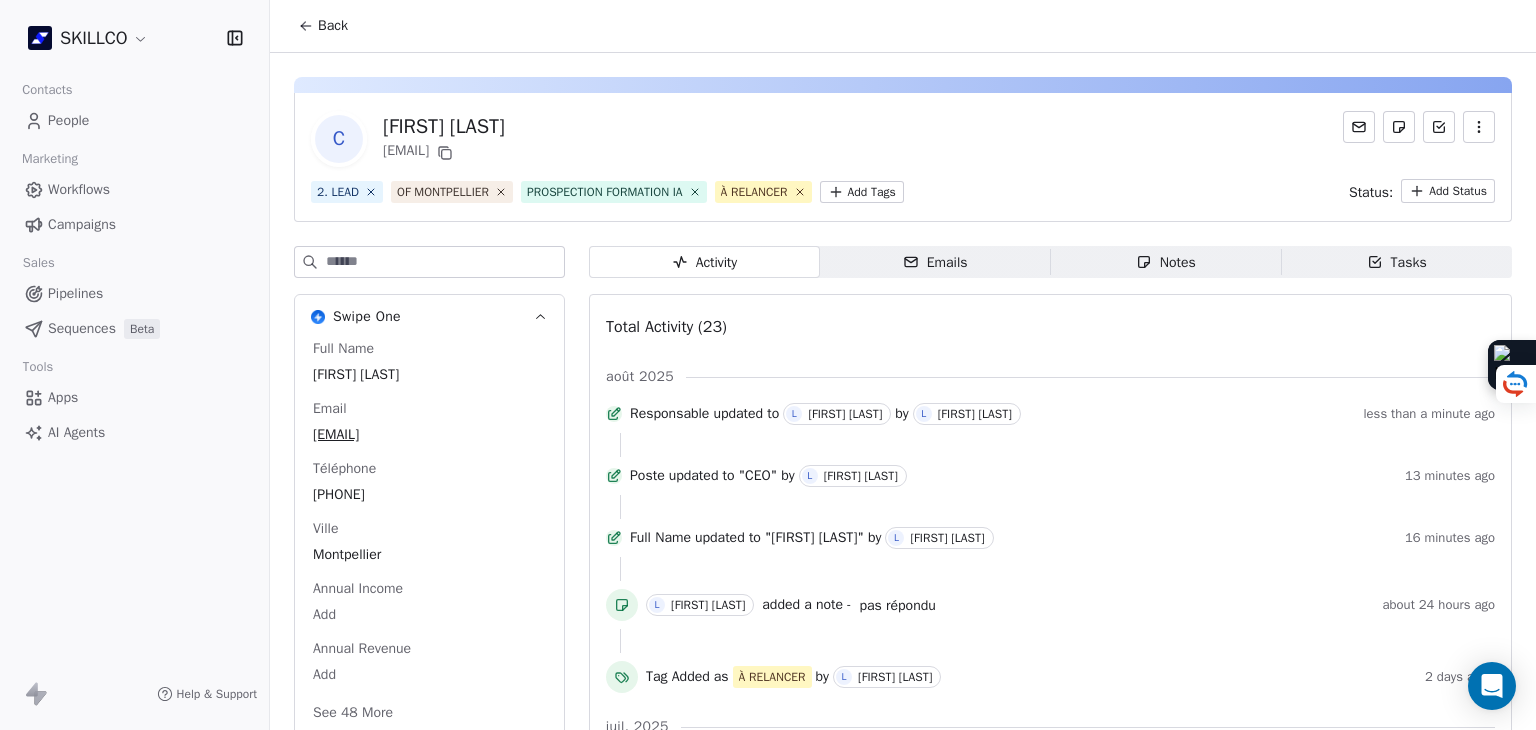 scroll, scrollTop: 0, scrollLeft: 0, axis: both 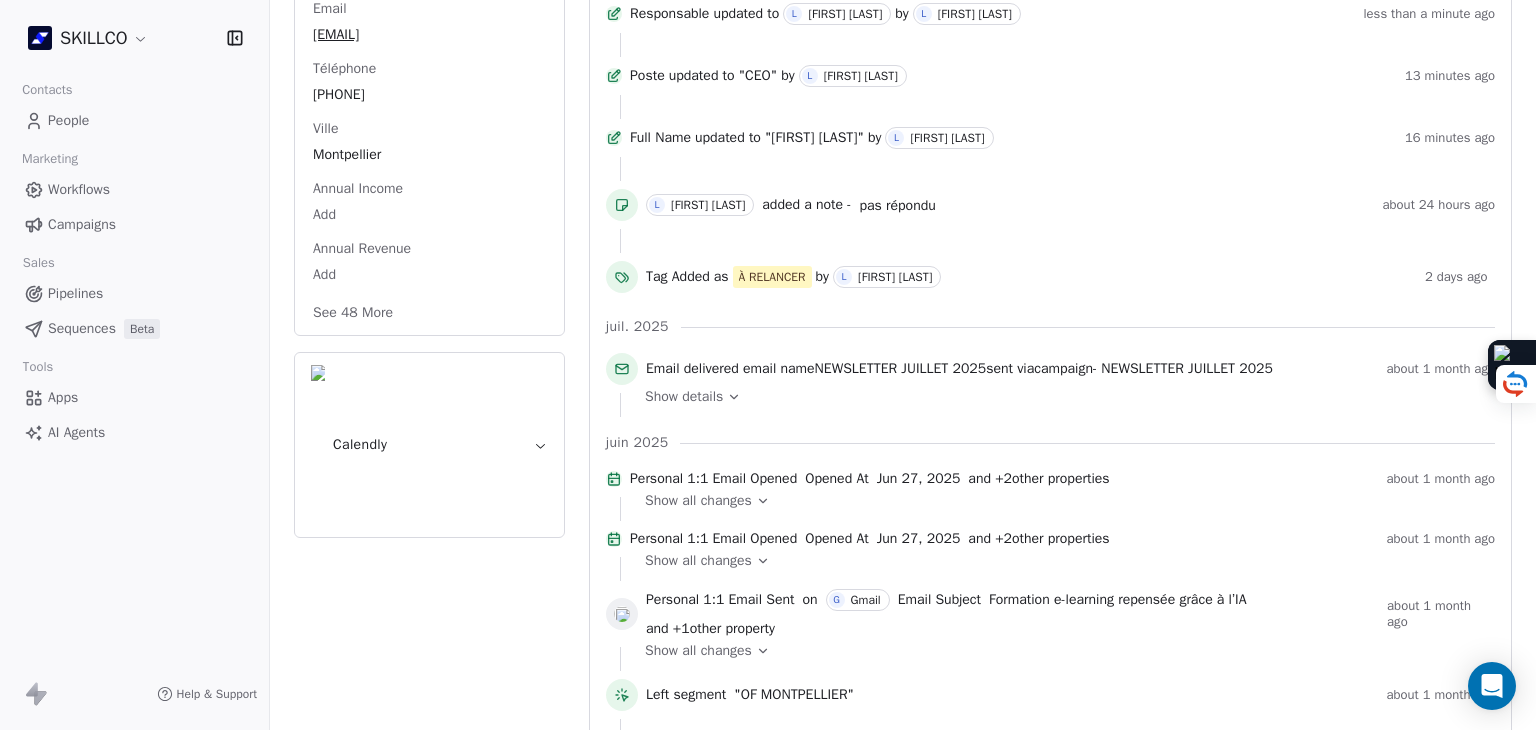 click on "See   48   More" at bounding box center [353, 313] 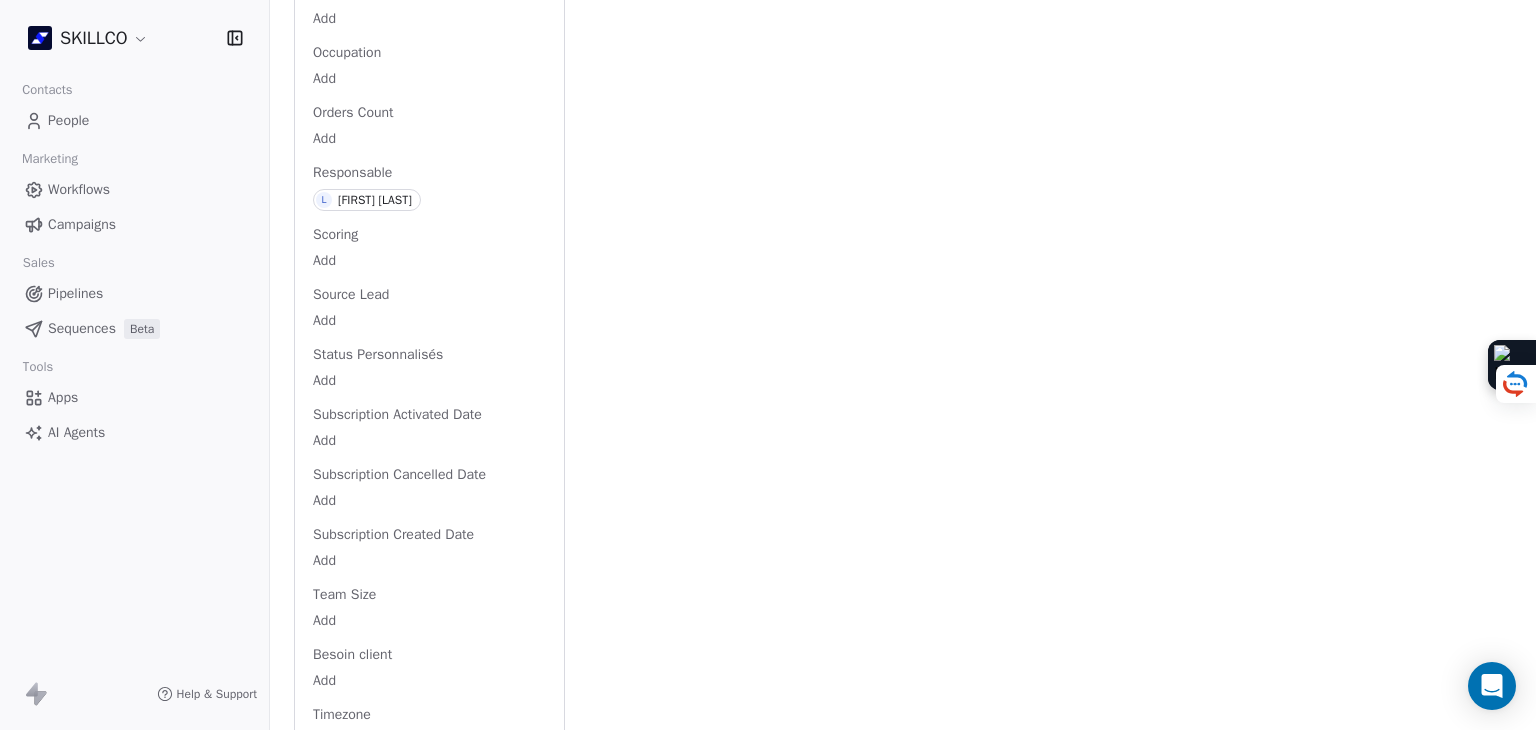 scroll, scrollTop: 2100, scrollLeft: 0, axis: vertical 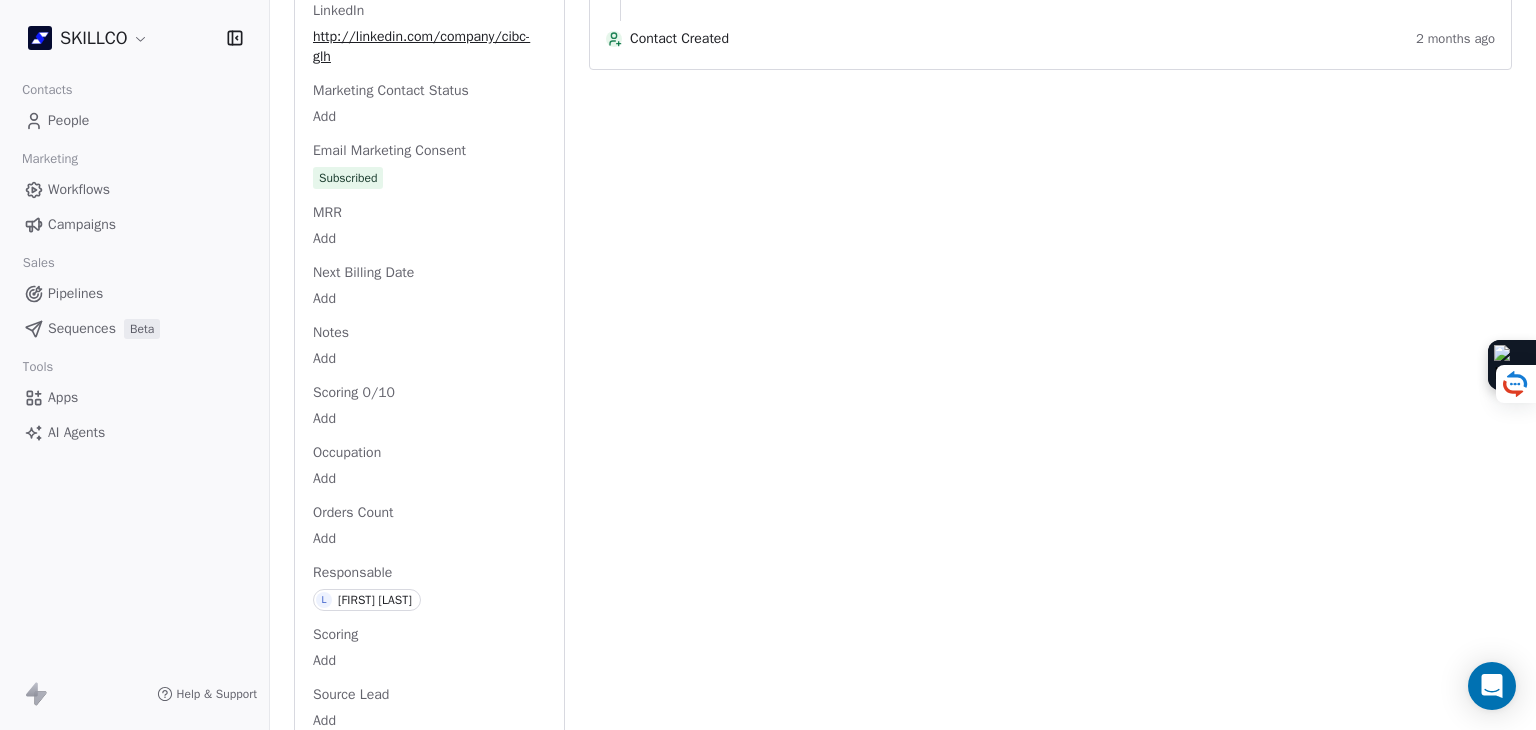 click on "Full Name [FIRST] [LAST] Email [EMAIL] Téléphone [PHONE] Ville [CITY] Annual Income Add Annual Revenue Add Average Order Value Add Besoin Add Birthday Add Browser Add Contact Source Add Pays Add Created Date [DATE] [TIME] Customer Lifetime Value Add Department Add Derniere page consulte Add Device Add Email Verification Status Valid Entreprise Cibc Glh [CITY] - Center De Bilan De Compétences Et Vae Facebook Add First Purchase Date Add Prénom [FIRST] Gender Add Poste CEO Langue Add Last Abandoned Date Add Last Purchase Date Add Last Activity Date [DATE] [TIME] Nom [LAST] LinkedIn http://linkedin.com/company/cibc-glh Marketing Contact Status Add Email Marketing Consent Subscribed MRR Add Add Notes L" at bounding box center (429, -124) 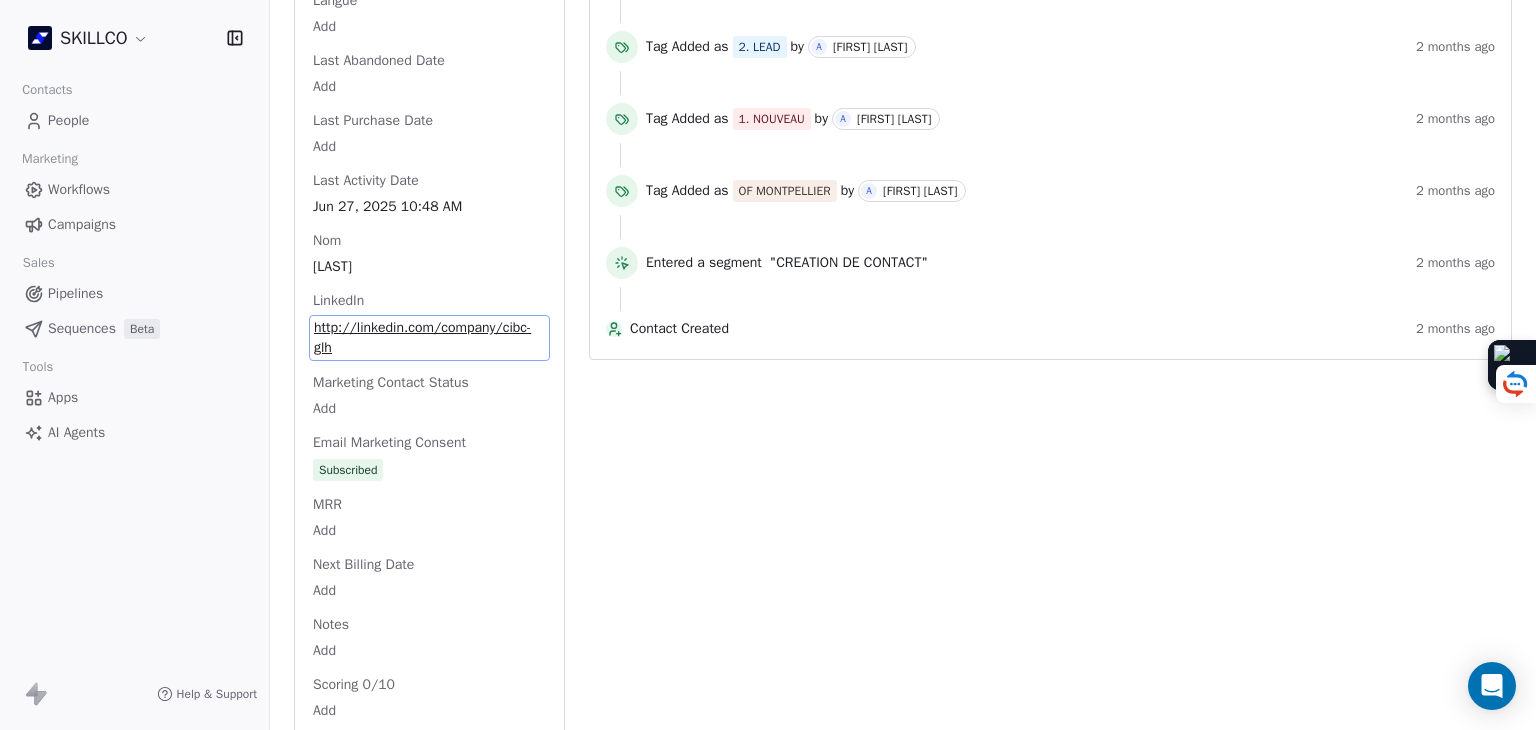 click on "SKILLCO Contacts People Marketing Workflows Campaigns Sales Pipelines Sequences Beta Tools Apps AI Agents Help & Support Back C [FIRST] [LAST] [EMAIL] 2. LEAD OF [CITY] PROSPECTION FORMATION IA À RELANCER  Add Tags Status:   Add Status Swipe One Full Name [FIRST] [LAST] Email [EMAIL] Téléphone [PHONE] Ville [CITY] Annual Income Add Annual Revenue Add Average Order Value Add Besoin Add Birthday Add Browser Add Contact Source Add Pays Add Created Date [DATE] [TIME] Customer Lifetime Value Add Department Add Derniere page consulte Add Device Add Email Verification Status Valid Entreprise Cibc Glh [CITY] - Center De Bilan De Compétences Et Vae Facebook Add First Purchase Date Add Prénom [FIRST] Gender Add Poste CEO Langue Add Last Abandoned Date Add Last Purchase Date Add Last Activity Date [DATE] [TIME] Nom [LAST] LinkedIn http://linkedin.com/company/cibc-glh Marketing Contact Status Add Email Marketing Consent Subscribed MRR Add Add Notes L" at bounding box center (768, 365) 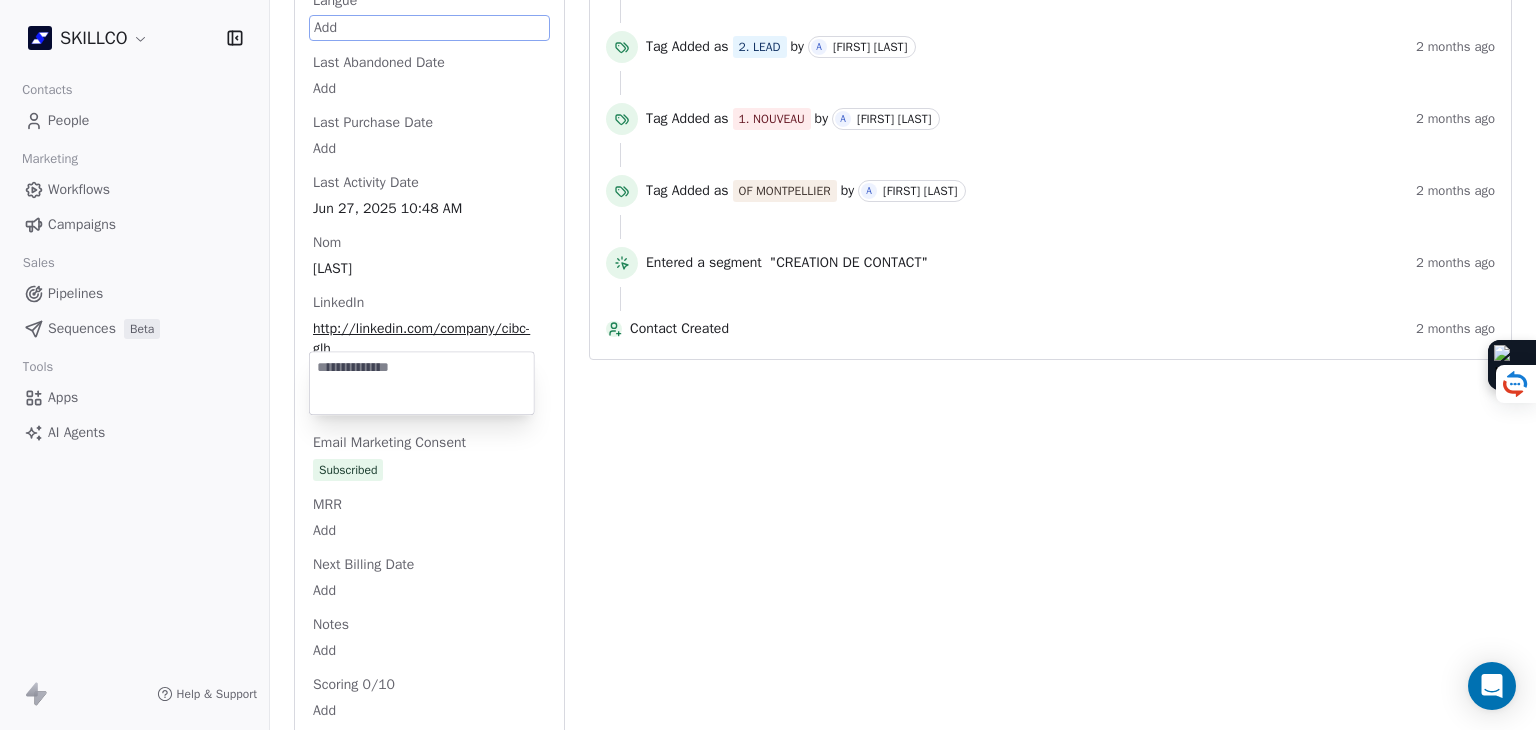 scroll, scrollTop: 1500, scrollLeft: 0, axis: vertical 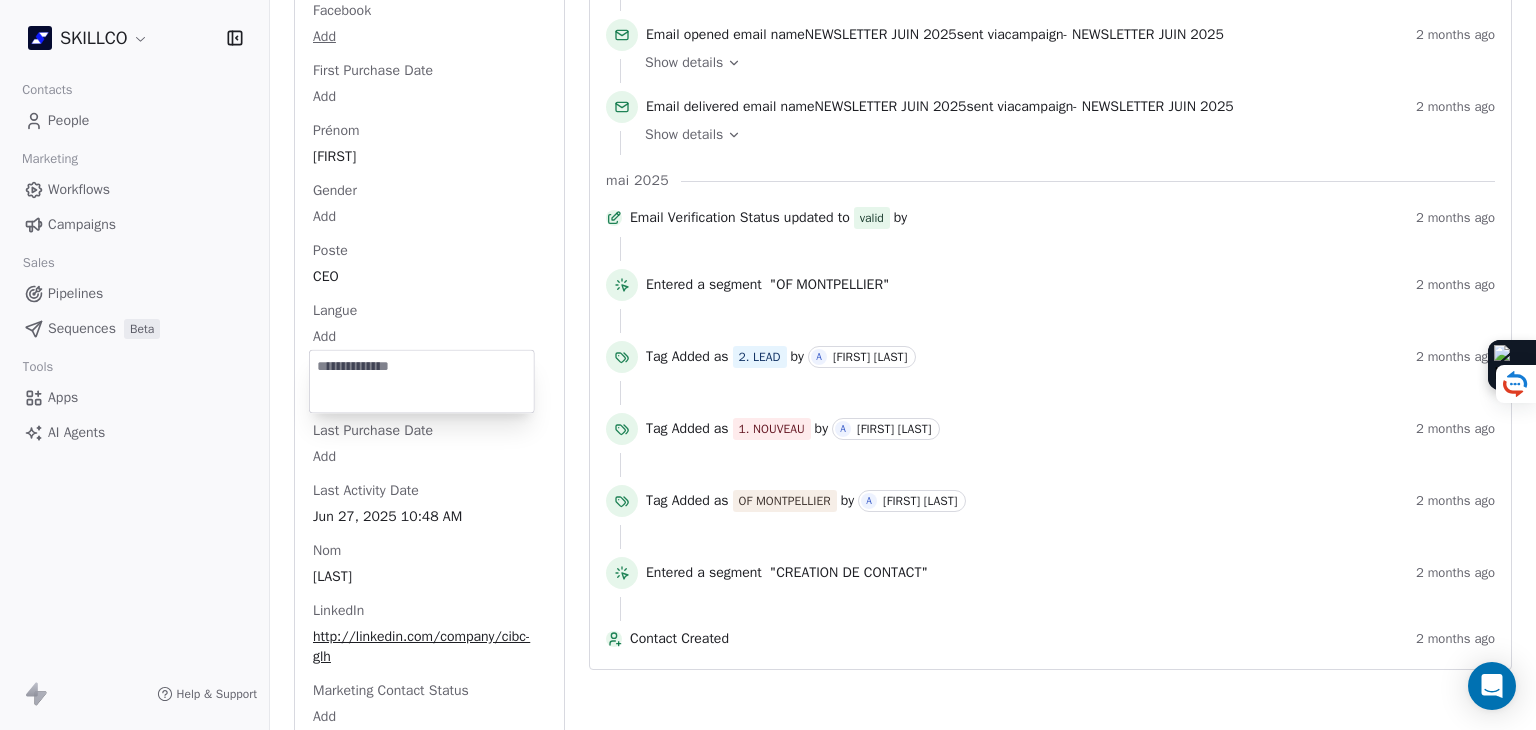 click on "SKILLCO Contacts People Marketing Workflows Campaigns Sales Pipelines Sequences Beta Tools Apps AI Agents Help & Support Back C [FIRST] [LAST] [EMAIL] 2. LEAD OF [CITY] PROSPECTION FORMATION IA À RELANCER  Add Tags Status:   Add Status Swipe One Full Name [FIRST] [LAST] Email [EMAIL] Téléphone [PHONE] Ville [CITY] Annual Income Add Annual Revenue Add Average Order Value Add Besoin Add Birthday Add Browser Add Contact Source Add Pays Add Created Date [DATE] [TIME] Customer Lifetime Value Add Department Add Derniere page consulte Add Device Add Email Verification Status Valid Entreprise Cibc Glh [CITY] - Center De Bilan De Compétences Et Vae Facebook Add First Purchase Date Add Prénom [FIRST] Gender Add Poste CEO Langue Add Last Abandoned Date Add Last Purchase Date Add Last Activity Date [DATE] [TIME] Nom [LAST] LinkedIn http://linkedin.com/company/cibc-glh Marketing Contact Status Add Email Marketing Consent Subscribed MRR Add Add Notes L" at bounding box center (768, 365) 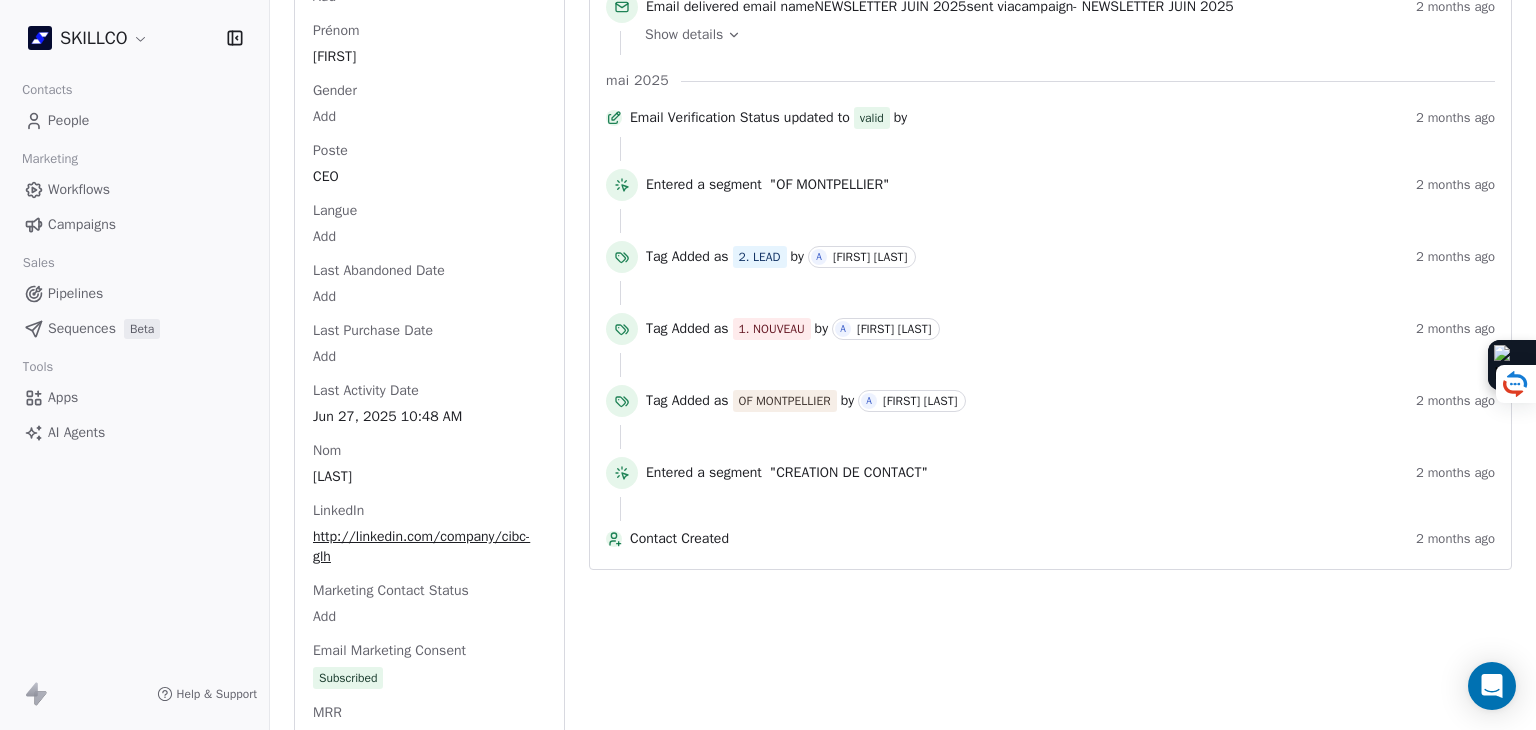 click on "Full Name [FIRST] [LAST] Email [EMAIL] Téléphone [PHONE] Ville [CITY] Annual Income Add Annual Revenue Add Average Order Value Add Besoin Add Birthday Add Browser Add Contact Source Add Pays Add Created Date [DATE] [TIME] Customer Lifetime Value Add Department Add Derniere page consulte Add Device Add Email Verification Status Valid Entreprise Cibc Glh [CITY] - Center De Bilan De Compétences Et Vae Facebook Add First Purchase Date Add Prénom [FIRST] Gender Add Poste CEO Langue Add Last Abandoned Date Add Last Purchase Date Add Last Activity Date [DATE] [TIME] Nom [LAST] LinkedIn http://linkedin.com/company/cibc-glh Marketing Contact Status Add Email Marketing Consent Subscribed MRR Add Add Notes L" at bounding box center (429, 376) 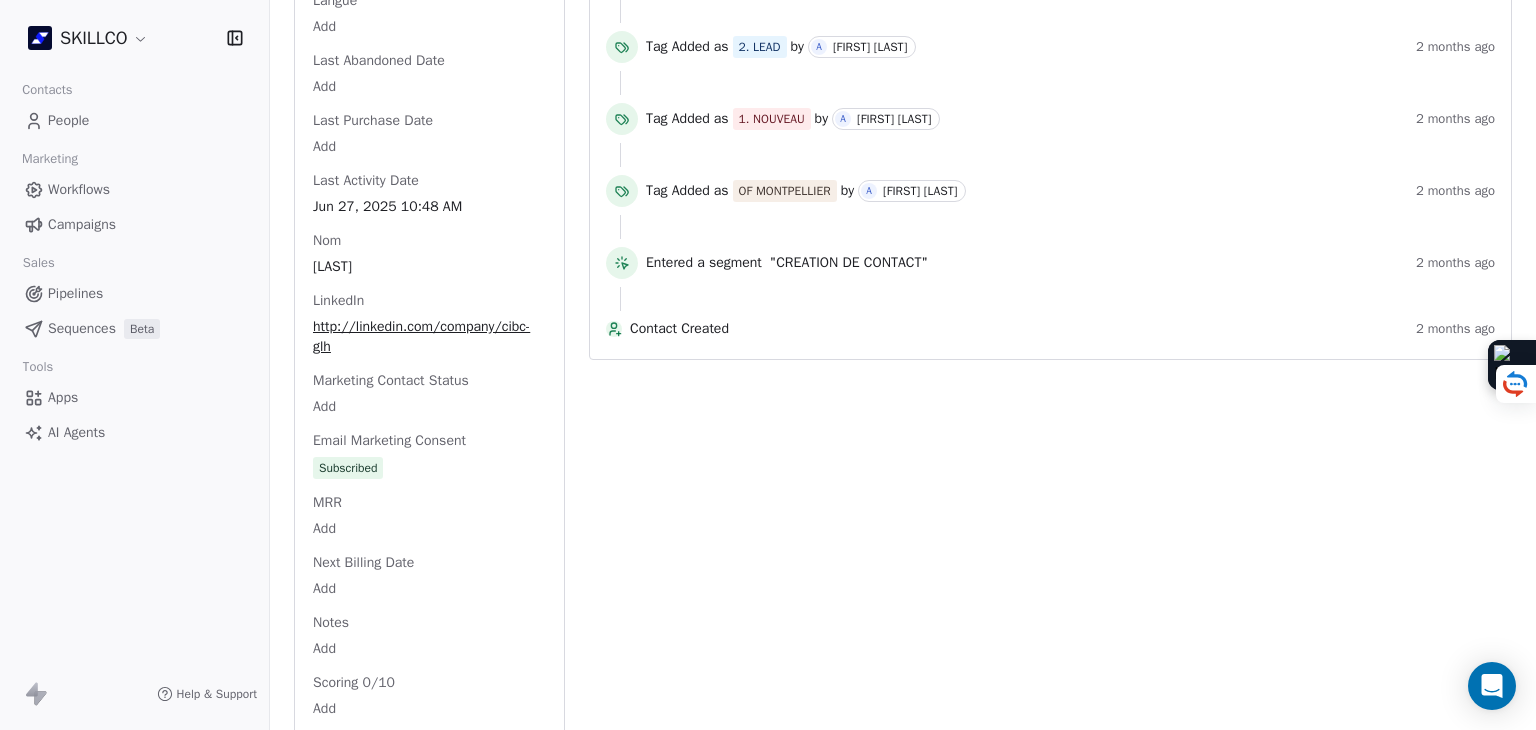 click on "SKILLCO Contacts People Marketing Workflows Campaigns Sales Pipelines Sequences Beta Tools Apps AI Agents Help & Support Back C [FIRST] [LAST] [EMAIL] 2. LEAD OF [CITY] PROSPECTION FORMATION IA À RELANCER  Add Tags Status:   Add Status Swipe One Full Name [FIRST] [LAST] Email [EMAIL] Téléphone [PHONE] Ville [CITY] Annual Income Add Annual Revenue Add Average Order Value Add Besoin Add Birthday Add Browser Add Contact Source Add Pays Add Created Date [DATE] [TIME] Customer Lifetime Value Add Department Add Derniere page consulte Add Device Add Email Verification Status Valid Entreprise Cibc Glh [CITY] - Center De Bilan De Compétences Et Vae Facebook Add First Purchase Date Add Prénom [FIRST] Gender Add Poste CEO Langue Add Last Abandoned Date Add Last Purchase Date Add Last Activity Date [DATE] [TIME] Nom [LAST] LinkedIn http://linkedin.com/company/cibc-glh Marketing Contact Status Add Email Marketing Consent Subscribed MRR Add Add Notes L" at bounding box center (768, 365) 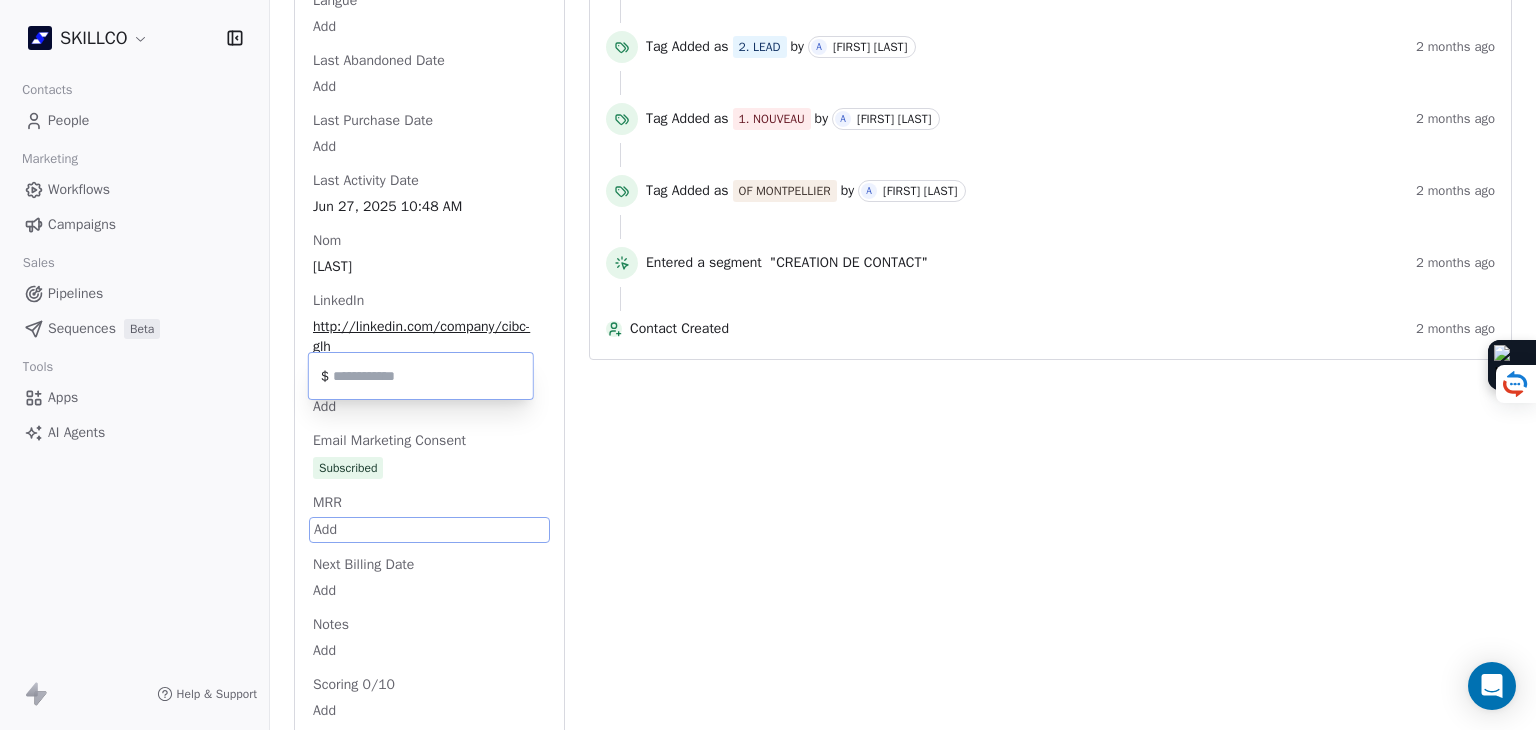 scroll, scrollTop: 2002, scrollLeft: 0, axis: vertical 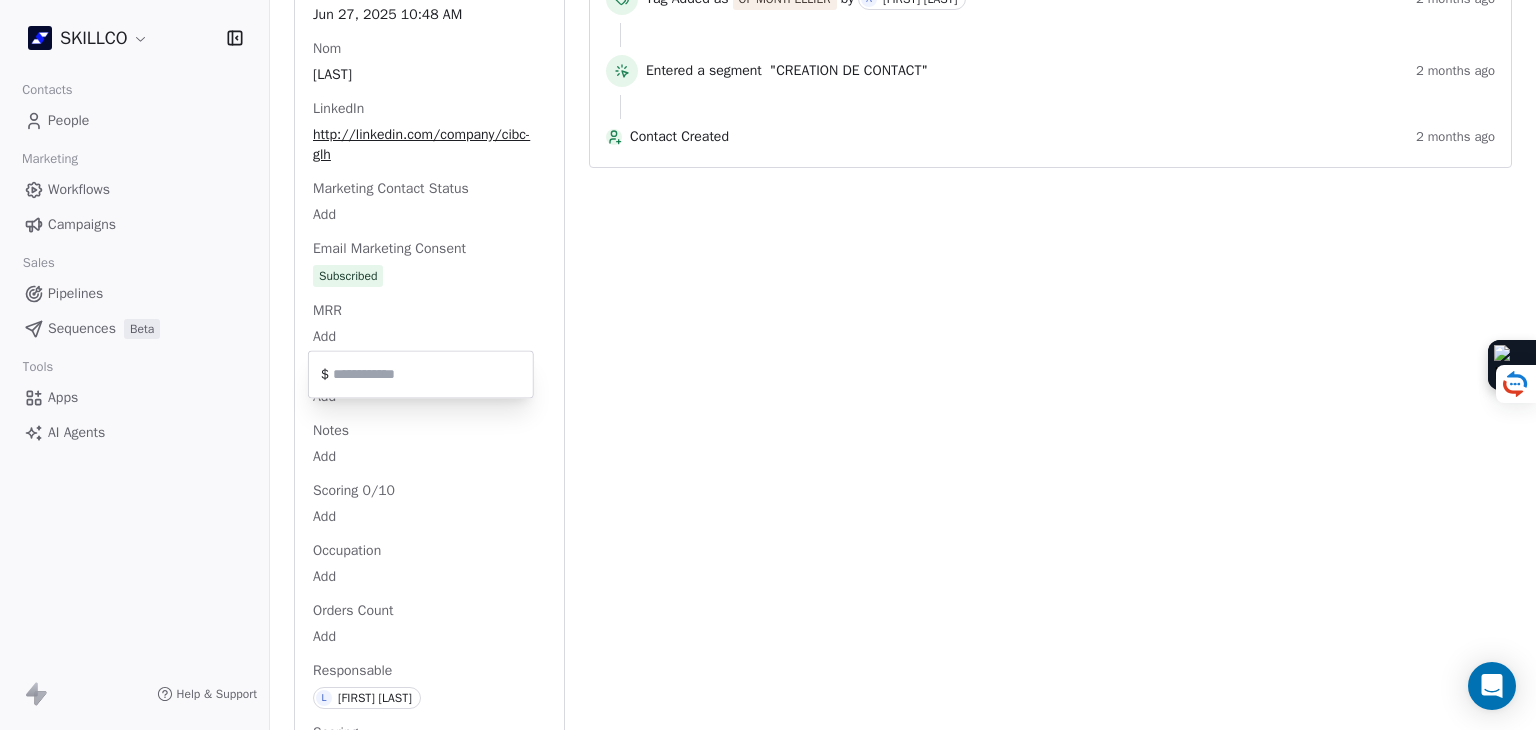 click on "SKILLCO Contacts People Marketing Workflows Campaigns Sales Pipelines Sequences Beta Tools Apps AI Agents Help & Support Back C [FIRST] [LAST] [EMAIL] 2. LEAD OF [CITY] PROSPECTION FORMATION IA À RELANCER  Add Tags Status:   Add Status Swipe One Full Name [FIRST] [LAST] Email [EMAIL] Téléphone [PHONE] Ville [CITY] Annual Income Add Annual Revenue Add Average Order Value Add Besoin Add Birthday Add Browser Add Contact Source Add Pays Add Created Date [DATE] [TIME] Customer Lifetime Value Add Department Add Derniere page consulte Add Device Add Email Verification Status Valid Entreprise Cibc Glh [CITY] - Center De Bilan De Compétences Et Vae Facebook Add First Purchase Date Add Prénom [FIRST] Gender Add Poste CEO Langue Add Last Abandoned Date Add Last Purchase Date Add Last Activity Date [DATE] [TIME] Nom [LAST] LinkedIn http://linkedin.com/company/cibc-glh Marketing Contact Status Add Email Marketing Consent Subscribed MRR Add Add Notes L" at bounding box center (768, 365) 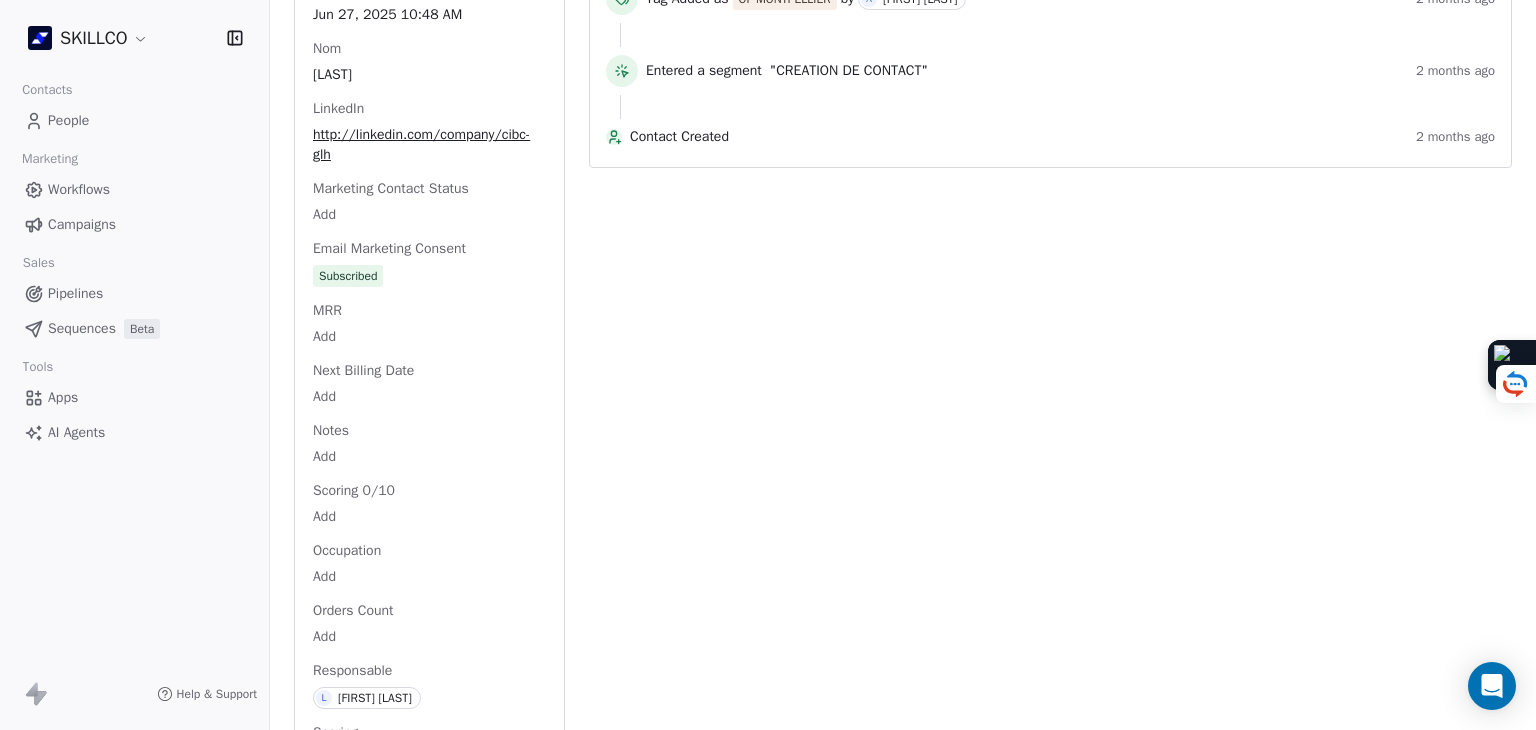 click on "Full Name Christine Dufiet Email cibcales@cibcglh.fr Téléphone 33466863366 Ville Montpellier Annual Income Add Annual Revenue Add Average Order Value Add Besoin Add Birthday Add Browser Add Contact Source Add Pays Add Created Date May 28, 2025 03:36 PM Customer Lifetime Value Add Department Add Derniere page consulte Add Device Add Email Verification Status Valid Entreprise Cibc Glh Montpellier - Center De Bilan De Compétences Et Vae Facebook Add First Purchase Date Add Prénom Christine Gender Add Poste CEO Langue Add Last Abandoned Date Add Last Purchase Date Add Last Activity Date Jun 27, 2025 10:48 AM Nom Dufiet LinkedIn http://linkedin.com/company/cibc-glh Marketing Contact Status Add Email Marketing Consent Subscribed MRR Add Next Billing Date Add Notes Add Scoring 0/10 Add Occupation Add Orders Count Add Responsable L Lory Bellardant Scoring  Add Source Lead Add Status Personnalisés Add Subscription Activated Date Add Subscription Cancelled Date Add Subscription Created Date Add Team Size Add Add" at bounding box center [429, -26] 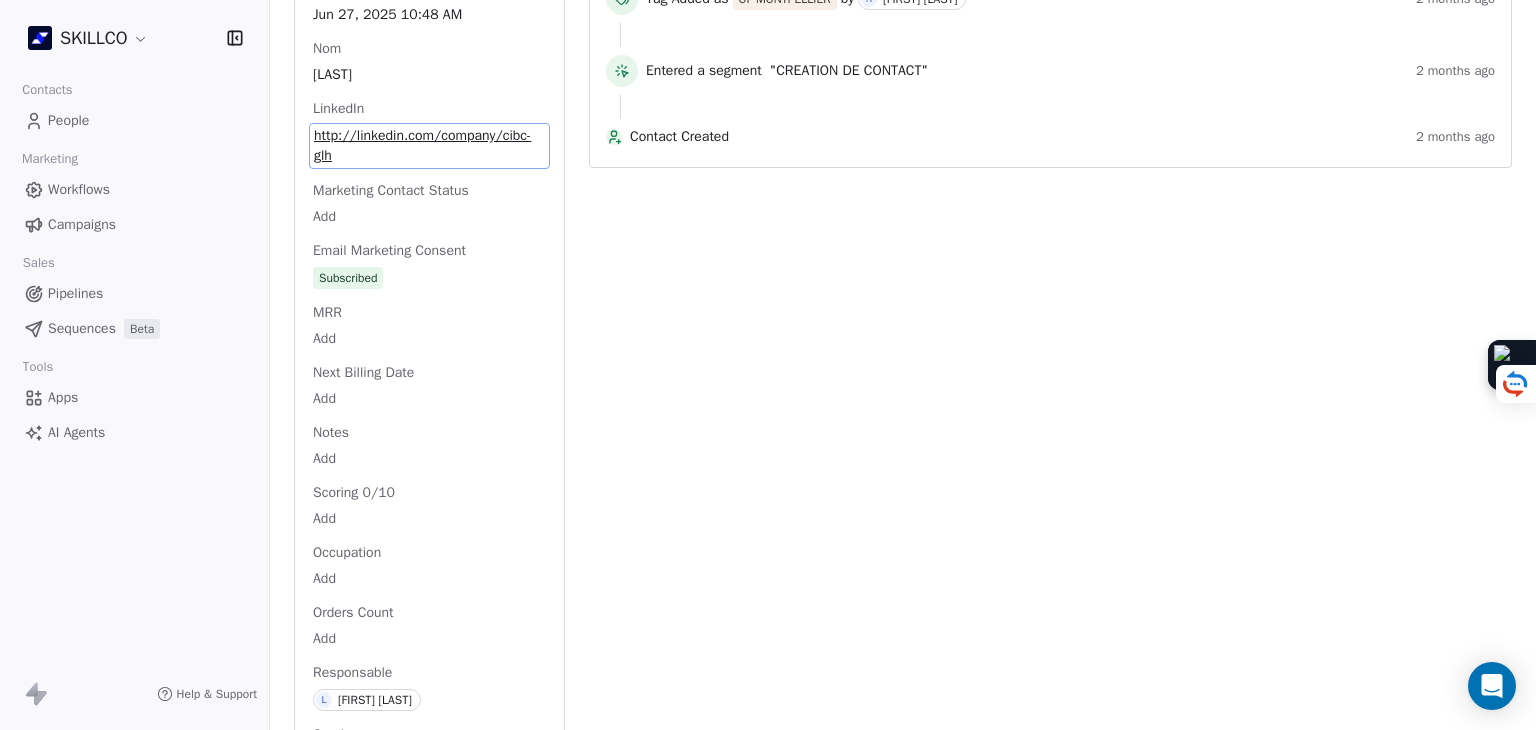 scroll, scrollTop: 1810, scrollLeft: 0, axis: vertical 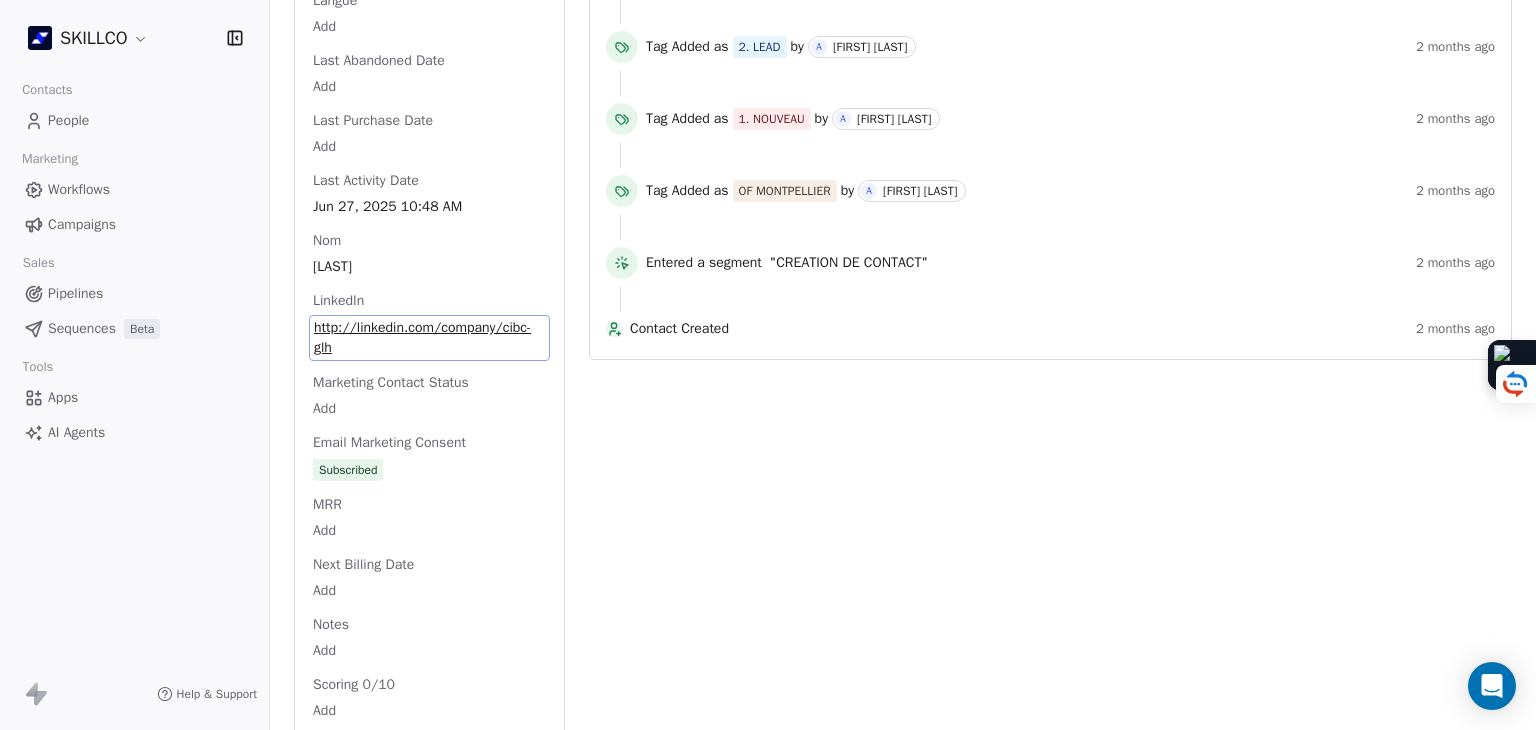 click on "http://linkedin.com/company/cibc-glh" at bounding box center [429, 338] 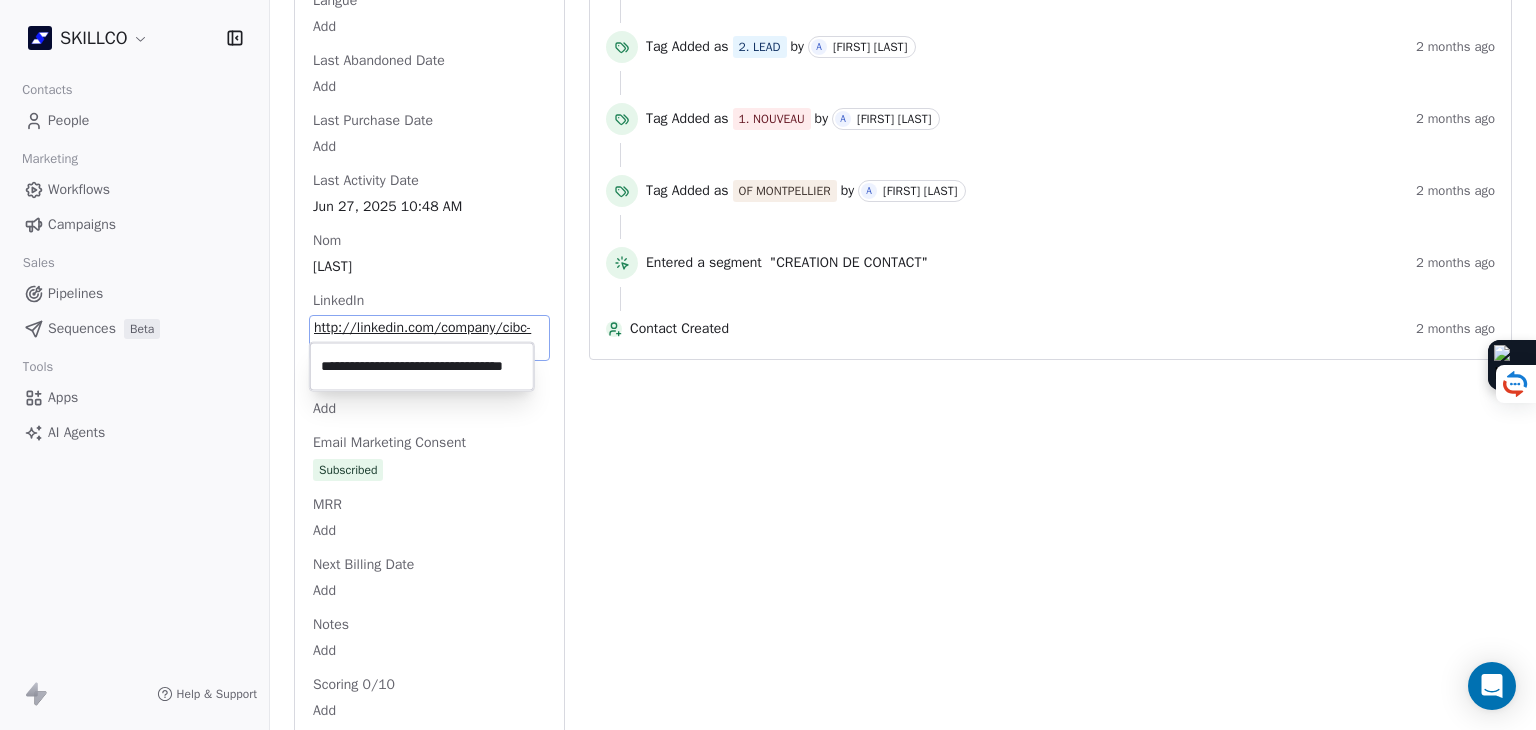 click on "**********" at bounding box center [422, 367] 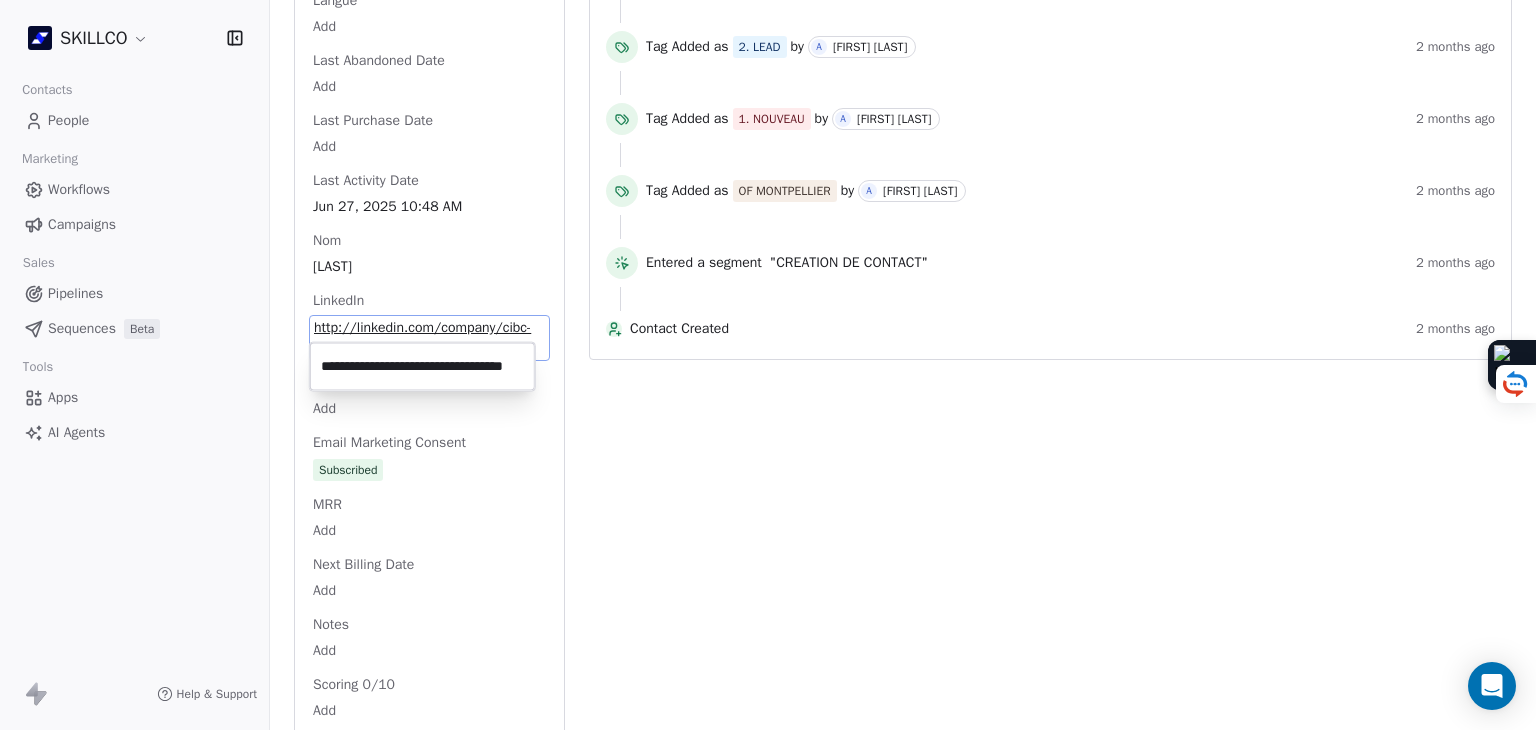 scroll, scrollTop: 0, scrollLeft: 0, axis: both 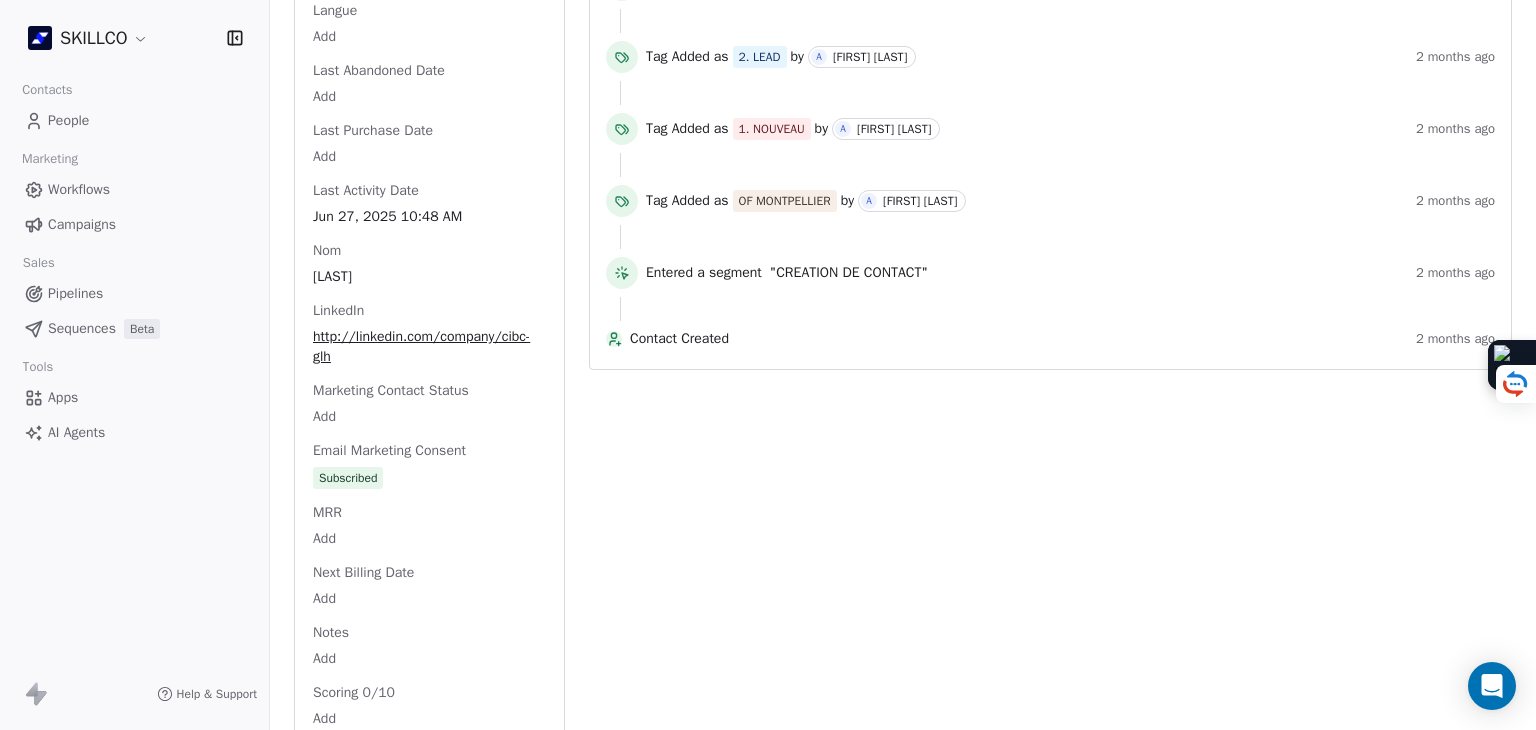 click on "http://linkedin.com/company/cibc-glh" at bounding box center [429, 347] 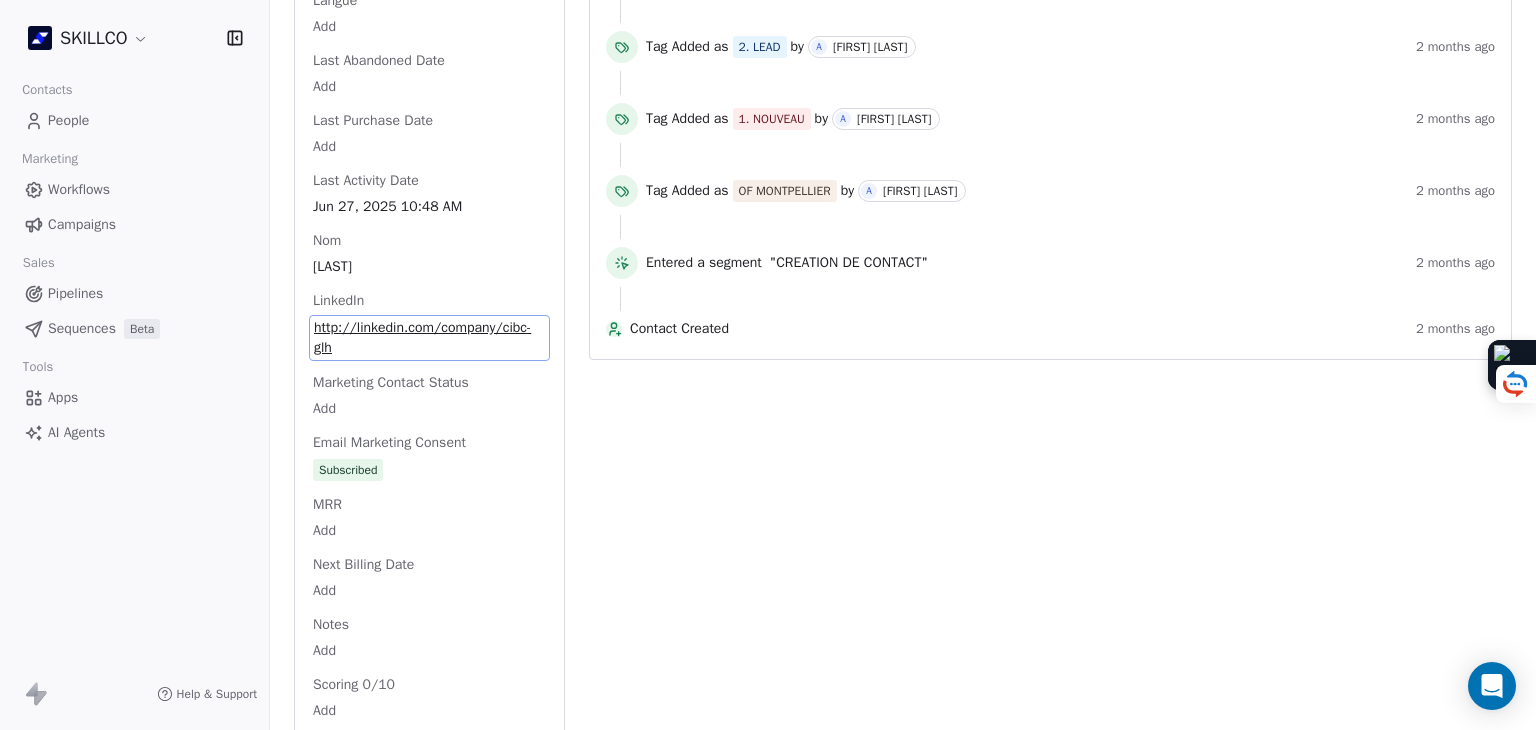 click on "http://linkedin.com/company/cibc-glh" at bounding box center [429, 338] 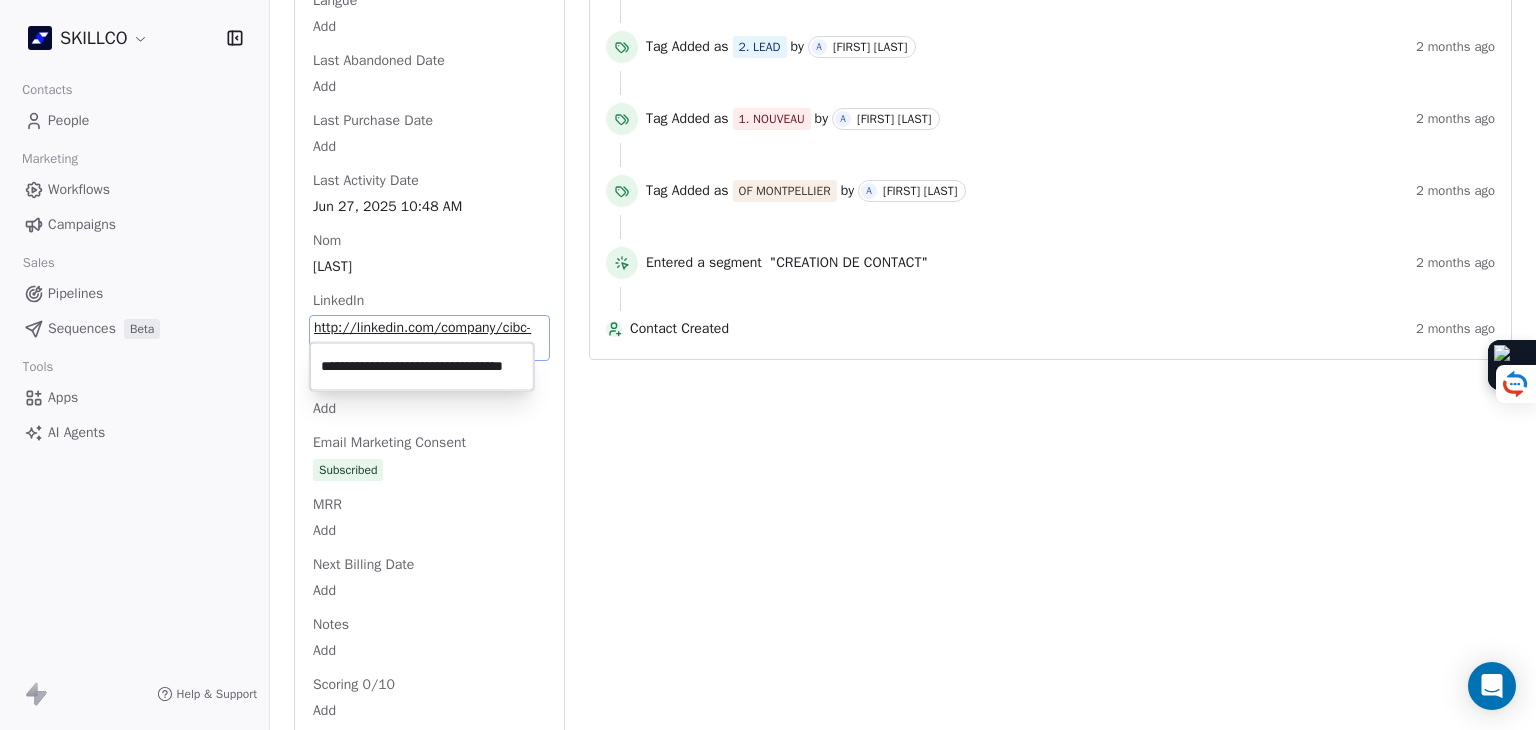 scroll, scrollTop: 0, scrollLeft: 32, axis: horizontal 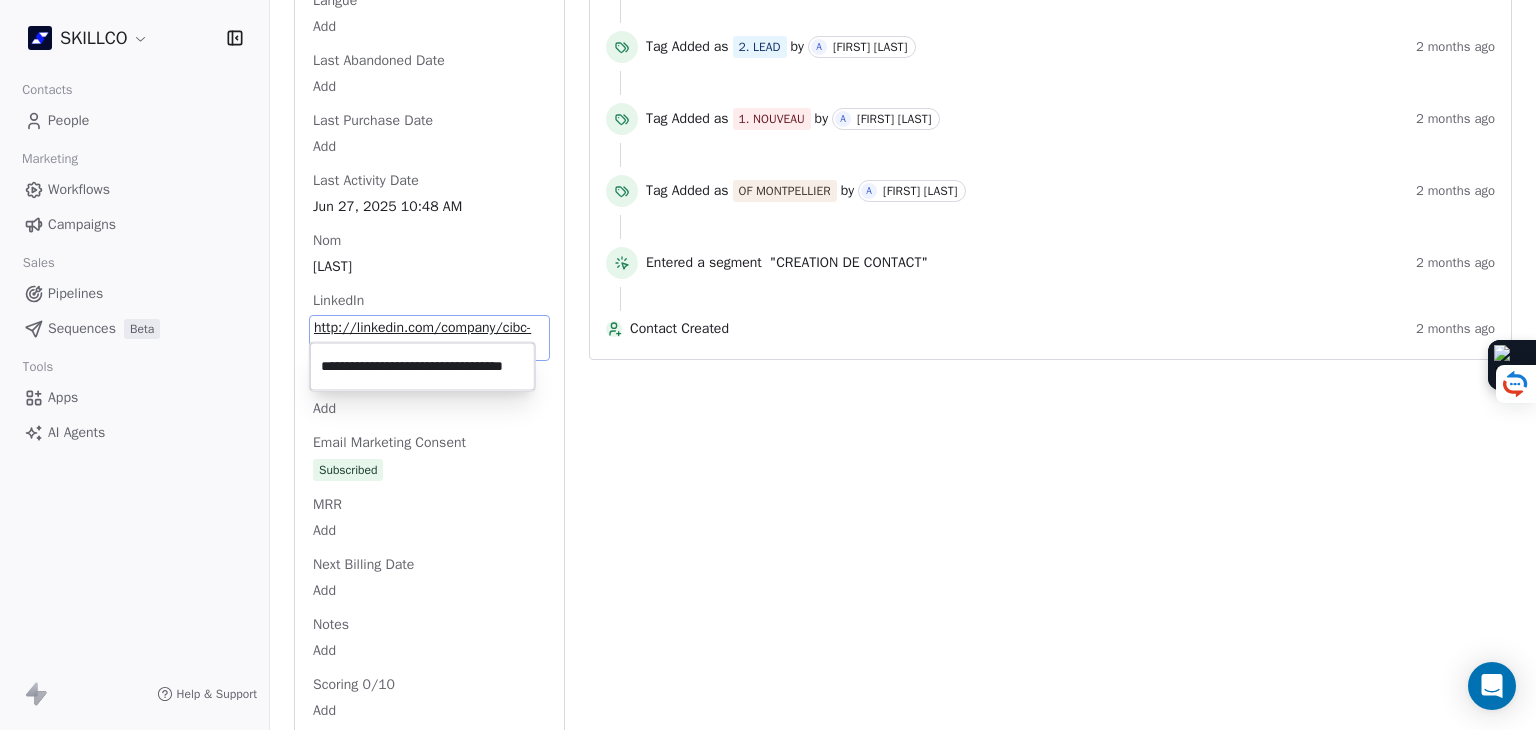 click on "**********" at bounding box center [422, 367] 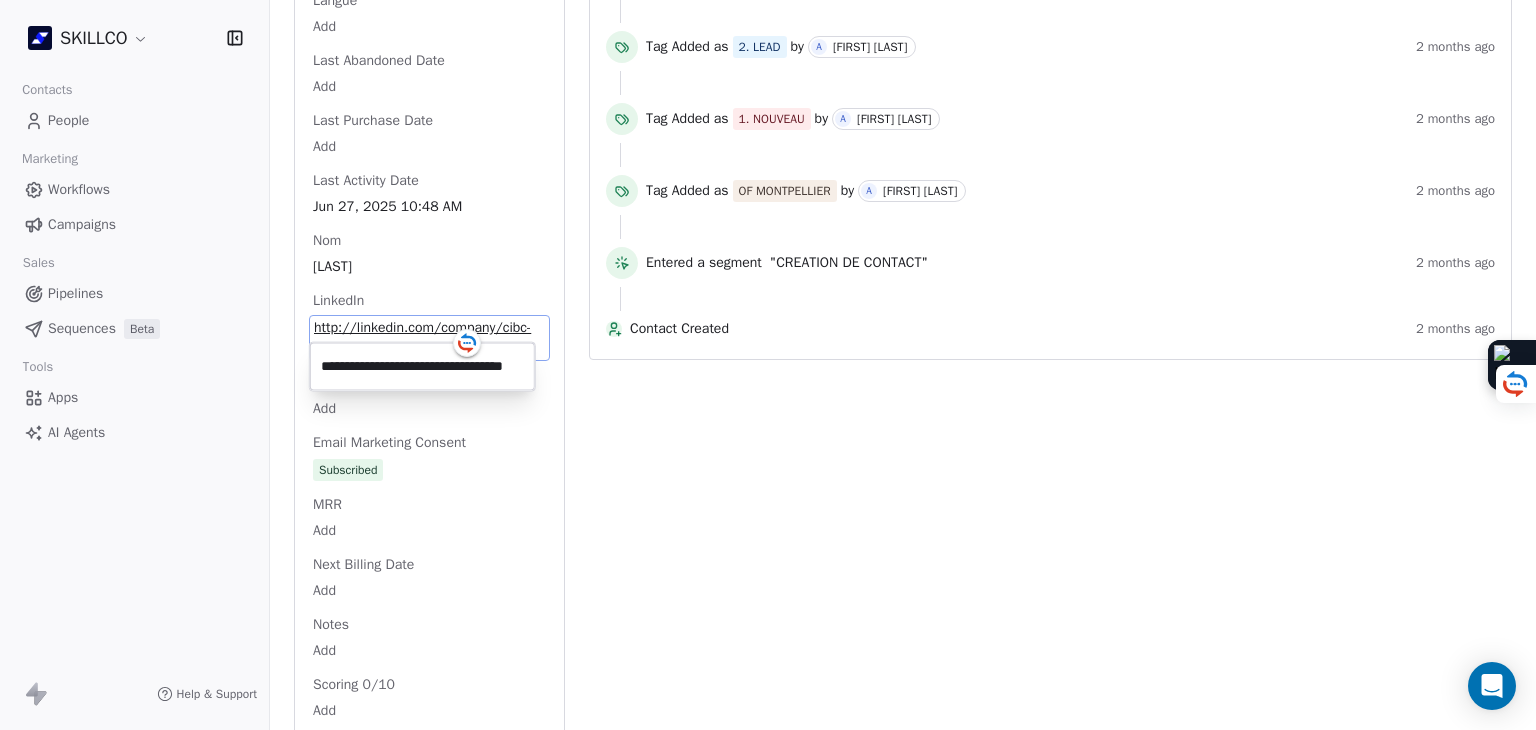 click on "**********" at bounding box center [422, 367] 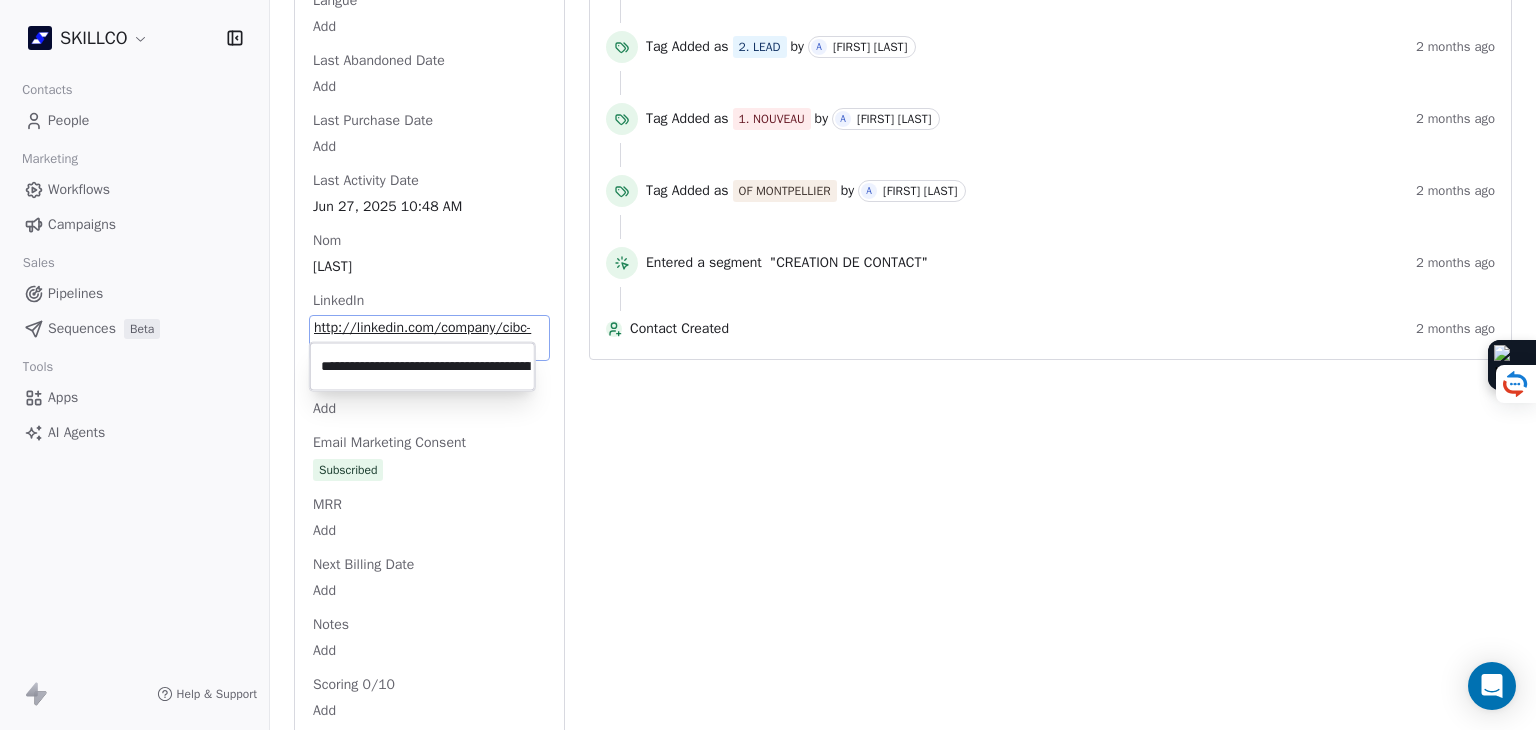 scroll, scrollTop: 0, scrollLeft: 144, axis: horizontal 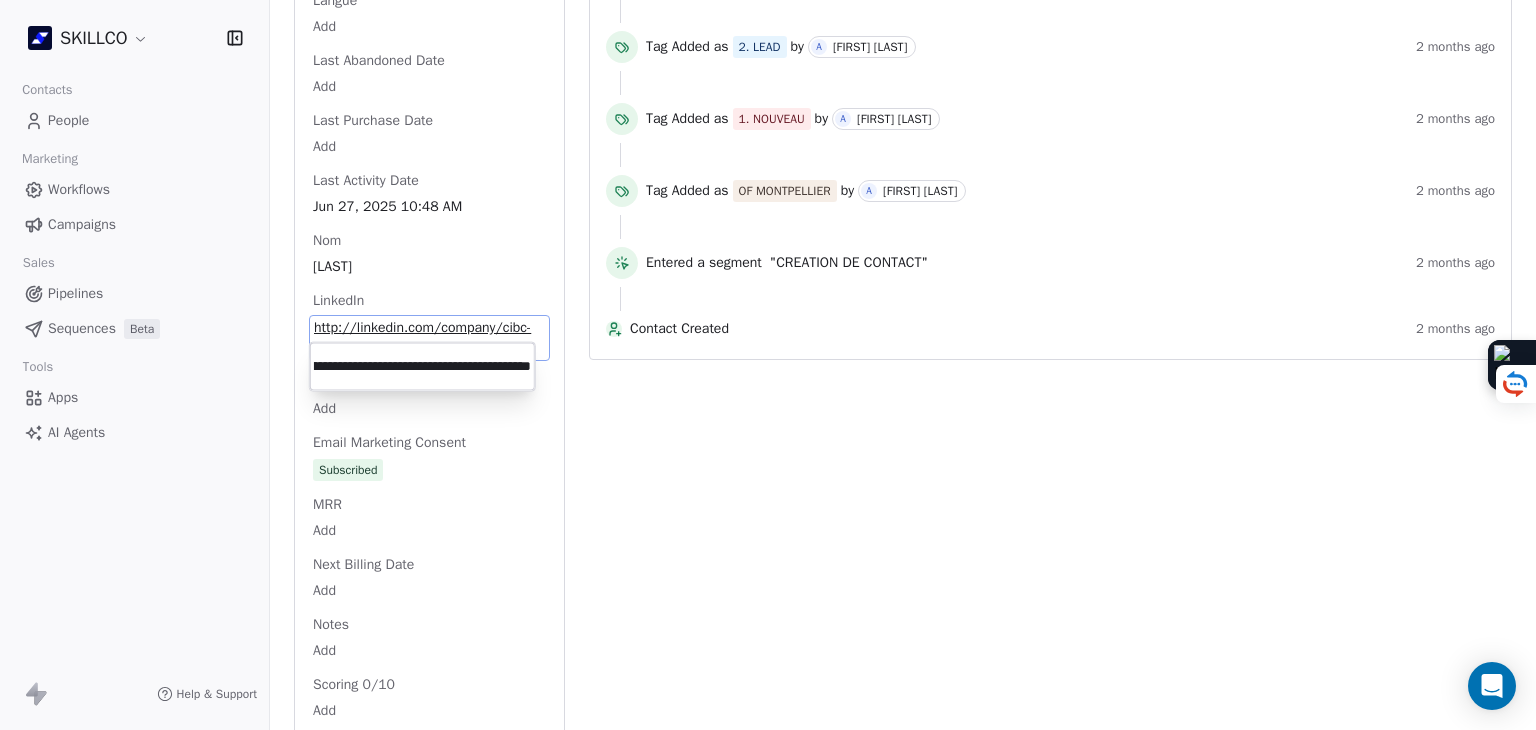 type on "**********" 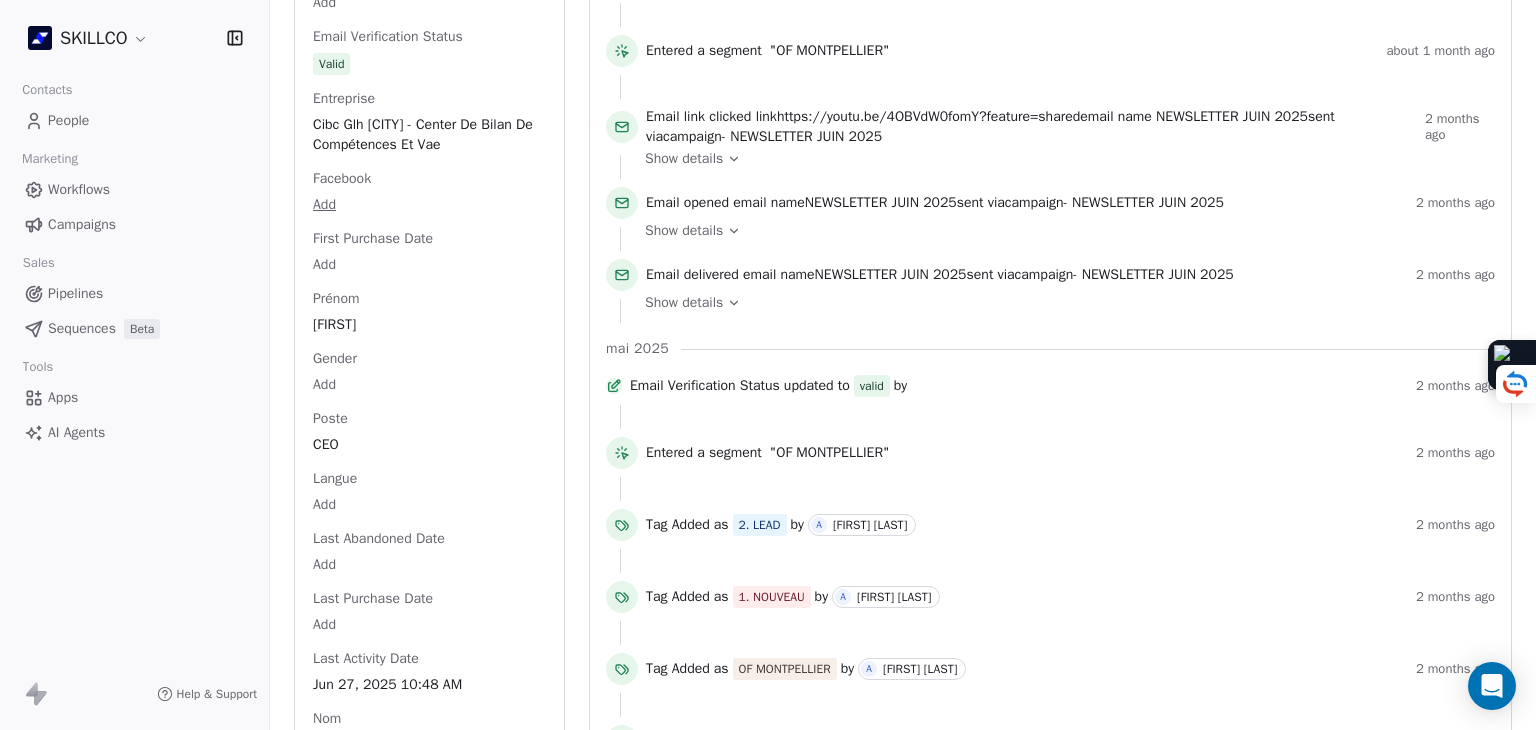 scroll, scrollTop: 1293, scrollLeft: 0, axis: vertical 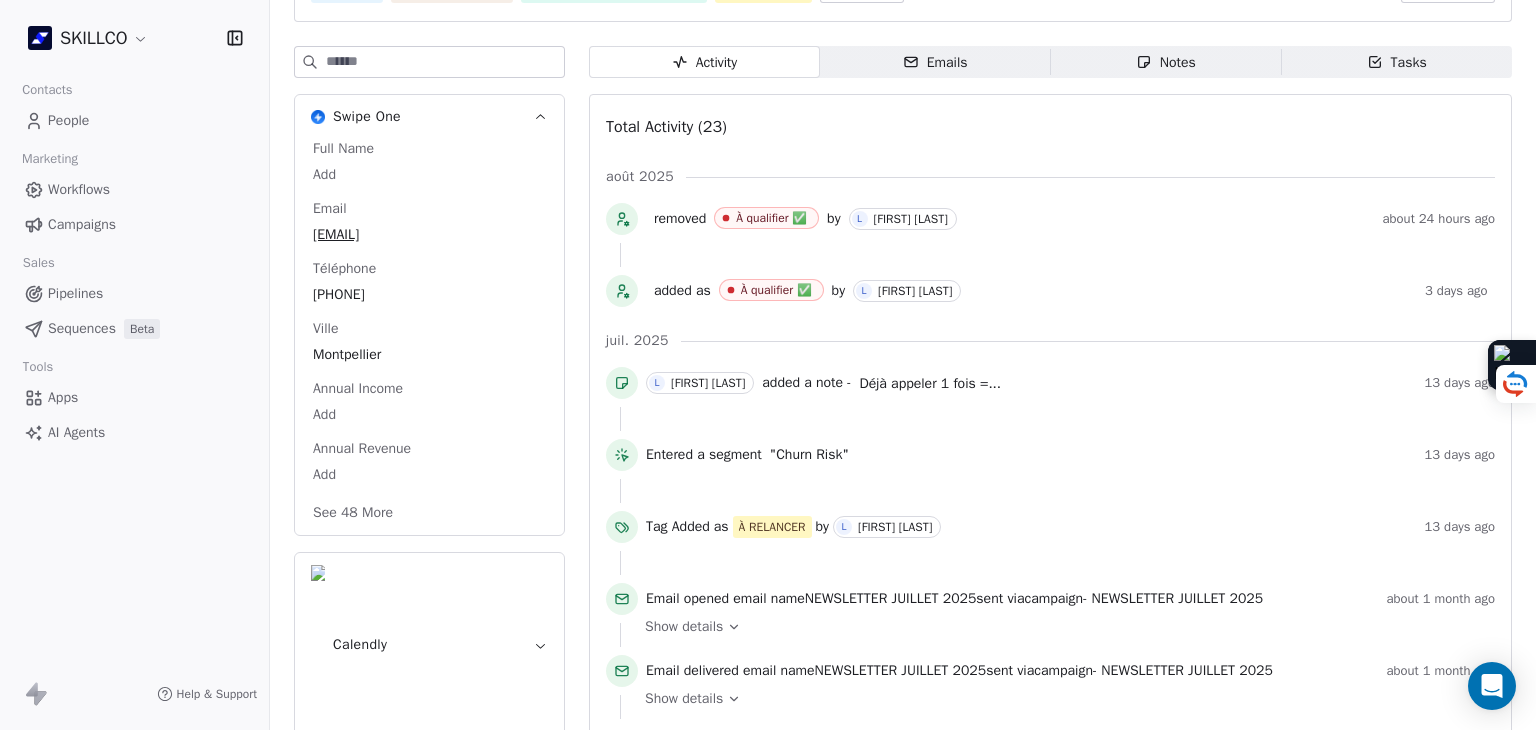 click on "See   48   More" at bounding box center (353, 513) 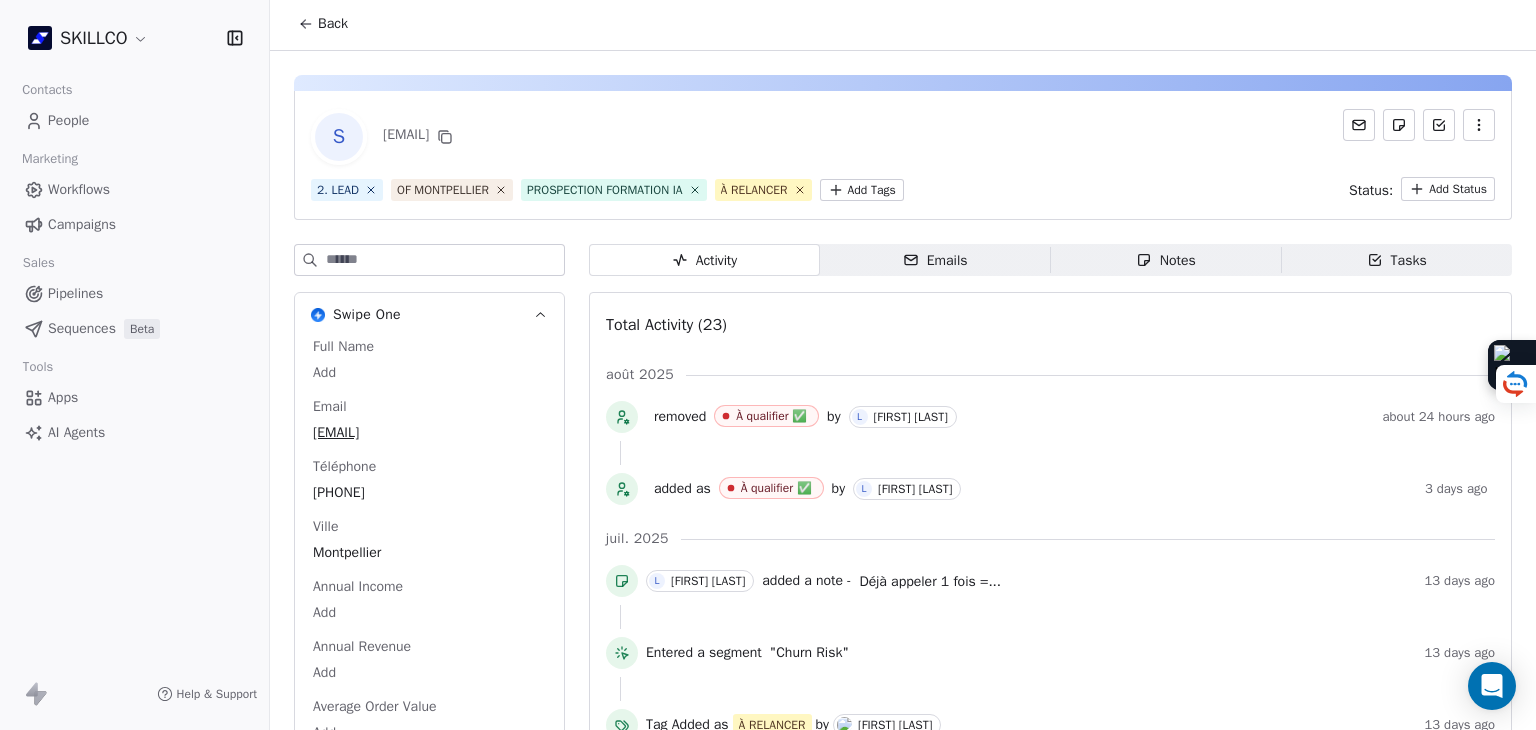 scroll, scrollTop: 0, scrollLeft: 0, axis: both 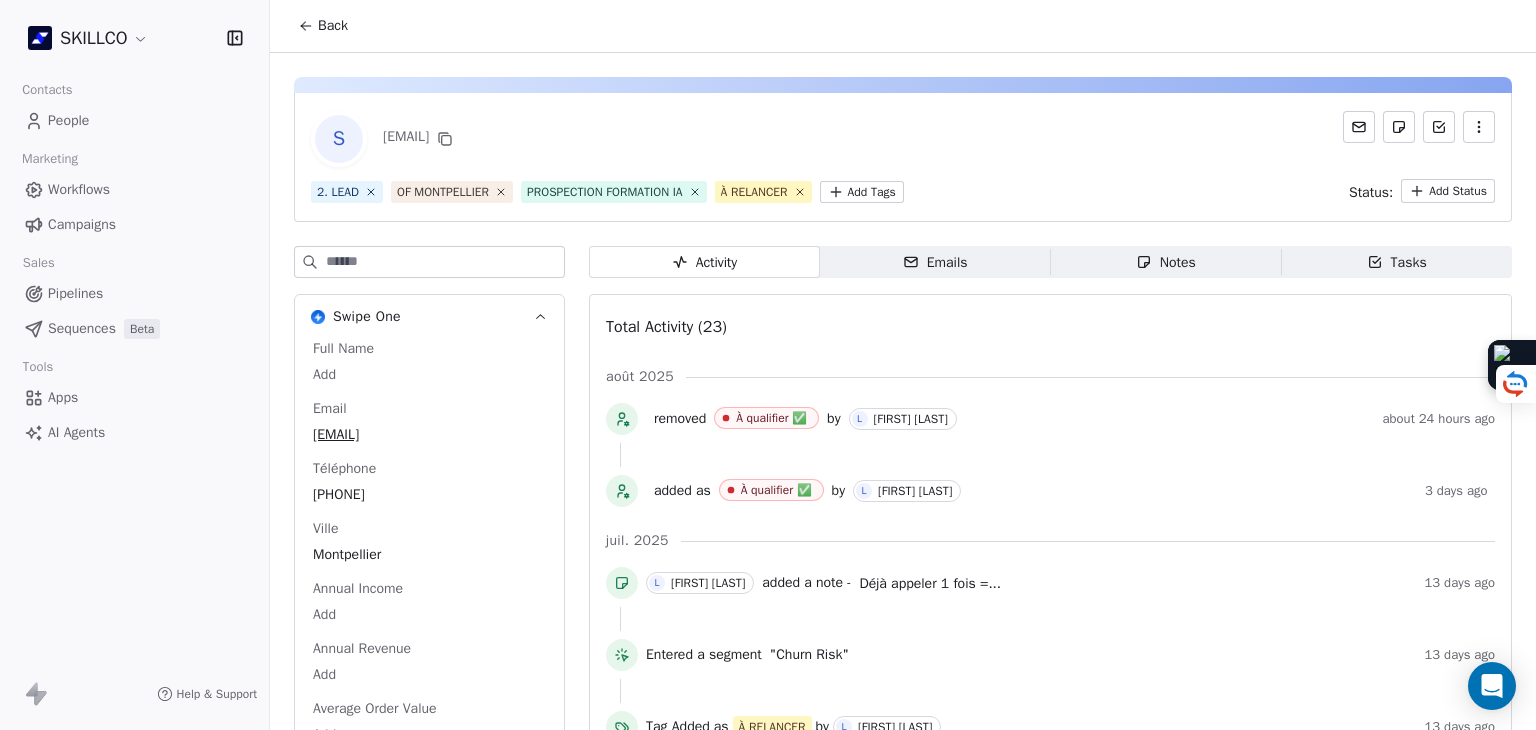drag, startPoint x: 380, startPoint y: 141, endPoint x: 468, endPoint y: 138, distance: 88.051125 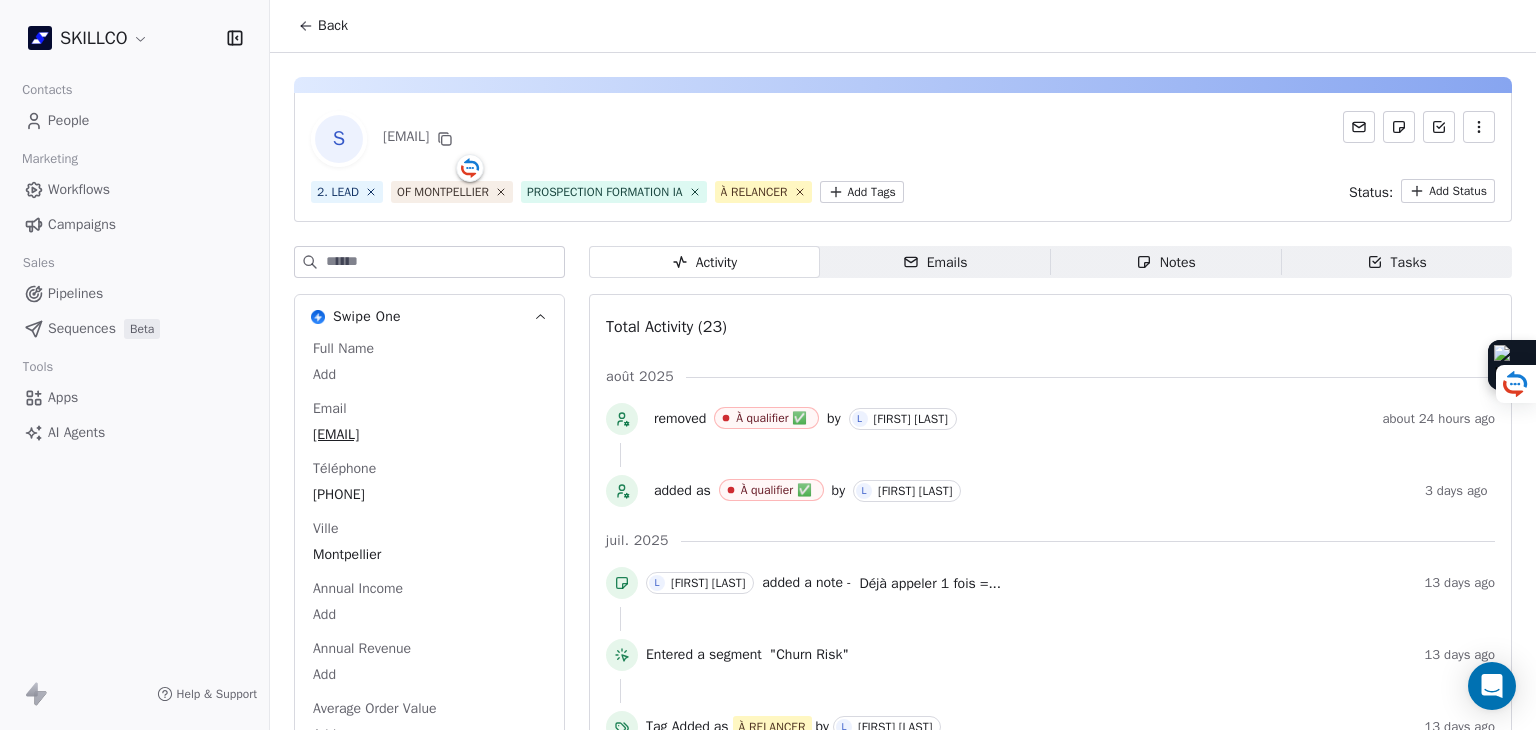 click on "S carolinescohy@mathys-conseil.com" at bounding box center (903, 139) 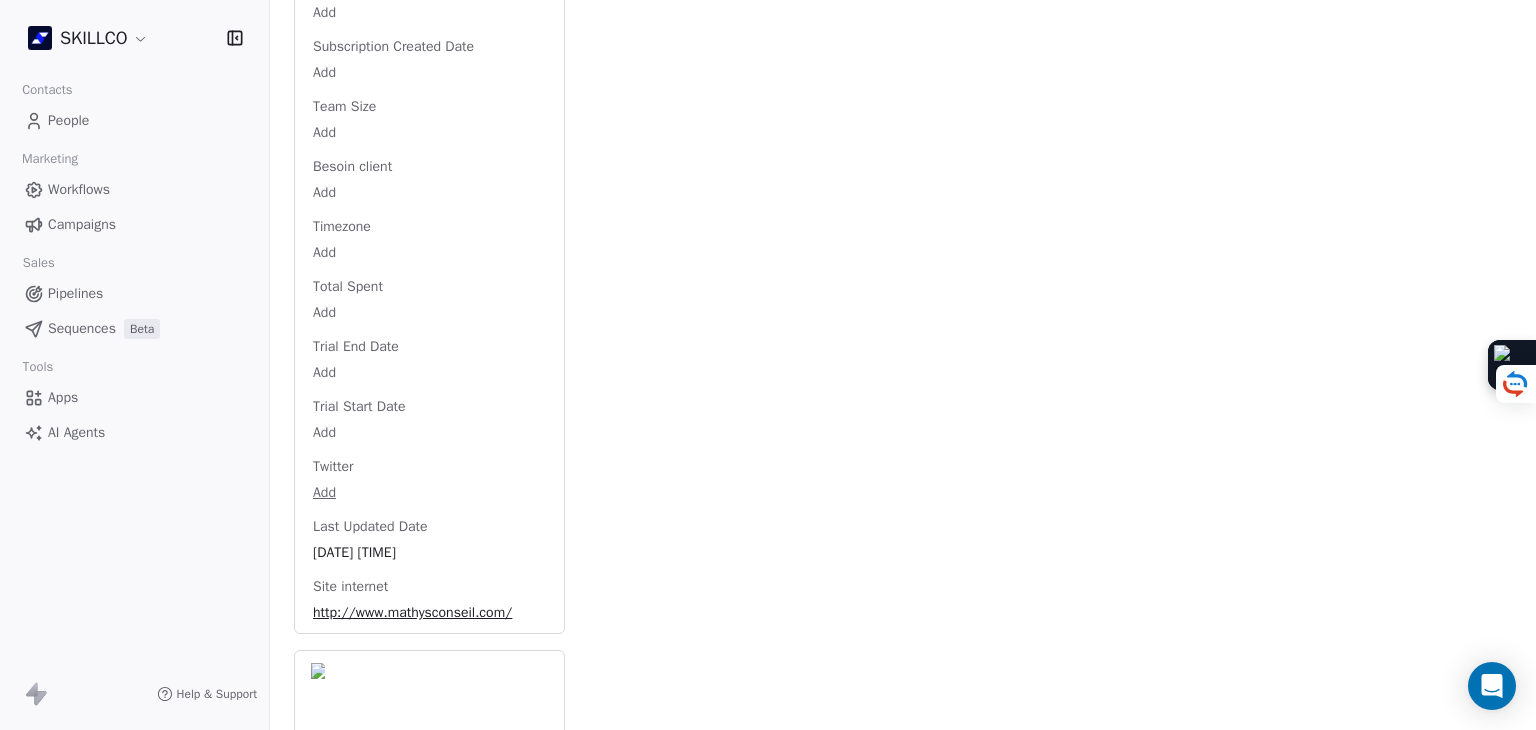 scroll, scrollTop: 2971, scrollLeft: 0, axis: vertical 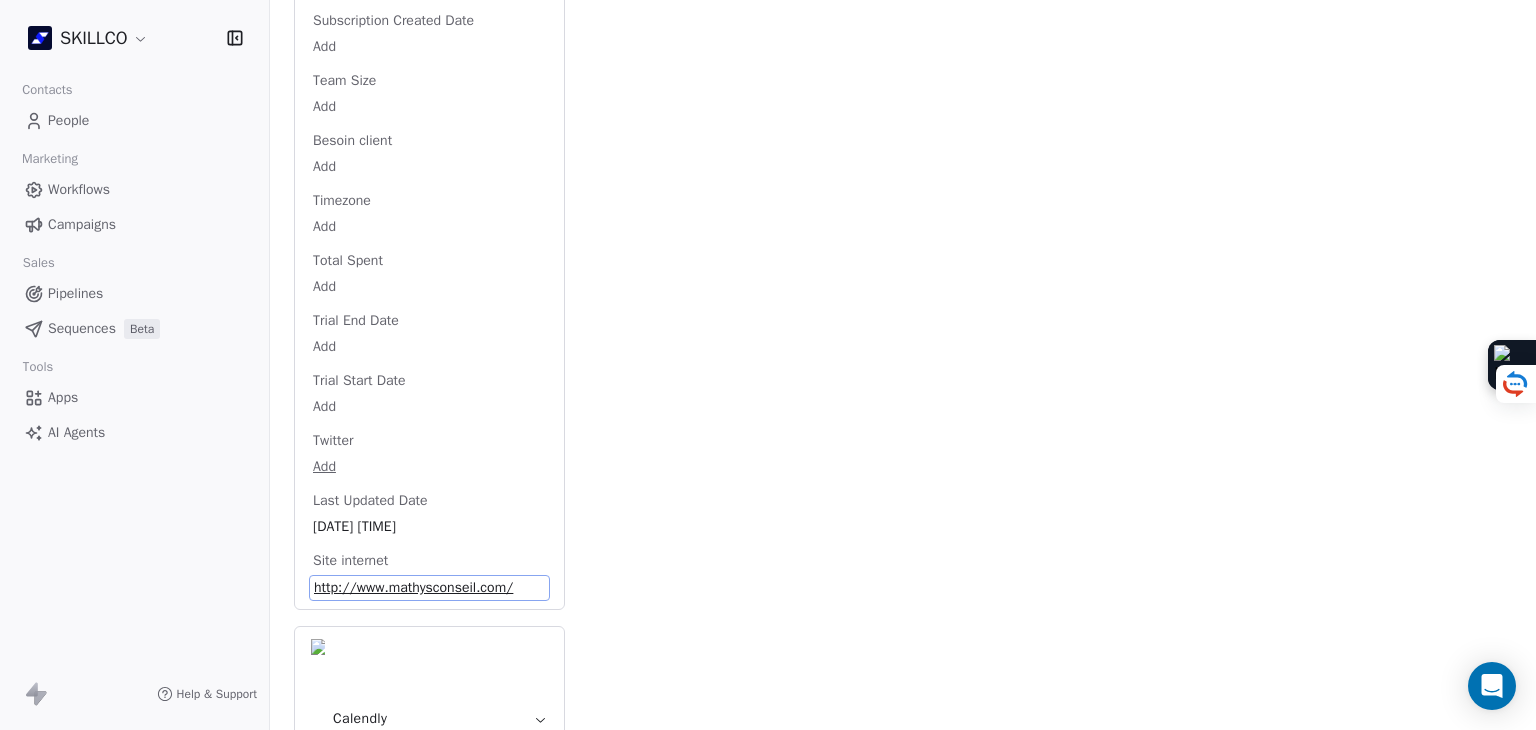 click on "http://www.mathysconseil.com/" at bounding box center [429, 588] 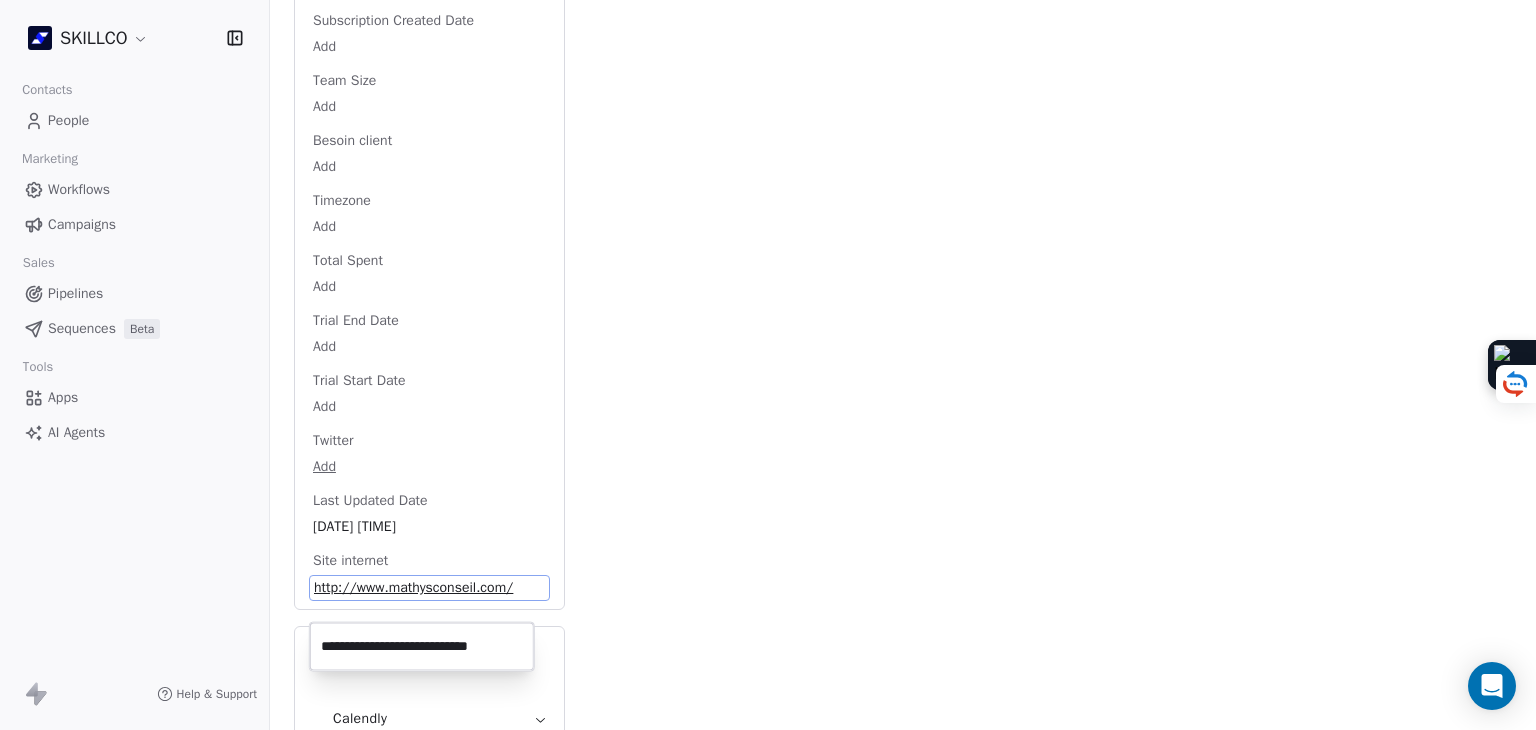 click on "**********" at bounding box center (422, 647) 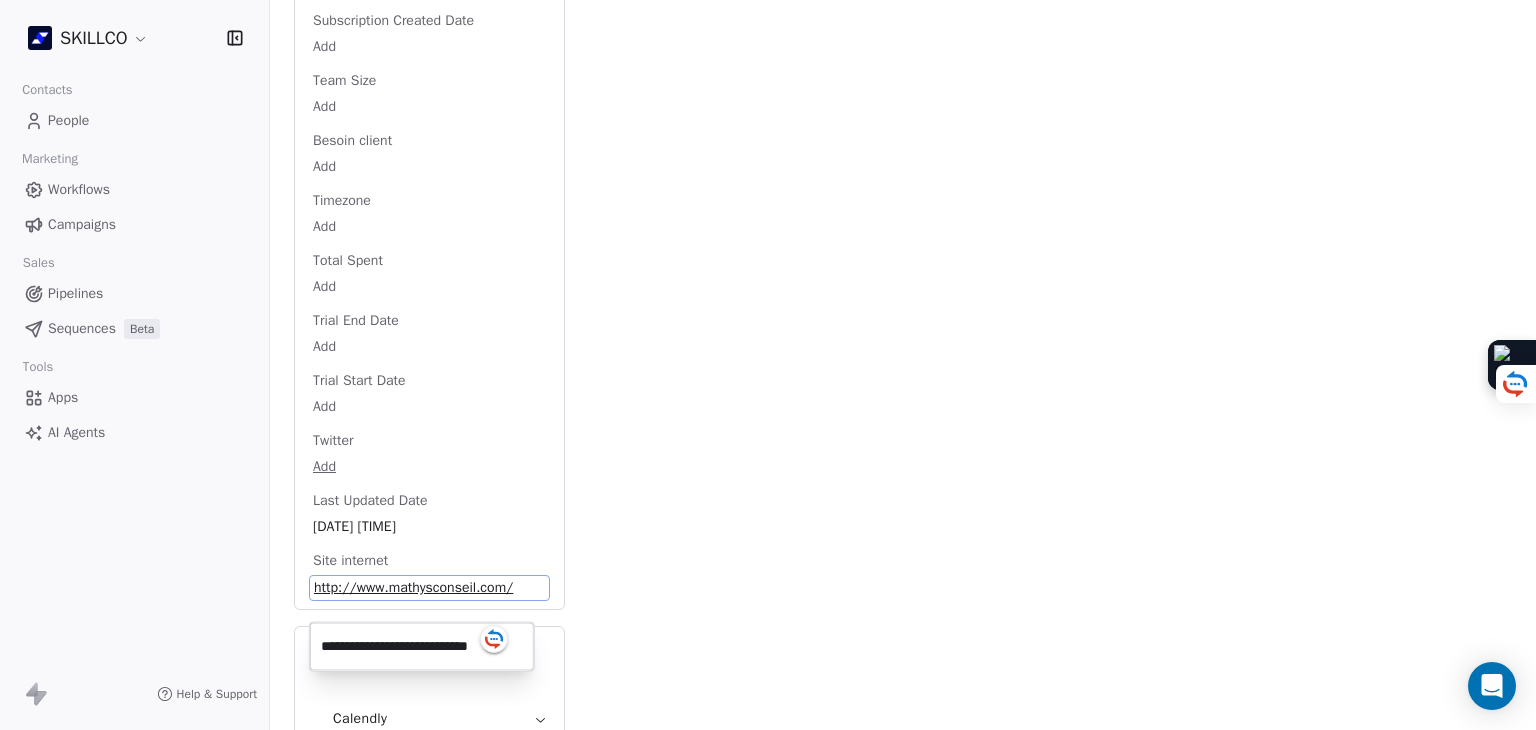 click on "SKILLCO Contacts People Marketing Workflows Campaigns Sales Pipelines Sequences Beta Tools Apps AI Agents Help & Support Back S carolinescohy@mathys-conseil.com 2. LEAD OF MONTPELLIER PROSPECTION FORMATION IA À RELANCER  Add Tags Status:   Add Status Swipe One Full Name Add Email carolinescohy@mathys-conseil.com Téléphone 33786318208 Ville Montpellier Annual Income Add Annual Revenue Add Average Order Value Add Besoin Add Birthday Add Browser Add Contact Source Add Pays Add Created Date May 28, 2025 03:36 PM Customer Lifetime Value Add Department Add Derniere page consulte Add Device Add Email Verification Status Valid Entreprise Mathys Board Facebook Add First Purchase Date Add Prénom Add Gender Add Poste Add Langue Add Last Abandoned Date Add Last Purchase Date Add Last Activity Date Jul 03, 2025 06:31 PM Nom Add LinkedIn Add Marketing Contact Status Add Email Marketing Consent Unsubscribed MRR Add Next Billing Date Add Notes Add Scoring 0/10 Add Occupation Add Orders Count Add Responsable Add Add Add" at bounding box center [768, 365] 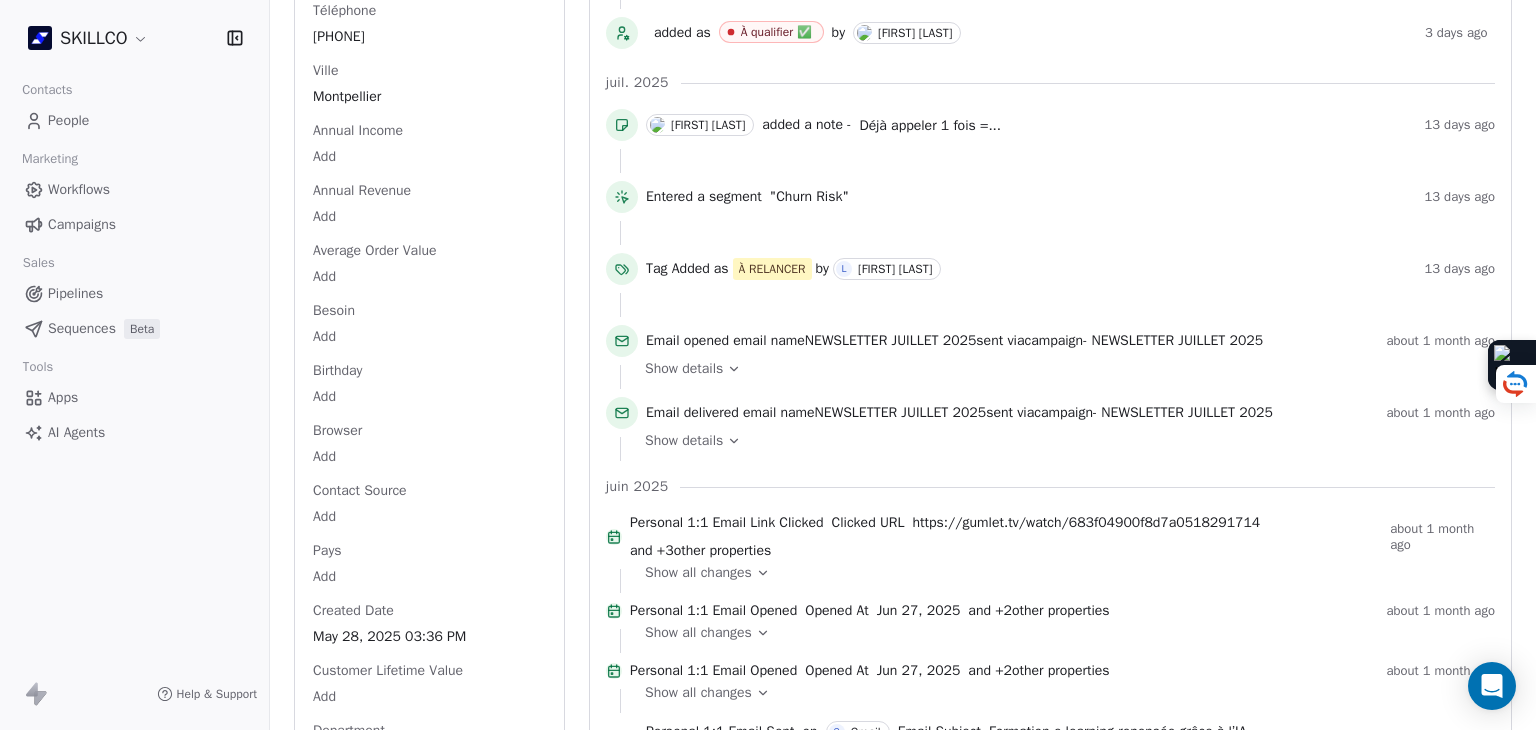 scroll, scrollTop: 0, scrollLeft: 0, axis: both 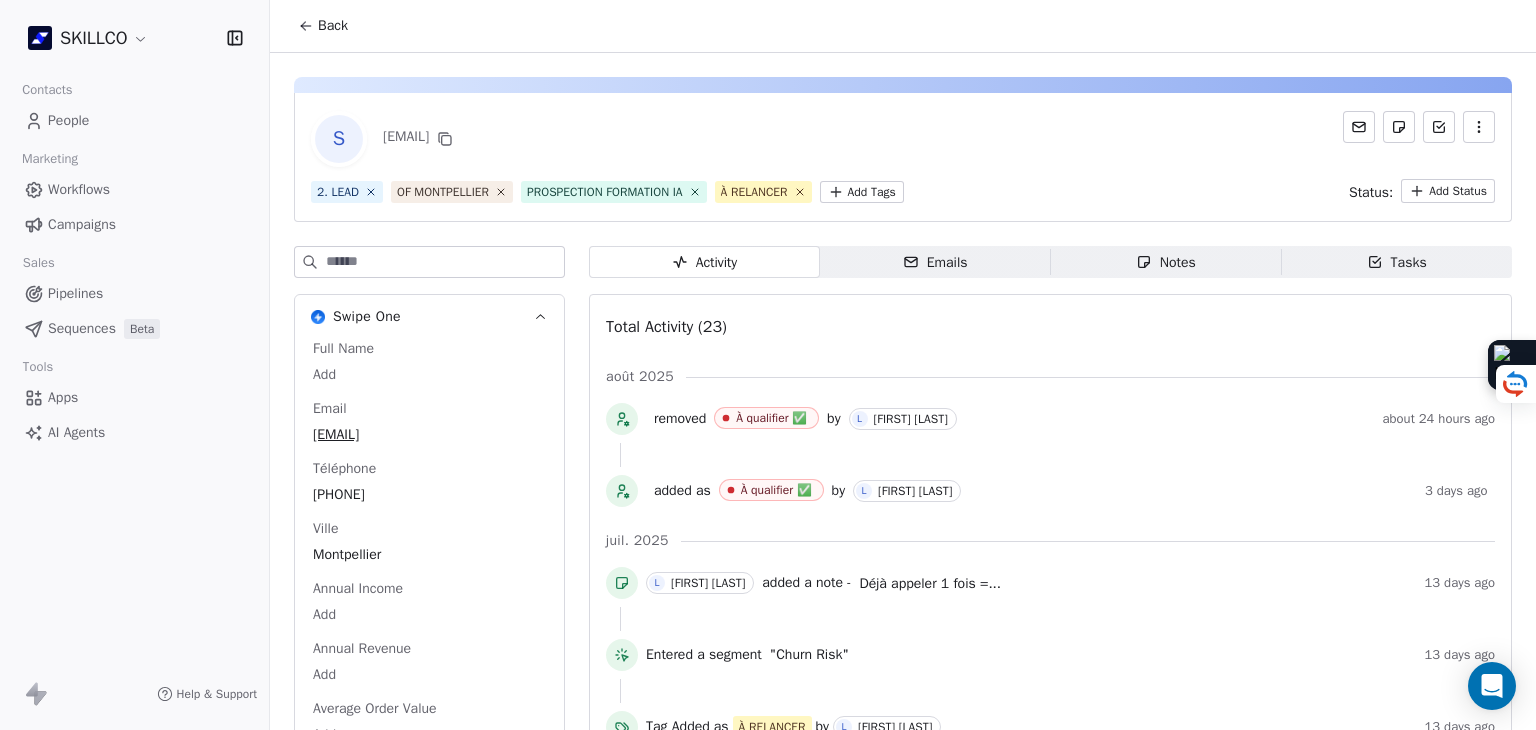 click on "Emails" at bounding box center [935, 262] 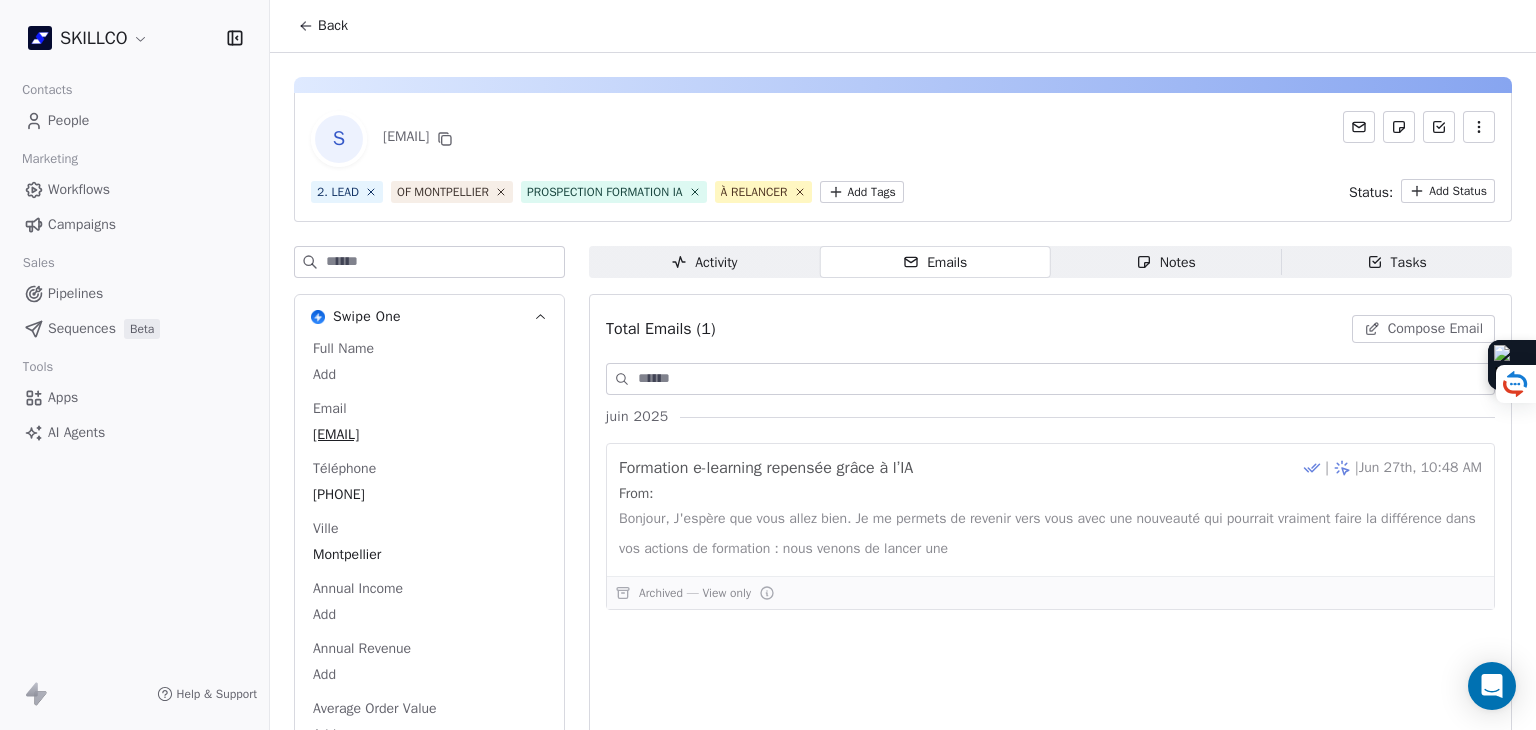 click on "Notes   Notes" at bounding box center (1166, 262) 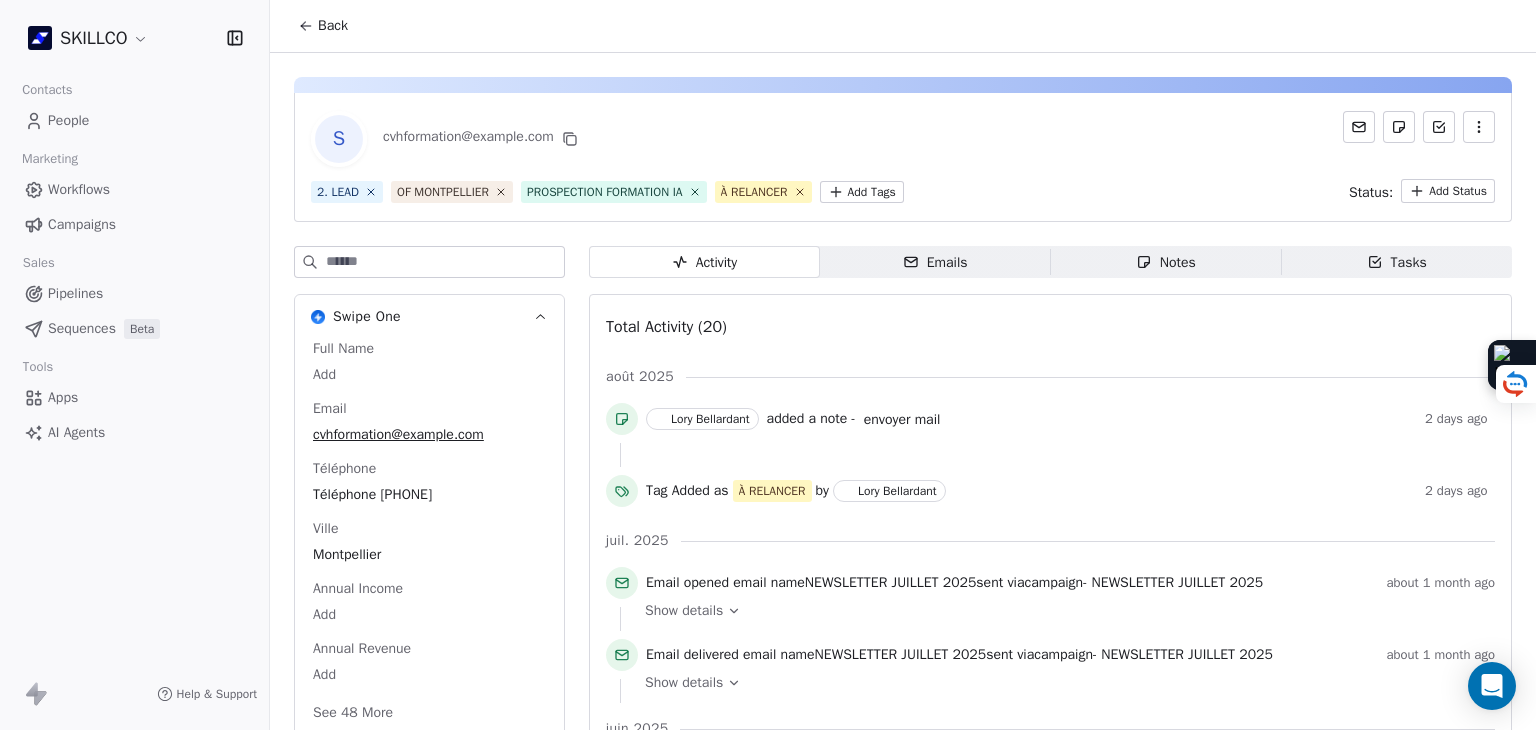 scroll, scrollTop: 0, scrollLeft: 0, axis: both 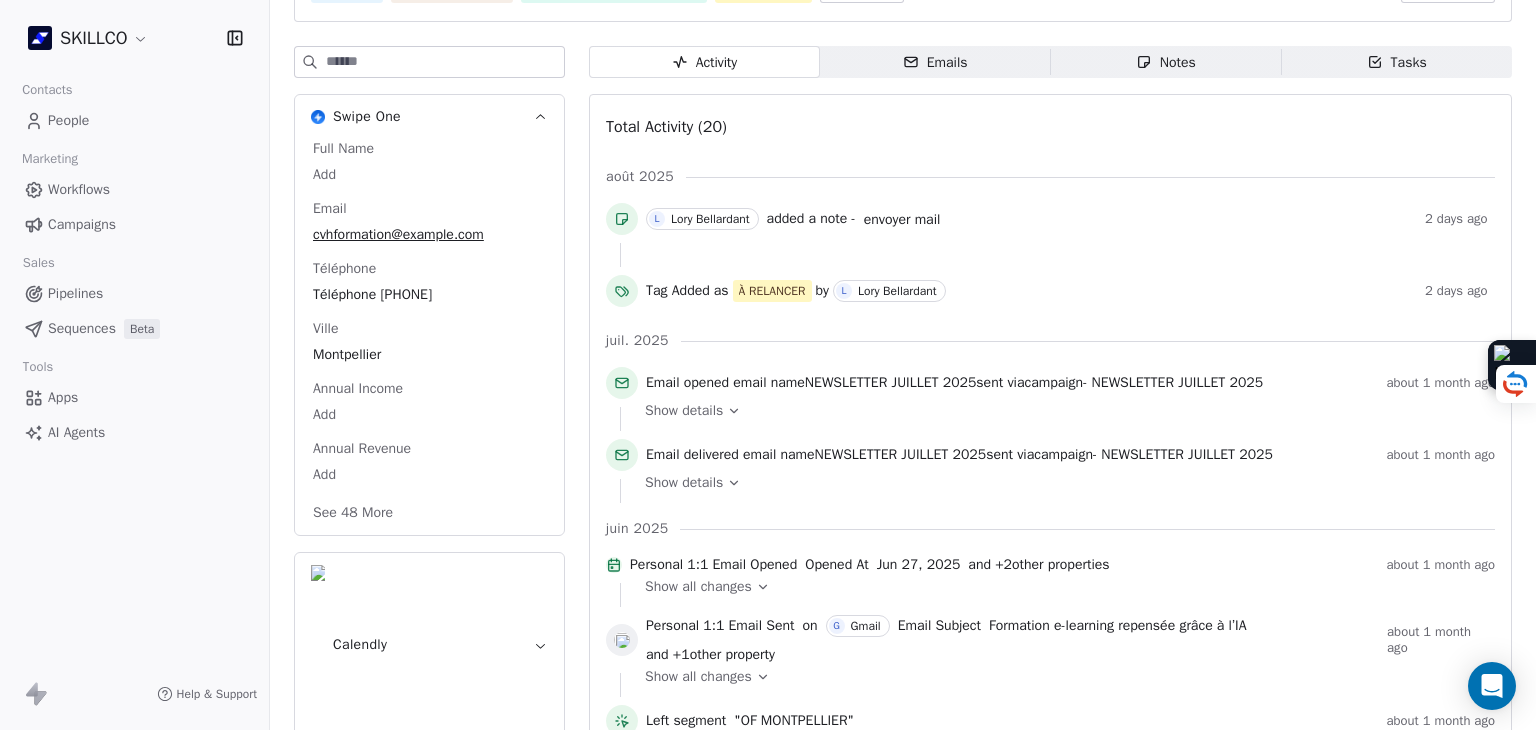 click on "Notes" at bounding box center (1166, 62) 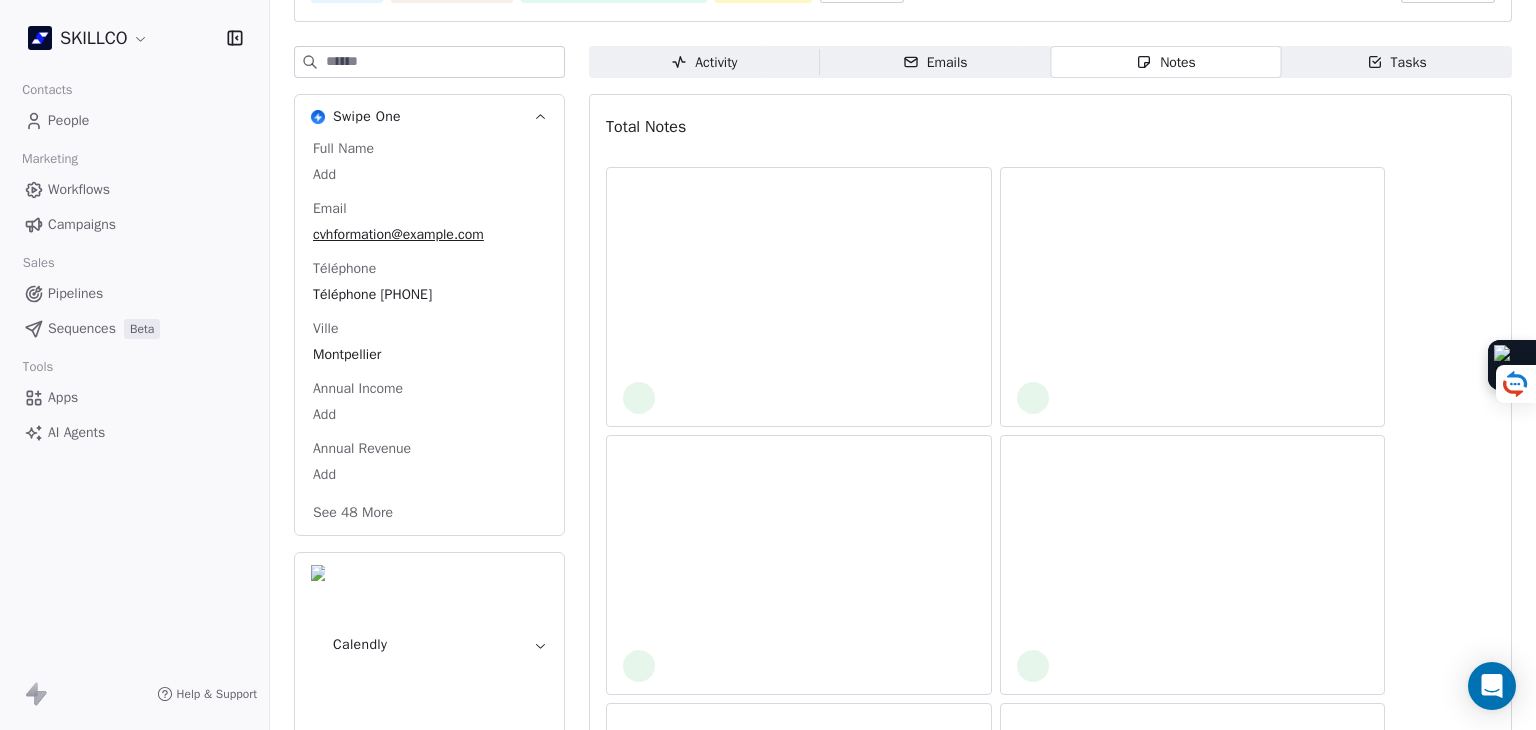 scroll, scrollTop: 107, scrollLeft: 0, axis: vertical 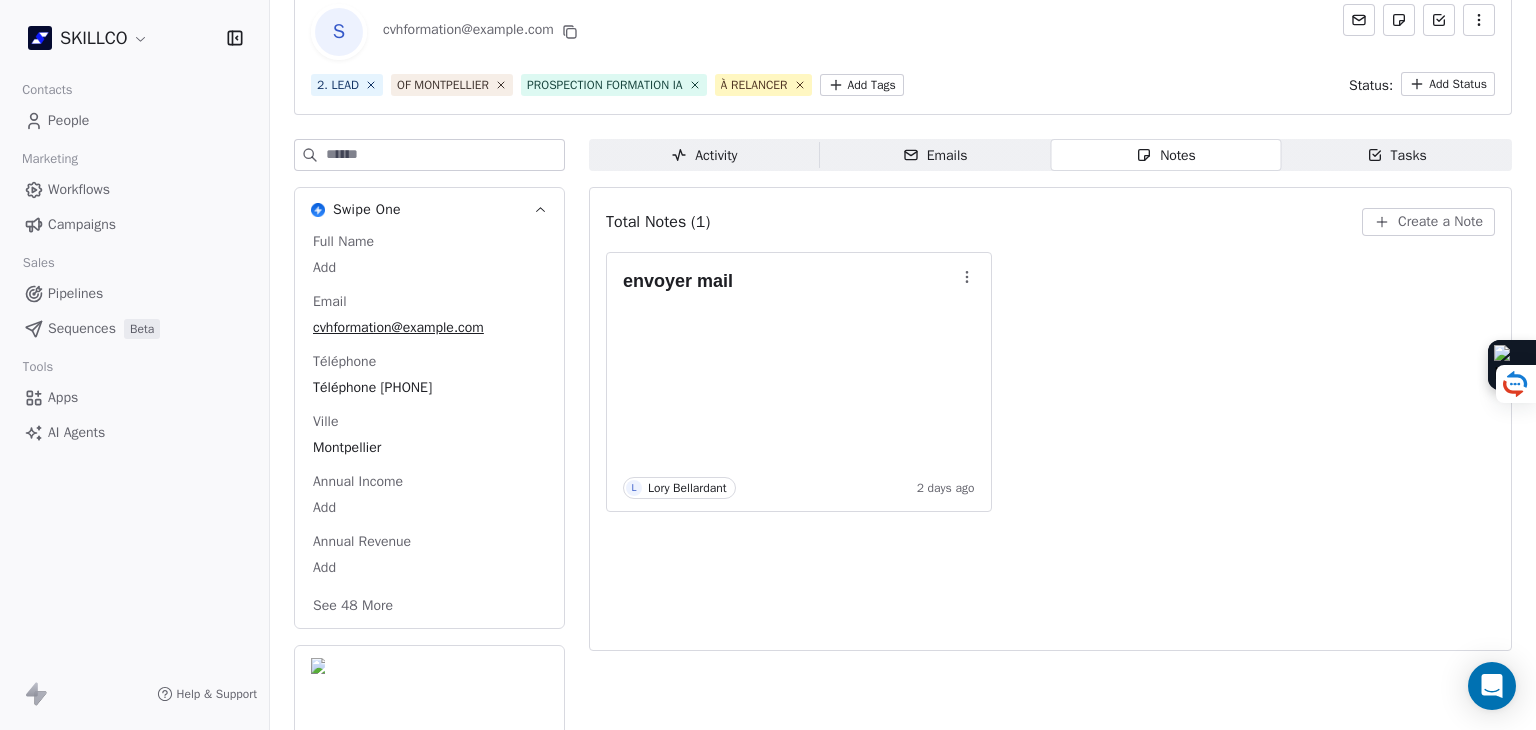 click on "Activity" at bounding box center (704, 155) 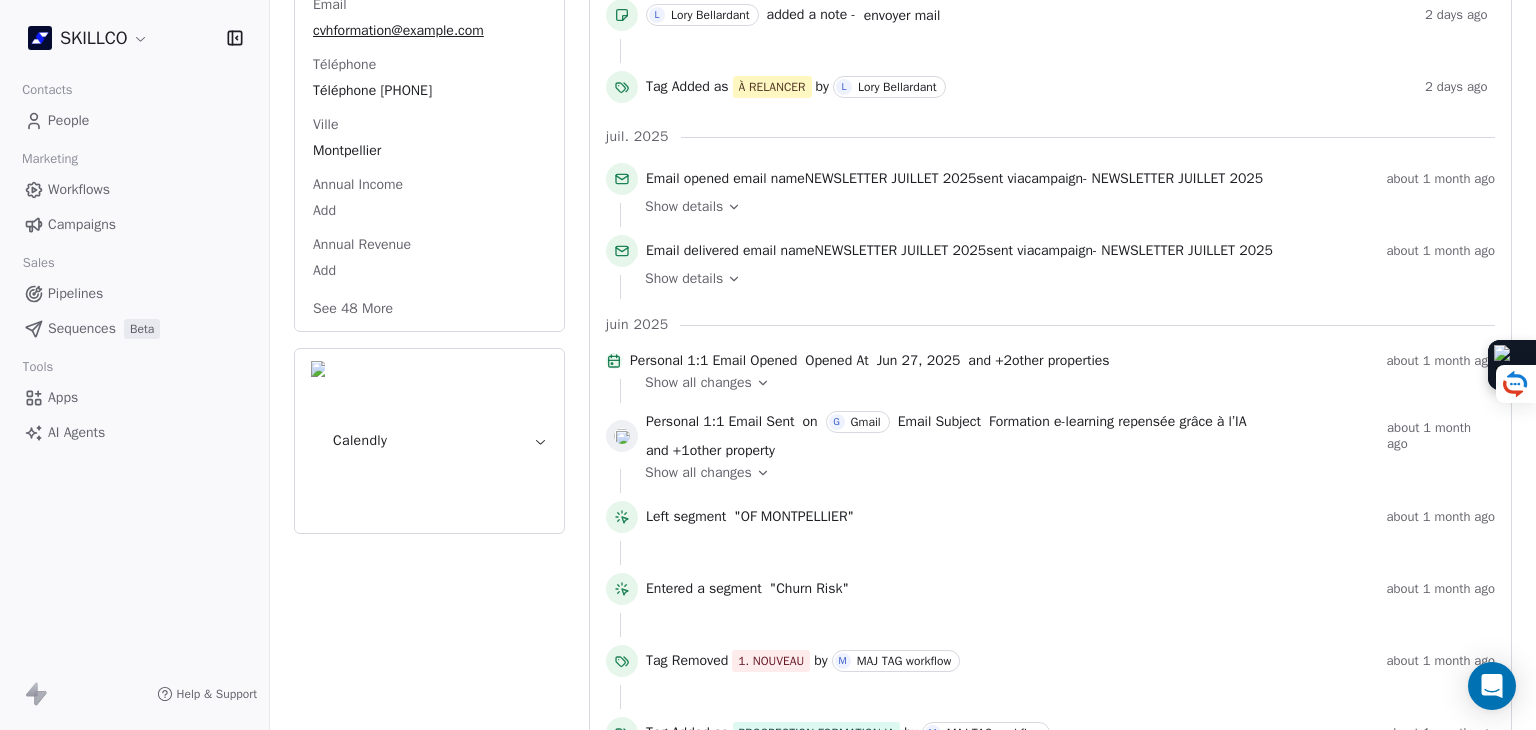 scroll, scrollTop: 407, scrollLeft: 0, axis: vertical 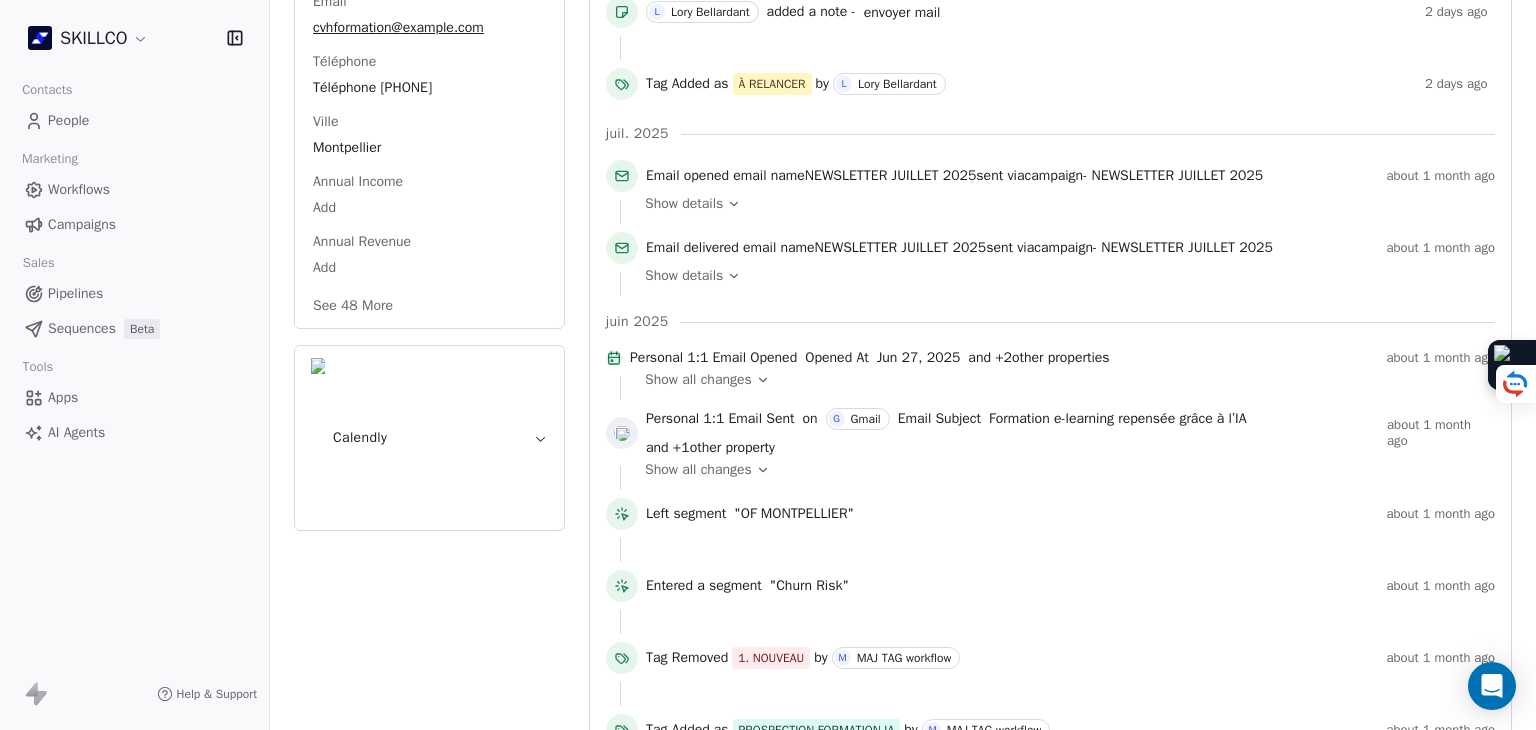click on "See   48   More" at bounding box center (353, 306) 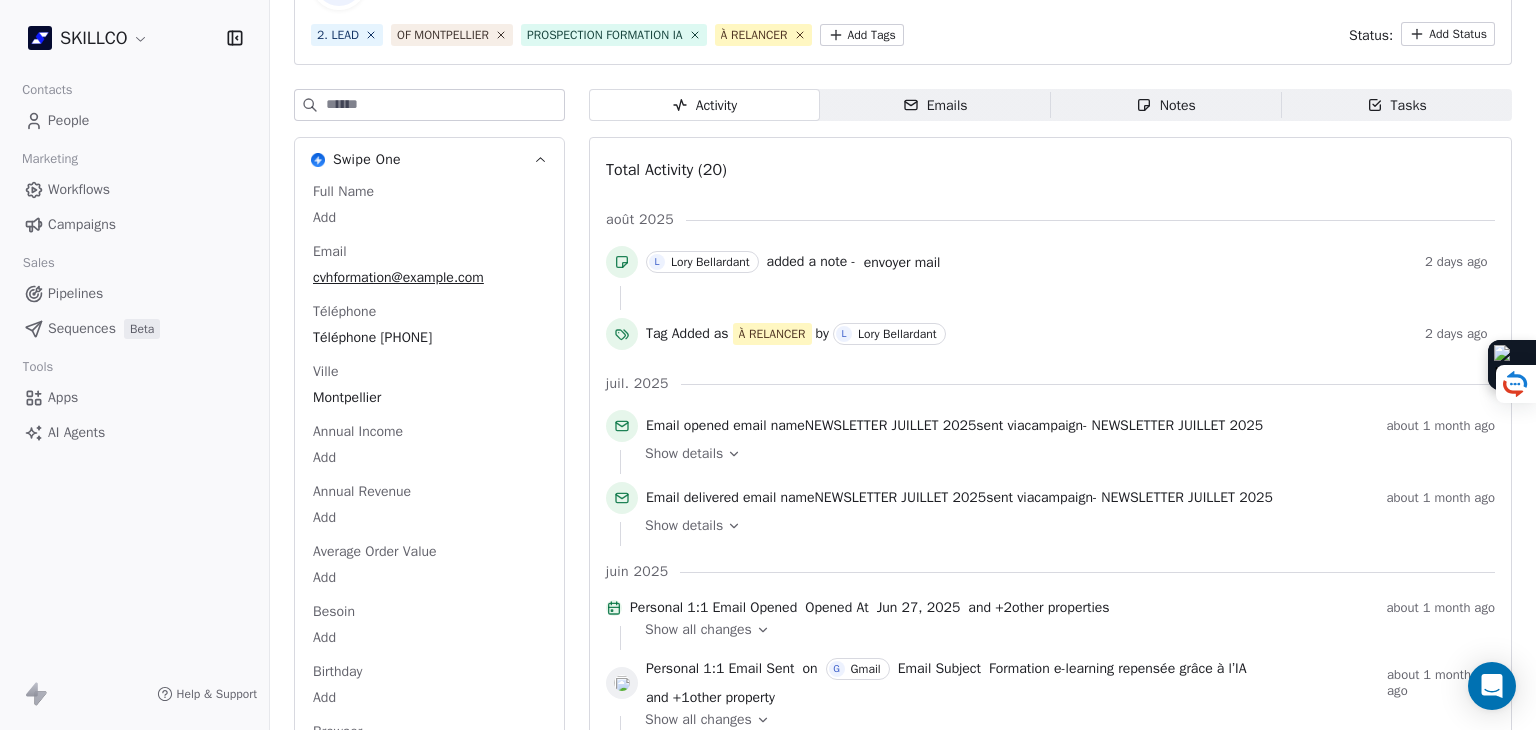 scroll, scrollTop: 0, scrollLeft: 0, axis: both 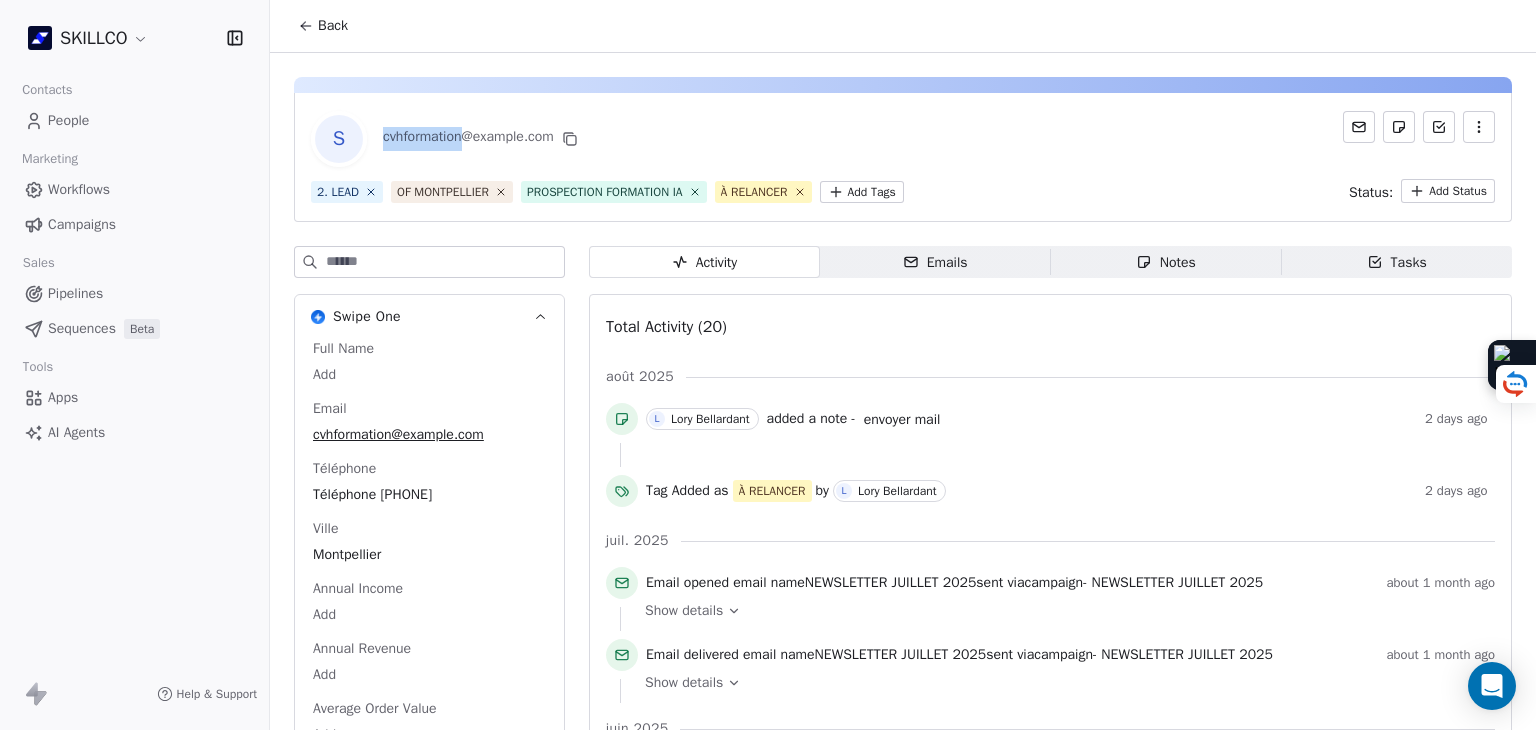 drag, startPoint x: 385, startPoint y: 138, endPoint x: 464, endPoint y: 140, distance: 79.025314 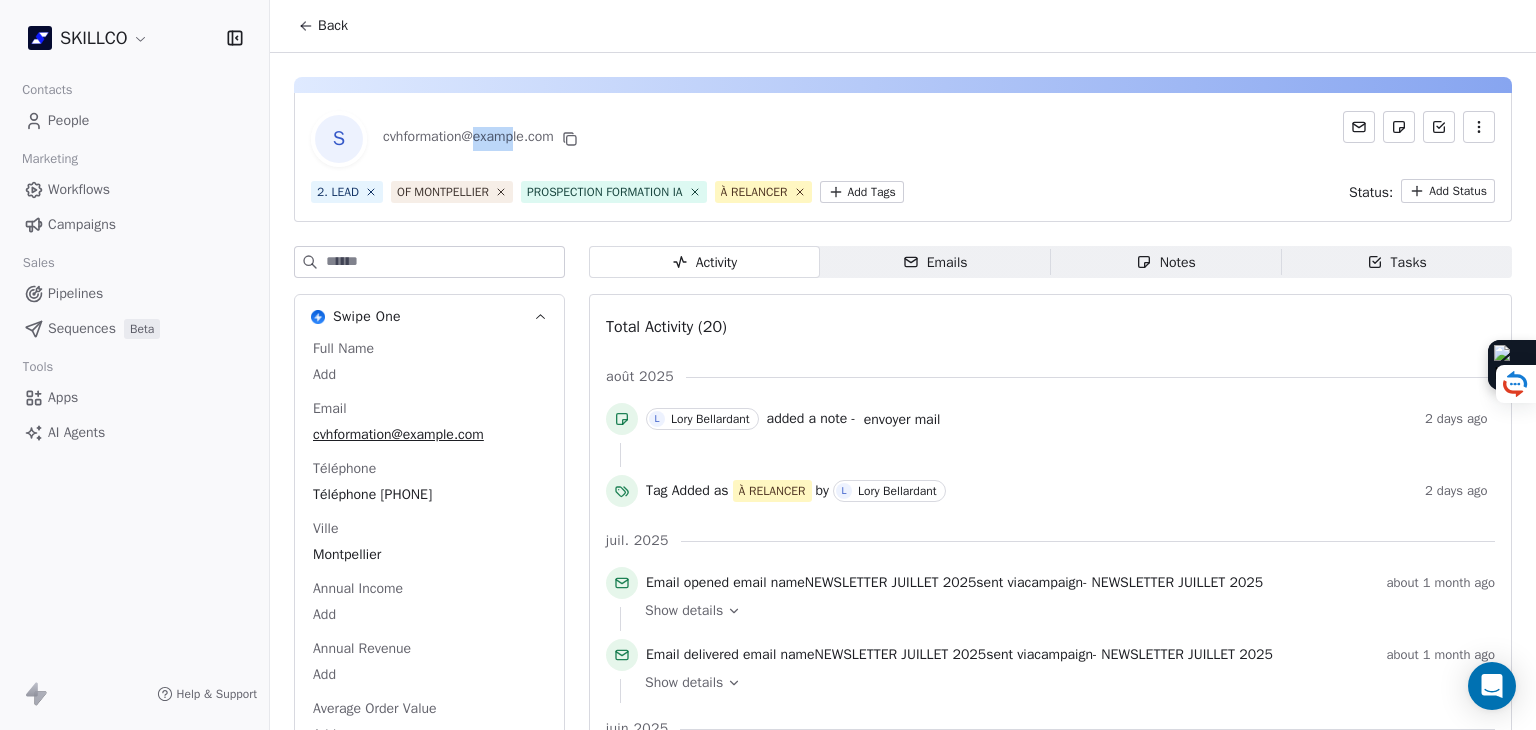 drag, startPoint x: 484, startPoint y: 136, endPoint x: 516, endPoint y: 136, distance: 32 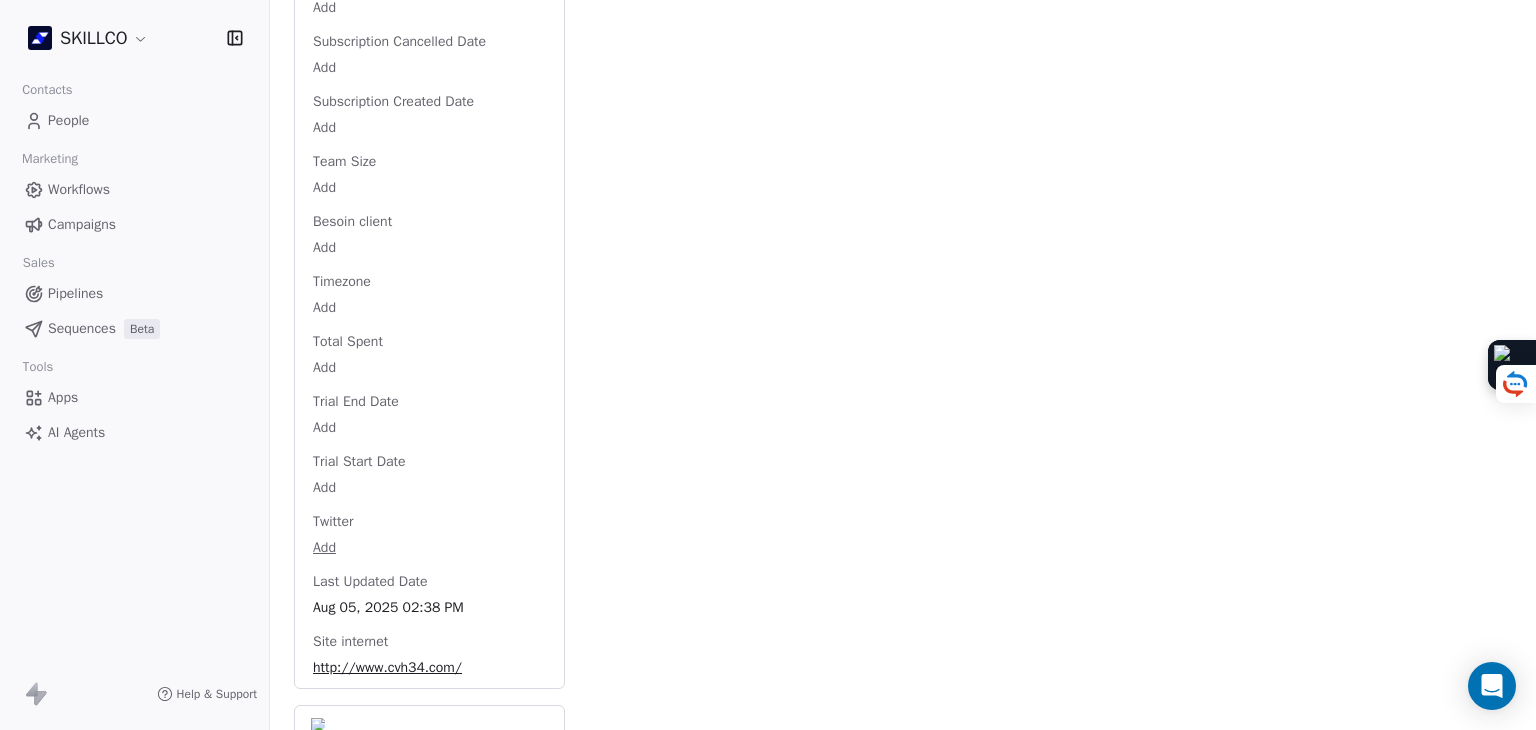 scroll, scrollTop: 2971, scrollLeft: 0, axis: vertical 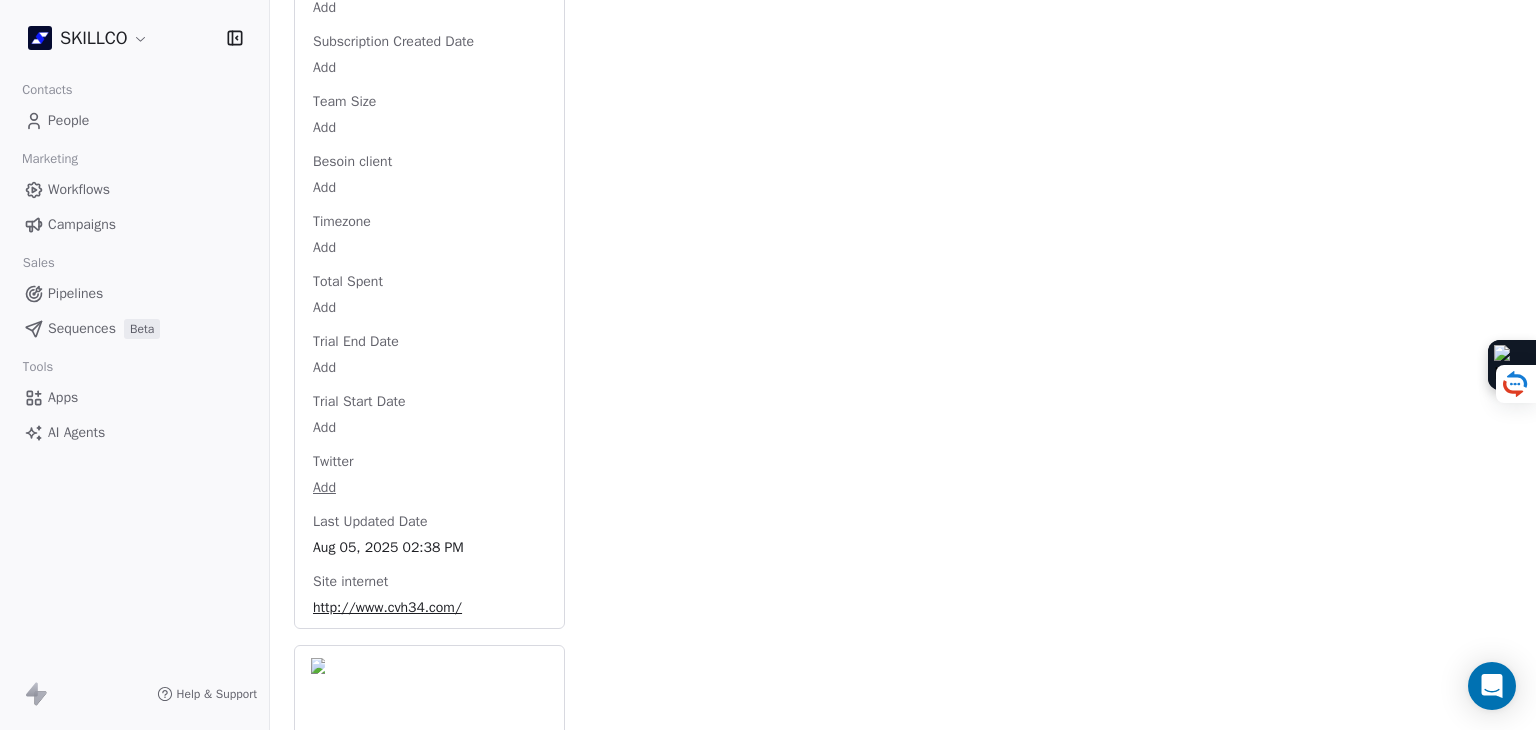 click on "http://www.cvh34.com/" at bounding box center (429, 608) 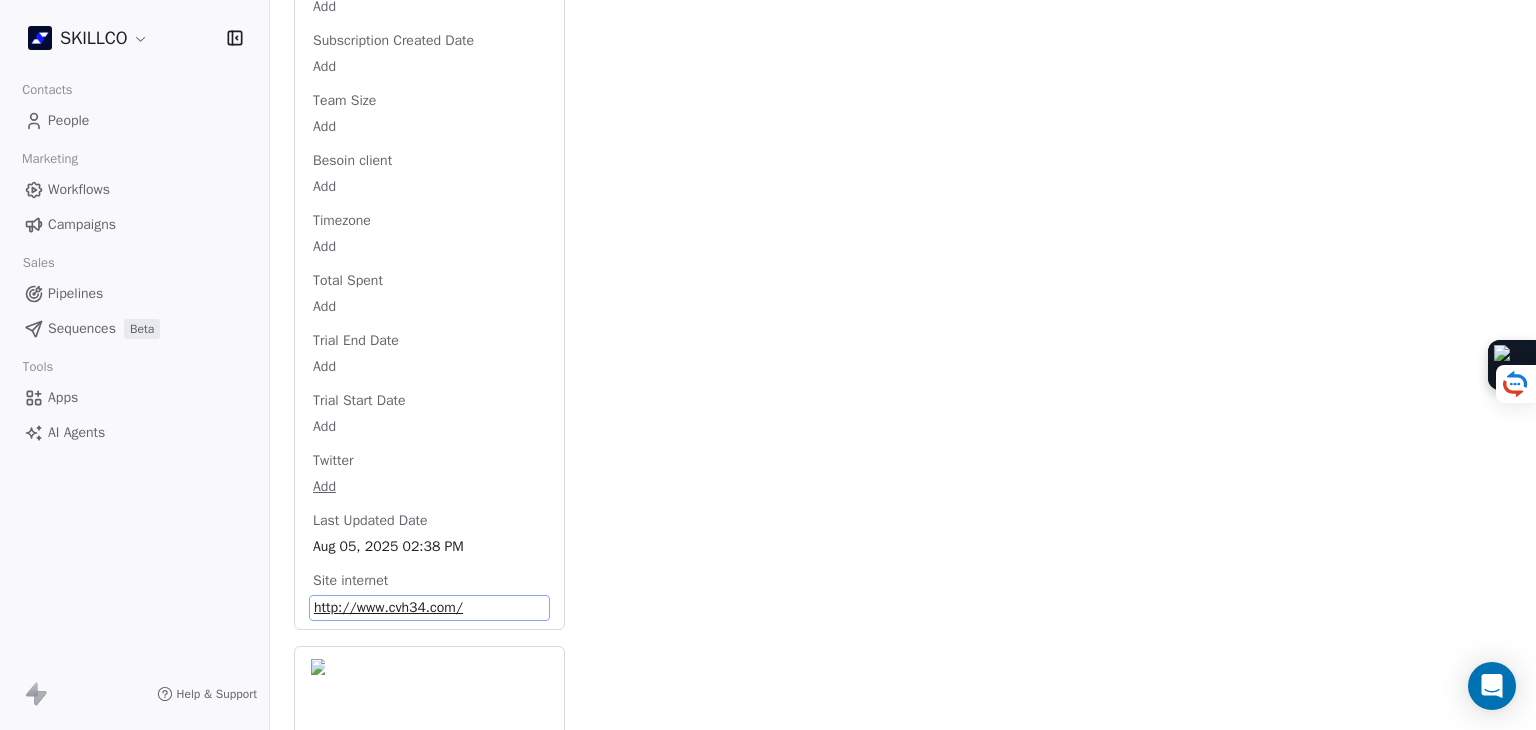 click on "http://www.cvh34.com/" at bounding box center [429, 608] 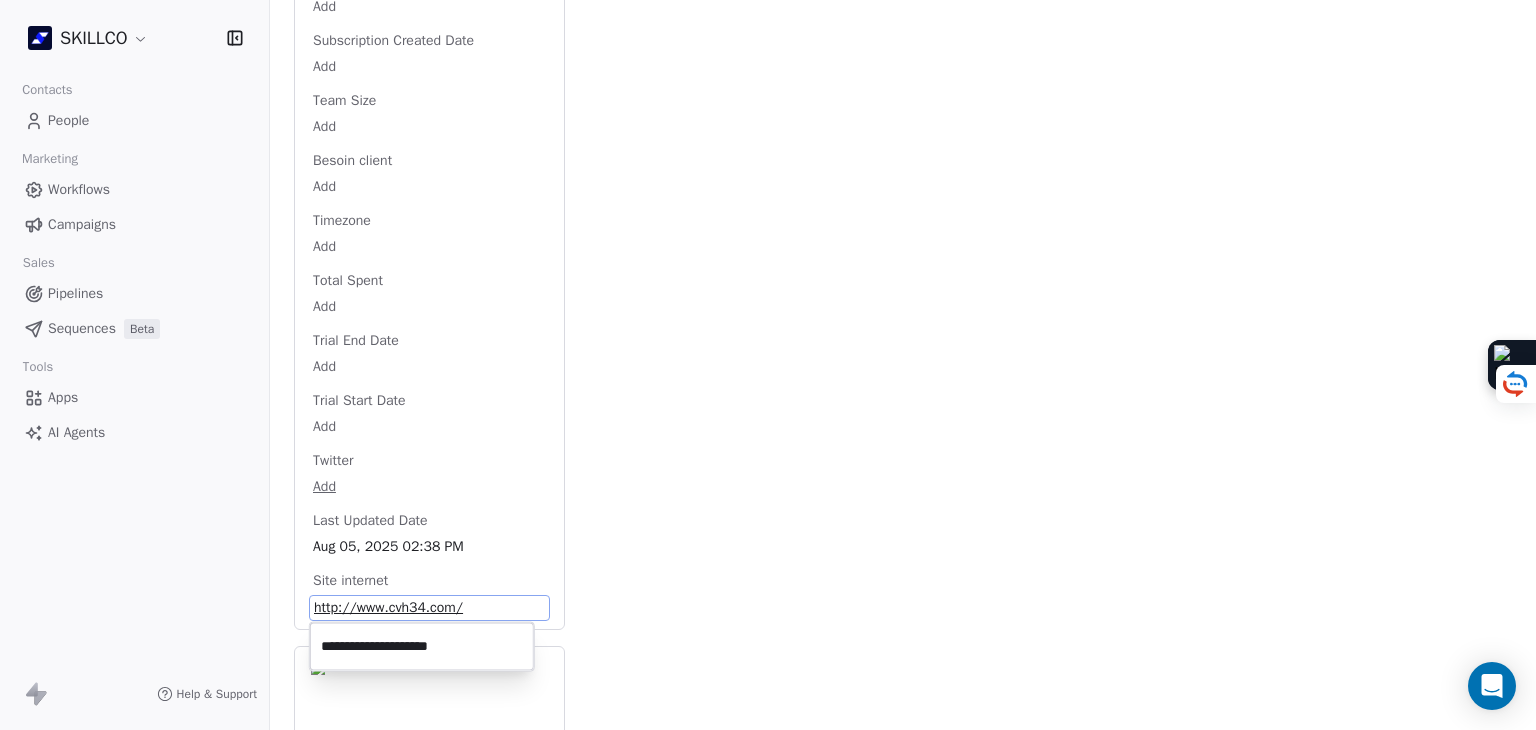 click on "**********" at bounding box center (422, 647) 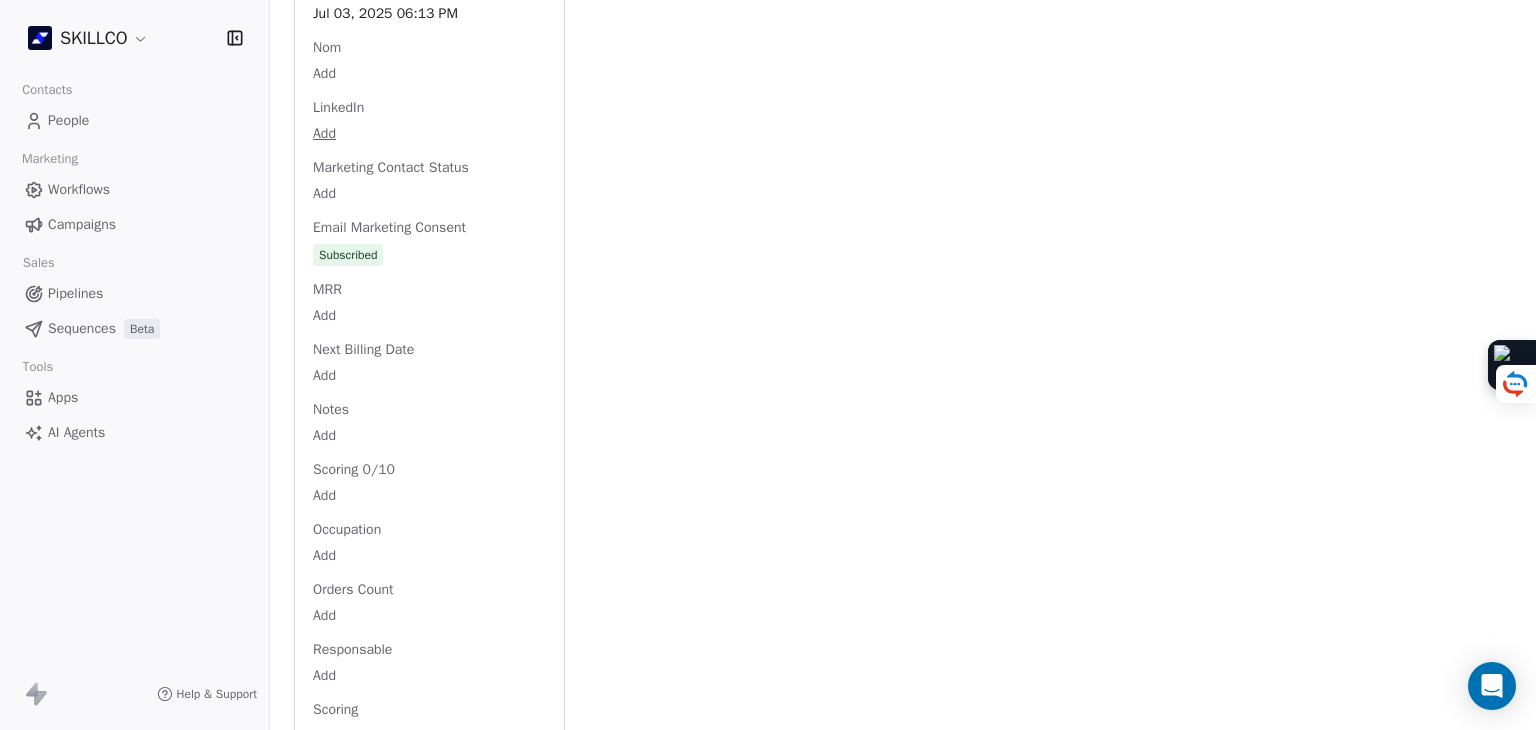 scroll, scrollTop: 1971, scrollLeft: 0, axis: vertical 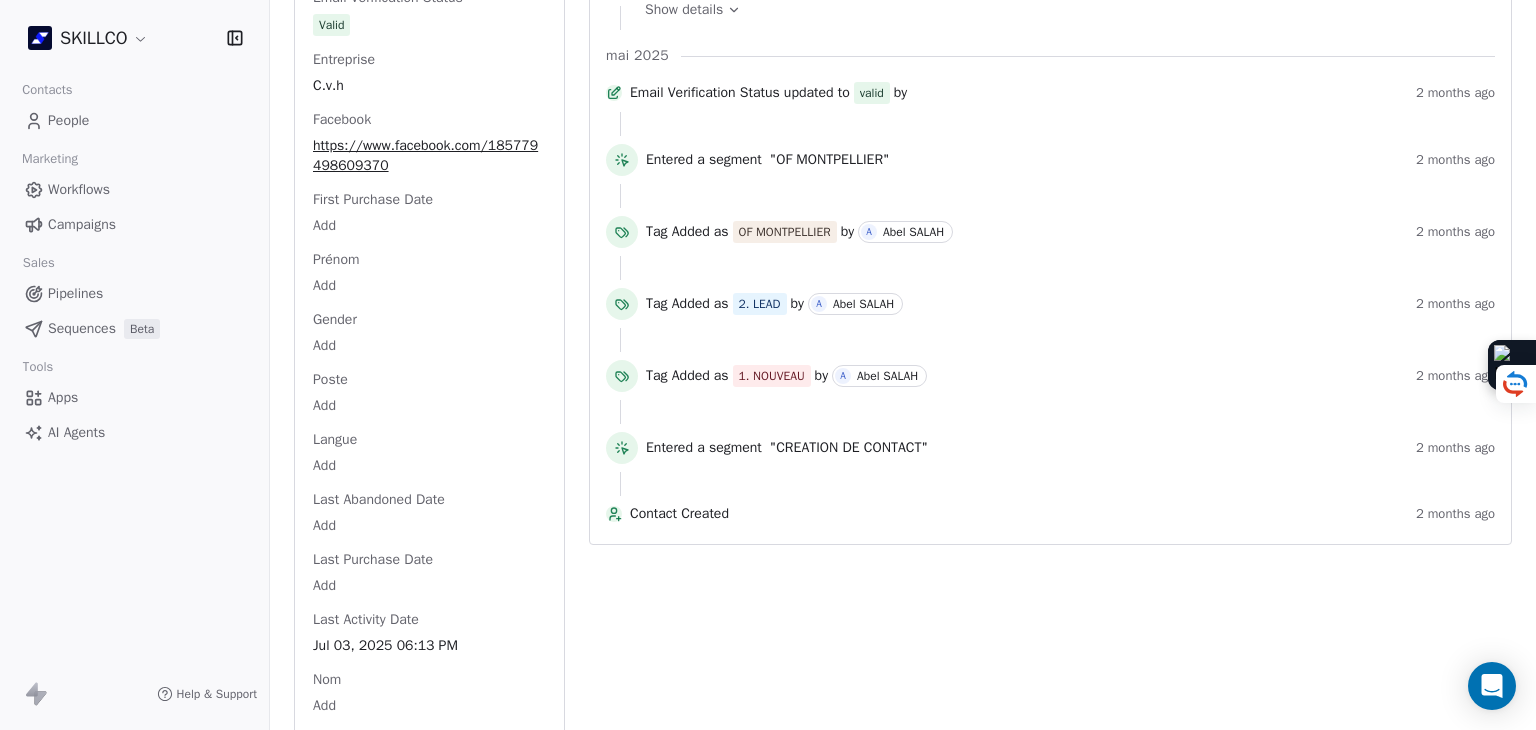click on "SKILLCO Contacts People Marketing Workflows Campaigns Sales Pipelines Sequences Beta Tools Apps AI Agents Help & Support Back S cvhformation@cvh34.com 2. LEAD OF MONTPELLIER PROSPECTION FORMATION IA À RELANCER  Add Tags Status:   Add Status Swipe One Full Name Add Email cvhformation@cvh34.com Téléphone 33467222367 Ville Montpellier Annual Income Add Annual Revenue Add Average Order Value Add Besoin Add Birthday Add Browser Add Contact Source Add Pays Add Created Date May 28, 2025 03:36 PM Customer Lifetime Value Add Department Add Derniere page consulte Add Device Add Email Verification Status Valid Entreprise C.v.h Facebook https://www.facebook.com/185779498609370 First Purchase Date Add Prénom Add Gender Add Poste Add Langue Add Last Abandoned Date Add Last Purchase Date Add Last Activity Date Jul 03, 2025 06:13 PM Nom Add LinkedIn Add Marketing Contact Status Add Email Marketing Consent Subscribed MRR Add Next Billing Date Add Notes Add Scoring 0/10 Add Occupation Add Orders Count Add Responsable Add" at bounding box center (768, 365) 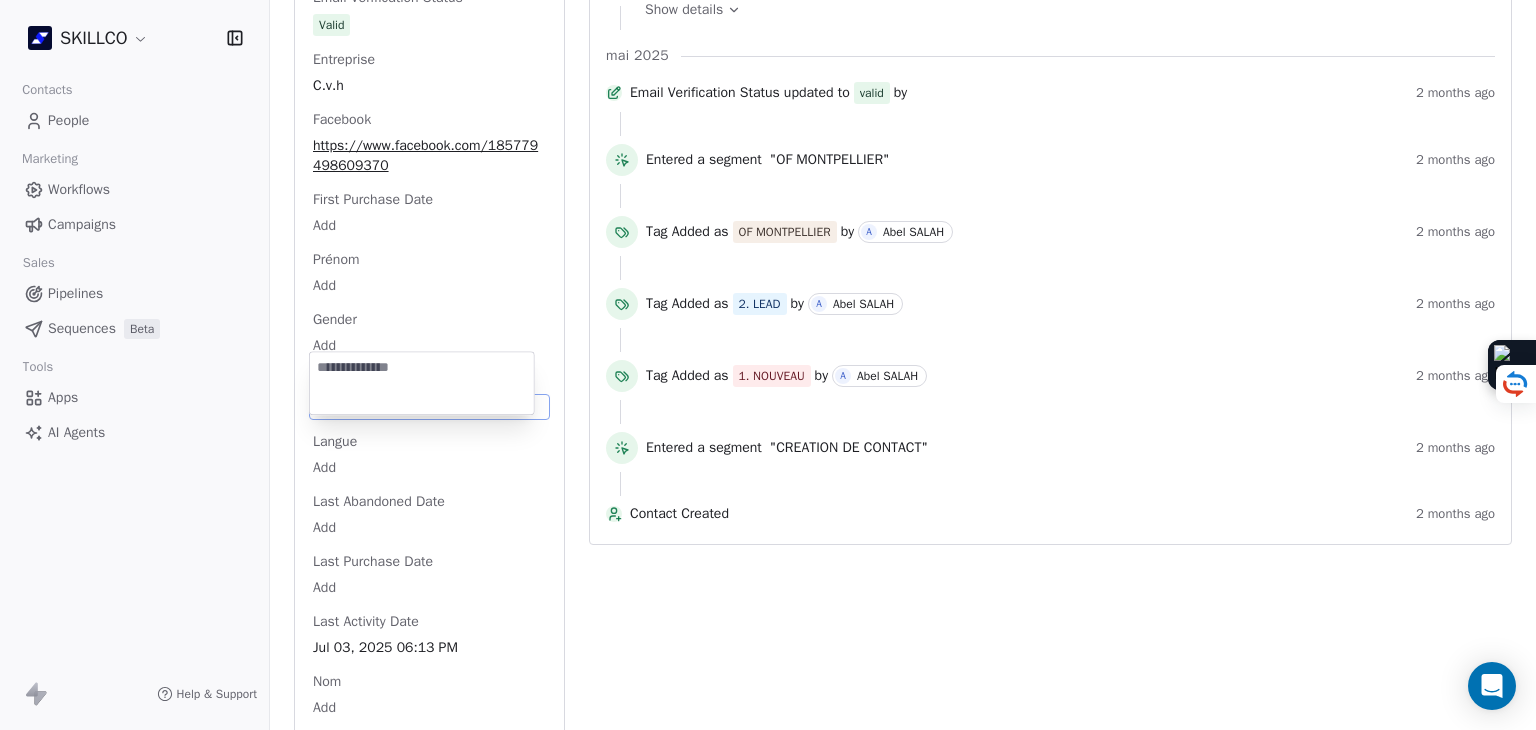 scroll, scrollTop: 1440, scrollLeft: 0, axis: vertical 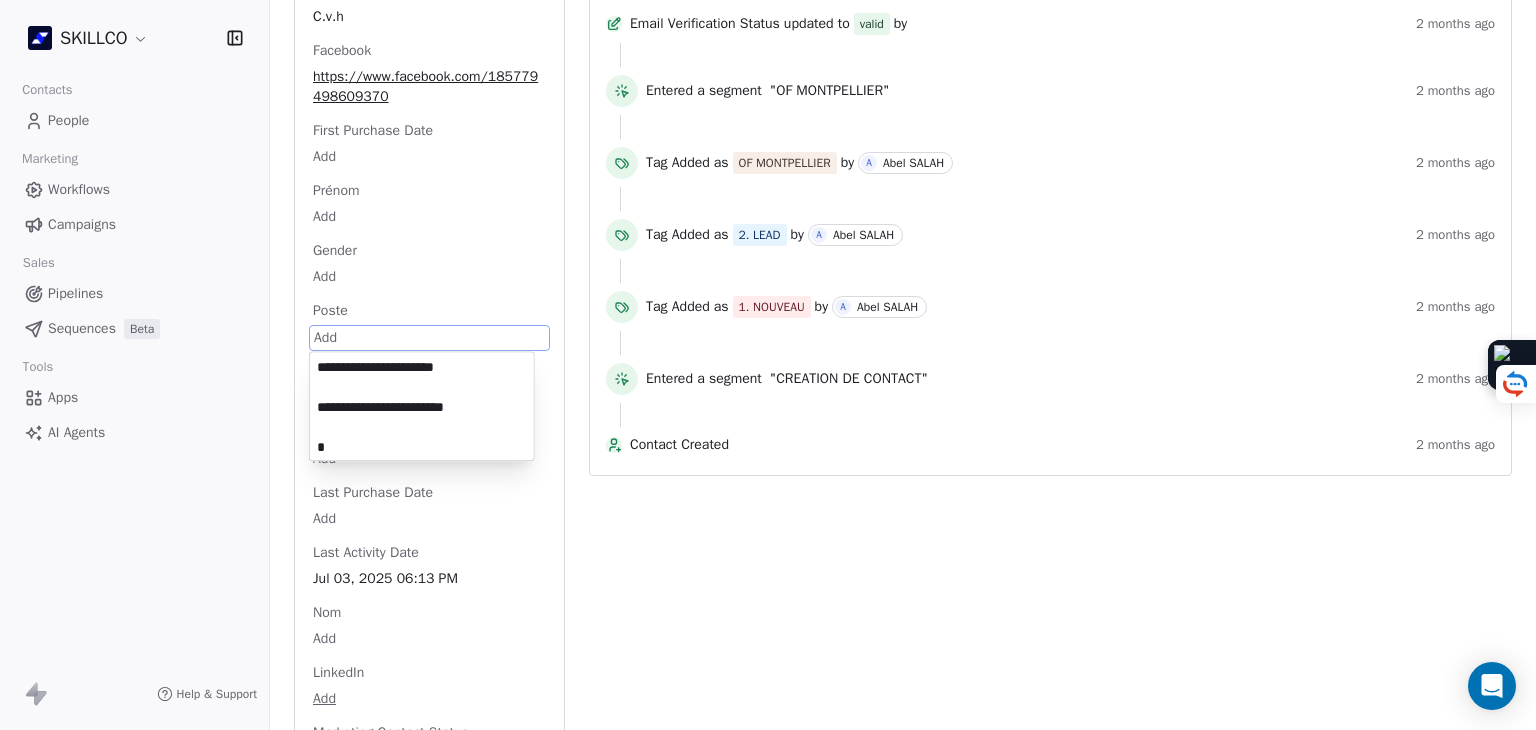 type on "**********" 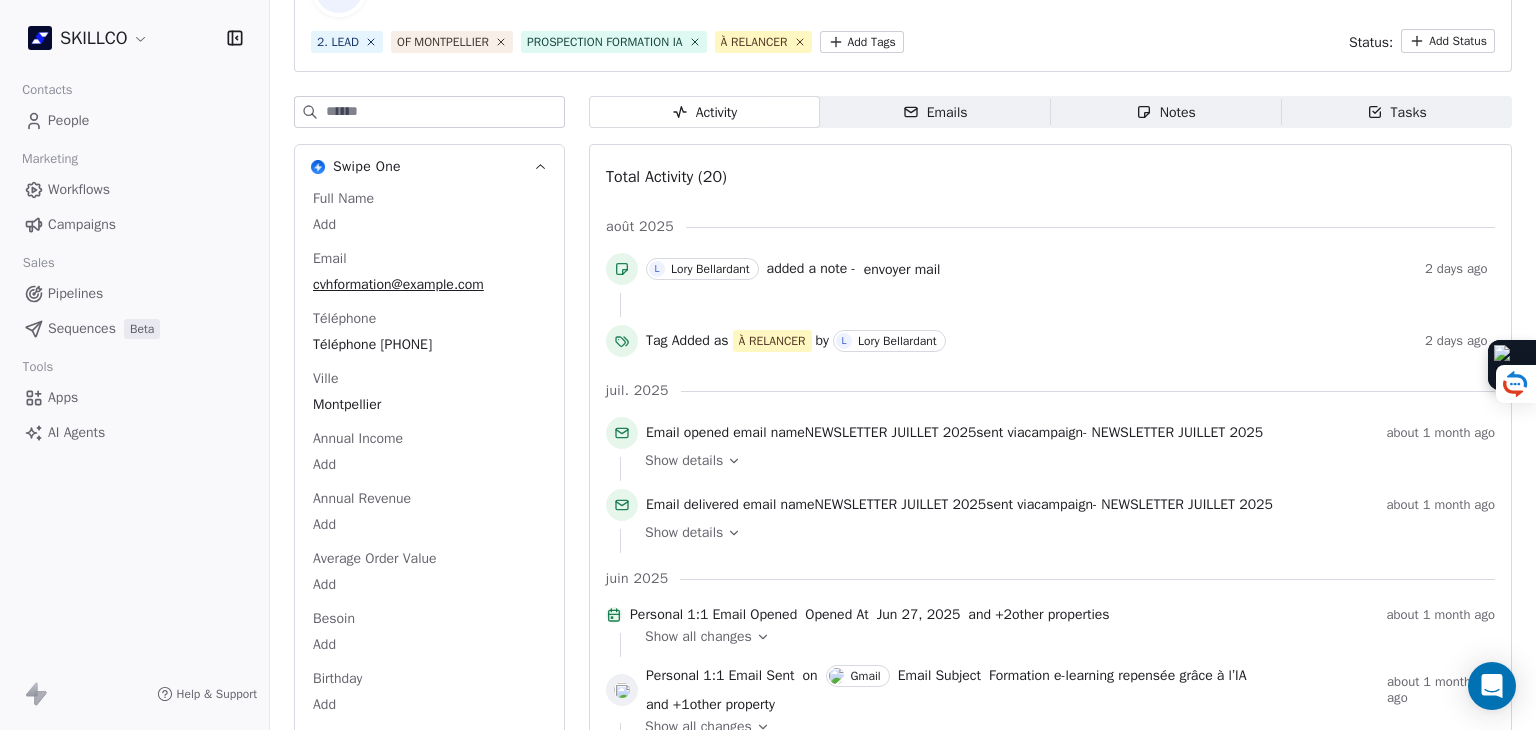 scroll, scrollTop: 0, scrollLeft: 0, axis: both 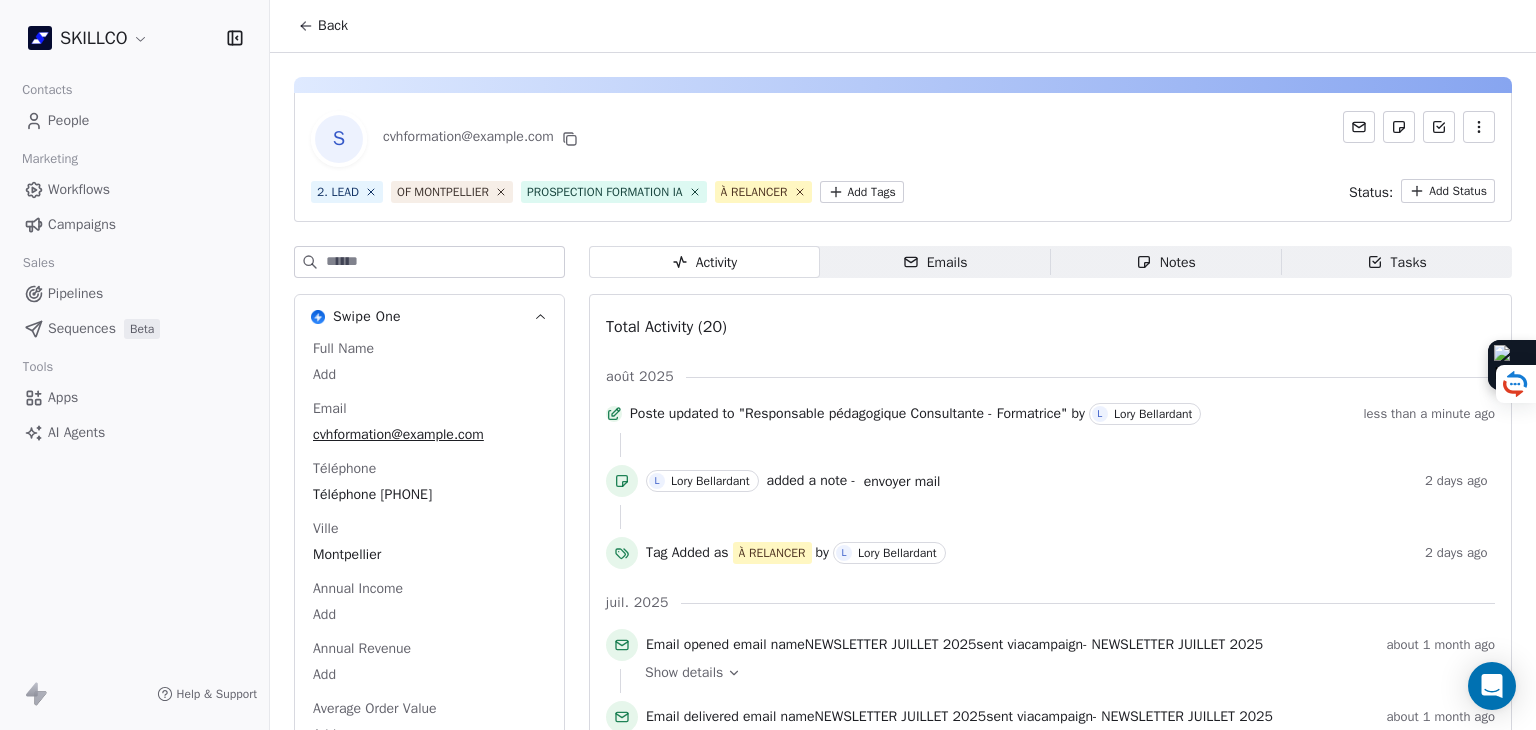 click on "SKILLCO Contacts People Marketing Workflows Campaigns Sales Pipelines Sequences Beta Tools Apps AI Agents Help & Support Back S cvhformation@cvh34.com 2. LEAD OF MONTPELLIER PROSPECTION FORMATION IA À RELANCER  Add Tags Status:   Add Status Swipe One Full Name Add Email cvhformation@cvh34.com Téléphone 33467222367 Ville Montpellier Annual Income Add Annual Revenue Add Average Order Value Add Besoin Add Birthday Add Browser Add Contact Source Add Pays Add Created Date May 28, 2025 03:36 PM Customer Lifetime Value Add Department Add Derniere page consulte Add Device Add Email Verification Status Valid Entreprise C.v.h Facebook https://www.facebook.com/185779498609370 First Purchase Date Add Prénom Add Gender Add Poste Responsable pédagogique
Consultante  - Formatrice
​ Langue Add Last Abandoned Date Add Last Purchase Date Add Last Activity Date Jul 03, 2025 06:13 PM Nom Add LinkedIn Add Marketing Contact Status Add Email Marketing Consent Subscribed MRR Add Next Billing Date Add Notes Add Add Add Add" at bounding box center [768, 365] 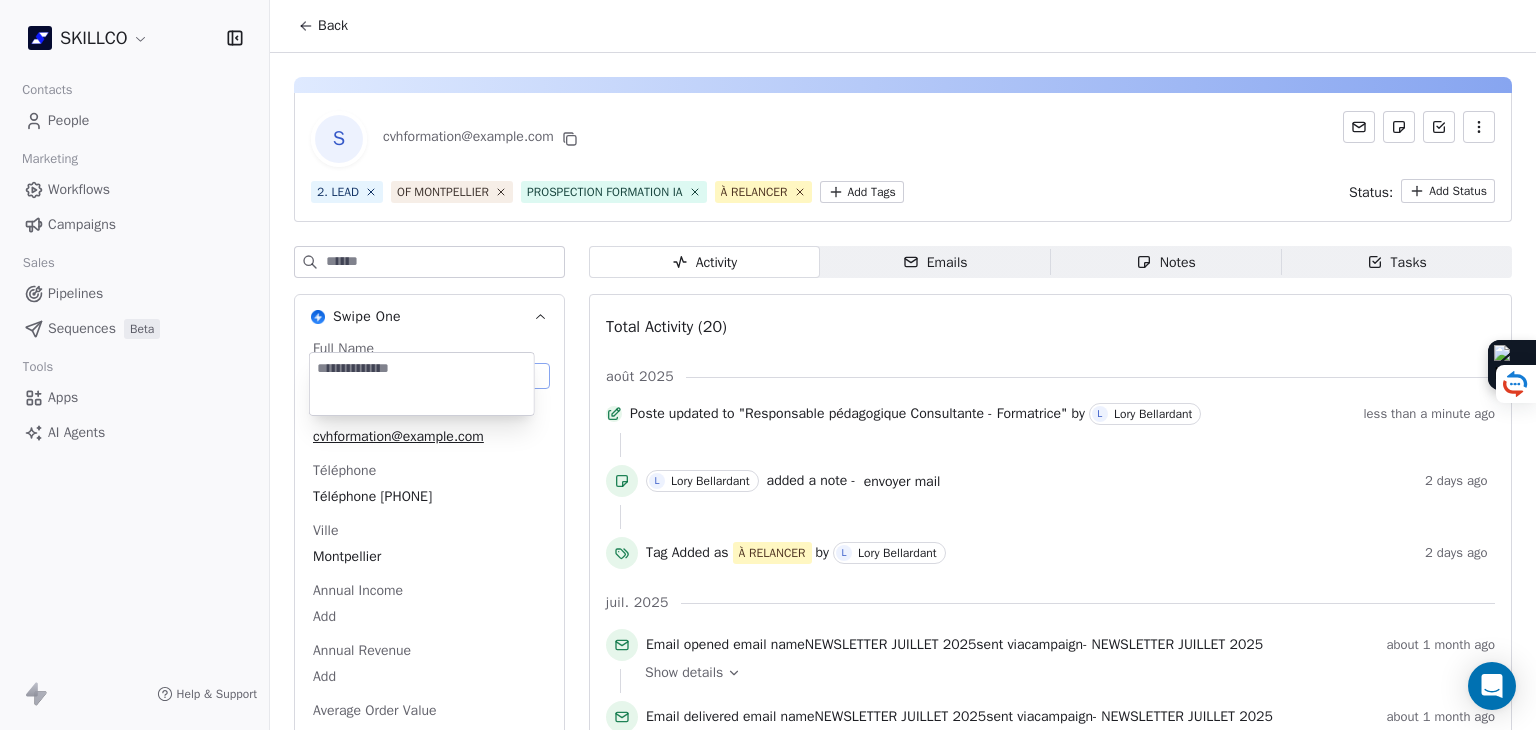 scroll, scrollTop: 38, scrollLeft: 0, axis: vertical 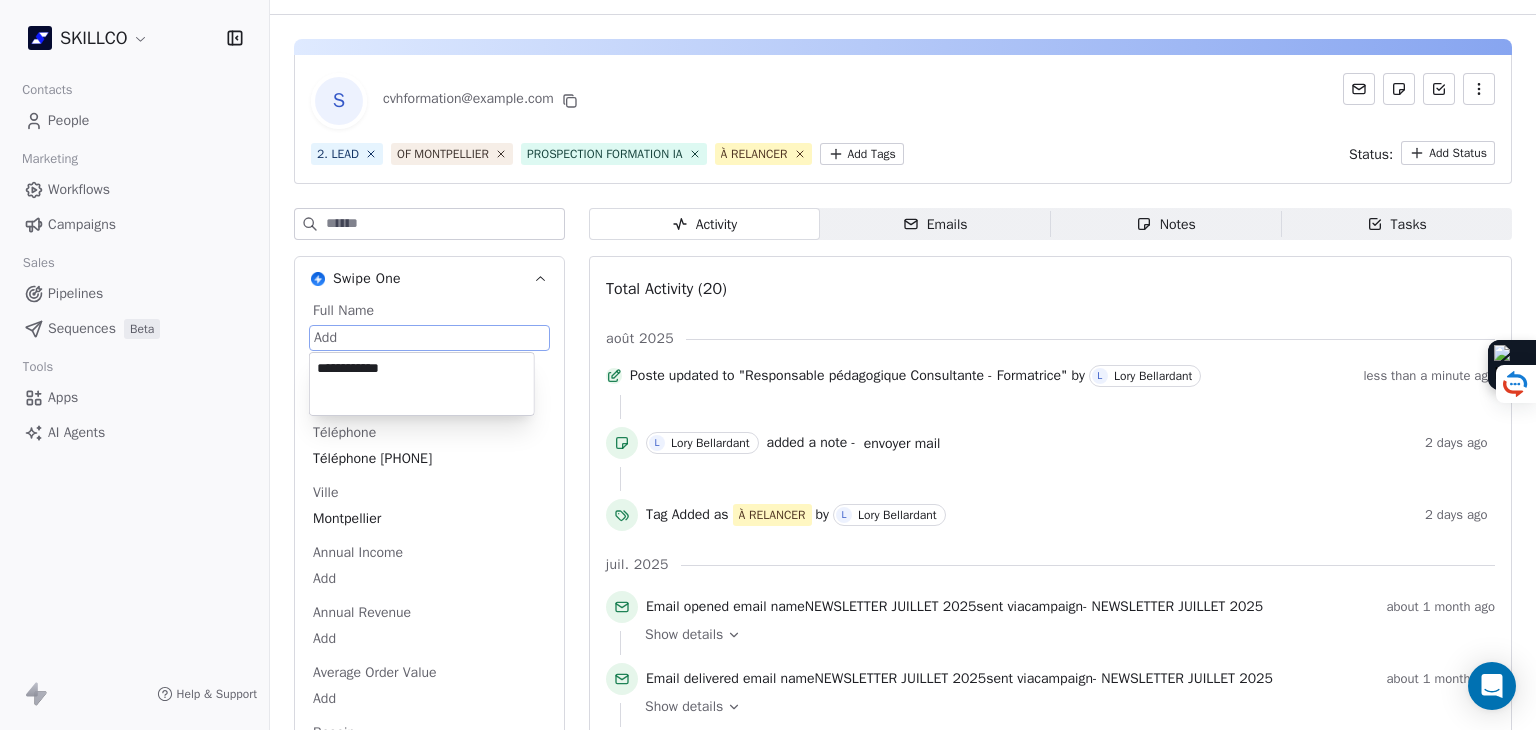 type on "**********" 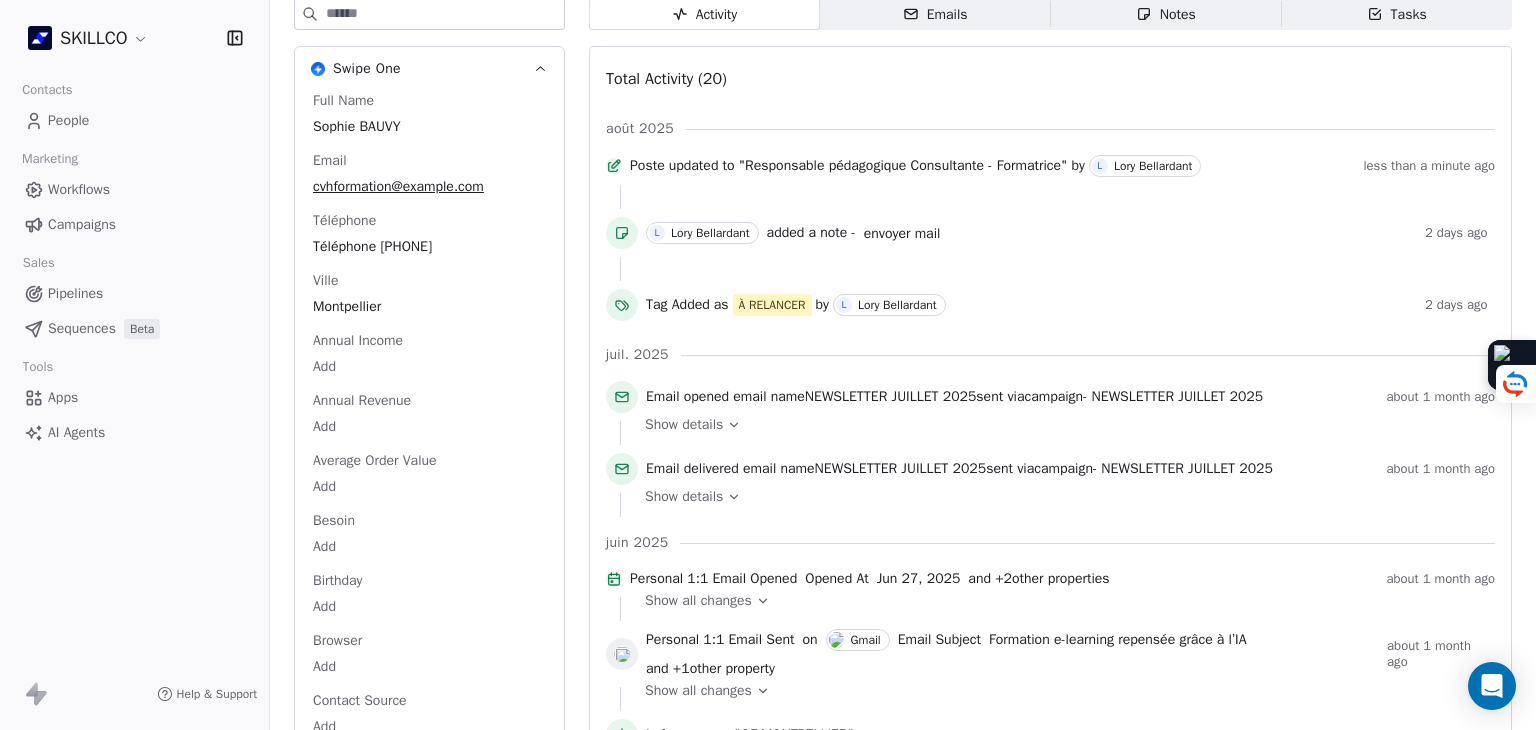 scroll, scrollTop: 21, scrollLeft: 0, axis: vertical 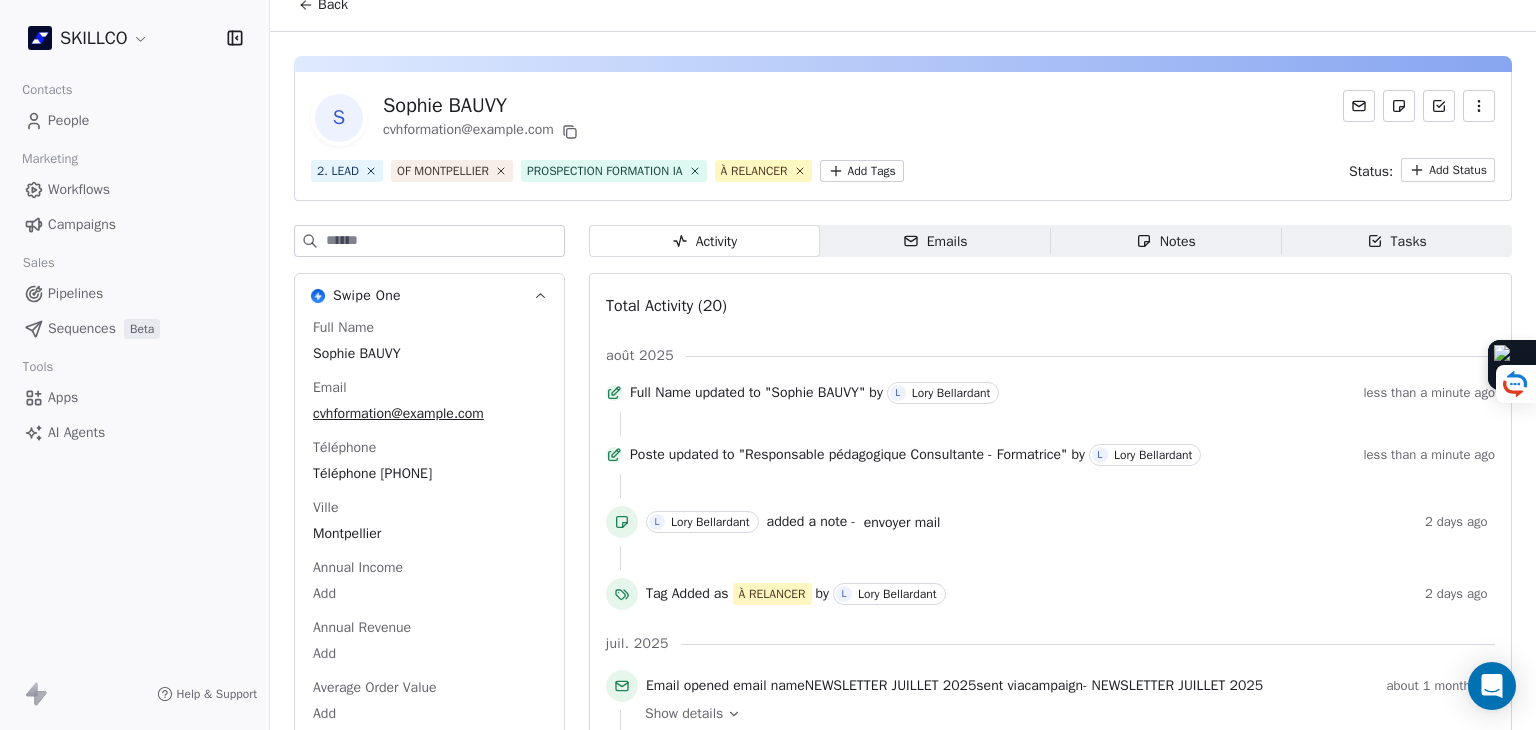 click on "Full Name Sophie BAUVY Email cvhformation@cvh34.com Téléphone 33467222367 Ville Montpellier Annual Income Add Annual Revenue Add Average Order Value Add Besoin Add Birthday Add Browser Add Contact Source Add Pays Add Created Date May 28, 2025 03:36 PM Customer Lifetime Value Add Department Add Derniere page consulte Add Device Add Email Verification Status Valid Entreprise C.v.h Facebook https://www.facebook.com/185779498609370 First Purchase Date Add Prénom Sophie Gender Add Poste Responsable pédagogique
Consultante  - Formatrice
​ Langue Add Last Abandoned Date Add Last Purchase Date Add Last Activity Date Jul 03, 2025 06:13 PM Nom BAUVY LinkedIn Add Marketing Contact Status Add Email Marketing Consent Subscribed MRR Add Next Billing Date Add Notes Add Scoring 0/10 Add Occupation Add Orders Count Add Responsable Add Scoring  Add Source Lead Add Status Personnalisés Add Subscription Activated Date Add Subscription Cancelled Date Add Subscription Created Date Add Team Size Add Besoin client Add Add" at bounding box center (429, 1954) 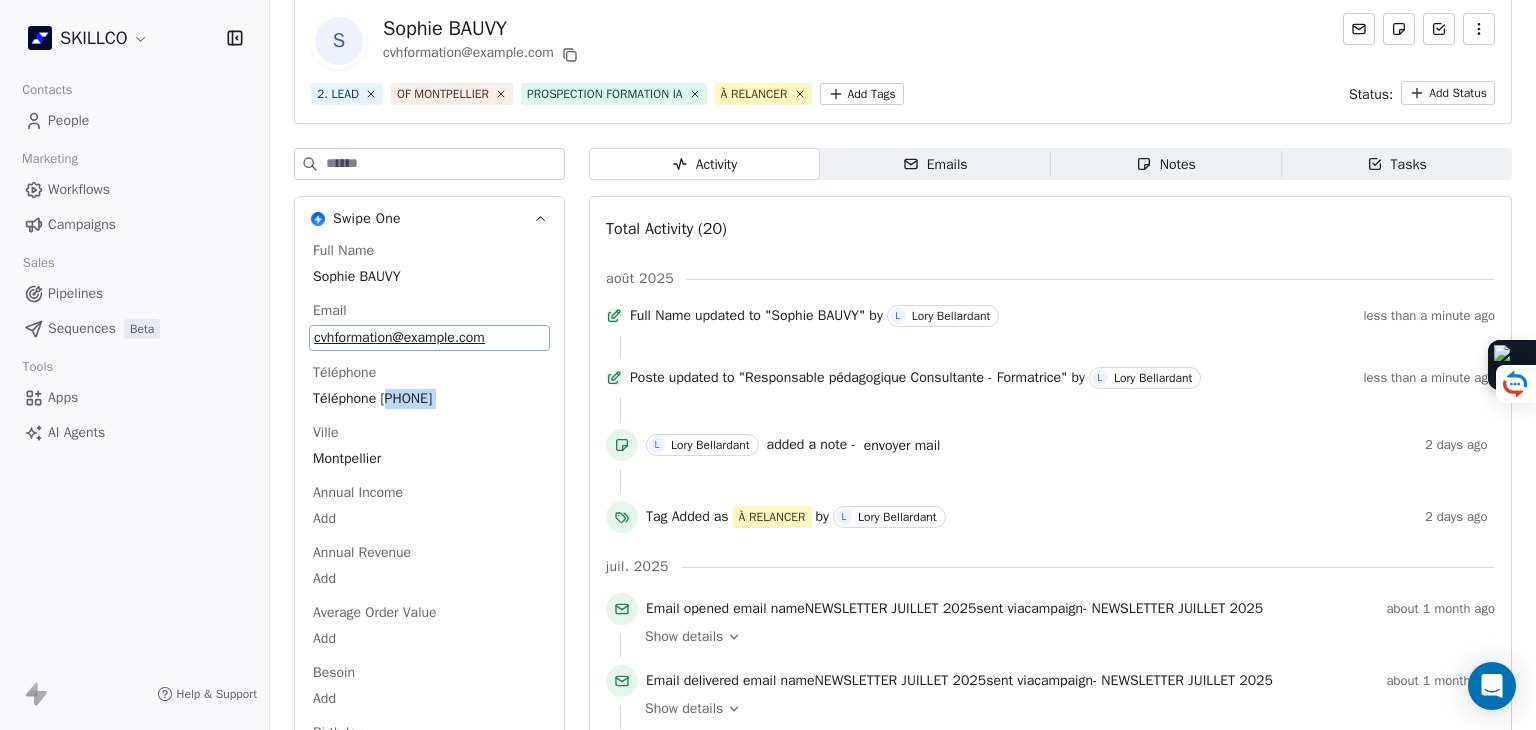 click on "Full Name Sophie BAUVY Email cvhformation@cvh34.com Téléphone 33467222367 Ville Montpellier Annual Income Add Annual Revenue Add Average Order Value Add Besoin Add Birthday Add Browser Add Contact Source Add Pays Add Created Date May 28, 2025 03:36 PM Customer Lifetime Value Add Department Add Derniere page consulte Add Device Add Email Verification Status Valid Entreprise C.v.h Facebook https://www.facebook.com/185779498609370 First Purchase Date Add Prénom Sophie Gender Add Poste Responsable pédagogique
Consultante  - Formatrice
​ Langue Add Last Abandoned Date Add Last Purchase Date Add Last Activity Date Jul 03, 2025 06:13 PM Nom BAUVY LinkedIn Add Marketing Contact Status Add Email Marketing Consent Subscribed MRR Add Next Billing Date Add Notes Add Scoring 0/10 Add Occupation Add Orders Count Add Responsable Add Scoring  Add Source Lead Add Status Personnalisés Add Subscription Activated Date Add Subscription Cancelled Date Add Subscription Created Date Add Team Size Add Besoin client Add Add" at bounding box center [429, 1878] 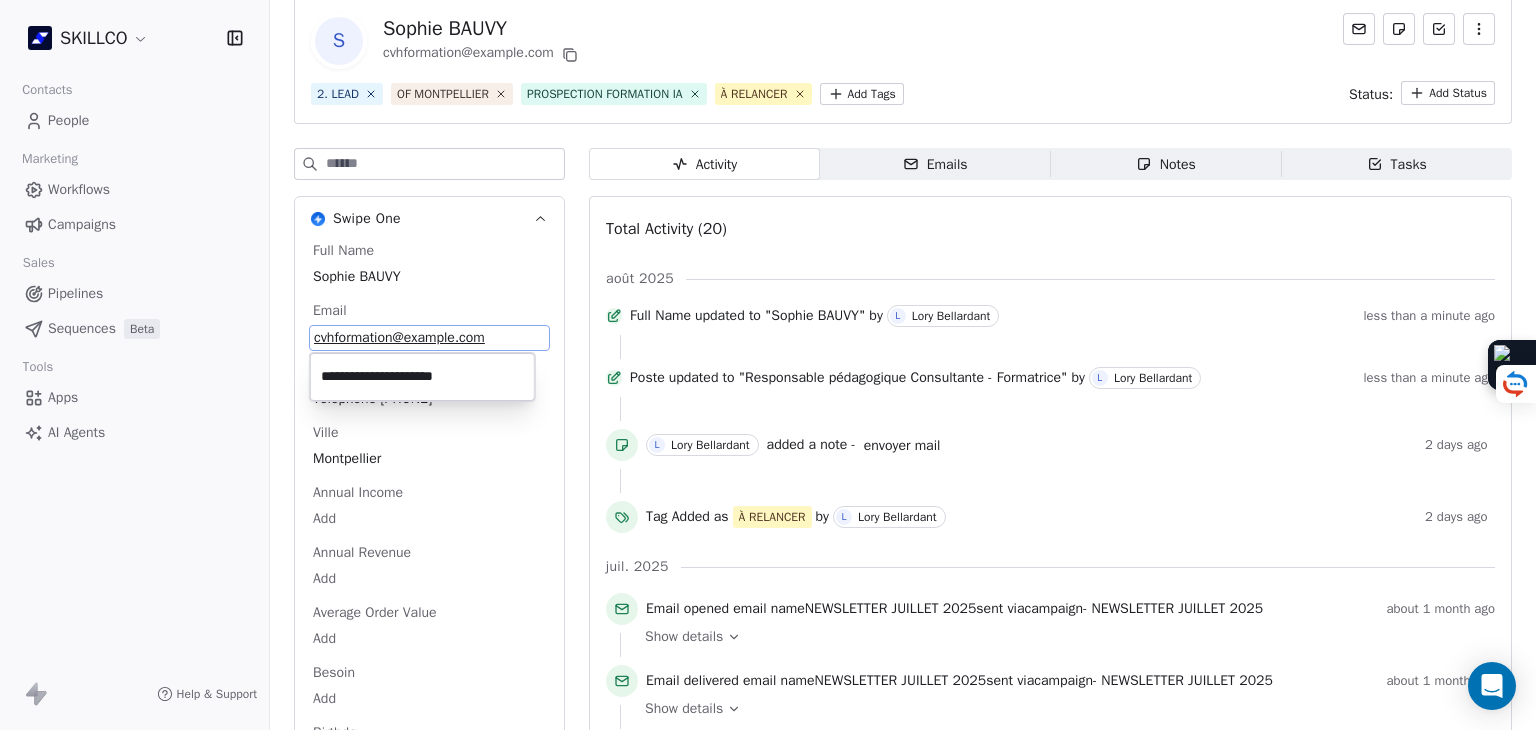 click on "**********" at bounding box center (422, 377) 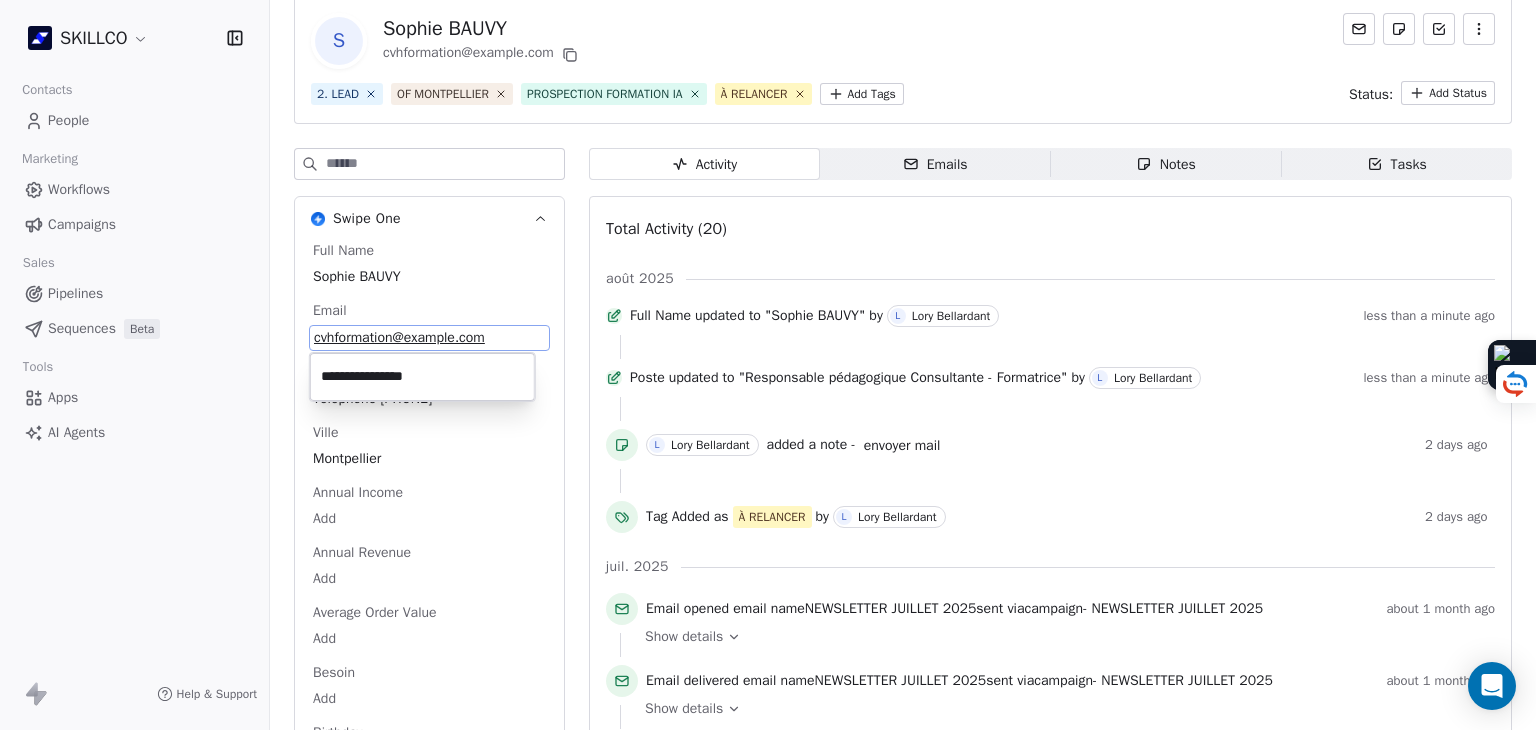 type on "**********" 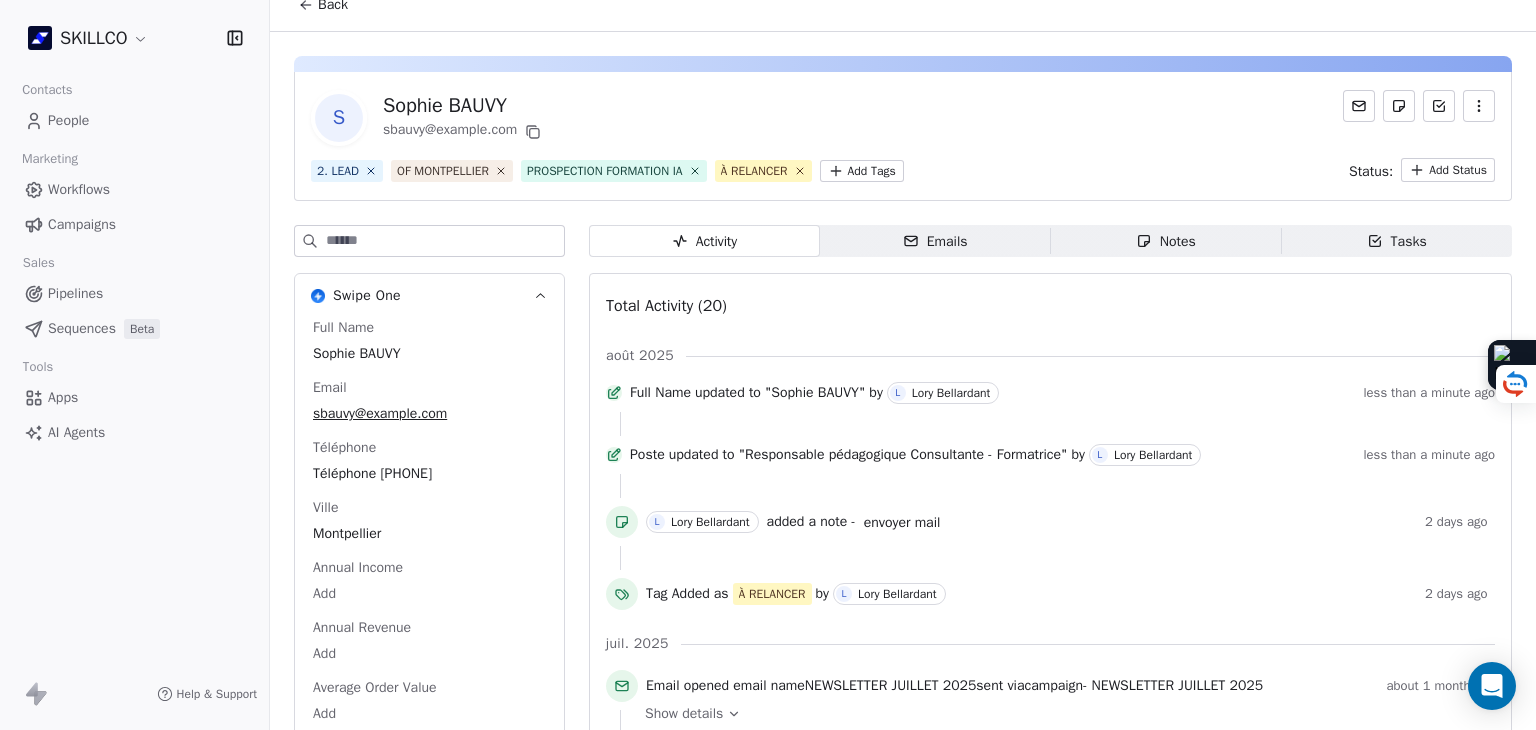 scroll, scrollTop: 0, scrollLeft: 0, axis: both 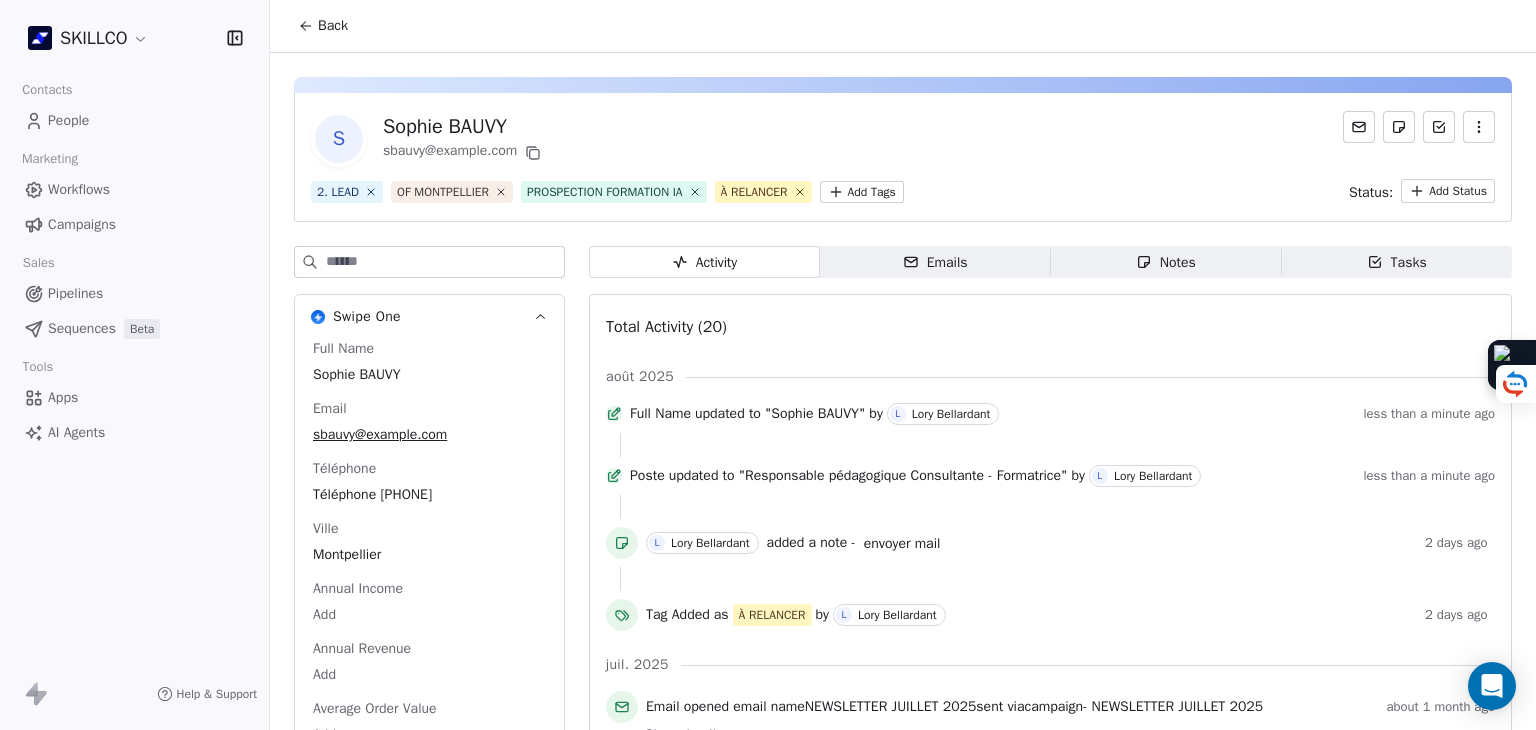click on "Notes   Notes" at bounding box center (1166, 262) 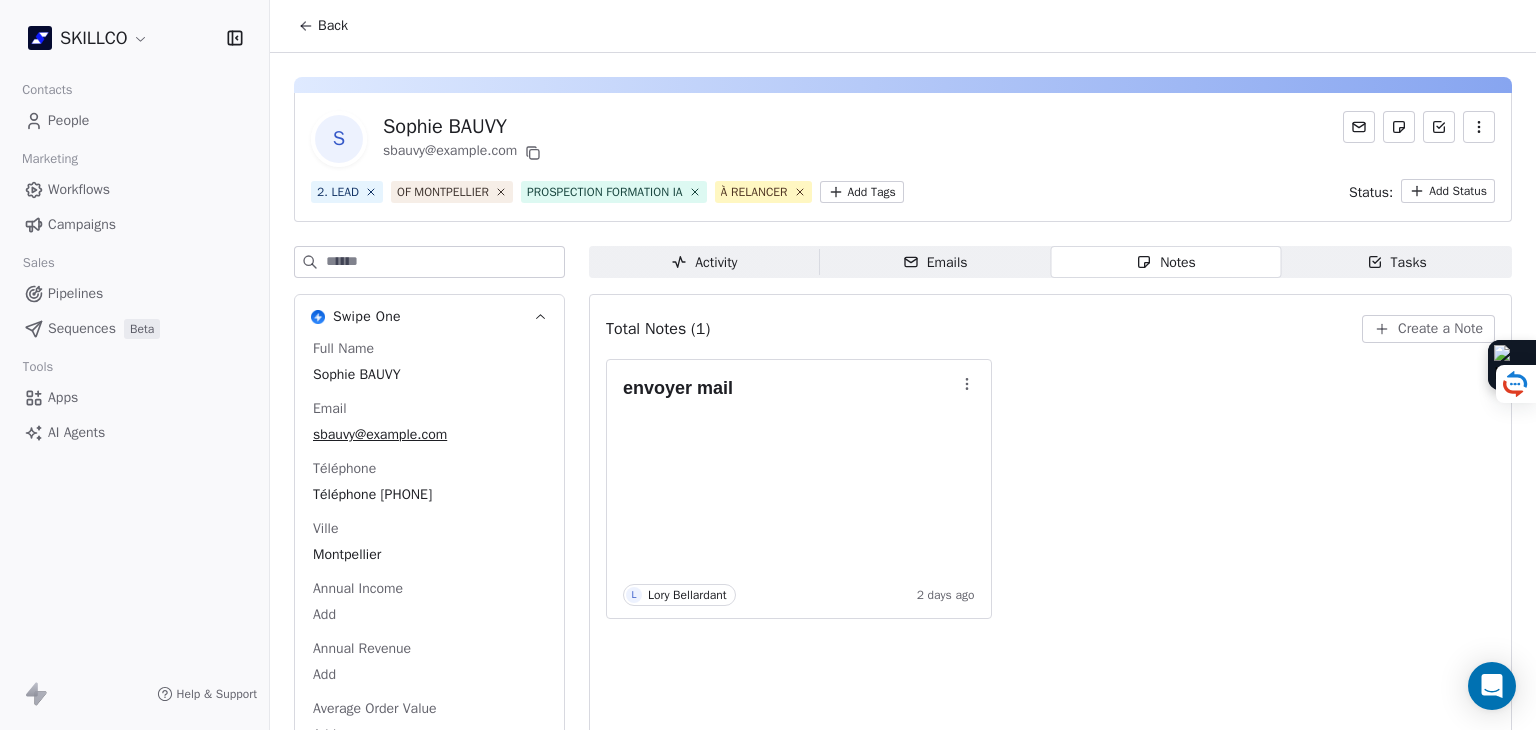 click on "Activity Activity Emails Emails   Notes   Notes Tasks Tasks Total Notes (1)   Create a Note envoyer mail L Lory Bellardant 2 days ago" at bounding box center [1050, 2040] 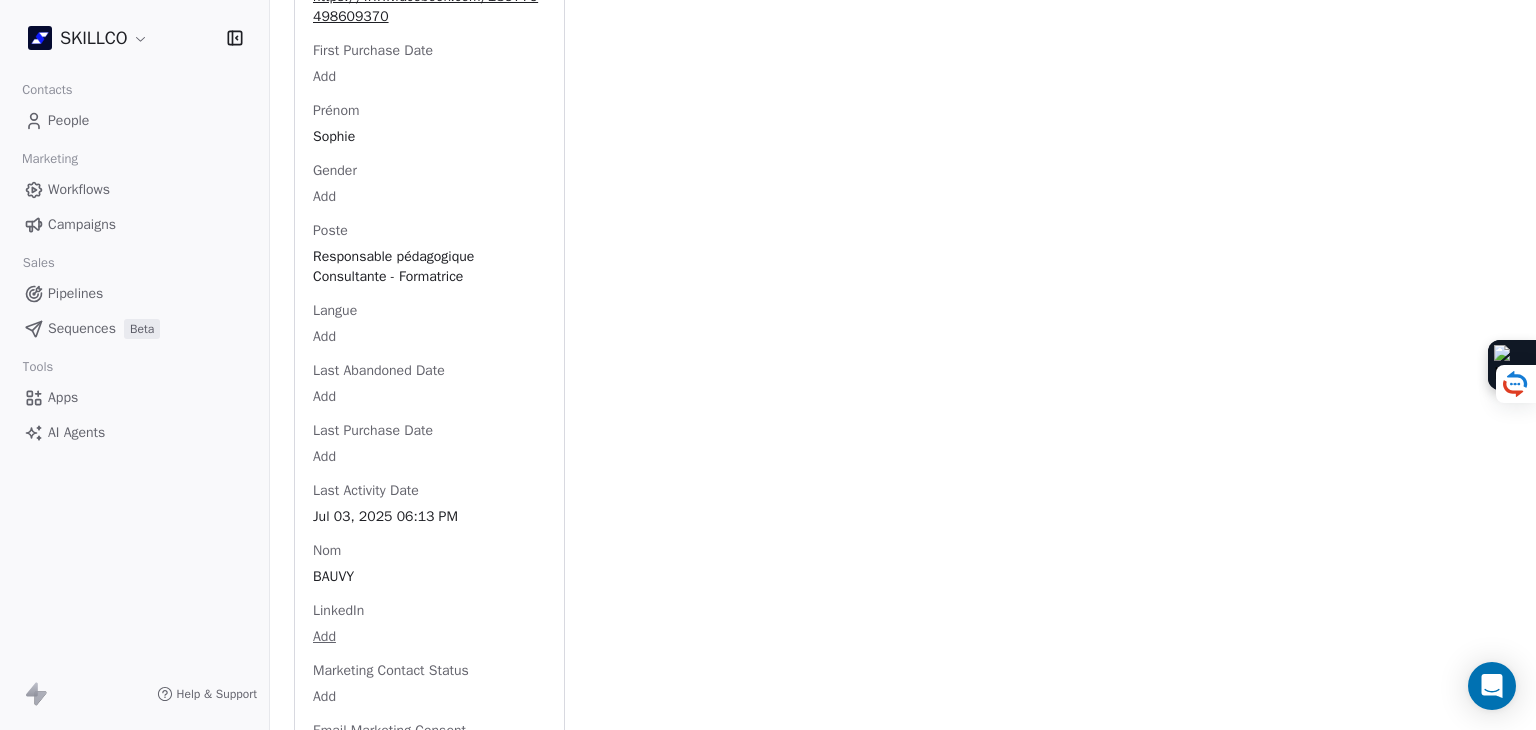 scroll, scrollTop: 1491, scrollLeft: 0, axis: vertical 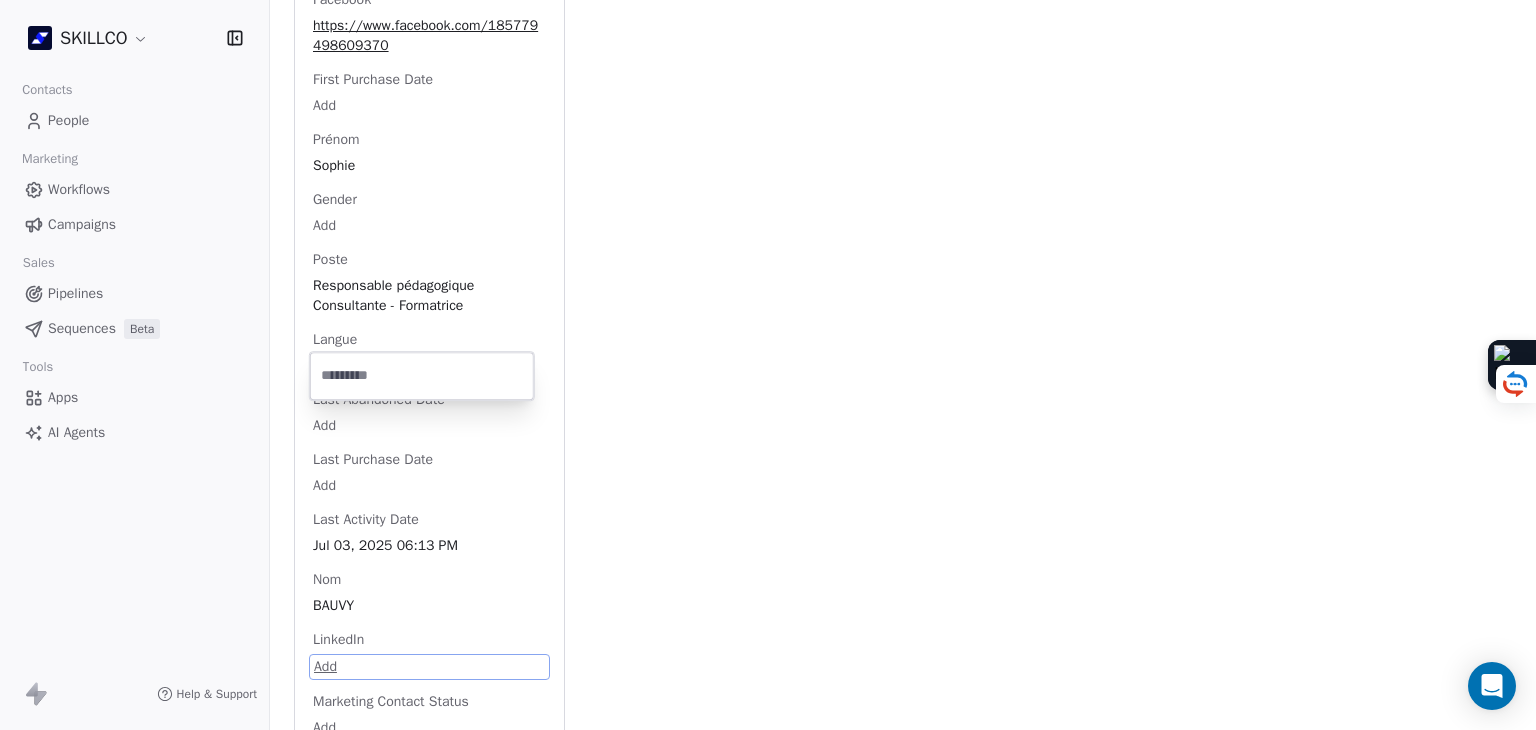 click on "SKILLCO Contacts People Marketing Workflows Campaigns Sales Pipelines Sequences Beta Tools Apps AI Agents Help & Support Back S Sophie BAUVY sbauvy@cvh34.com 2. LEAD OF MONTPELLIER PROSPECTION FORMATION IA À RELANCER  Add Tags Status:   Add Status Swipe One Full Name Sophie BAUVY Email sbauvy@cvh34.com Téléphone 33467222367 Ville Montpellier Annual Income Add Annual Revenue Add Average Order Value Add Besoin Add Birthday Add Browser Add Contact Source Add Pays Add Created Date May 28, 2025 03:36 PM Customer Lifetime Value Add Department Add Derniere page consulte Add Device Add Email Verification Status Pending Entreprise C.v.h Facebook https://www.facebook.com/185779498609370 First Purchase Date Add Prénom Sophie Gender Add Poste Responsable pédagogique
Consultante  - Formatrice
​ Langue Add Last Abandoned Date Add Last Purchase Date Add Last Activity Date Jul 03, 2025 06:13 PM Nom BAUVY LinkedIn Add Marketing Contact Status Add Email Marketing Consent Subscribed MRR Add Next Billing Date Add Add" at bounding box center (768, 365) 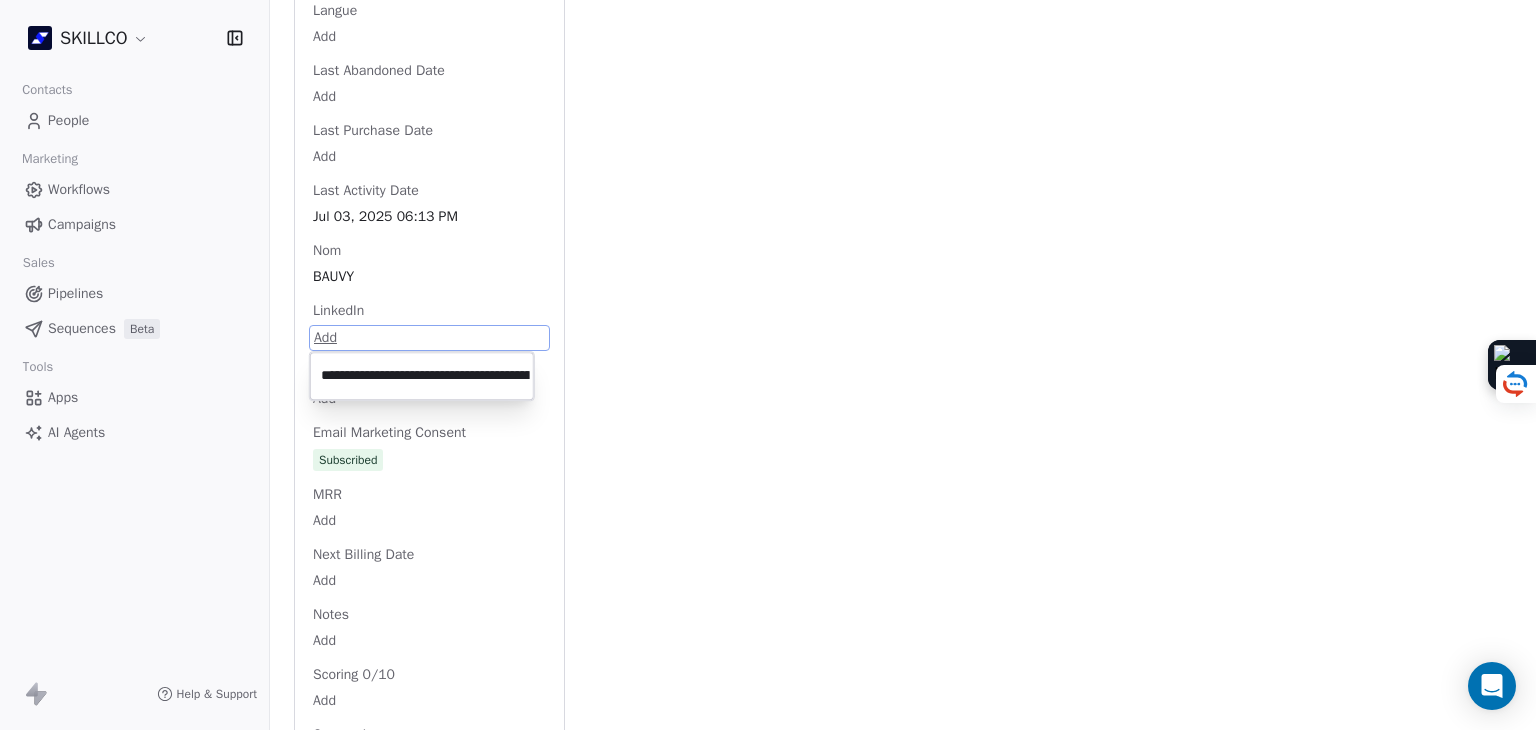 scroll, scrollTop: 0, scrollLeft: 136, axis: horizontal 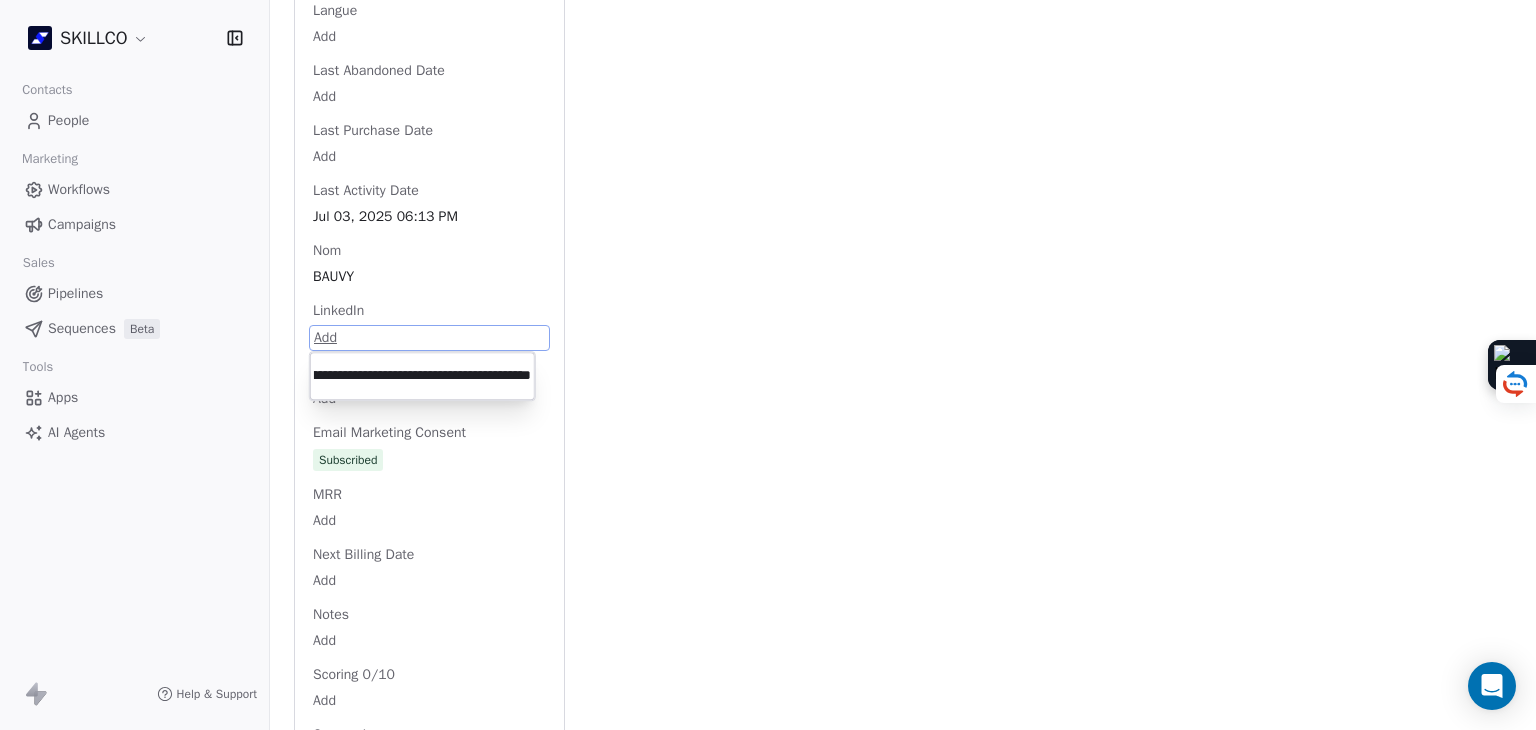 type on "**********" 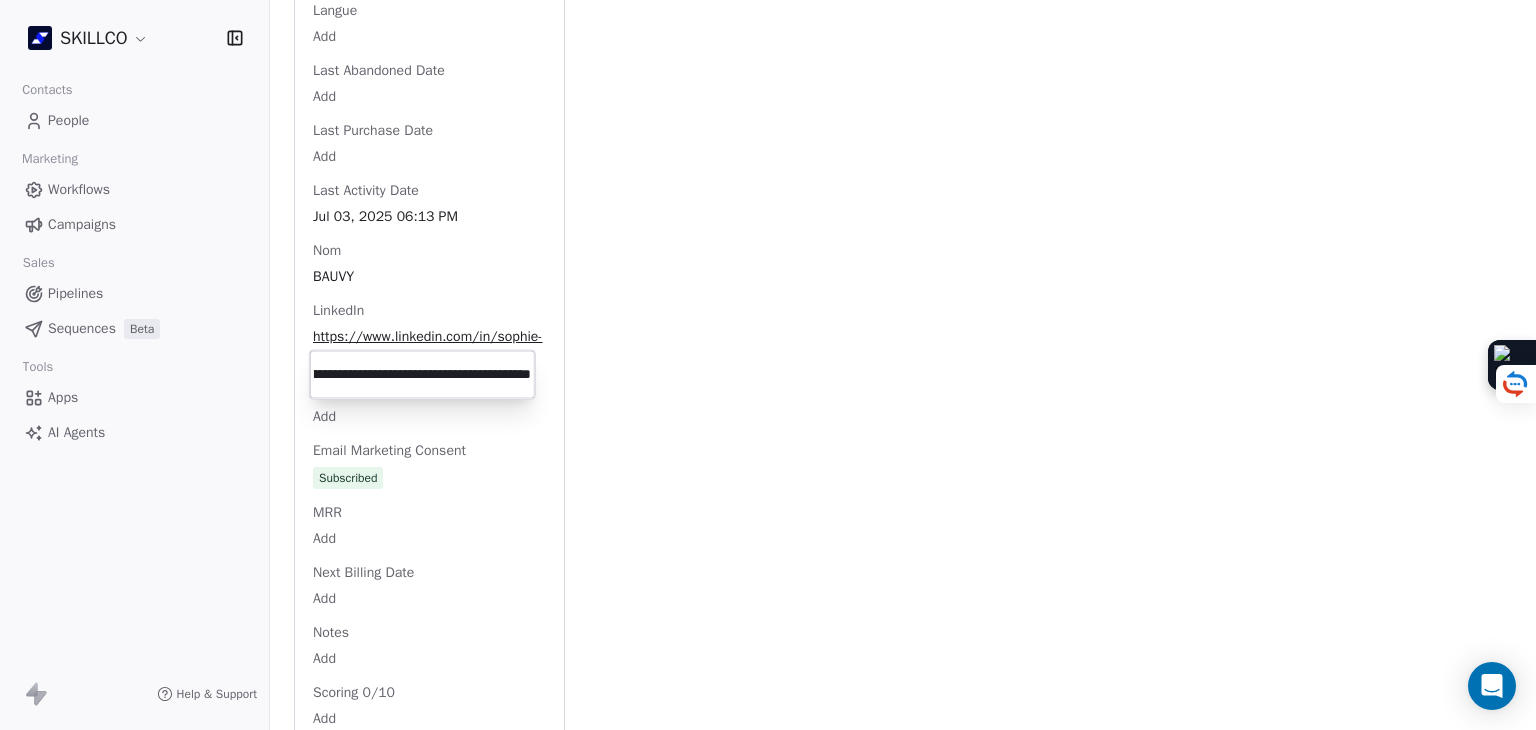 click on "SKILLCO Contacts People Marketing Workflows Campaigns Sales Pipelines Sequences Beta Tools Apps AI Agents Help & Support Back S Sophie BAUVY sbauvy@cvh34.com 2. LEAD OF MONTPELLIER PROSPECTION FORMATION IA À RELANCER  Add Tags Status:   Add Status Swipe One Full Name Sophie BAUVY Email sbauvy@cvh34.com Téléphone 33467222367 Ville Montpellier Annual Income Add Annual Revenue Add Average Order Value Add Besoin Add Birthday Add Browser Add Contact Source Add Pays Add Created Date May 28, 2025 03:36 PM Customer Lifetime Value Add Department Add Derniere page consulte Add Device Add Email Verification Status Pending Entreprise C.v.h Facebook https://www.facebook.com/185779498609370 First Purchase Date Add Prénom Sophie Gender Add Poste Responsable pédagogique
Consultante  - Formatrice
​ Langue Add Last Abandoned Date Add Last Purchase Date Add Last Activity Date Jul 03, 2025 06:13 PM Nom BAUVY LinkedIn https://www.linkedin.com/in/sophie-bauvy-bb599748/ Marketing Contact Status Add Subscribed MRR Add Add" at bounding box center [768, 365] 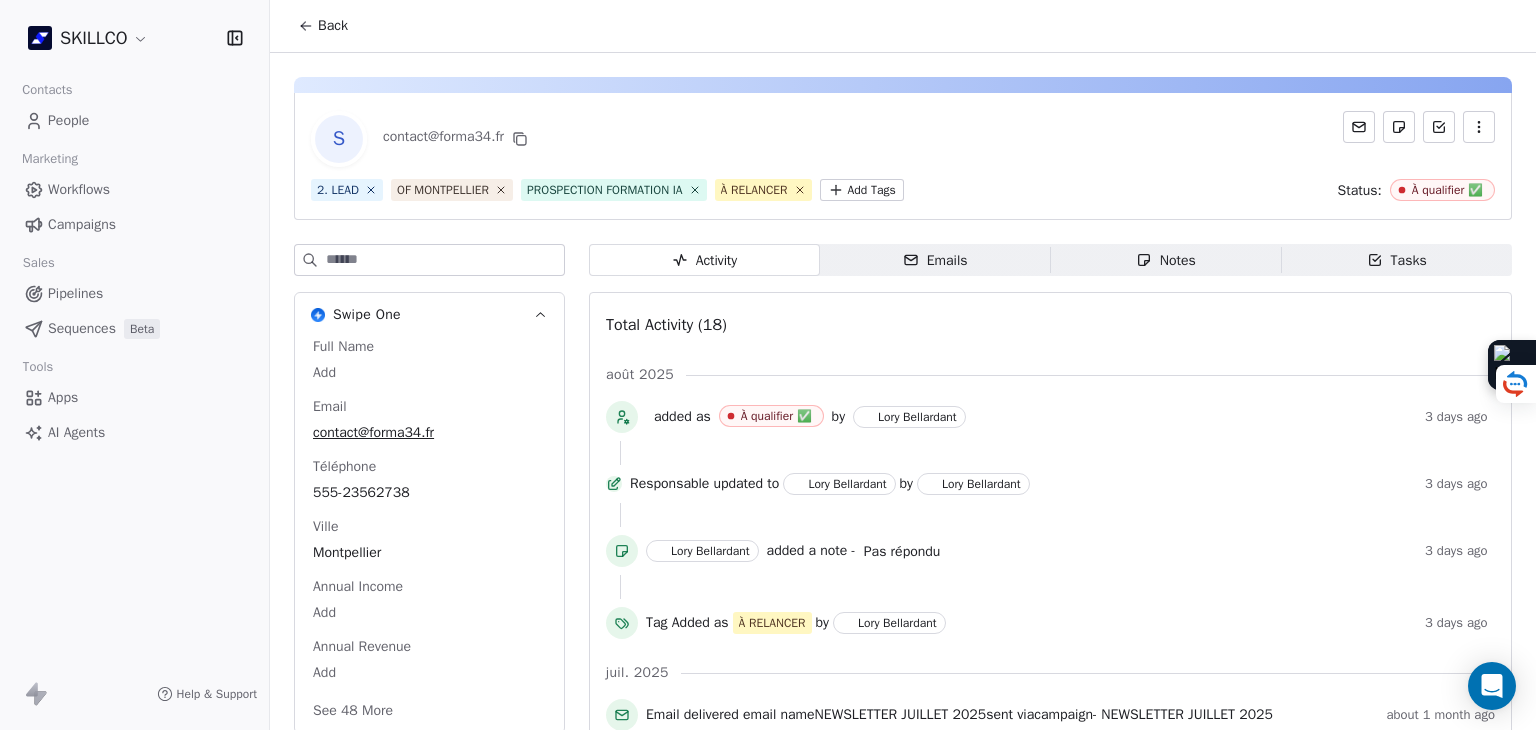 scroll, scrollTop: 0, scrollLeft: 0, axis: both 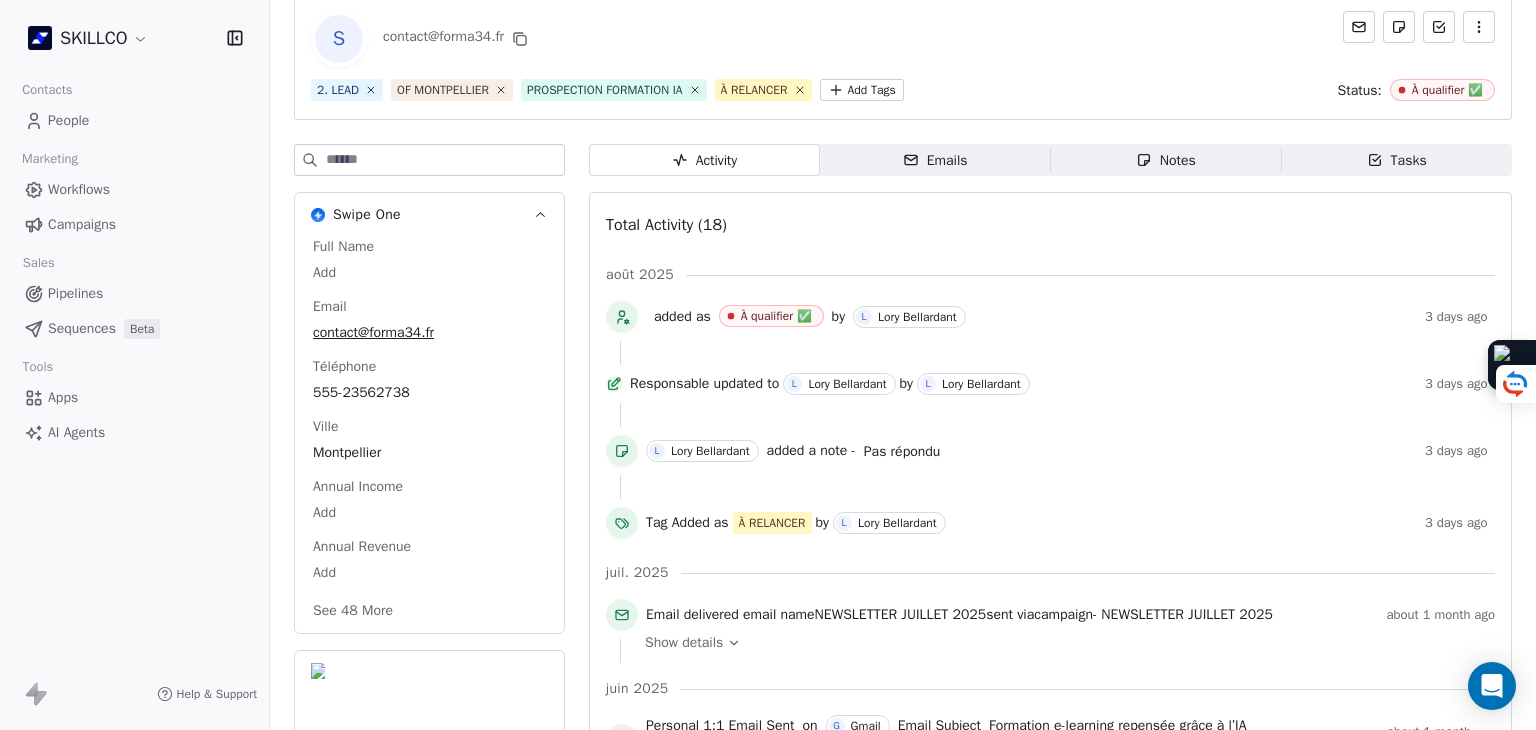 click on "Emails Emails" at bounding box center (935, 160) 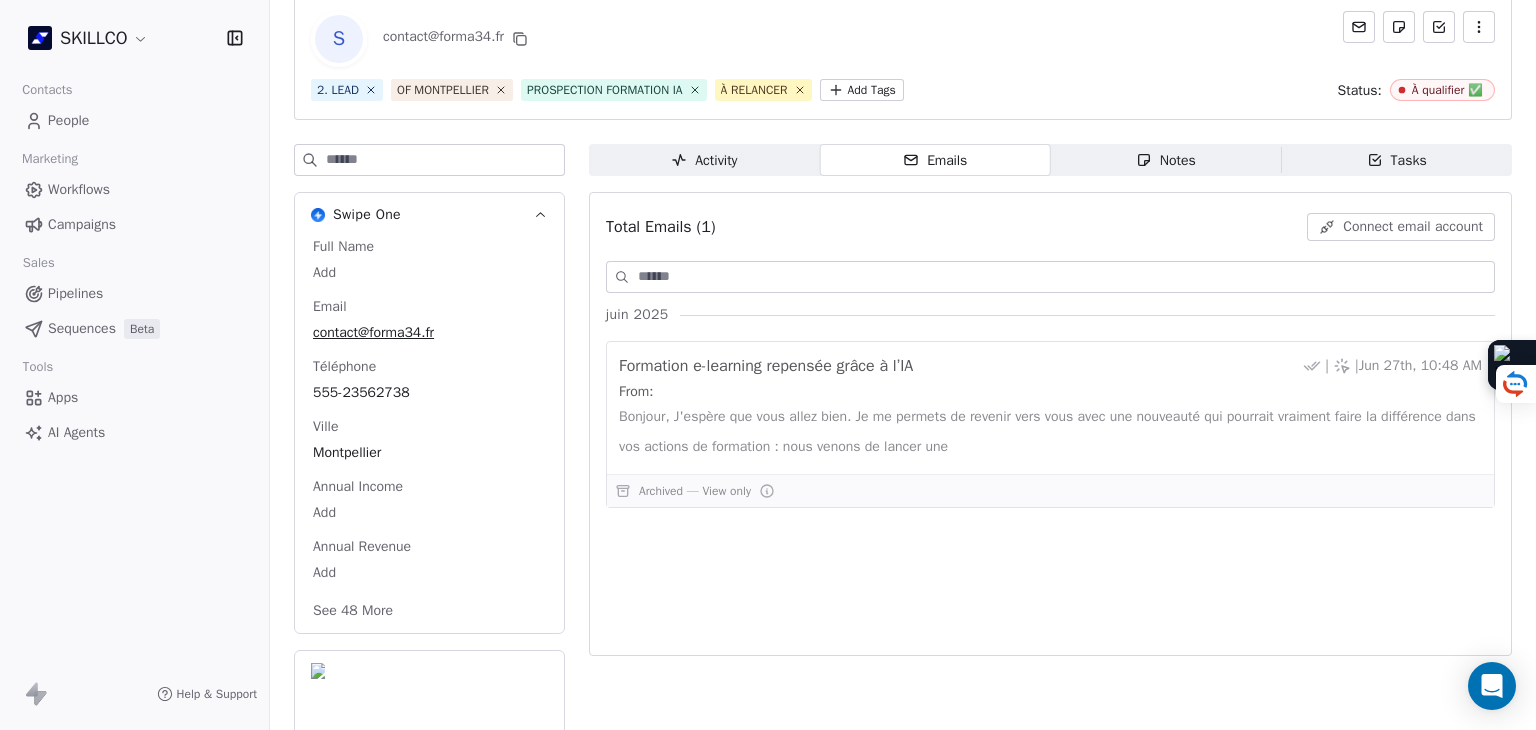 click on "Notes   Notes" at bounding box center (1166, 160) 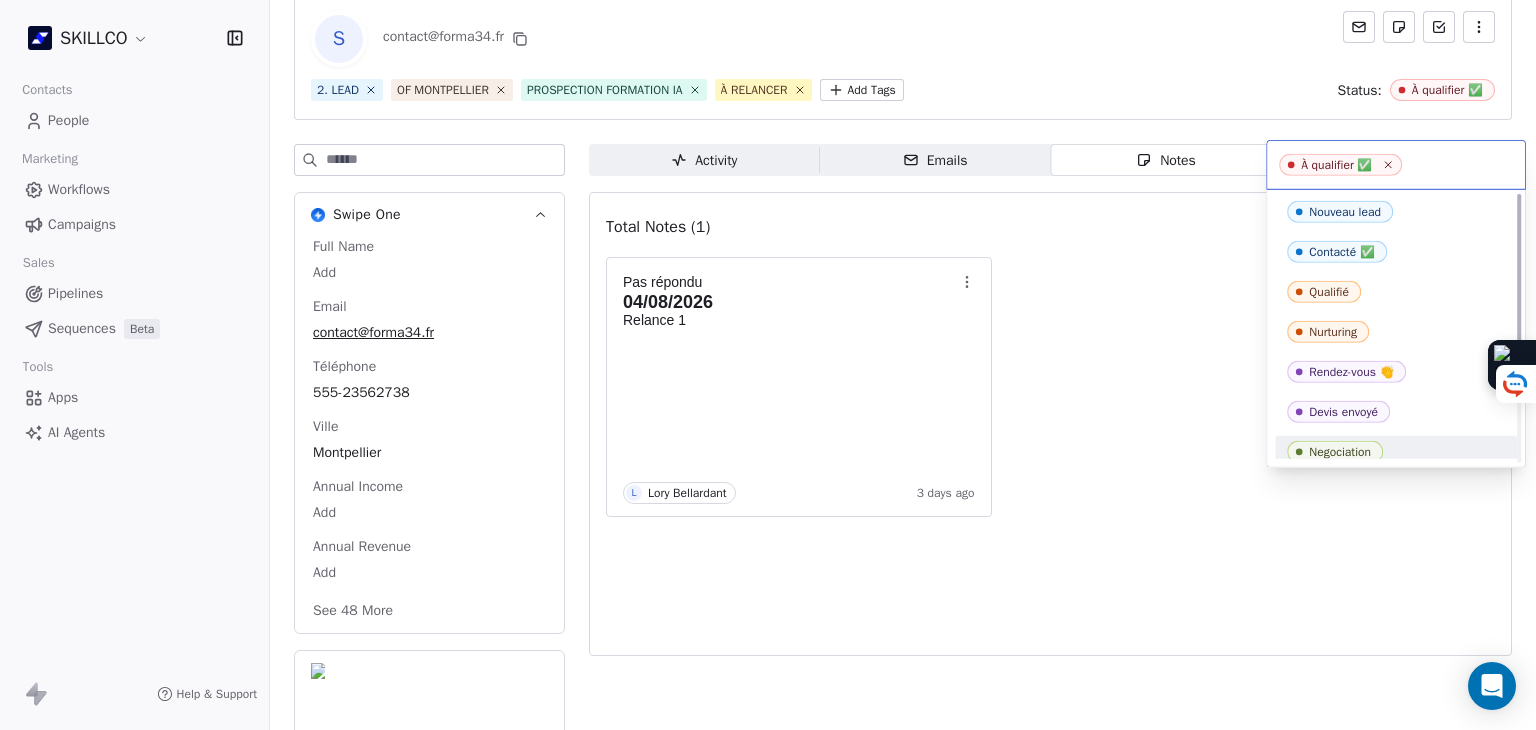 scroll, scrollTop: 0, scrollLeft: 0, axis: both 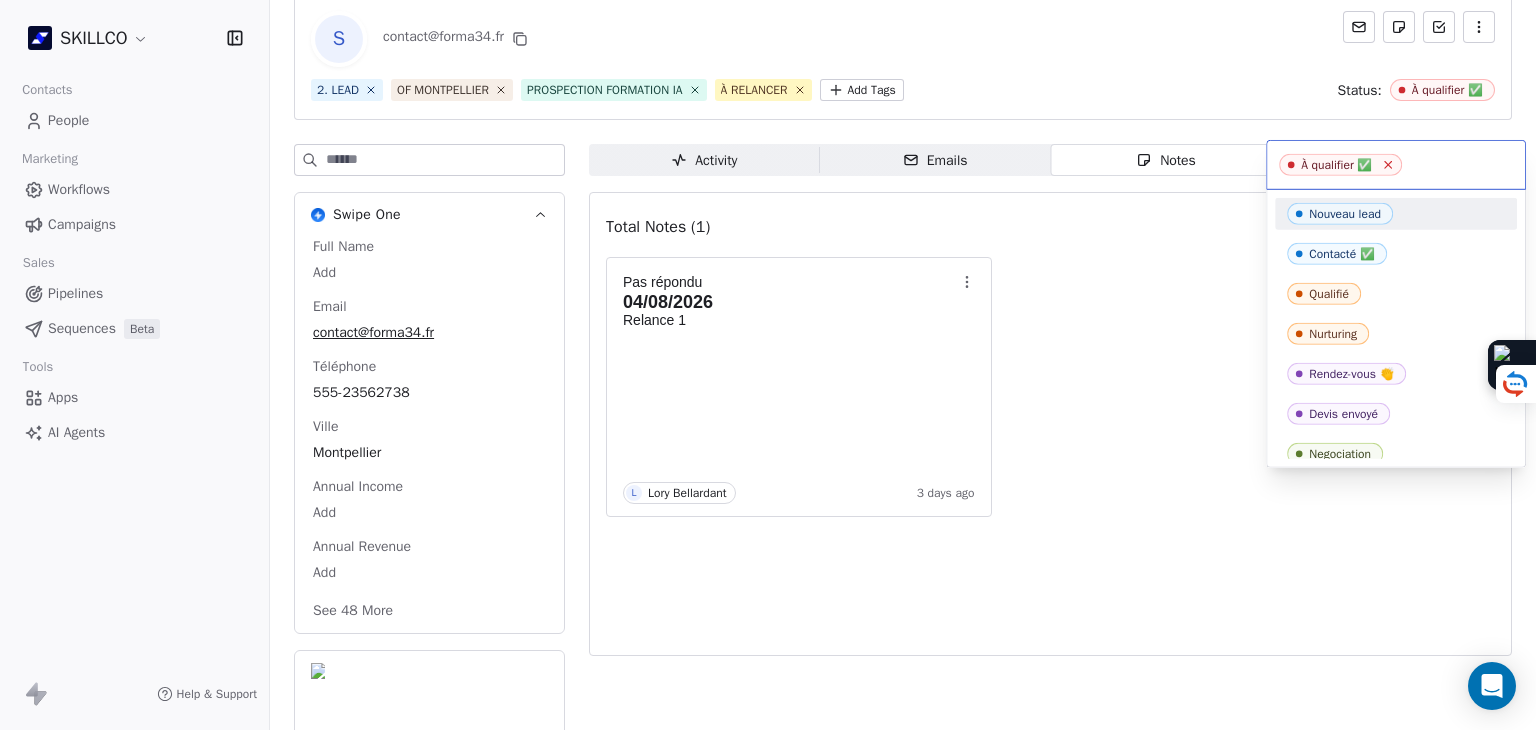 click 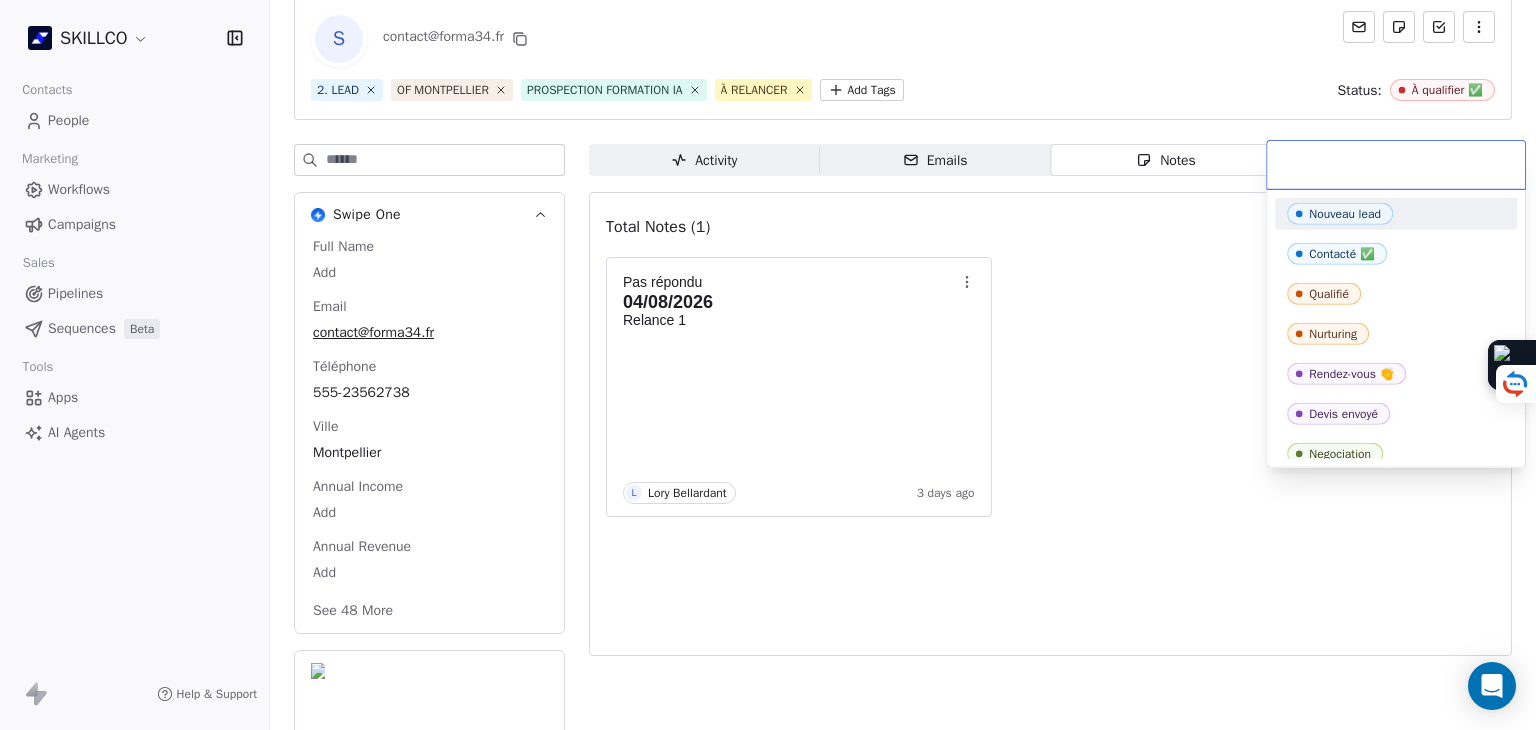 click on "SKILLCO Contacts People Marketing Workflows Campaigns Sales Pipelines Sequences Beta Tools Apps AI Agents Help & Support Back S contact@example.com 2. LEAD OF [CITY] PROSPECTION FORMATION IA À RELANCER  Add Tags Status:  À qualifier ✅ Swipe One Full Name Add Email contact@example.com Téléphone [PHONE] Ville [CITY] Annual Income Add Annual Revenue Add See   48   More   Calendly Activity Activity Emails Emails   Notes   Notes Tasks Tasks Total Notes (1)   Create a Note Pas répondu 04/08/2026 Relance 1 L [LAST] 3 days ago
Nouveau lead Contacté ✅ Qualifié Nurturing Rendez-vous 👏 Devis envoyé Negociation Gagné 🏆 Perdu À qualifier ✅" at bounding box center (768, 365) 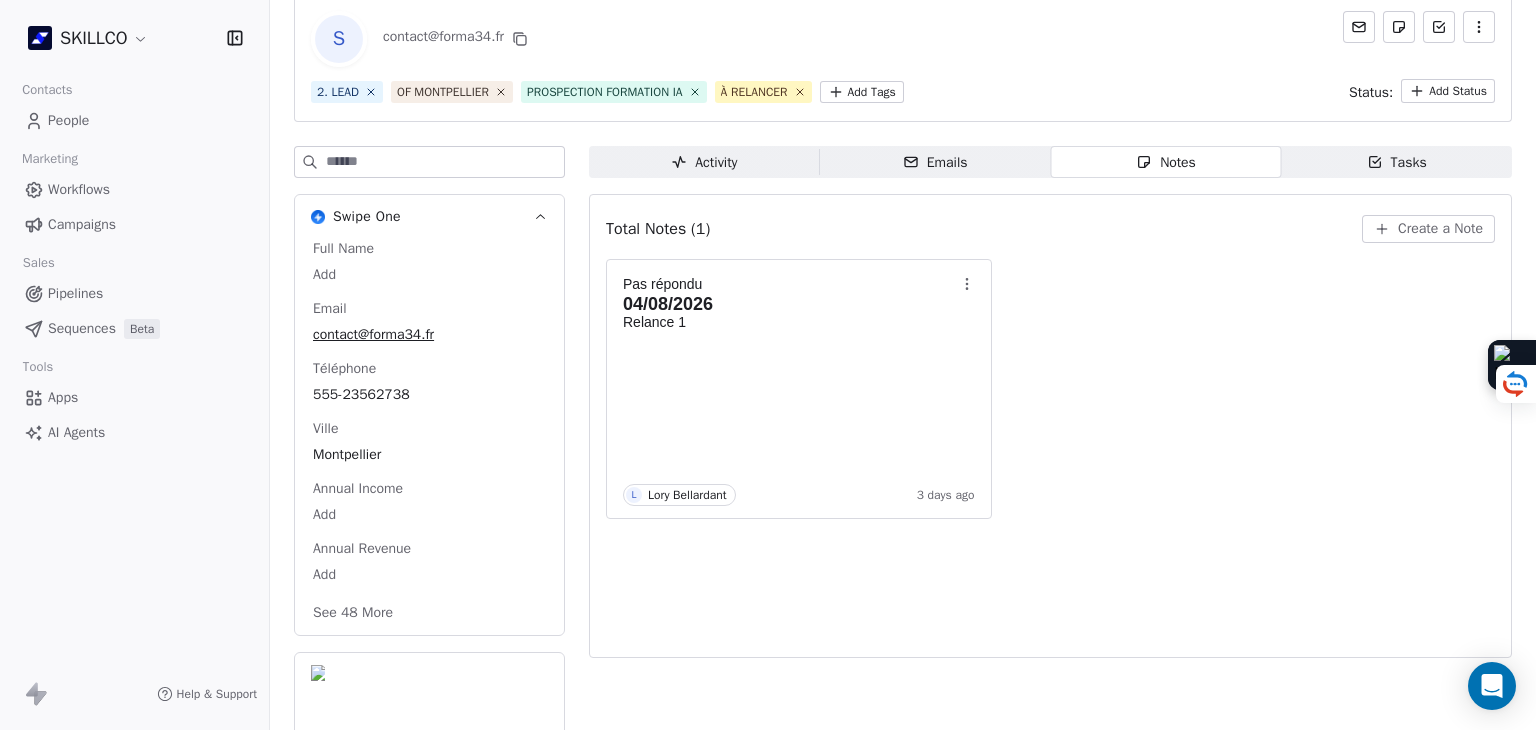 click on "Activity" at bounding box center [704, 162] 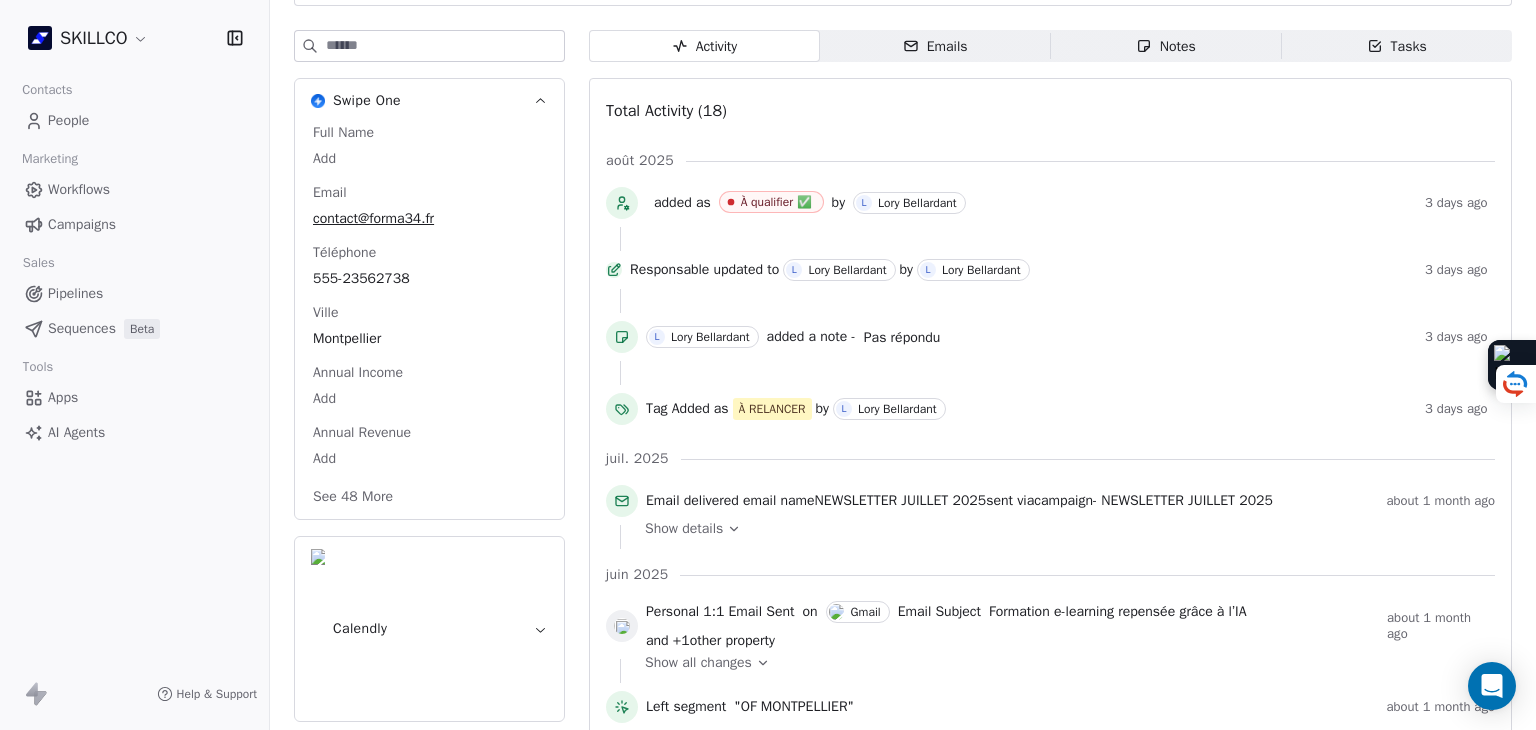 scroll, scrollTop: 500, scrollLeft: 0, axis: vertical 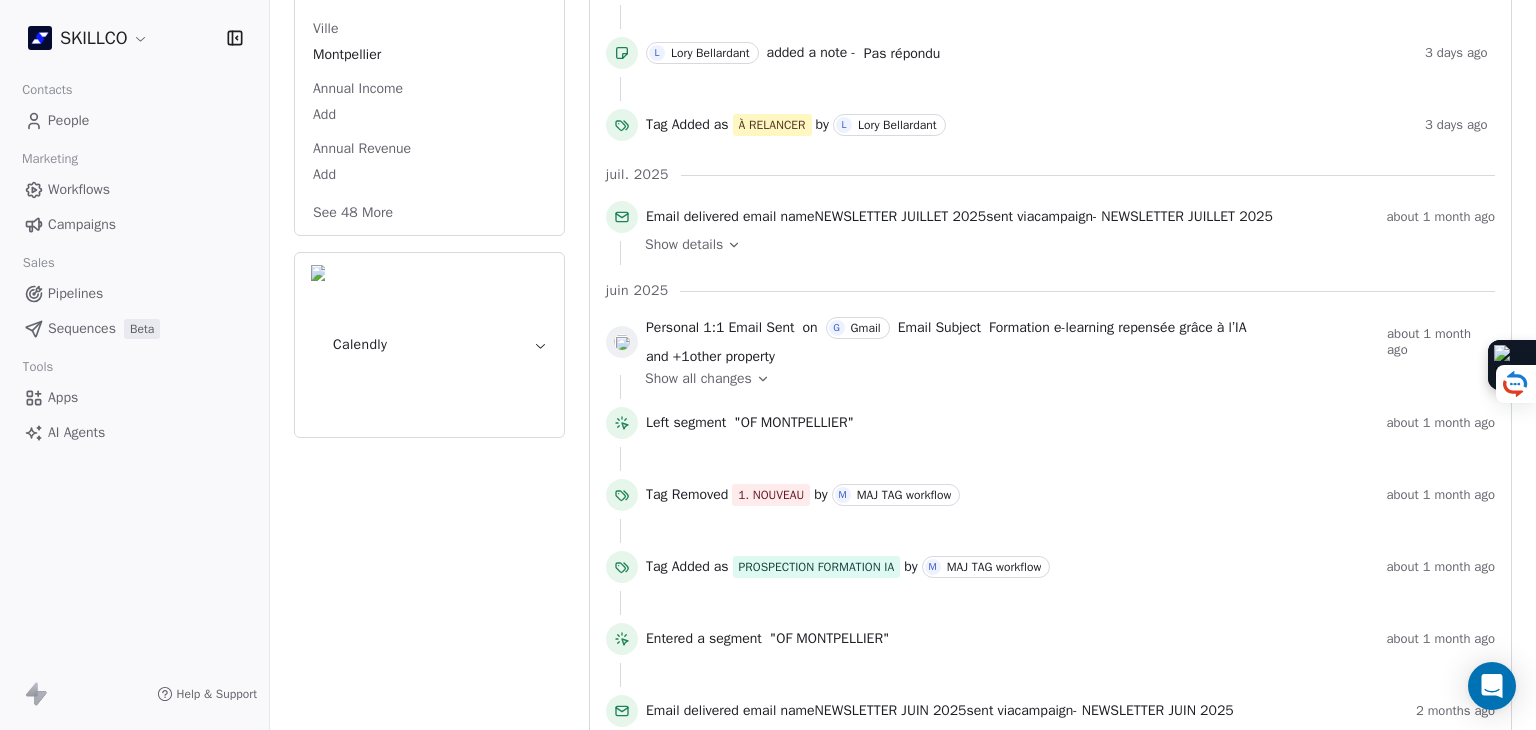 click on "See   48   More" at bounding box center (353, 213) 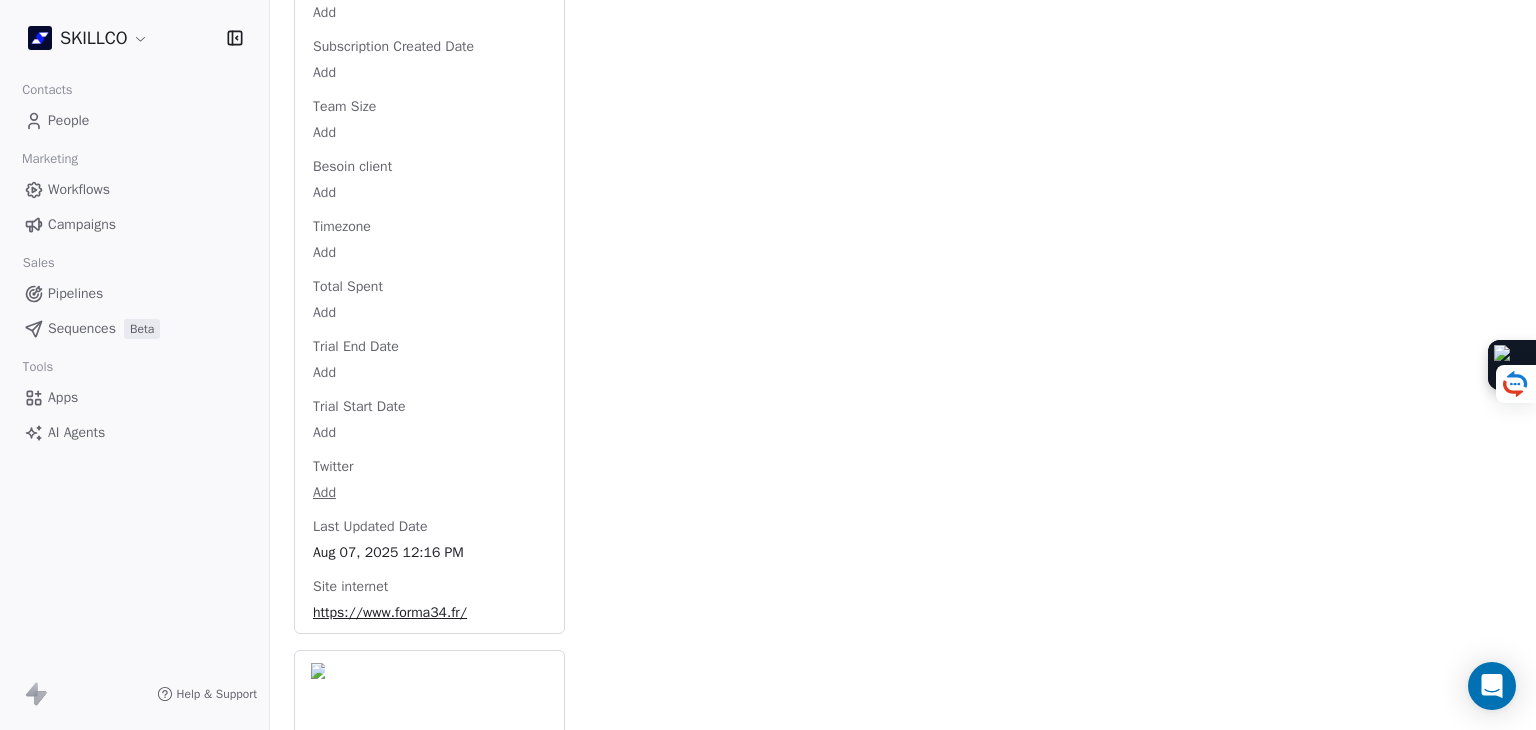 scroll, scrollTop: 2973, scrollLeft: 0, axis: vertical 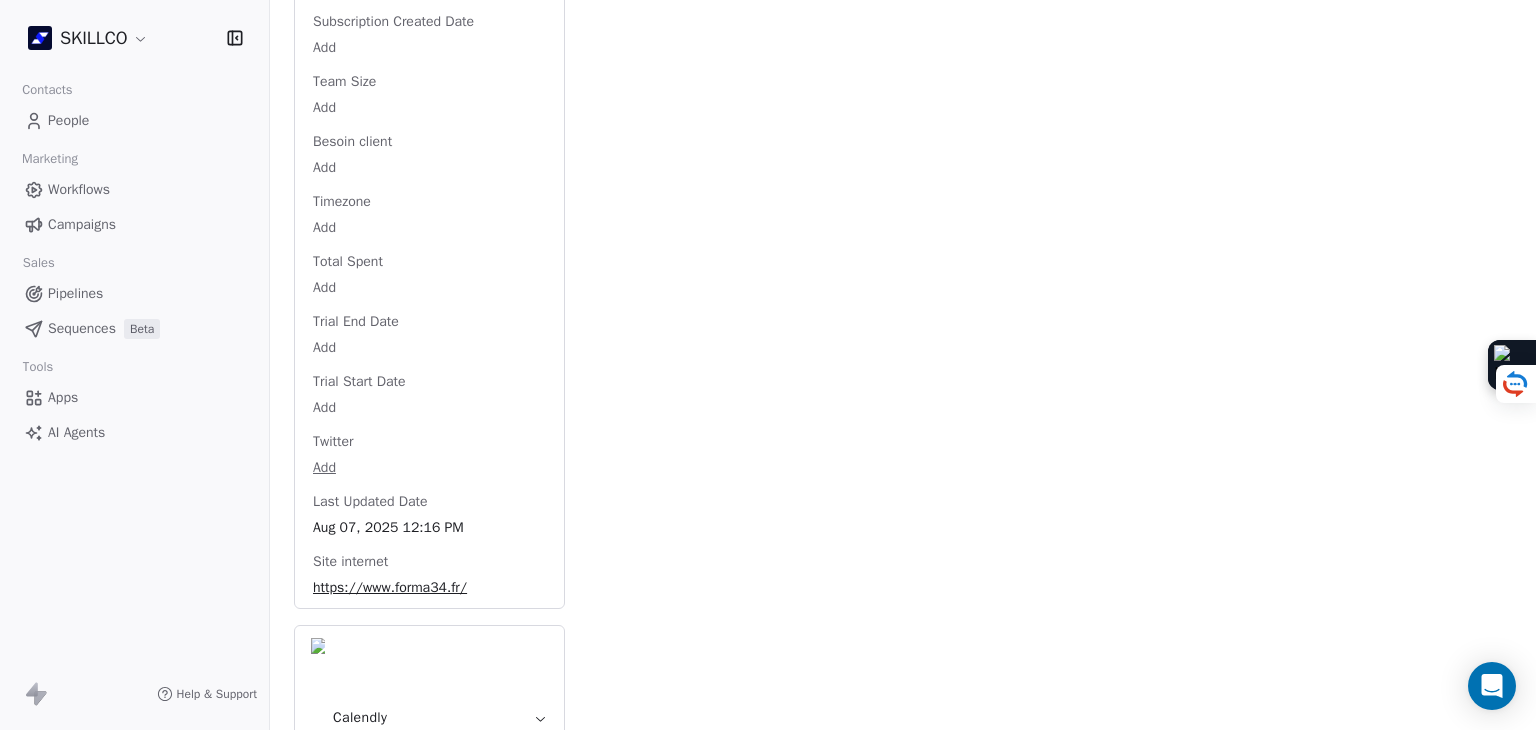 click on "https://www.forma34.fr/" at bounding box center (429, 588) 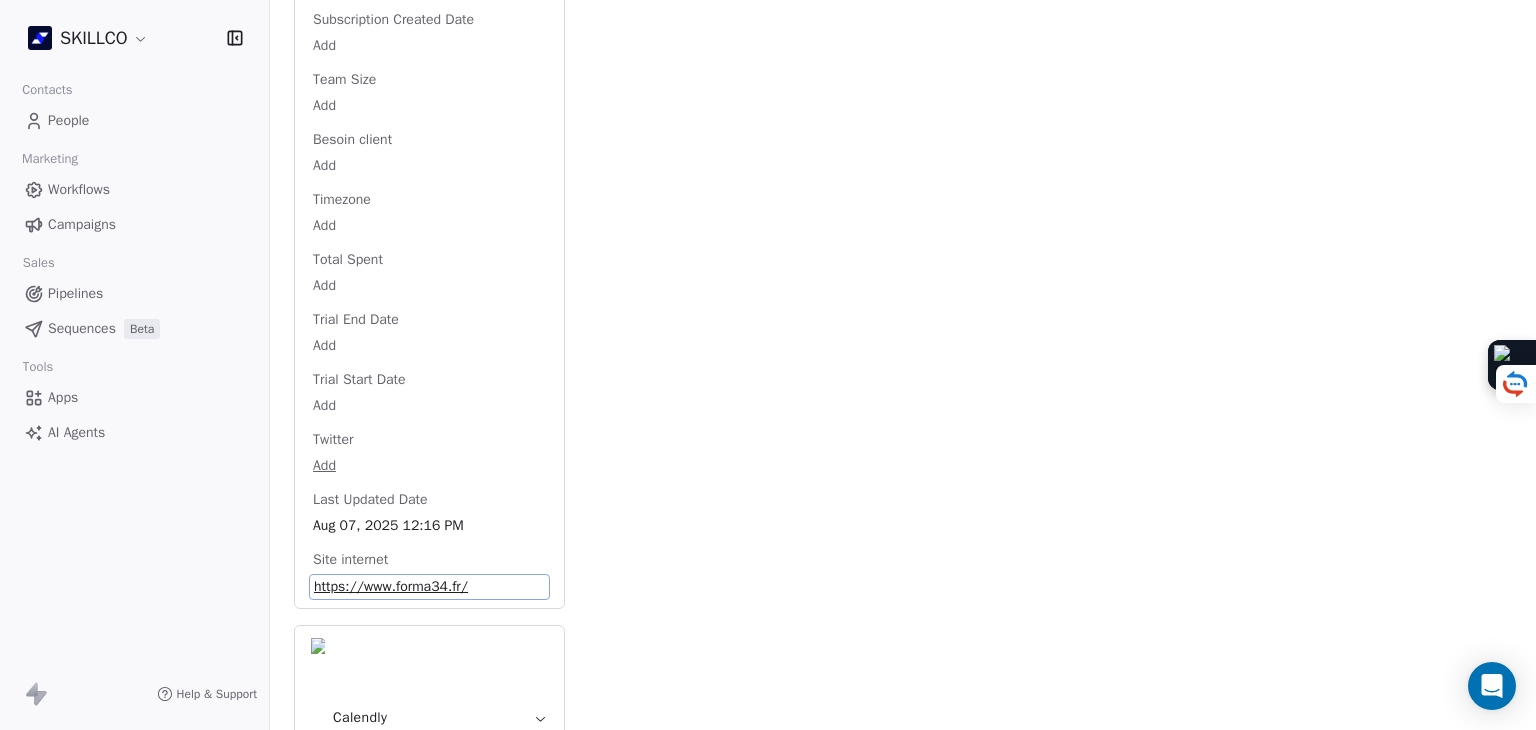 click on "https://www.forma34.fr/" at bounding box center (429, 587) 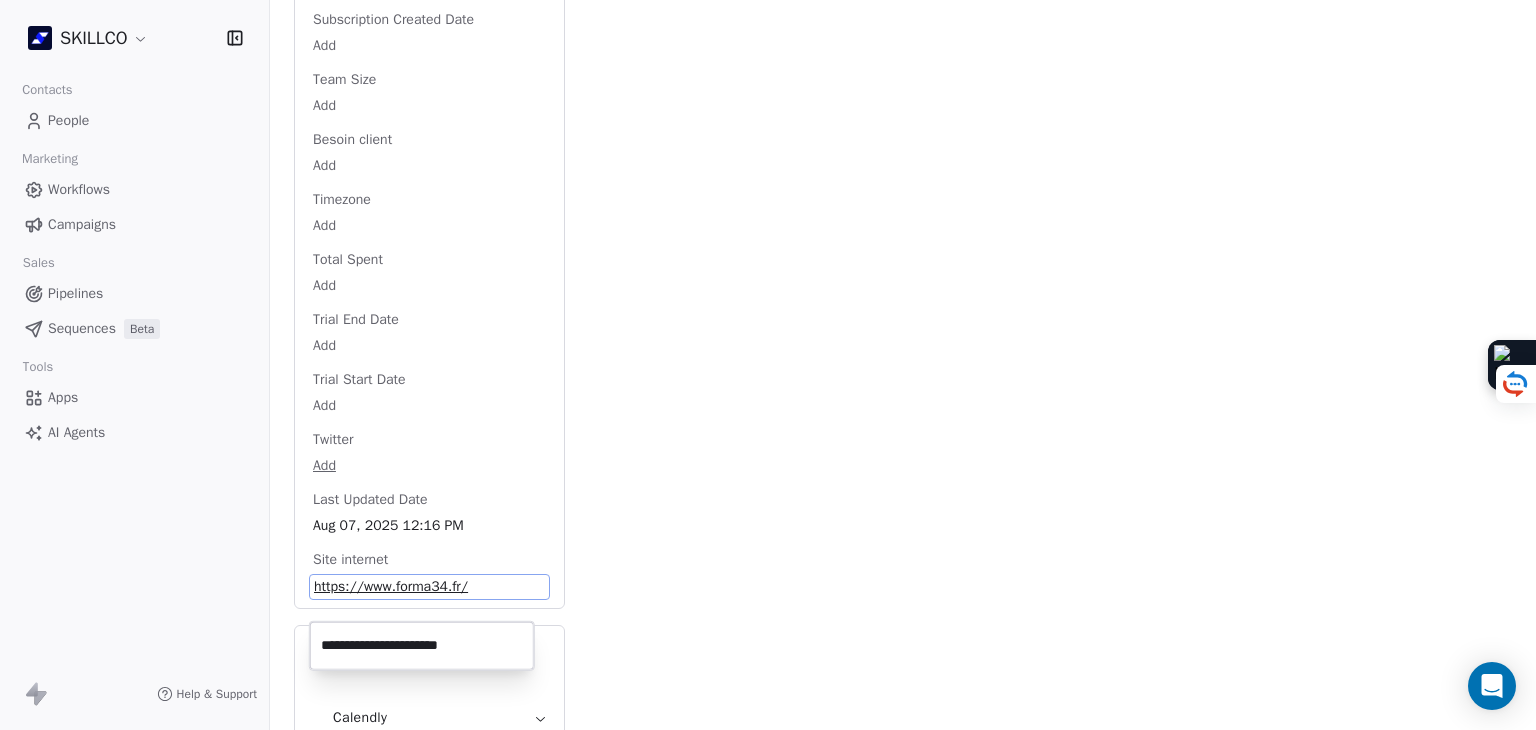 click on "**********" at bounding box center [422, 646] 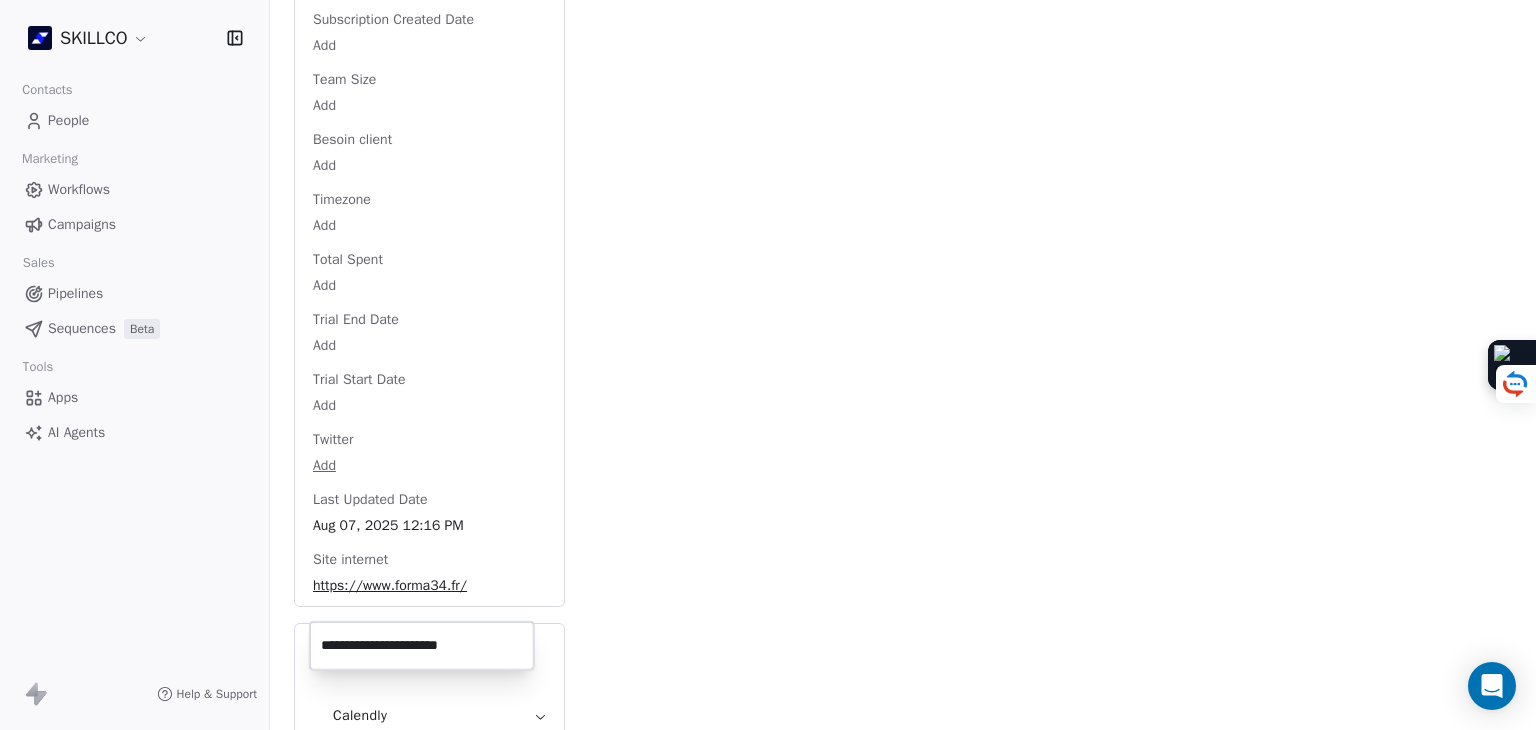 click on "SKILLCO Contacts People Marketing Workflows Campaigns Sales Pipelines Sequences Beta Tools Apps AI Agents Help & Support Back S contact@example.com 2. LEAD OF [CITY] PROSPECTION FORMATION IA À RELANCER  Add Tags Status:   Add Status Swipe One Full Name Add Email contact@example.com Téléphone [PHONE] Ville [CITY] Annual Income Add Annual Revenue Add Average Order Value Add Besoin Add Birthday Add Browser Add Contact Source Add Pays Add Created Date May 28, 2025 03:36 PM Customer Lifetime Value Add Department Add Derniere page consulte Add Device Add Email Verification Status Valid Entreprise Forma 34, La Formation Sur Mesure Facebook Add First Purchase Date Add Prénom Add Gender Add Poste Add Langue Add Last Abandoned Date Add Last Purchase Date Add Last Activity Date Add Nom Add LinkedIn Add Marketing Contact Status Add Email Marketing Consent Subscribed MRR Add Next Billing Date Add Notes Add Scoring 0/10 Add Occupation Add Orders Count Add Responsable L [LAST] Scoring  Add Add Add" at bounding box center [768, 365] 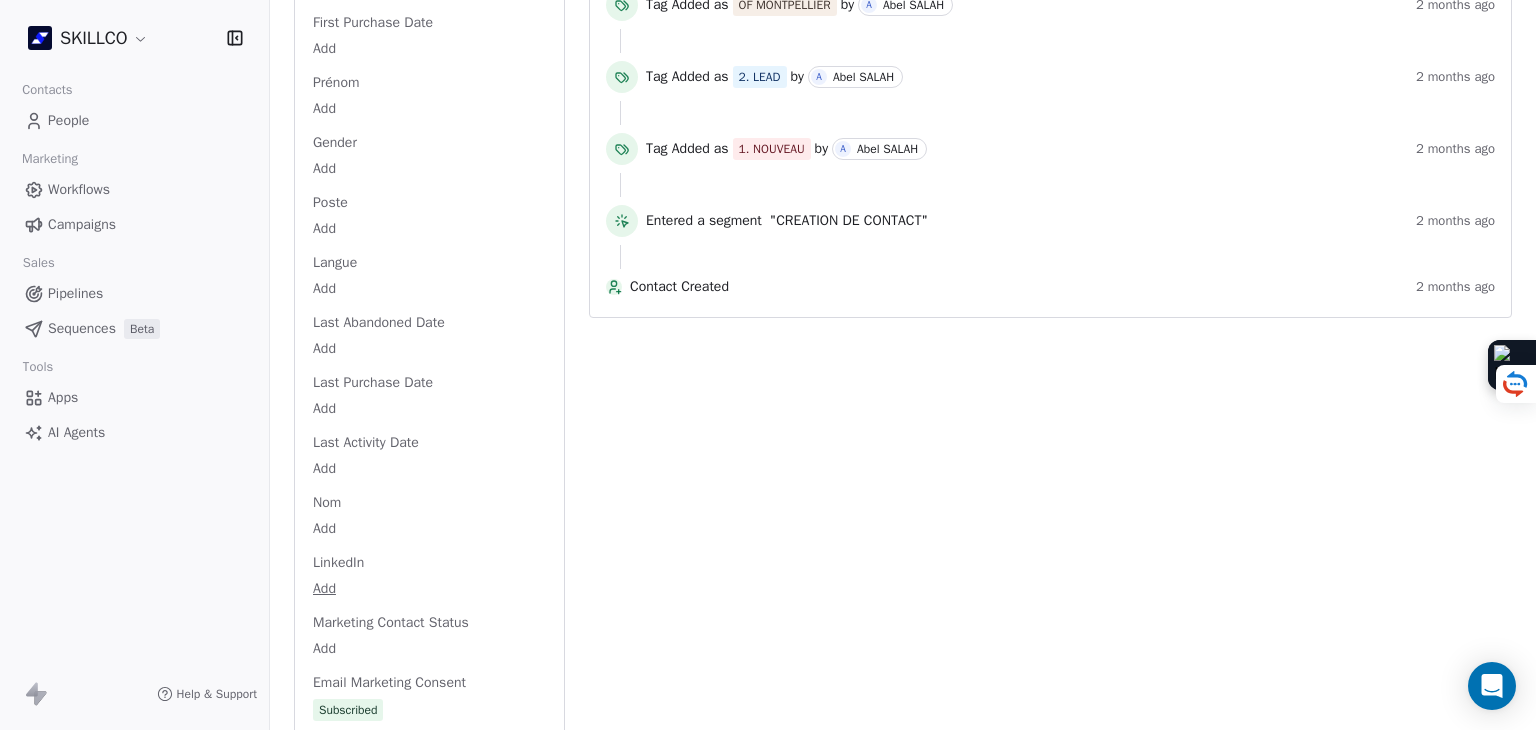 scroll, scrollTop: 1573, scrollLeft: 0, axis: vertical 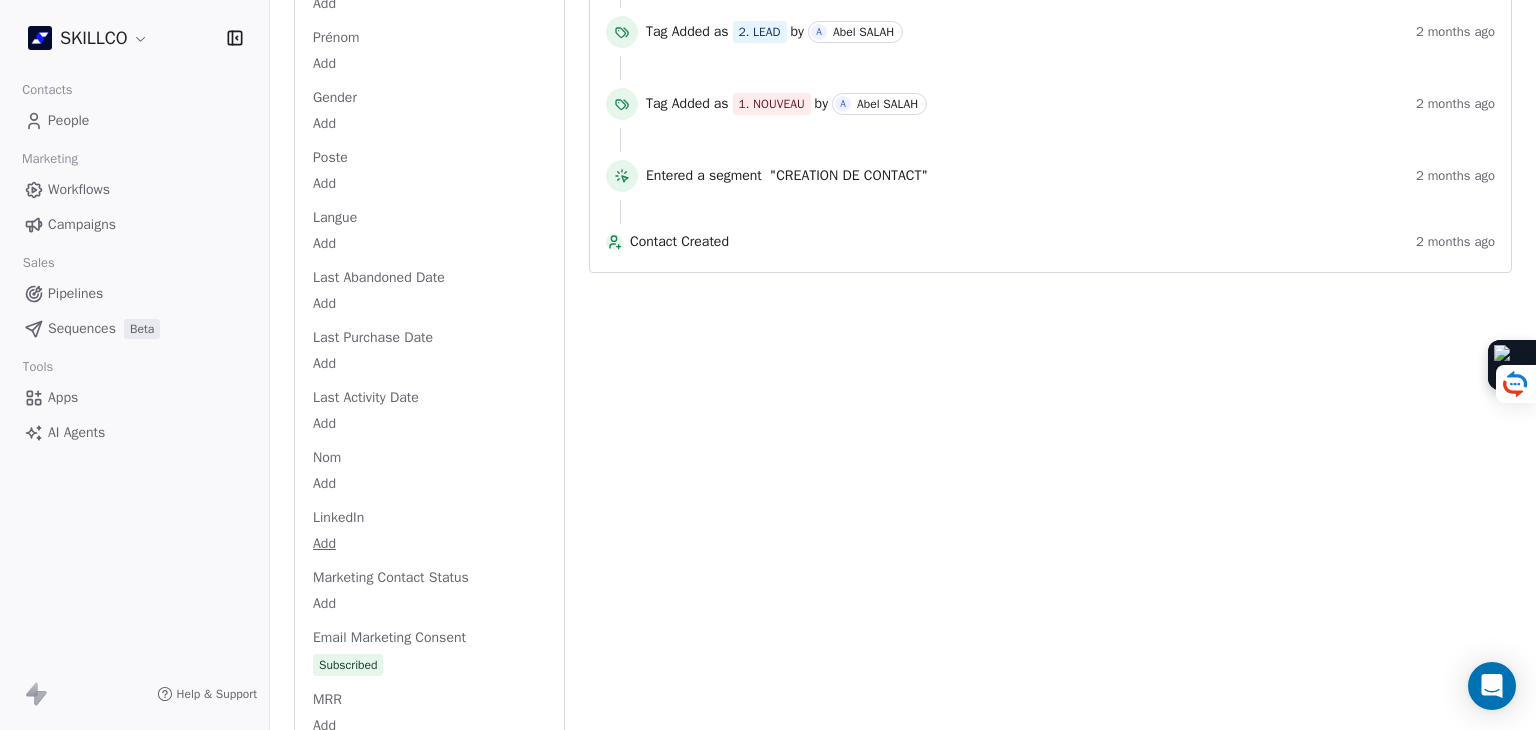 click on "SKILLCO Contacts People Marketing Workflows Campaigns Sales Pipelines Sequences Beta Tools Apps AI Agents Help & Support Back S contact@example.com 2. LEAD OF [CITY] PROSPECTION FORMATION IA À RELANCER  Add Tags Status:   Add Status Swipe One Full Name Add Email contact@example.com Téléphone [PHONE] Ville [CITY] Annual Income Add Annual Revenue Add Average Order Value Add Besoin Add Birthday Add Browser Add Contact Source Add Pays Add Created Date May 28, 2025 03:36 PM Customer Lifetime Value Add Department Add Derniere page consulte Add Device Add Email Verification Status Valid Entreprise Forma 34, La Formation Sur Mesure Facebook Add First Purchase Date Add Prénom Add Gender Add Poste Add Langue Add Last Abandoned Date Add Last Purchase Date Add Last Activity Date Add Nom Add LinkedIn Add Marketing Contact Status Add Email Marketing Consent Subscribed MRR Add Next Billing Date Add Notes Add Scoring 0/10 Add Occupation Add Orders Count Add Responsable L [LAST] Scoring  Add Add Add" at bounding box center (768, 365) 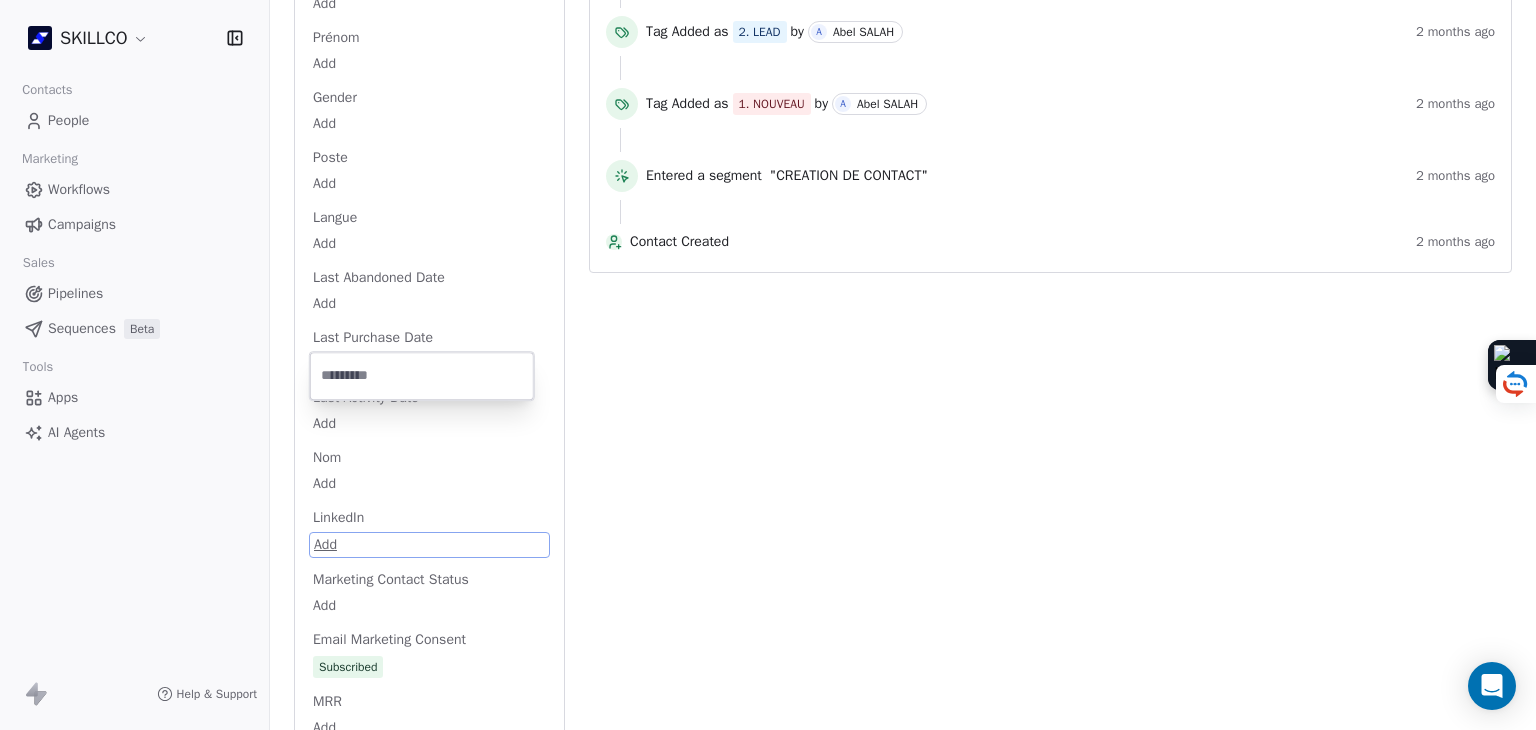 scroll, scrollTop: 1800, scrollLeft: 0, axis: vertical 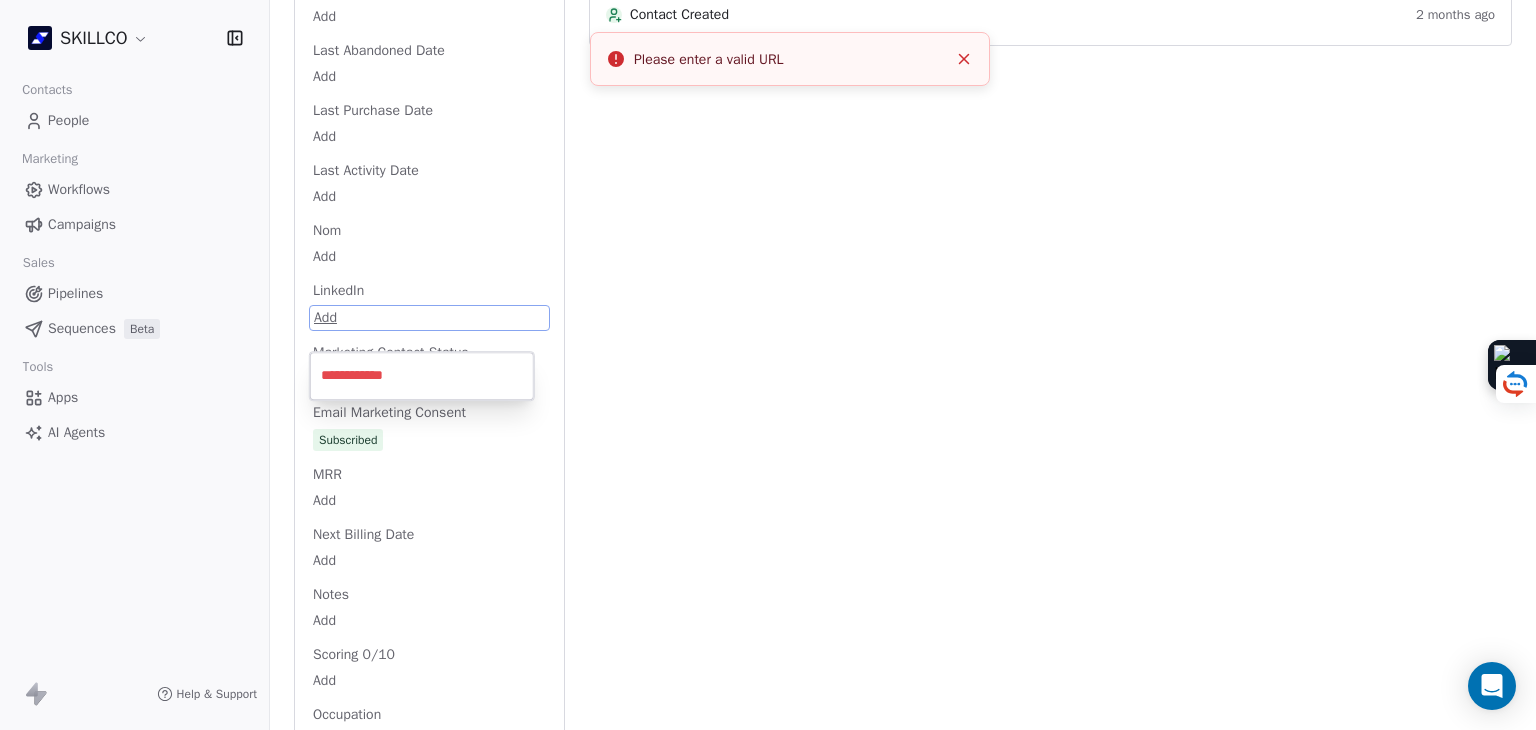 click on "**********" at bounding box center (422, 376) 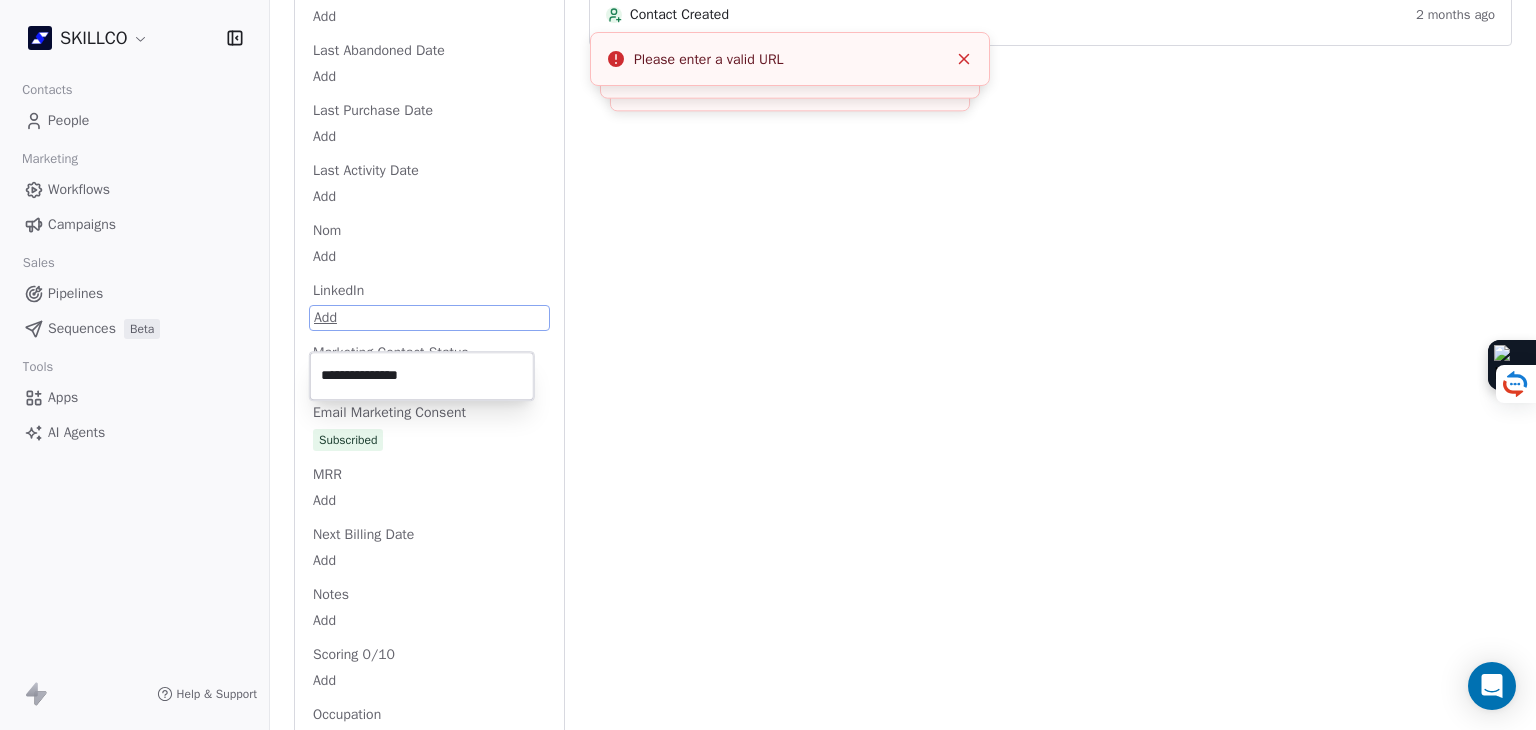 type on "**********" 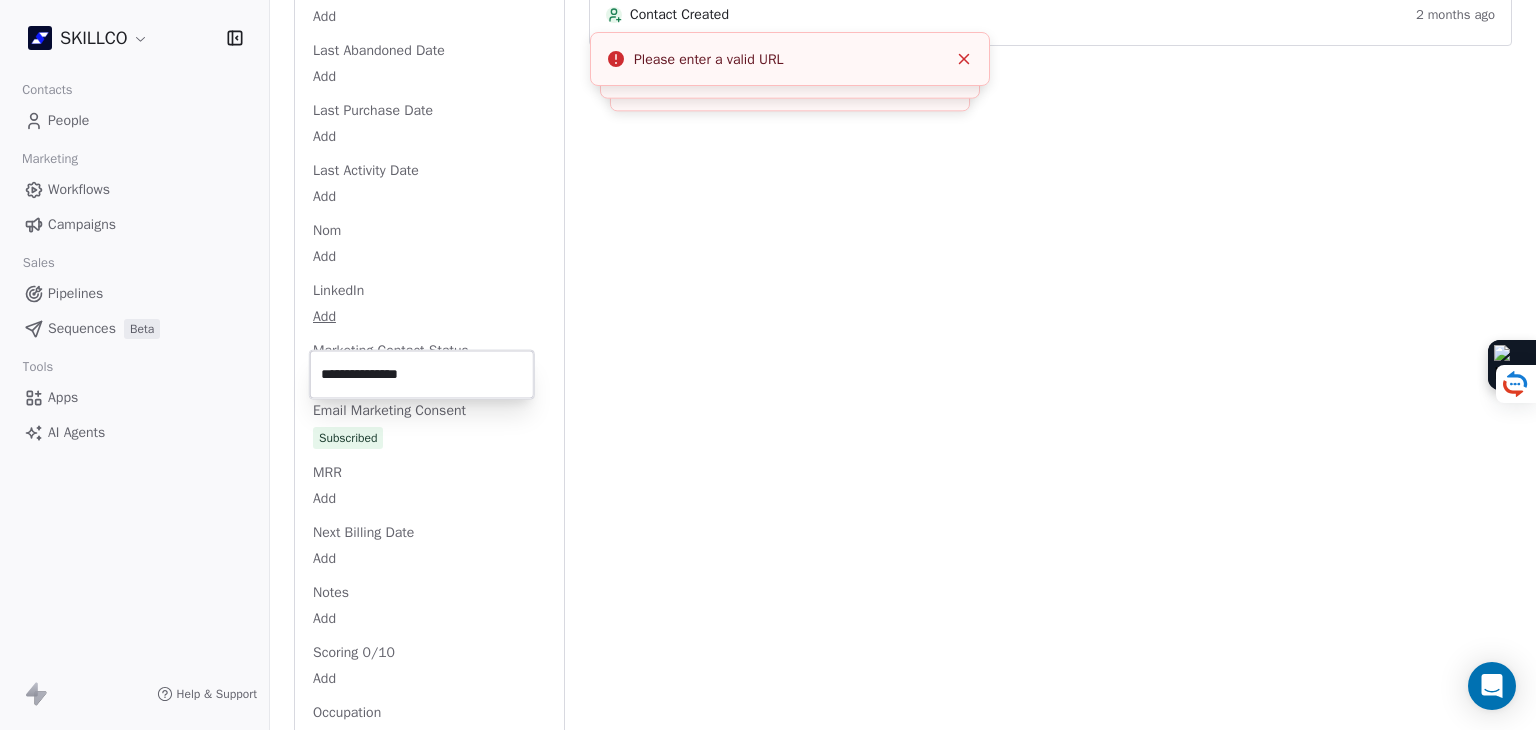 click on "SKILLCO Contacts People Marketing Workflows Campaigns Sales Pipelines Sequences Beta Tools Apps AI Agents Help & Support Back S contact@example.com 2. LEAD OF [CITY] PROSPECTION FORMATION IA À RELANCER  Add Tags Status:   Add Status Swipe One Full Name Add Email contact@example.com Téléphone [PHONE] Ville [CITY] Annual Income Add Annual Revenue Add Average Order Value Add Besoin Add Birthday Add Browser Add Contact Source Add Pays Add Created Date May 28, 2025 03:36 PM Customer Lifetime Value Add Department Add Derniere page consulte Add Device Add Email Verification Status Valid Entreprise Forma 34, La Formation Sur Mesure Facebook Add First Purchase Date Add Prénom Add Gender Add Poste Add Langue Add Last Abandoned Date Add Last Purchase Date Add Last Activity Date Add Nom Add LinkedIn Add Marketing Contact Status Add Email Marketing Consent Subscribed MRR Add Next Billing Date Add Notes Add Scoring 0/10 Add Occupation Add Orders Count Add Responsable L [LAST] Scoring  Add Add Add" at bounding box center [768, 365] 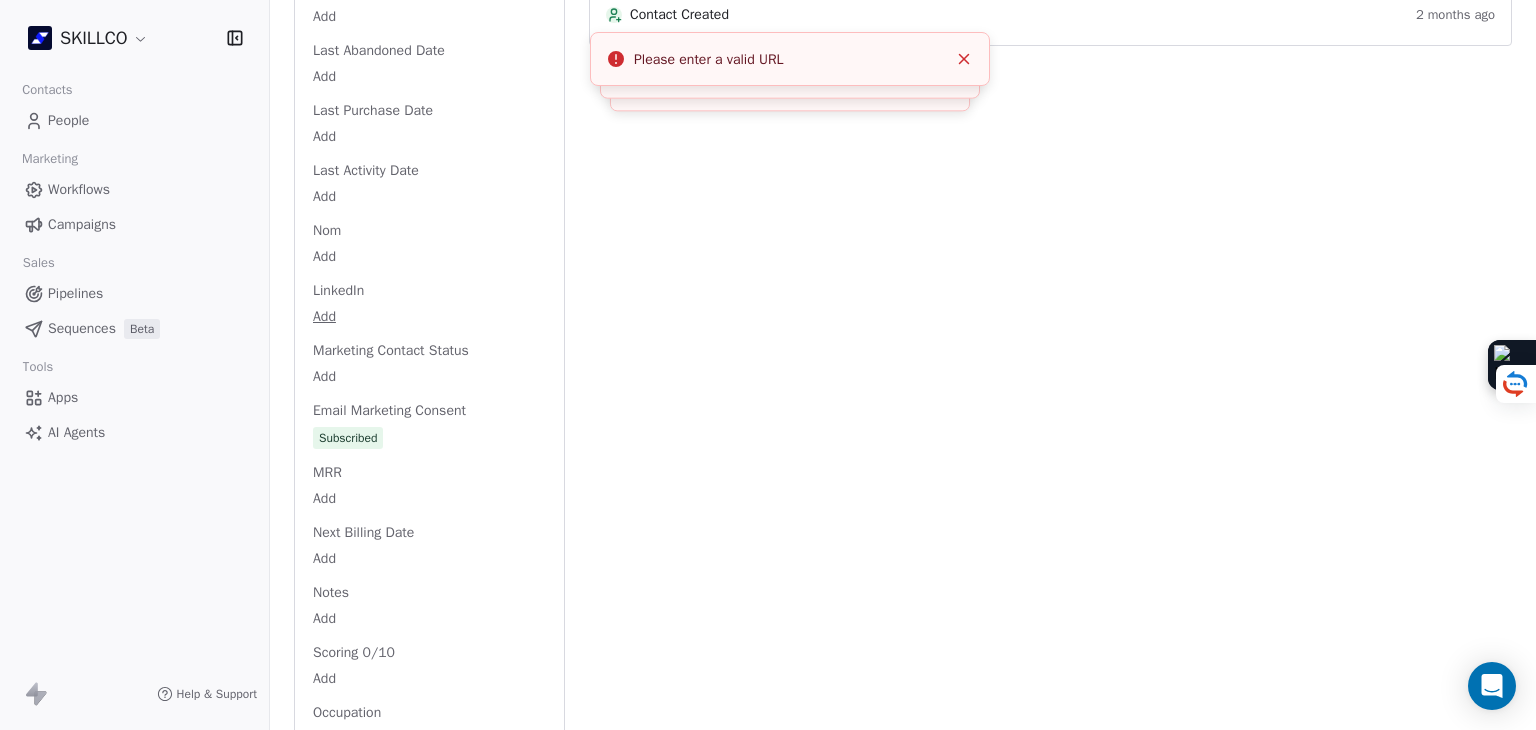 click on "Activity Activity Emails Emails   Notes   Notes Tasks Tasks Total Activity (18) août 2025 removed À qualifier ✅ by L [LAST]   1 minute ago added as À qualifier ✅ by L [LAST]   3 days ago Responsable updated to L [LAST] by L [LAST]   3 days ago L [LAST] added a note - Pas répondu   3 days ago Tag Added as À RELANCER by L [LAST]   3 days ago juil. 2025 Email delivered   email name  NEWSLETTER JUILLET 2025  sent via  campaign  -   NEWSLETTER JUILLET 2025 about 1 month ago Show details juin 2025 Personal 1:1 Email Sent on G Gmail Email Subject   Formation e-learning repensée grâce à l’IA and + 1  other   property   about 1 month ago   Show all changes Left segment "OF [CITY]"   about 1 month ago Tag Removed 1. NOUVEAU by M MAJ TAG workflow   about 1 month ago Tag Added as PROSPECTION FORMATION IA by M MAJ TAG workflow   about 1 month ago Entered a segment "OF [CITY]"   about 1 month ago Email delivered   email name  NEWSLETTER JUIN 2025" at bounding box center [1050, 221] 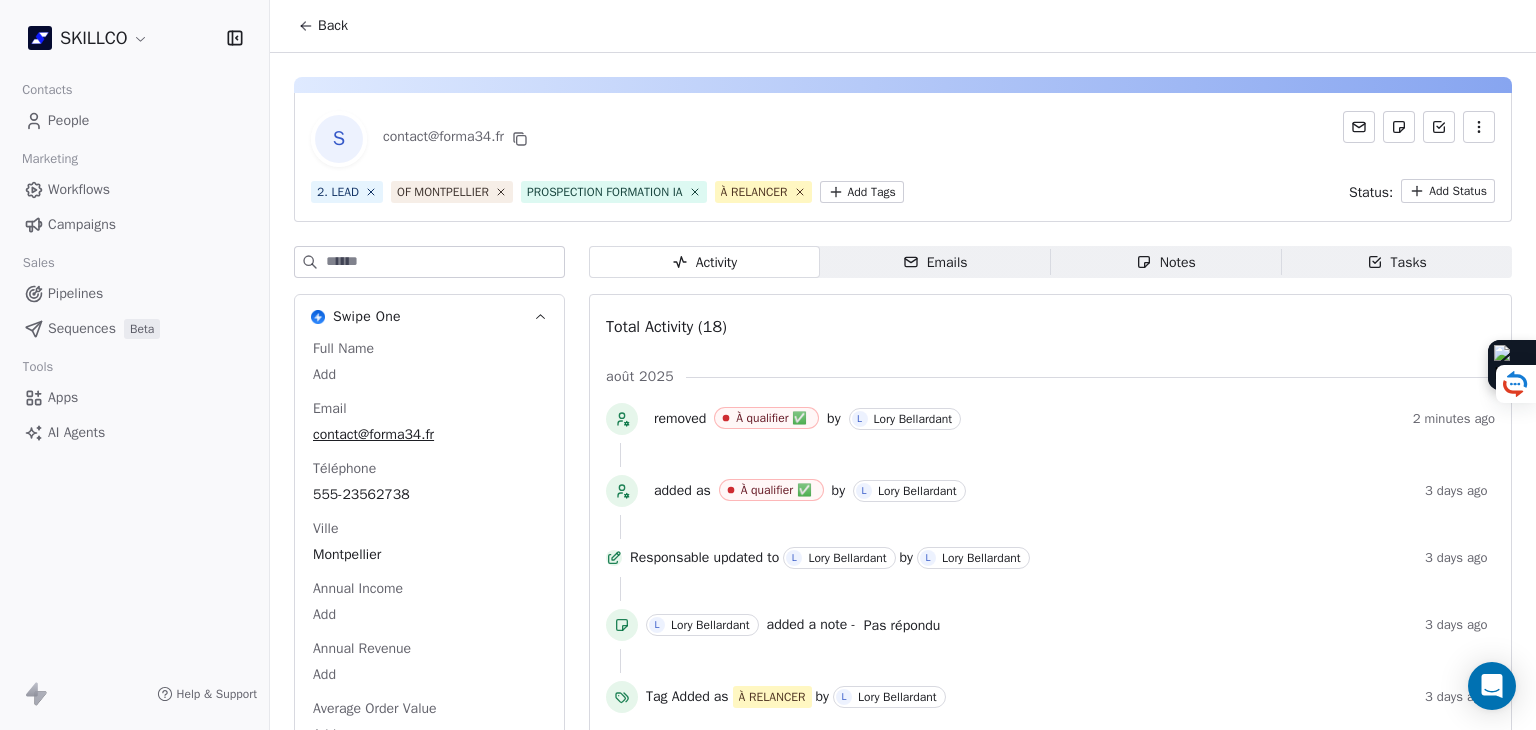 scroll, scrollTop: 0, scrollLeft: 0, axis: both 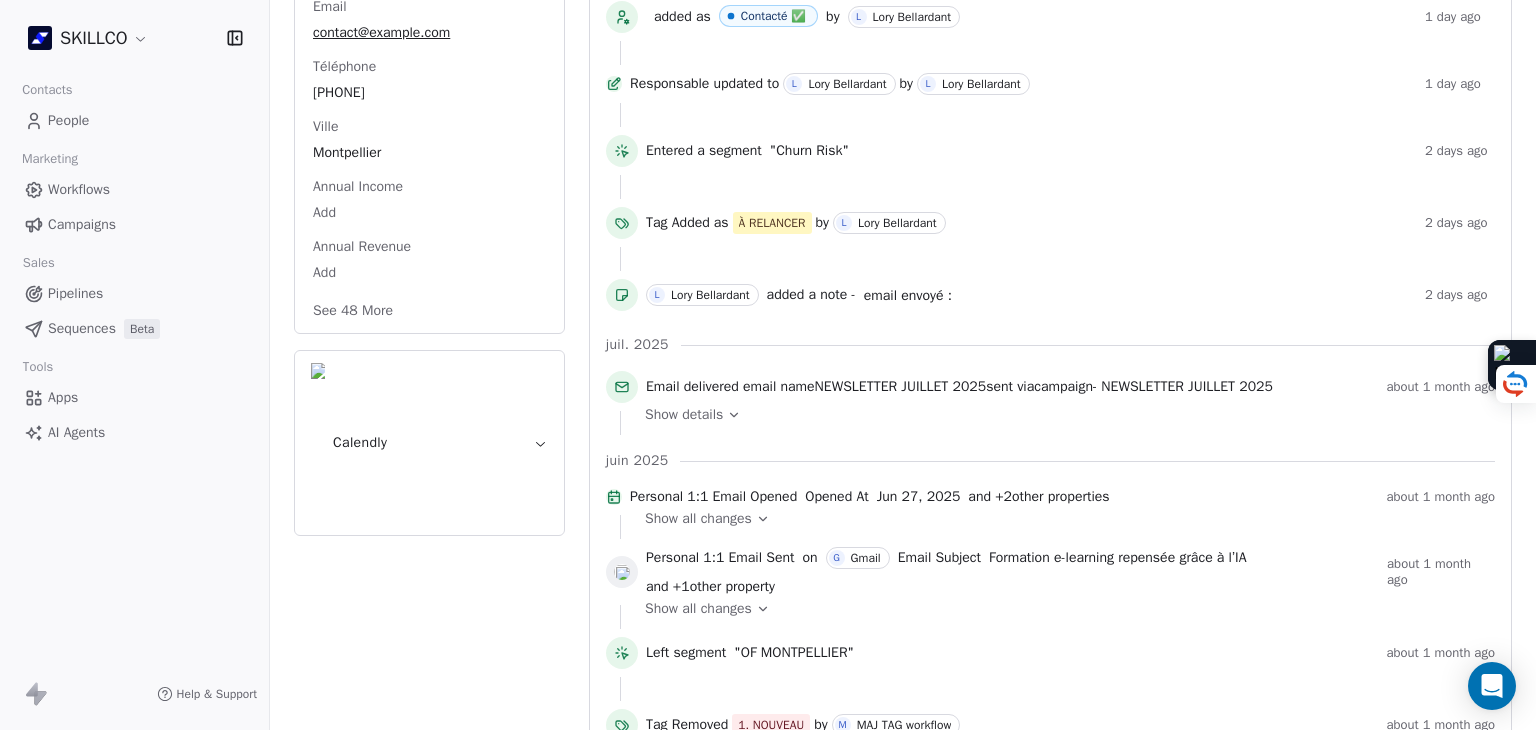 click on "See   48   More" at bounding box center [353, 311] 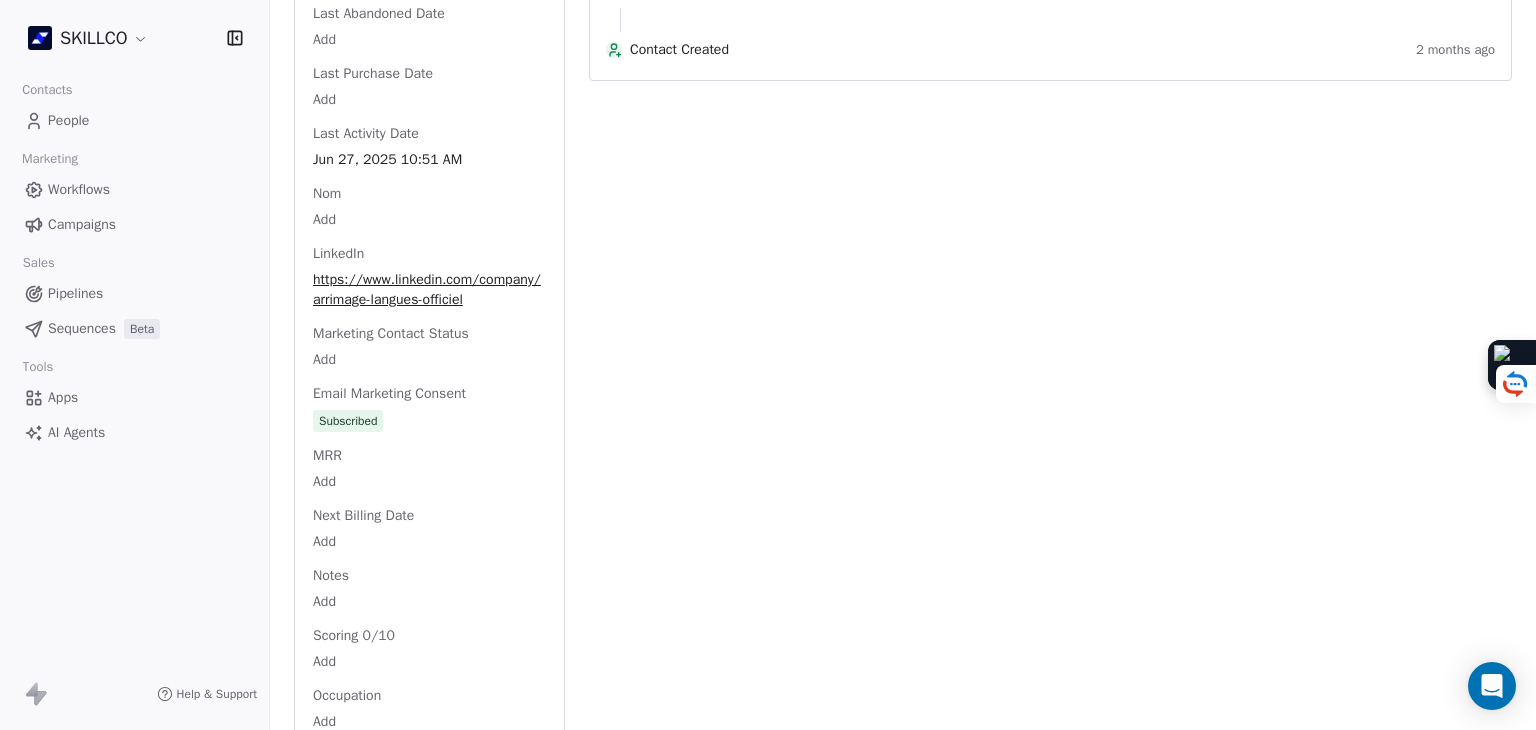 scroll, scrollTop: 1900, scrollLeft: 0, axis: vertical 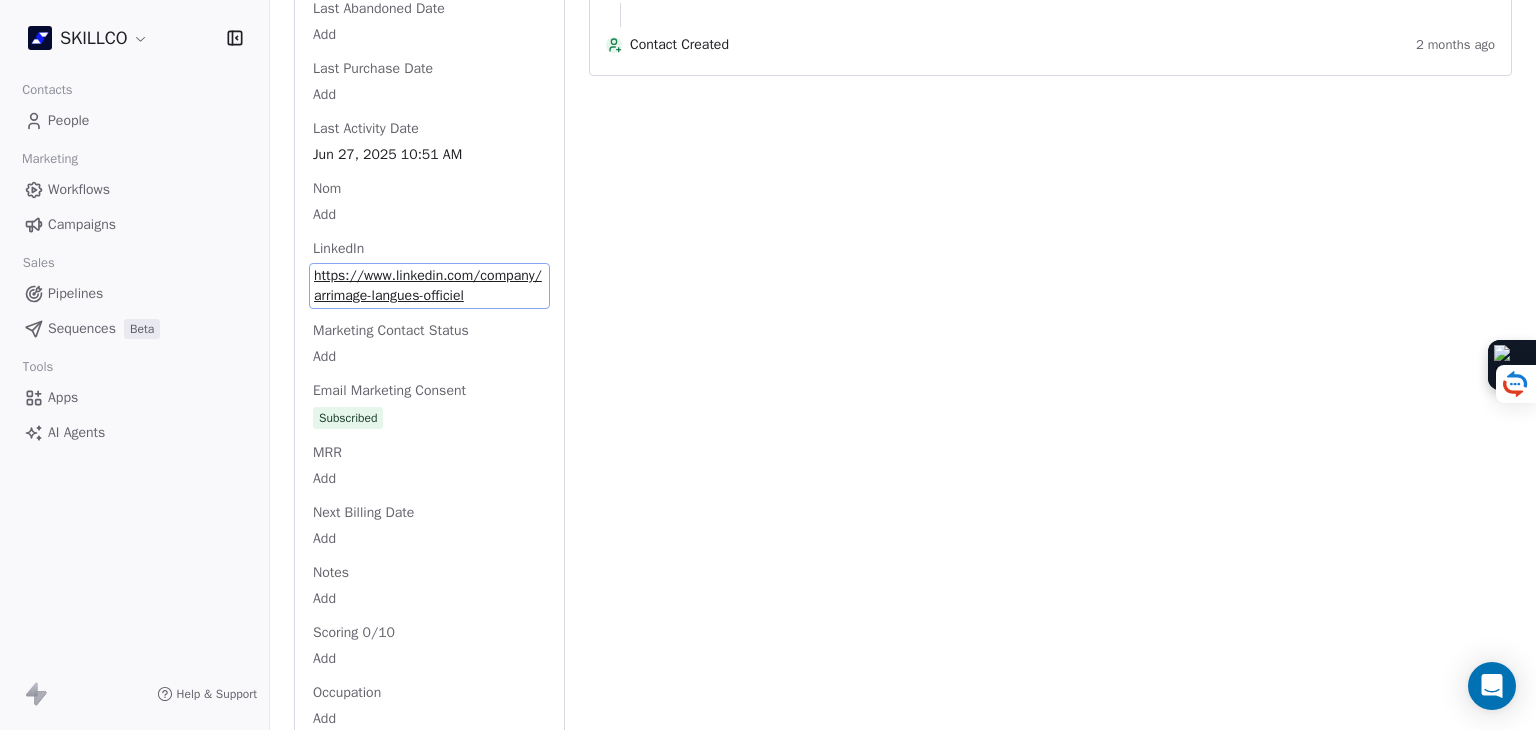 click on "LinkedIn https://www.linkedin.com/company/arrimage-langues-officiel" at bounding box center [429, 274] 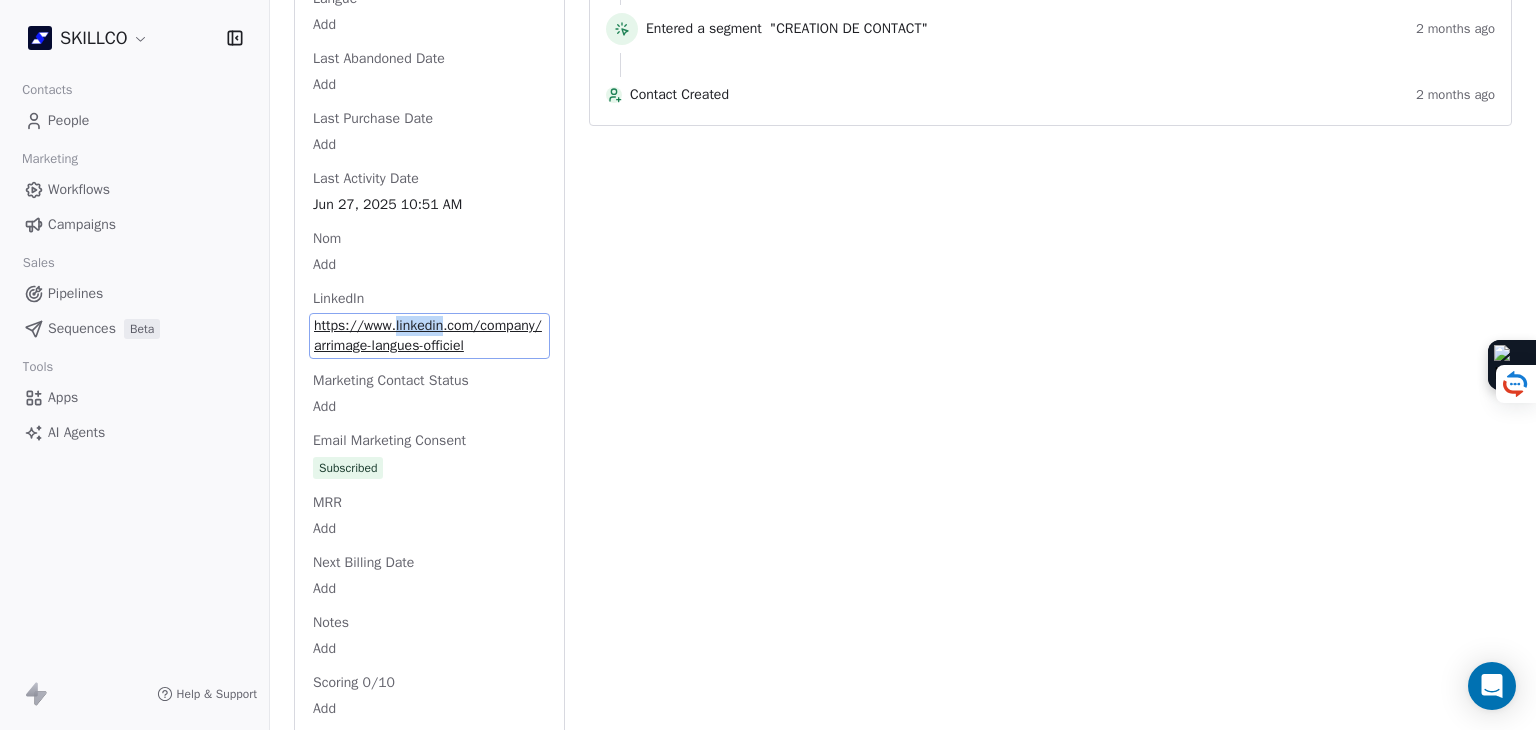 click on "LinkedIn https://www.linkedin.com/company/arrimage-langues-officiel" at bounding box center [429, 324] 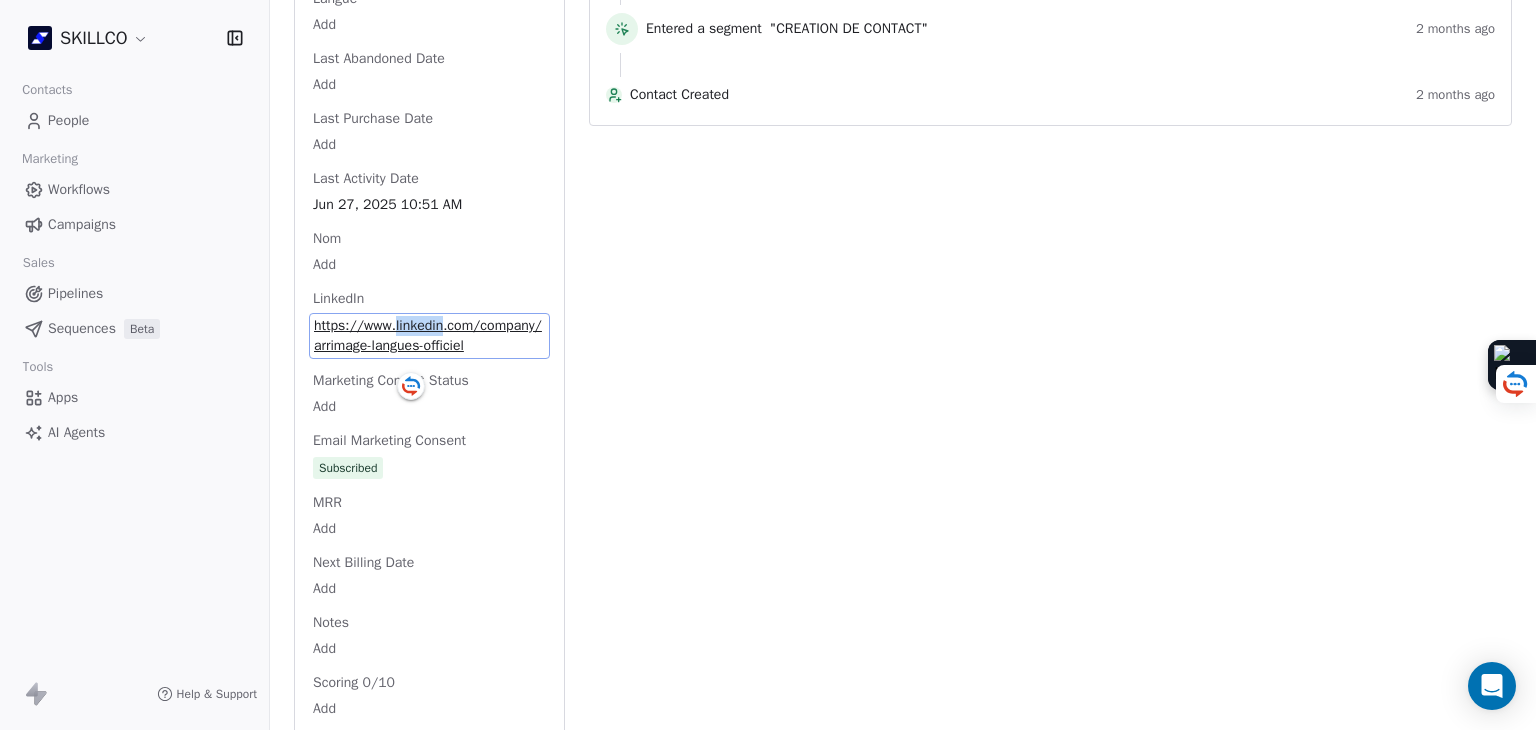 click on "https://www.linkedin.com/company/arrimage-langues-officiel" at bounding box center (429, 336) 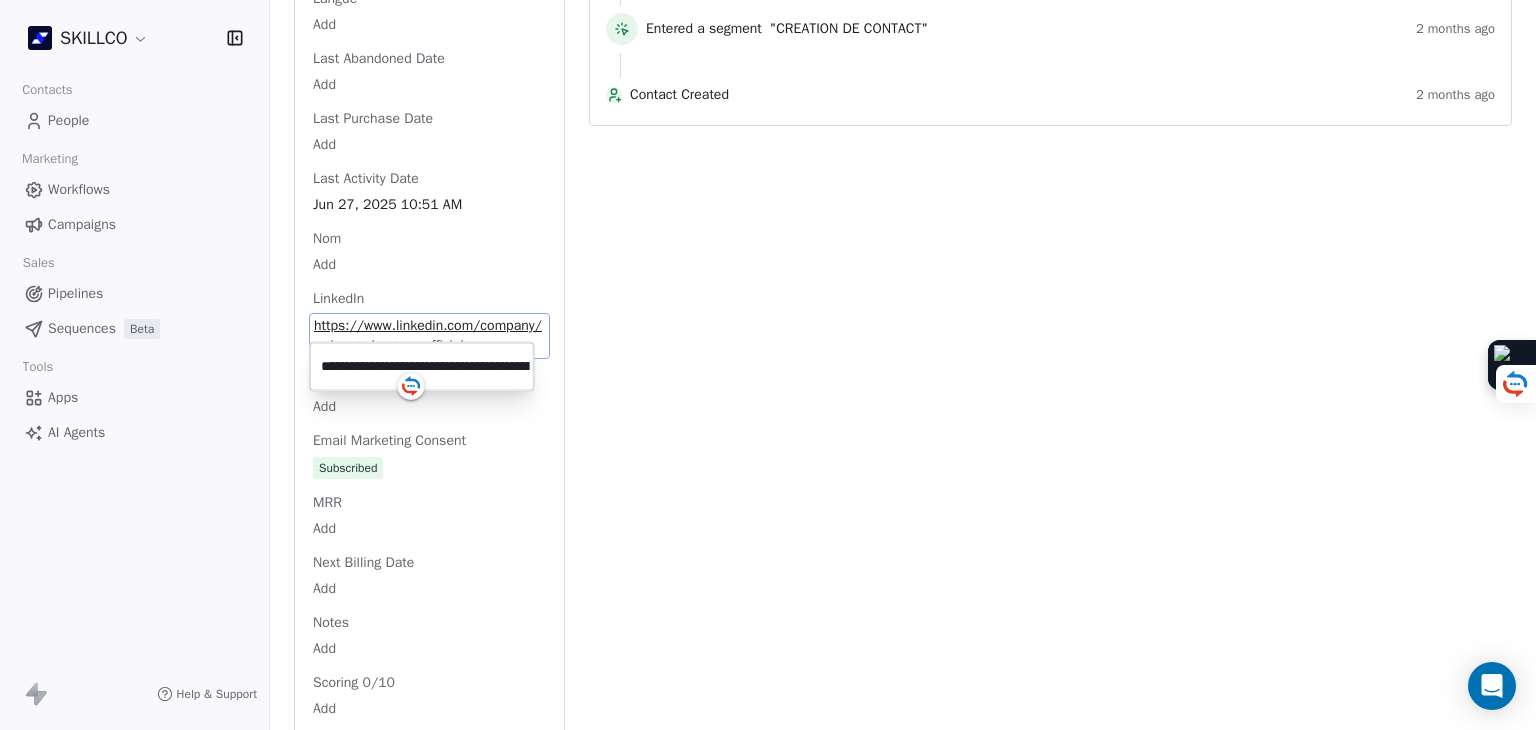 click on "**********" at bounding box center [422, 367] 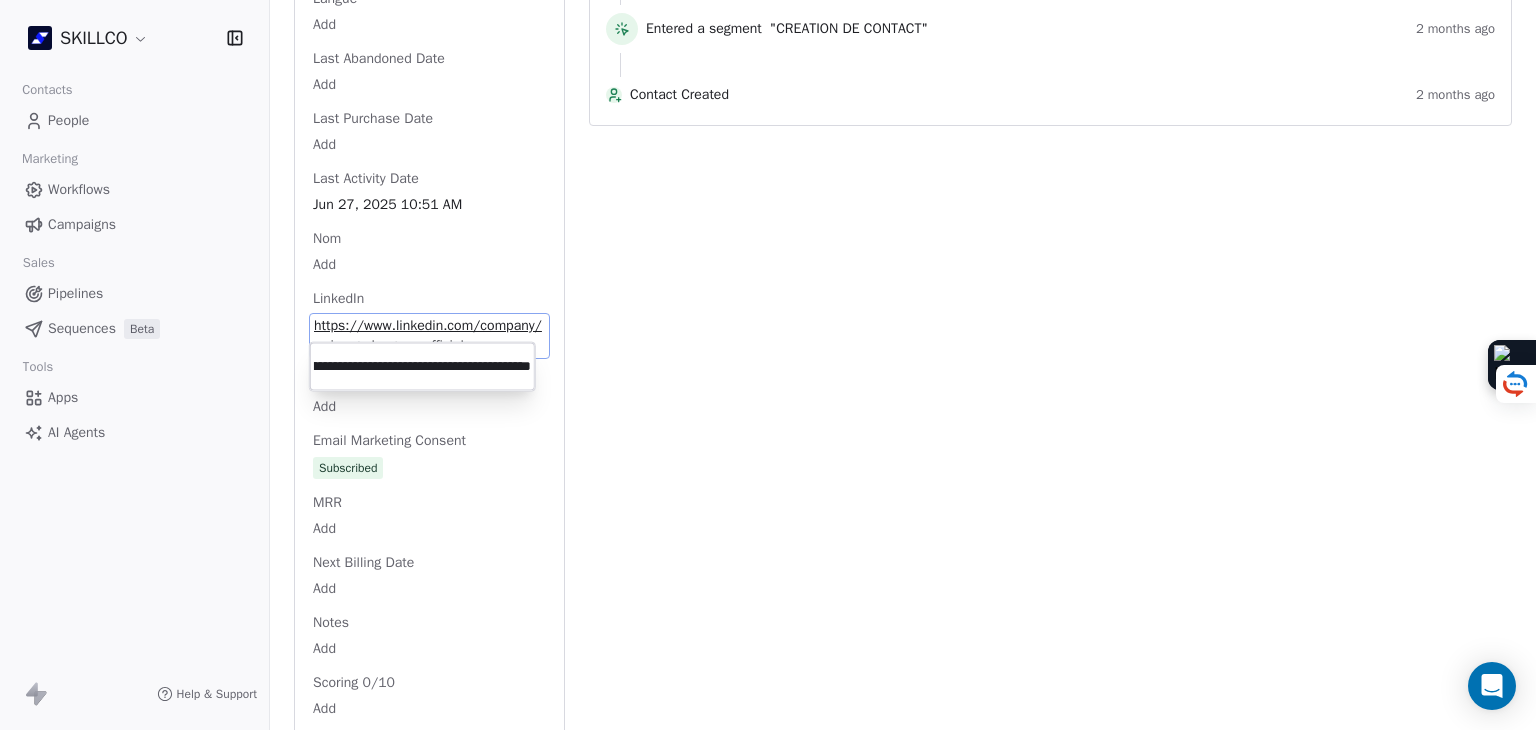 scroll, scrollTop: 0, scrollLeft: 0, axis: both 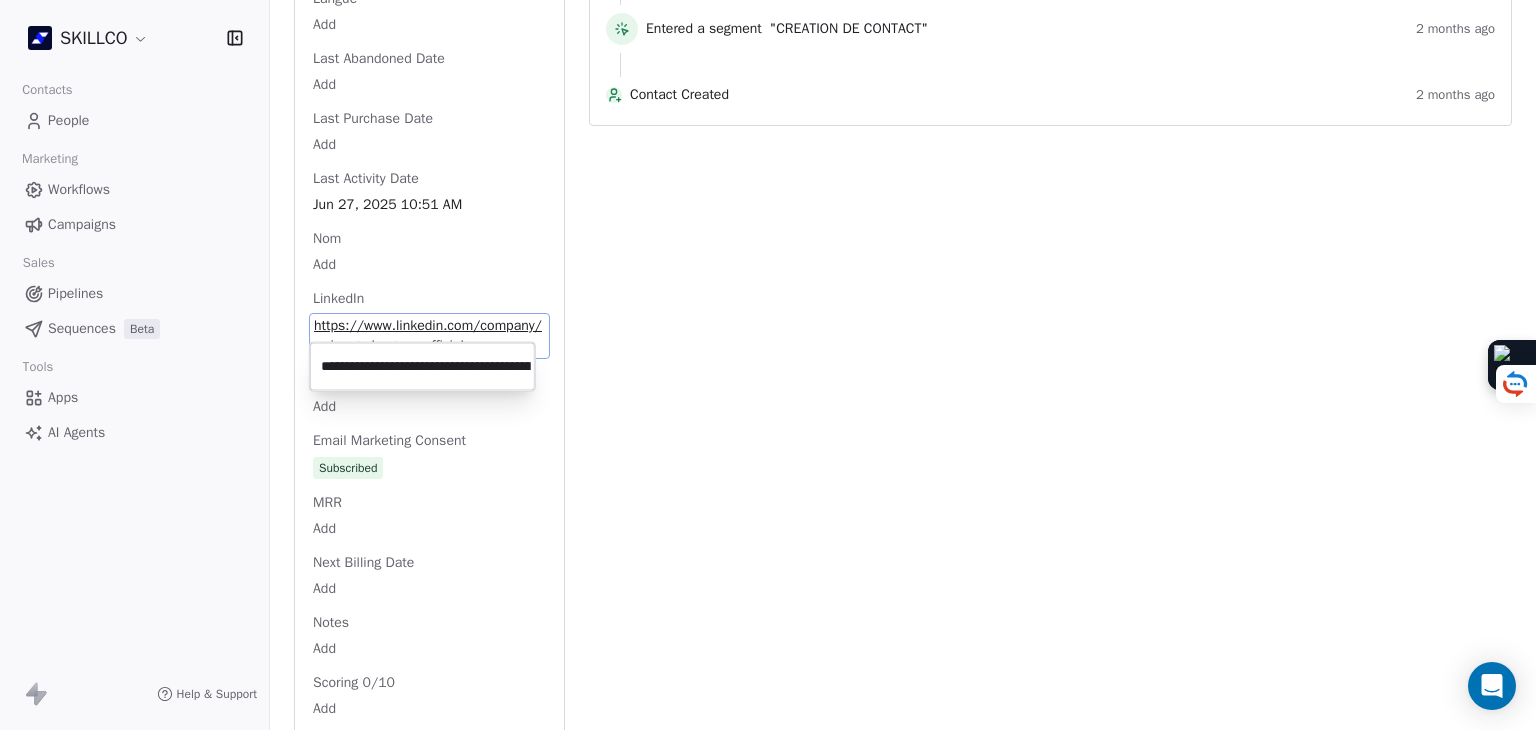 click on "SKILLCO Contacts People Marketing Workflows Campaigns Sales Pipelines Sequences Beta Tools Apps AI Agents Help & Support Back S contact@example.com 2. LEAD OF MONTPELLIER PROSPECTION FORMATION IA À RELANCER  Add Tags Status:  Contacté ✅ Swipe One Full Name Add Email contact@example.com Téléphone [PHONE] Ville [CITY] Annual Income Add Annual Revenue Add Average Order Value Add Besoin Add Birthday Add Browser Add Contact Source Add Pays Add Created Date [DATE] [TIME] Customer Lifetime Value Add Department Add Derniere page consulte Add Device Add Email Verification Status Valid Entreprise Centre de formation ARRIMAGE LANGUES Facebook https://www.facebook.com/-Arrimage-Langues--1376864949231633/ First Purchase Date Add Prénom Add Gender Add Poste Add Langue Add Last Abandoned Date Add Last Purchase Date Add Last Activity Date [DATE] [TIME] Nom Add LinkedIn https://www.linkedin.com/company/arrimage-langues-officiel Marketing Contact Status Add Email Marketing Consent Subscribed" at bounding box center (768, 365) 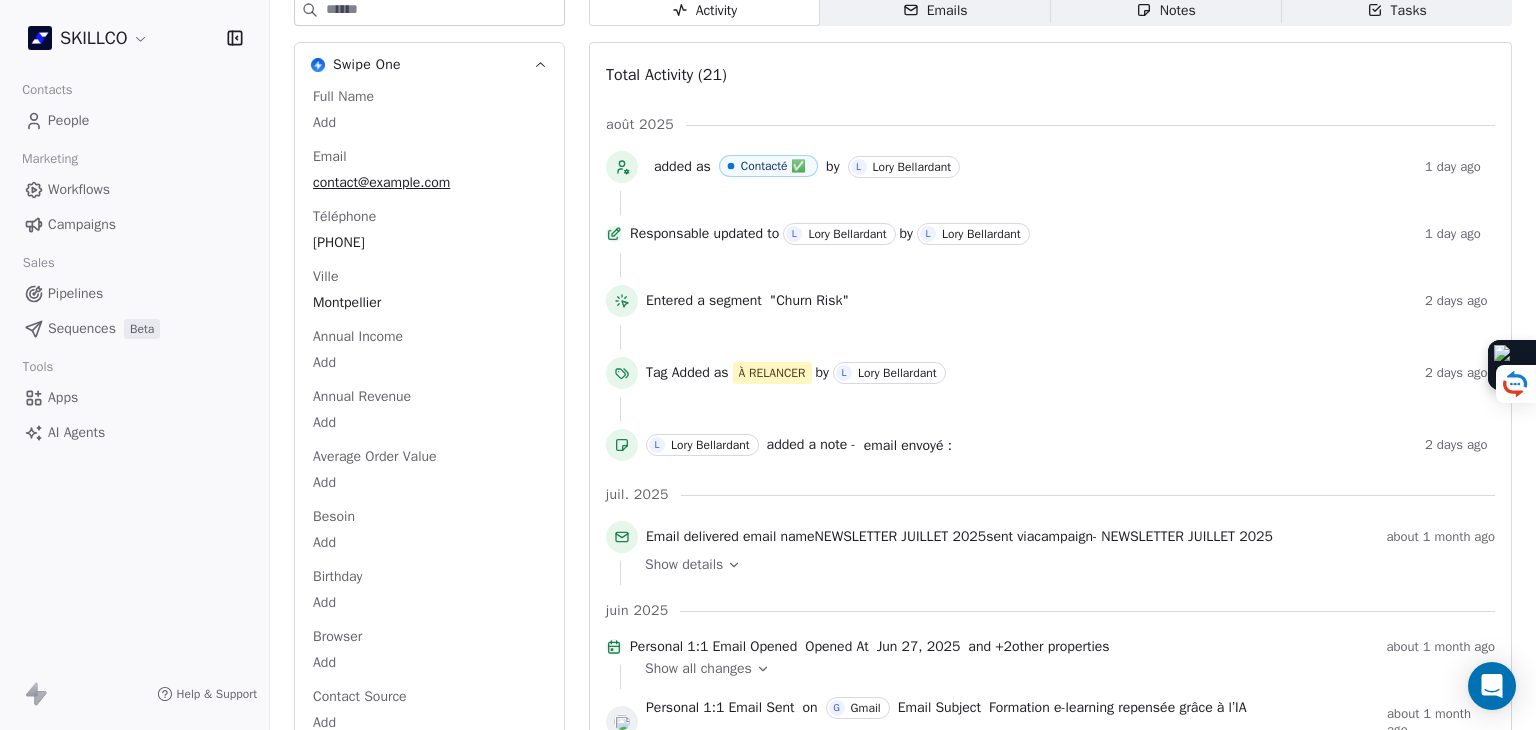 scroll, scrollTop: 0, scrollLeft: 0, axis: both 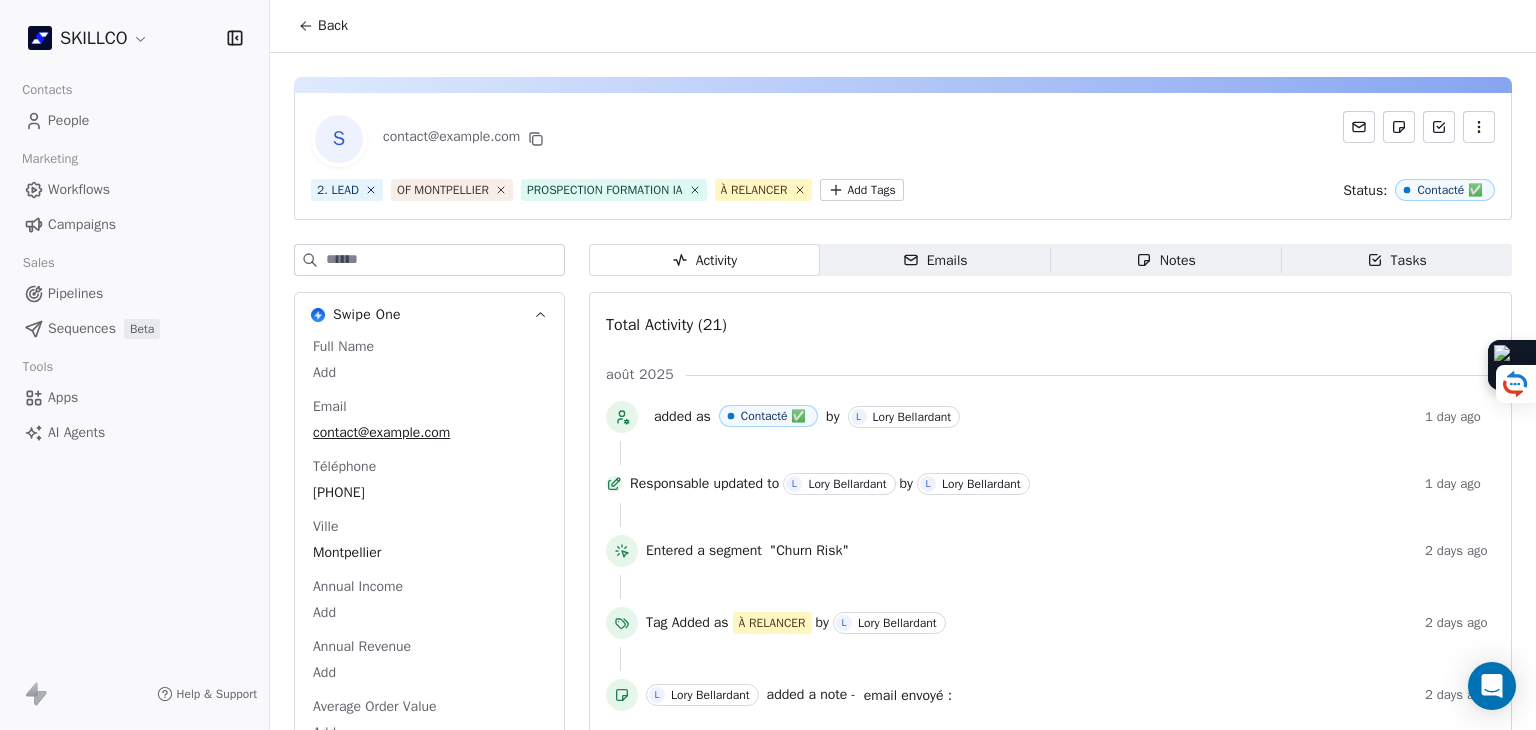 click on "SKILLCO Contacts People Marketing Workflows Campaigns Sales Pipelines Sequences Beta Tools Apps AI Agents Help & Support Back S contact@arrimage.org 2. LEAD OF MONTPELLIER PROSPECTION FORMATION IA À RELANCER  Add Tags Status:  Contacté ✅ Swipe One Full Name Add Email contact@arrimage.org Téléphone 33434113939 Ville Montpellier Annual Income Add Annual Revenue Add Average Order Value Add Besoin Add Birthday Add Browser Add Contact Source Add Pays Add Created Date May 28, 2025 03:36 PM Customer Lifetime Value Add Department Add Derniere page consulte Add Device Add Email Verification Status Valid Entreprise Centre de formation ARRIMAGE LANGUES Facebook https://www.facebook.com/-Arrimage-Langues--1376864949231633/ First Purchase Date Add Prénom Add Gender Add Poste Add Langue Add Last Abandoned Date Add Last Purchase Date Add Last Activity Date Jun 27, 2025 10:51 AM Nom Add LinkedIn https://www.linkedin.com/company/arrimage-langues-officiel Marketing Contact Status Add Email Marketing Consent Subscribed" at bounding box center (768, 365) 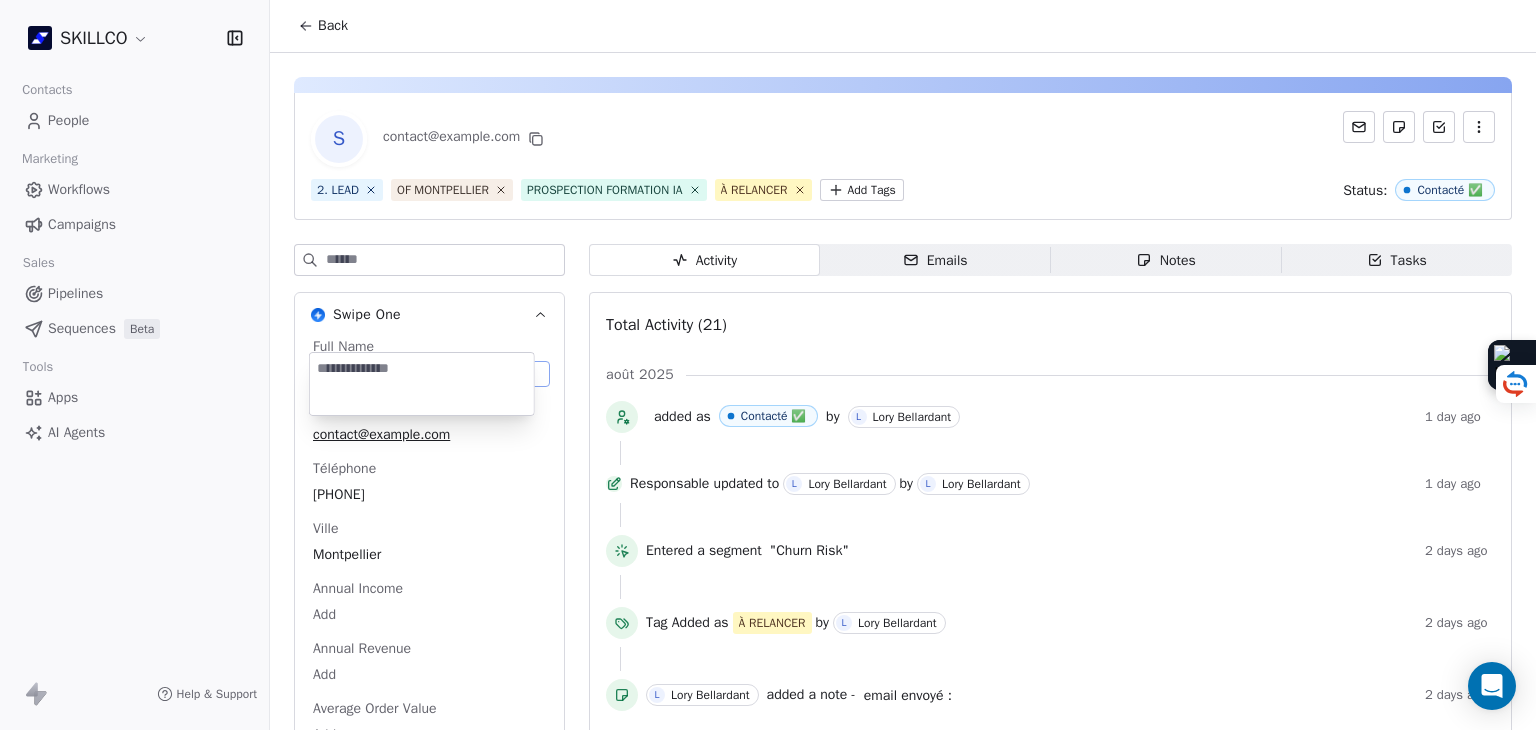 scroll, scrollTop: 38, scrollLeft: 0, axis: vertical 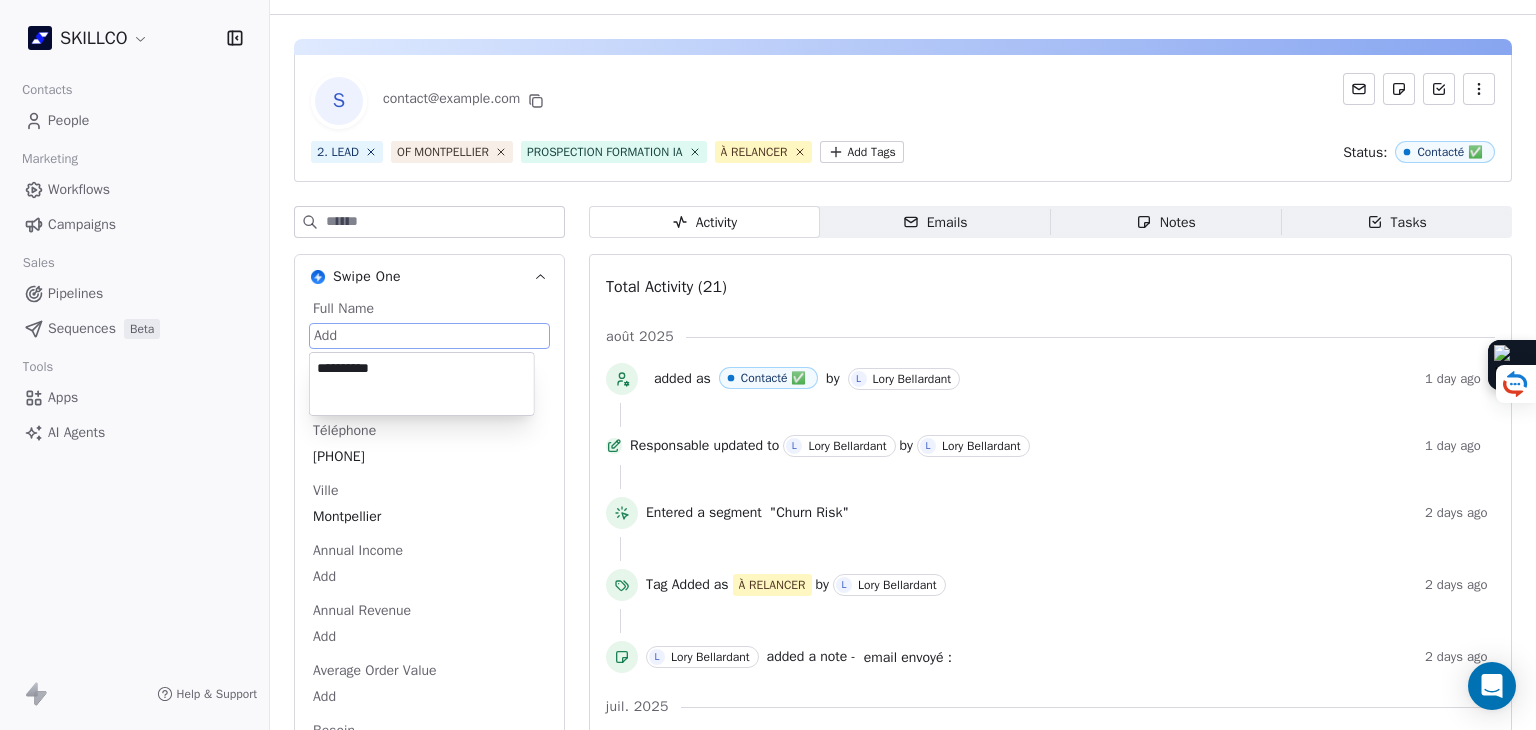 type on "********" 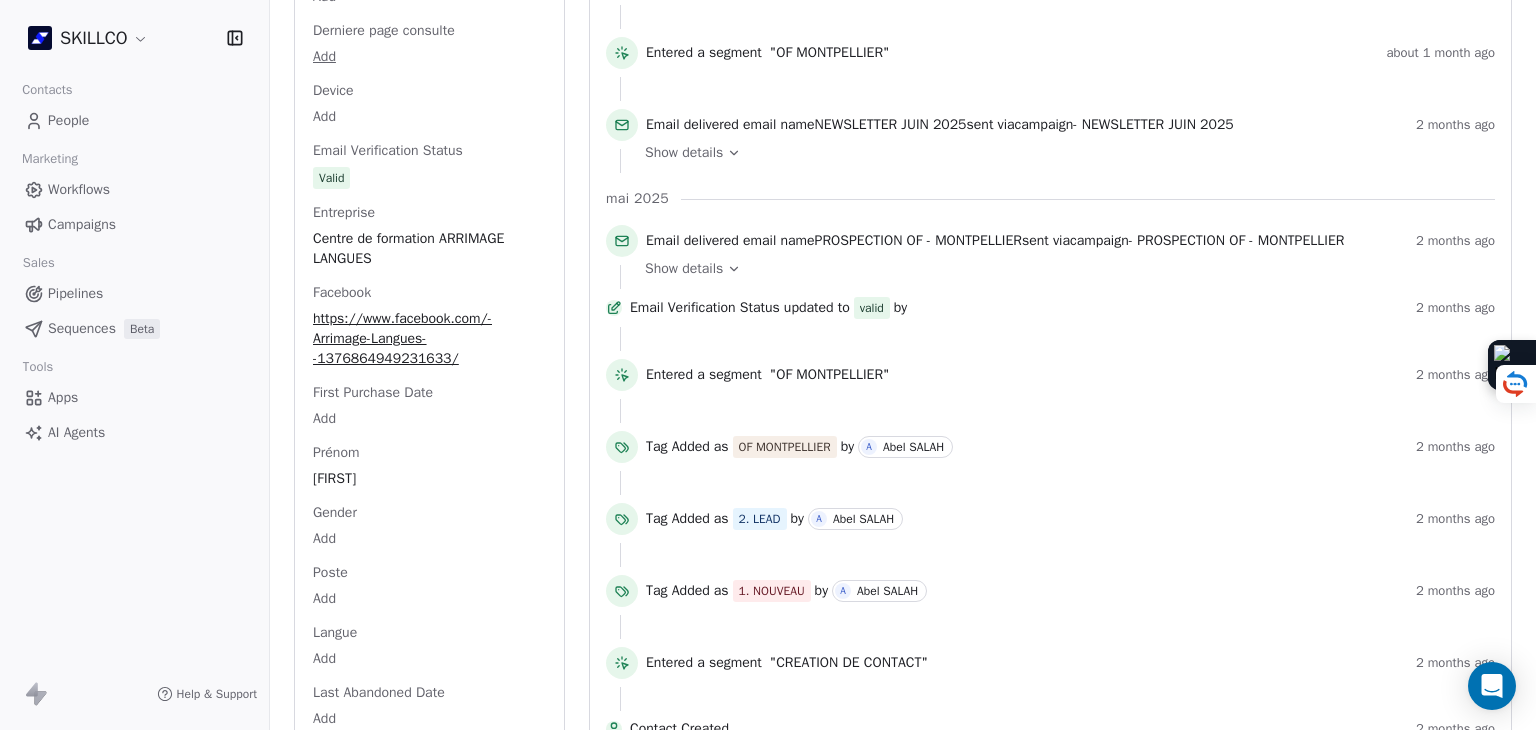 scroll, scrollTop: 1321, scrollLeft: 0, axis: vertical 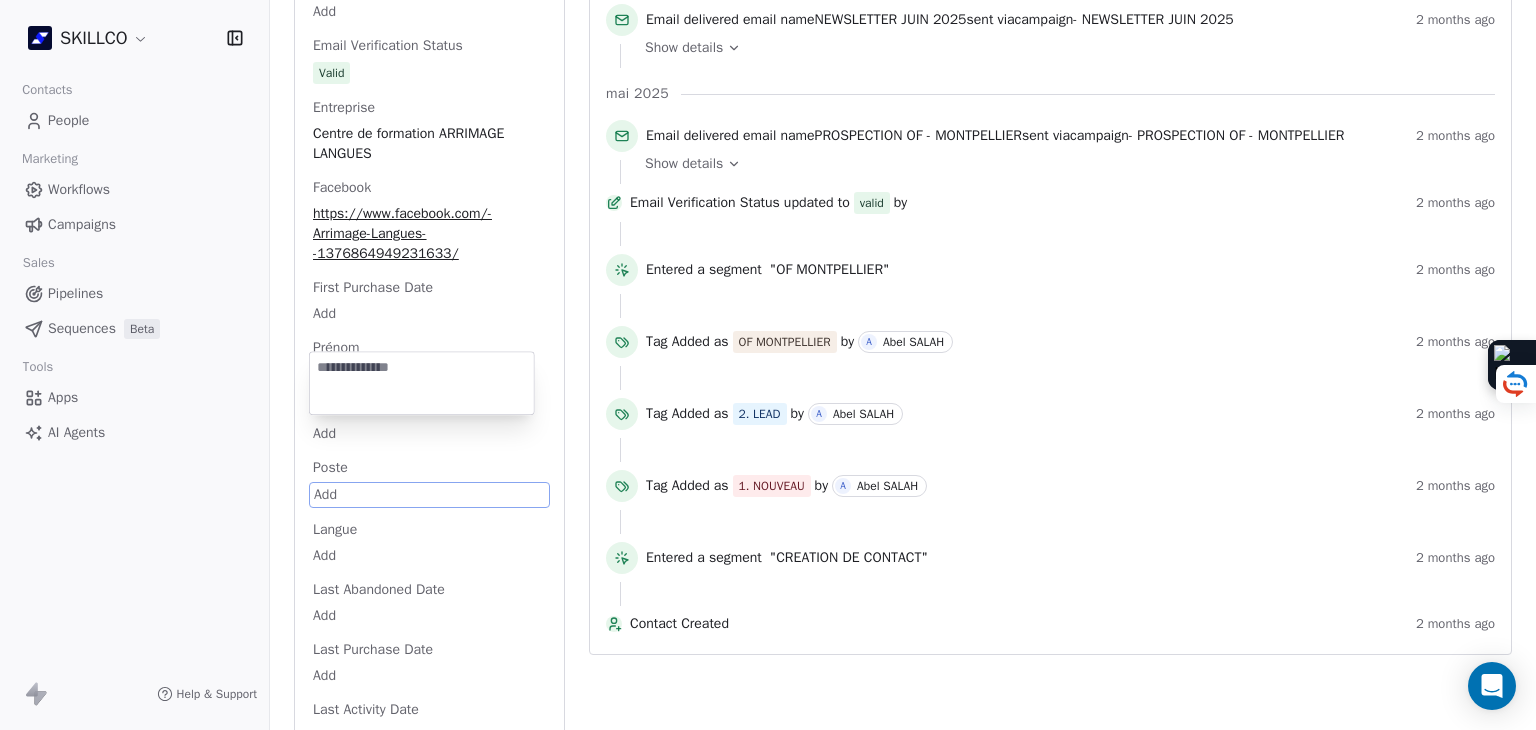 click on "SKILLCO Contacts People Marketing Workflows Campaigns Sales Pipelines Sequences Beta Tools Apps AI Agents Help & Support Back L Laure B. contact@arrimage.org 2. LEAD OF MONTPELLIER PROSPECTION FORMATION IA À RELANCER  Add Tags Status:  Contacté ✅ Swipe One Full Name Laure B. Email contact@arrimage.org Téléphone 33434113939 Ville Montpellier Annual Income Add Annual Revenue Add Average Order Value Add Besoin Add Birthday Add Browser Add Contact Source Add Pays Add Created Date May 28, 2025 03:36 PM Customer Lifetime Value Add Department Add Derniere page consulte Add Device Add Email Verification Status Valid Entreprise Centre de formation ARRIMAGE LANGUES Facebook https://www.facebook.com/-Arrimage-Langues--1376864949231633/ First Purchase Date Add Prénom Laure Gender Add Poste Add Langue Add Last Abandoned Date Add Last Purchase Date Add Last Activity Date Jun 27, 2025 10:51 AM Nom B. LinkedIn https://www.linkedin.com/company/arrimage-langues-officiel Marketing Contact Status Add Subscribed MRR Add" at bounding box center [768, 365] 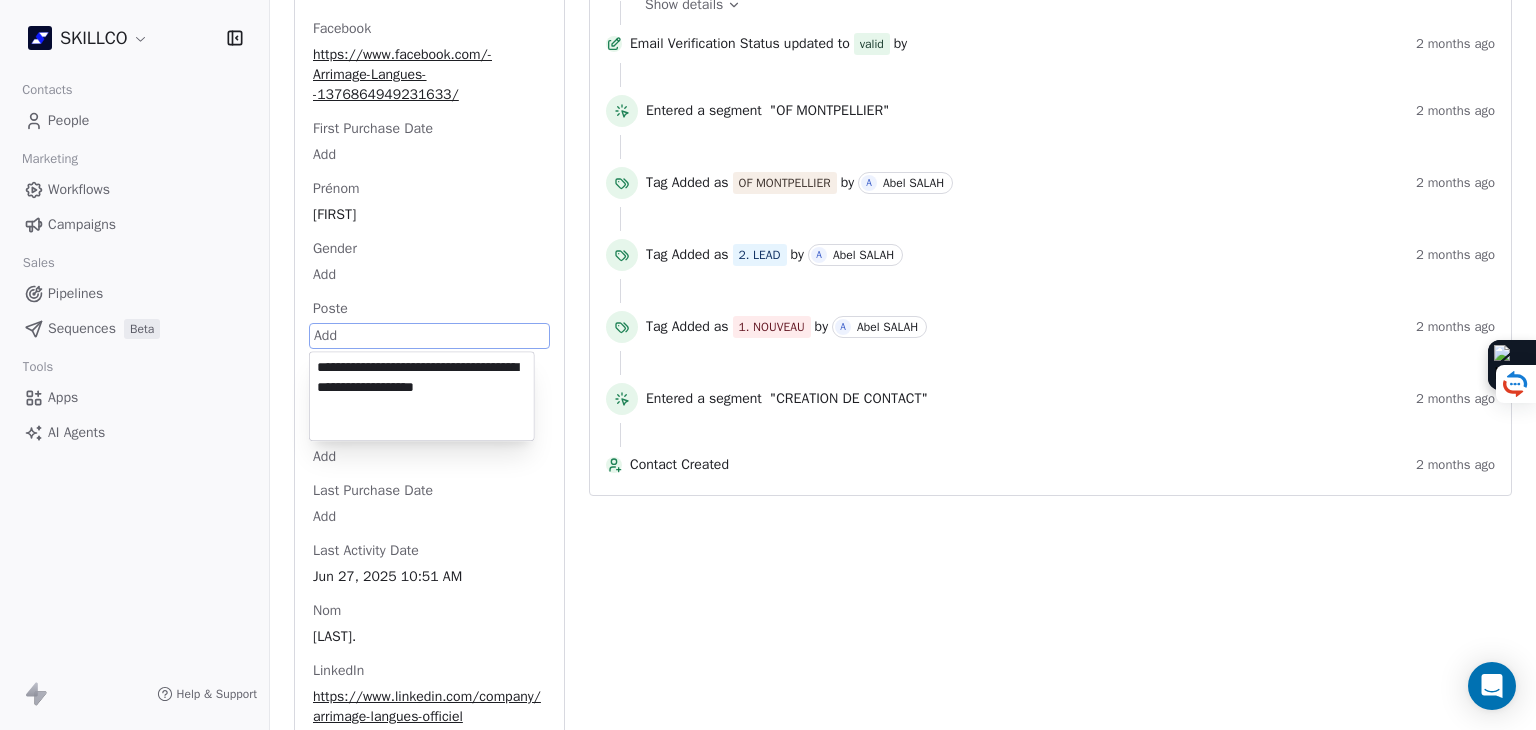 type on "**********" 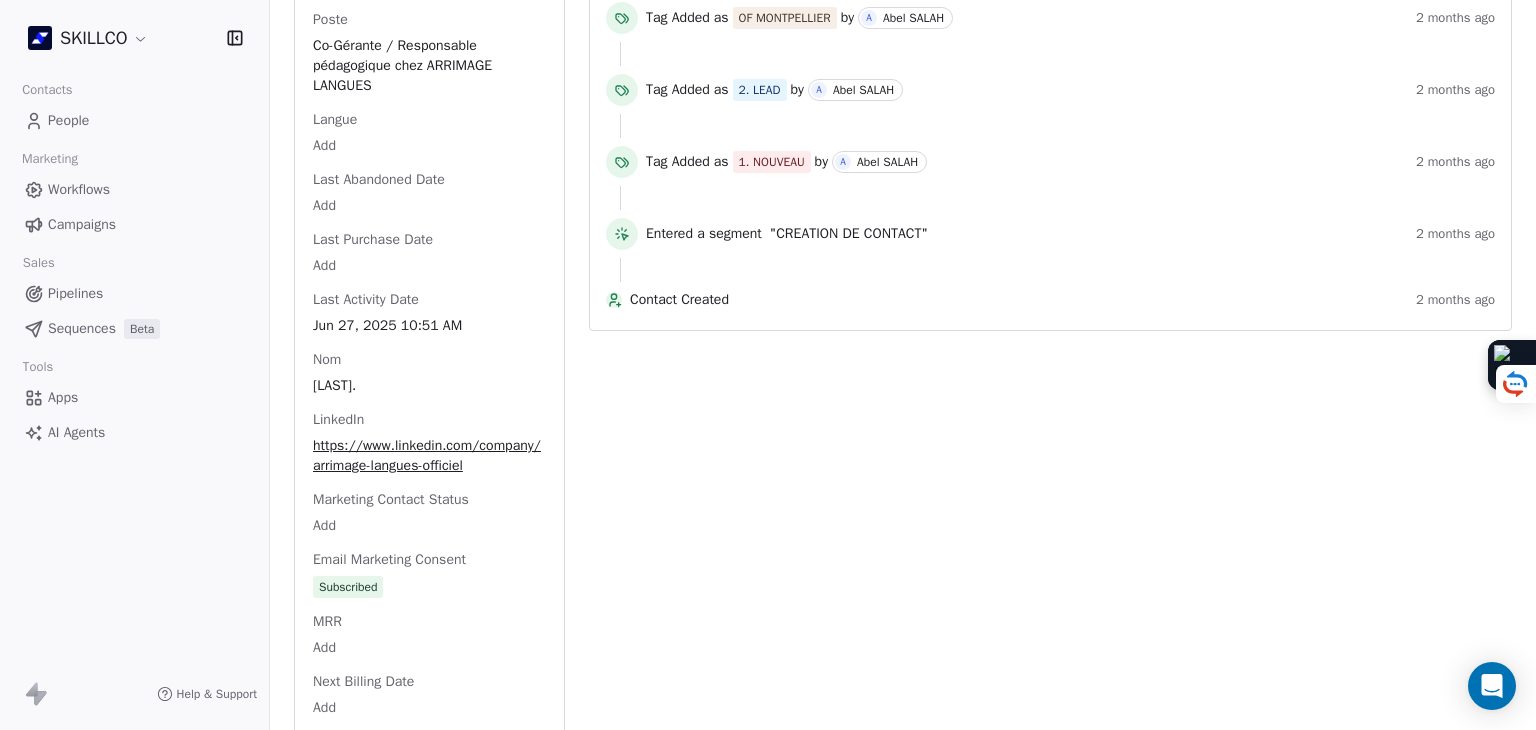 scroll, scrollTop: 1780, scrollLeft: 0, axis: vertical 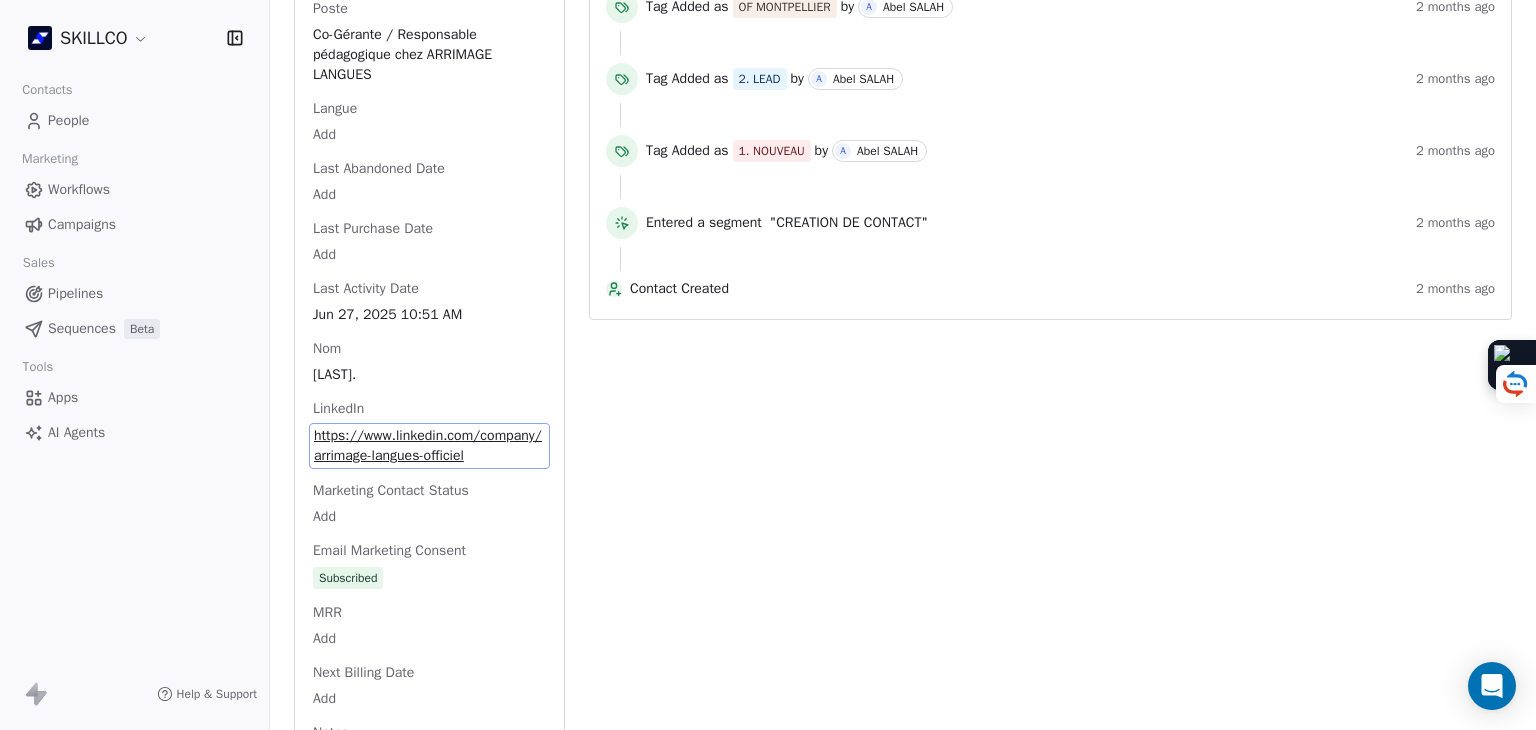 click on "Full Name Laure B. Email contact@arrimage.org Téléphone 33434113939 Ville Montpellier Annual Income Add Annual Revenue Add Average Order Value Add Besoin Add Birthday Add Browser Add Contact Source Add Pays Add Created Date May 28, 2025 03:36 PM Customer Lifetime Value Add Department Add Derniere page consulte Add Device Add Email Verification Status Valid Entreprise Centre de formation ARRIMAGE LANGUES Facebook https://www.facebook.com/-Arrimage-Langues--1376864949231633/ First Purchase Date Add Prénom Laure Gender Add Poste Co-Gérante / Responsable pédagogique chez ARRIMAGE LANGUES Langue Add Last Abandoned Date Add Last Purchase Date Add Last Activity Date Jun 27, 2025 10:51 AM Nom B. LinkedIn https://www.linkedin.com/company/arrimage-langues-officiel Marketing Contact Status Add Email Marketing Consent Subscribed MRR Add Next Billing Date Add Notes Add Scoring 0/10 Add Occupation Add Orders Count Add Responsable L Lory Bellardant Scoring  Add Source Lead Add Status Personnalisés Add Add Add Add Add" at bounding box center (429, 235) 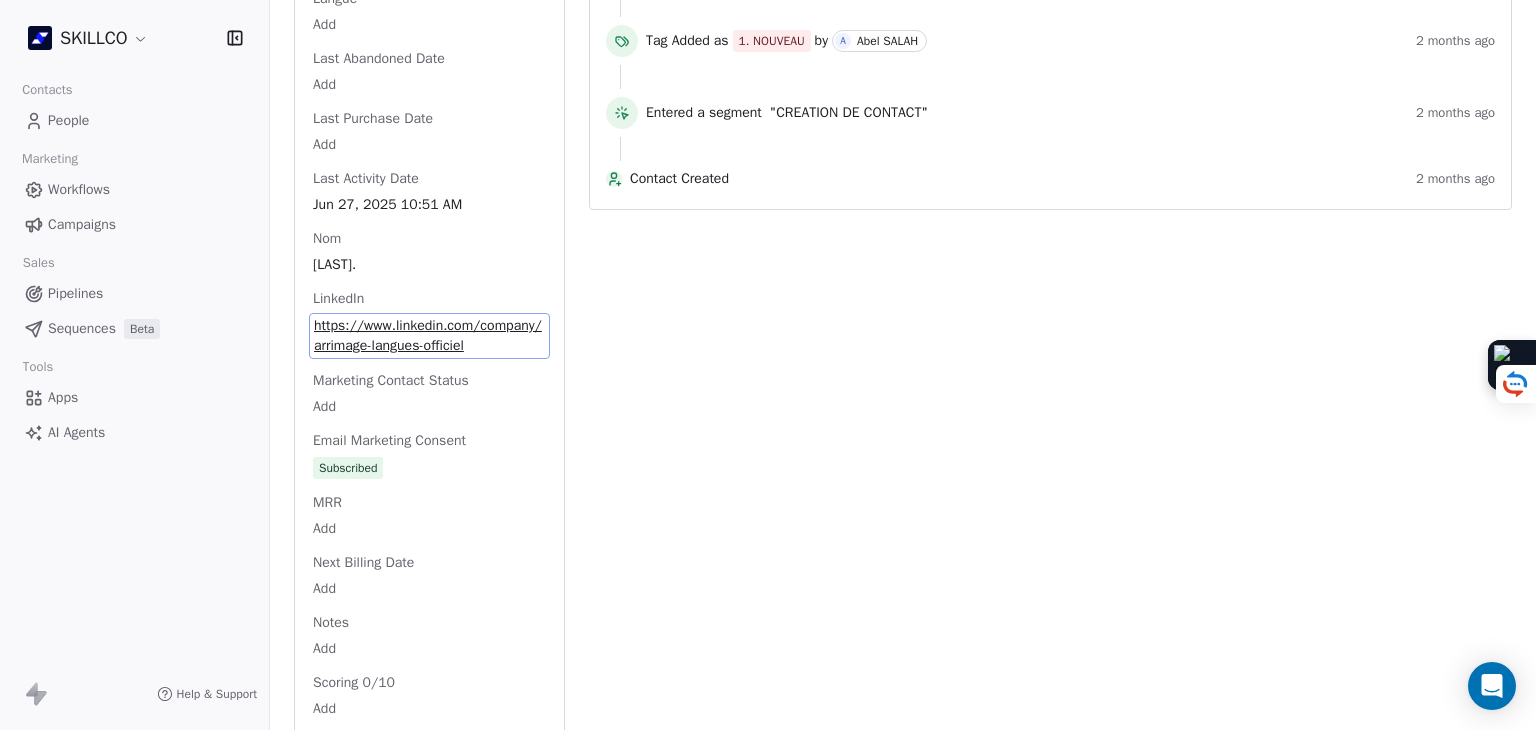 click on "Email Marketing Consent" at bounding box center [389, 441] 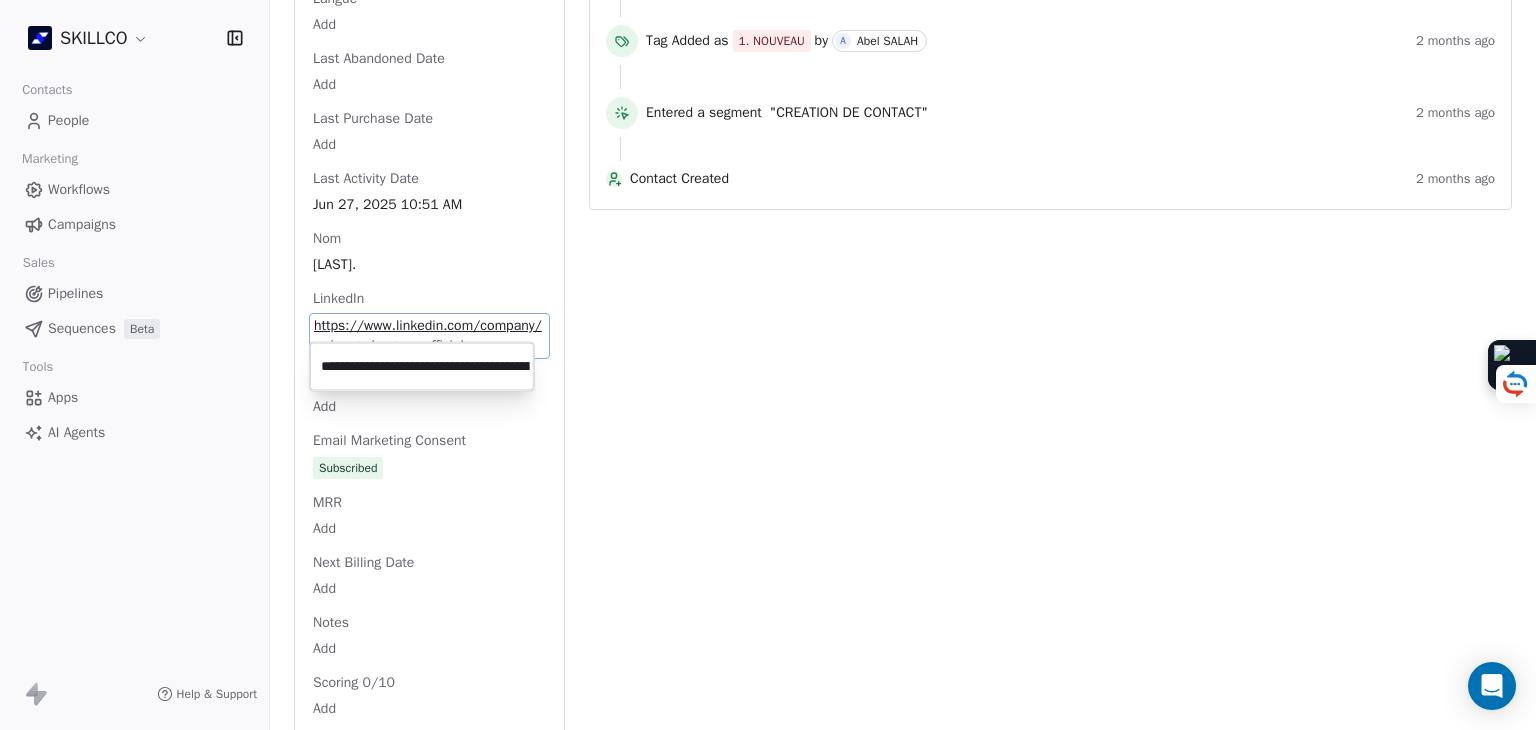 click on "**********" at bounding box center (422, 367) 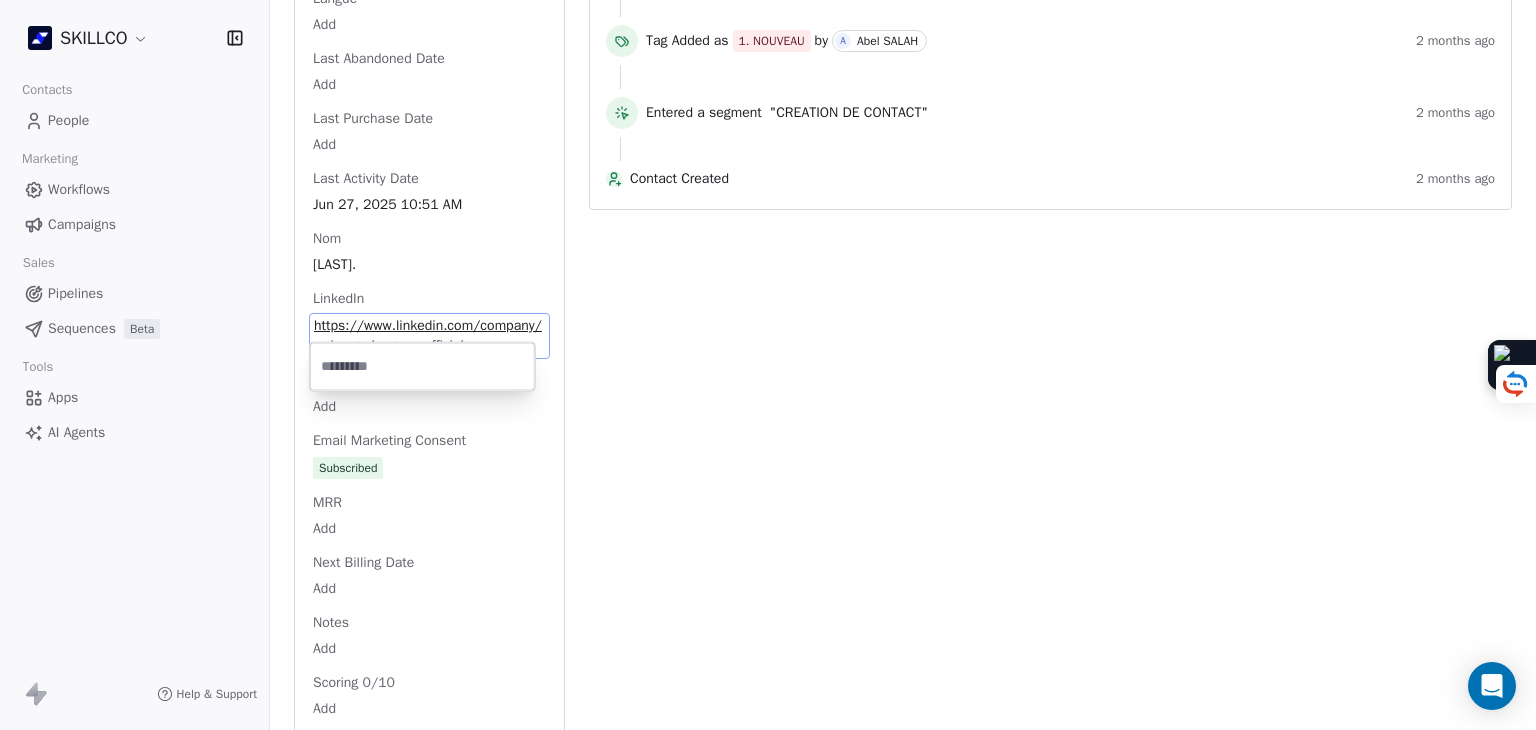 scroll, scrollTop: 0, scrollLeft: 0, axis: both 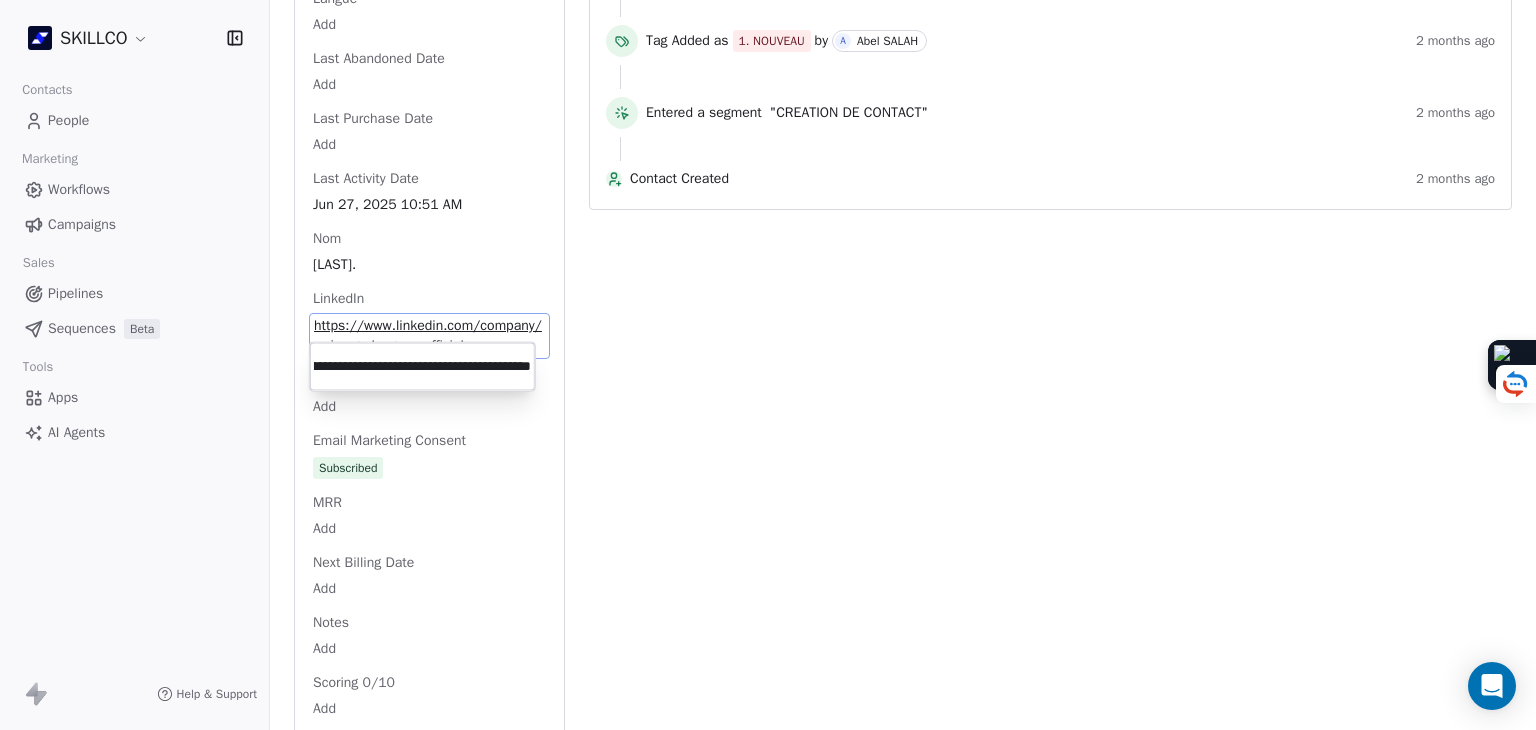 type on "**********" 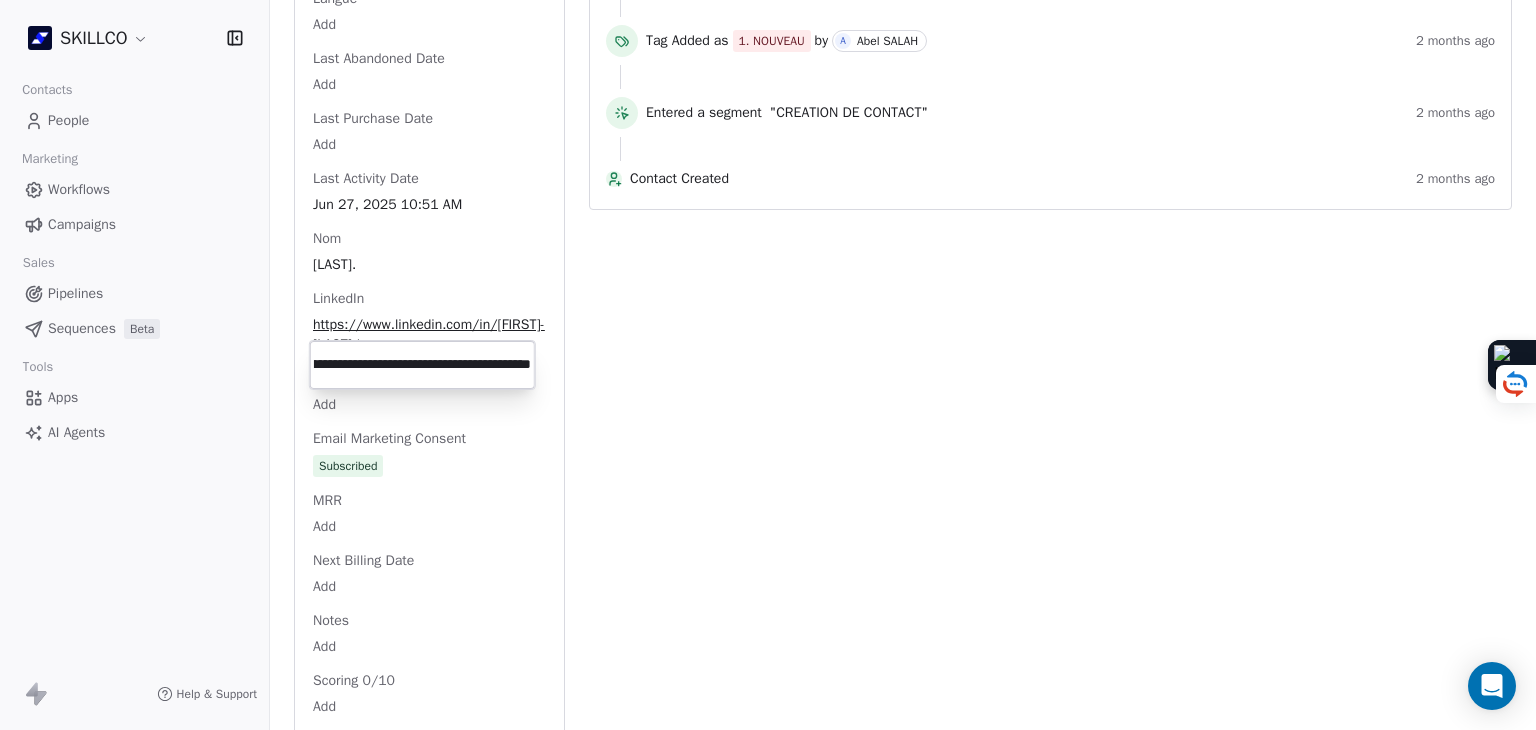 scroll, scrollTop: 0, scrollLeft: 0, axis: both 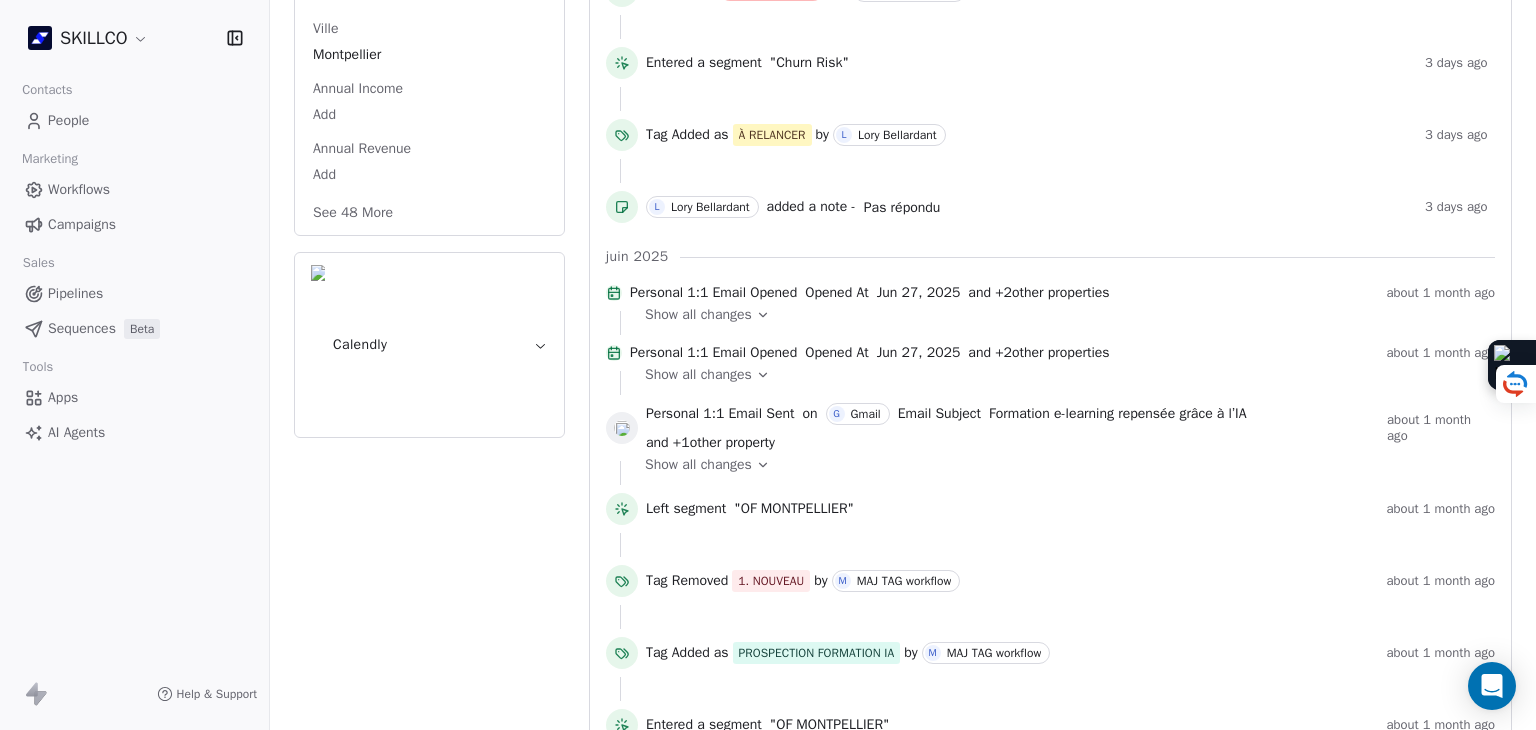 click on "See   48   More" at bounding box center [353, 213] 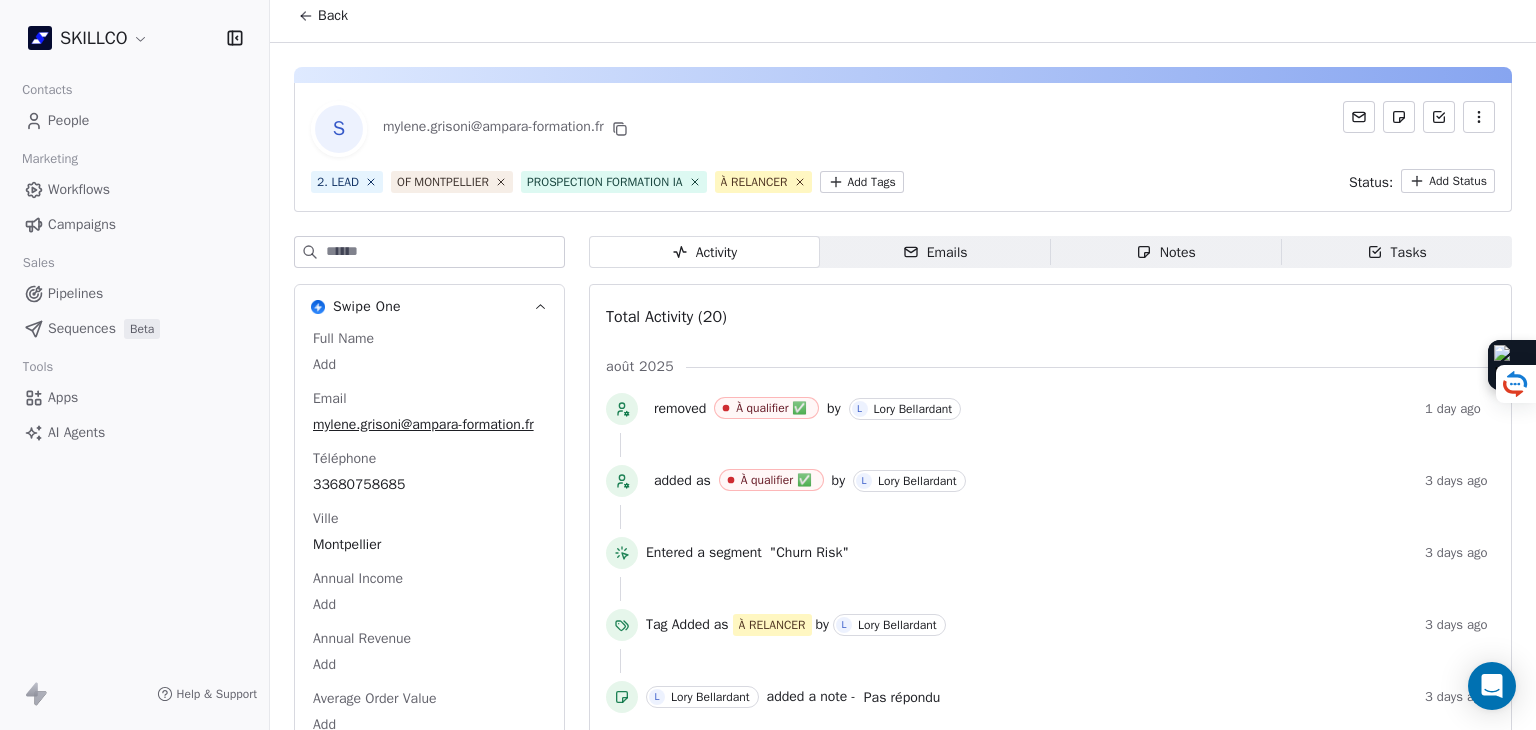 scroll, scrollTop: 0, scrollLeft: 0, axis: both 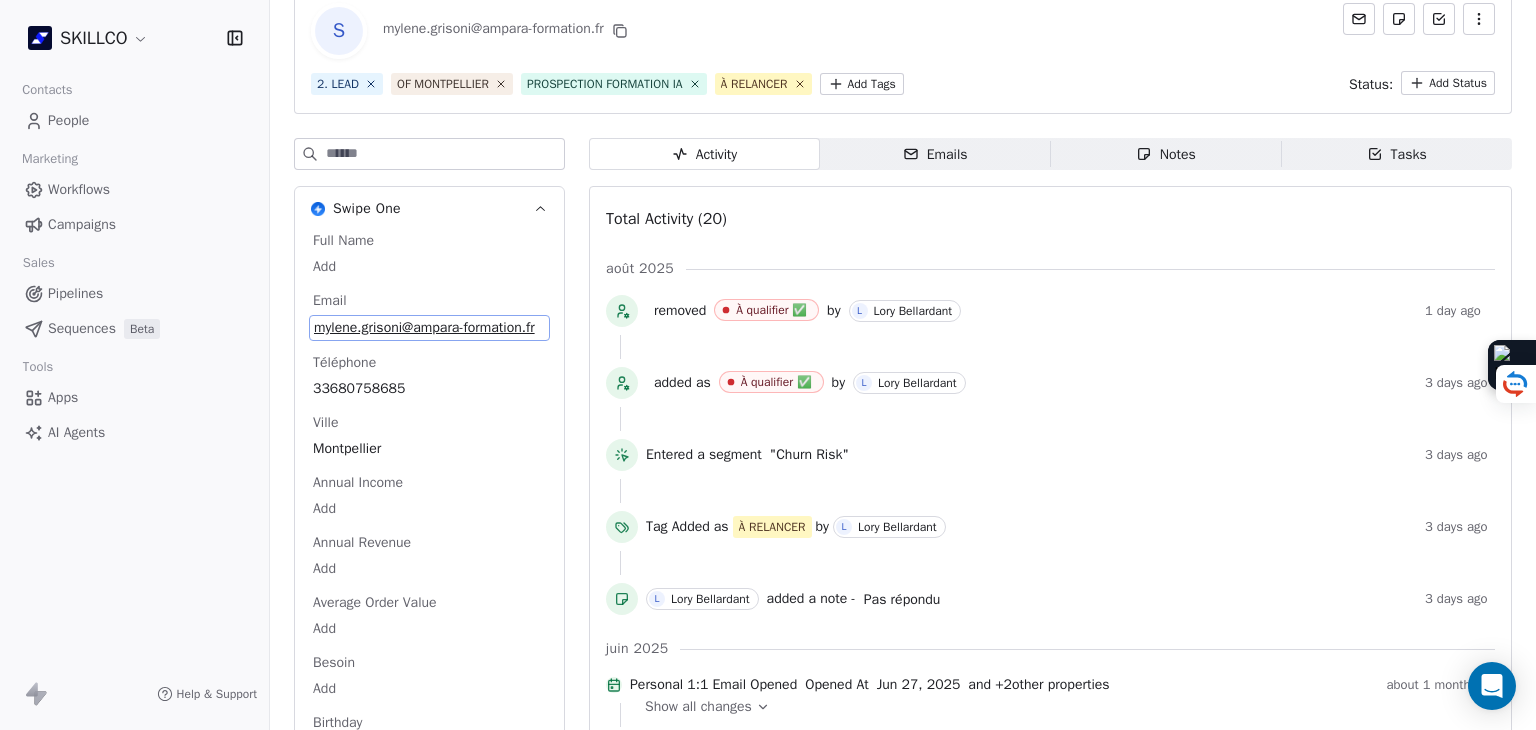 click on "Full Name Add Email [EMAIL] Téléphone [PHONE] Ville [CITY] Annual Income Add Annual Revenue Add Average Order Value Add Besoin Add Birthday Add Browser Add Contact Source Add Pays Add Created Date [DATE] [TIME] Customer Lifetime Value Add Department Add Derniere page consulte Add Device Add Email Verification Status Valid Entreprise Amparà Formation Facebook Add First Purchase Date Add Prénom Add Gender Add Poste Conseil Formation Analyse Région OCCITANIE PACA CORSE chez AMPARA FORMATION Langue Add Last Abandoned Date Add Last Purchase Date Add Last Activity Date [DATE] [TIME] Nom Add LinkedIn Add Marketing Contact Status Add Email Marketing Consent Subscribed MRR Add Next Billing Date Add Notes Add Scoring 0/10 Add Occupation Add Orders Count Add Responsable Add Scoring Add Source Lead Add Status Personnalisés Add Subscription Activated Date Add Subscription Cancelled Date Add Subscription Created Date Add Team Size Add Besoin client Add" at bounding box center (429, 1848) 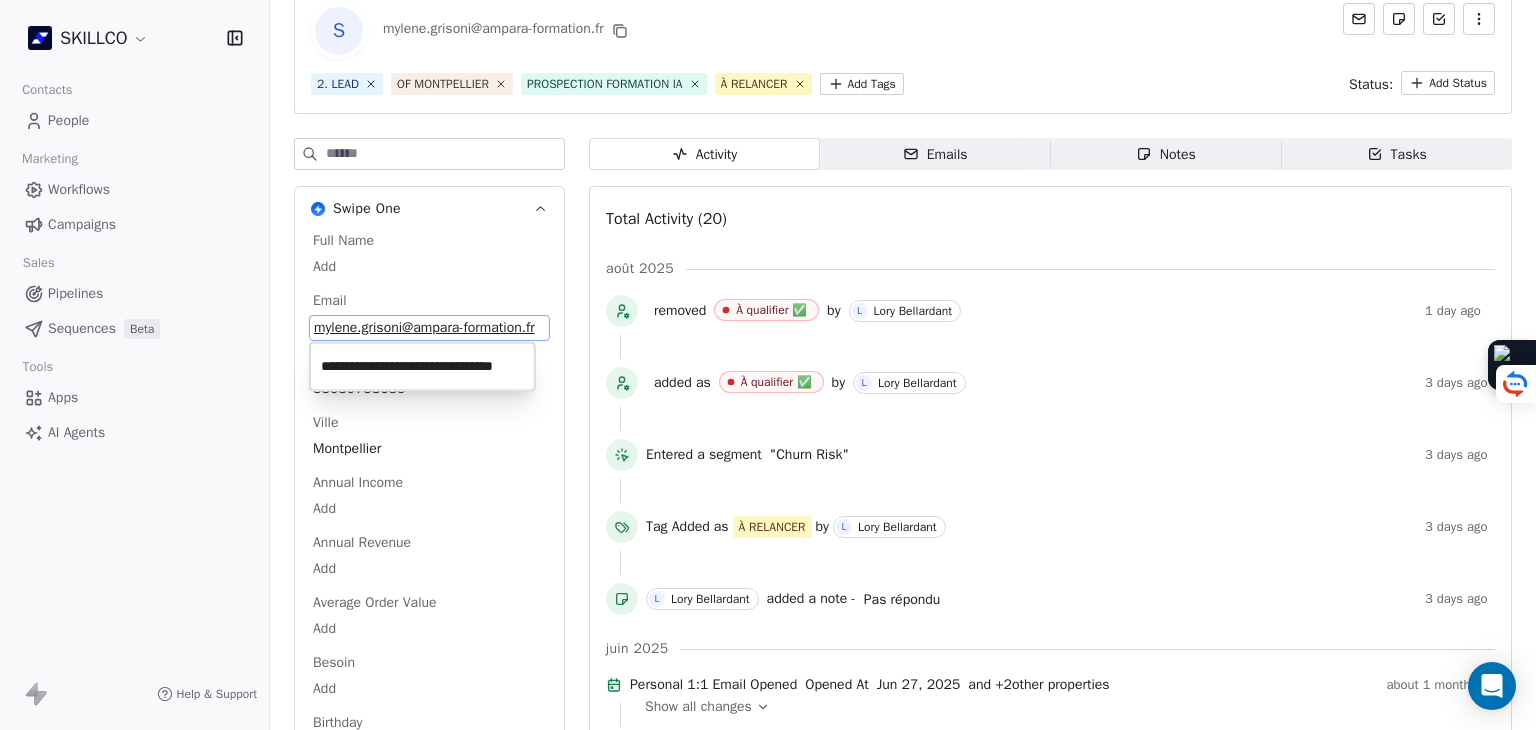 scroll, scrollTop: 0, scrollLeft: 25, axis: horizontal 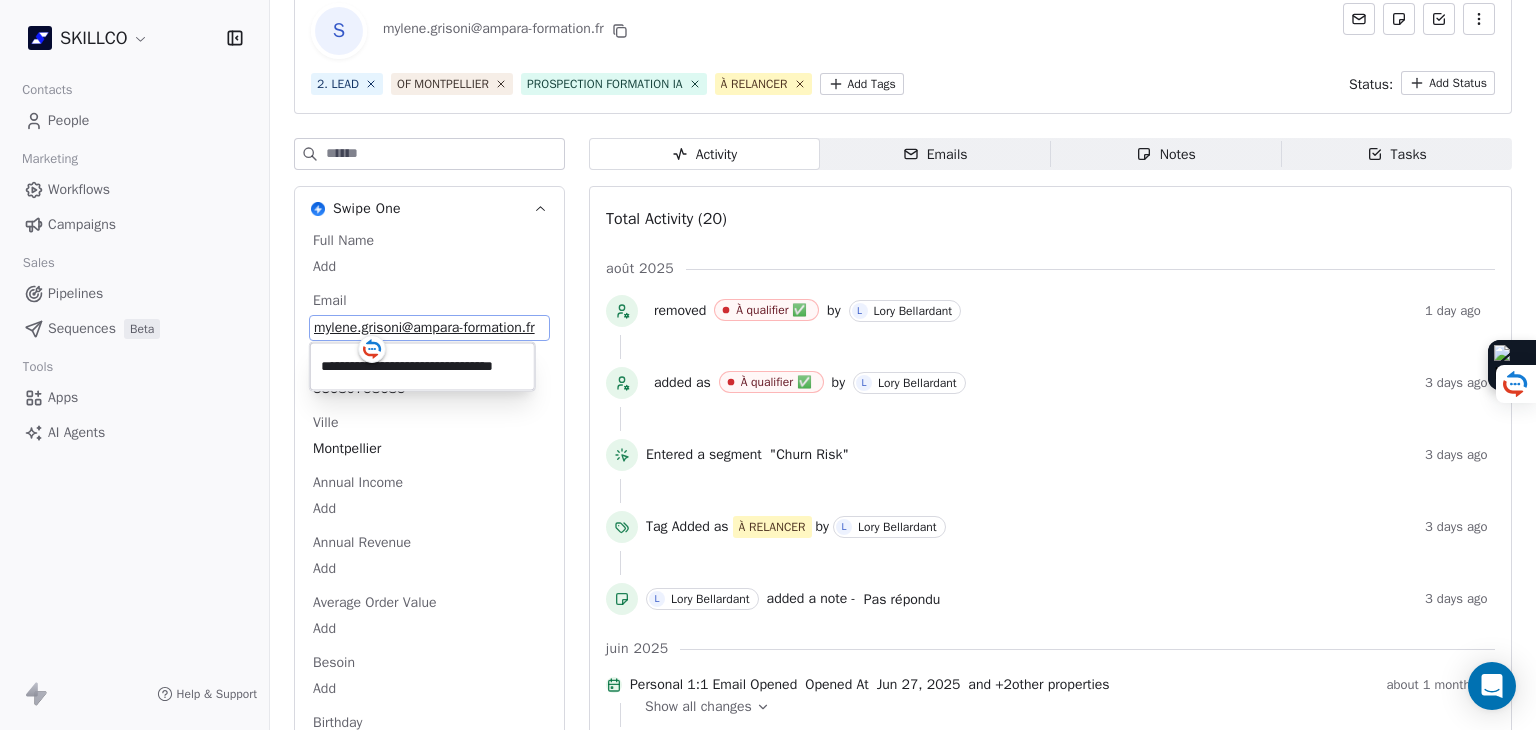 click on "**********" at bounding box center (422, 367) 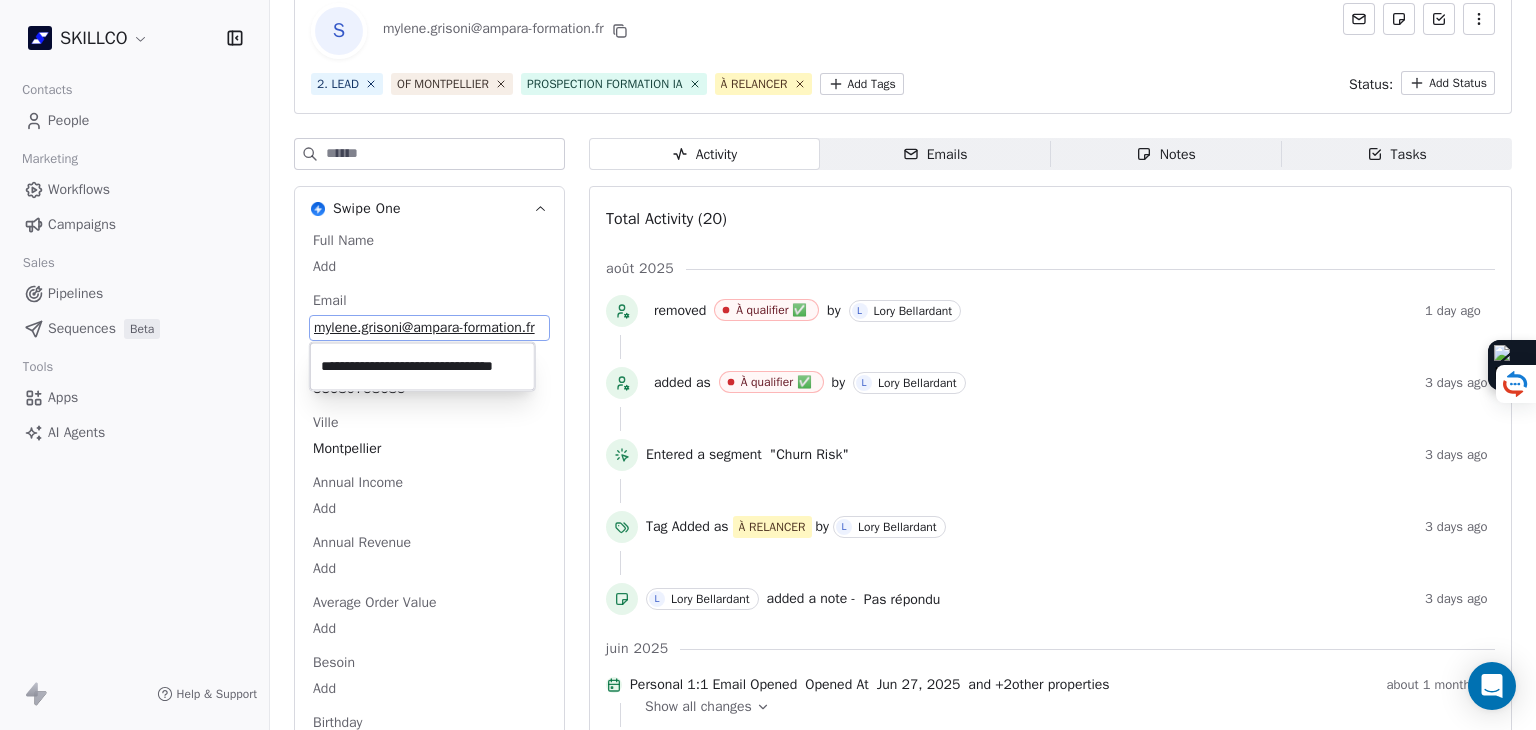 scroll, scrollTop: 0, scrollLeft: 0, axis: both 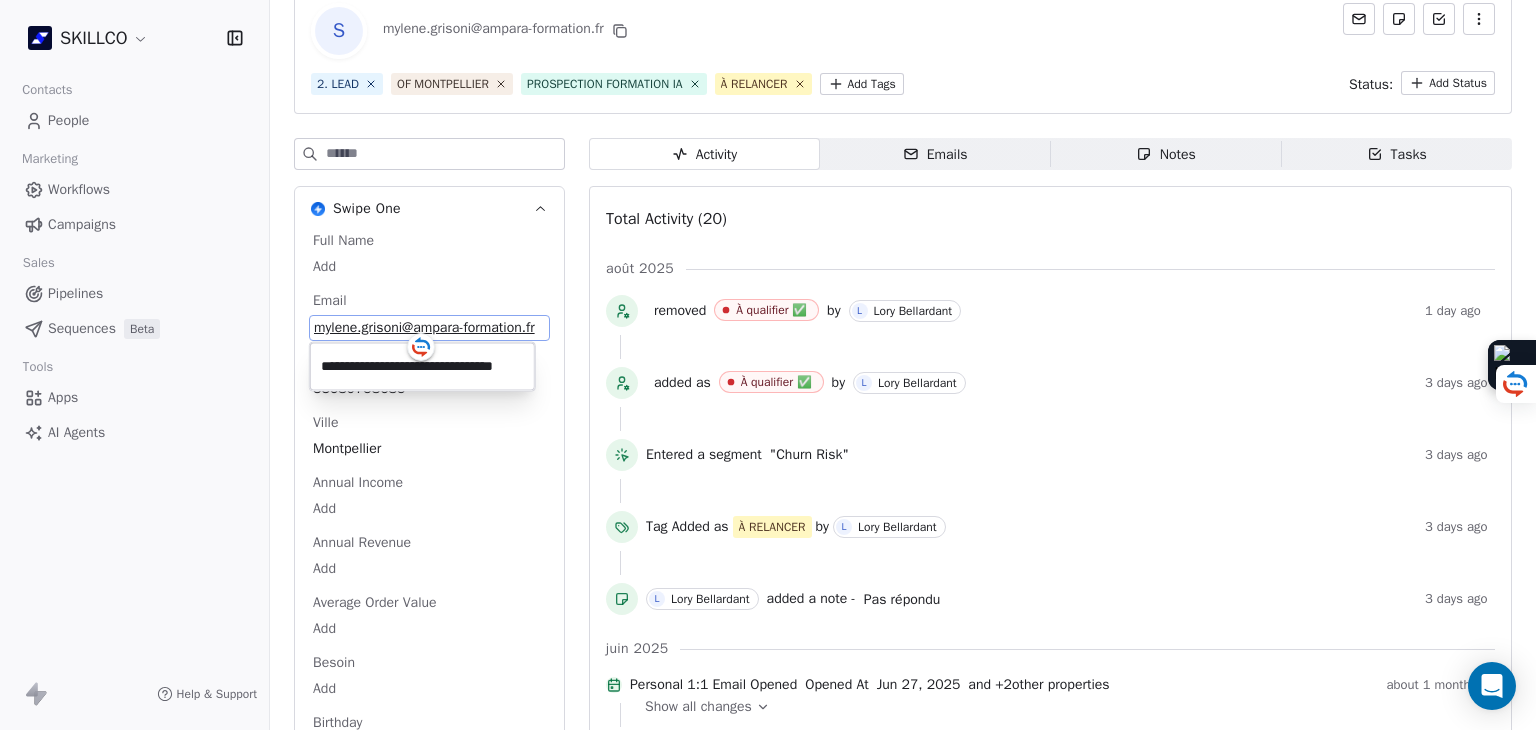 click on "SKILLCO Contacts People Marketing Workflows Campaigns Sales Pipelines Sequences Beta Tools Apps AI Agents Help & Support Back S [EMAIL] 2. LEAD OF [CITY] PROSPECTION FORMATION IA À RELANCER Add Tags Status: Add Status Swipe One Full Name Add Email [EMAIL] Téléphone [PHONE] Ville [CITY] Annual Income Add Annual Revenue Add Average Order Value Add Besoin Add Birthday Add Browser Add Contact Source Add Pays Add Created Date [DATE] [TIME] Customer Lifetime Value Add Department Add Derniere page consulte Add Device Add Email Verification Status Valid Entreprise Amparà Formation Facebook Add First Purchase Date Add Prénom Add Gender Add Poste Add Langue Add Last Abandoned Date Add Last Purchase Date Add Last Activity Date [DATE] [TIME] Nom Add LinkedIn Add Marketing Contact Status Add Email Marketing Consent Subscribed MRR Add Next Billing Date Add Notes Add Scoring 0/10 Add Occupation Add Orders Count Add Responsable Add" at bounding box center [768, 365] 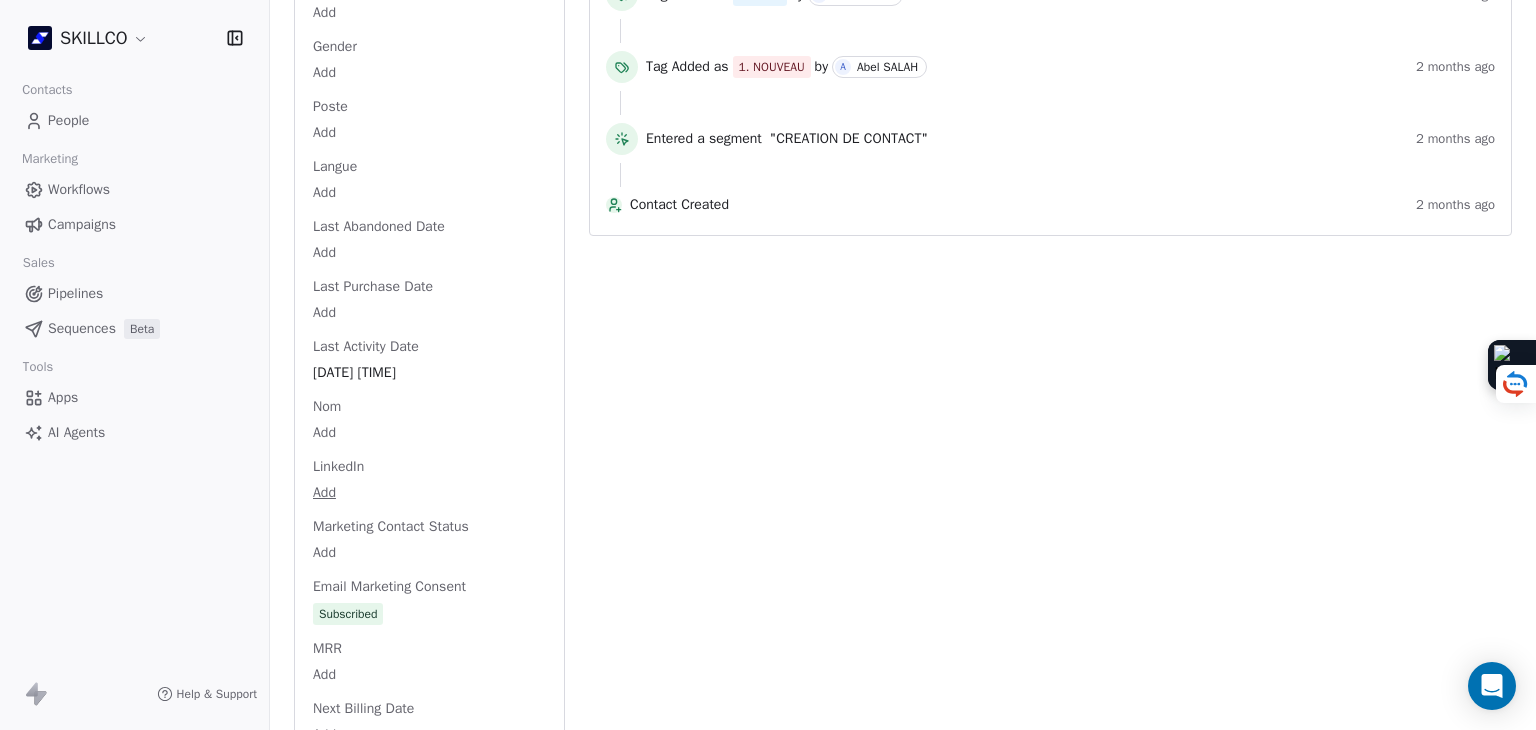 scroll, scrollTop: 1608, scrollLeft: 0, axis: vertical 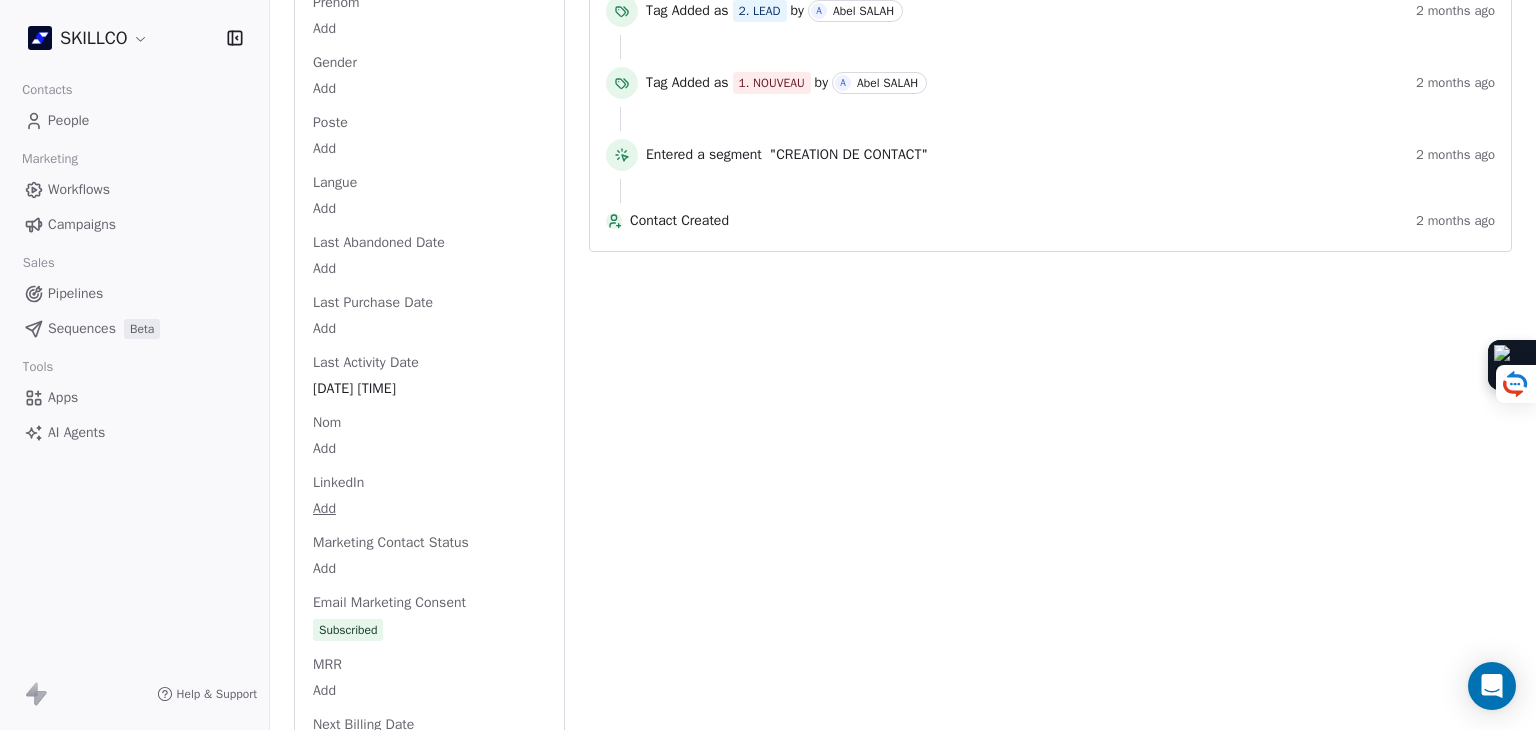 click on "SKILLCO Contacts People Marketing Workflows Campaigns Sales Pipelines Sequences Beta Tools Apps AI Agents Help & Support Back S [EMAIL] 2. LEAD OF [CITY] PROSPECTION FORMATION IA À RELANCER Add Tags Status: Add Status Swipe One Full Name Add Email [EMAIL] Téléphone [PHONE] Ville [CITY] Annual Income Add Annual Revenue Add Average Order Value Add Besoin Add Birthday Add Browser Add Contact Source Add Pays Add Created Date [DATE] [TIME] Customer Lifetime Value Add Department Add Derniere page consulte Add Device Add Email Verification Status Valid Entreprise Amparà Formation Facebook Add First Purchase Date Add Prénom Add Gender Add Poste Add Langue Add Last Abandoned Date Add Last Purchase Date Add Last Activity Date [DATE] [TIME] Nom Add LinkedIn Add Marketing Contact Status Add Email Marketing Consent Subscribed MRR Add Next Billing Date Add Notes Add Scoring 0/10 Add Occupation Add Orders Count Add Responsable Add" at bounding box center [768, 365] 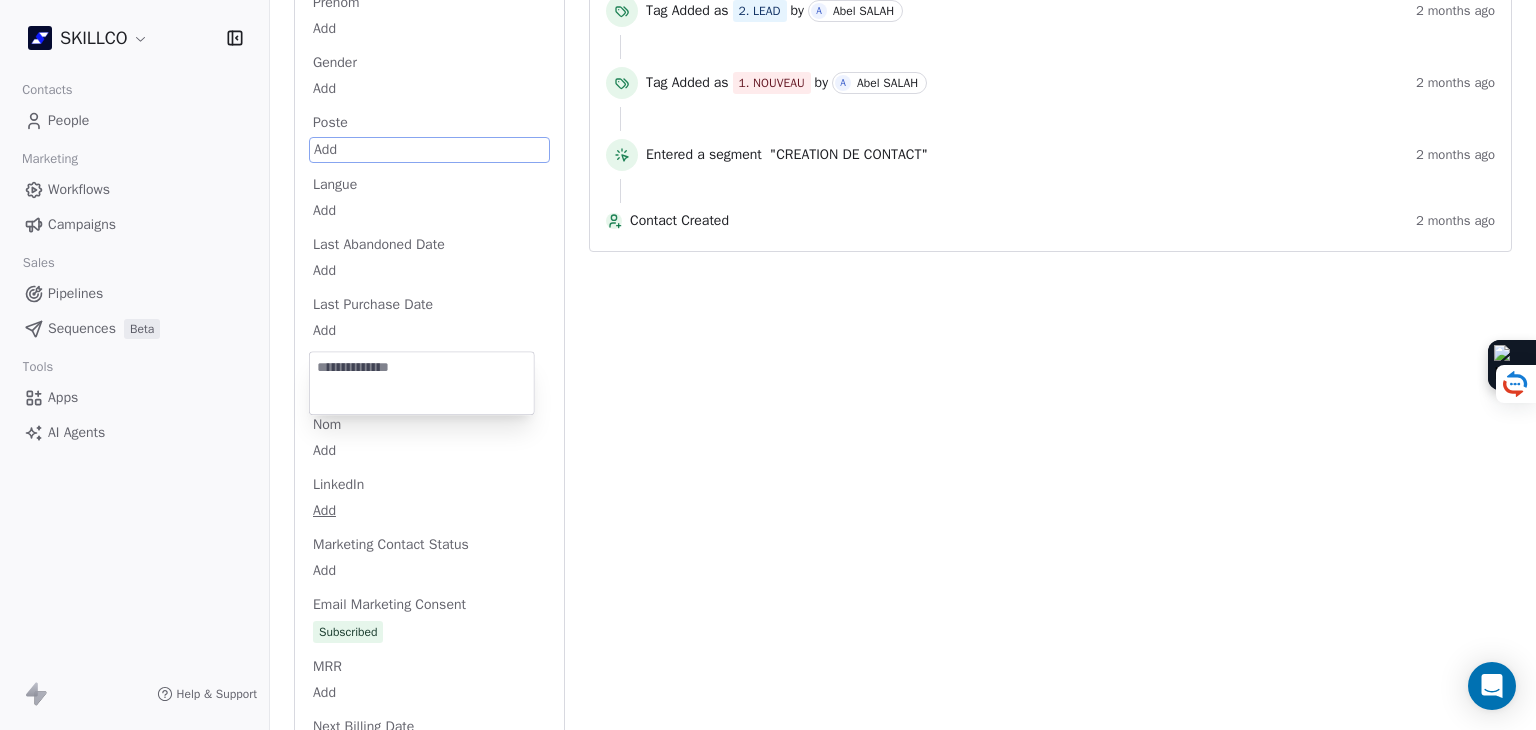 scroll, scrollTop: 1440, scrollLeft: 0, axis: vertical 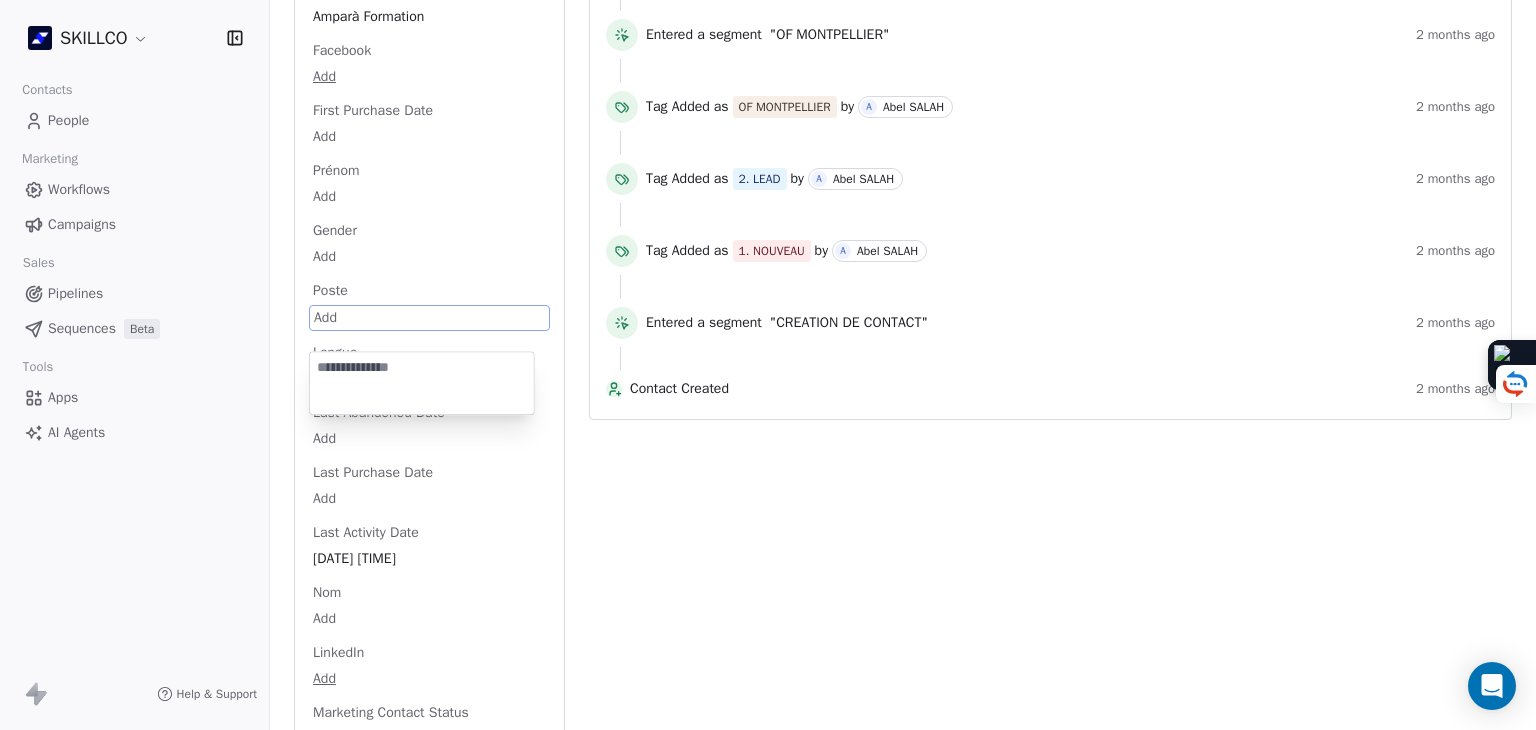 click at bounding box center [422, 383] 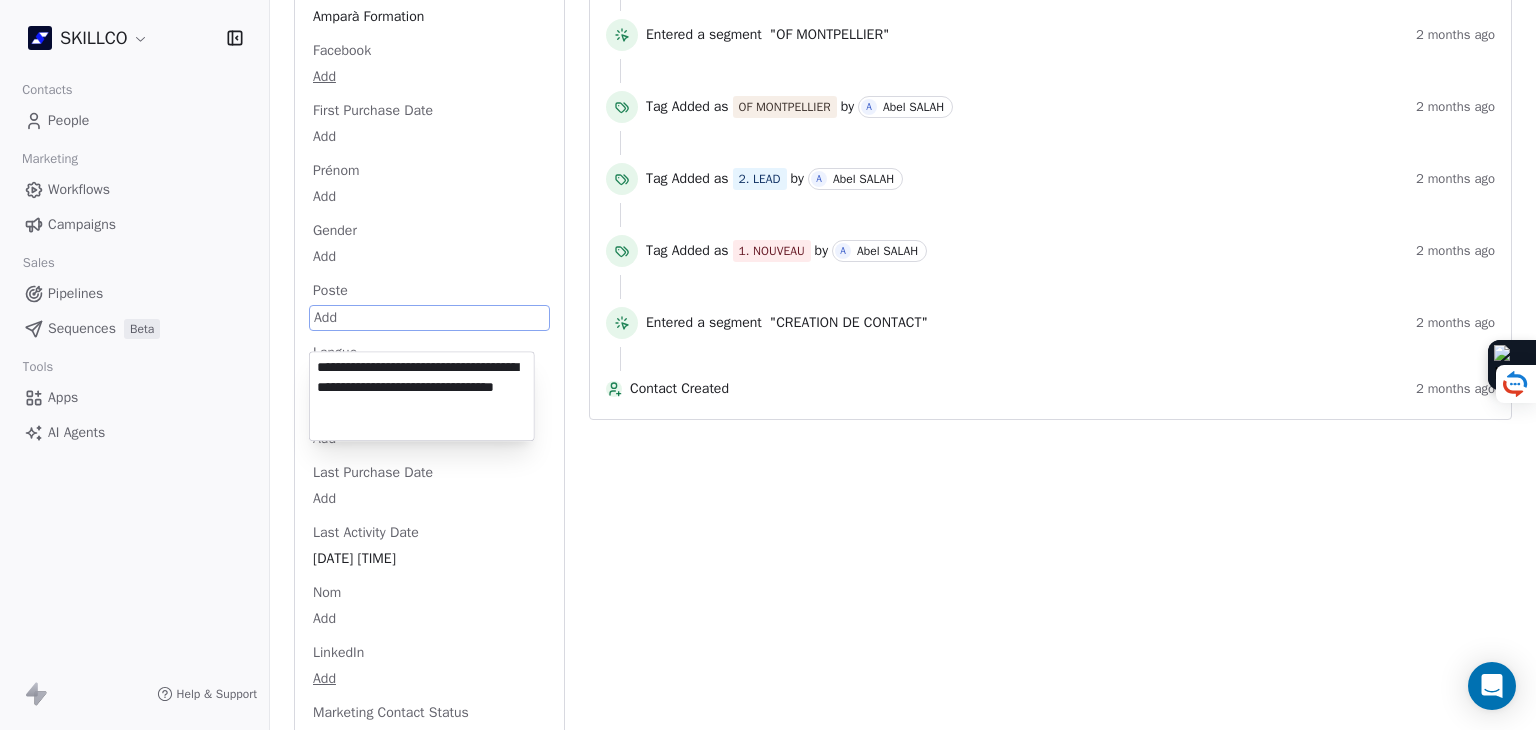 type on "**********" 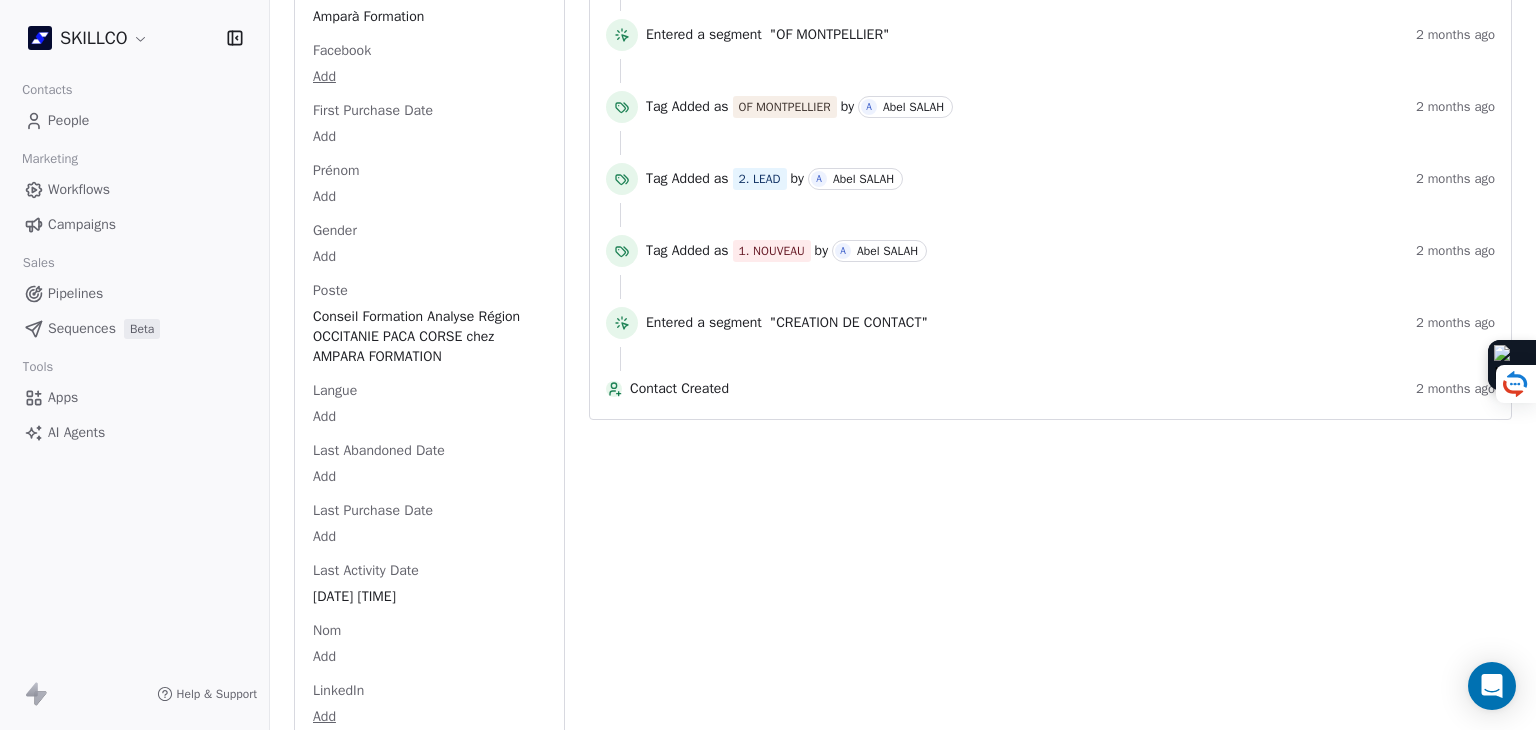 click on "Activity Activity Emails Emails Notes Notes Tasks Tasks Total Activity (20) août 2025 removed À qualifier ✅ by L Lory Bellardant 1 day ago added as À qualifier ✅ by L Lory Bellardant 3 days ago Entered a segment "Churn Risk" 3 days ago Tag Added as À RELANCER by L Lory Bellardant 3 days ago L Lory Bellardant added a note - Pas répondu 3 days ago juin 2025 Personal 1:1 Email Opened Opened At [DATE] and + 2 other properties about 1 month ago Show all changes Personal 1:1 Email Opened Opened At [DATE] and + 2 other properties about 1 month ago Show all changes Personal 1:1 Email Sent on G Gmail Email Subject Formation e-learning repensée grâce à l’IA and + 1 other property about 1 month ago Show all changes Left segment "OF [CITY]" about 1 month ago Tag Removed 1. NOUVEAU by M MAJ TAG workflow about 1 month ago Tag Added as PROSPECTION FORMATION IA by M MAJ TAG workflow about 1 month ago Entered a segment "OF [CITY]" campaign" at bounding box center (1050, 600) 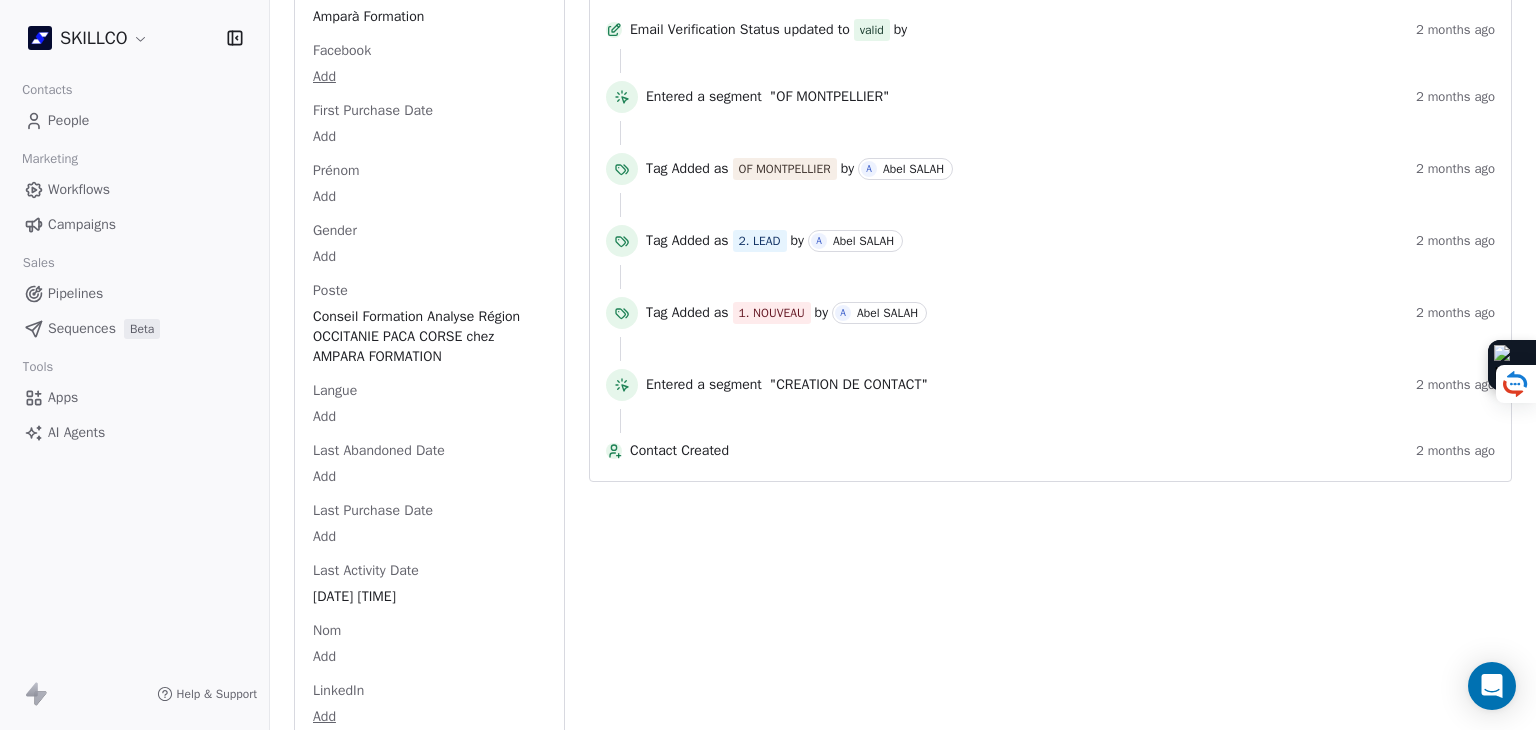 click on "Activity Activity Emails Emails Notes Notes Tasks Tasks Total Activity (20) août 2025 Poste updated to "Conseil Formation Analyse Région OCCITANIE PACA CORSE chez AMPARA FORMATION" by L Lory Bellardant 1 minute ago removed À qualifier ✅ by L Lory Bellardant 1 day ago added as À qualifier ✅ by L Lory Bellardant 3 days ago Entered a segment "Churn Risk" 3 days ago Tag Added as À RELANCER by L Lory Bellardant 3 days ago L Lory Bellardant added a note - Pas répondu 3 days ago juin 2025 Personal 1:1 Email Opened Opened At [DATE] and + 2 other properties about 1 month ago Show all changes Personal 1:1 Email Opened Opened At [DATE] and + 2 other properties about 1 month ago Show all changes Personal 1:1 Email Sent on G Gmail Email Subject Formation e-learning repensée grâce à l’IA and + 1 other property about 1 month ago Show all changes Left segment "OF [CITY]" about 1 month ago Tag Removed 1. NOUVEAU by M MAJ TAG workflow about 1 month ago Tag Added as PROSPECTION FORMATION IA by M MAJ TAG workflow about 1 month ago Entered a segment "OF [CITY]" campaign" at bounding box center (1050, 600) 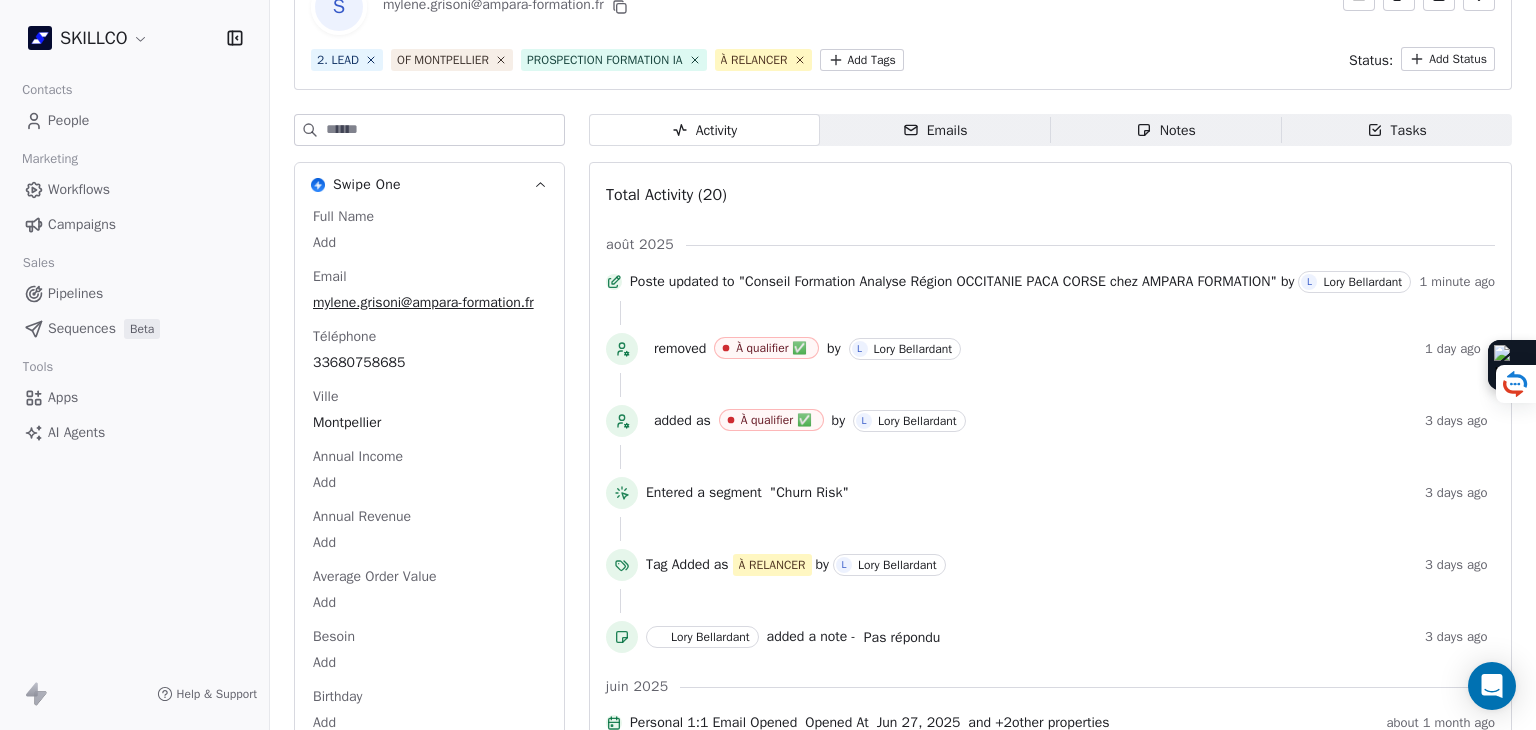 scroll, scrollTop: 0, scrollLeft: 0, axis: both 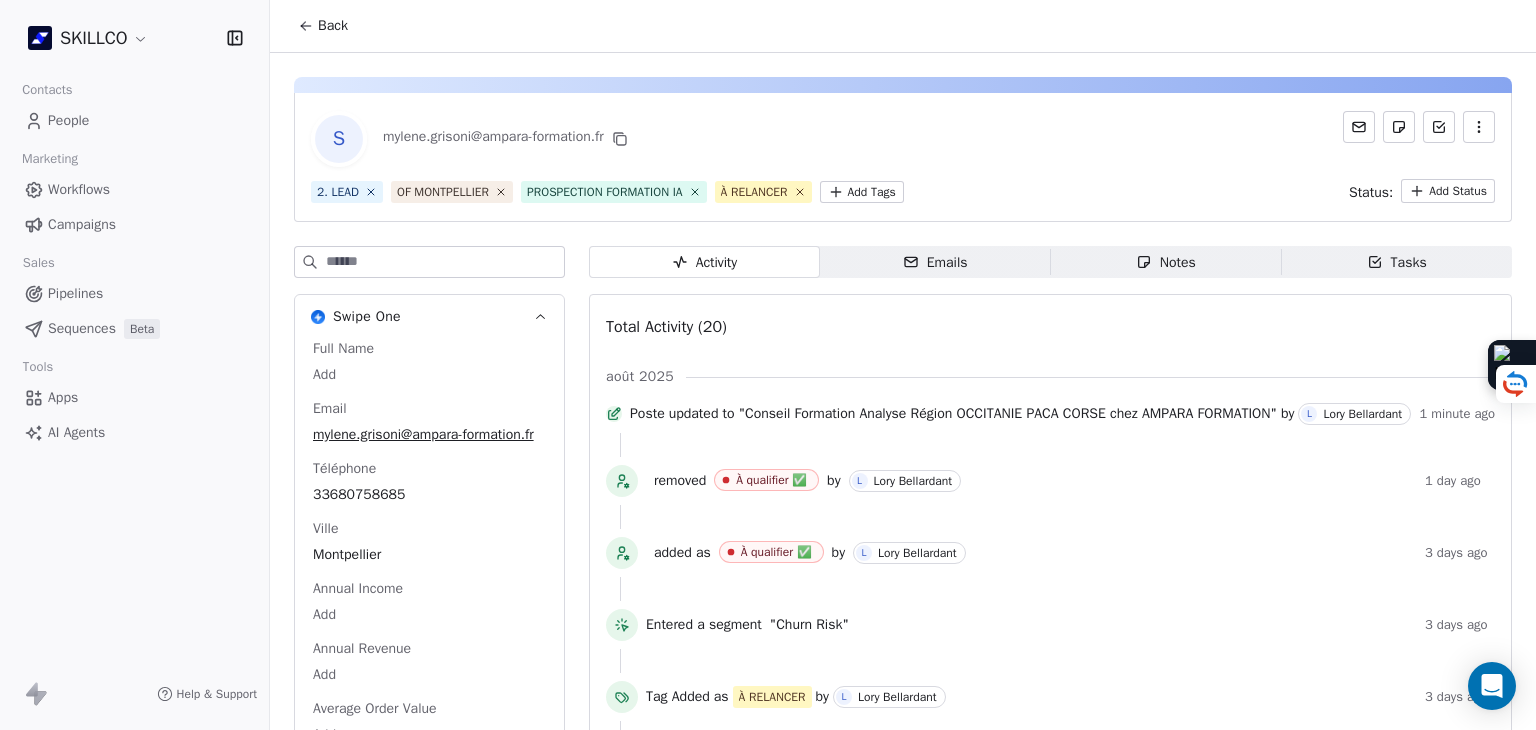 click on "SKILLCO Contacts People Marketing Workflows Campaigns Sales Pipelines Sequences Beta Tools Apps AI Agents Help & Support Back S [EMAIL] 2. LEAD OF [CITY] PROSPECTION FORMATION IA À RELANCER Add Tags Status: Add Status Swipe One Full Name Add Email [EMAIL] Téléphone [PHONE] Ville [CITY] Annual Income Add Annual Revenue Add Average Order Value Add Besoin Add Birthday Add Browser Add Contact Source Add Pays Add Created Date [DATE] [TIME] Customer Lifetime Value Add Department Add Derniere page consulte Add Device Add Email Verification Status Valid Entreprise Amparà Formation Facebook Add First Purchase Date Add Prénom Add Gender Add Poste Conseil Formation Analyse Région OCCITANIE PACA CORSE chez AMPARA FORMATION Langue Add Last Abandoned Date Add Last Purchase Date Add Last Activity Date [DATE] [TIME] Nom Add LinkedIn Add Marketing Contact Status Add Email Marketing Consent Subscribed MRR Add Next Billing Date Add" at bounding box center (768, 365) 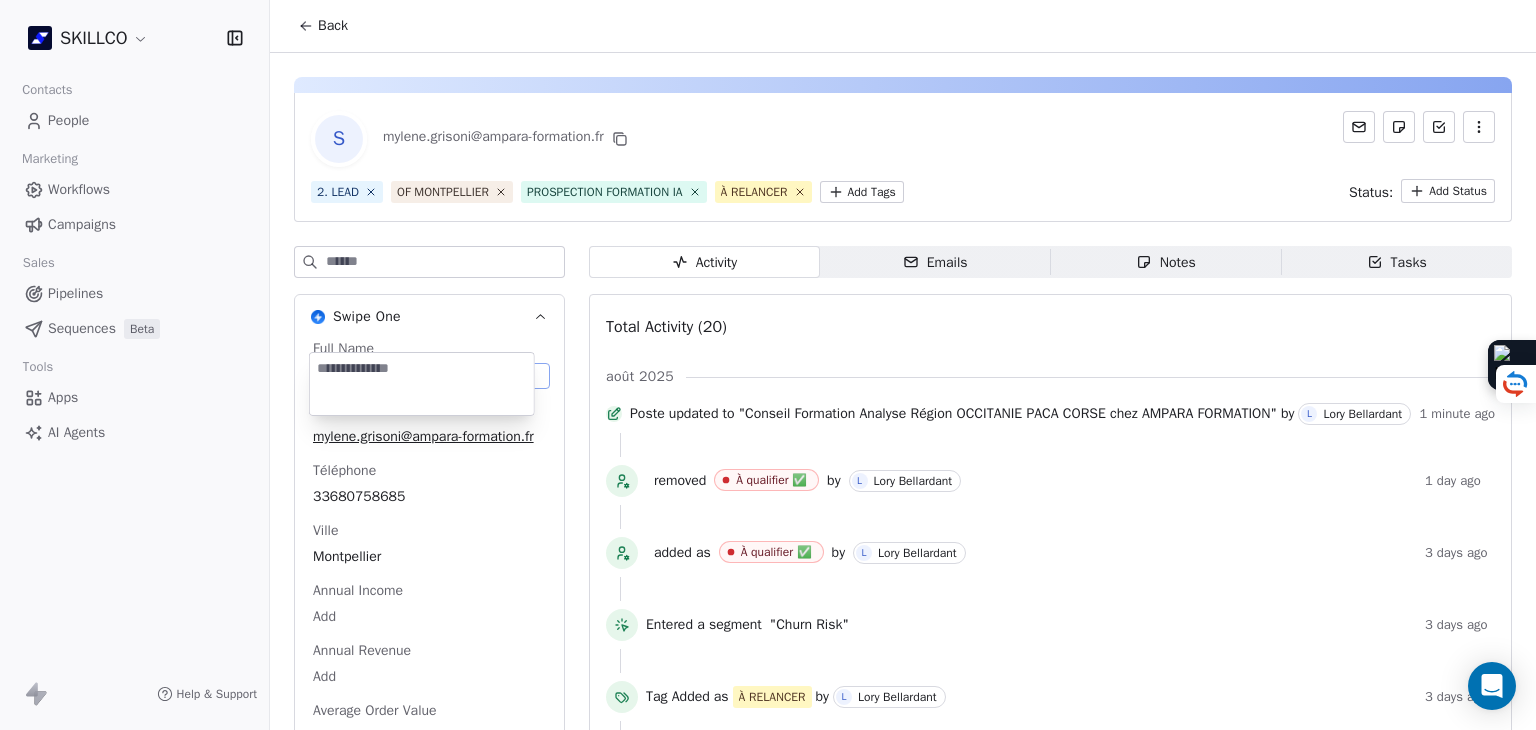 scroll, scrollTop: 38, scrollLeft: 0, axis: vertical 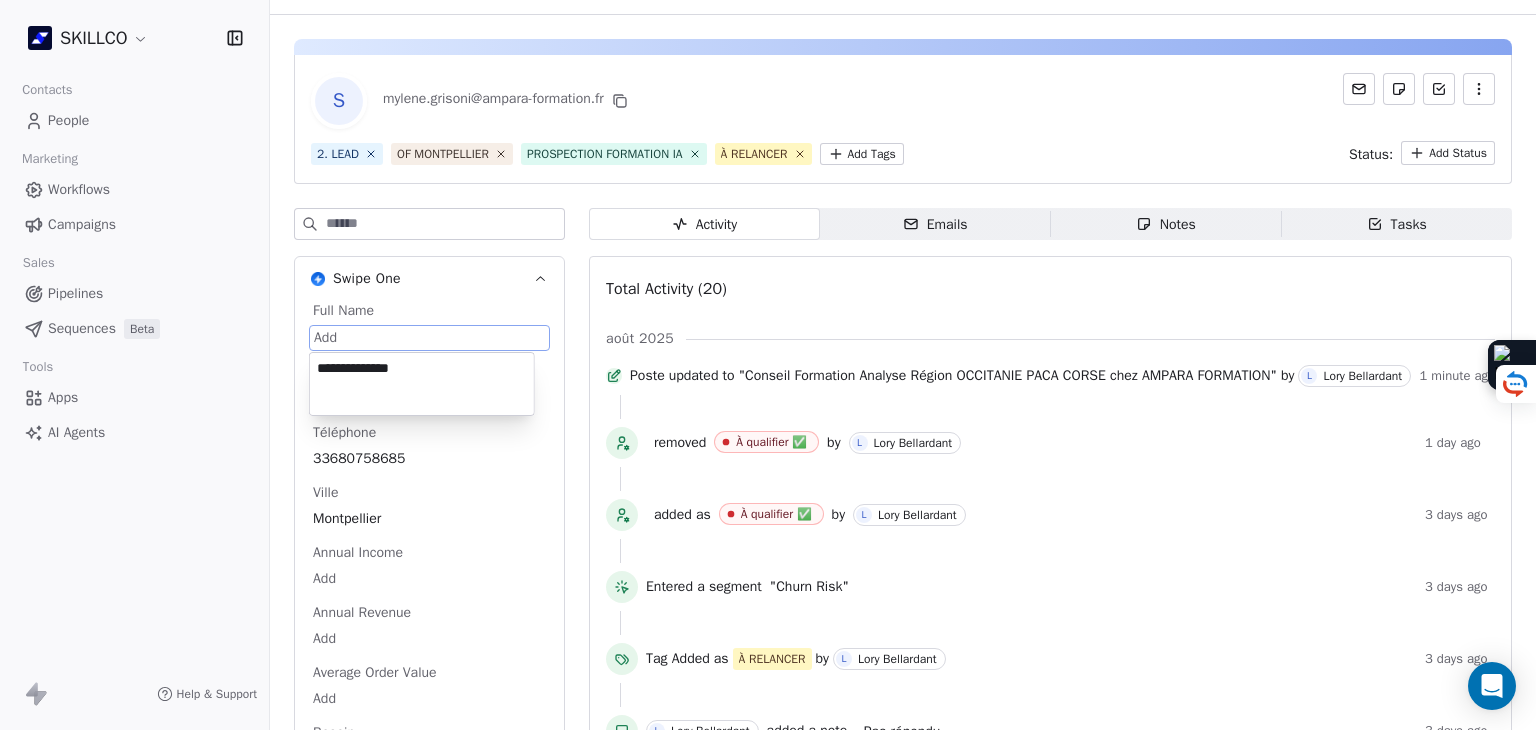 type on "**********" 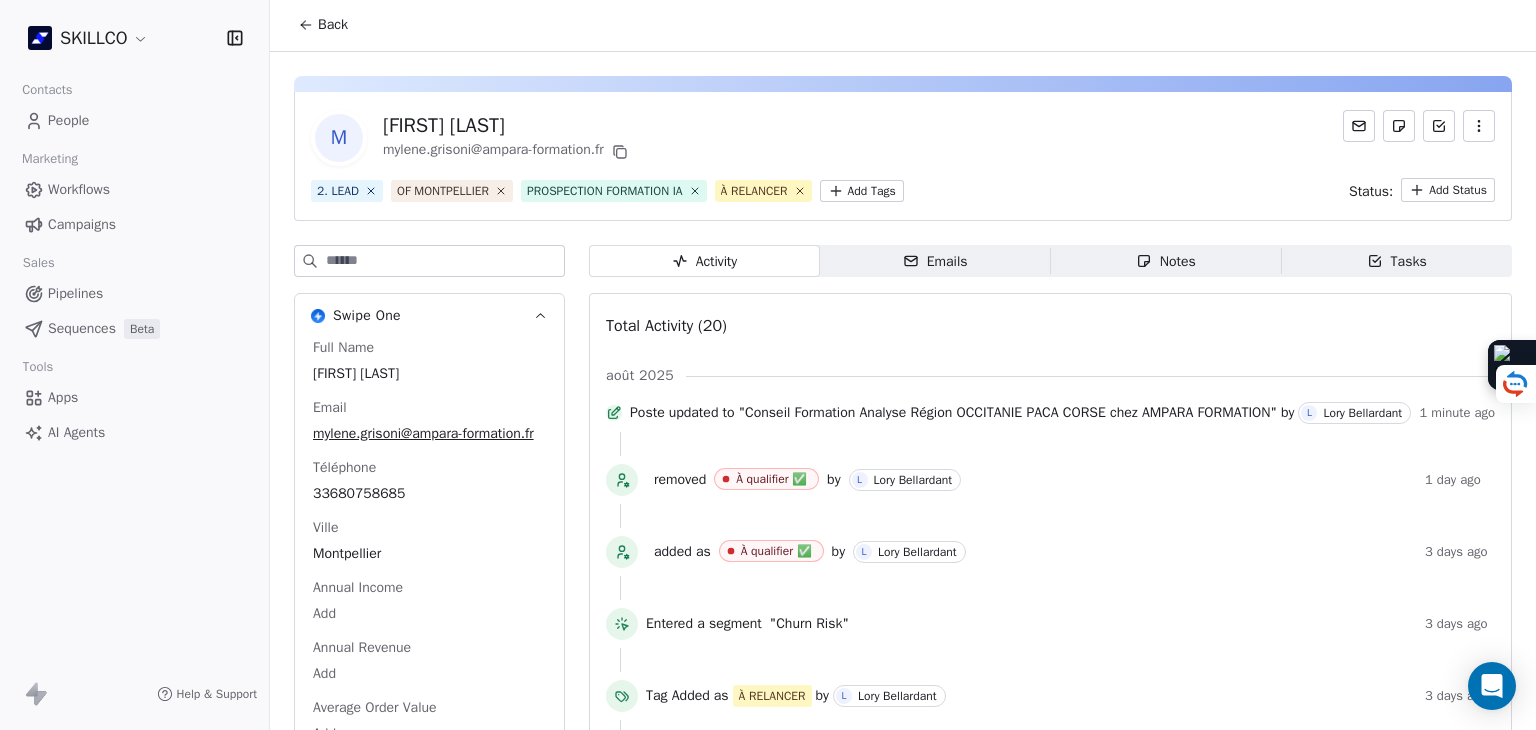 scroll, scrollTop: 0, scrollLeft: 0, axis: both 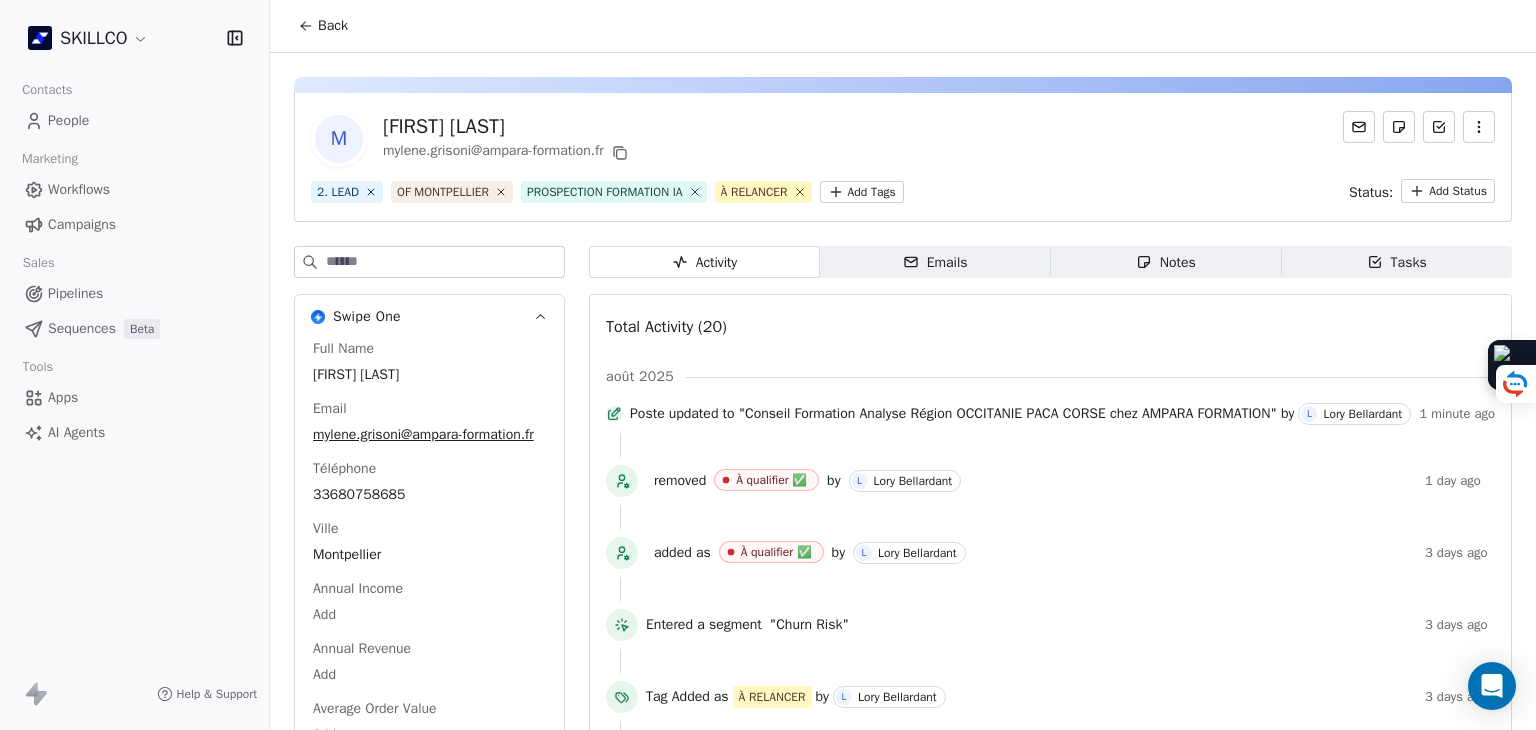 click on "Emails Emails" at bounding box center (935, 262) 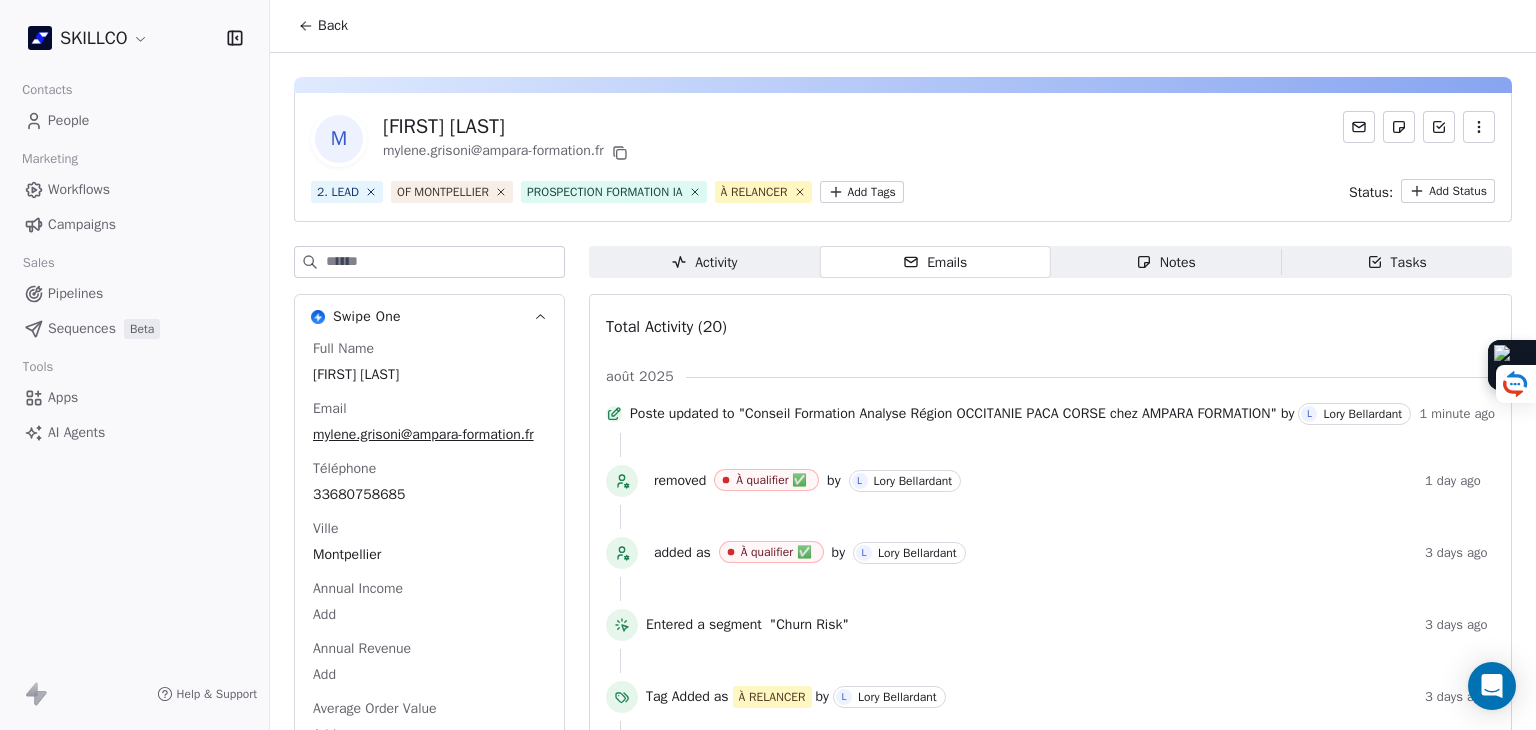 click 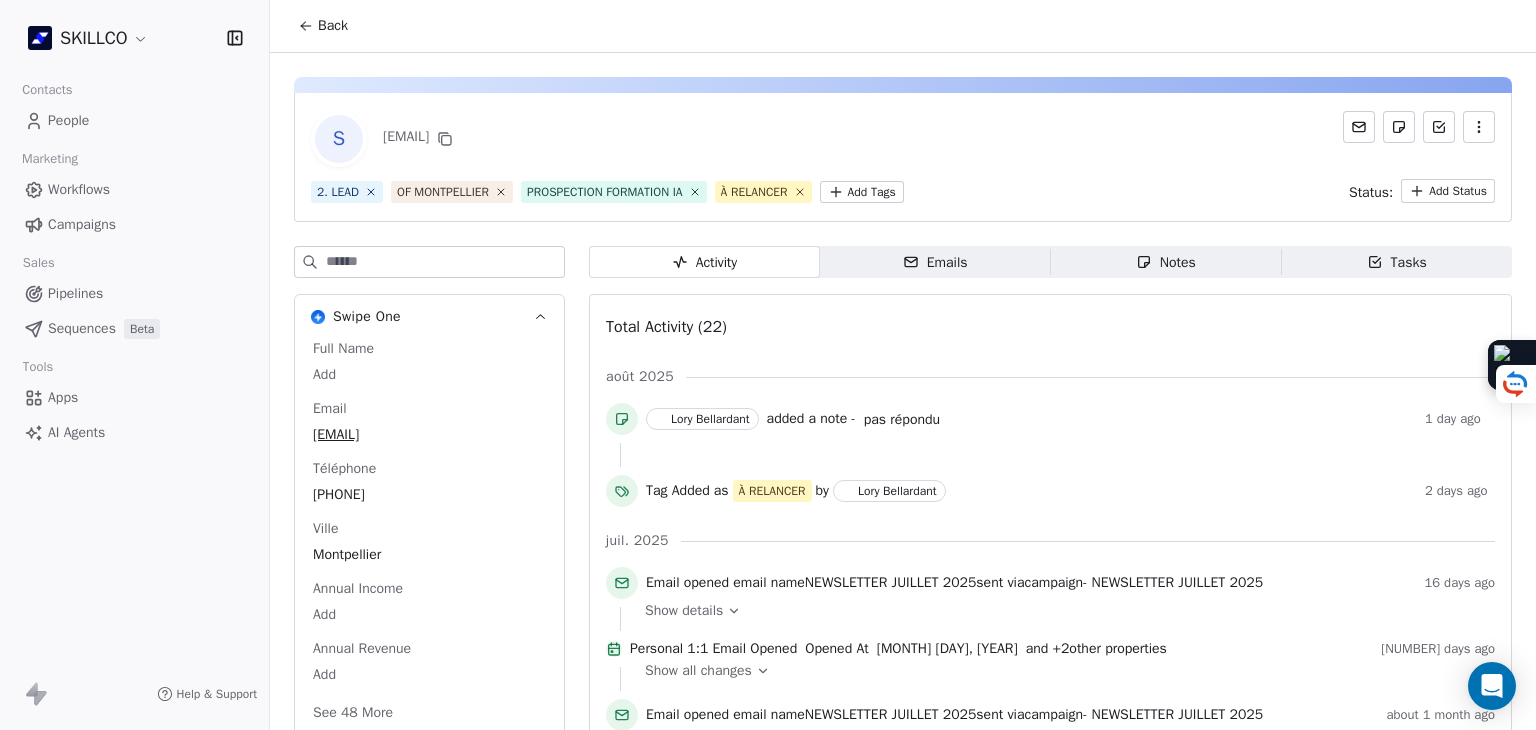 scroll, scrollTop: 0, scrollLeft: 0, axis: both 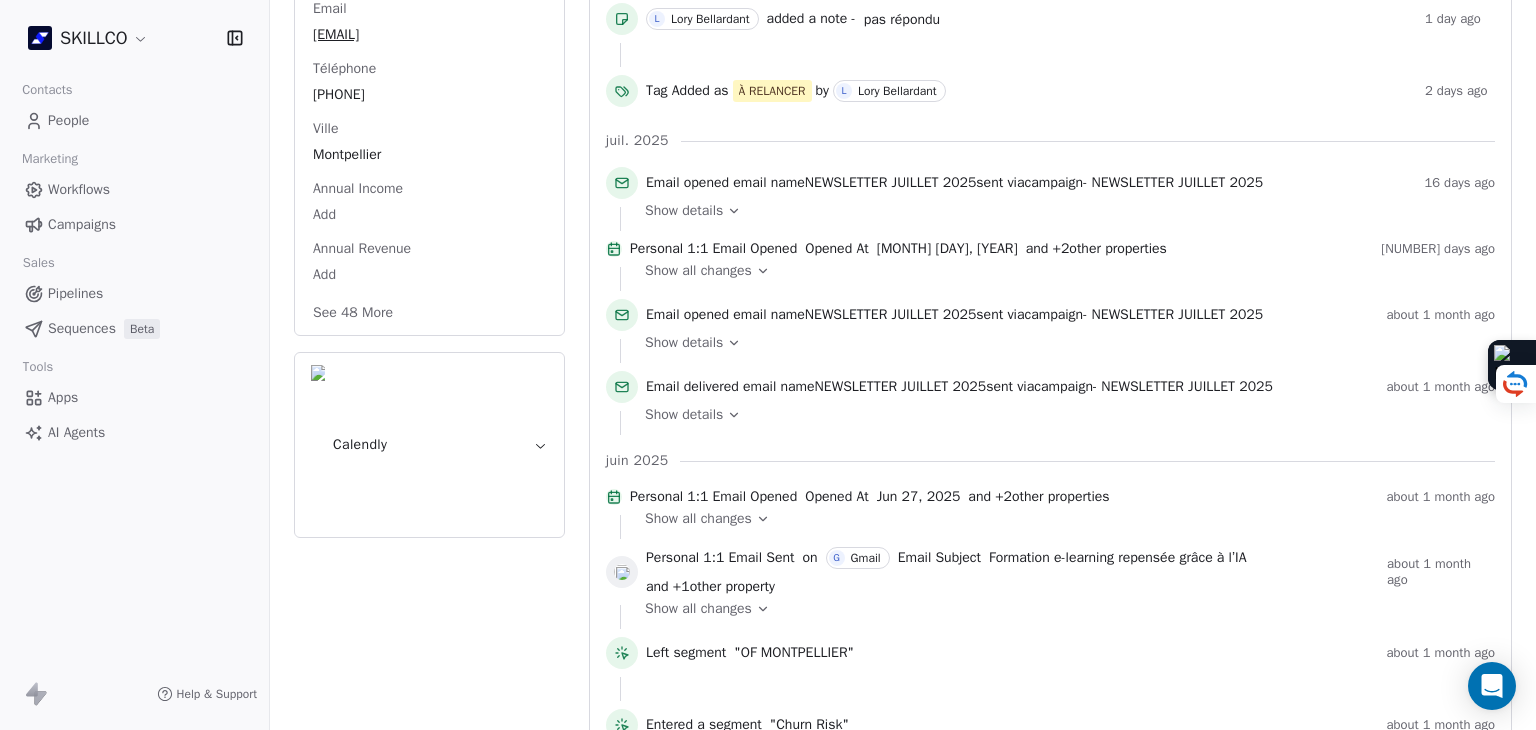 click on "See   48   More" at bounding box center (353, 313) 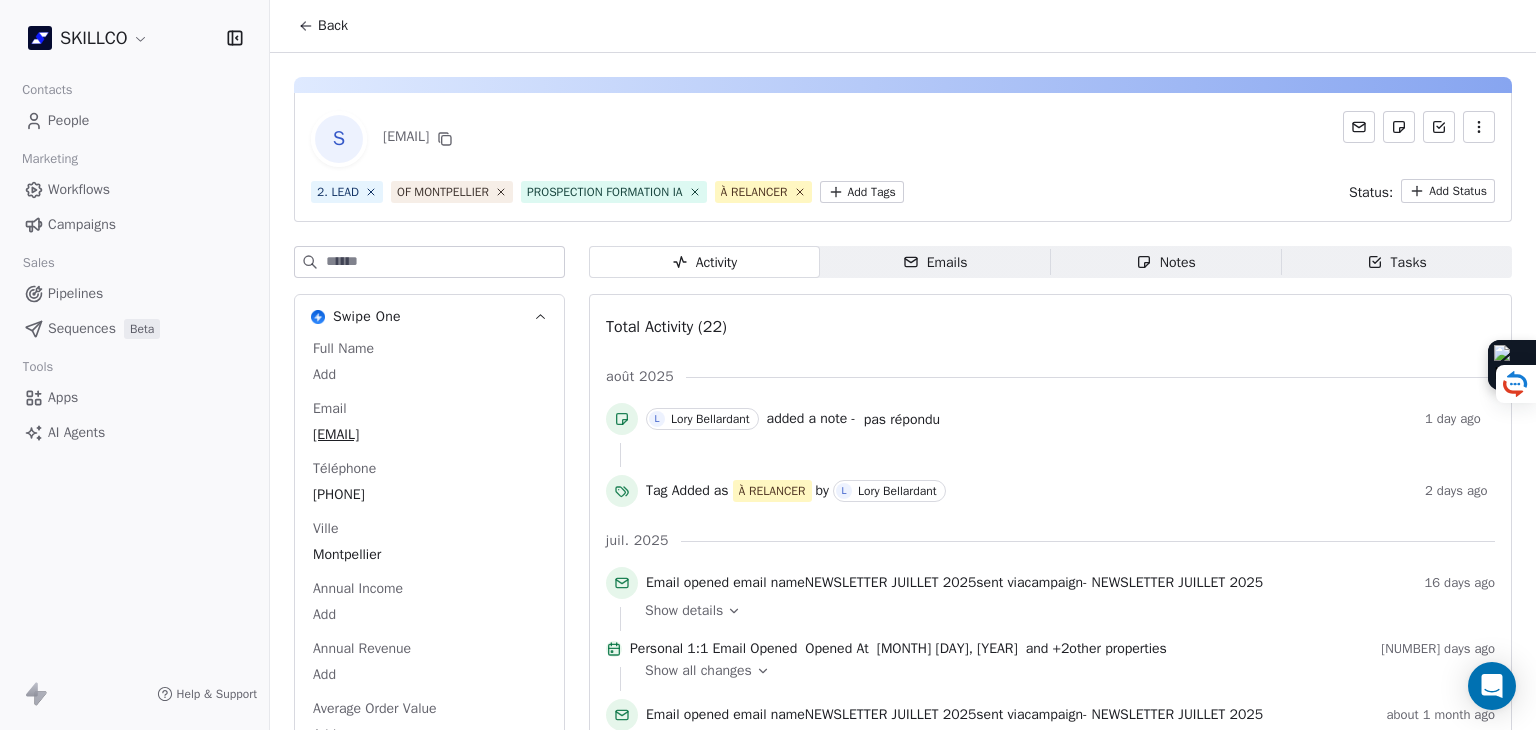scroll, scrollTop: 0, scrollLeft: 0, axis: both 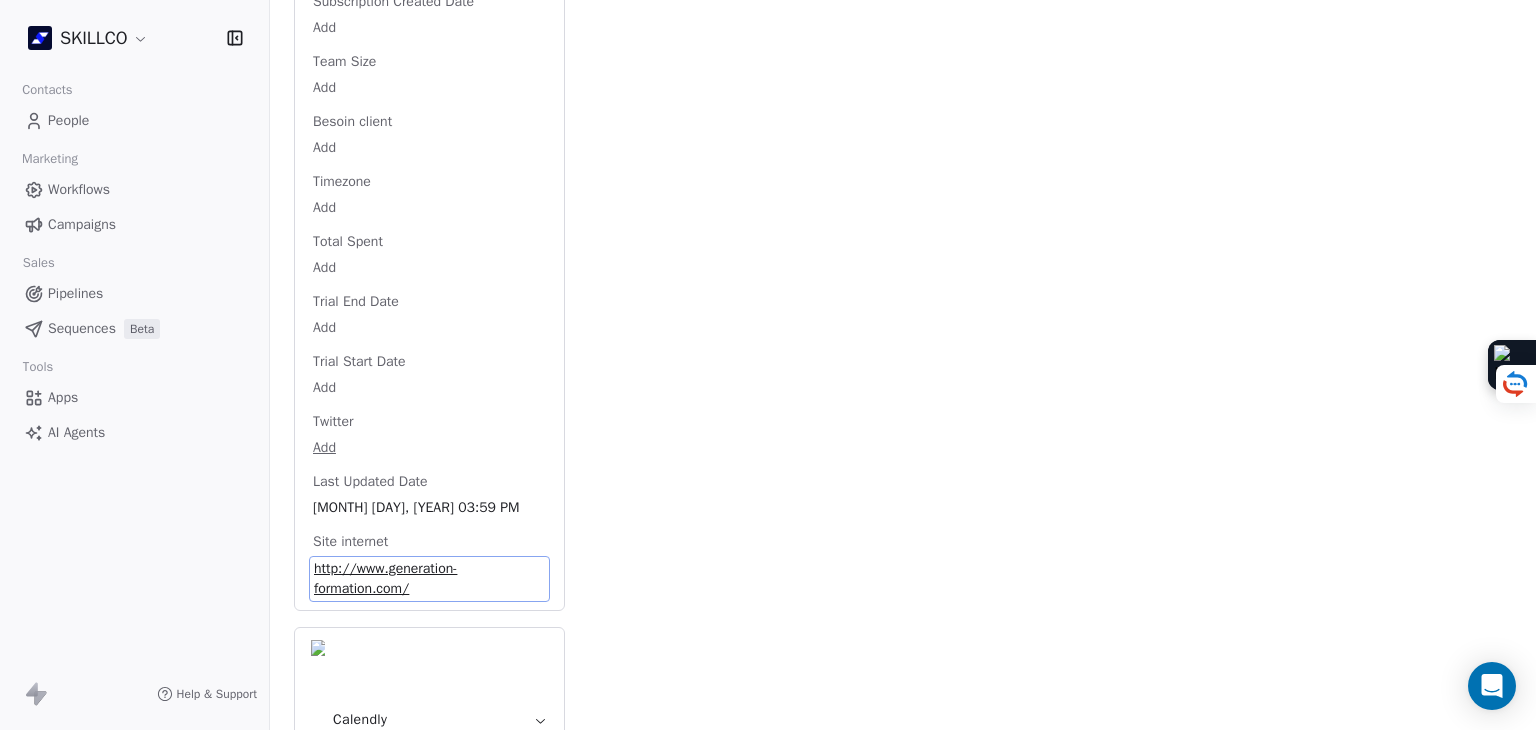 click on "http://www.generation-formation.com/" at bounding box center [429, 579] 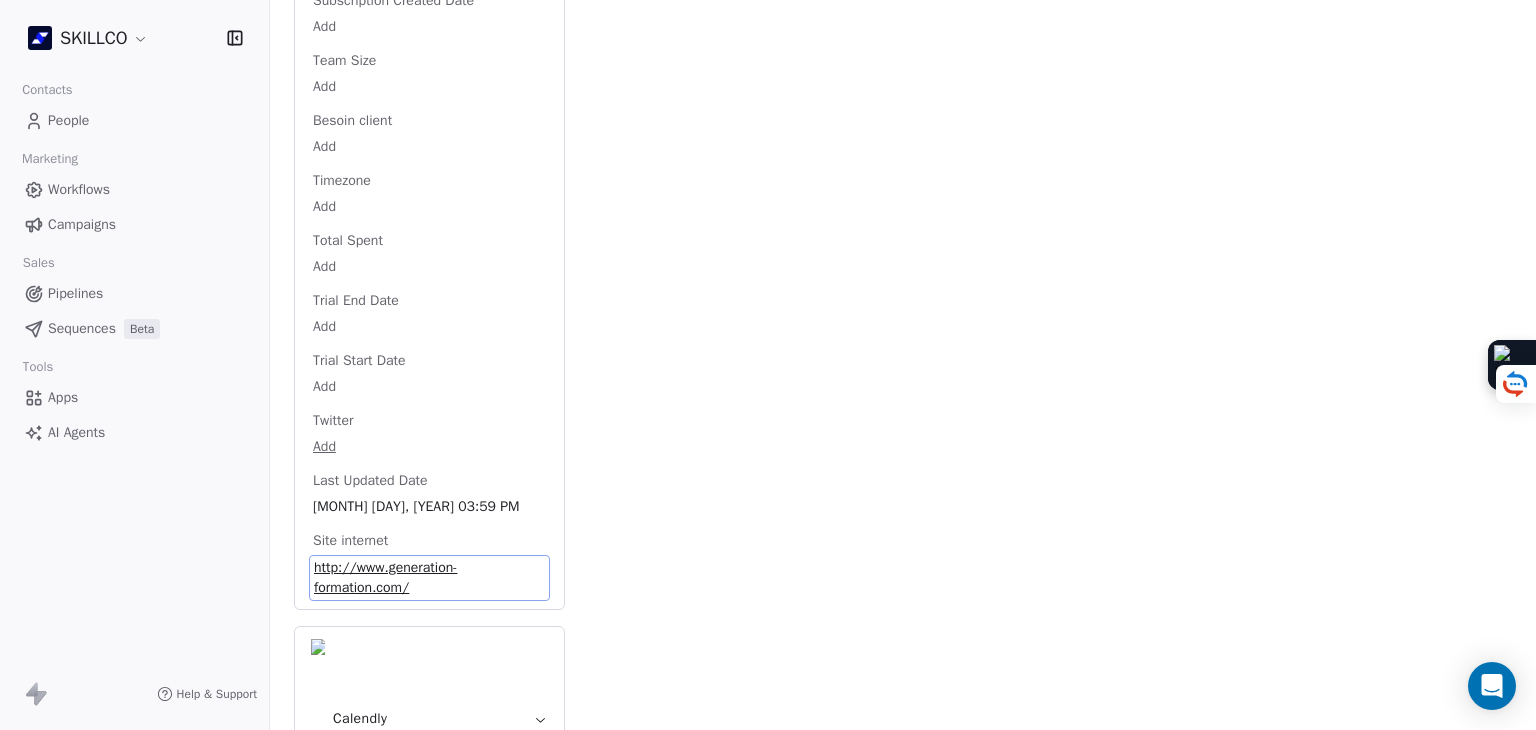 click on "http://www.generation-formation.com/" at bounding box center [429, 578] 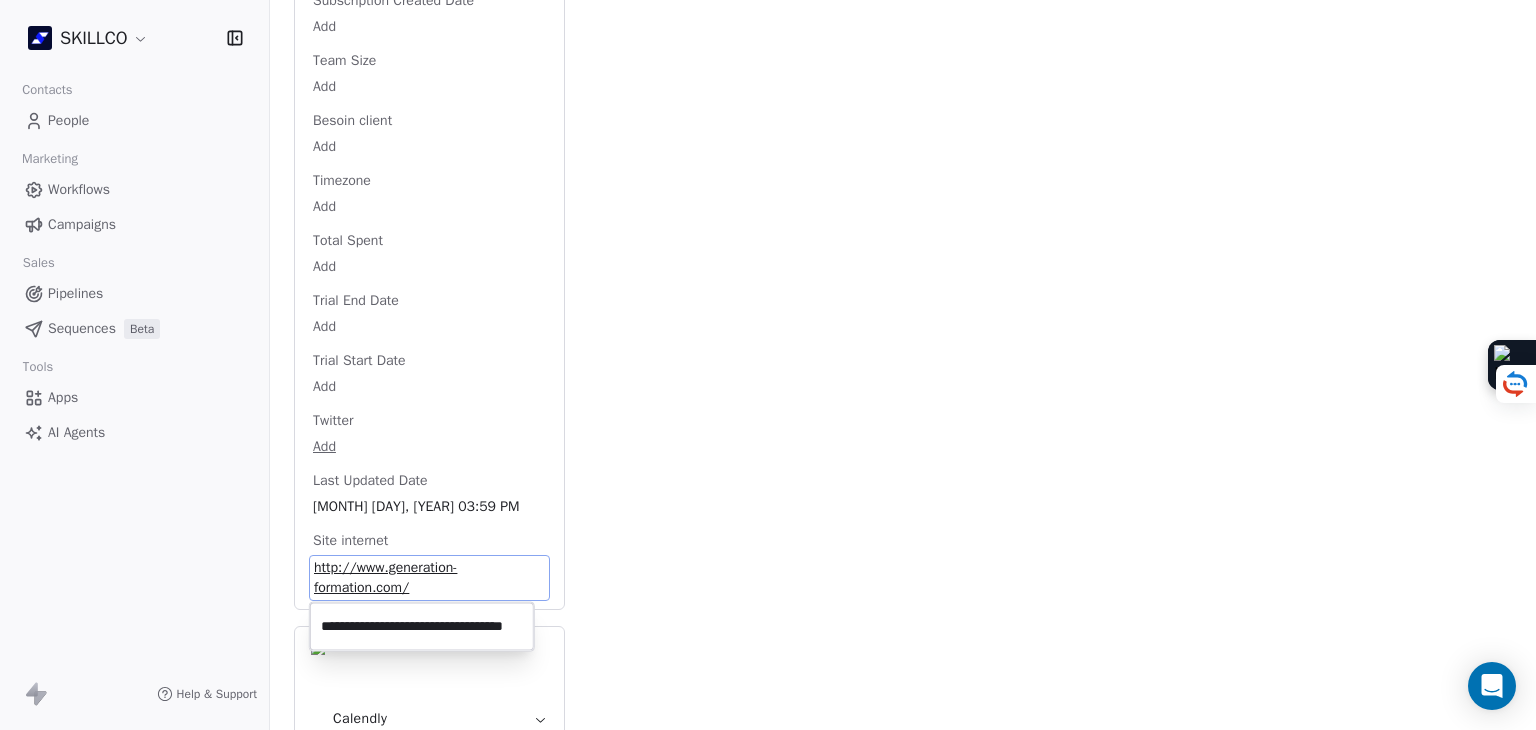 click on "**********" at bounding box center (422, 627) 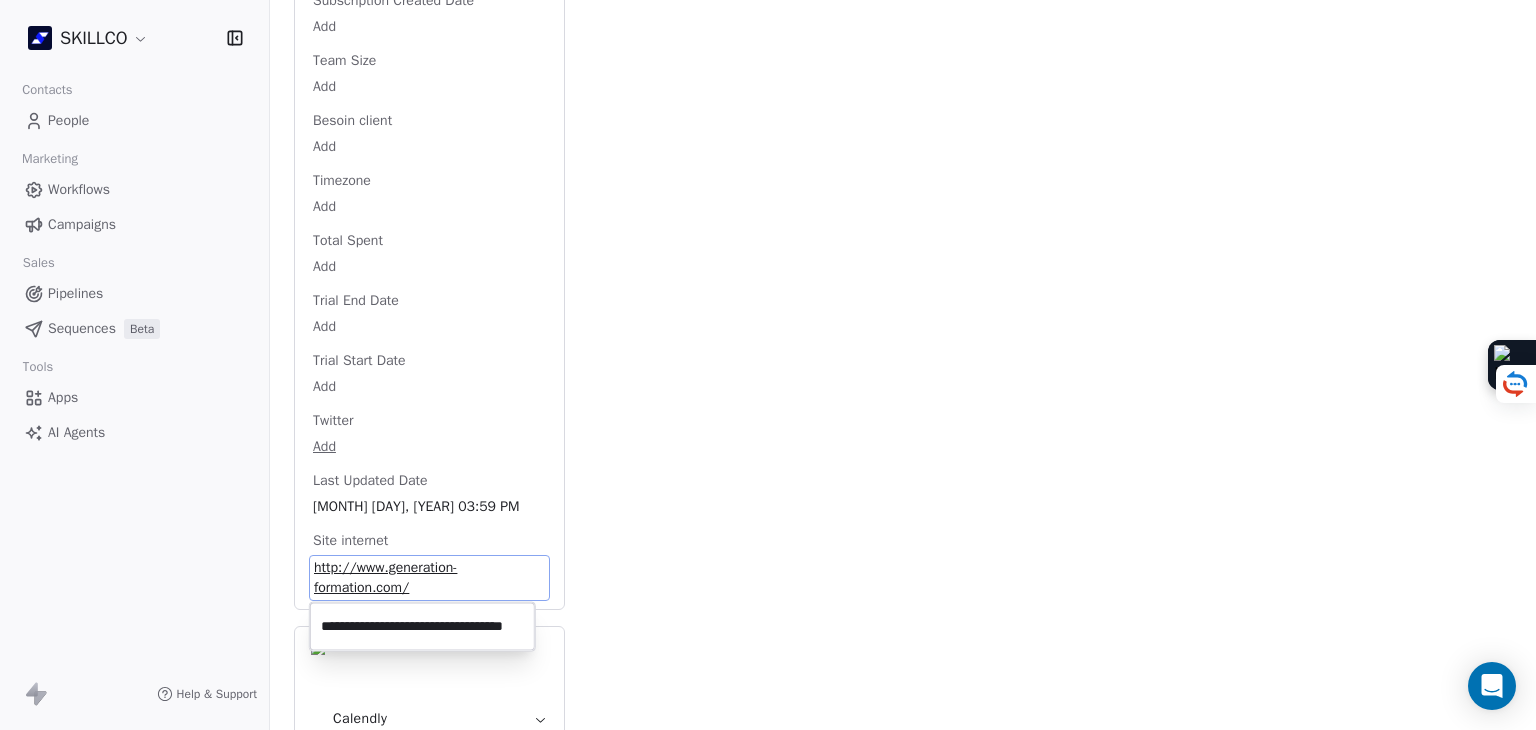 scroll, scrollTop: 0, scrollLeft: 0, axis: both 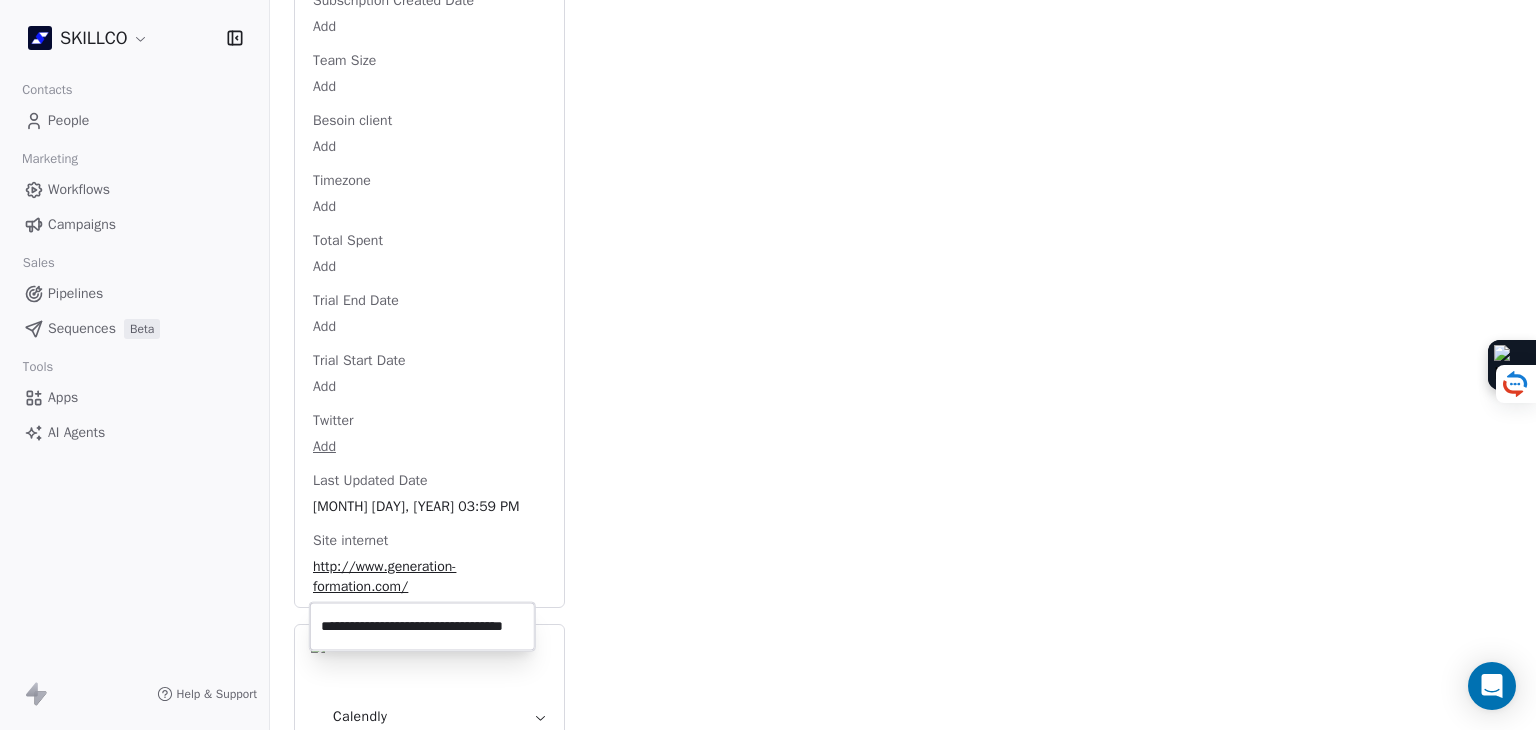click on "SKILLCO Contacts People Marketing Workflows Campaigns Sales Pipelines Sequences Beta Tools Apps AI Agents Help & Support Back S bonjour@generation-formation.com 2. LEAD OF MONTPELLIER PROSPECTION FORMATION IA À RELANCER  Add Tags Status:   Add Status Swipe One Full Name Add Email bonjour@generation-formation.com Téléphone 33499518167 Ville Montpellier Annual Income Add Annual Revenue Add Average Order Value Add Besoin Add Birthday Add Browser Add Contact Source Add Pays Add Created Date May 28, 2025 03:36 PM Customer Lifetime Value Add Department Add Derniere page consulte Add Device Add Email Verification Status Valid Entreprise Training Hypnose Et Pnl Montpellier - Gf Institut Facebook https://www.facebook.com/generationformation.montpellier/ First Purchase Date Add Prénom Add Gender Add Poste Add Langue Add Last Abandoned Date Add Last Purchase Date Add Last Activity Date Jul 03, 2025 06:28 PM Nom Add LinkedIn Add Marketing Contact Status Add Email Marketing Consent Subscribed MRR Add Add Notes Add" at bounding box center [768, 365] 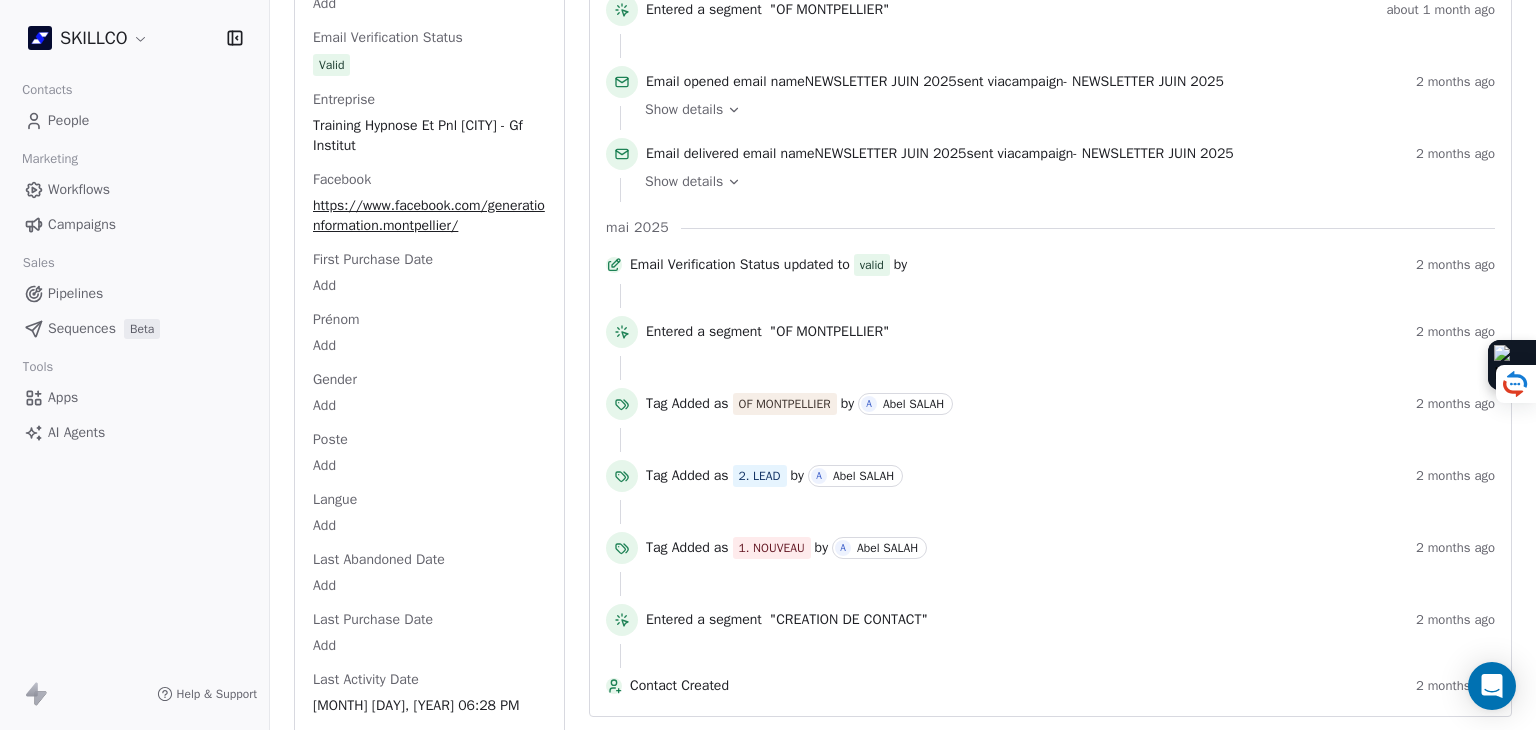 scroll, scrollTop: 931, scrollLeft: 0, axis: vertical 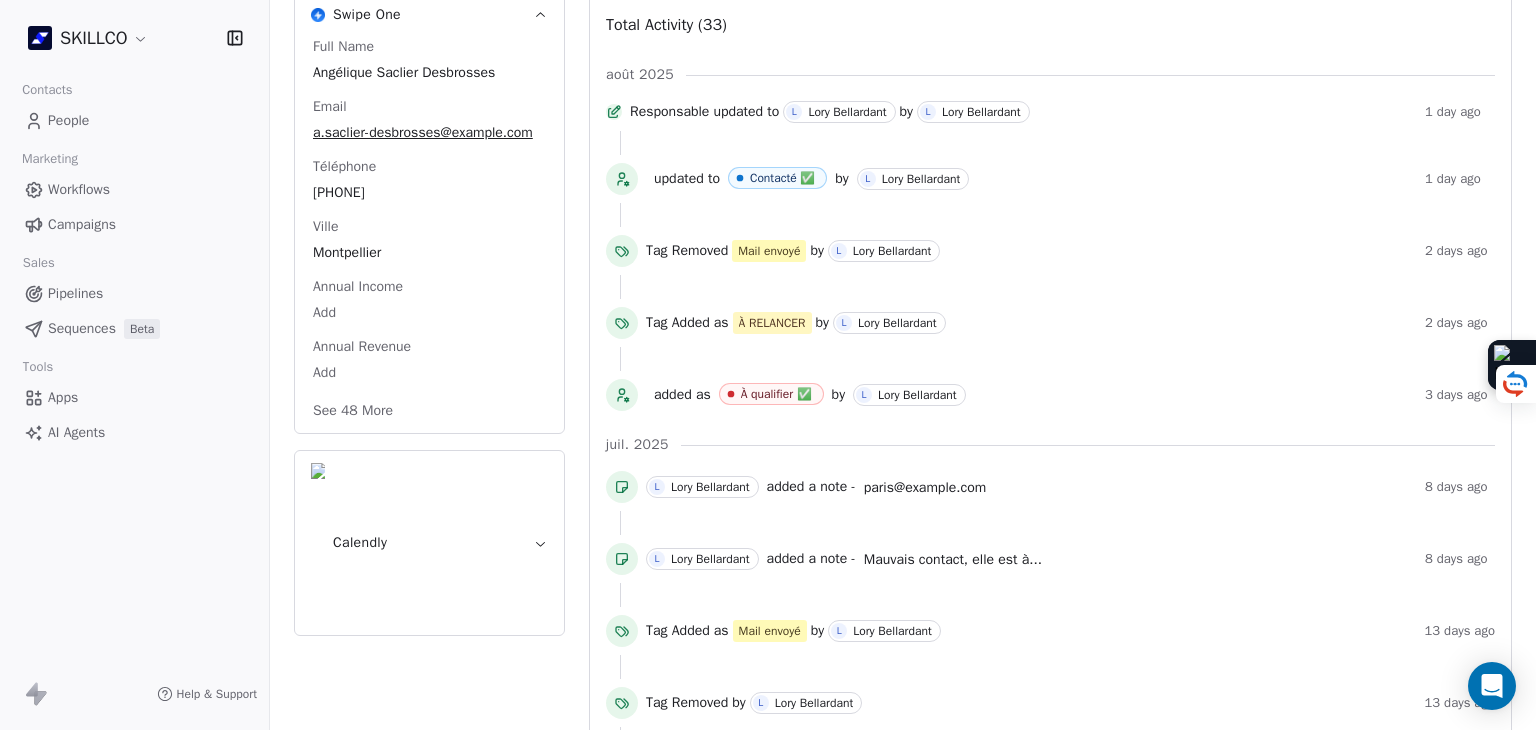 click on "See   48   More" at bounding box center (353, 411) 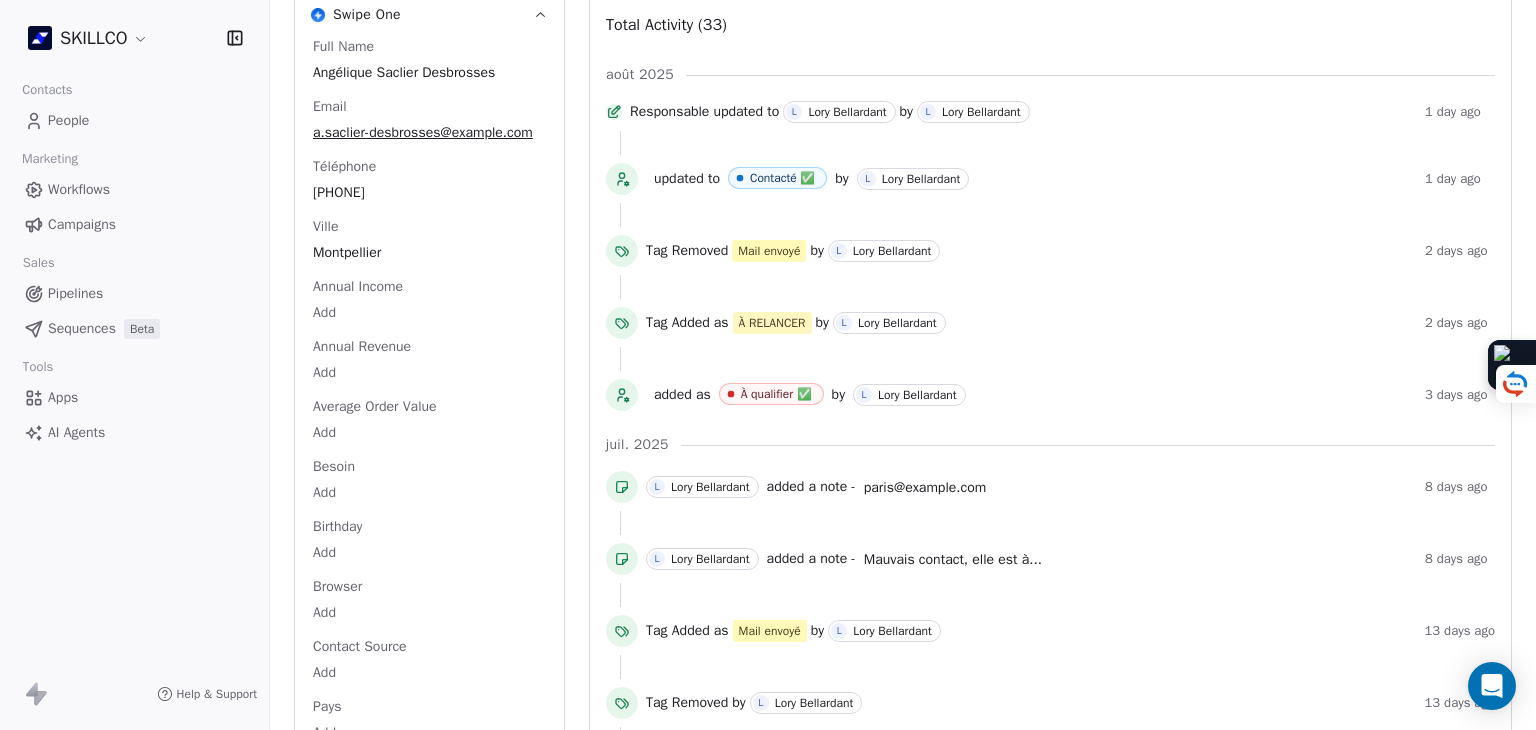 scroll, scrollTop: 0, scrollLeft: 0, axis: both 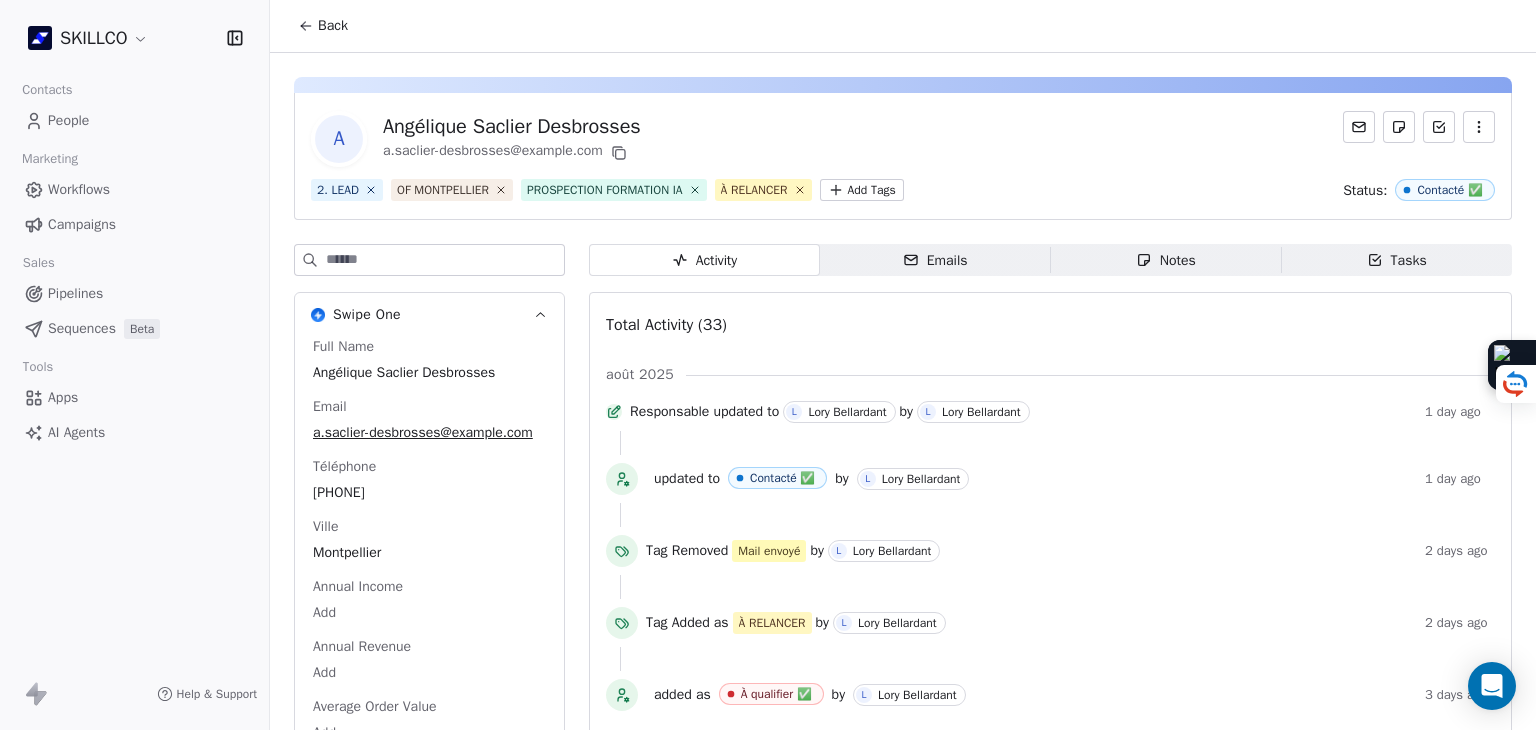 click on "Activity Activity Emails Emails   Notes   Notes Tasks Tasks Total Activity (33) août 2025 Responsable updated to L Lory Bellardant by L Lory Bellardant   1 day ago updated to Contacté ✅ by L Lory Bellardant   1 day ago Tag Removed Mail envoyé by L Lory Bellardant   2 days ago Tag Added as À RELANCER by L Lory Bellardant   2 days ago added as À qualifier ✅ by L Lory Bellardant   3 days ago juil. 2025 L Lory Bellardant added a note - paris@example.com   8 days ago L Lory Bellardant added a note - Mauvais contact, elle est à...   8 days ago Tag Added as Mail envoyé by L Lory Bellardant   13 days ago Tag Removed by L Lory Bellardant   13 days ago Tag Added as by L Lory Bellardant   13 days ago L Lory Bellardant added a note - envoyer mail pour présenter Skillco   13 days ago juin 2025 Personal 1:1 Email Opened Opened At   Jun 27, 2025 and + 2  other   properties   about 1 month ago   Show all changes Personal 1:1 Email Opened Opened At   Jun 27, 2025 and + 2  other   properties     on G Gmail   1" at bounding box center (1050, 2038) 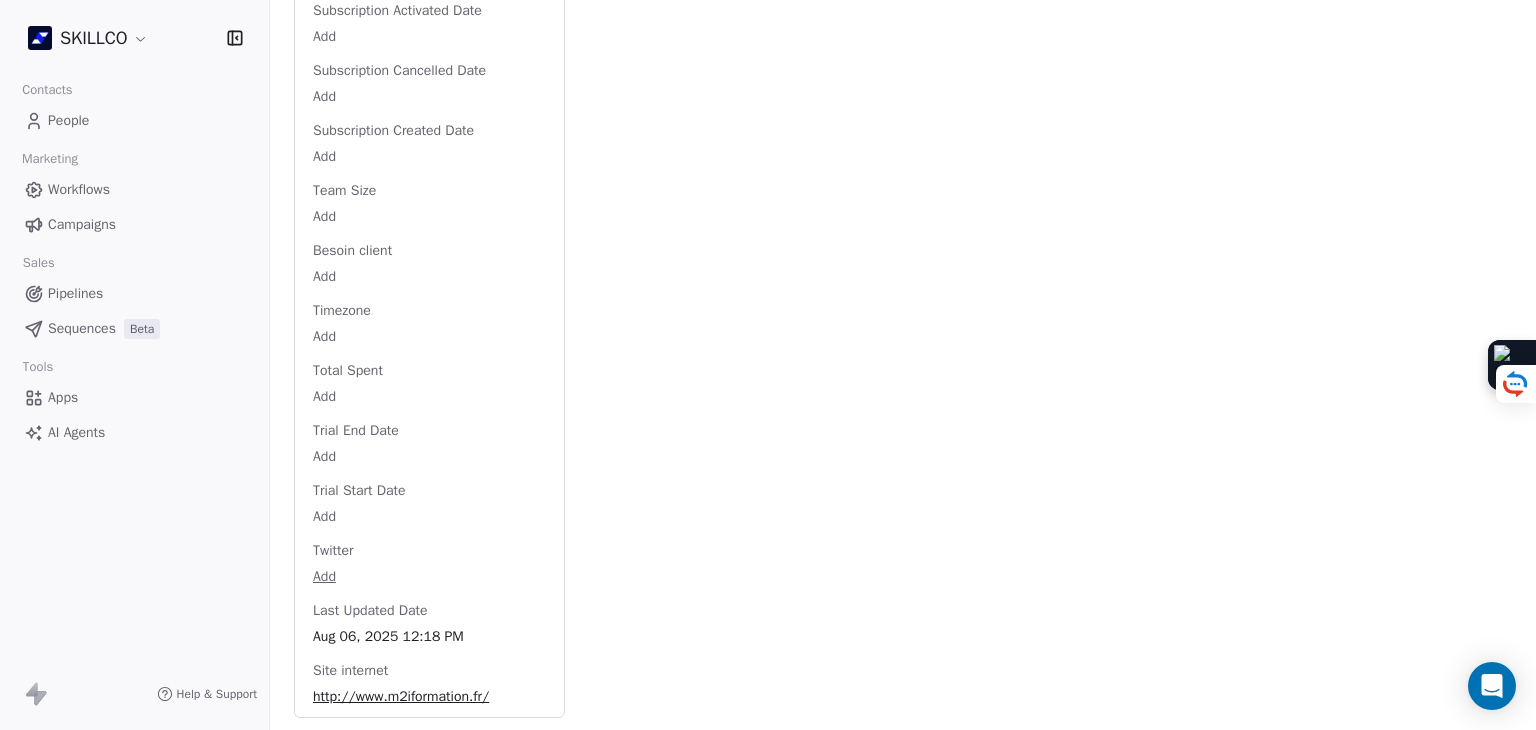 scroll, scrollTop: 3011, scrollLeft: 0, axis: vertical 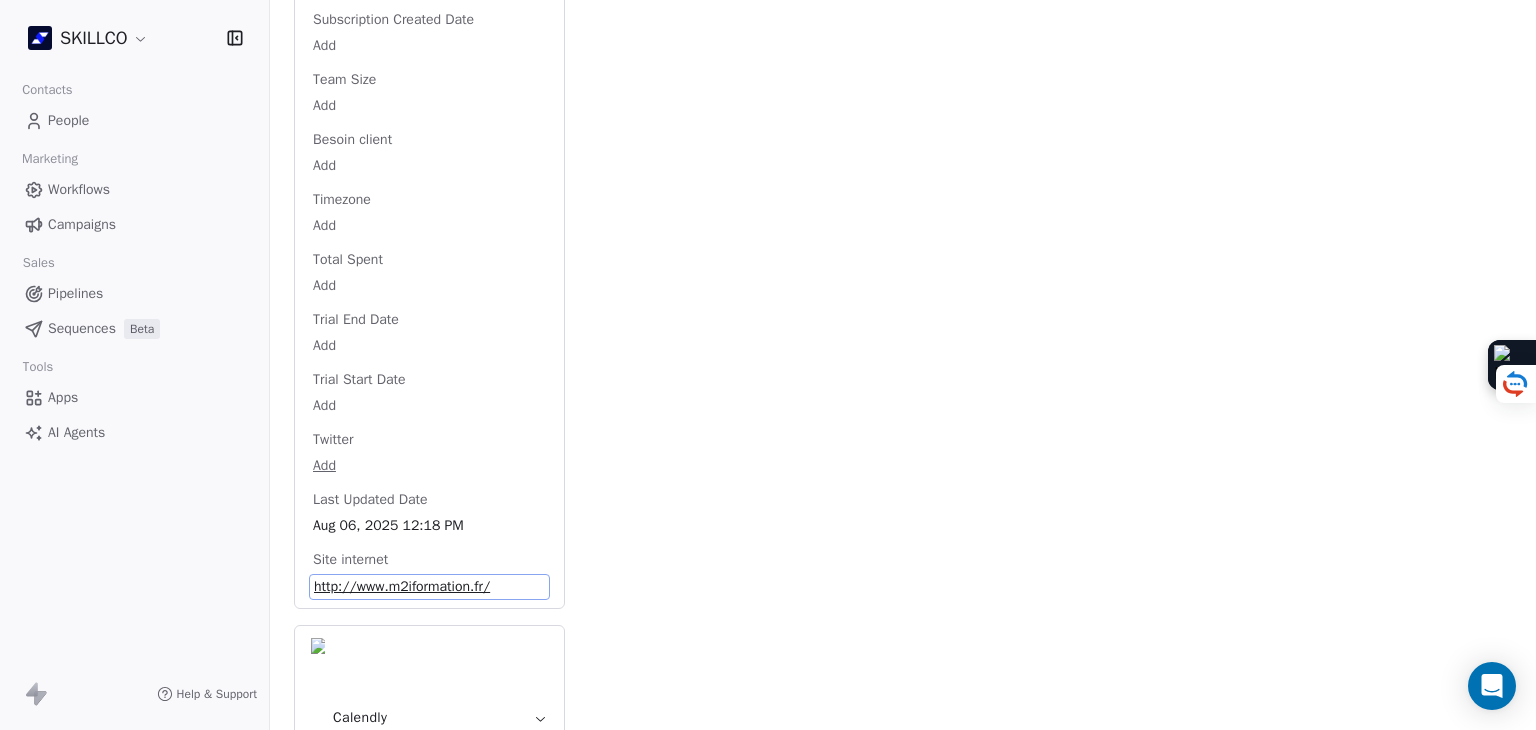 click on "http://www.m2iformation.fr/" at bounding box center (429, 587) 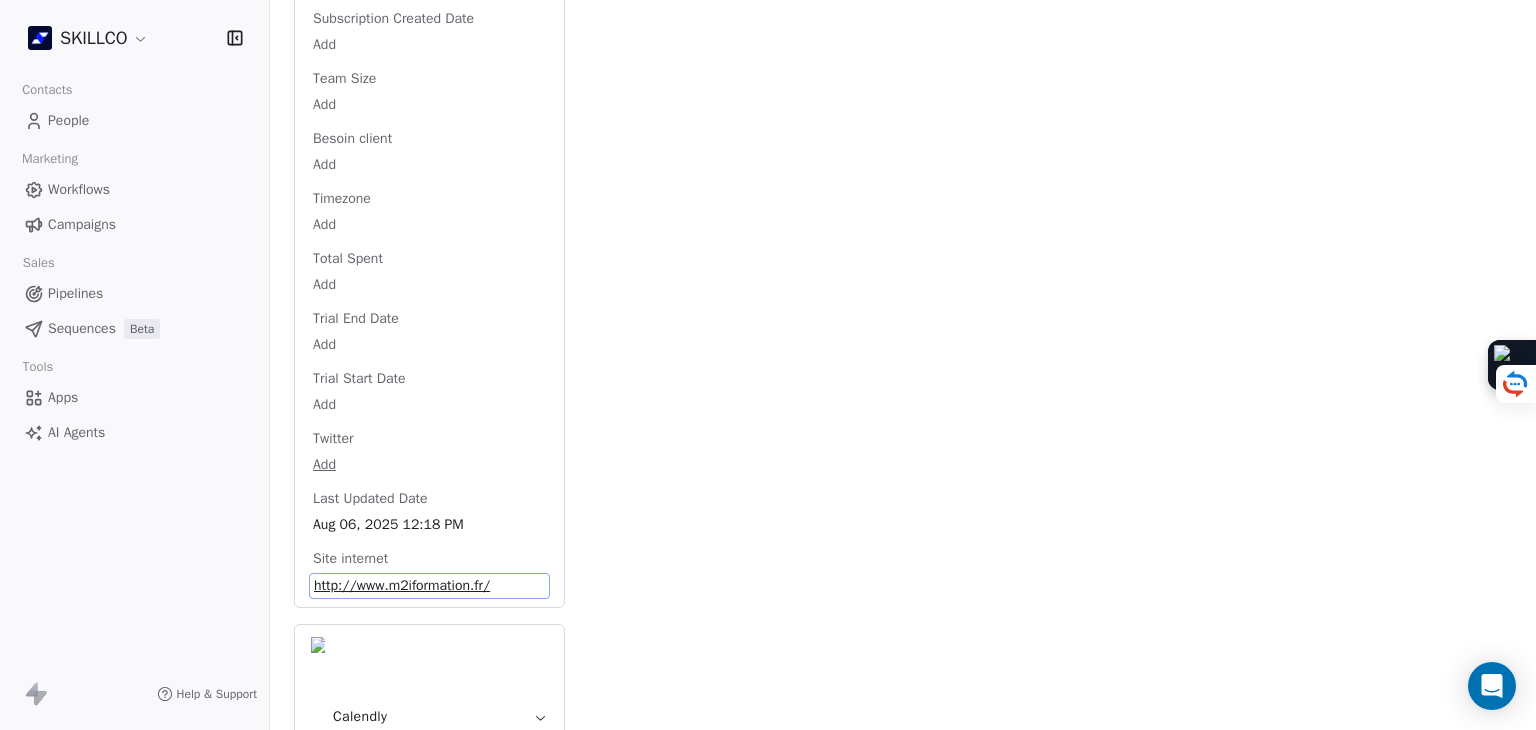 click on "http://www.m2iformation.fr/" at bounding box center (429, 586) 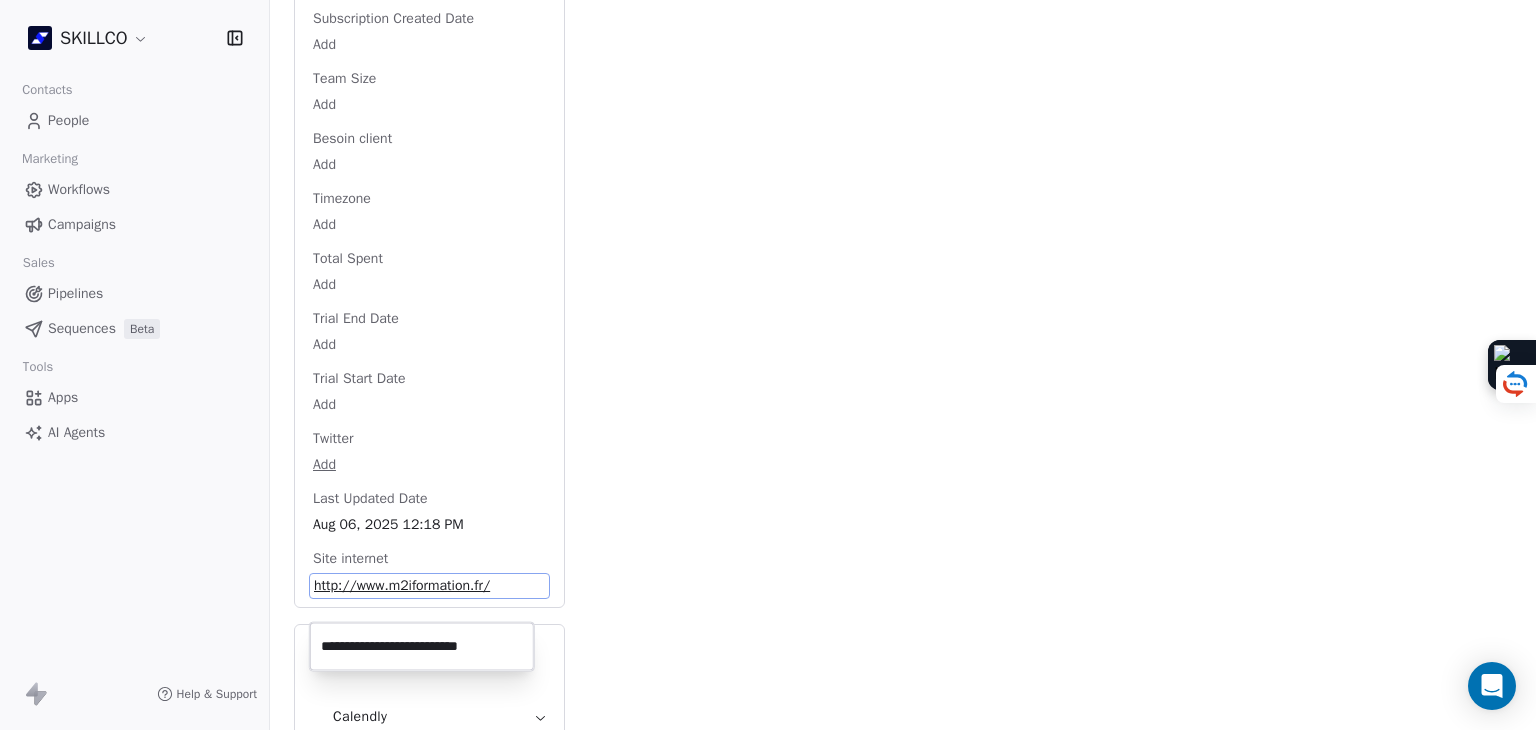 click on "**********" at bounding box center (422, 647) 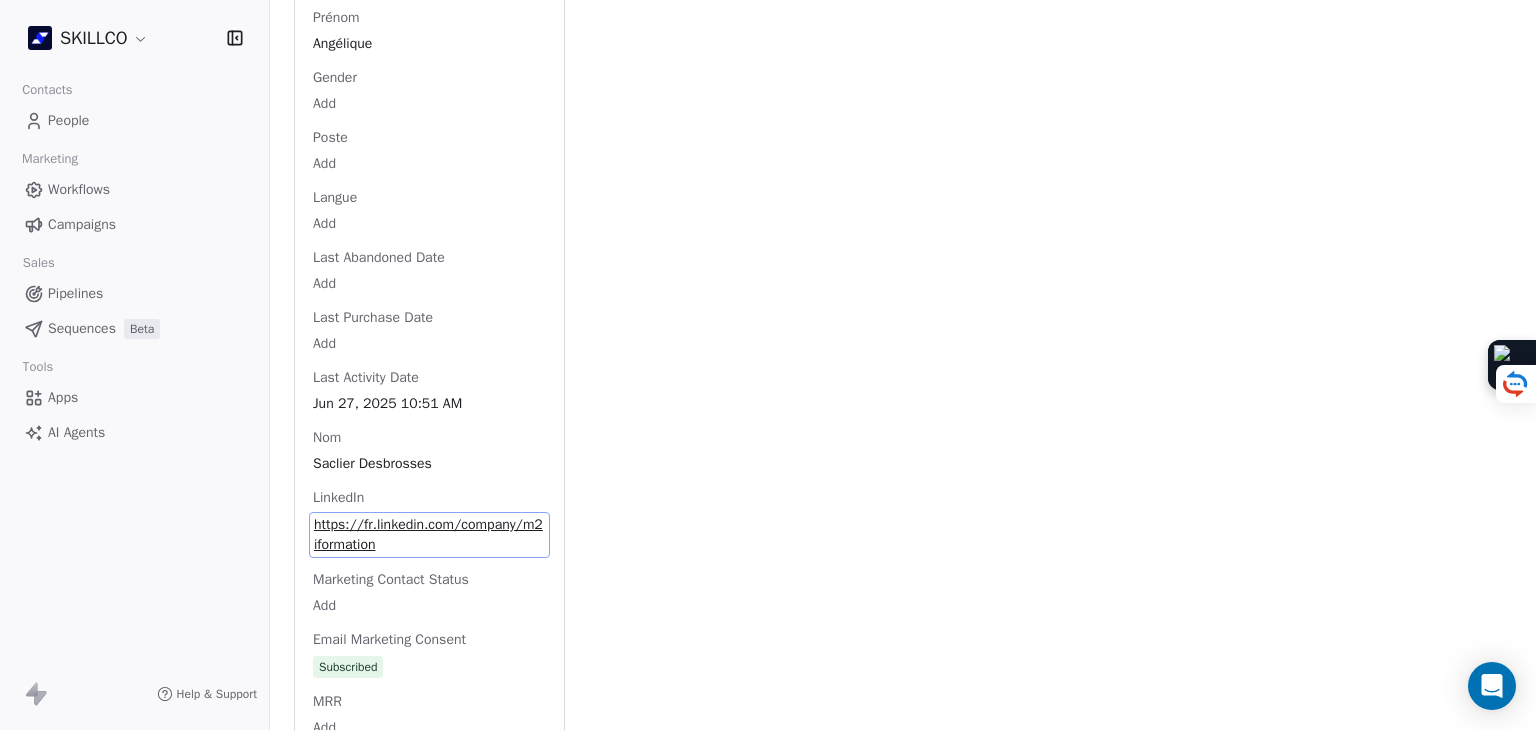 scroll, scrollTop: 1830, scrollLeft: 0, axis: vertical 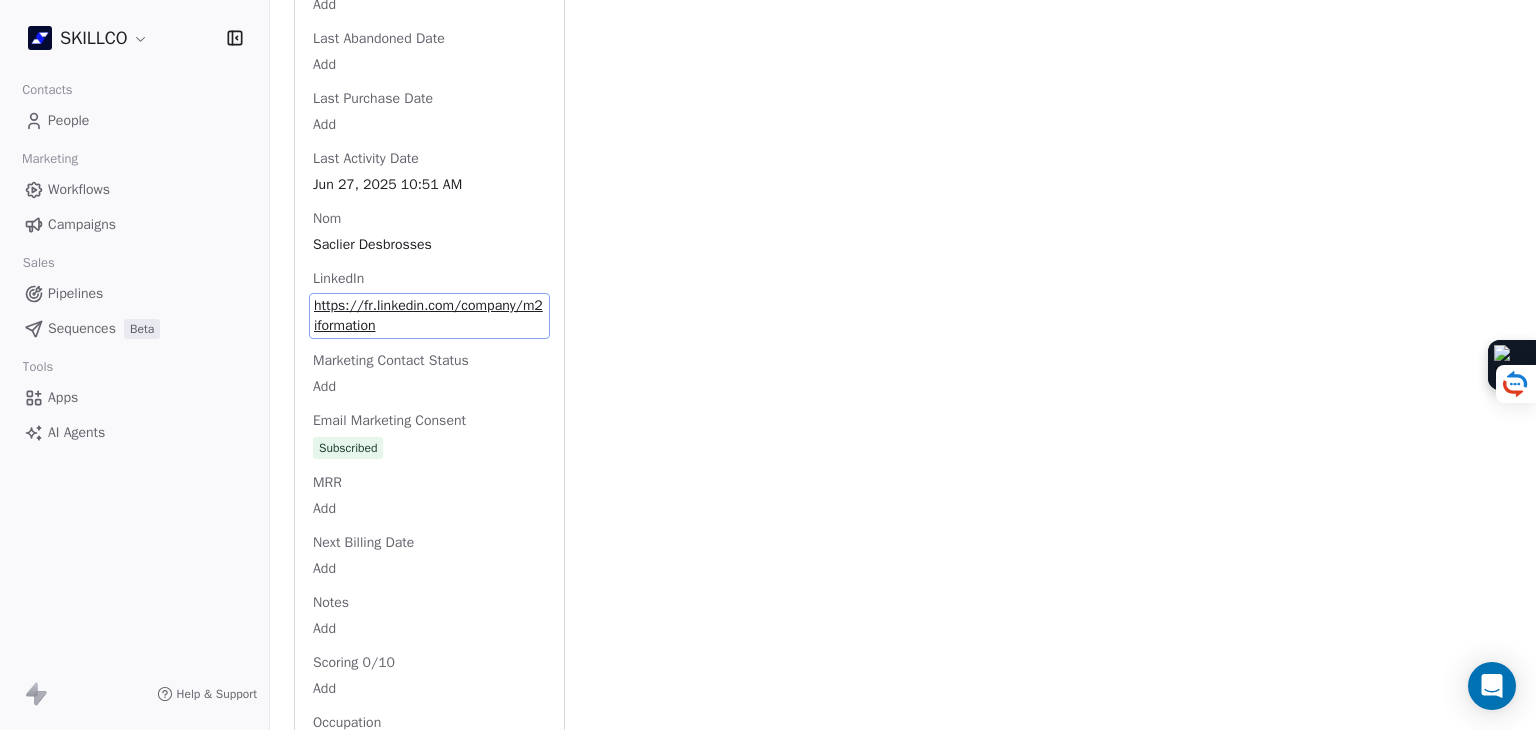 click on "Full Name Angélique Saclier Desbrosses Email a.saclier-desbrosses@m2iformation.fr Téléphone 33467828180 Ville Montpellier Annual Income Add Annual Revenue Add Average Order Value Add Besoin Add Birthday Add Browser Add Contact Source Add Pays Add Created Date May 28, 2025 03:36 PM Customer Lifetime Value Add Department Add Derniere page consulte Add Device Add Email Verification Status Valid Entreprise M2i Formation Facebook https://www.facebook.com/M2iFormation/ First Purchase Date Add Prénom Angélique Gender Add Poste Add Langue Add Last Abandoned Date Add Last Purchase Date Add Last Activity Date Jun 27, 2025 10:51 AM Nom Saclier Desbrosses LinkedIn https://fr.linkedin.com/company/m2iformation Marketing Contact Status Add Email Marketing Consent Subscribed MRR Add Next Billing Date Add Notes Add Scoring 0/10 Add Occupation Add Orders Count Add Responsable Add Scoring  Add Source Lead Add Status Personnalisés Add Subscription Activated Date Add Subscription Cancelled Date Add Subscription Created Date" at bounding box center [429, 144] 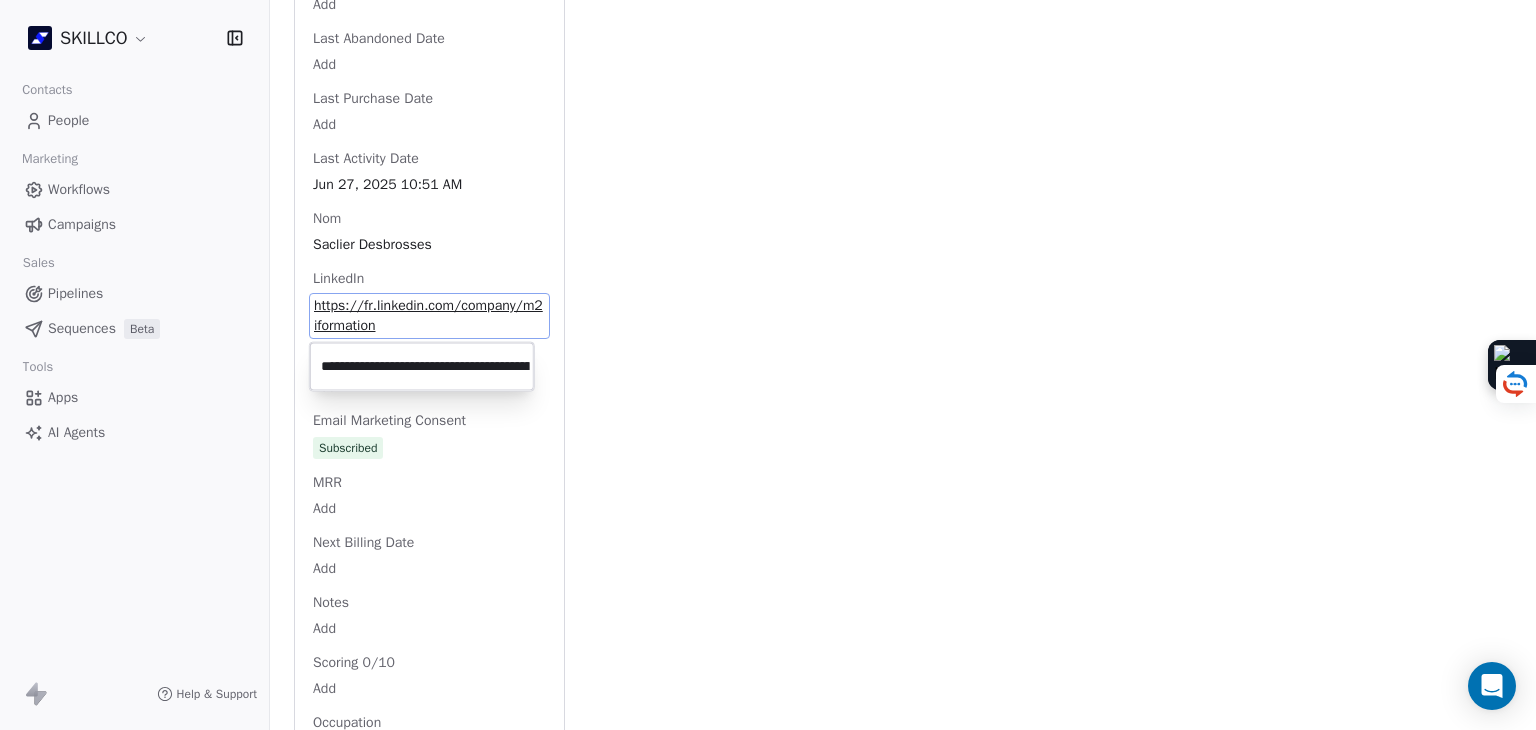 click on "**********" at bounding box center (422, 367) 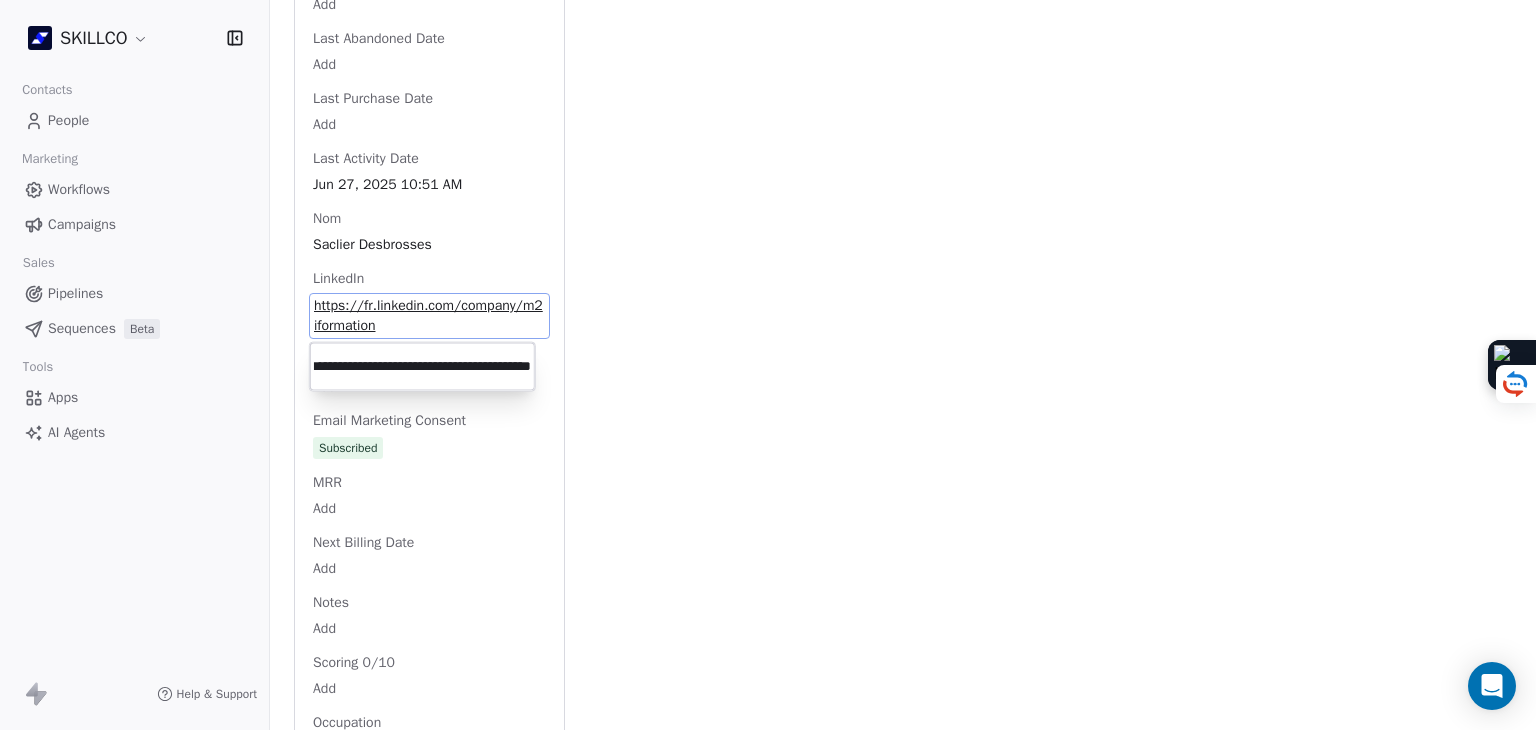 click on "**********" at bounding box center [422, 367] 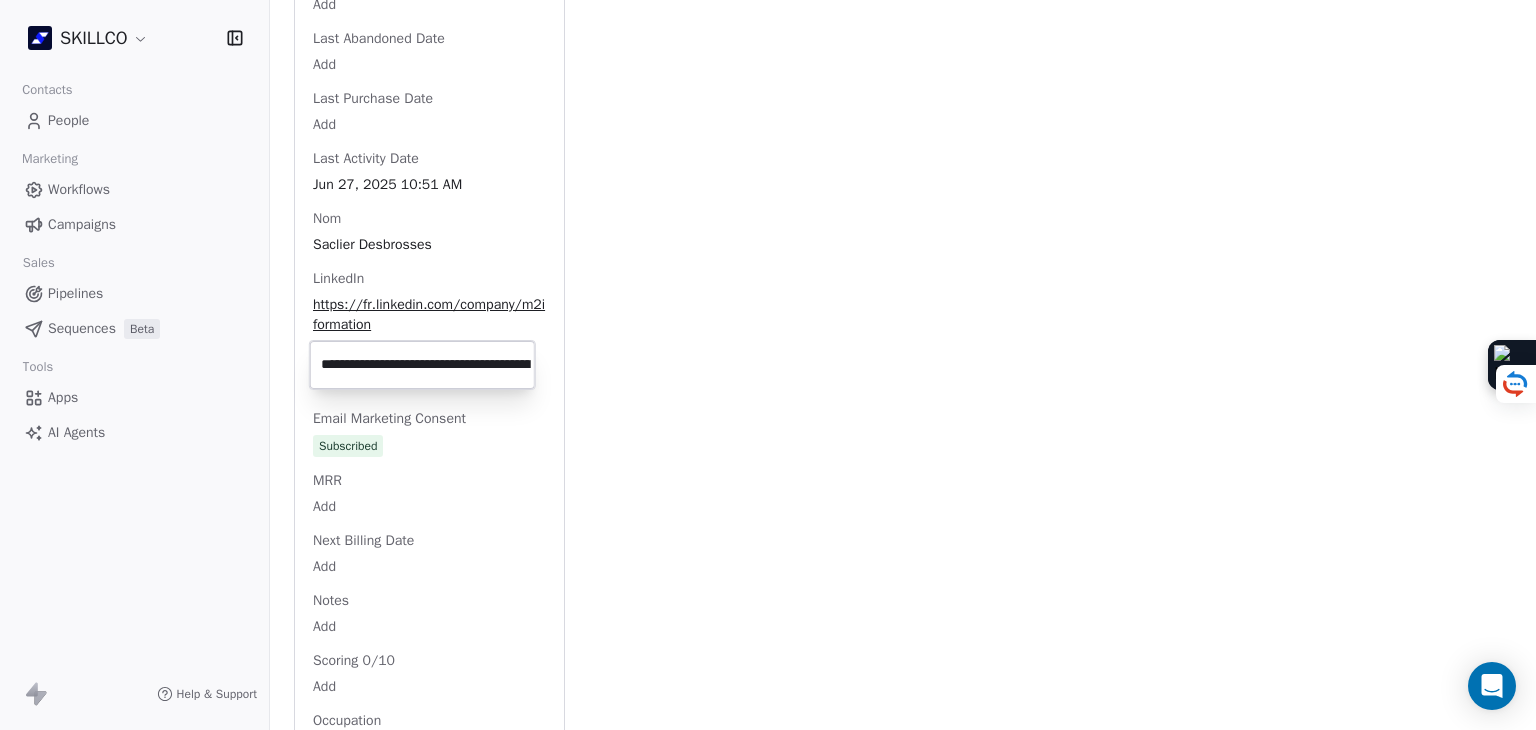 click on "SKILLCO Contacts People Marketing Workflows Campaigns Sales Pipelines Sequences Beta Tools Apps AI Agents Help & Support Back A Angélique Saclier Desbrosses a.saclier-desbrosses@m2iformation.fr 2. LEAD OF MONTPELLIER PROSPECTION FORMATION IA À RELANCER  Add Tags Status:  Contacté ✅ Swipe One Full Name Angélique Saclier Desbrosses Email a.saclier-desbrosses@m2iformation.fr Téléphone 33467828180 Ville Montpellier Annual Income Add Annual Revenue Add Average Order Value Add Besoin Add Birthday Add Browser Add Contact Source Add Pays Add Created Date May 28, 2025 03:36 PM Customer Lifetime Value Add Department Add Derniere page consulte Add Device Add Email Verification Status Valid Entreprise M2i Formation Facebook https://www.facebook.com/M2iFormation/ First Purchase Date Add Prénom Angélique Gender Add Poste Add Langue Add Last Abandoned Date Add Last Purchase Date Add Last Activity Date Jun 27, 2025 10:51 AM Nom Saclier Desbrosses LinkedIn https://fr.linkedin.com/company/m2iformation Add MRR Add" at bounding box center (768, 365) 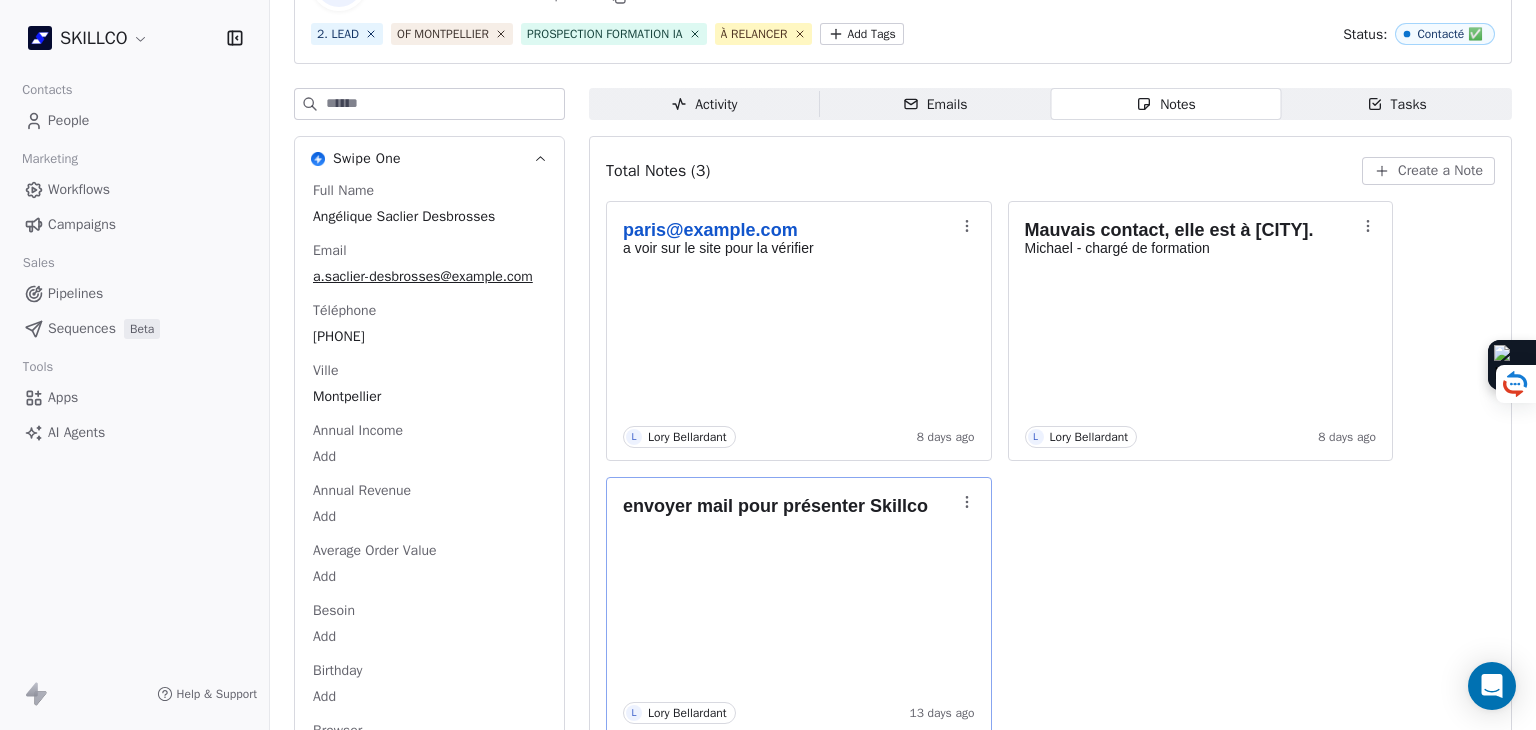 scroll, scrollTop: 0, scrollLeft: 0, axis: both 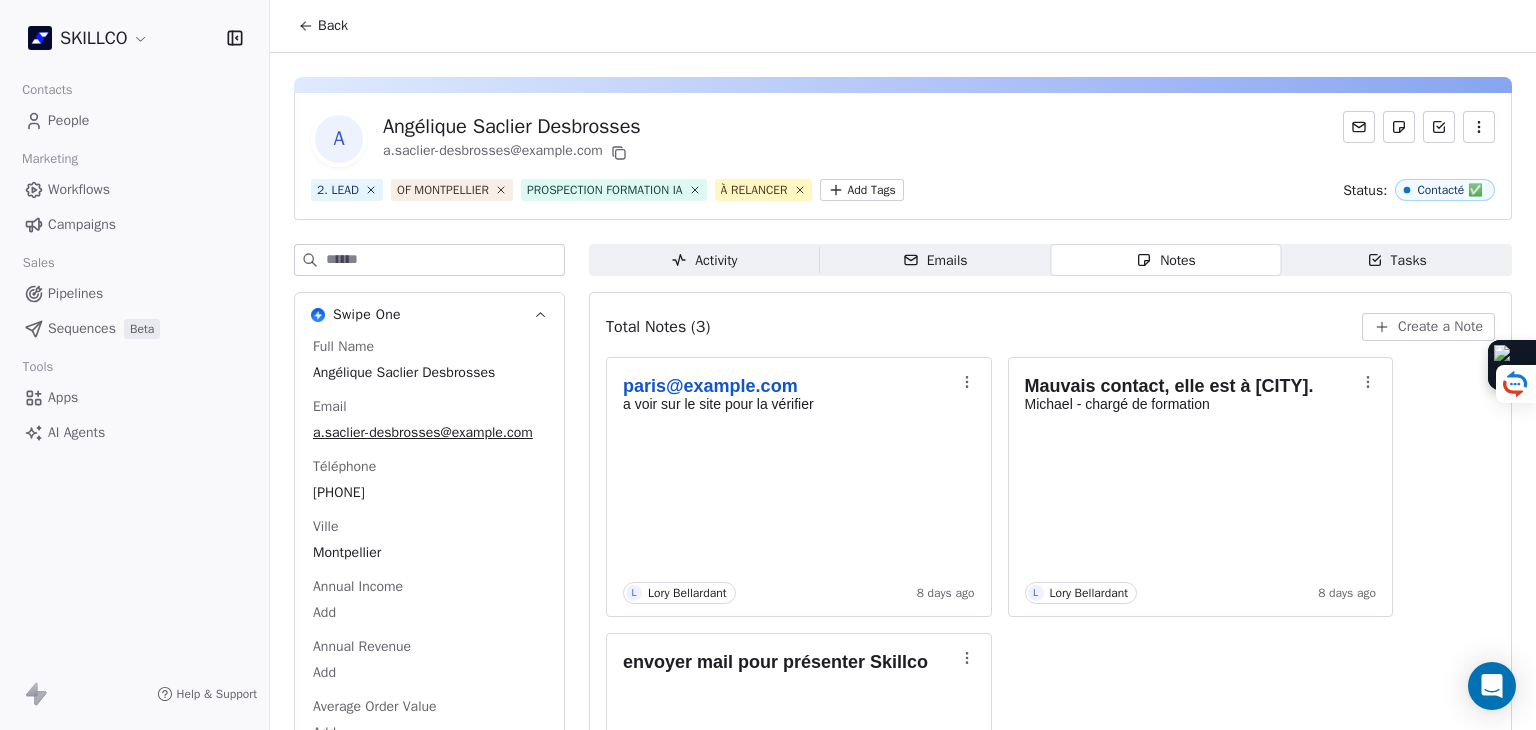 click on "Create a Note" at bounding box center [1428, 327] 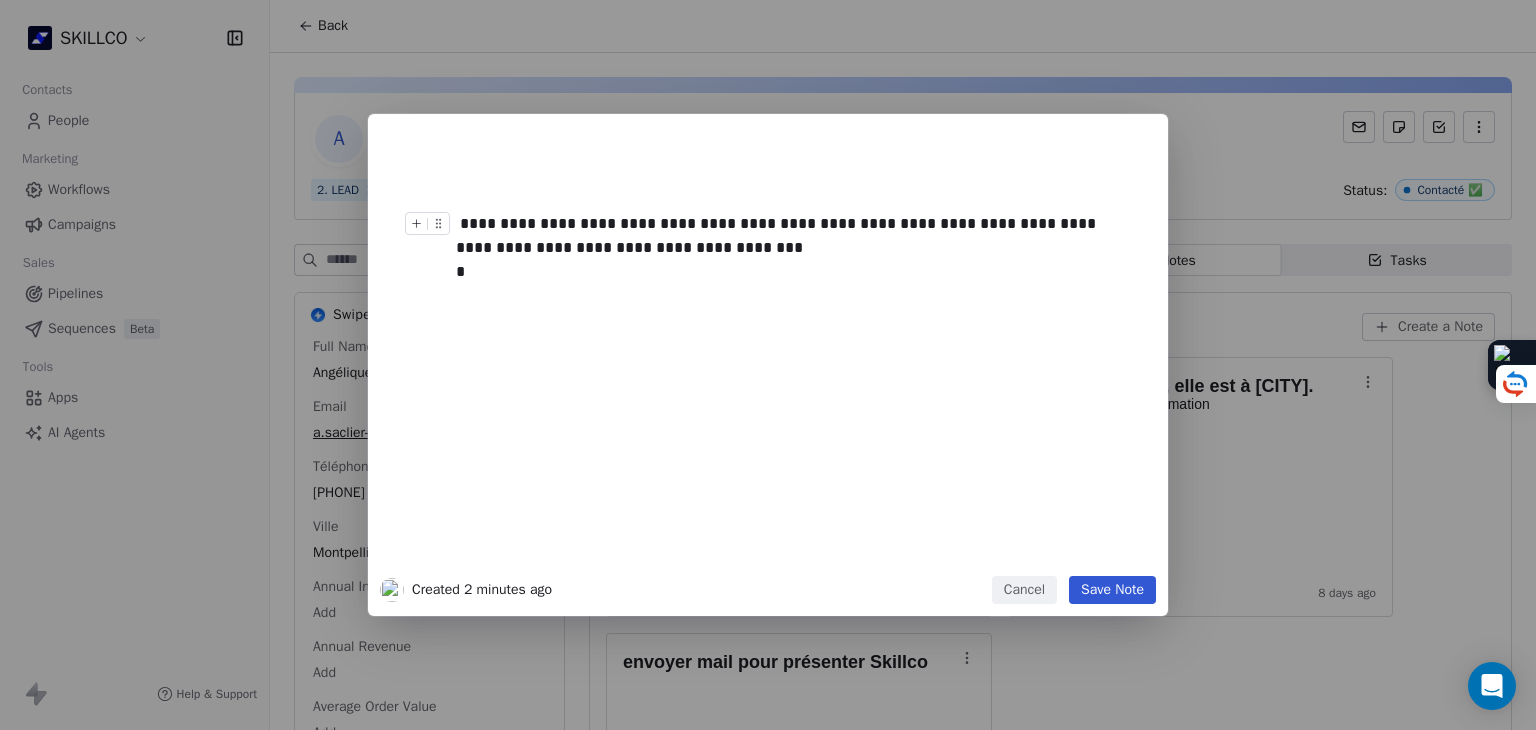 type 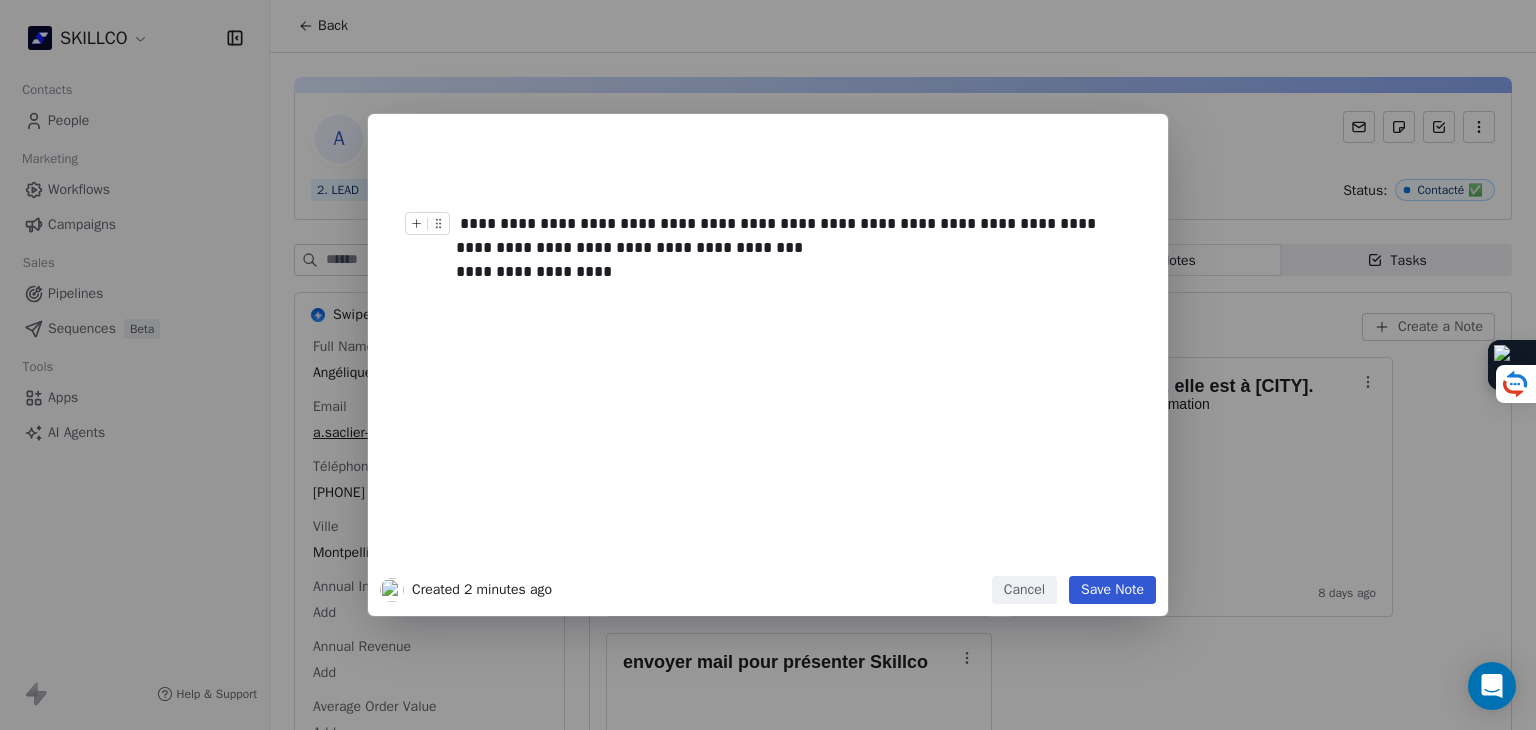 click on "Save Note" at bounding box center [1112, 590] 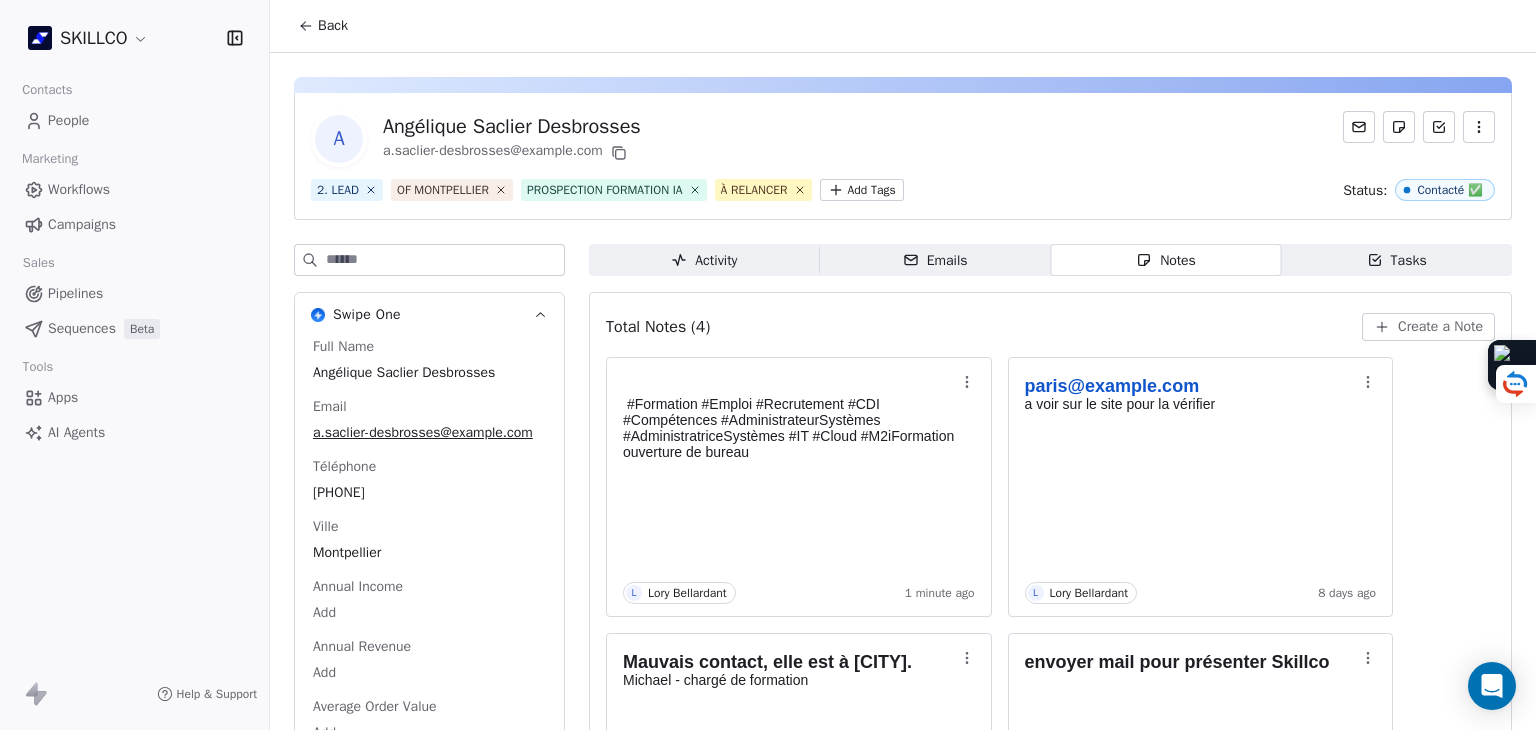 click on "Full Name Angélique Saclier Desbrosses Email a.saclier-desbrosses@m2iformation.fr Téléphone 33467828180 Ville Montpellier Annual Income Add Annual Revenue Add Average Order Value Add Besoin Add Birthday Add Browser Add Contact Source Add Pays Add Created Date May 28, 2025 03:36 PM Customer Lifetime Value Add Department Add Derniere page consulte Add Device Add Email Verification Status Valid Entreprise M2i Formation Facebook https://www.facebook.com/M2iFormation/ First Purchase Date Add Prénom Angélique Gender Add Poste Add Langue Add Last Abandoned Date Add Last Purchase Date Add Last Activity Date Jun 27, 2025 10:51 AM Nom Saclier Desbrosses LinkedIn https://fr.linkedin.com/company/m2iformation Marketing Contact Status Add Email Marketing Consent Subscribed MRR Add Next Billing Date Add Notes Add Scoring 0/10 Add Occupation Add Orders Count Add Responsable Add Scoring  Add Source Lead Add Status Personnalisés Add Subscription Activated Date Add Subscription Cancelled Date Add Subscription Created Date" at bounding box center [429, 1973] 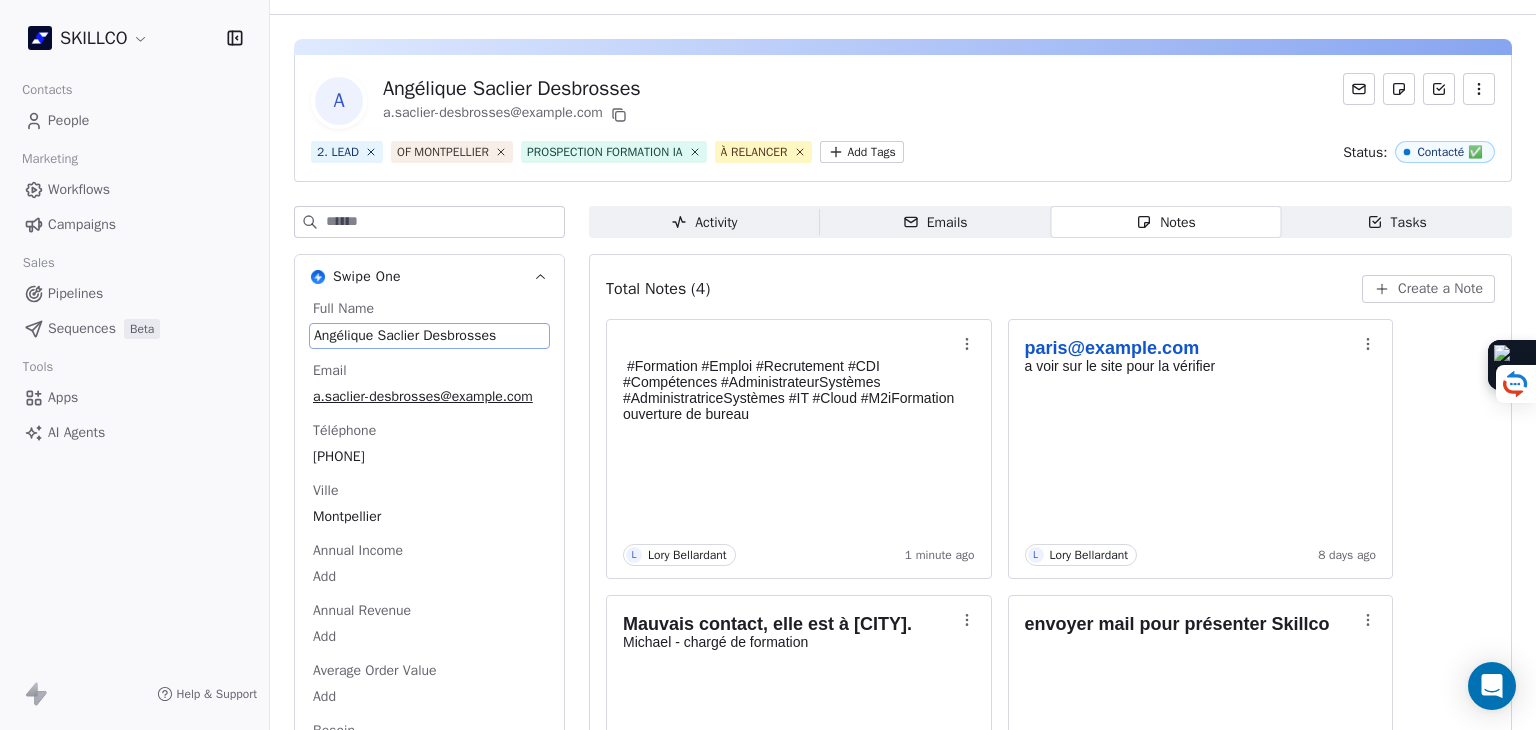 click on "Angélique Saclier Desbrosses" at bounding box center (429, 336) 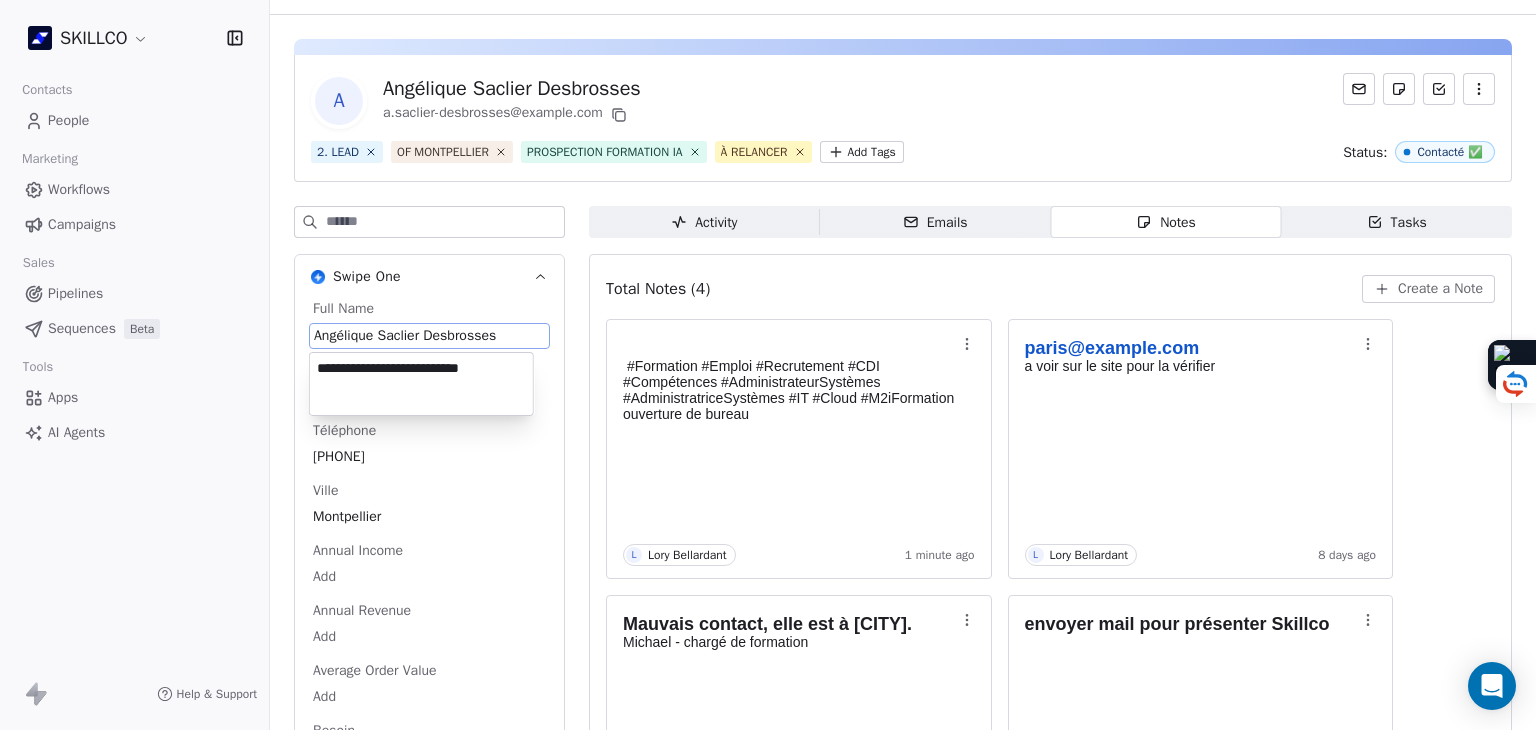 click on "**********" at bounding box center [421, 384] 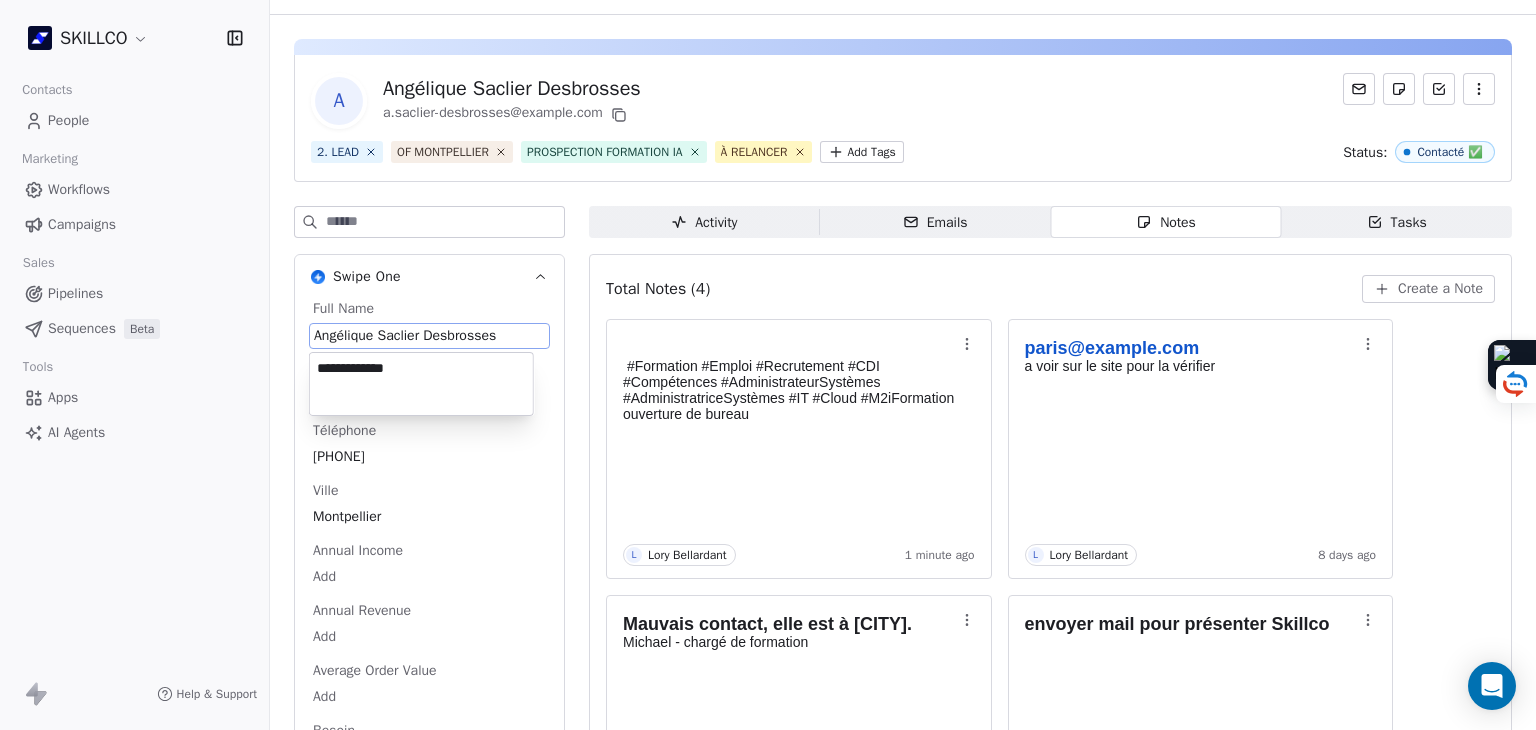 type on "**********" 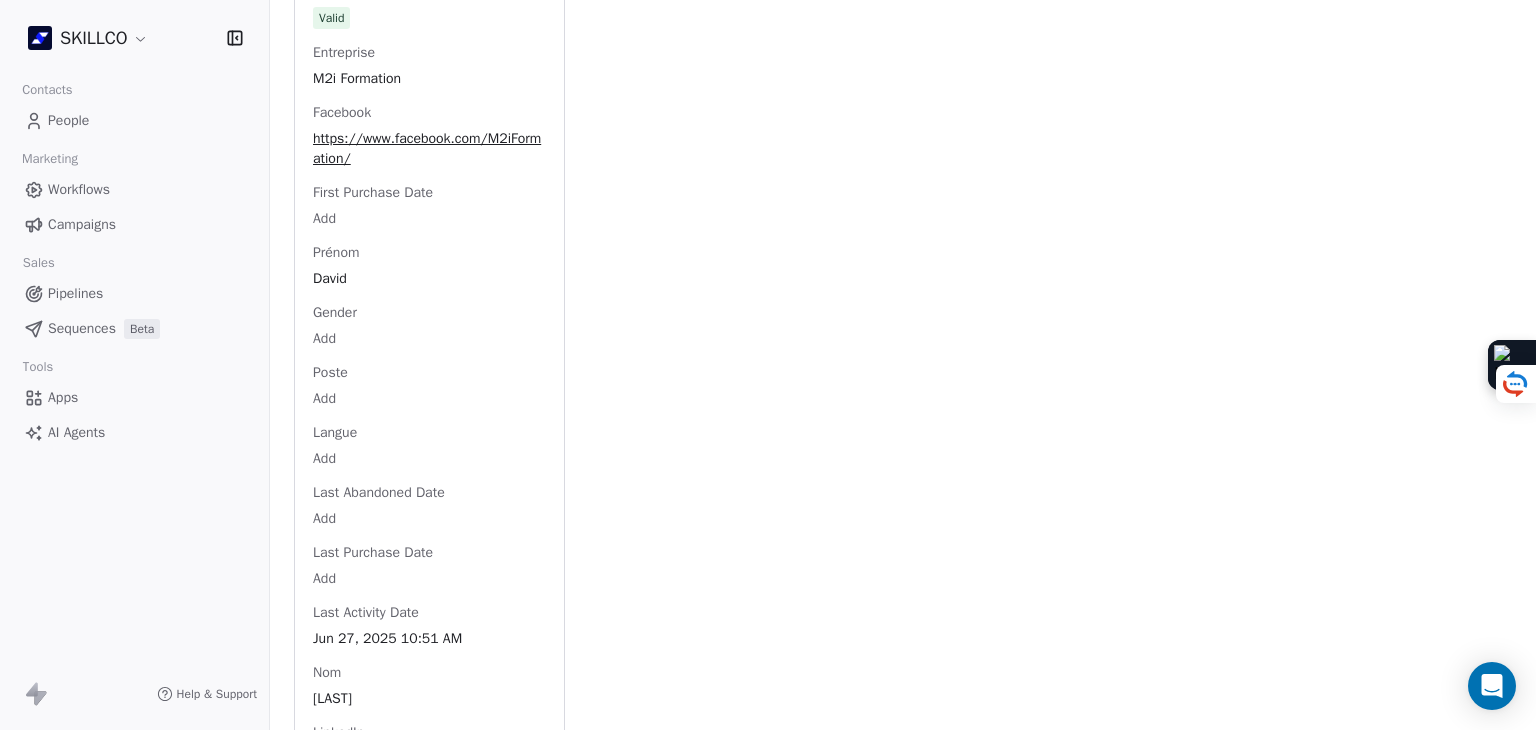 scroll, scrollTop: 1521, scrollLeft: 0, axis: vertical 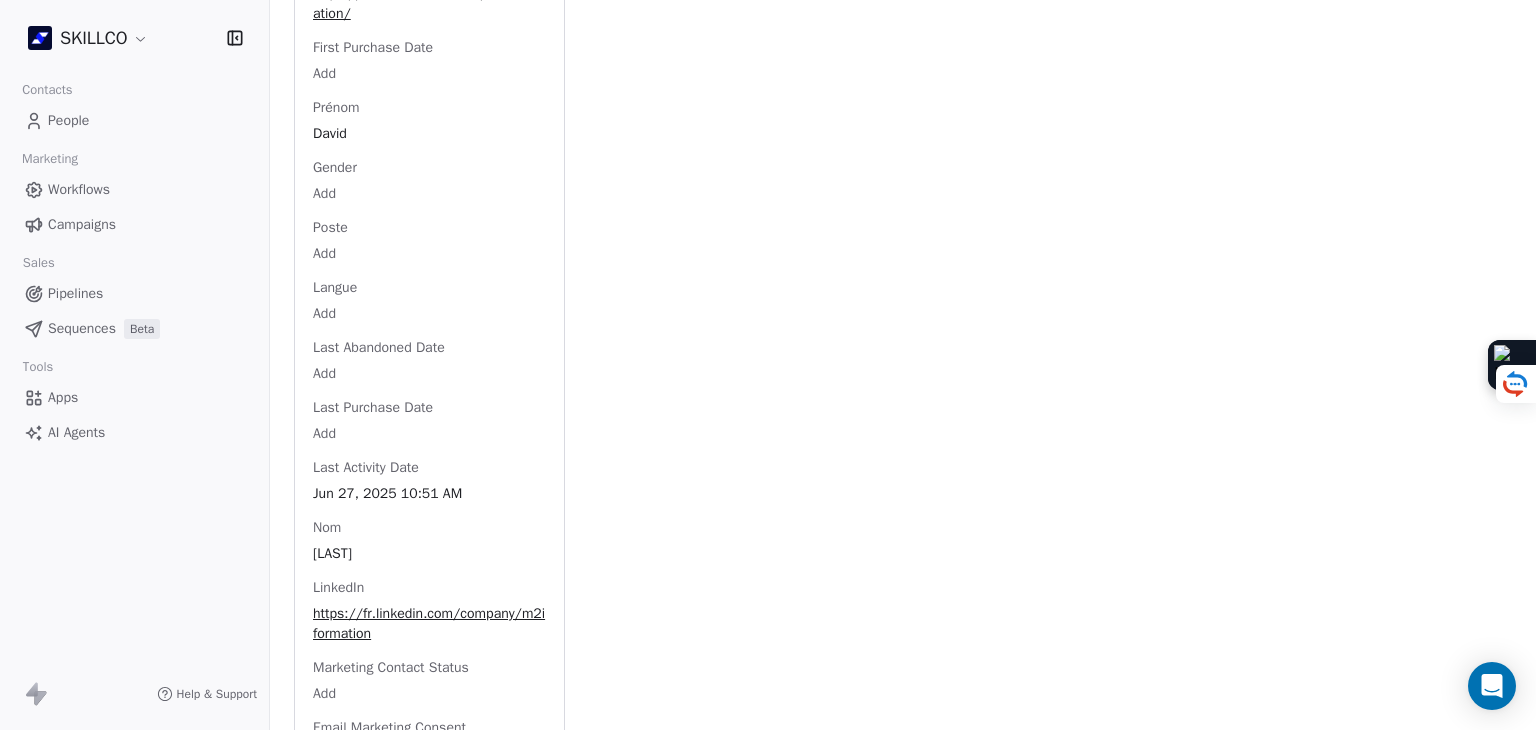click on "SKILLCO Contacts People Marketing Workflows Campaigns Sales Pipelines Sequences Beta Tools Apps AI Agents Help & Support Back D David BECHTEL a.saclier-desbrosses@m2iformation.fr 2. LEAD OF MONTPELLIER PROSPECTION FORMATION IA À RELANCER  Add Tags Status:  Contacté ✅ Swipe One Full Name David BECHTEL Email a.saclier-desbrosses@m2iformation.fr Téléphone 33467828180 Ville Montpellier Annual Income Add Annual Revenue Add Average Order Value Add Besoin Add Birthday Add Browser Add Contact Source Add Pays Add Created Date May 28, 2025 03:36 PM Customer Lifetime Value Add Department Add Derniere page consulte Add Device Add Email Verification Status Valid Entreprise M2i Formation Facebook https://www.facebook.com/M2iFormation/ First Purchase Date Add Prénom David Gender Add Poste Add Langue Add Last Abandoned Date Add Last Purchase Date Add Last Activity Date Jun 27, 2025 10:51 AM Nom BECHTEL LinkedIn https://fr.linkedin.com/company/m2iformation Marketing Contact Status Add Email Marketing Consent MRR Add" at bounding box center (768, 365) 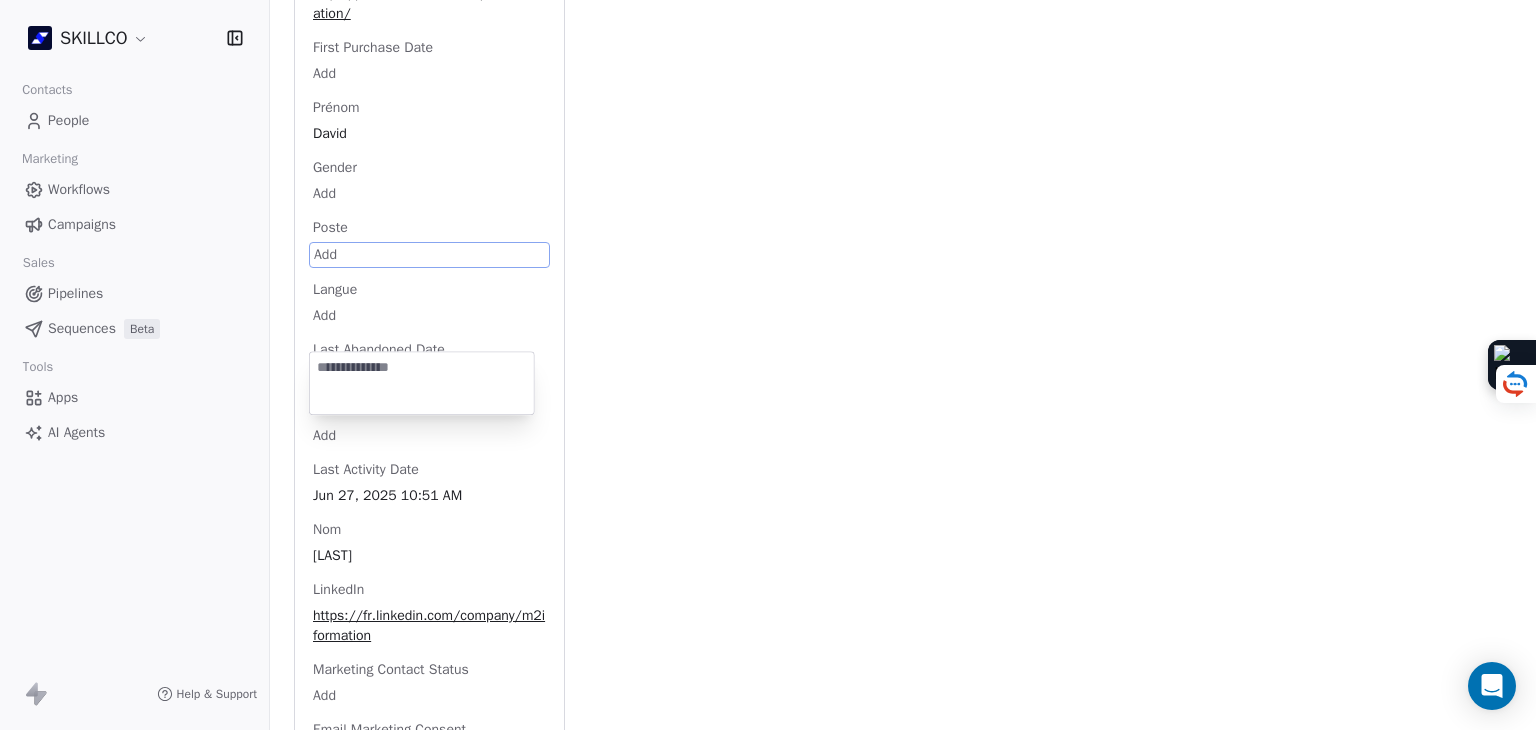 scroll, scrollTop: 1460, scrollLeft: 0, axis: vertical 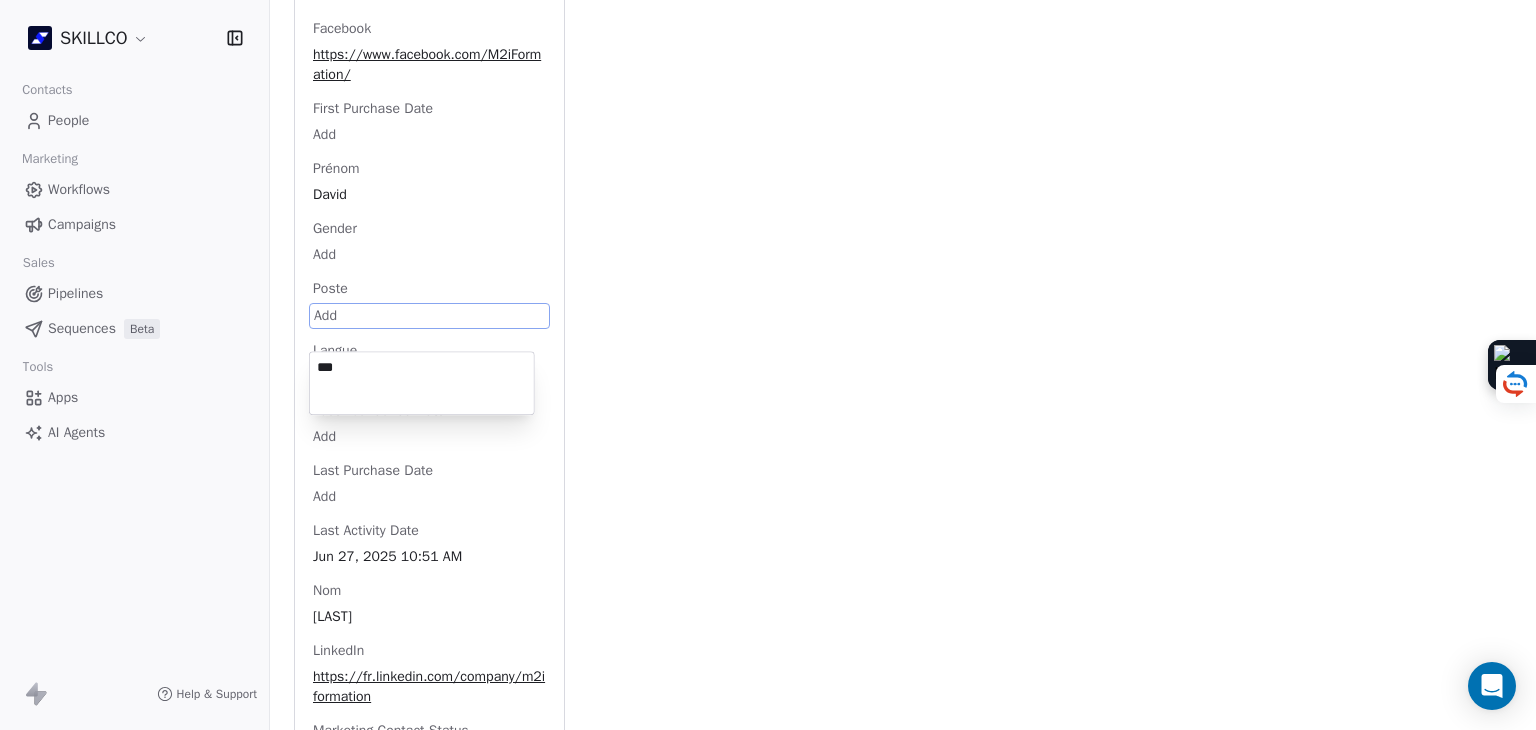 type on "***" 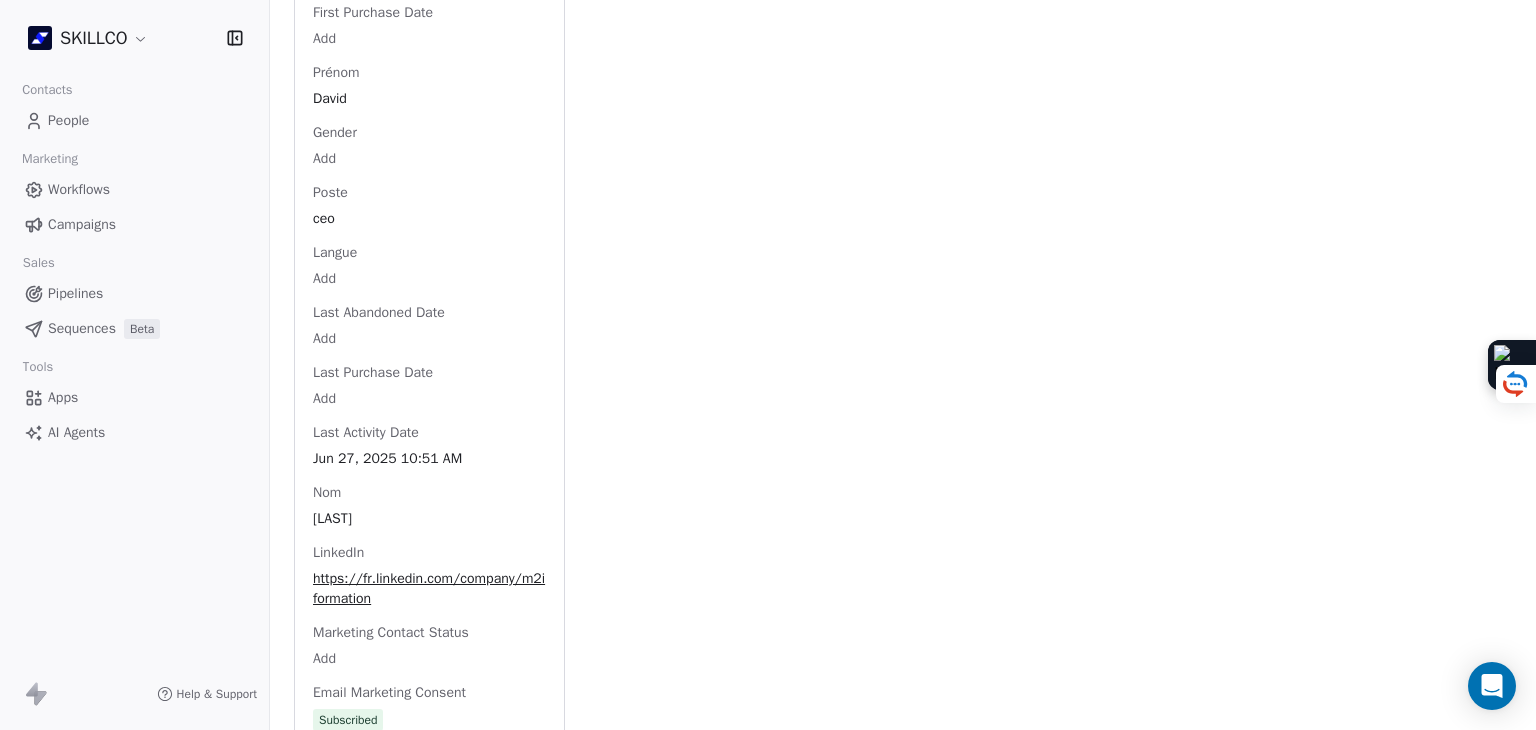 scroll, scrollTop: 1760, scrollLeft: 0, axis: vertical 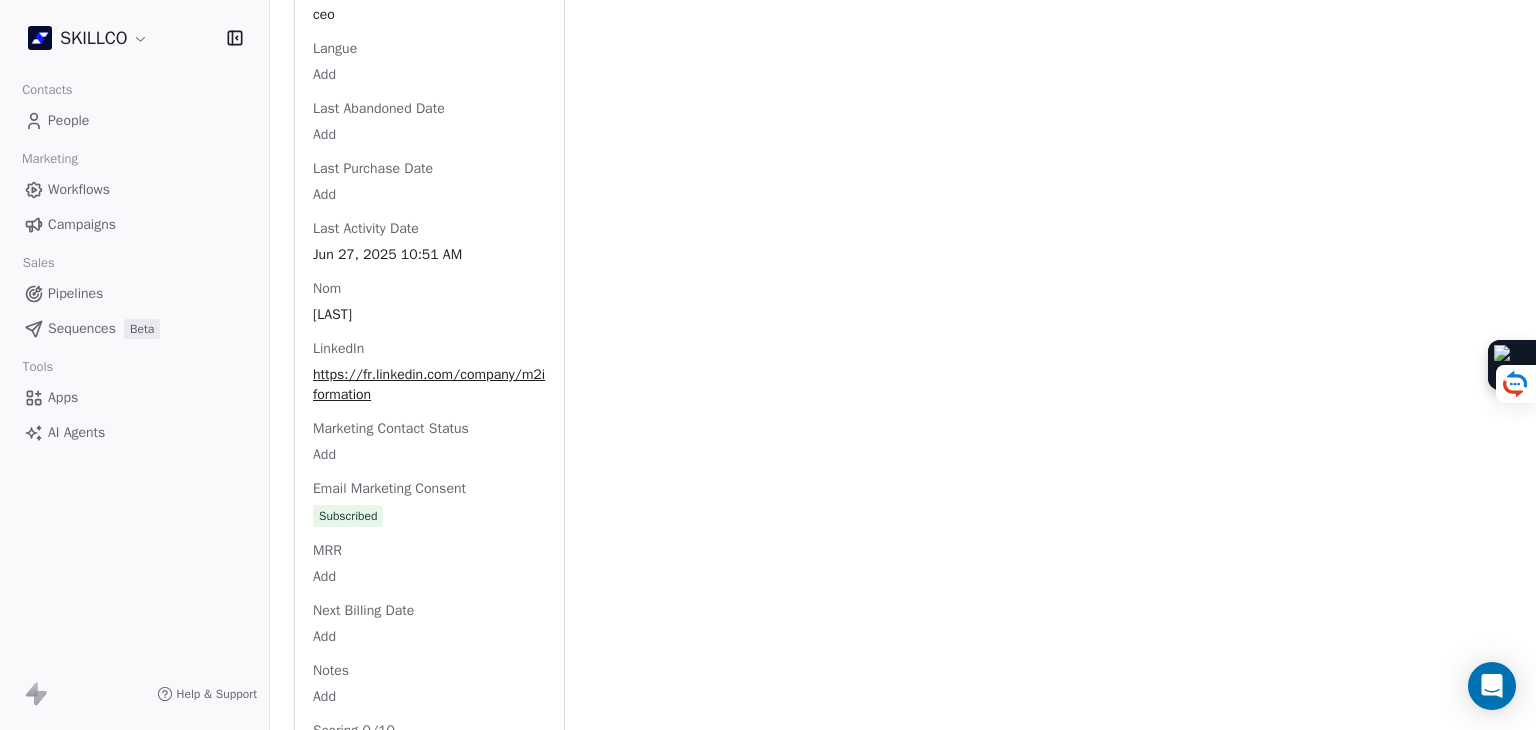 click on "Full Name David BECHTEL Email a.saclier-desbrosses@m2iformation.fr Téléphone 33467828180 Ville Montpellier Annual Income Add Annual Revenue Add Average Order Value Add Besoin Add Birthday Add Browser Add Contact Source Add Pays Add Created Date May 28, 2025 03:36 PM Customer Lifetime Value Add Department Add Derniere page consulte Add Device Add Email Verification Status Valid Entreprise M2i Formation Facebook https://www.facebook.com/M2iFormation/ First Purchase Date Add Prénom David Gender Add Poste ceo Langue Add Last Abandoned Date Add Last Purchase Date Add Last Activity Date Jun 27, 2025 10:51 AM Nom BECHTEL LinkedIn https://fr.linkedin.com/company/m2iformation Marketing Contact Status Add Email Marketing Consent Subscribed MRR Add Next Billing Date Add Notes Add Scoring 0/10 Add Occupation Add Orders Count Add Responsable L Lory Bellardant Scoring  Add Source Lead Add Status Personnalisés Add Subscription Activated Date Add Subscription Cancelled Date Add Subscription Created Date Add Team Size Add" at bounding box center [429, 214] 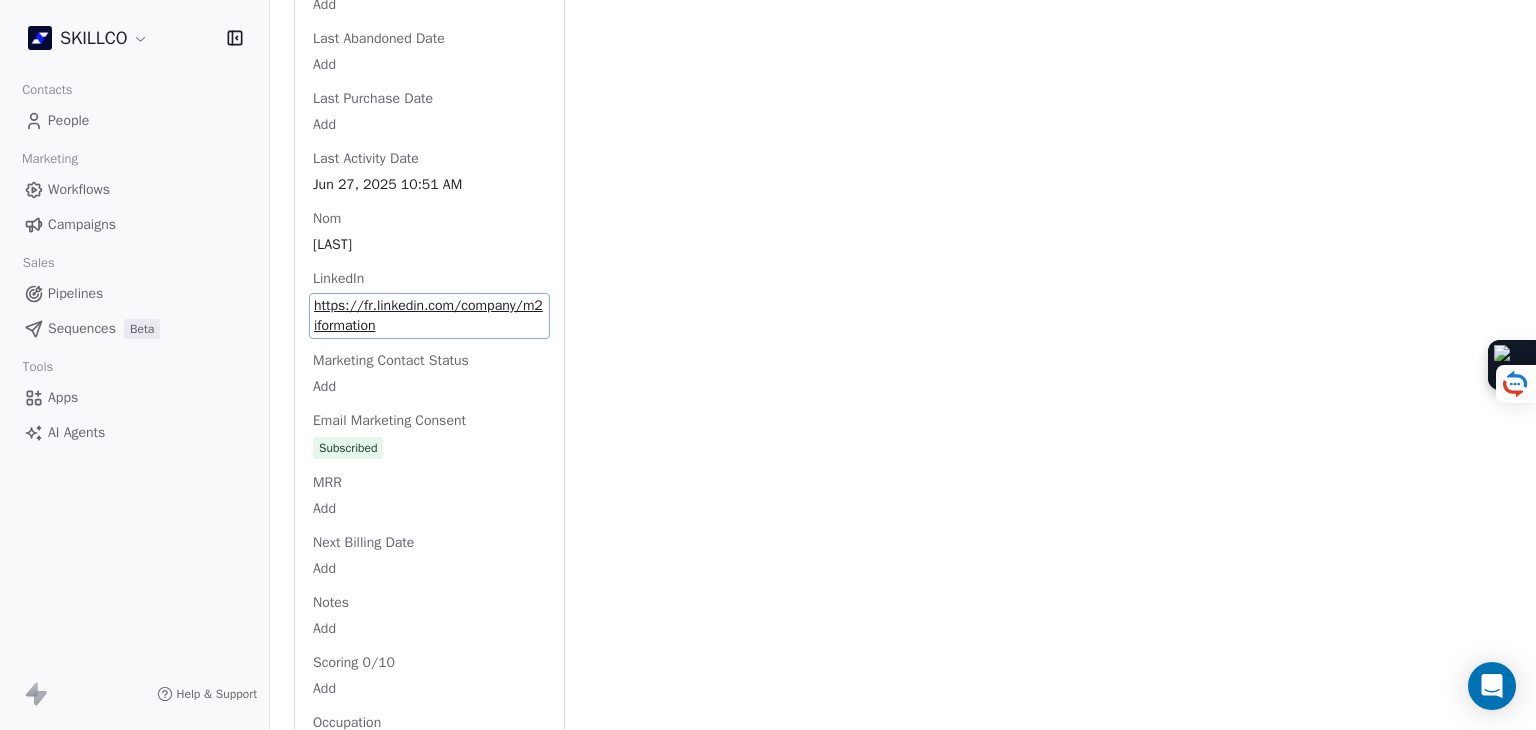 click on "SKILLCO Contacts People Marketing Workflows Campaigns Sales Pipelines Sequences Beta Tools Apps AI Agents Help & Support Back D David BECHTEL a.saclier-desbrosses@m2iformation.fr 2. LEAD OF MONTPELLIER PROSPECTION FORMATION IA À RELANCER  Add Tags Status:  Contacté ✅ Swipe One Full Name David BECHTEL Email a.saclier-desbrosses@m2iformation.fr Téléphone 33467828180 Ville Montpellier Annual Income Add Annual Revenue Add Average Order Value Add Besoin Add Birthday Add Browser Add Contact Source Add Pays Add Created Date May 28, 2025 03:36 PM Customer Lifetime Value Add Department Add Derniere page consulte Add Device Add Email Verification Status Valid Entreprise M2i Formation Facebook https://www.facebook.com/M2iFormation/ First Purchase Date Add Prénom David Gender Add Poste ceo Langue Add Last Abandoned Date Add Last Purchase Date Add Last Activity Date Jun 27, 2025 10:51 AM Nom BECHTEL LinkedIn https://fr.linkedin.com/company/m2iformation Marketing Contact Status Add Email Marketing Consent MRR Add" at bounding box center [768, 365] 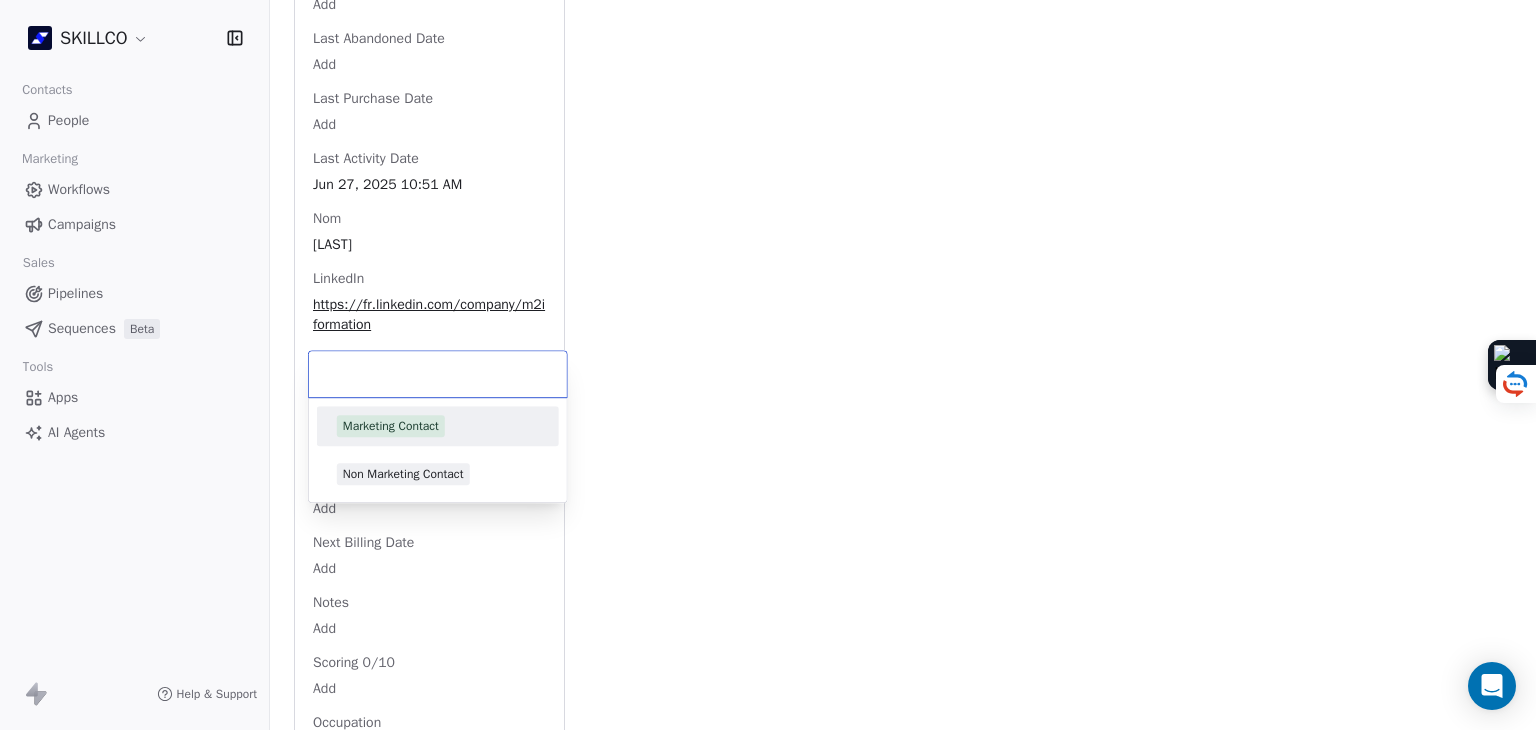 scroll, scrollTop: 1900, scrollLeft: 0, axis: vertical 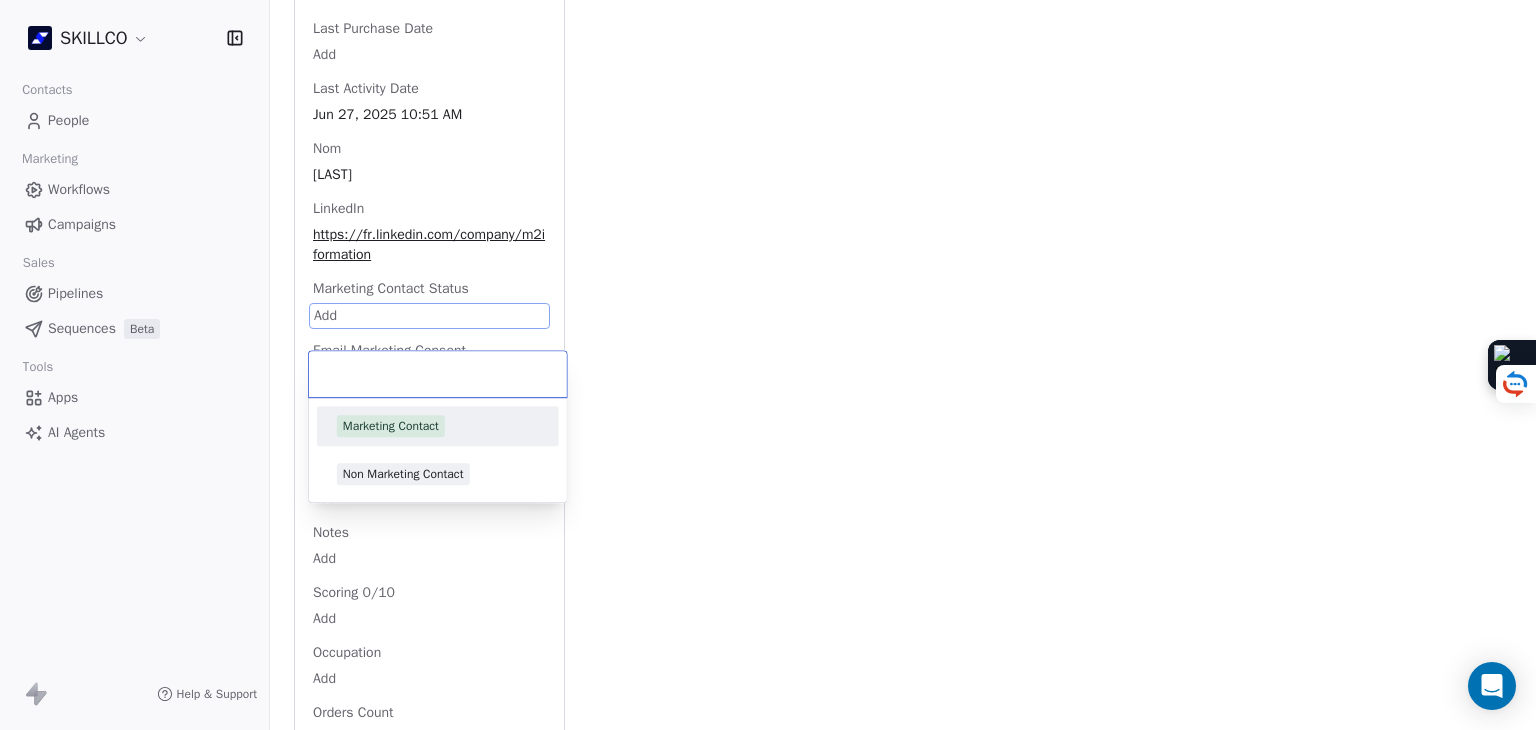click on "SKILLCO Contacts People Marketing Workflows Campaigns Sales Pipelines Sequences Beta Tools Apps AI Agents Help & Support Back D David BECHTEL a.saclier-desbrosses@m2iformation.fr 2. LEAD OF MONTPELLIER PROSPECTION FORMATION IA À RELANCER  Add Tags Status:  Contacté ✅ Swipe One Full Name David BECHTEL Email a.saclier-desbrosses@m2iformation.fr Téléphone 33467828180 Ville Montpellier Annual Income Add Annual Revenue Add Average Order Value Add Besoin Add Birthday Add Browser Add Contact Source Add Pays Add Created Date May 28, 2025 03:36 PM Customer Lifetime Value Add Department Add Derniere page consulte Add Device Add Email Verification Status Valid Entreprise M2i Formation Facebook https://www.facebook.com/M2iFormation/ First Purchase Date Add Prénom David Gender Add Poste ceo Langue Add Last Abandoned Date Add Last Purchase Date Add Last Activity Date Jun 27, 2025 10:51 AM Nom BECHTEL LinkedIn https://fr.linkedin.com/company/m2iformation Marketing Contact Status Add Email Marketing Consent MRR Add" at bounding box center (768, 365) 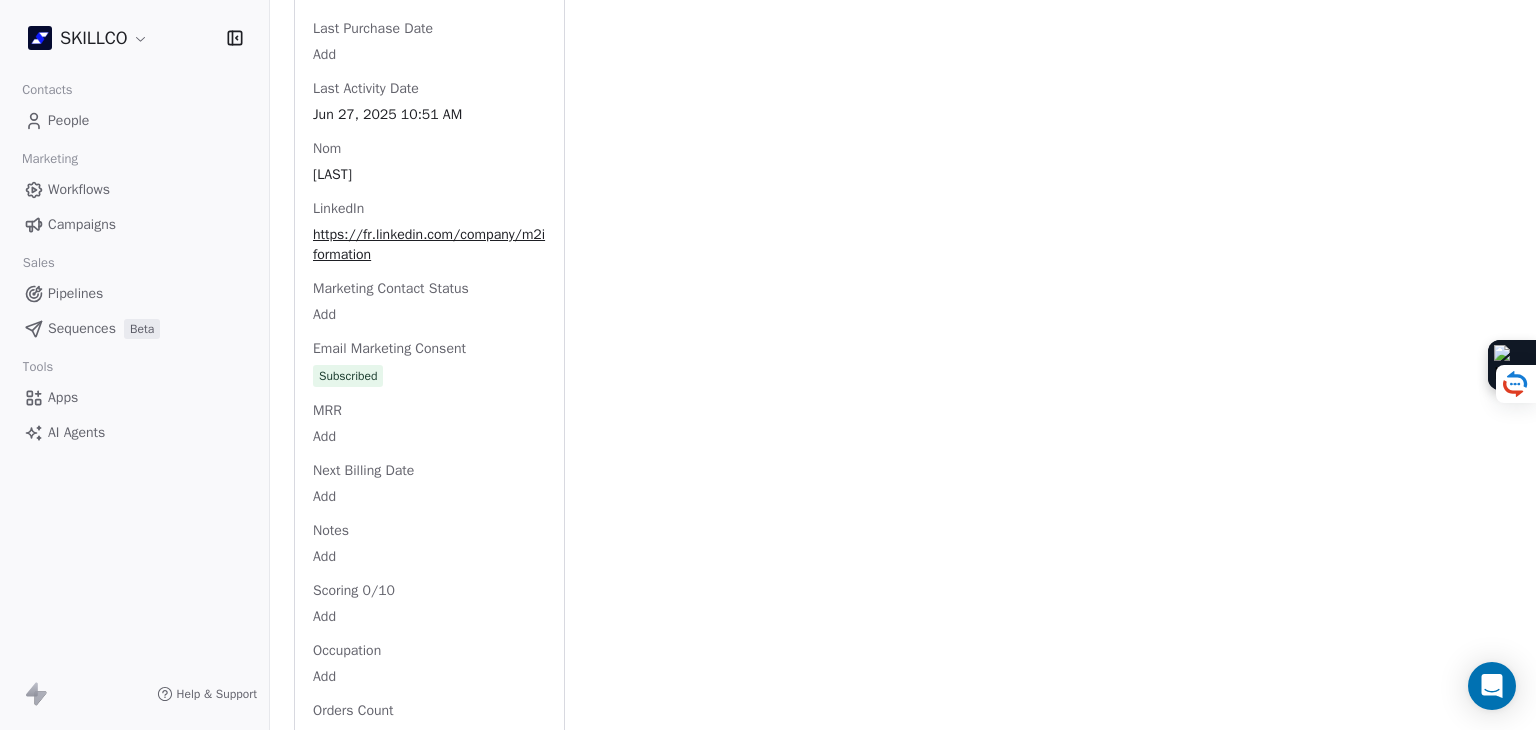 click on "Full Name David BECHTEL Email a.saclier-desbrosses@m2iformation.fr Téléphone 33467828180 Ville Montpellier Annual Income Add Annual Revenue Add Average Order Value Add Besoin Add Birthday Add Browser Add Contact Source Add Pays Add Created Date May 28, 2025 03:36 PM Customer Lifetime Value Add Department Add Derniere page consulte Add Device Add Email Verification Status Valid Entreprise M2i Formation Facebook https://www.facebook.com/M2iFormation/ First Purchase Date Add Prénom David Gender Add Poste ceo Langue Add Last Abandoned Date Add Last Purchase Date Add Last Activity Date Jun 27, 2025 10:51 AM Nom BECHTEL LinkedIn https://fr.linkedin.com/company/m2iformation Marketing Contact Status Add Email Marketing Consent Subscribed MRR Add Next Billing Date Add Notes Add Scoring 0/10 Add Occupation Add Orders Count Add Responsable L Lory Bellardant Scoring  Add Source Lead Add Status Personnalisés Add Subscription Activated Date Add Subscription Cancelled Date Add Subscription Created Date Add Team Size Add" at bounding box center (429, 74) 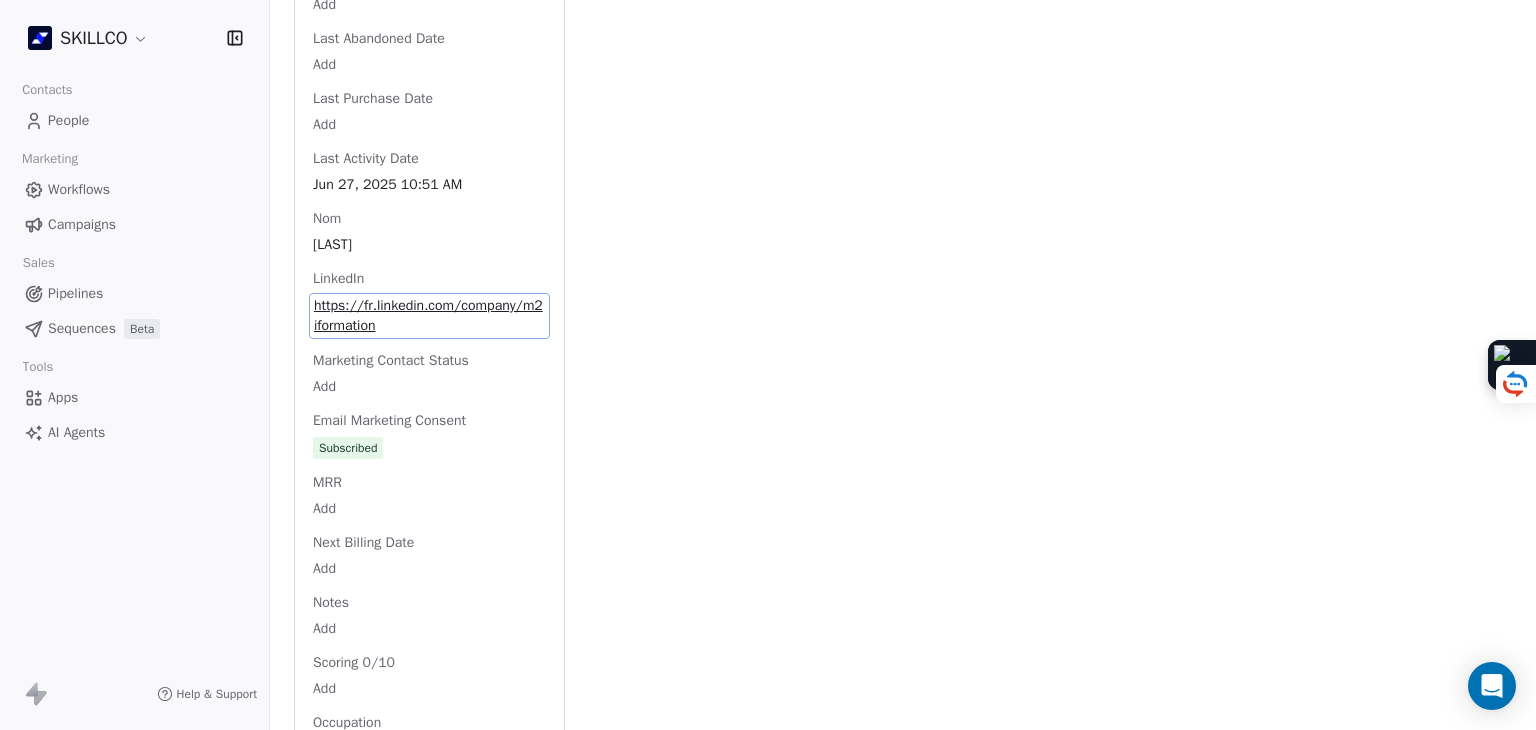 click on "https://fr.linkedin.com/company/m2iformation" at bounding box center (429, 316) 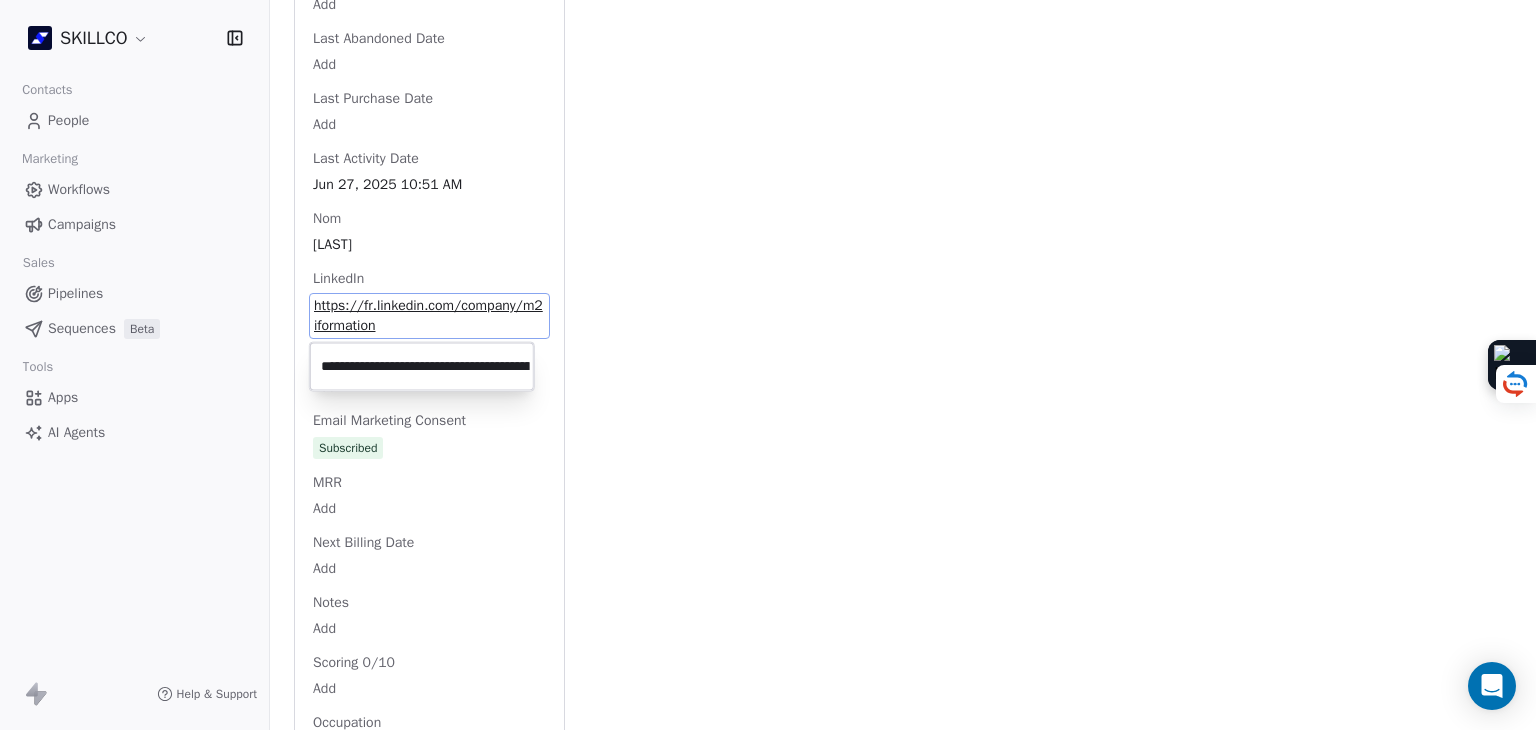 click on "**********" at bounding box center (422, 367) 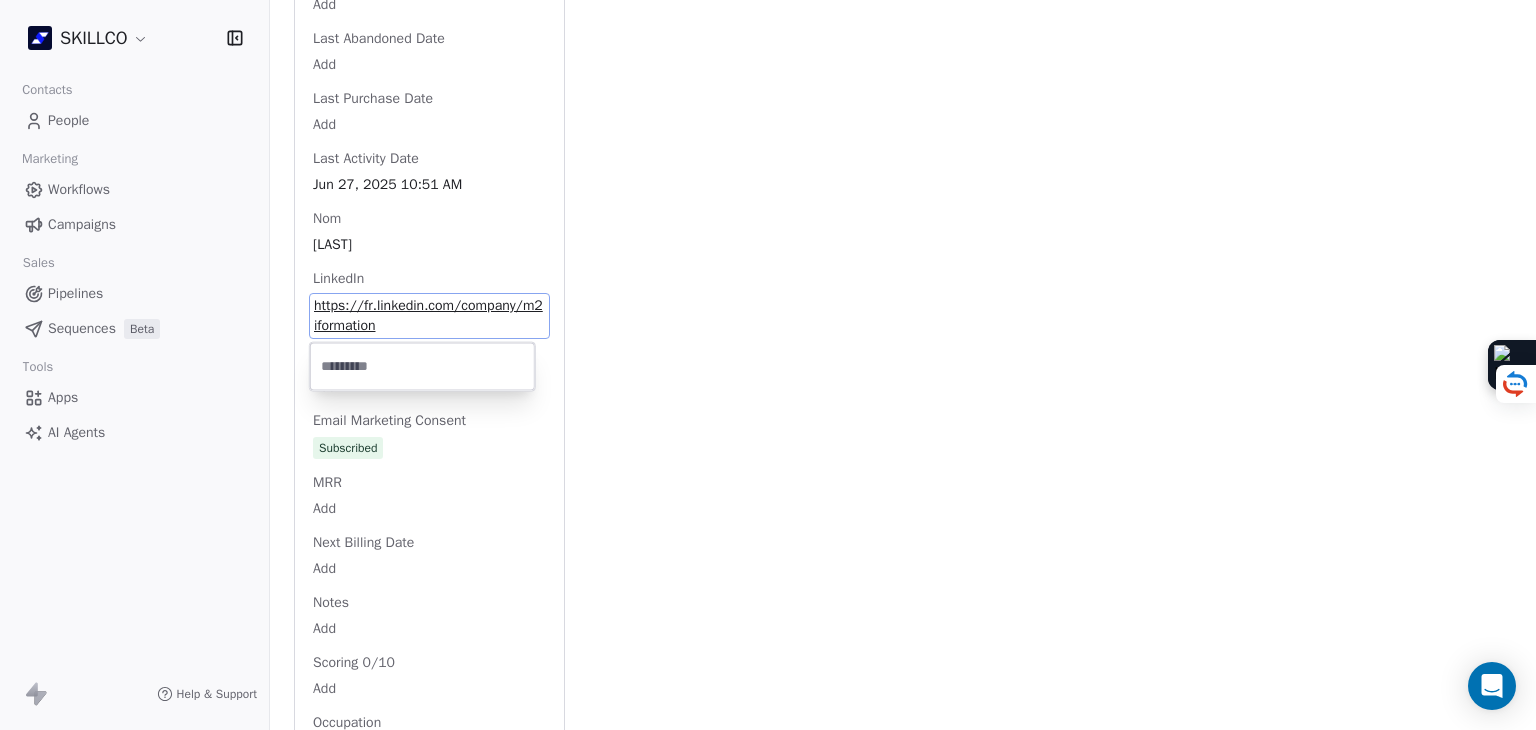 scroll, scrollTop: 0, scrollLeft: 0, axis: both 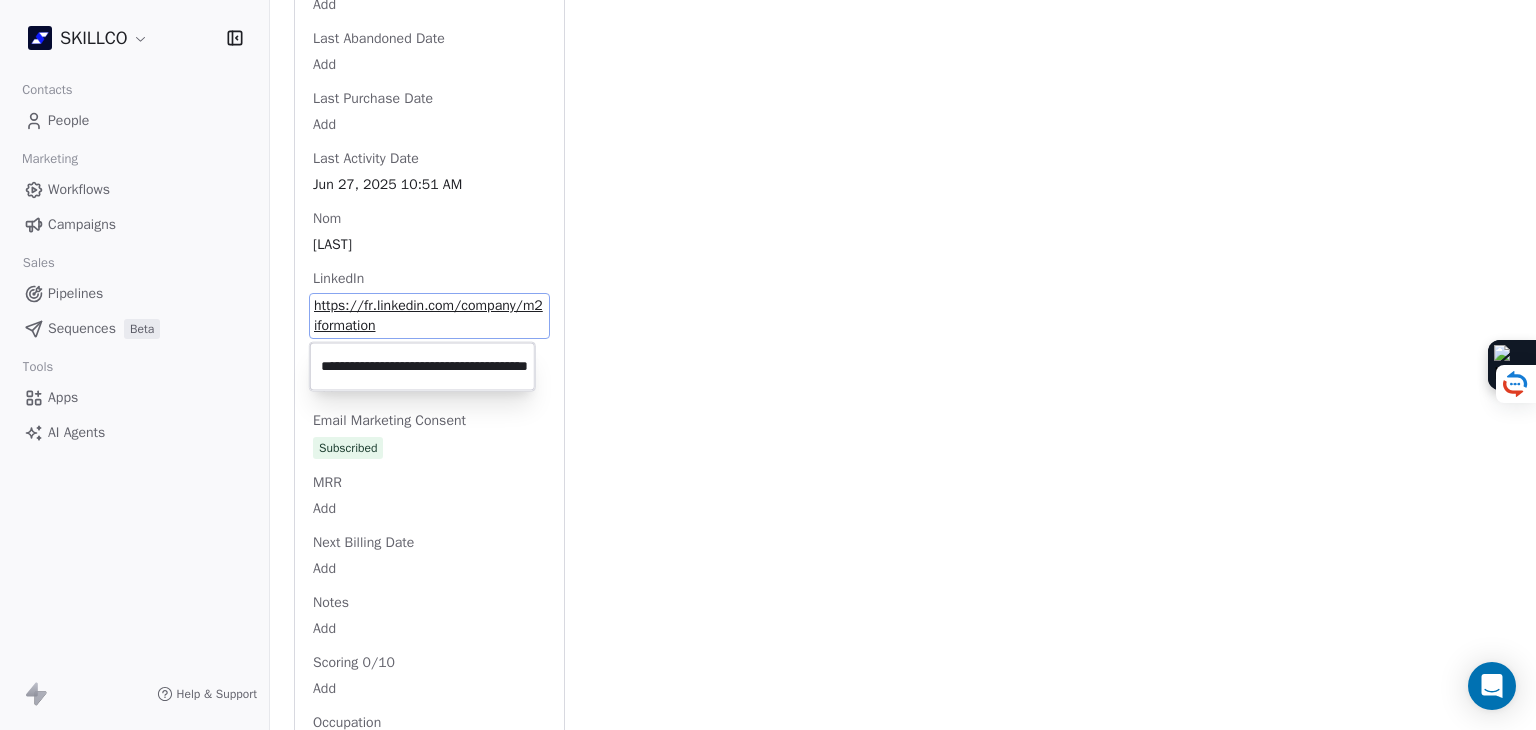 type on "**********" 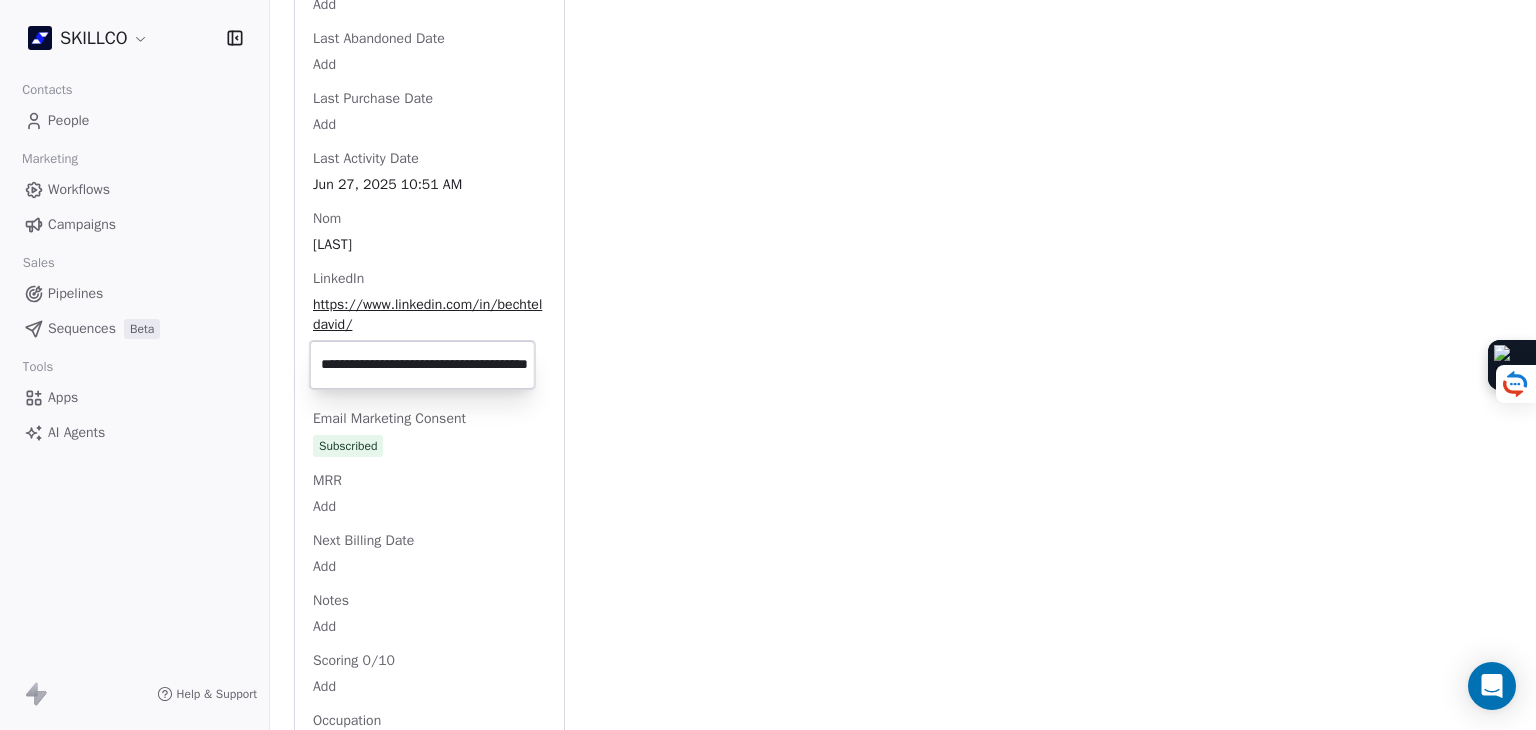 scroll, scrollTop: 0, scrollLeft: 0, axis: both 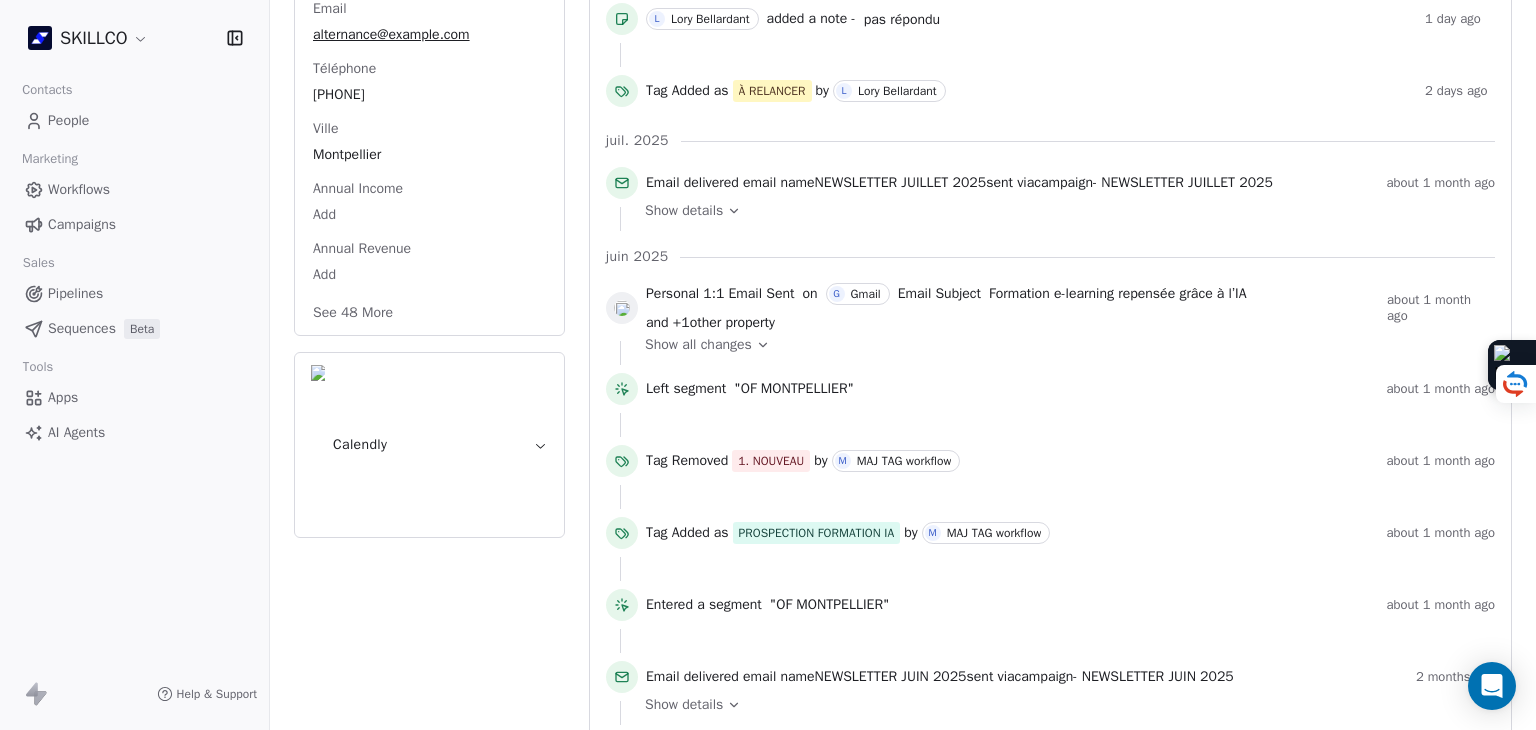 click on "See   48   More" at bounding box center (353, 313) 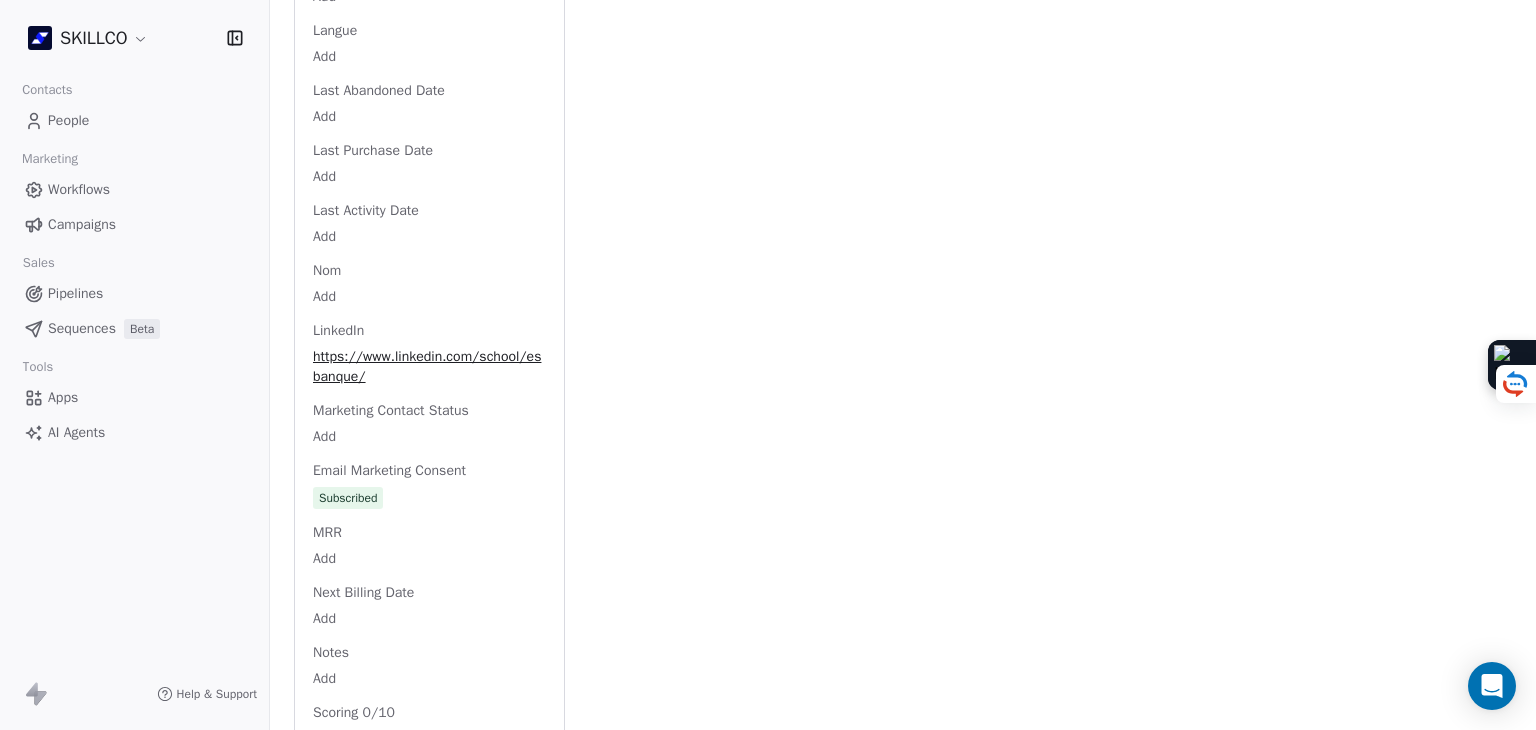 scroll, scrollTop: 2000, scrollLeft: 0, axis: vertical 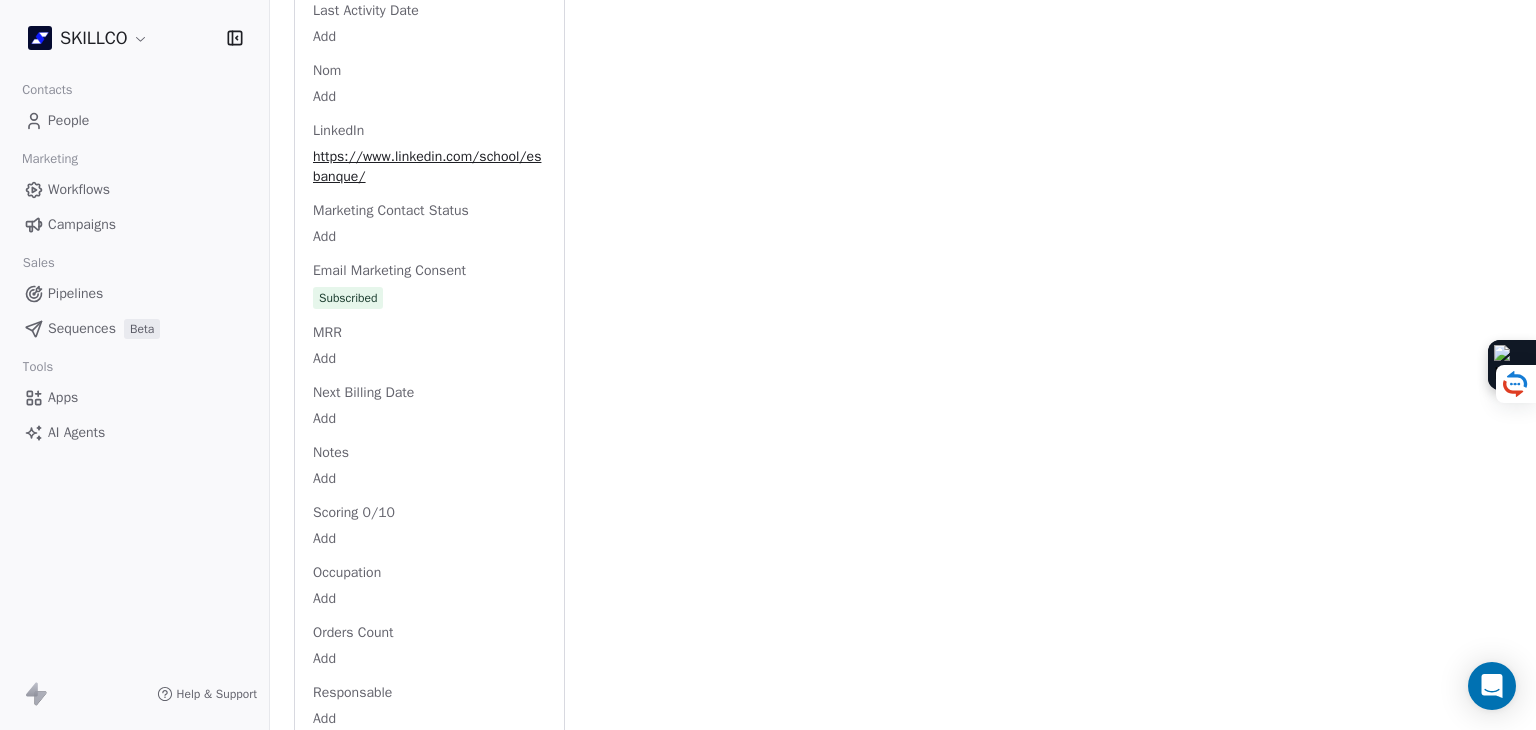 click on "Full Name Add Email alternance@example.com Téléphone [PHONE] Ville [CITY] Annual Income Add Annual Revenue Add Average Order Value Add Besoin Add Birthday Add Browser Add Contact Source Add Pays Add Created Date May 28, 2025 03:36 PM Customer Lifetime Value Add Department Add Derniere page consulte Add Device Add Email Verification Status Valid Entreprise Esbanque - Delegation [REGION] Campus De [CITY] Facebook https://www.facebook.com/ESBanque First Purchase Date Add Prénom Add Gender Add Poste Add Langue Add Last Abandoned Date Add Last Purchase Date Add Last Activity Date Add Nom Add LinkedIn https://www.linkedin.com/school/esbanque/ Marketing Contact Status Add Email Marketing Consent Subscribed MRR Add Next Billing Date Add Notes Add Scoring 0/10 Add Occupation Add Orders Count Add Responsable Add Scoring  Add Source Lead Add Status Personnalisés Add Subscription Activated Date Add Subscription Cancelled Date Add Subscription Created Date Add Team Size Add Besoin client Add Timezone" at bounding box center (429, -15) 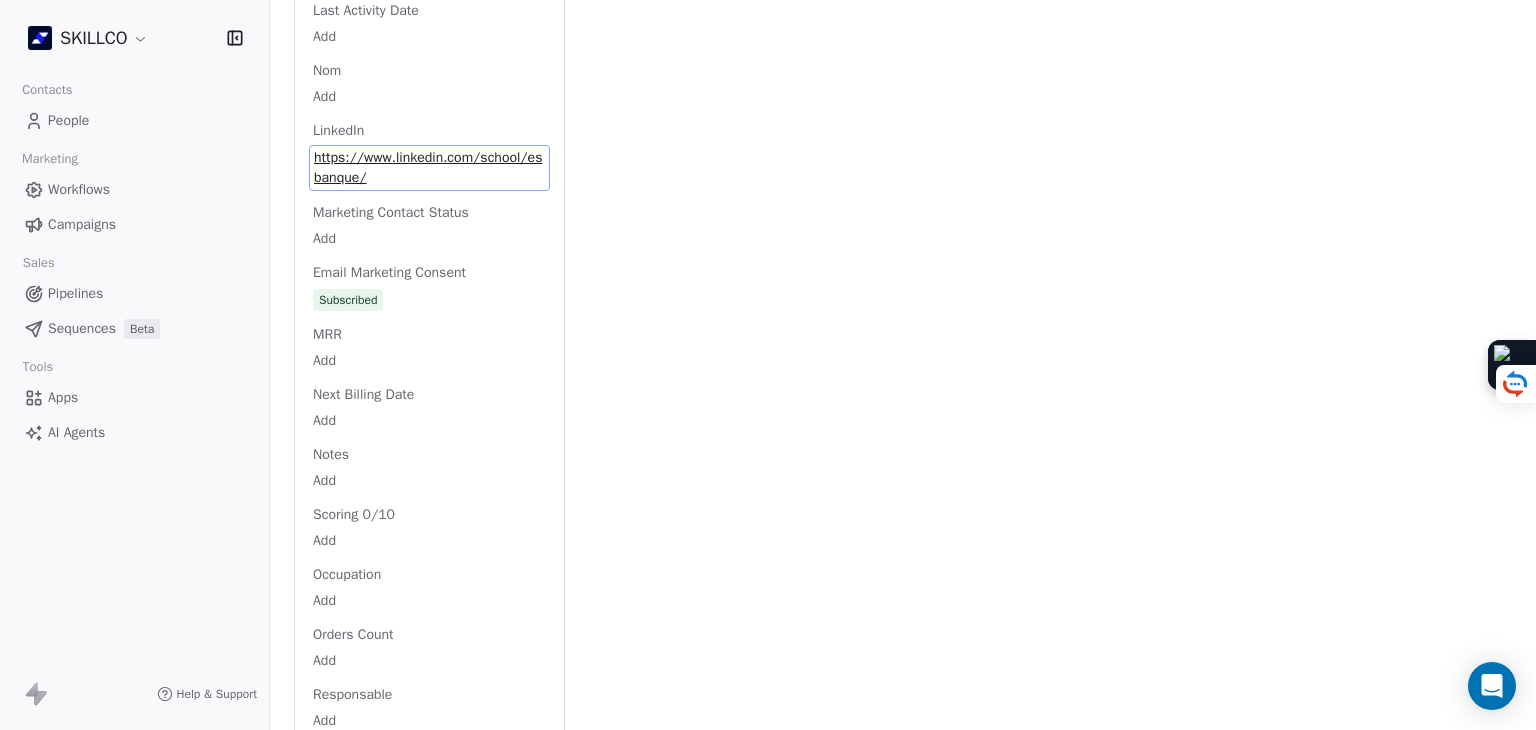 scroll, scrollTop: 1830, scrollLeft: 0, axis: vertical 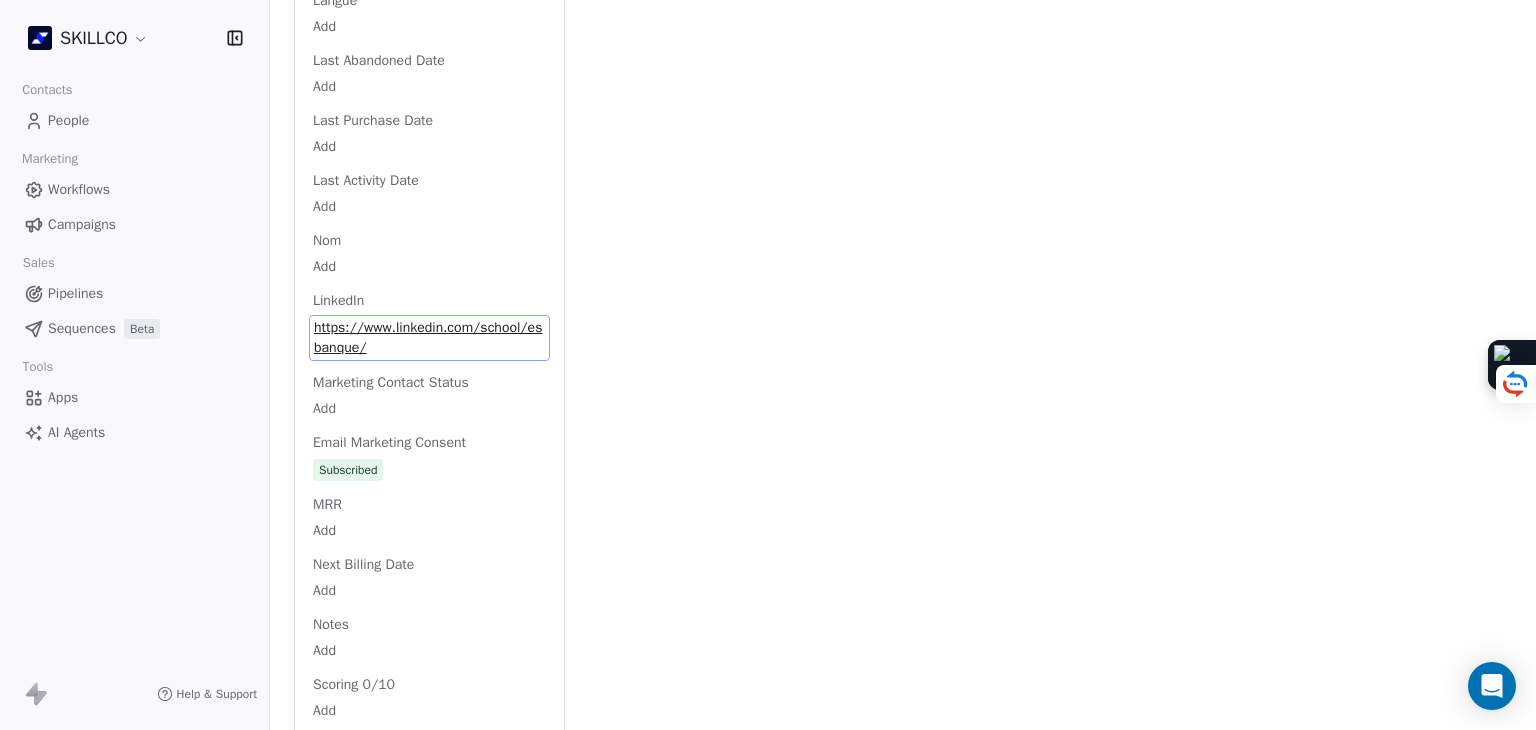 click on "https://www.linkedin.com/school/esbanque/" at bounding box center [429, 338] 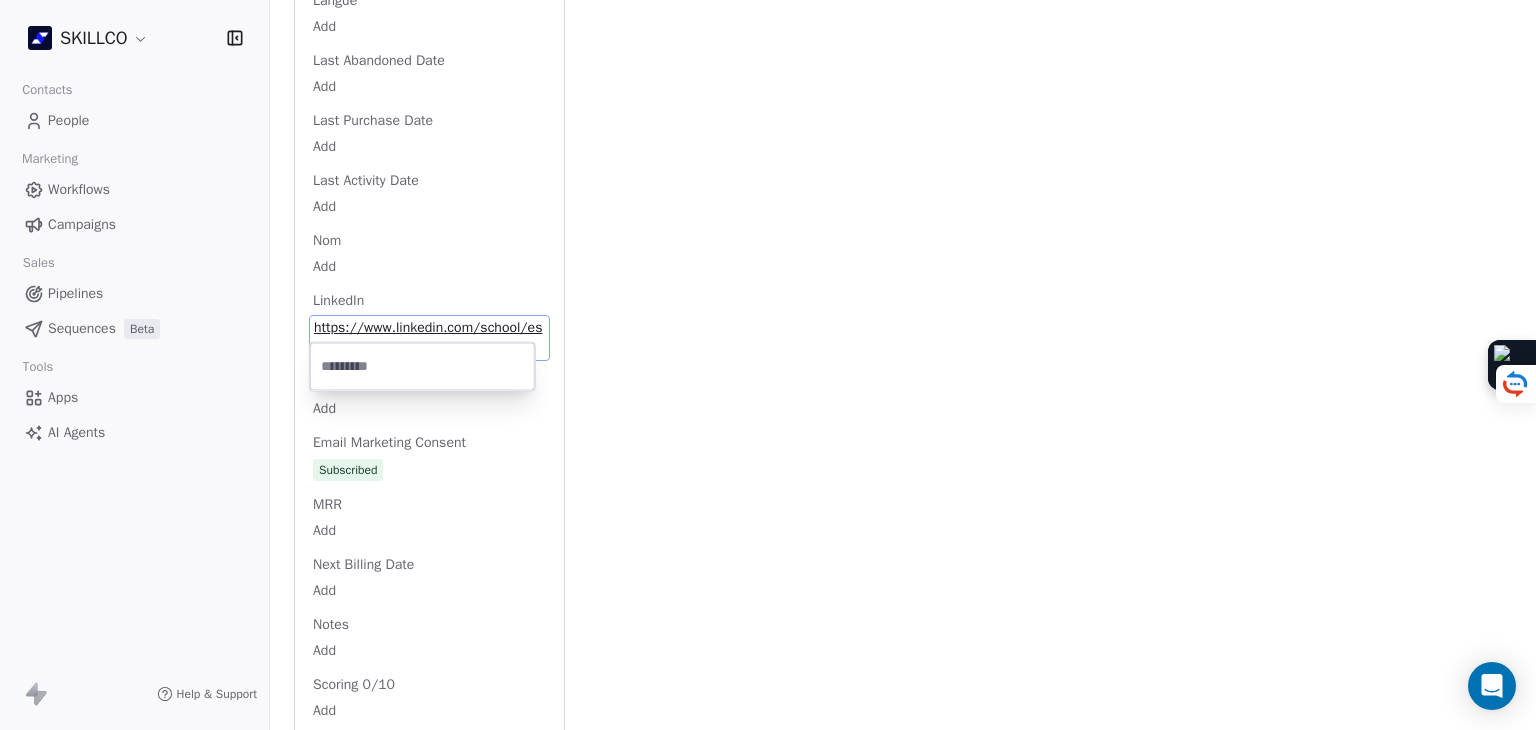 scroll, scrollTop: 0, scrollLeft: 0, axis: both 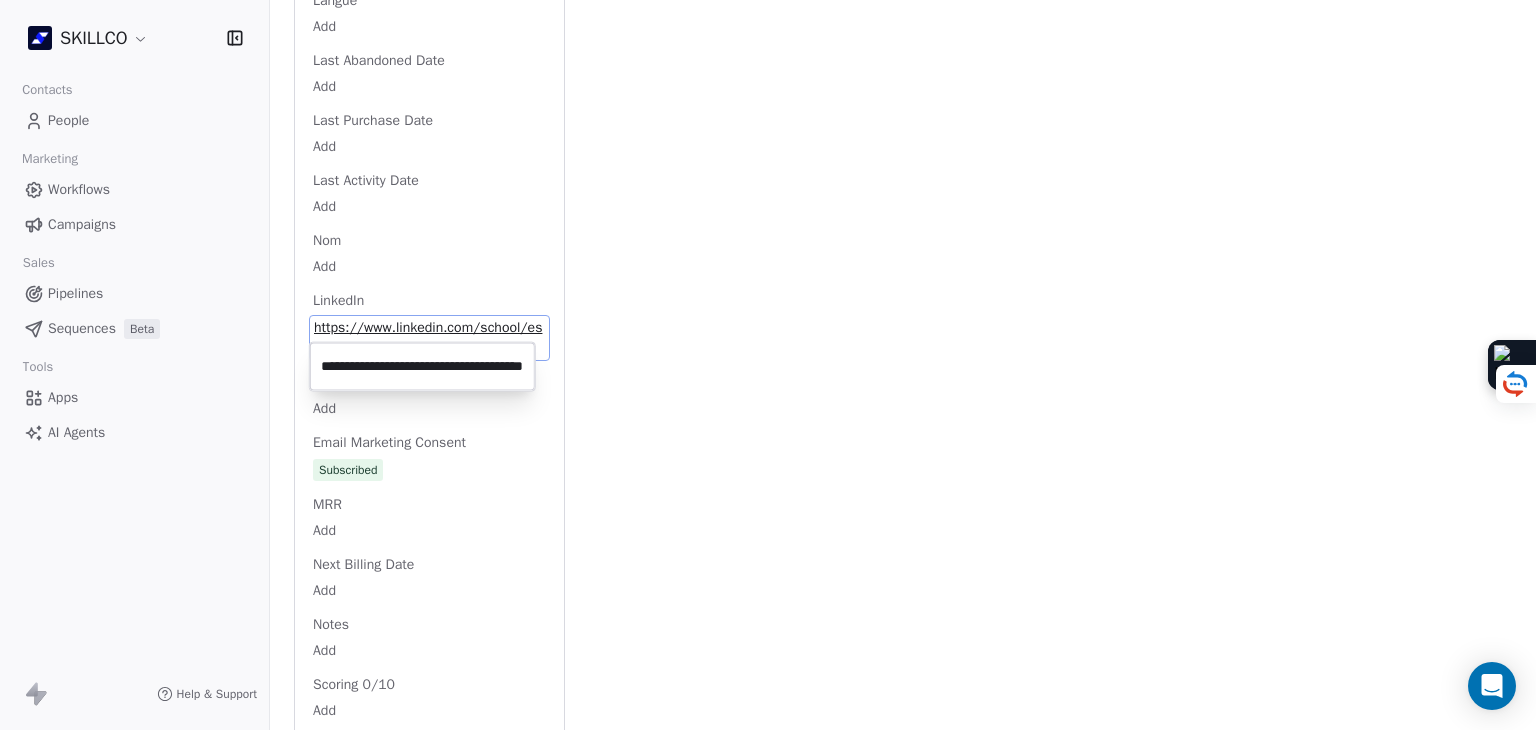 type on "**********" 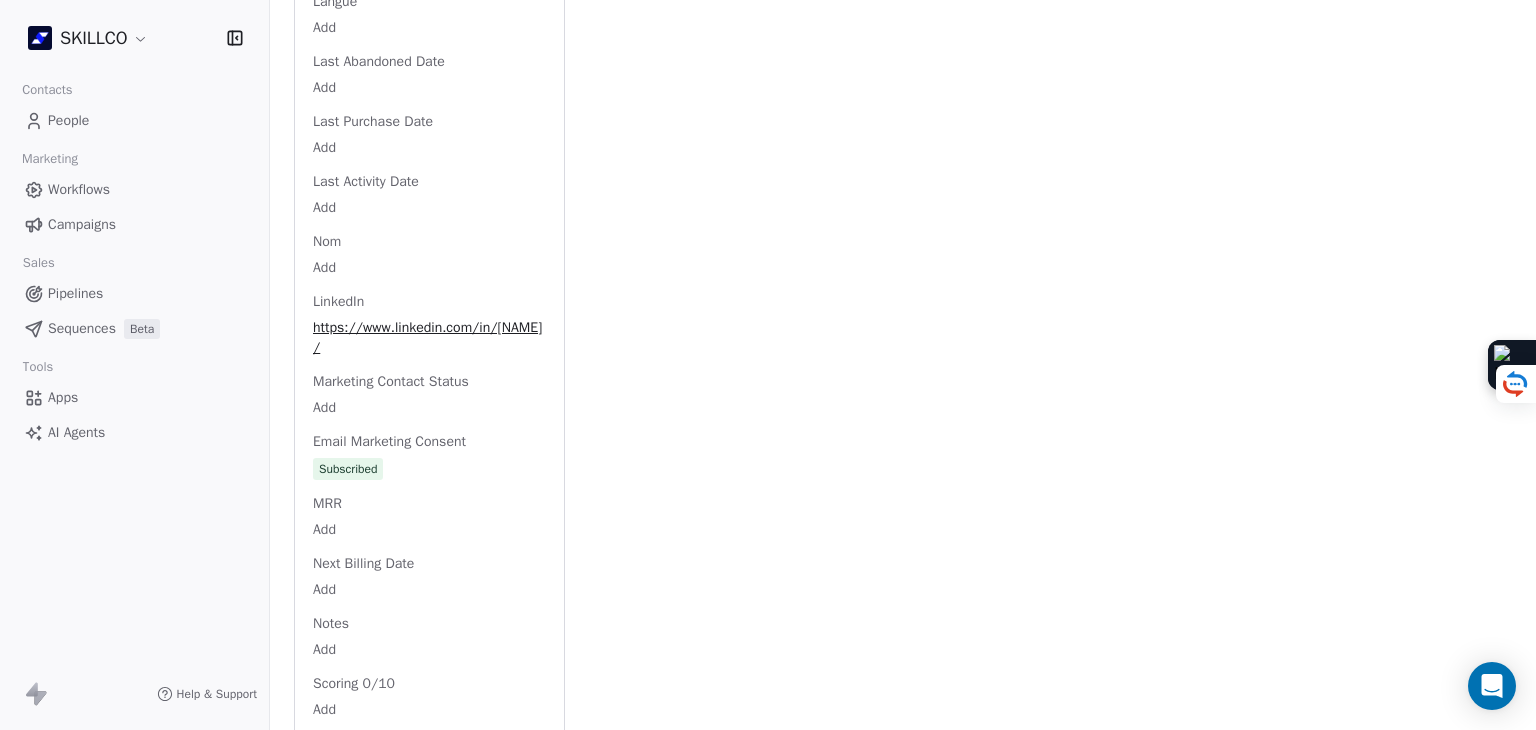 scroll, scrollTop: 2000, scrollLeft: 0, axis: vertical 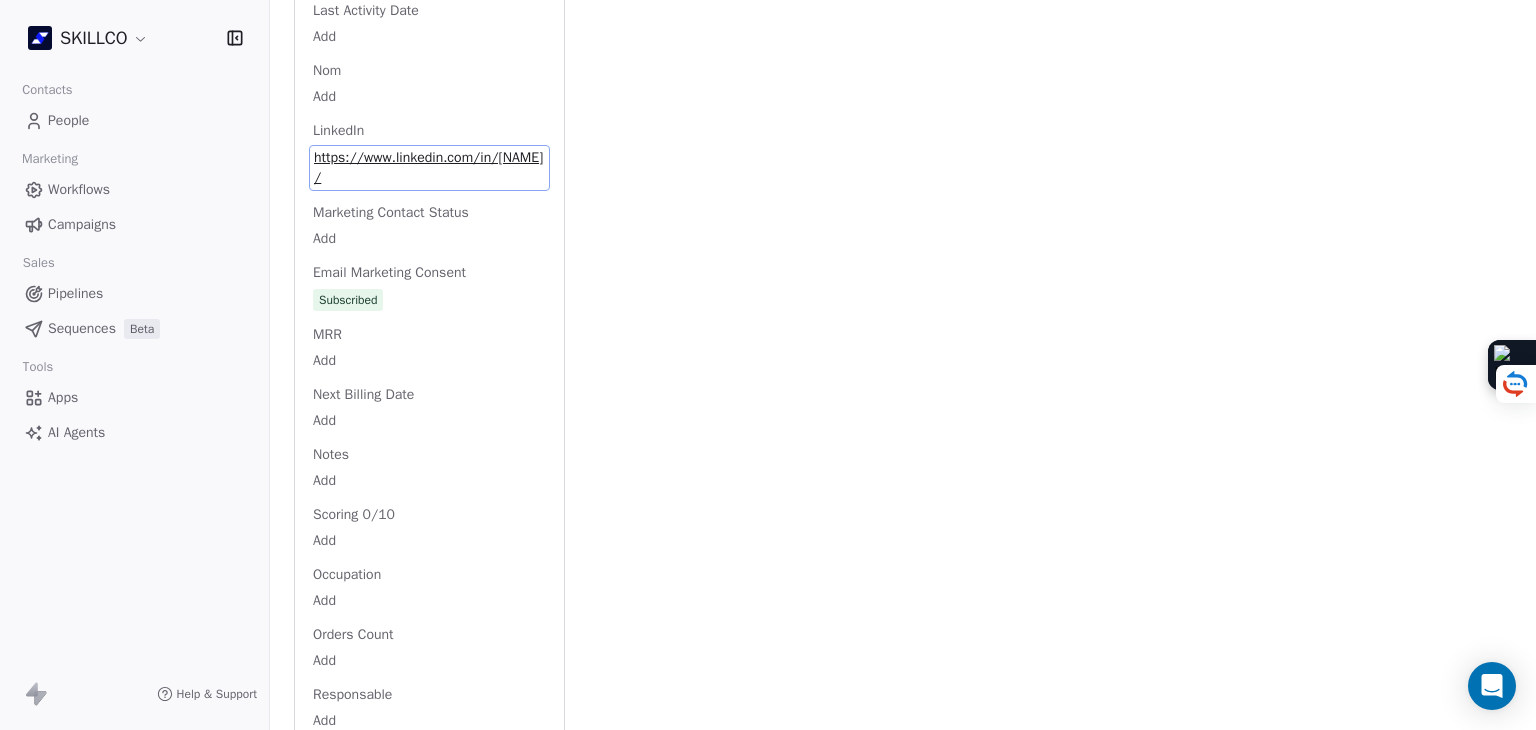 click on "Full Name Add Email alternance@example.com Téléphone [PHONE] Ville [CITY] Annual Income Add Annual Revenue Add Average Order Value Add Besoin Add Birthday Add Browser Add Contact Source Add Pays Add Created Date May 28, 2025 03:36 PM Customer Lifetime Value Add Department Add Derniere page consulte Add Device Add Email Verification Status Valid Entreprise Esbanque - Delegation [REGION] Campus De [CITY] Facebook https://www.facebook.com/ESBanque First Purchase Date Add Prénom Add Gender Add Poste Add Langue Add Last Abandoned Date Add Last Purchase Date Add Last Activity Date Add Nom Add LinkedIn https://www.linkedin.com/in/[NAME]/ Marketing Contact Status Add Email Marketing Consent Subscribed MRR Add Next Billing Date Add Notes Add Scoring 0/10 Add Occupation Add Orders Count Add Responsable Add Scoring  Add Source Lead Add Status Personnalisés Add Subscription Activated Date Add Subscription Cancelled Date Add Subscription Created Date Add Team Size Add Besoin client Add Timezone Add" at bounding box center (429, -14) 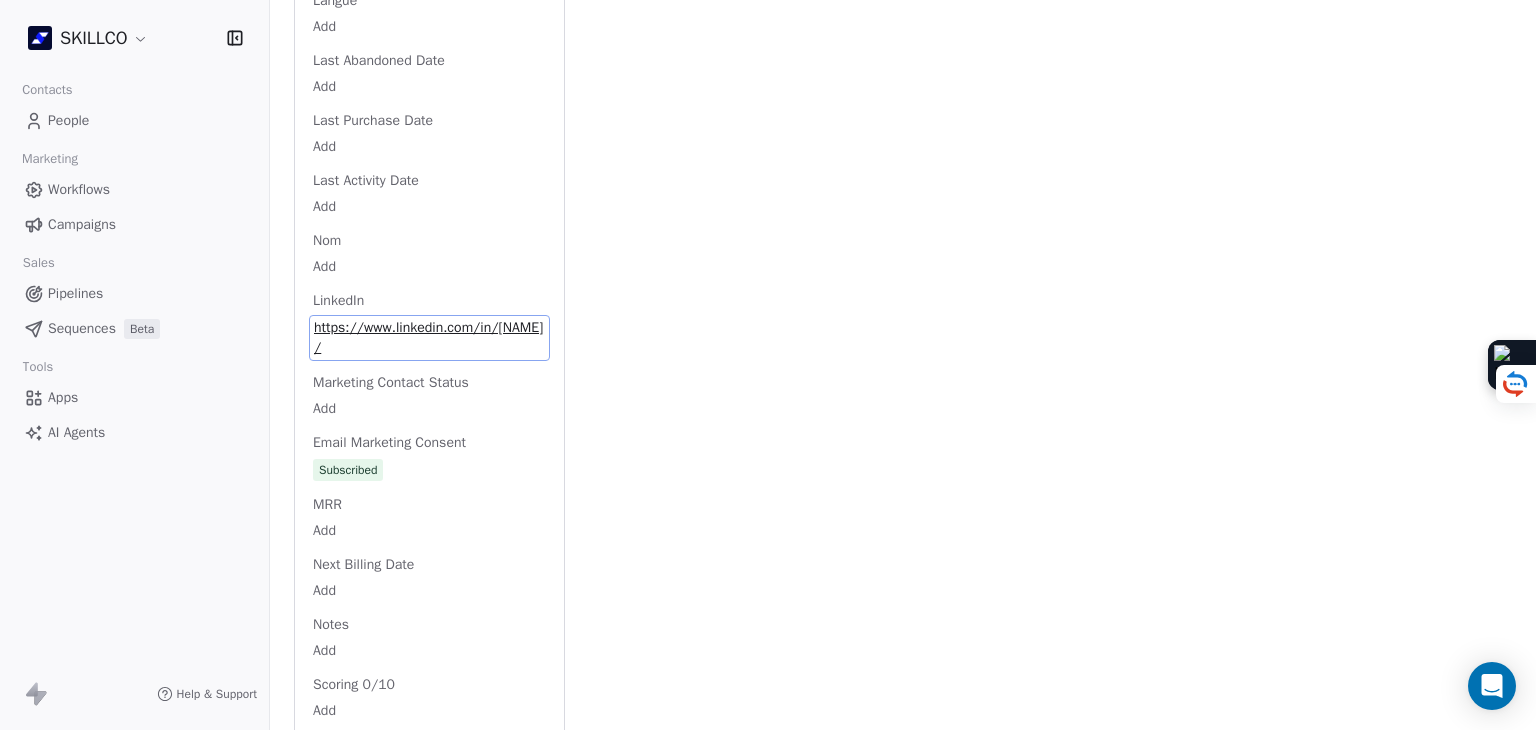 click on "https://www.linkedin.com/in/[NAME]/" at bounding box center [429, 338] 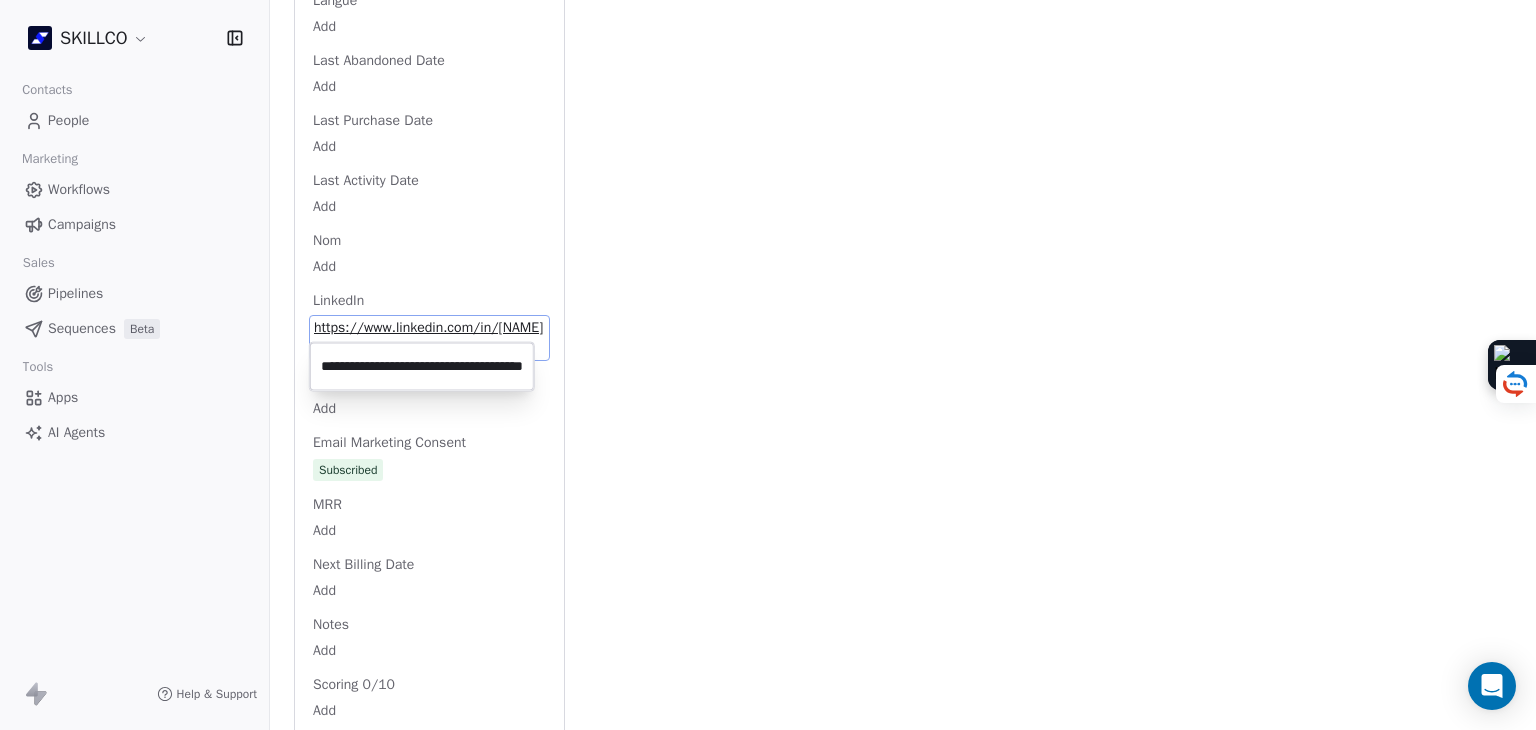 click on "**********" at bounding box center (422, 367) 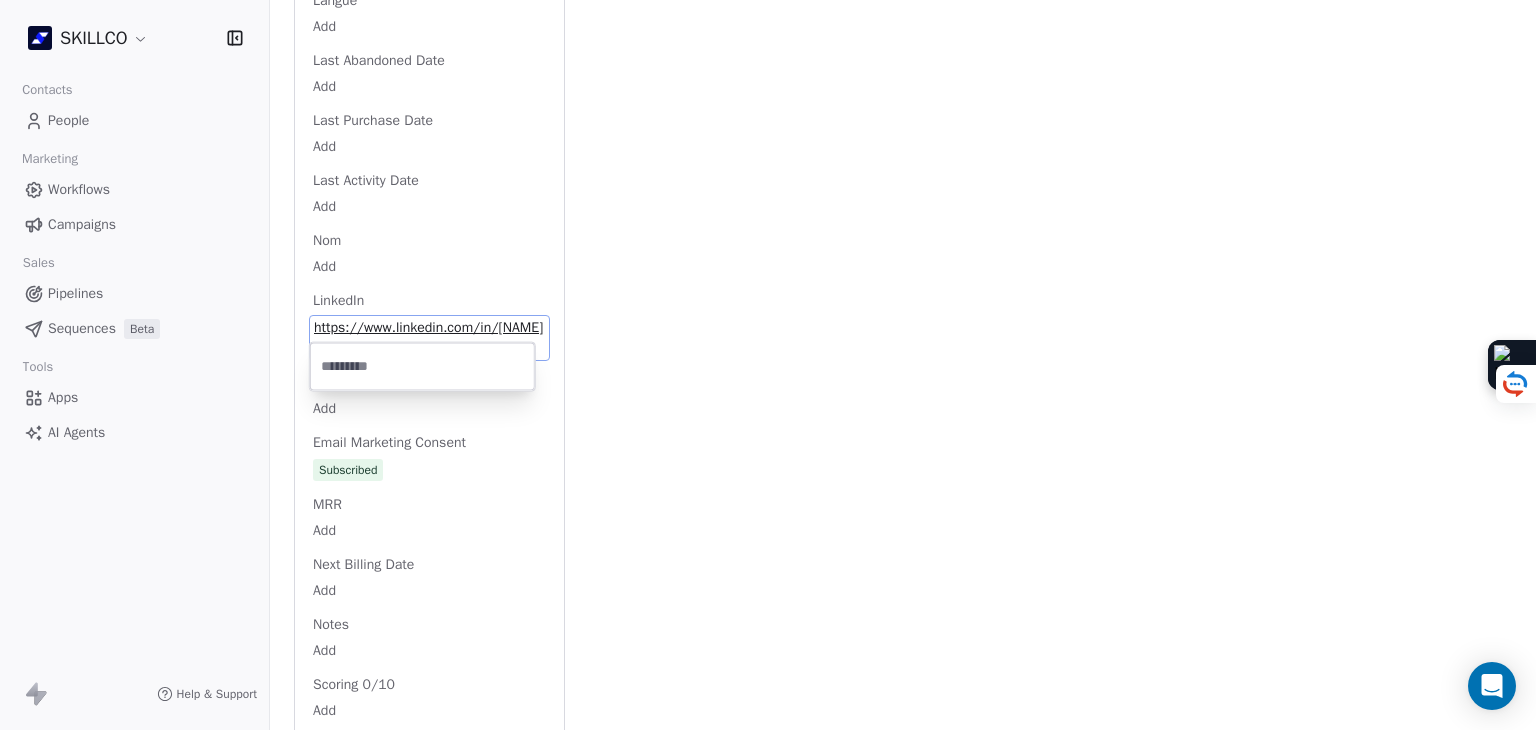 scroll, scrollTop: 0, scrollLeft: 0, axis: both 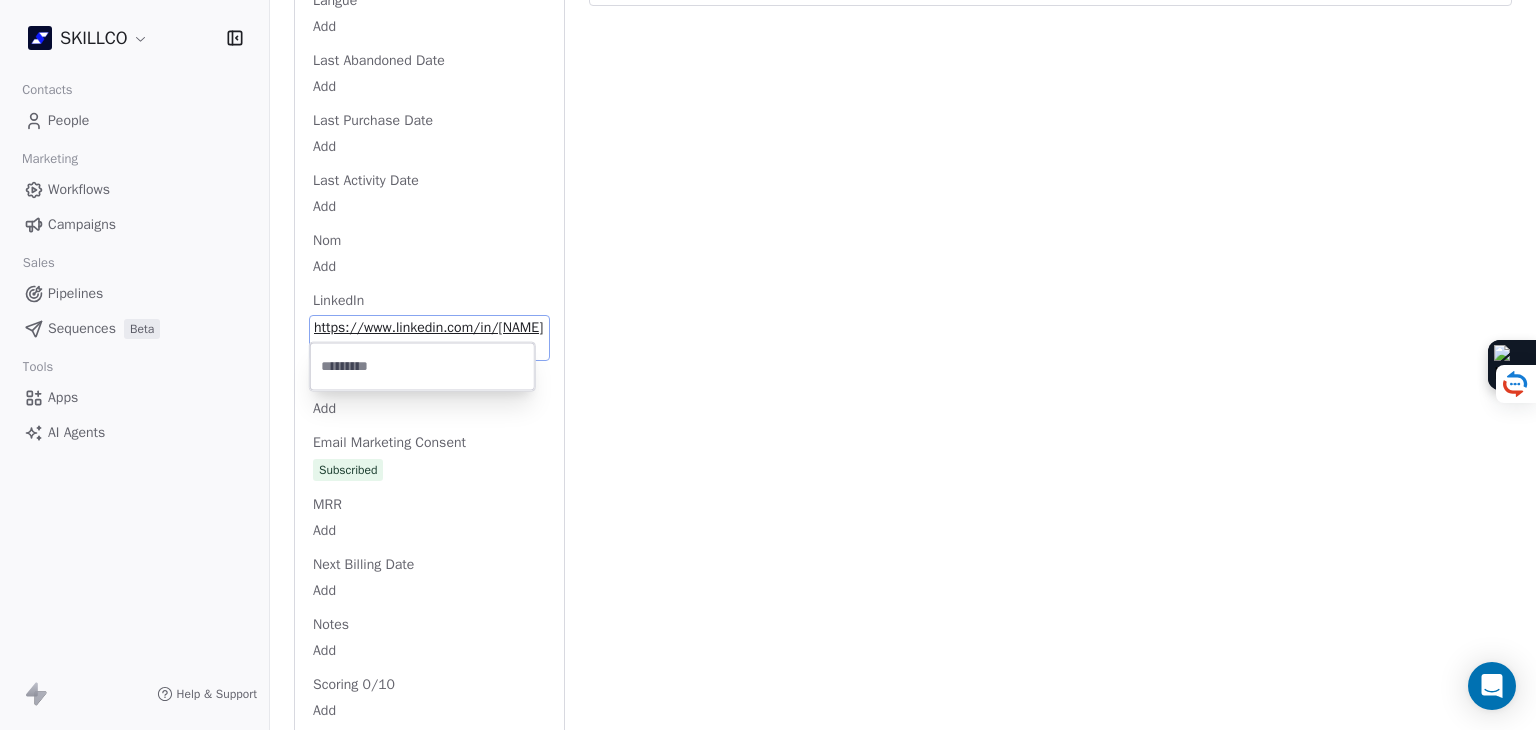 click on "SKILLCO Contacts People Marketing Workflows Campaigns Sales Pipelines Sequences Beta Tools Apps AI Agents Help & Support Back S alternance@example.com 2. LEAD OF [CITY] PROSPECTION FORMATION IA À RELANCER  Add Tags Status:   Add Status Swipe One Full Name Add Email alternance@example.com Téléphone [PHONE] Ville [CITY] Annual Income Add Annual Revenue Add Average Order Value Add Besoin Add Birthday Add Browser Add Contact Source Add Pays Add Created Date May 28, 2025 03:36 PM Customer Lifetime Value Add Department Add Derniere page consulte Add Device Add Email Verification Status Valid Entreprise Esbanque - Delegation [REGION] Campus De [CITY] Facebook https://www.facebook.com/ESBanque First Purchase Date Add Prénom Add Gender Add Poste Add Langue Add Last Abandoned Date Add Last Purchase Date Add Last Activity Date Add Nom Add LinkedIn https://www.linkedin.com/school/esbanque/ Marketing Contact Status Add Email Marketing Consent Subscribed MRR Add Next Billing Date Add Notes Add Add" at bounding box center [768, 365] 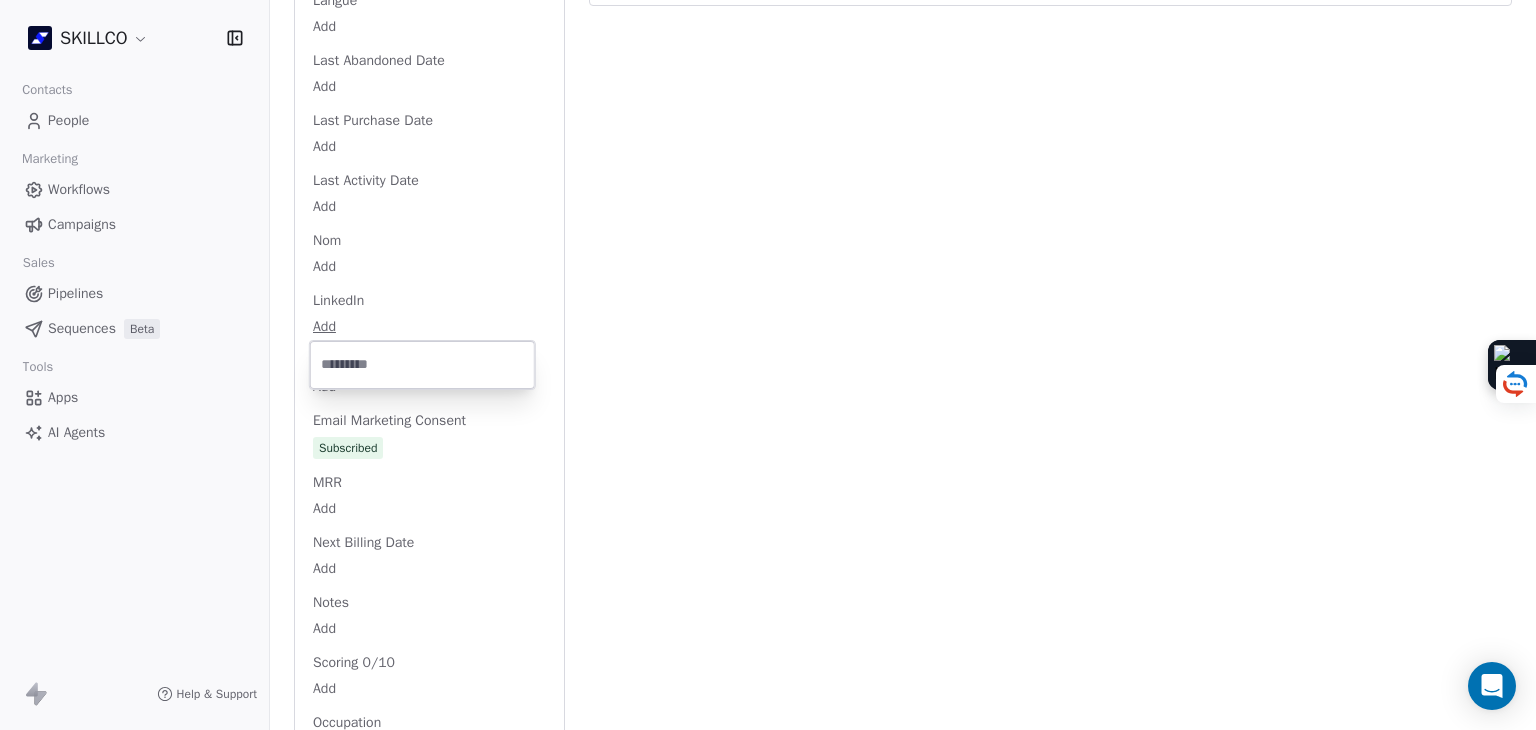 click on "Activity Activity Emails Emails   Notes   Notes Tasks Tasks Total Activity (17) août 2025 Responsable updated to L [NAME] by L [NAME]   less than a minute ago LinkedIn updated to "https://www.linkedin.com/in/[NAME]/" by L [NAME]   1 minute ago L [NAME] added a note - pas répondu   1 day ago Tag Added as À RELANCER by L [NAME]   2 days ago juil. 2025 Email delivered   email name  NEWSLETTER JUILLET 2025  sent via  campaign  -   NEWSLETTER JUILLET 2025 about 1 month ago Show details juin 2025 Personal 1:1 Email Sent on G Gmail Email Subject   Formation e-learning repensée grâce à l’IA and + 1  other   property   about 1 month ago   Show all changes Left segment "OF [CITY]"   about 1 month ago Tag Removed 1. NOUVEAU by M MAJ TAG workflow   about 1 month ago Tag Added as PROSPECTION FORMATION IA by M MAJ TAG workflow   about 1 month ago Entered a segment "OF [CITY]"   about 1 month ago Email delivered   email name  NEWSLETTER JUIN 2025  sent via" at bounding box center (1050, 211) 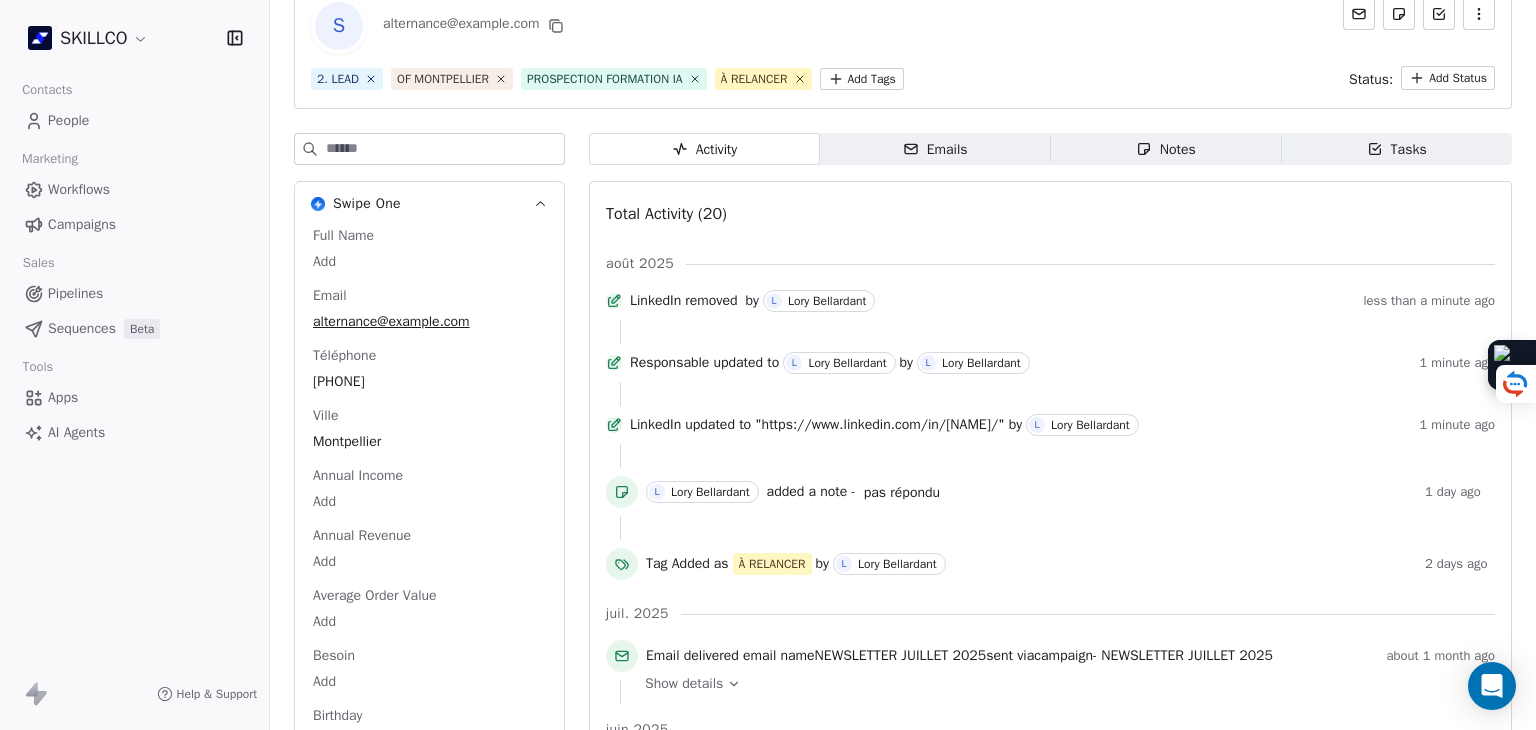 scroll, scrollTop: 100, scrollLeft: 0, axis: vertical 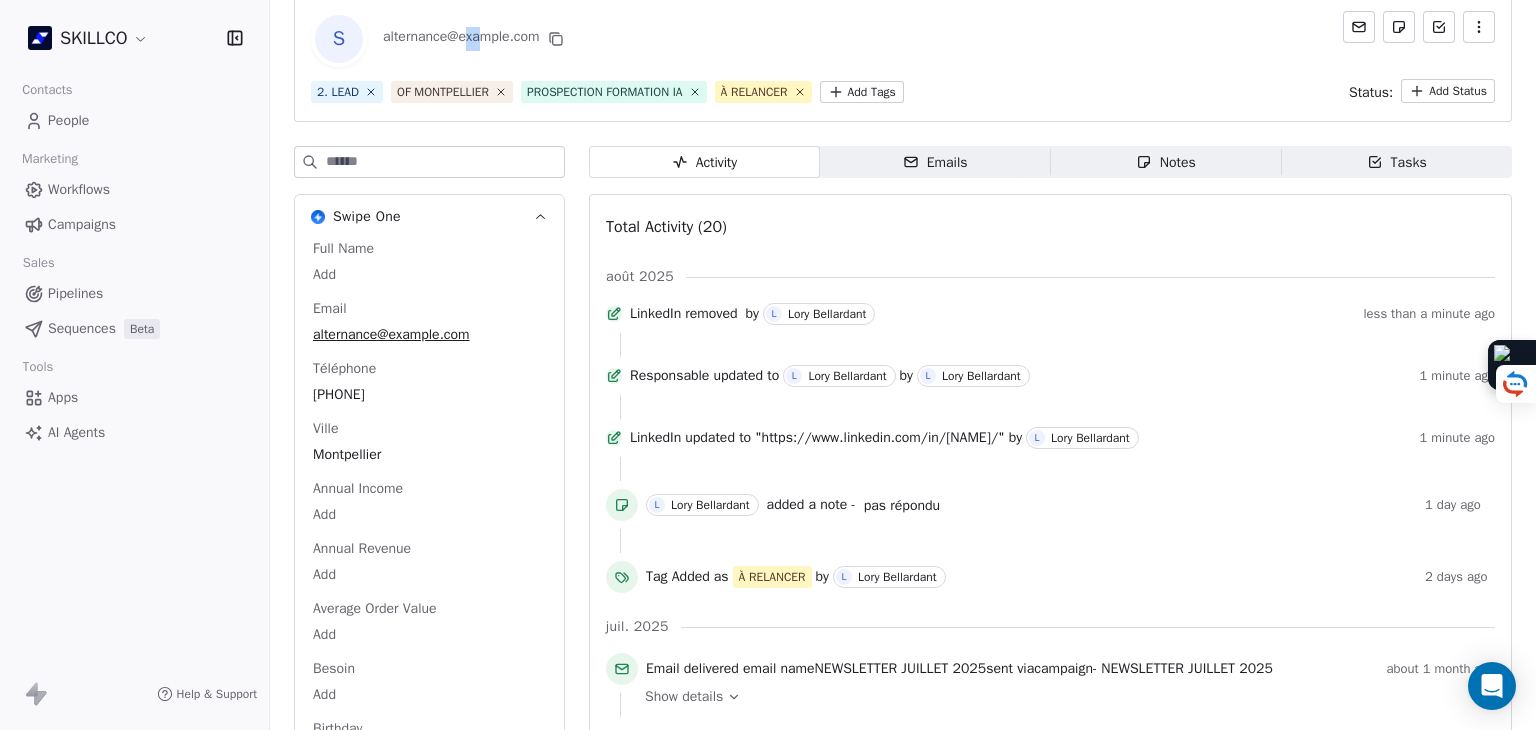 drag, startPoint x: 467, startPoint y: 45, endPoint x: 486, endPoint y: 45, distance: 19 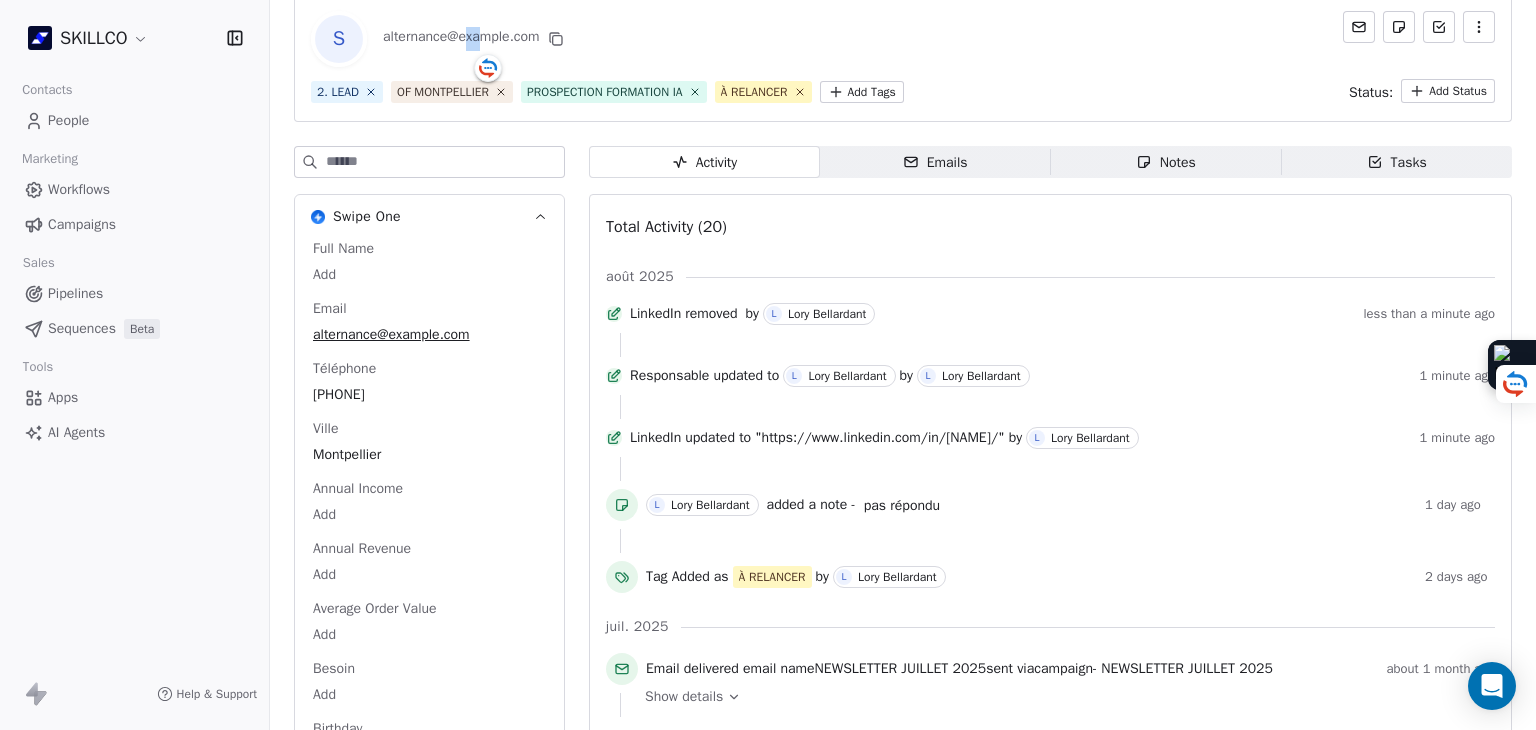 click on "alternance@example.com" at bounding box center (475, 39) 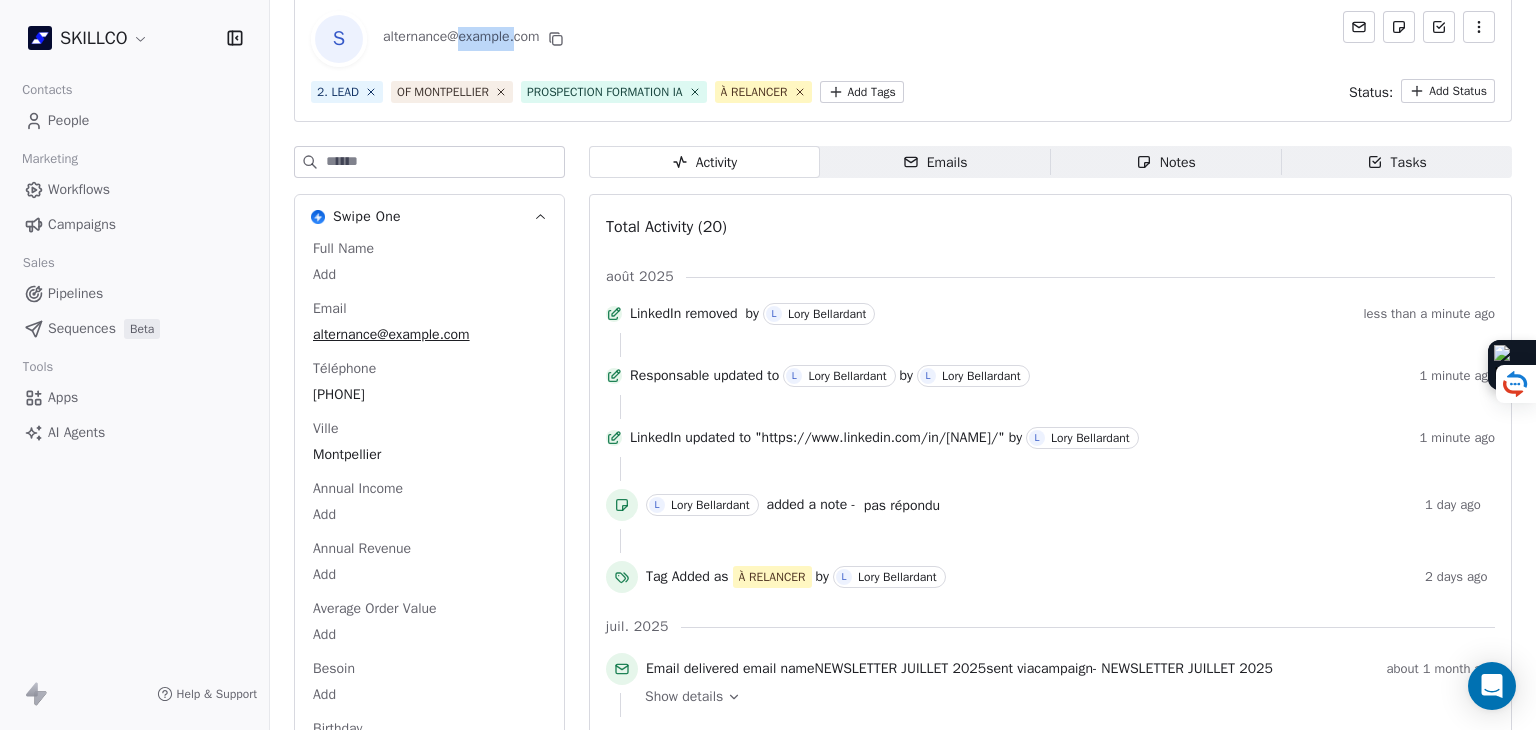 drag, startPoint x: 460, startPoint y: 37, endPoint x: 523, endPoint y: 39, distance: 63.03174 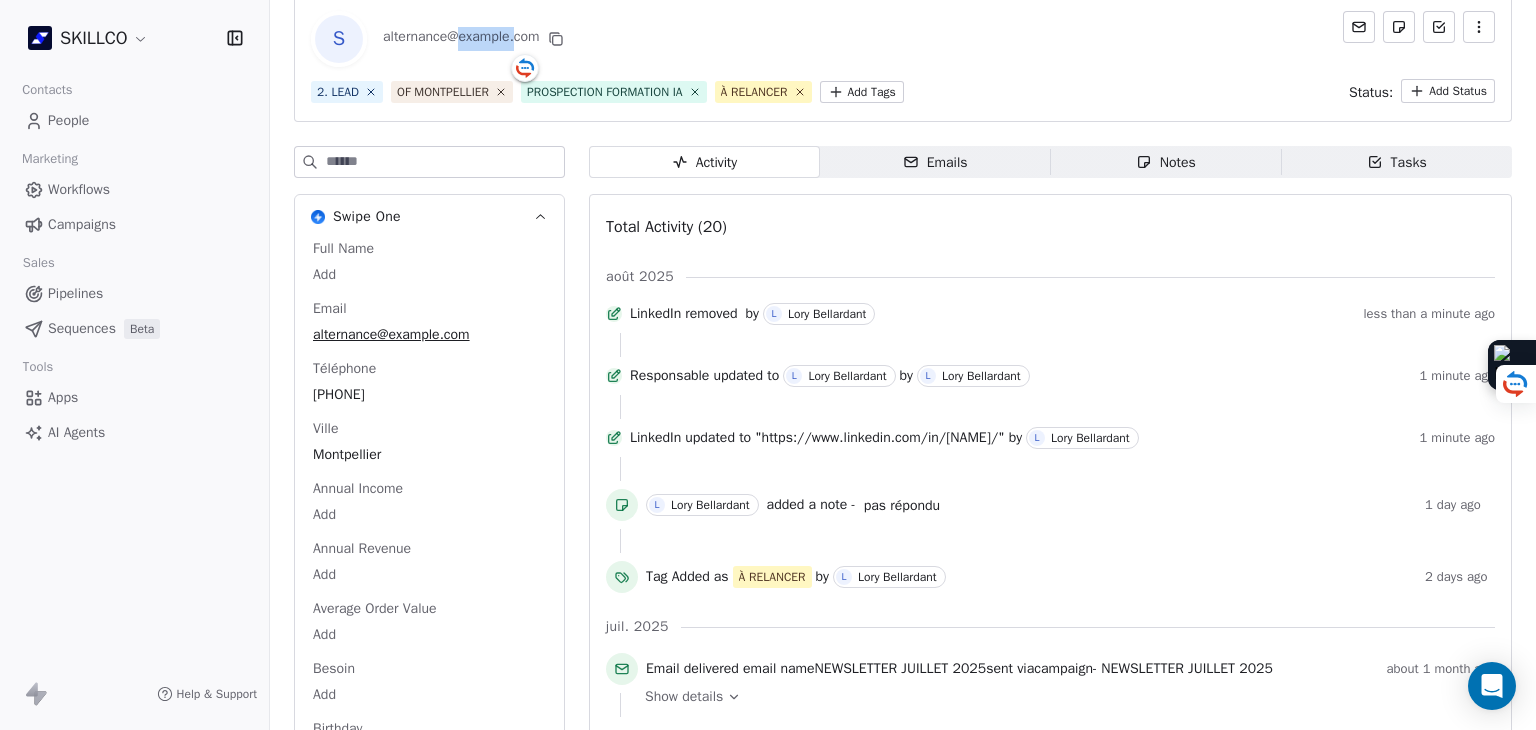 copy on "esbanque" 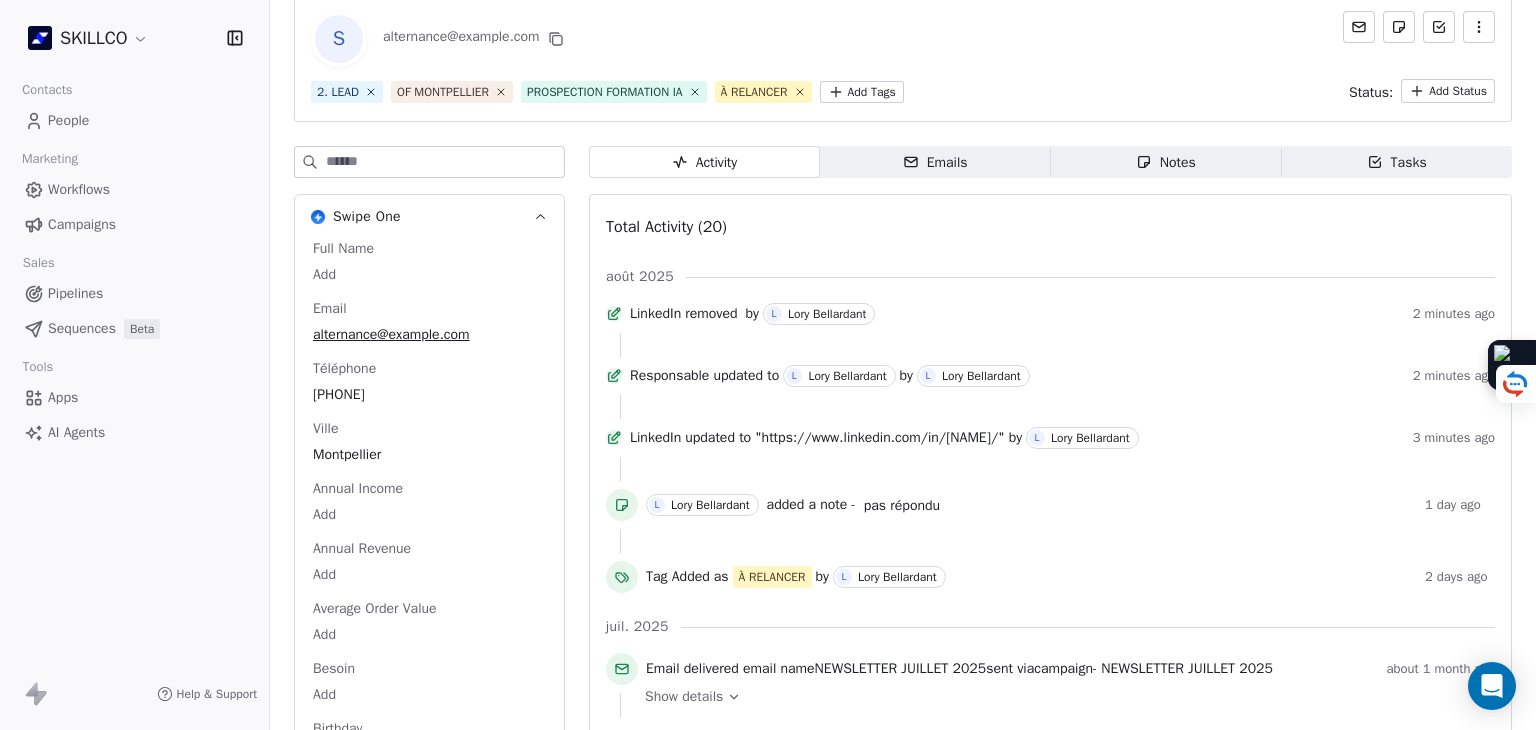 click on "2. LEAD OF [CITY] PROSPECTION FORMATION IA À RELANCER  Add Tags" at bounding box center (607, 92) 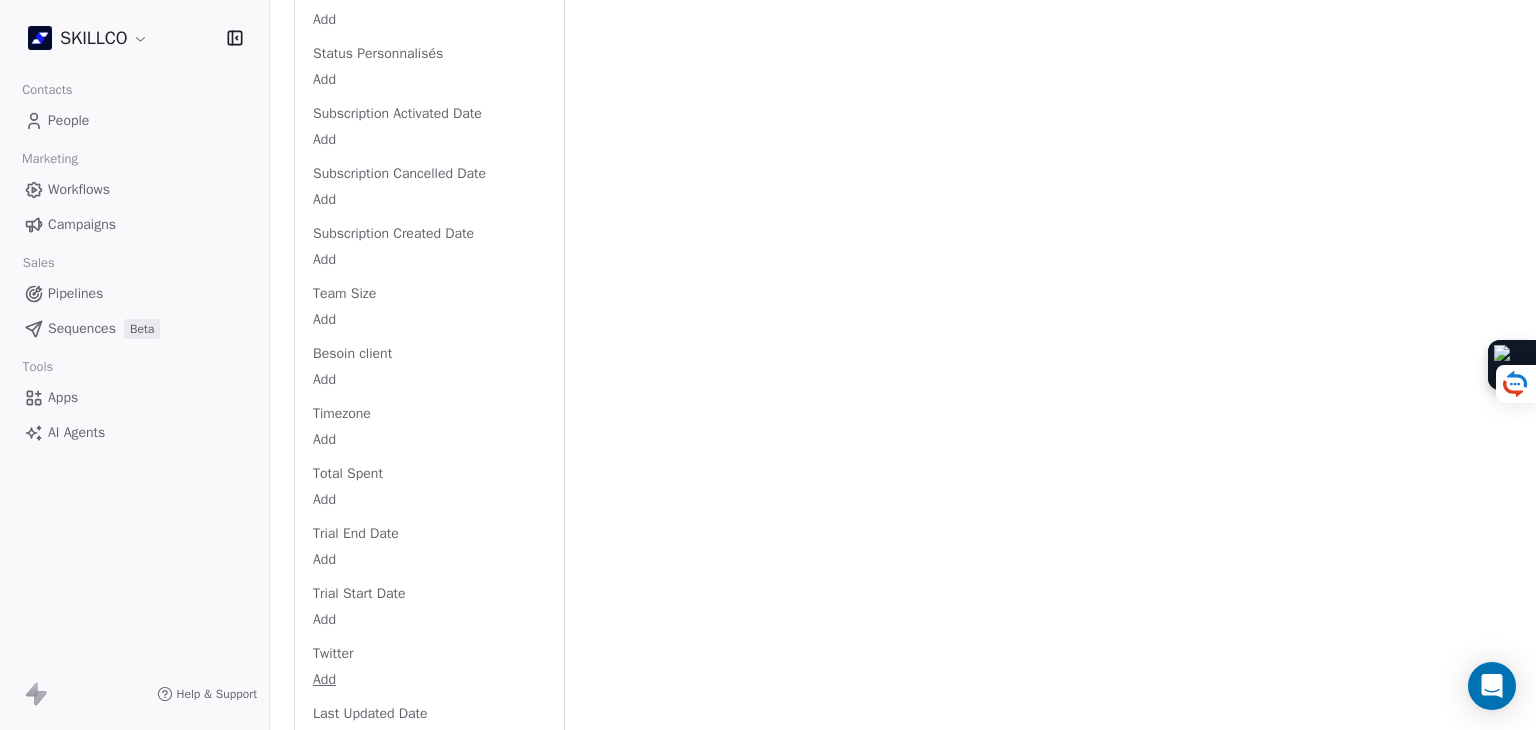 scroll, scrollTop: 2993, scrollLeft: 0, axis: vertical 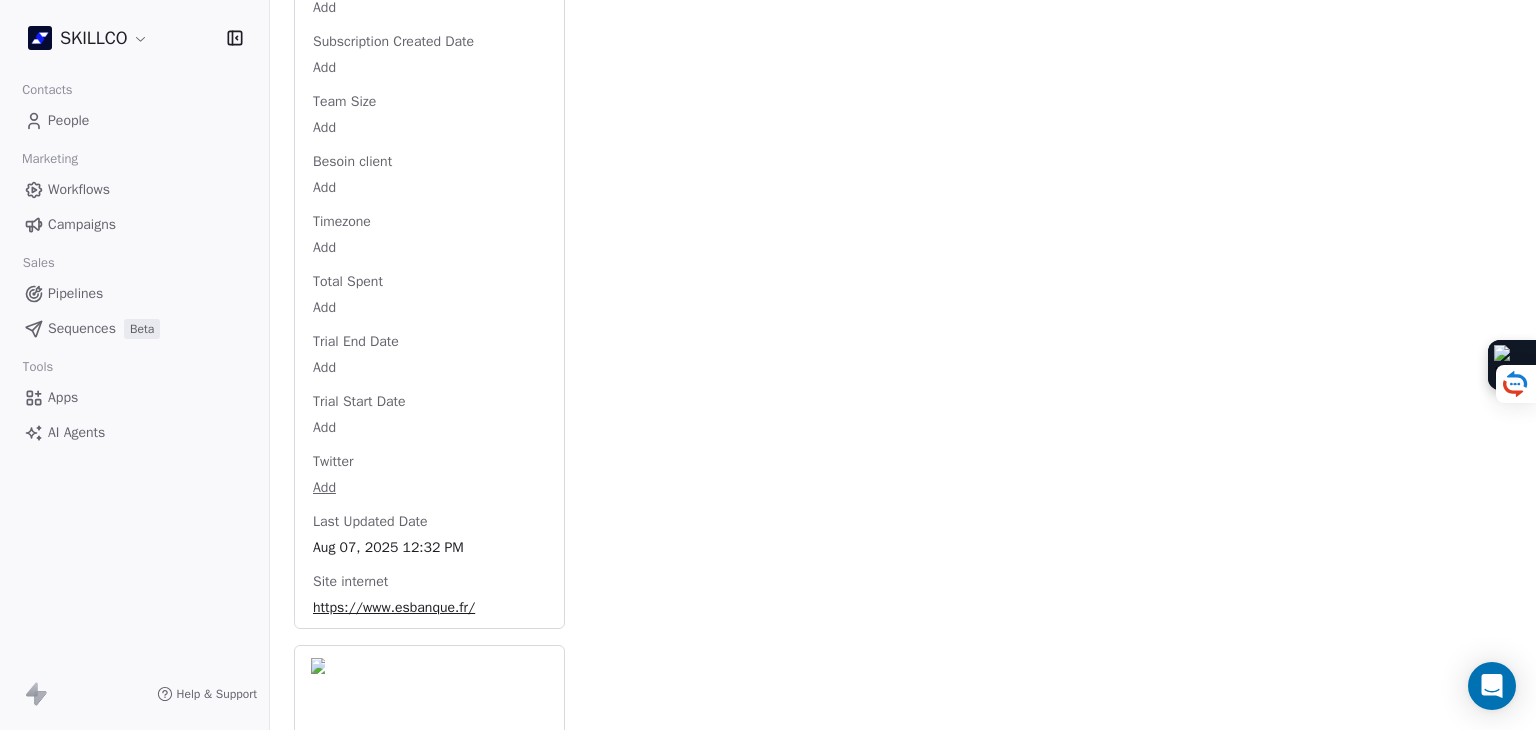 click on "https://www.esbanque.fr/" at bounding box center (429, 608) 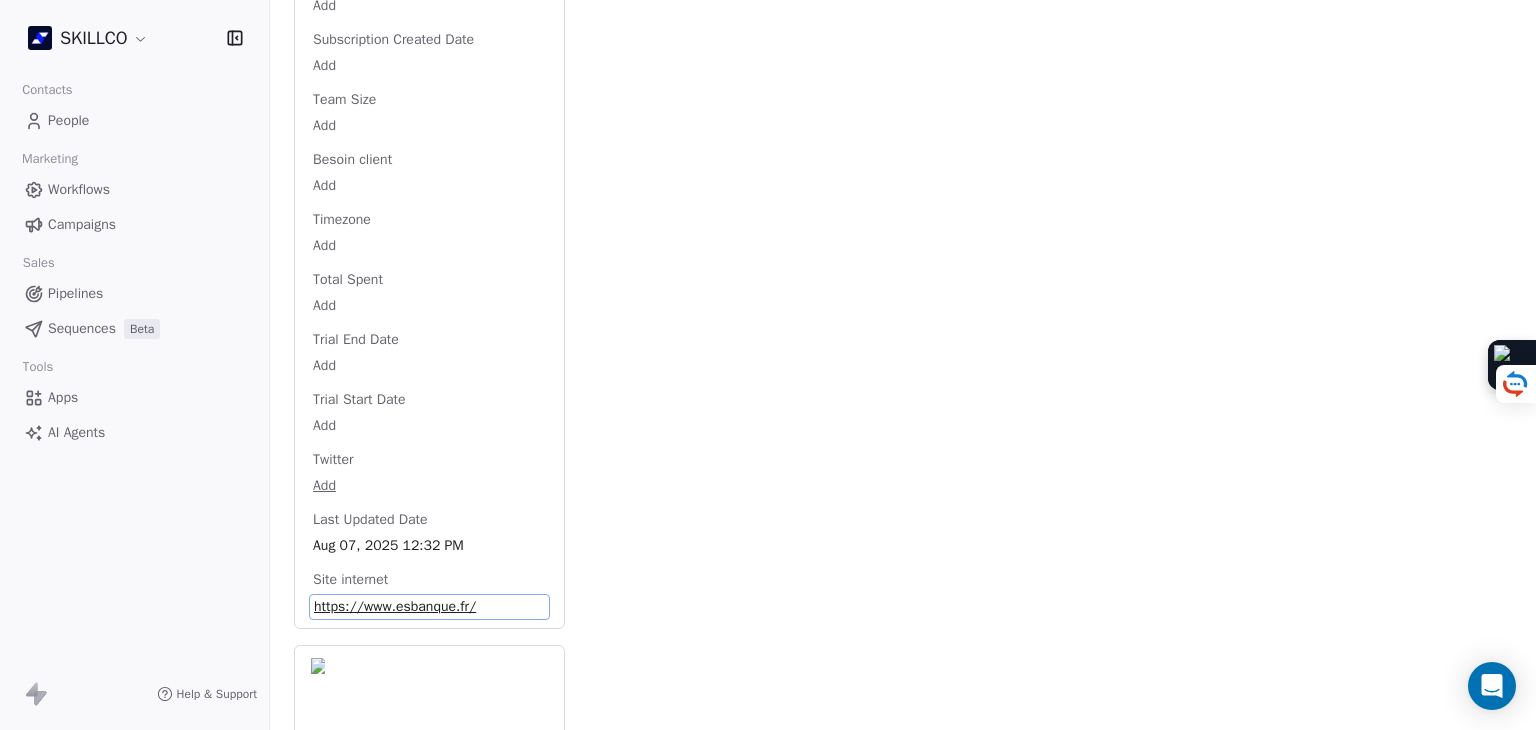 click on "https://www.esbanque.fr/" at bounding box center [429, 607] 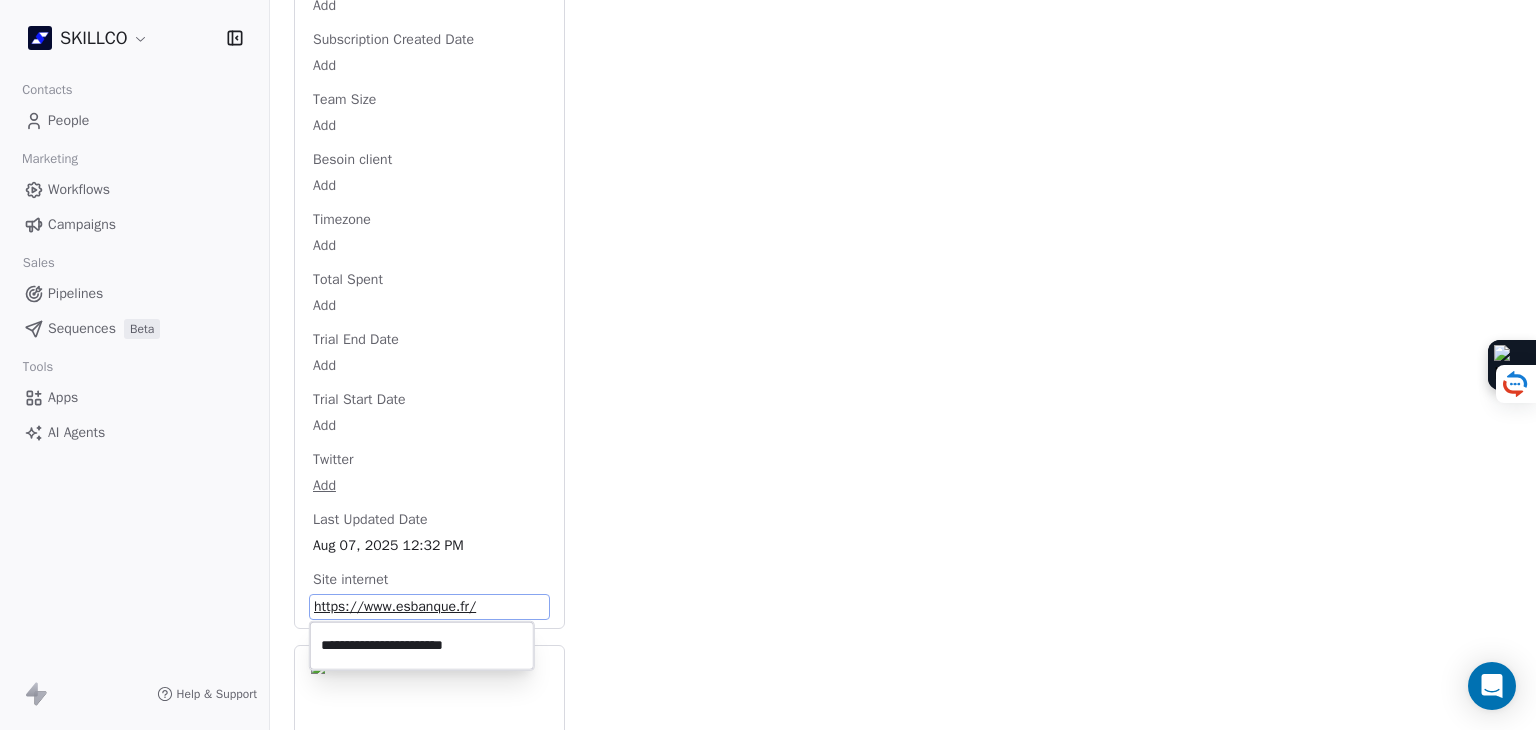 click on "**********" at bounding box center [422, 646] 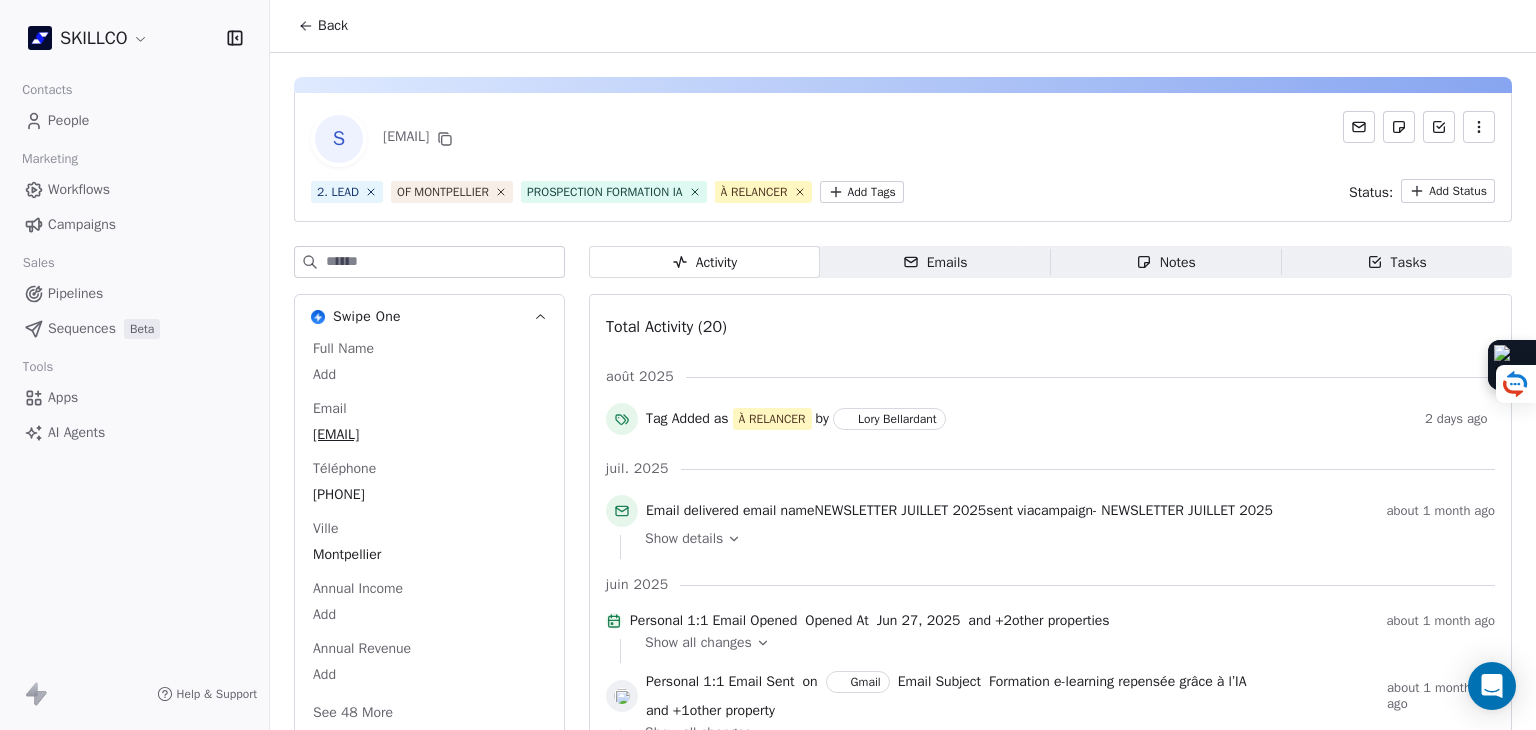 scroll, scrollTop: 0, scrollLeft: 0, axis: both 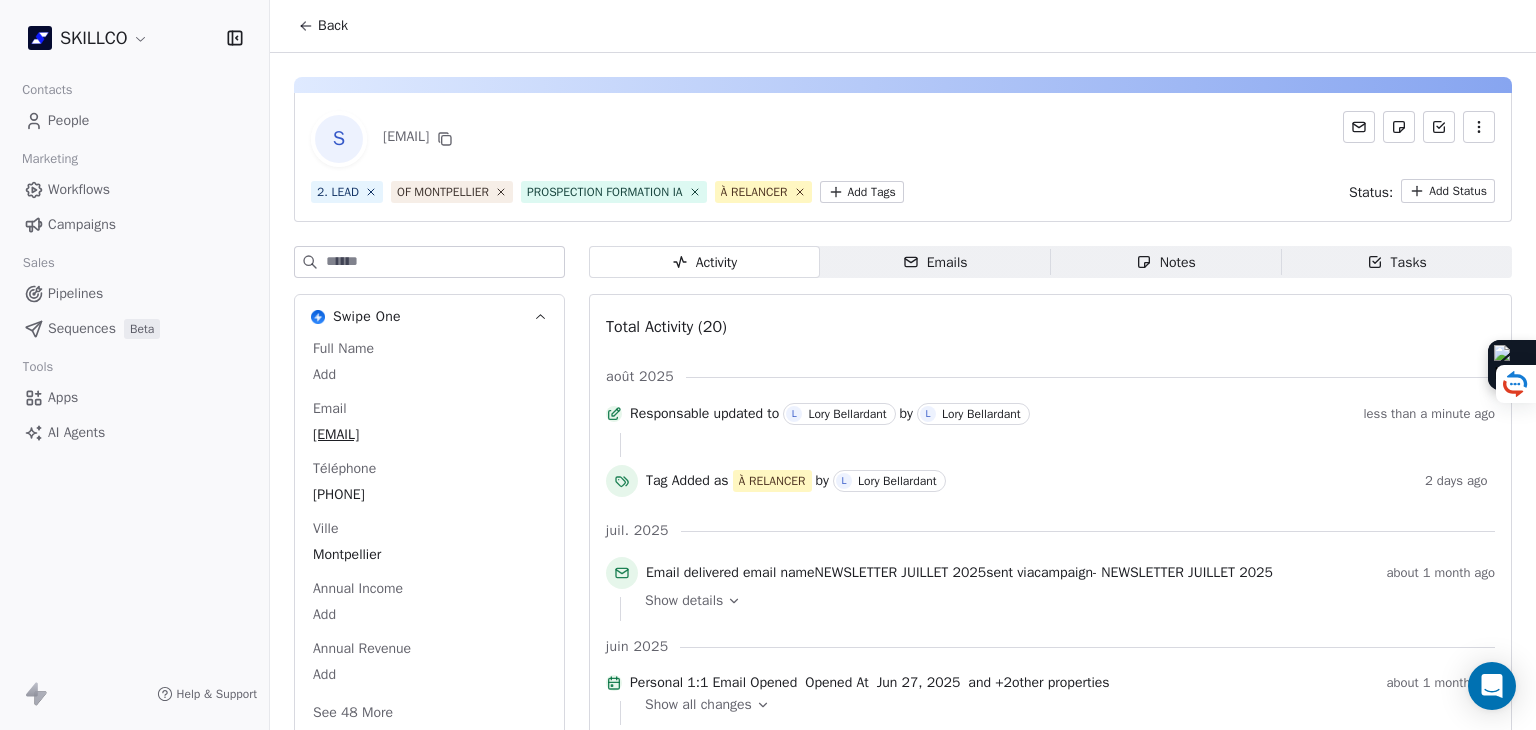 click on "Emails Emails" at bounding box center [935, 262] 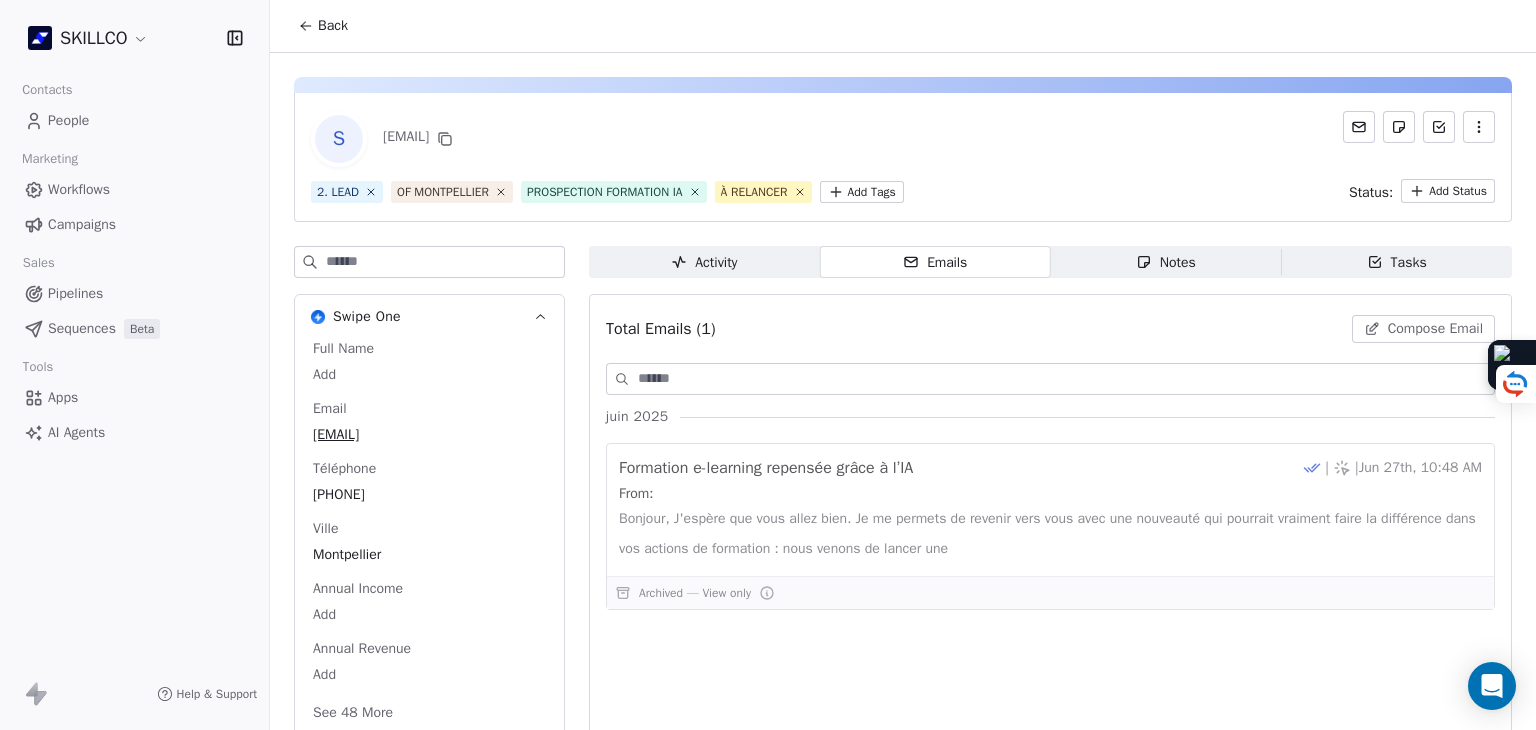 click on "[EMAIL] [PHONE] [CITY] [DATE] [DATE]" at bounding box center (903, 501) 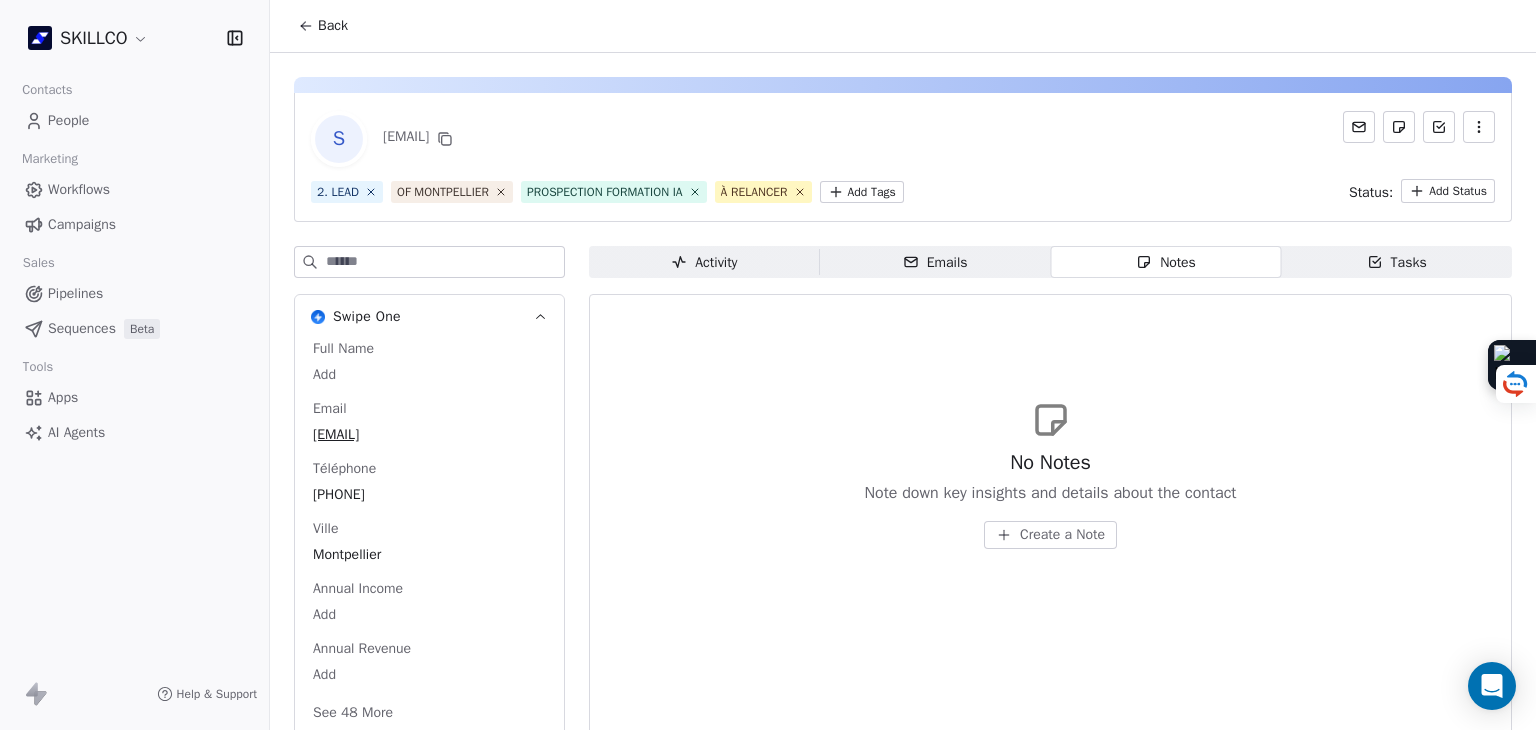 scroll, scrollTop: 127, scrollLeft: 0, axis: vertical 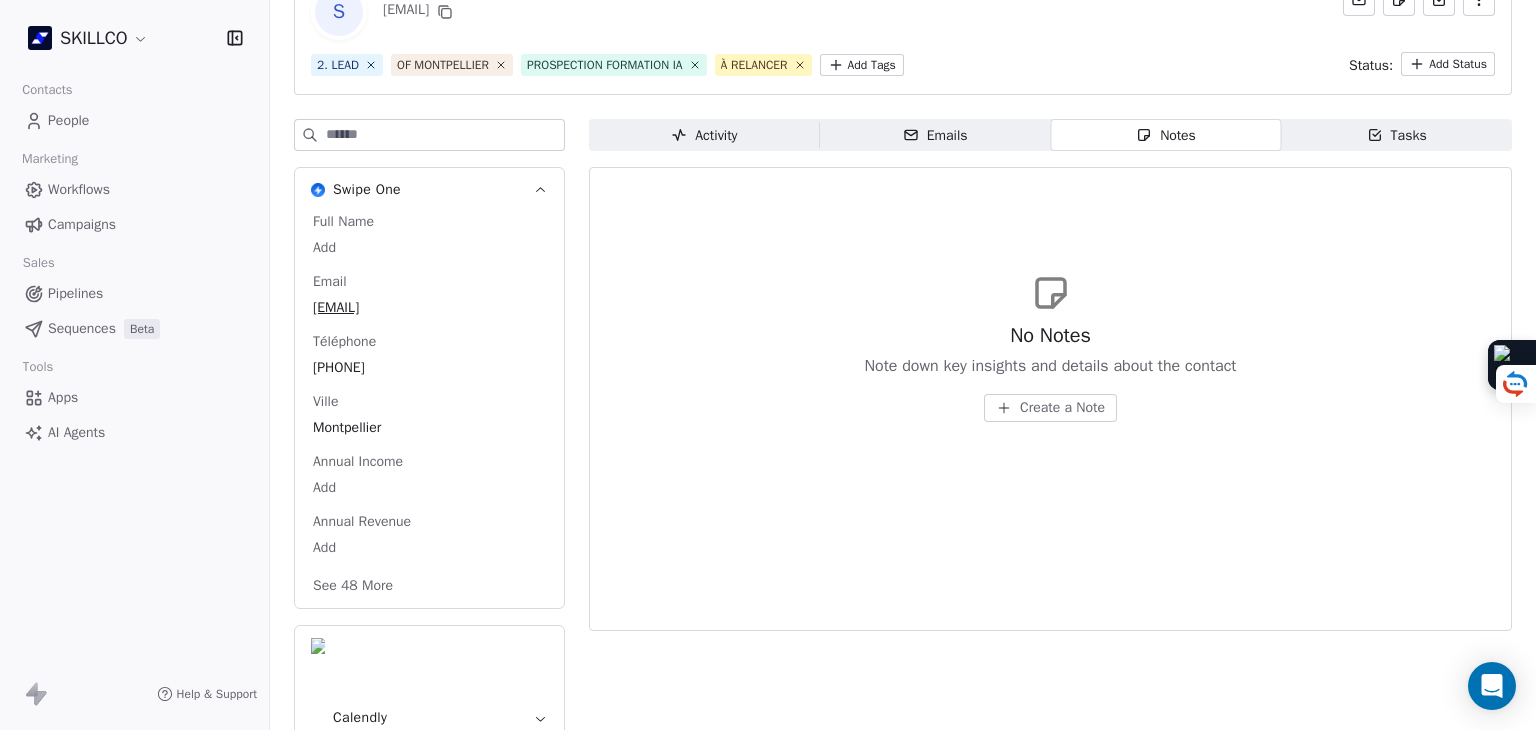 click on "See   48   More" at bounding box center (353, 586) 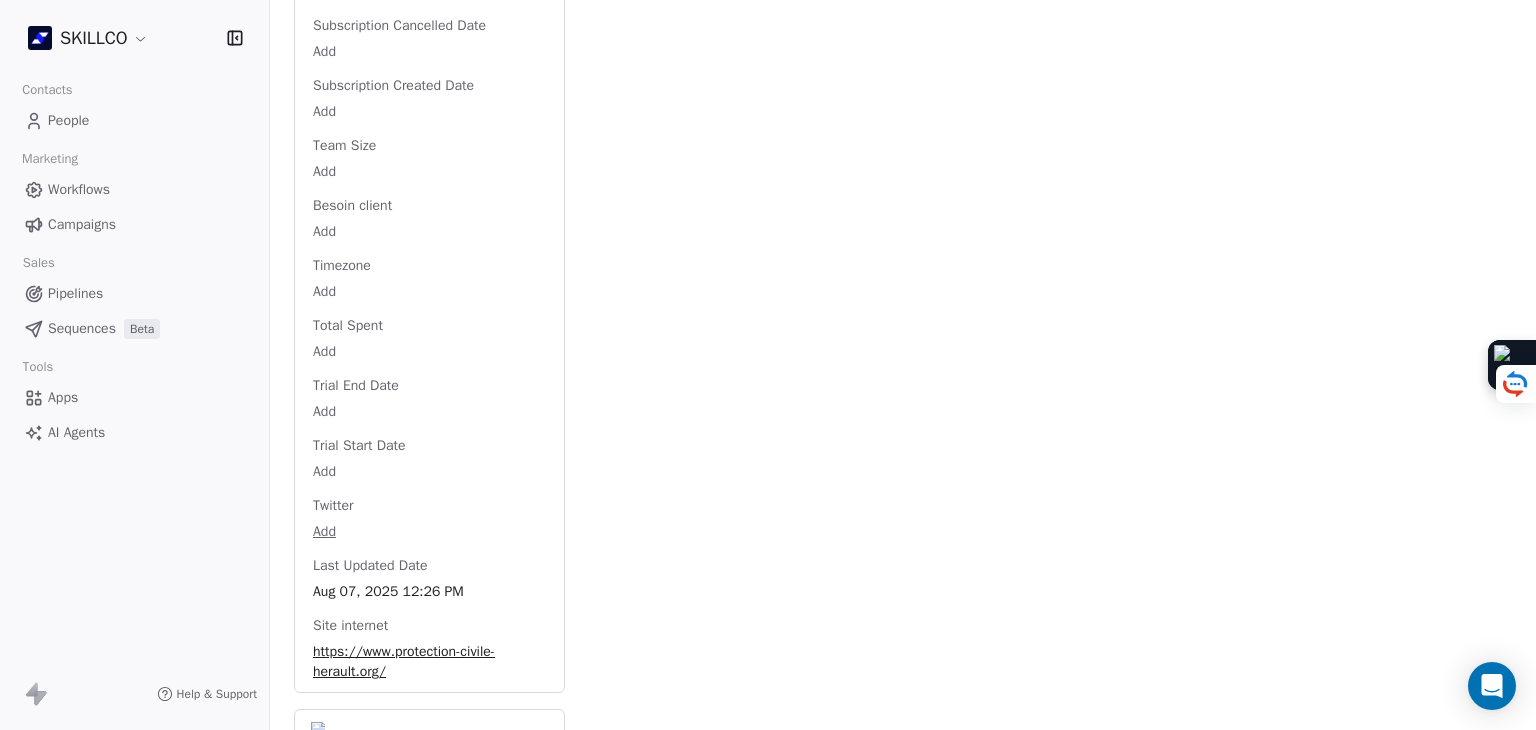 scroll, scrollTop: 3011, scrollLeft: 0, axis: vertical 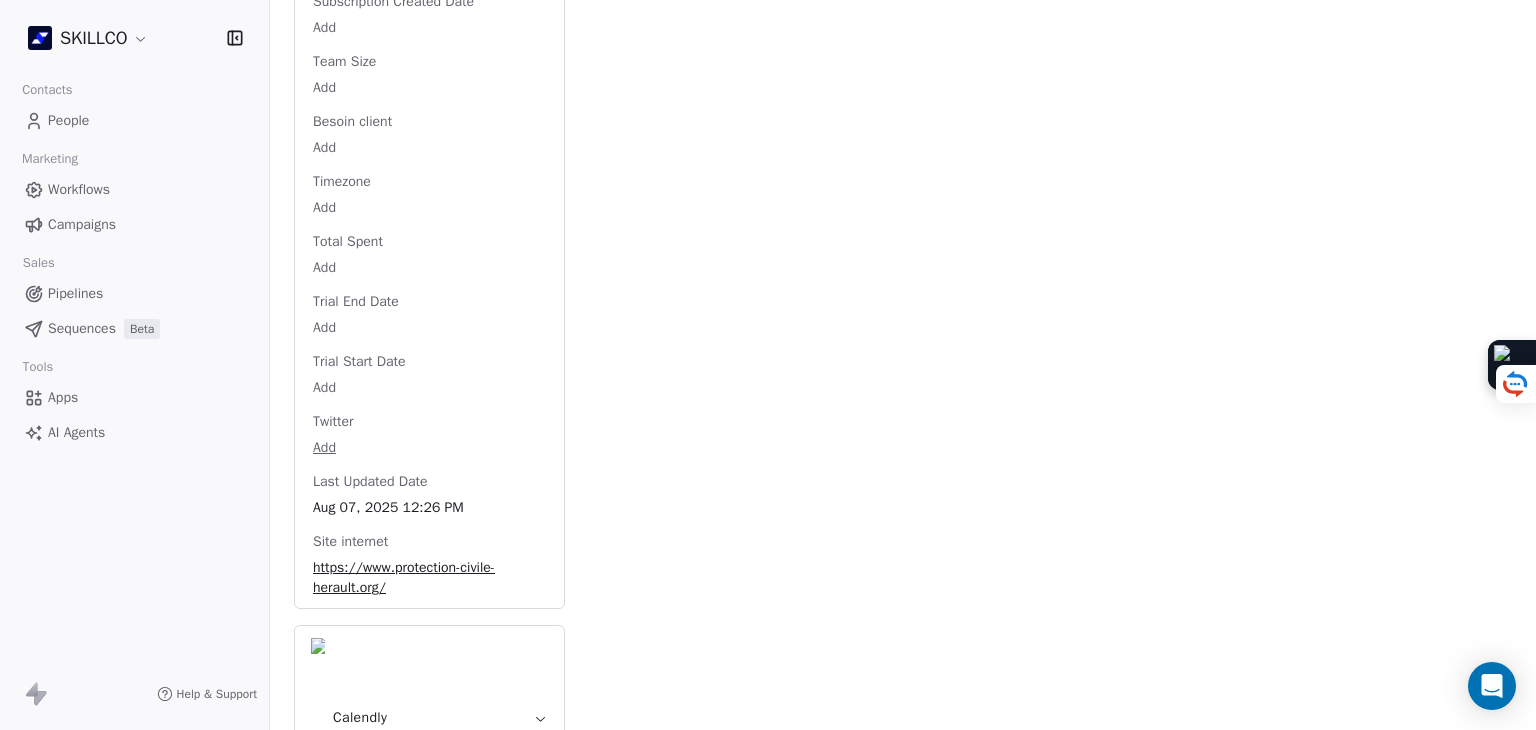 click on "https://www.protection-civile-herault.org/" at bounding box center [429, 578] 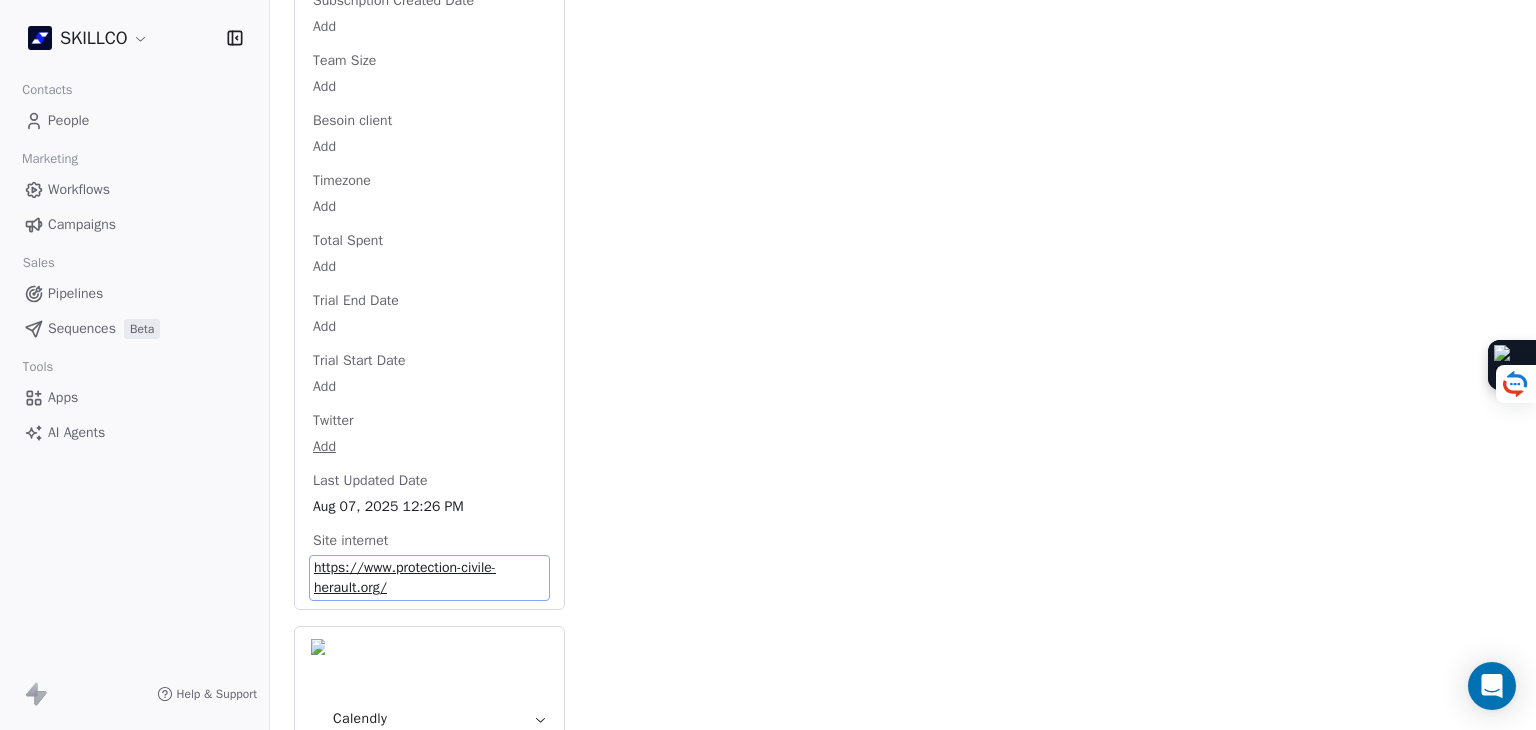 click on "https://www.protection-civile-herault.org/" at bounding box center [429, 578] 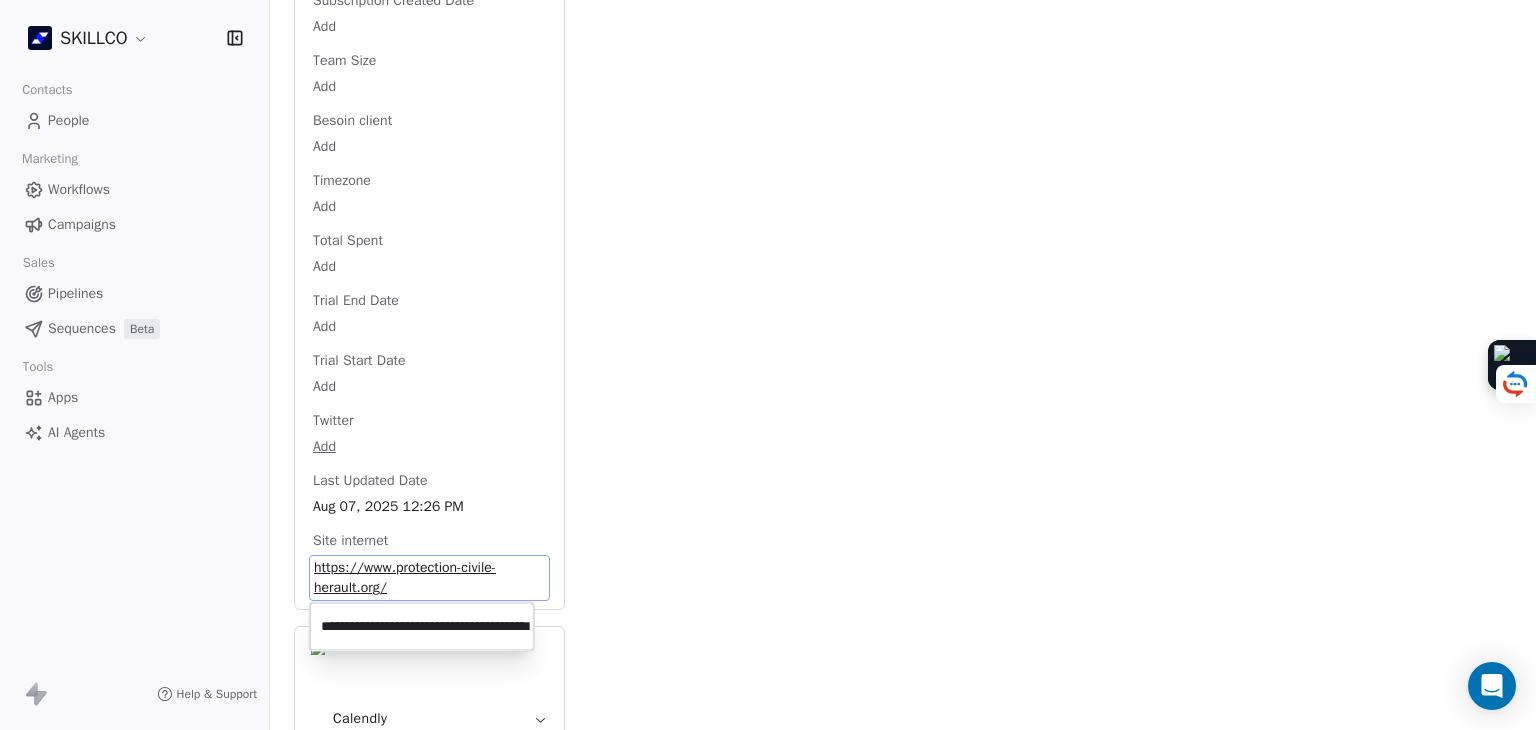 click on "**********" at bounding box center [422, 627] 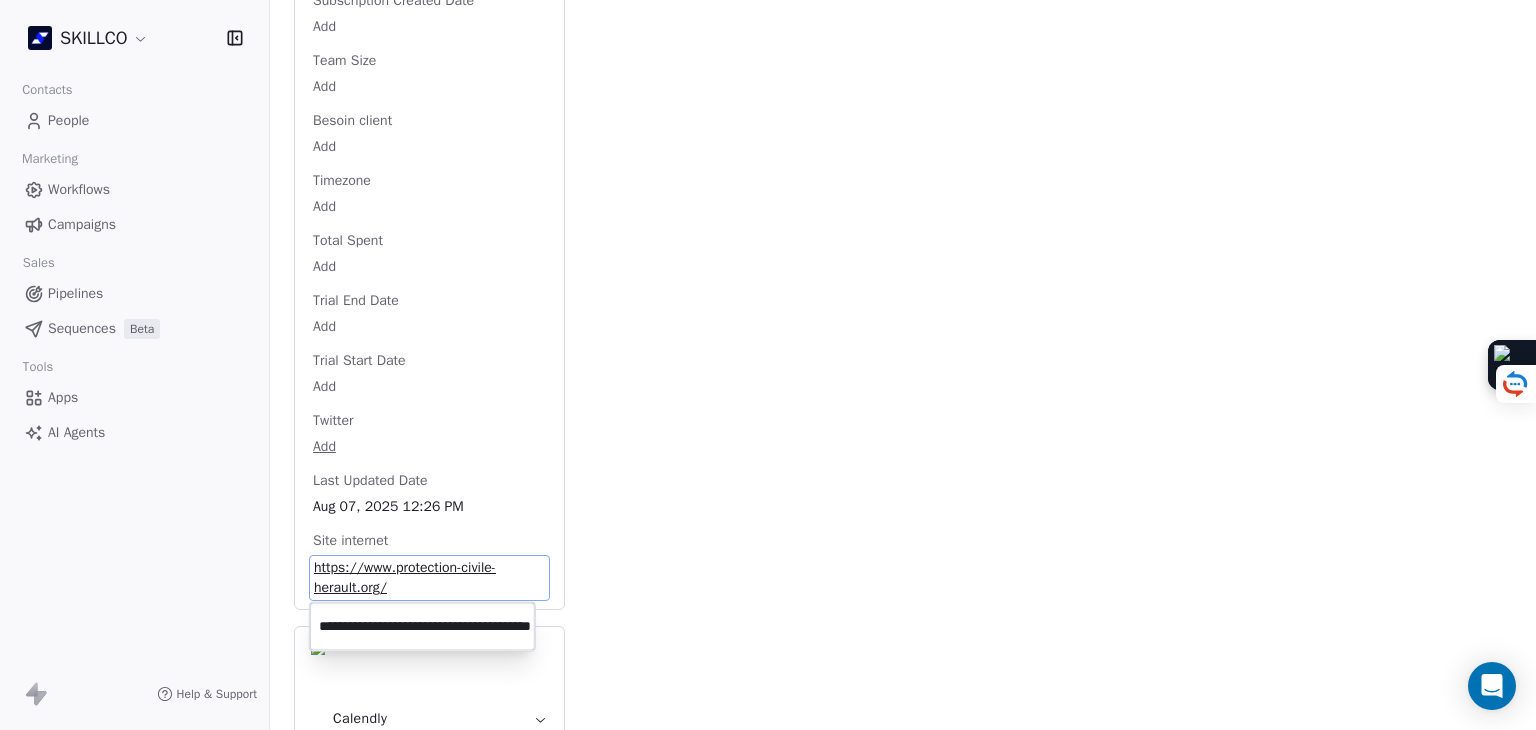 scroll, scrollTop: 0, scrollLeft: 0, axis: both 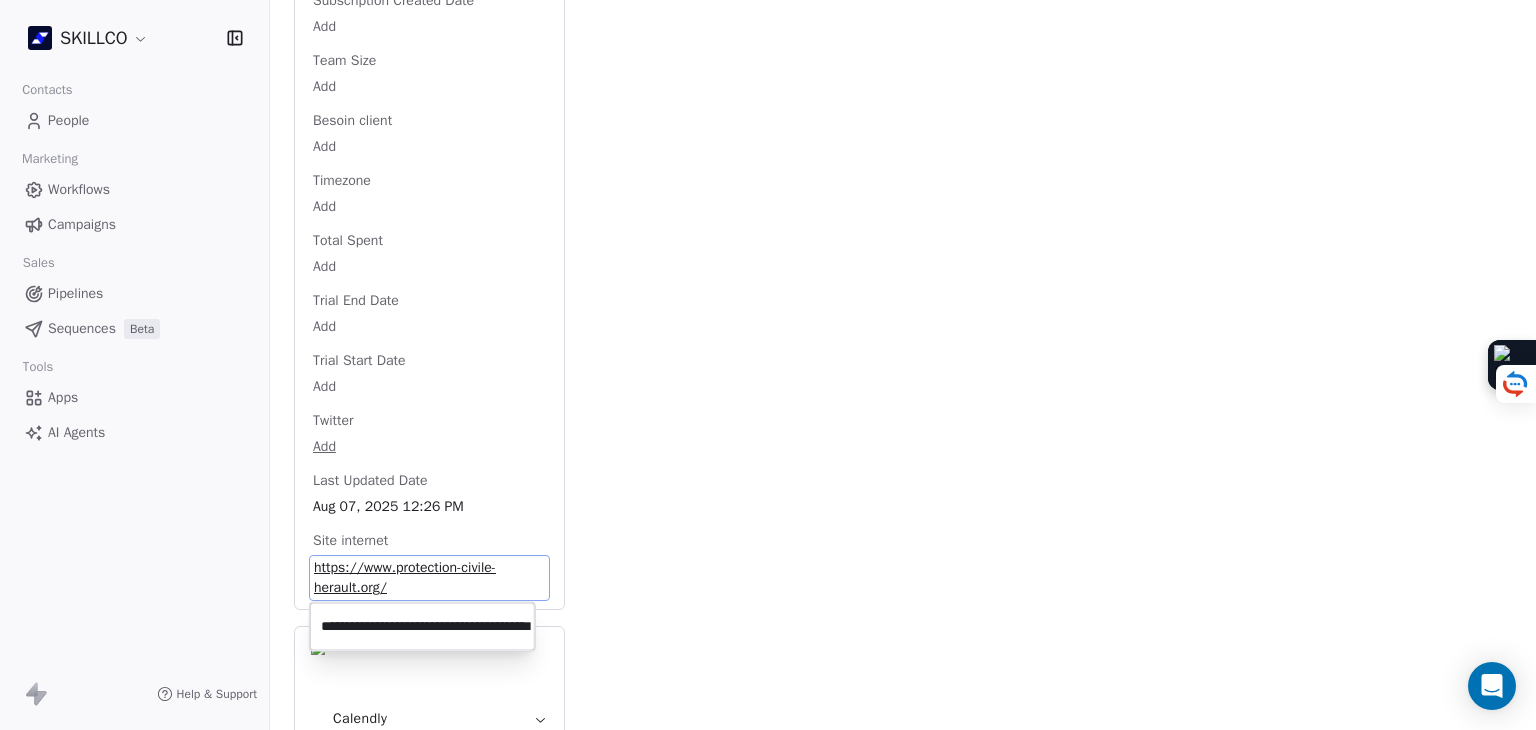 click on "[EMAIL] [PHONE] [CITY] [DATE] [DATE]" at bounding box center [768, 365] 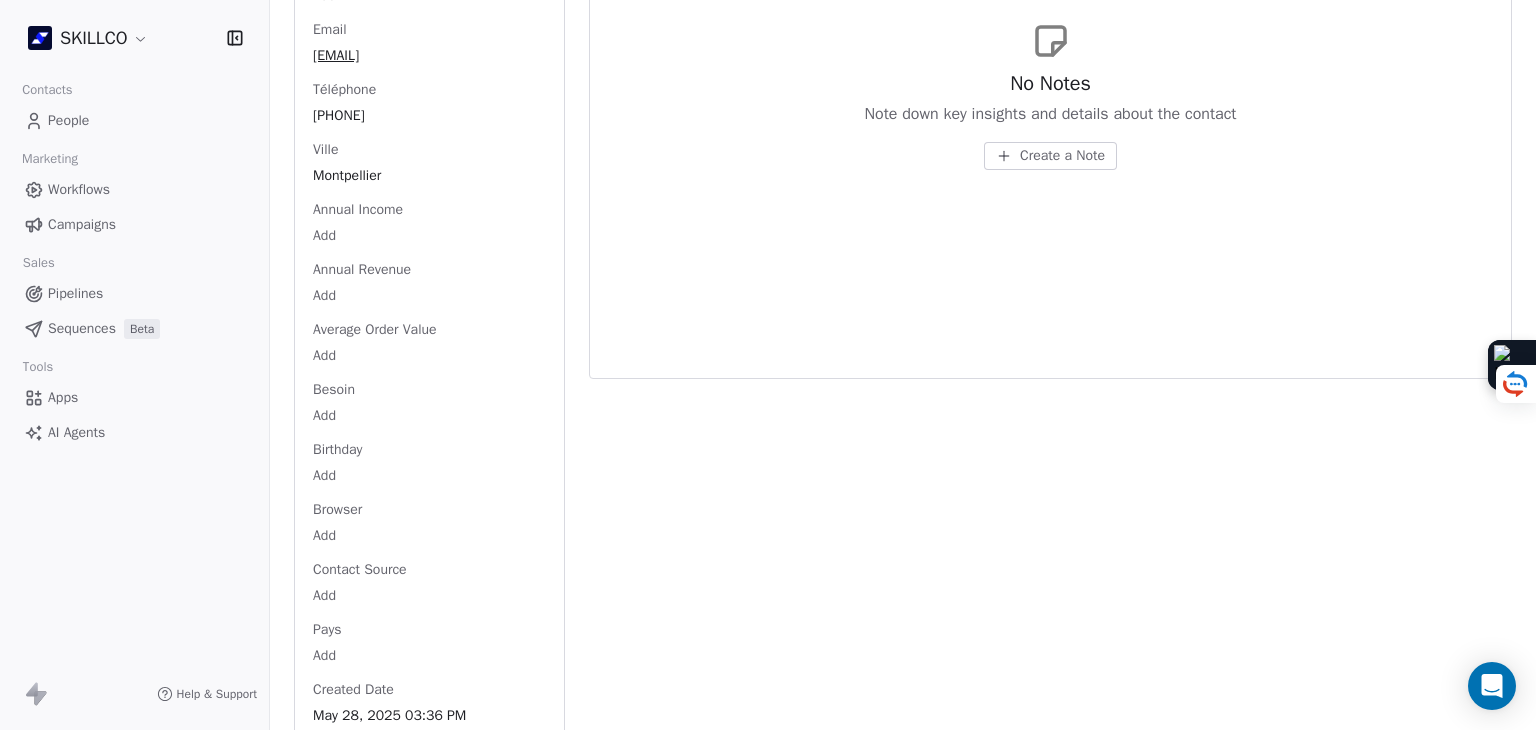 scroll, scrollTop: 211, scrollLeft: 0, axis: vertical 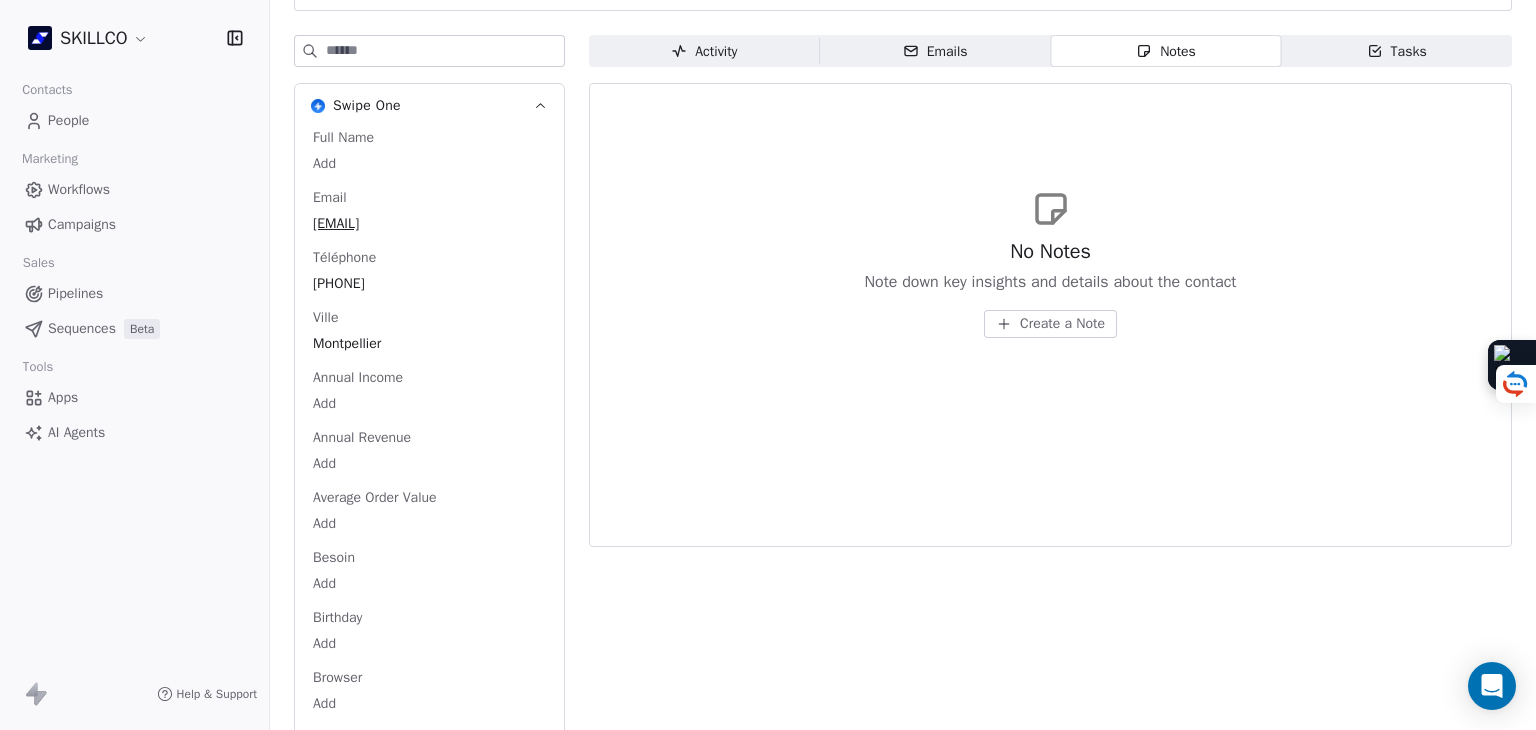 click on "[EMAIL] [PHONE] [CITY] [DATE] [DATE]" at bounding box center (768, 365) 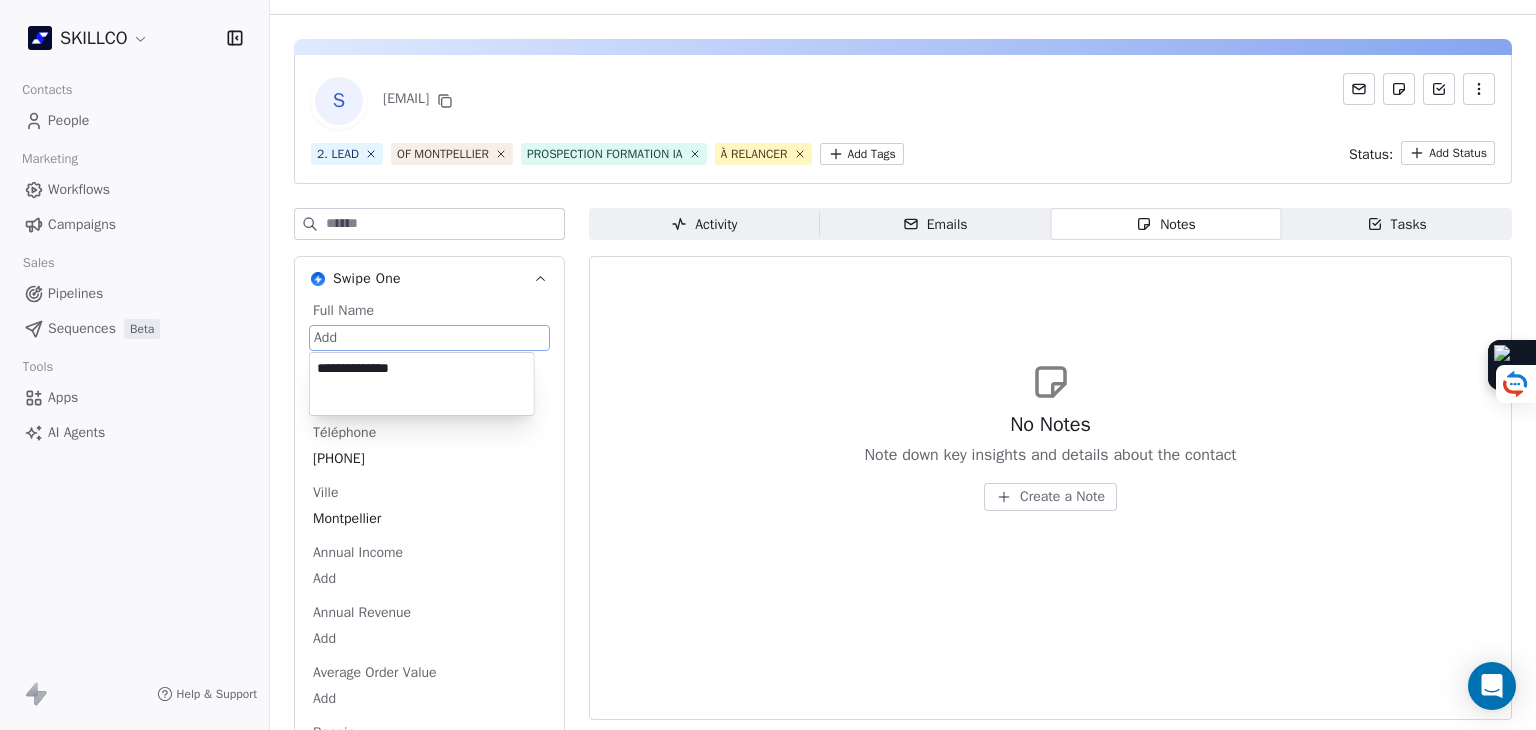 type on "**********" 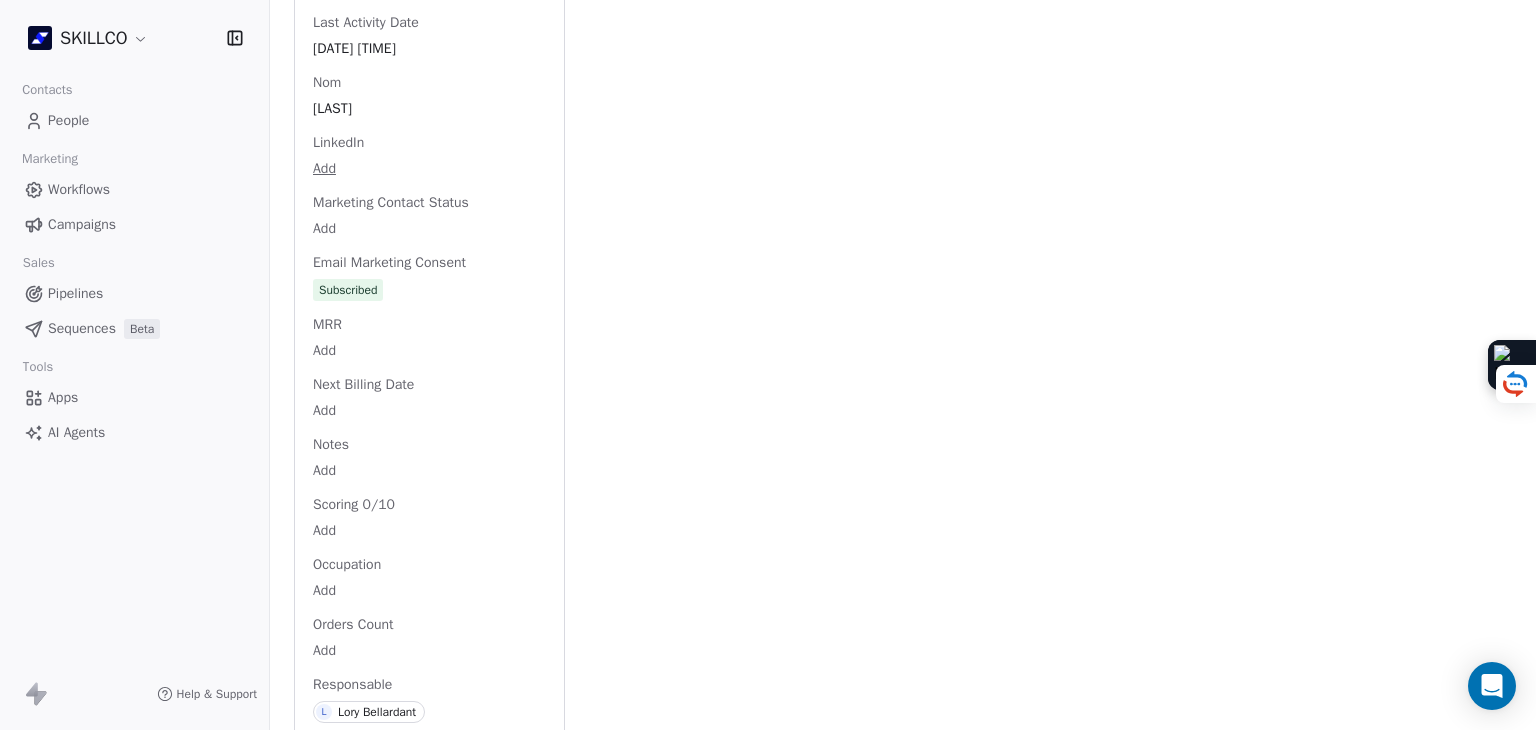 scroll, scrollTop: 1921, scrollLeft: 0, axis: vertical 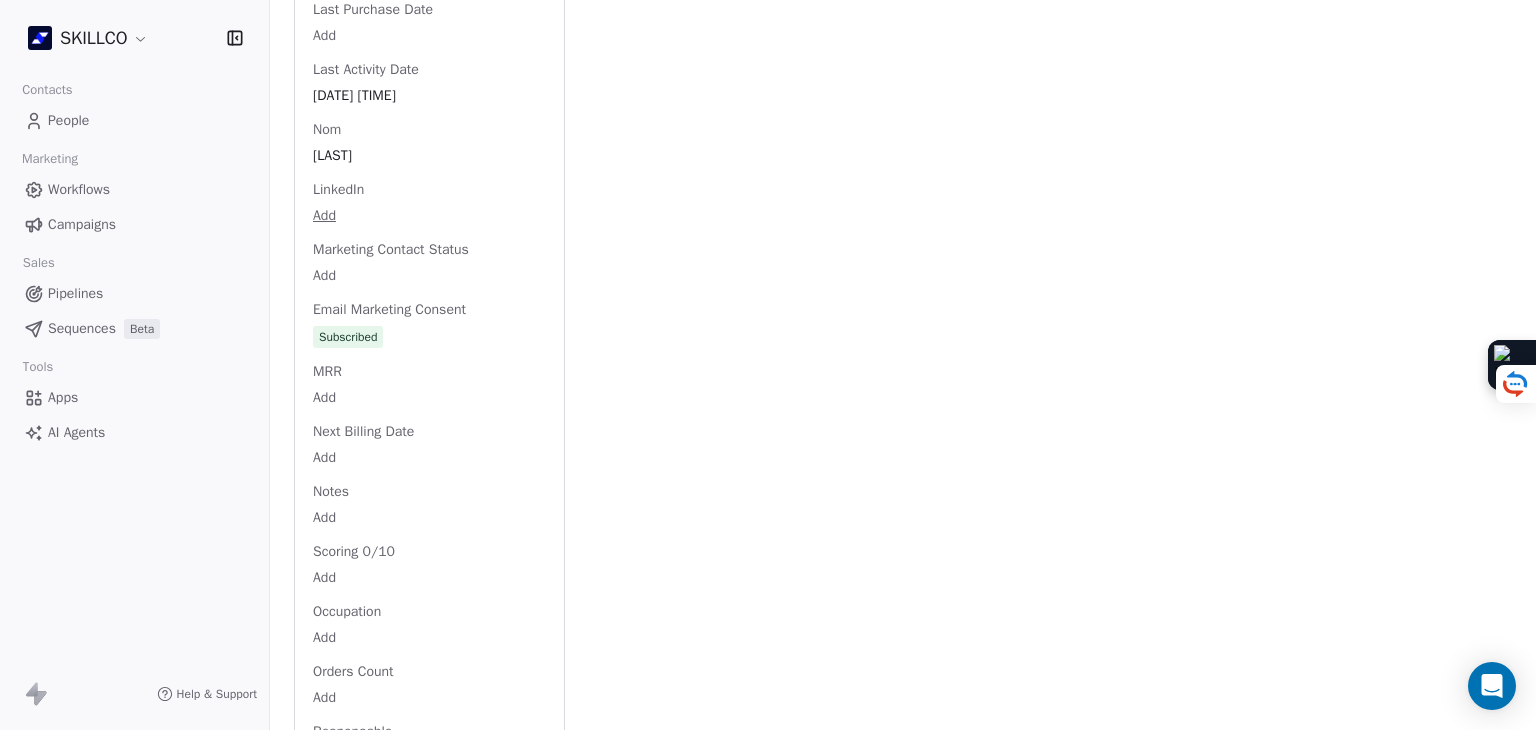 click on "[FIRST] [LAST] [EMAIL] [PHONE] [CITY] [DATE] [DATE]" at bounding box center [768, 365] 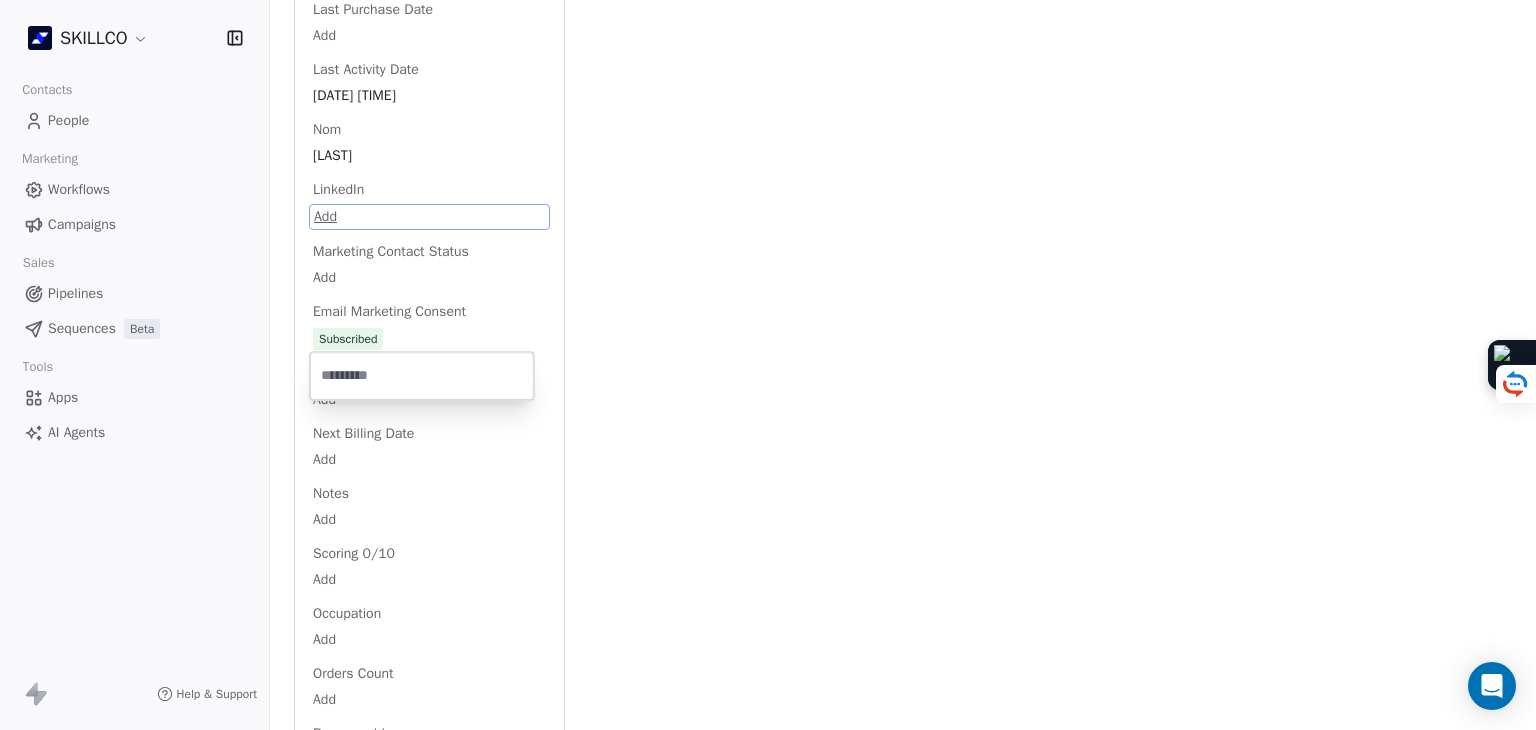 scroll, scrollTop: 1820, scrollLeft: 0, axis: vertical 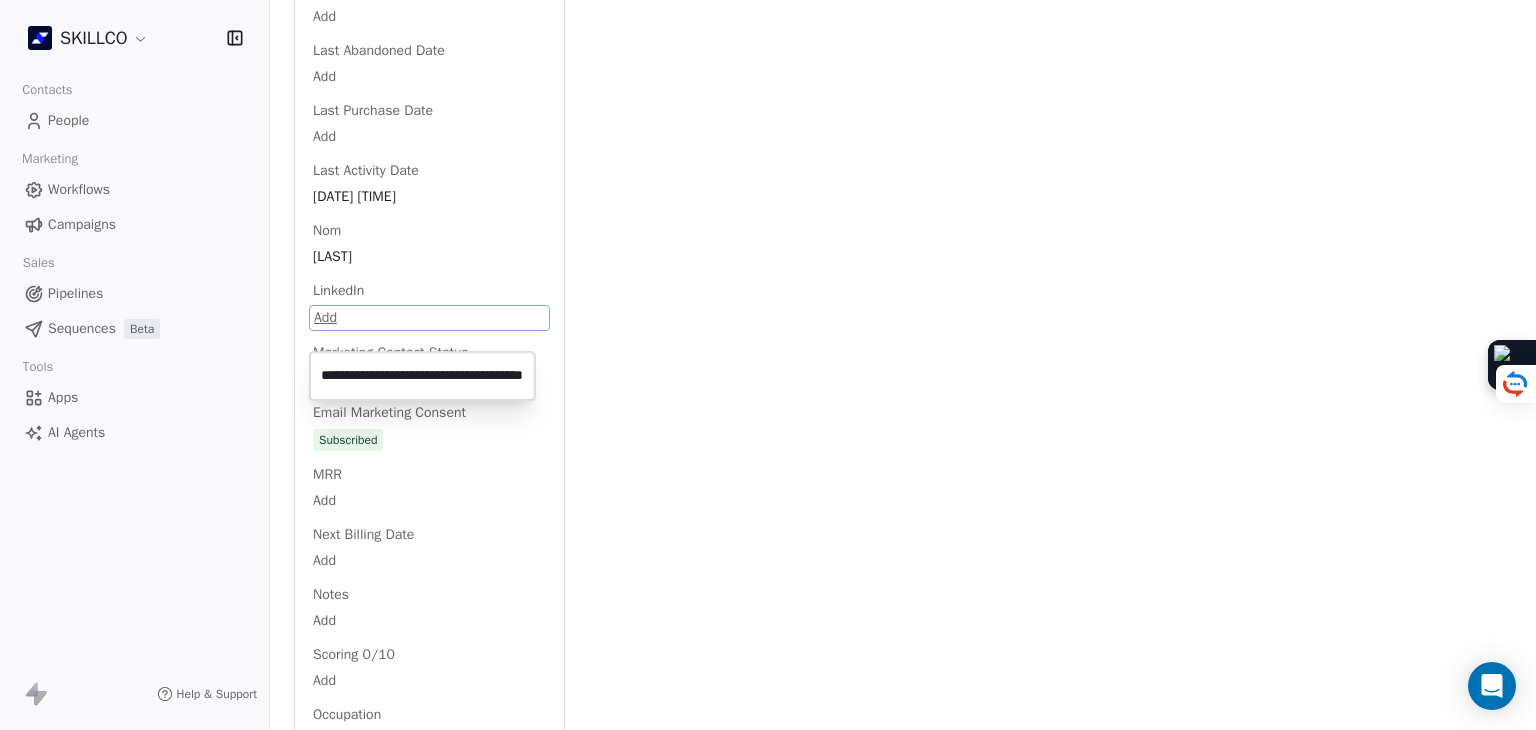 type on "**********" 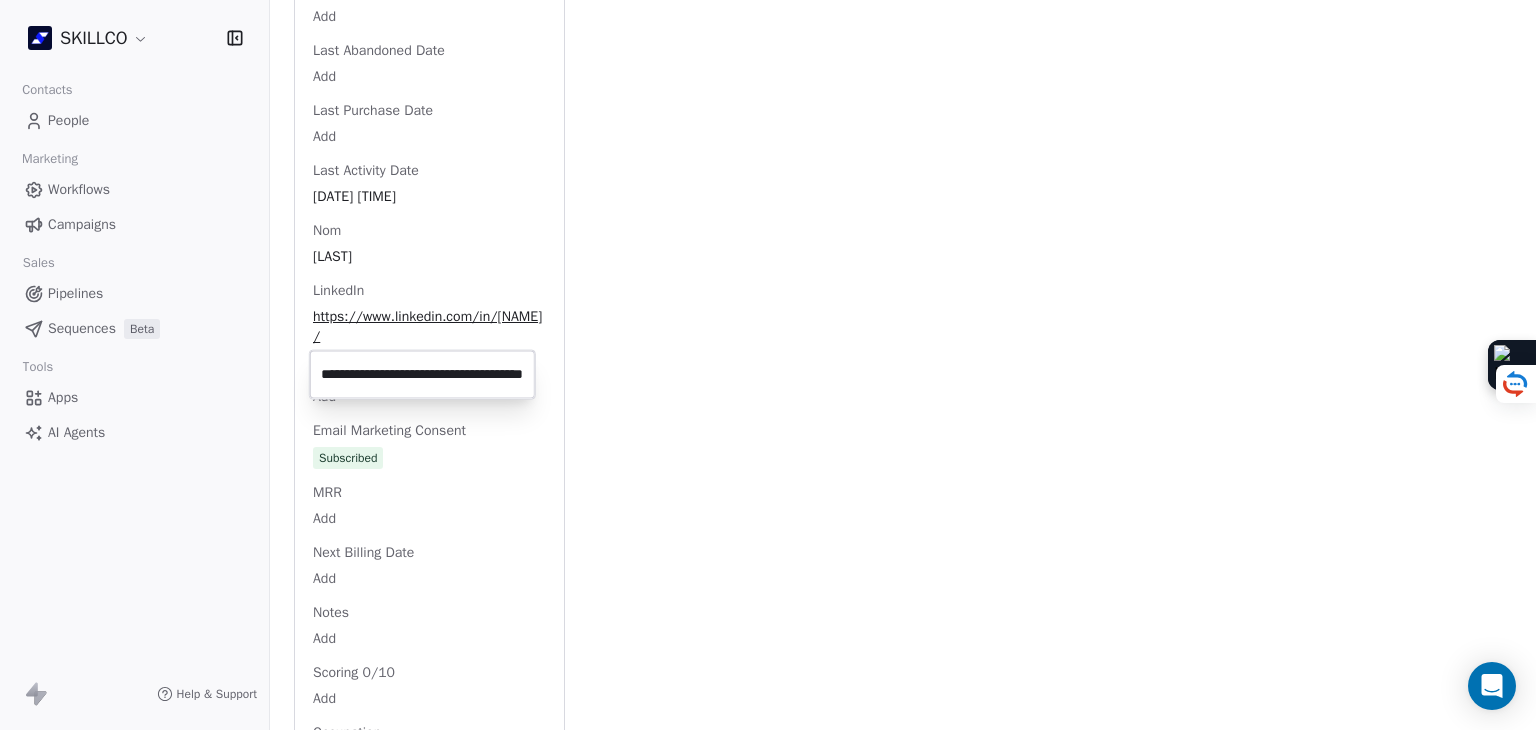 scroll, scrollTop: 0, scrollLeft: 0, axis: both 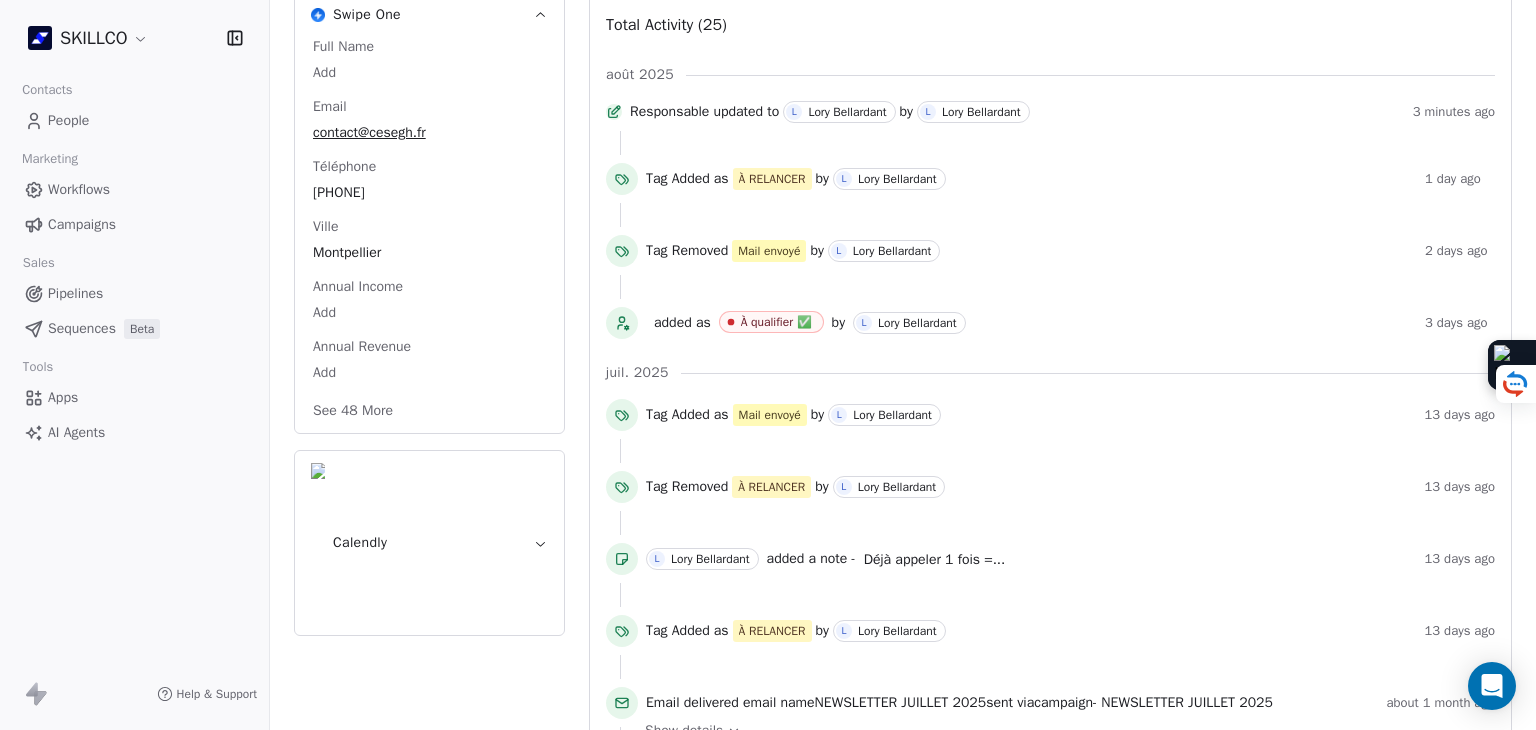 click on "See   48   More" at bounding box center [353, 411] 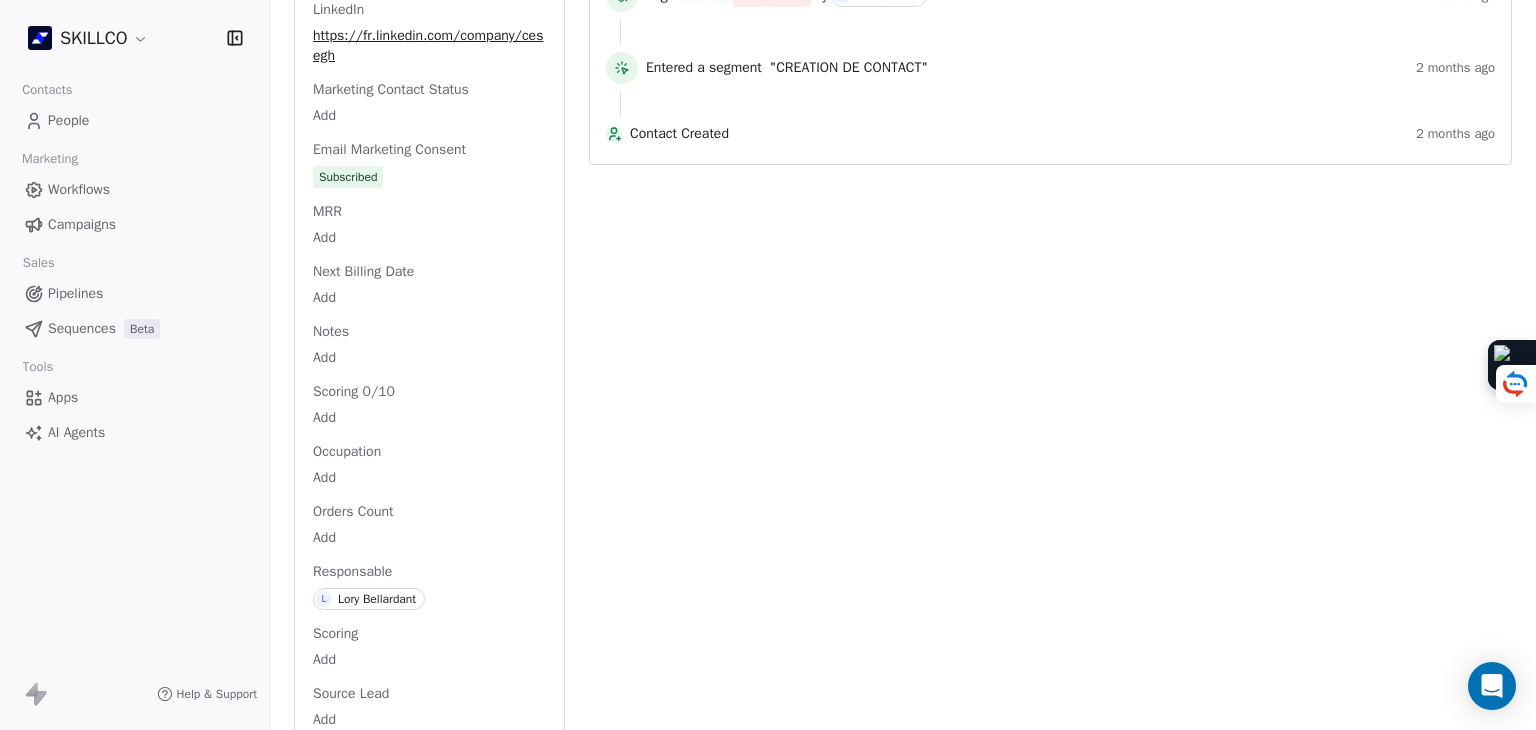 scroll, scrollTop: 2100, scrollLeft: 0, axis: vertical 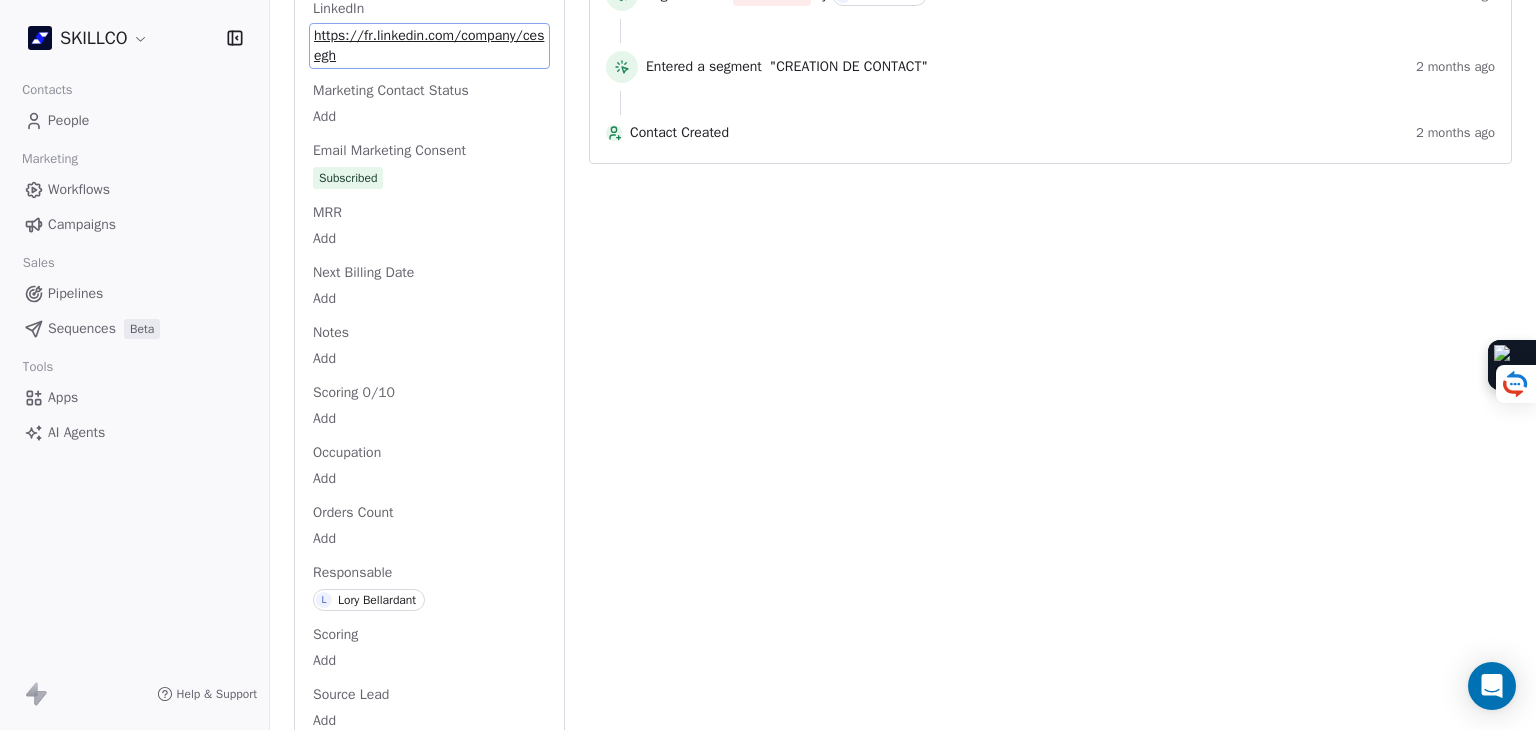 click on "Full Name Add Email contact@[DOMAIN].com Téléphone [PHONE] Ville [CITY] Annual Income Add Annual Revenue Add Average Order Value Add Besoin Add Birthday Add Browser Add Contact Source Add Pays Add Created Date [DATE] [TIME] Customer Lifetime Value Add Department Add Derniere page consulte Add Device Add Email Verification Status Valid Entreprise Cesegh - Expert Training Management Health Facebook Add First Purchase Date Add Prénom Add Gender Add Poste Add Langue Add Last Abandoned Date Add Last Purchase Date Add Last Activity Date [DATE] [TIME] Nom Add LinkedIn https://fr.linkedin.com/company/cesegh Marketing Contact Status Add Email Marketing Consent Subscribed MRR Add Next Billing Date Add Notes Add Scoring 0/10 Add Occupation Add Orders Count Add Responsable L [LAST] Scoring  Add Source Lead Add Status Personnalisés Add Subscription Activated Date Add Subscription Cancelled Date Add Subscription Created Date Add Team Size Add Besoin client Add" at bounding box center [429, -125] 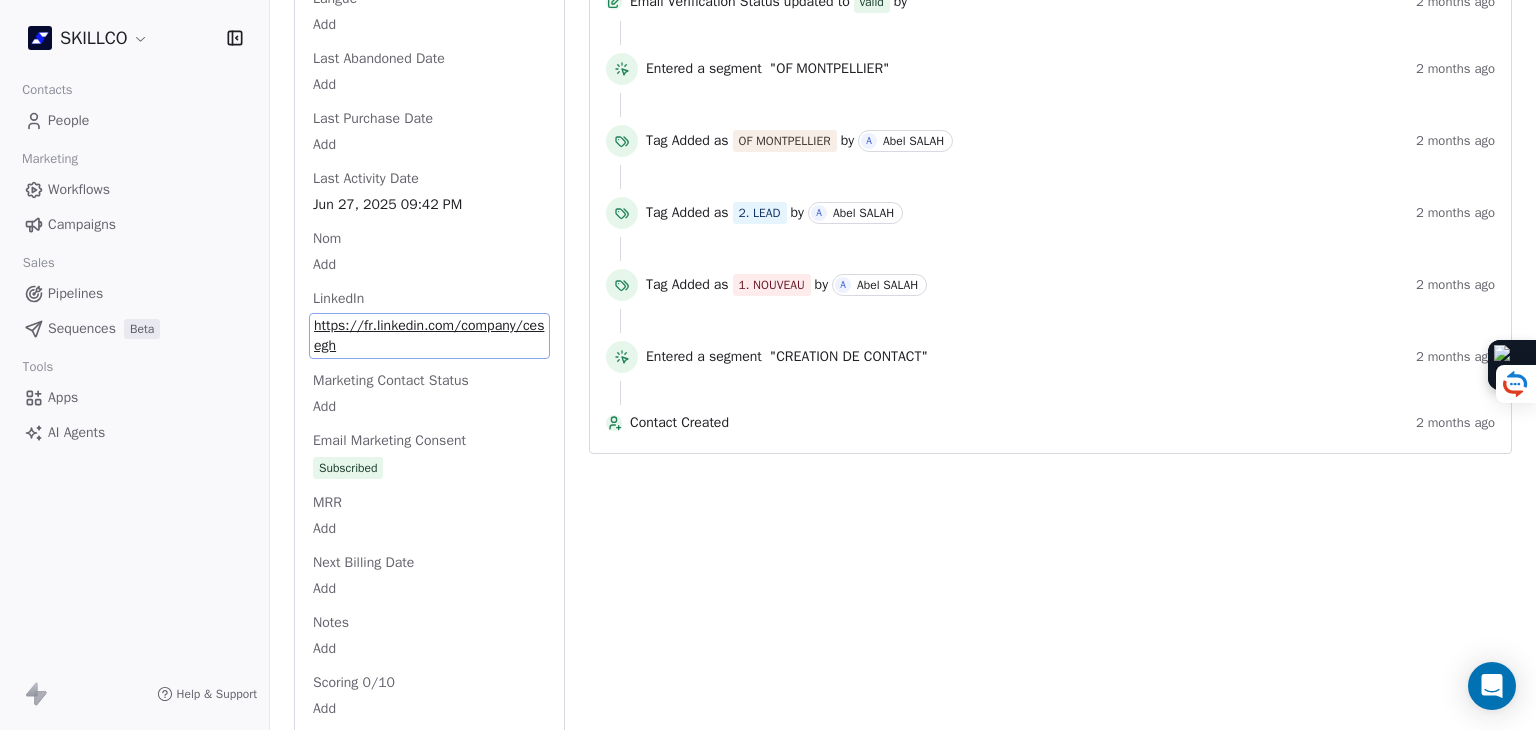 click on "https://fr.linkedin.com/company/cesegh" at bounding box center (429, 336) 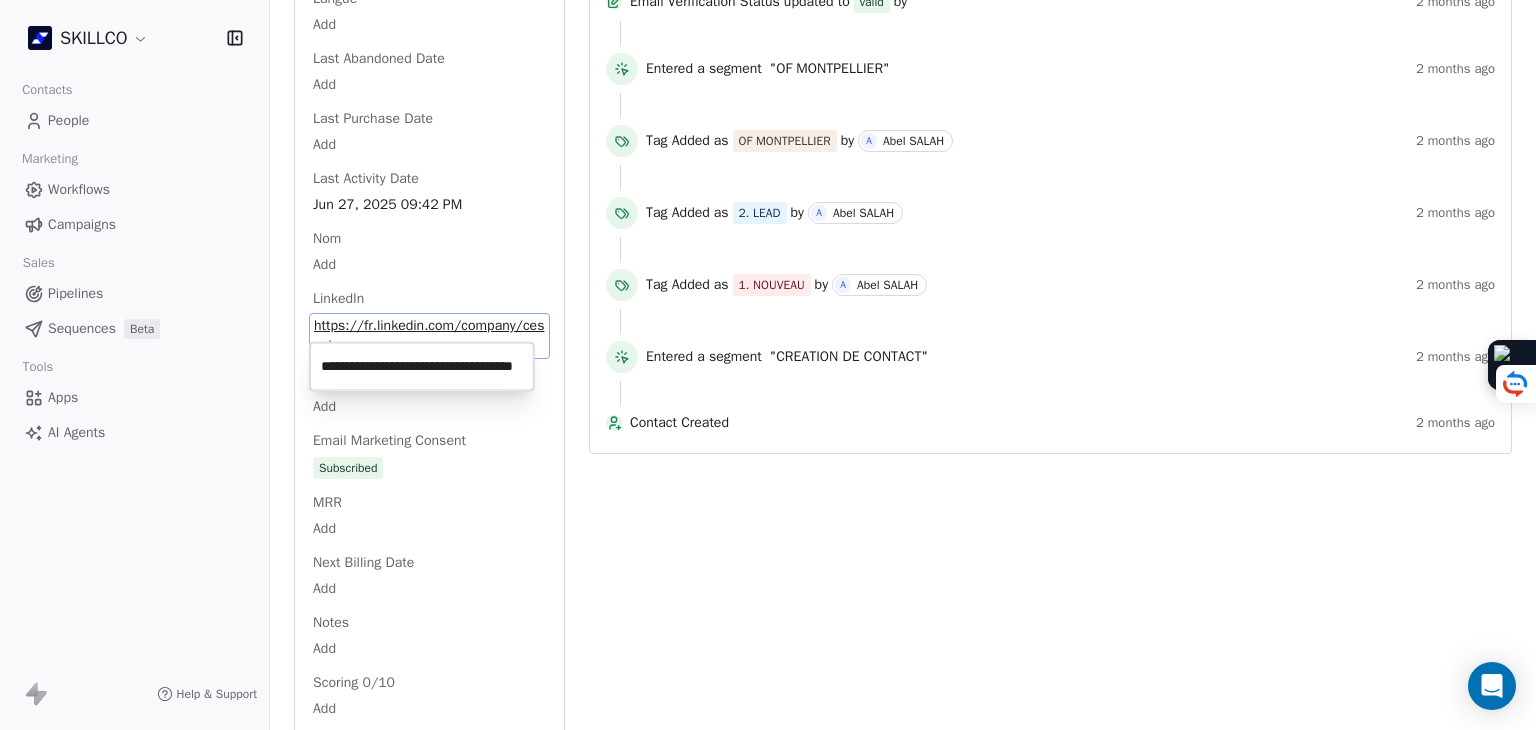 click on "**********" at bounding box center (422, 367) 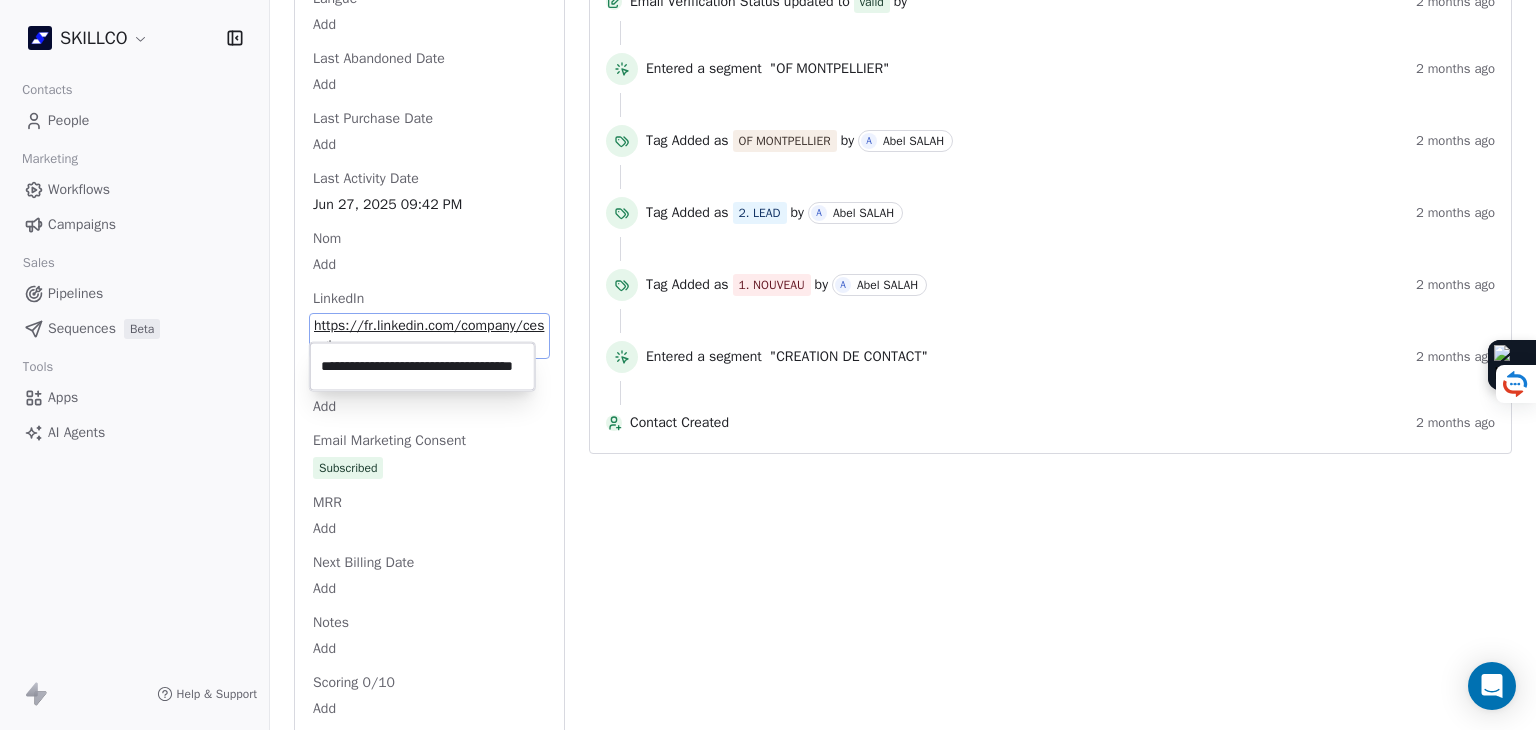 scroll, scrollTop: 0, scrollLeft: 0, axis: both 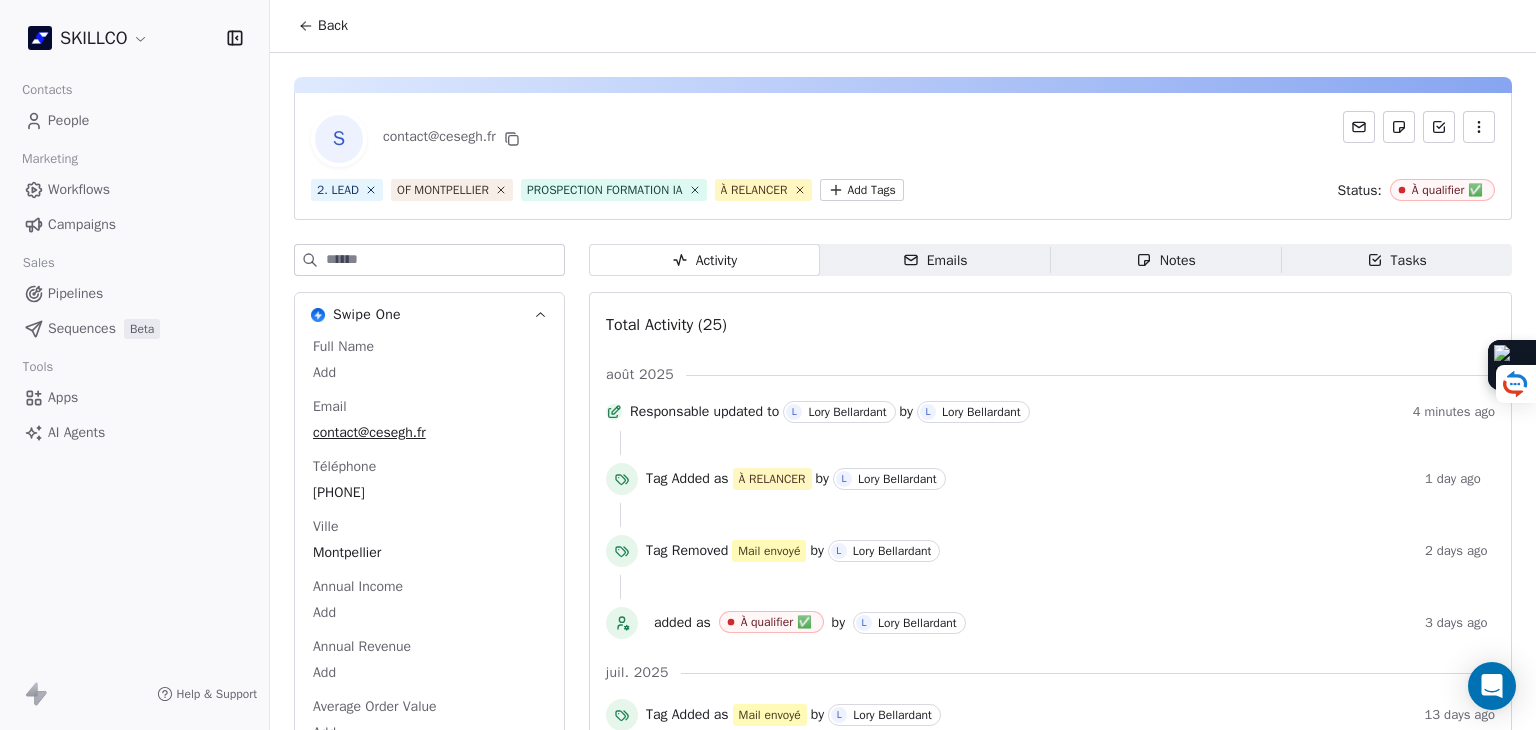 click on "SKILLCO Contacts People Marketing Workflows Campaigns Sales Pipelines Sequences Beta Tools Apps AI Agents Help & Support Back S contact@[DOMAIN].com 2. LEAD OF MONTPELLIER PROSPECTION FORMATION IA À RELANCER  Add Tags Status:  À qualifier ✅ Swipe One Full Name Add Email contact@[DOMAIN].com Téléphone [PHONE] Ville [CITY] Annual Income Add Annual Revenue Add Average Order Value Add Besoin Add Birthday Add Browser Add Contact Source Add Pays Add Created Date [DATE] [TIME] Customer Lifetime Value Add Department Add Derniere page consulte Add Device Add Email Verification Status Valid Entreprise Cesegh - Expert Training Management Health Facebook Add First Purchase Date Add Prénom Add Gender Add Poste Add Langue Add Last Abandoned Date Add Last Purchase Date Add Last Activity Date [DATE] [TIME] Nom Add LinkedIn https://fr.linkedin.com/company/cesegh Marketing Contact Status Add Email Marketing Consent Subscribed MRR Add Next Billing Date Add Notes Add Scoring 0/10 Add Occupation Add L" at bounding box center (768, 365) 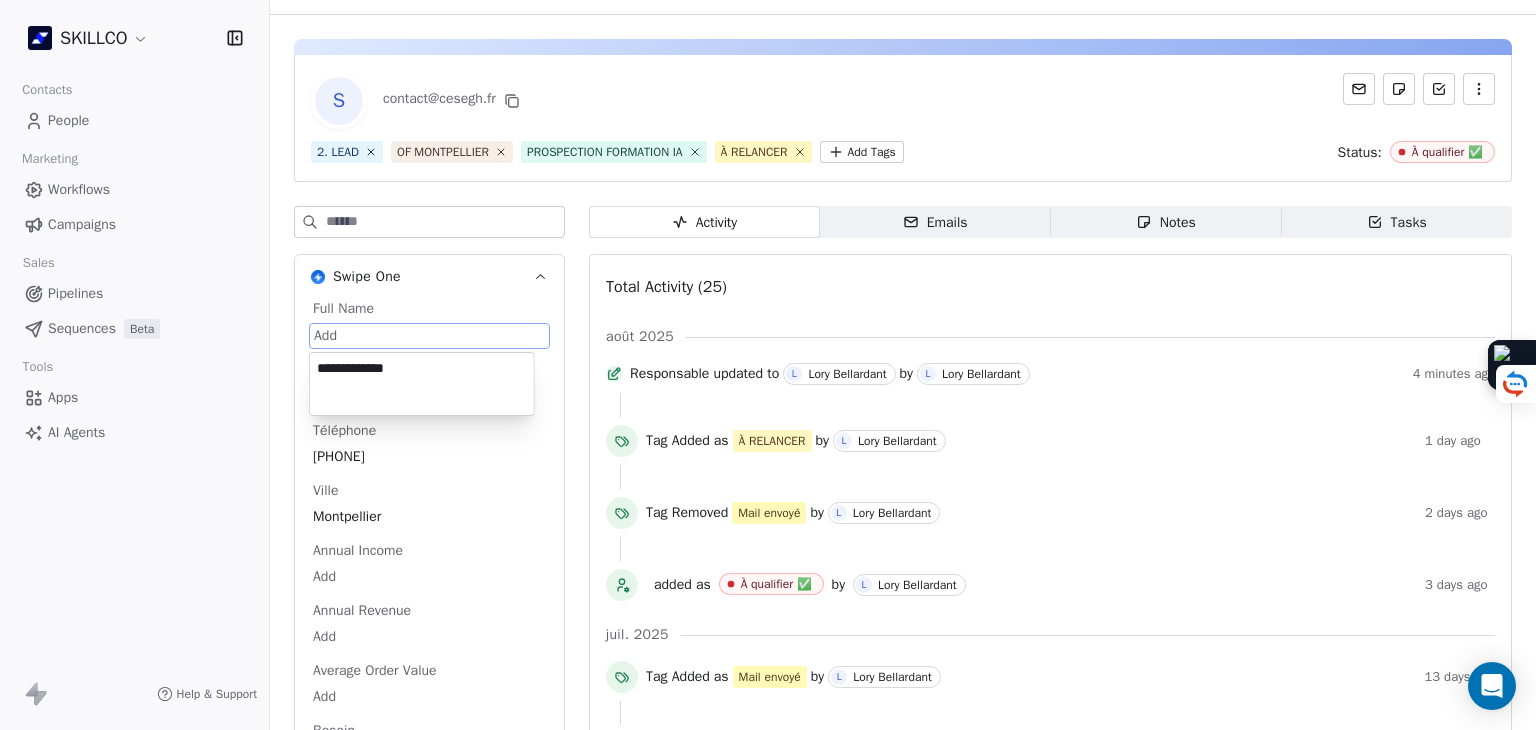 type on "**********" 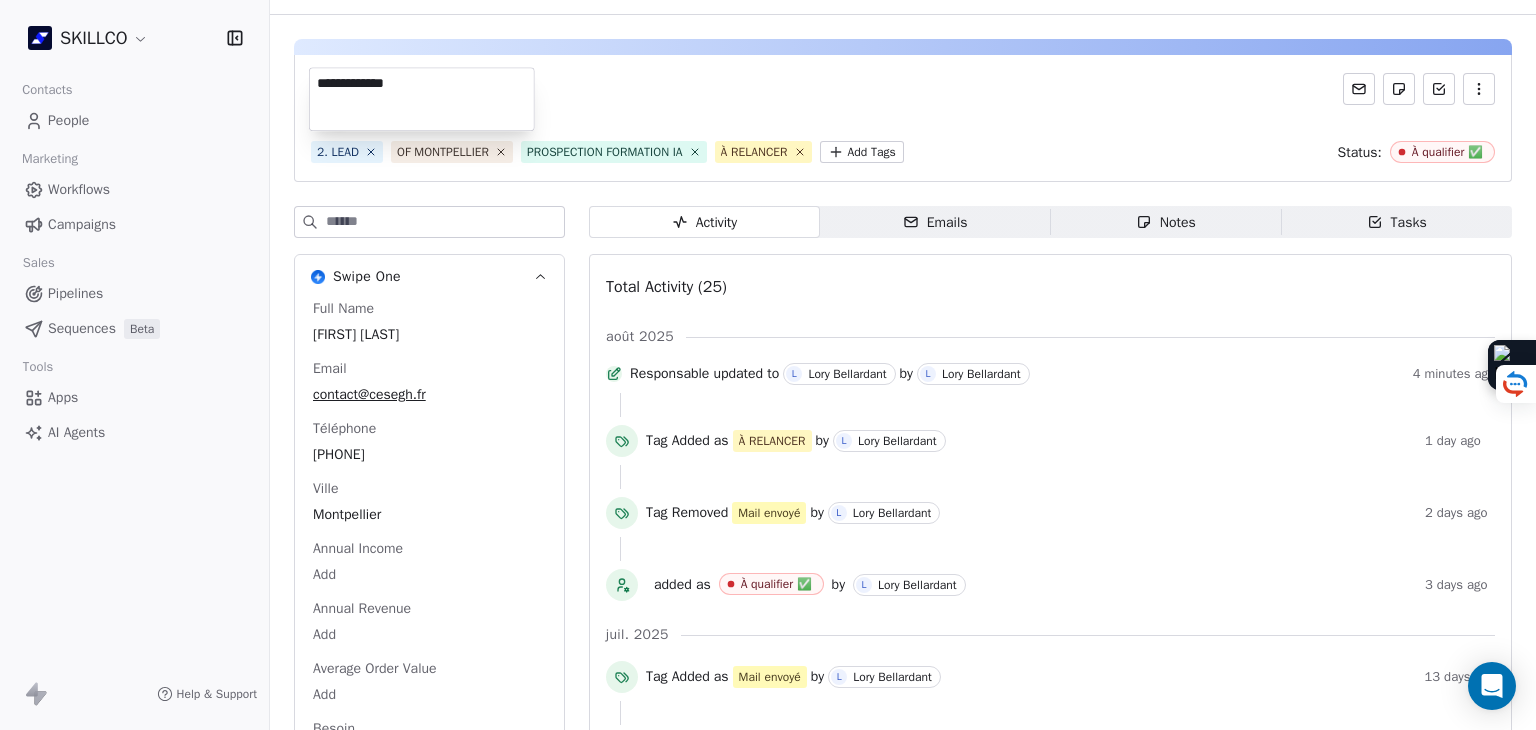 click on "SKILLCO Contacts People Marketing Workflows Campaigns Sales Pipelines Sequences Beta Tools Apps AI Agents Help & Support Back N [FIRST] [LAST] contact@[DOMAIN].com 2. LEAD OF MONTPELLIER PROSPECTION FORMATION IA À RELANCER  Add Tags Status:  À qualifier ✅ Swipe One Full Name [FIRST] [LAST] Email contact@[DOMAIN].com Téléphone [PHONE] Ville [CITY] Annual Income Add Annual Revenue Add Average Order Value Add Besoin Add Birthday Add Browser Add Contact Source Add Pays Add Created Date [DATE] [TIME] Customer Lifetime Value Add Department Add Derniere page consulte Add Device Add Email Verification Status Valid Entreprise Cesegh - Expert Training Management Health Facebook Add First Purchase Date Add Prénom Add Gender Add Poste Add Langue Add Last Abandoned Date Add Last Purchase Date Add Last Activity Date [DATE] [TIME] Nom Add LinkedIn https://fr.linkedin.com/company/cesegh Marketing Contact Status Add Email Marketing Consent Subscribed MRR Add Next Billing Date Add Notes Add Add Add" at bounding box center [768, 365] 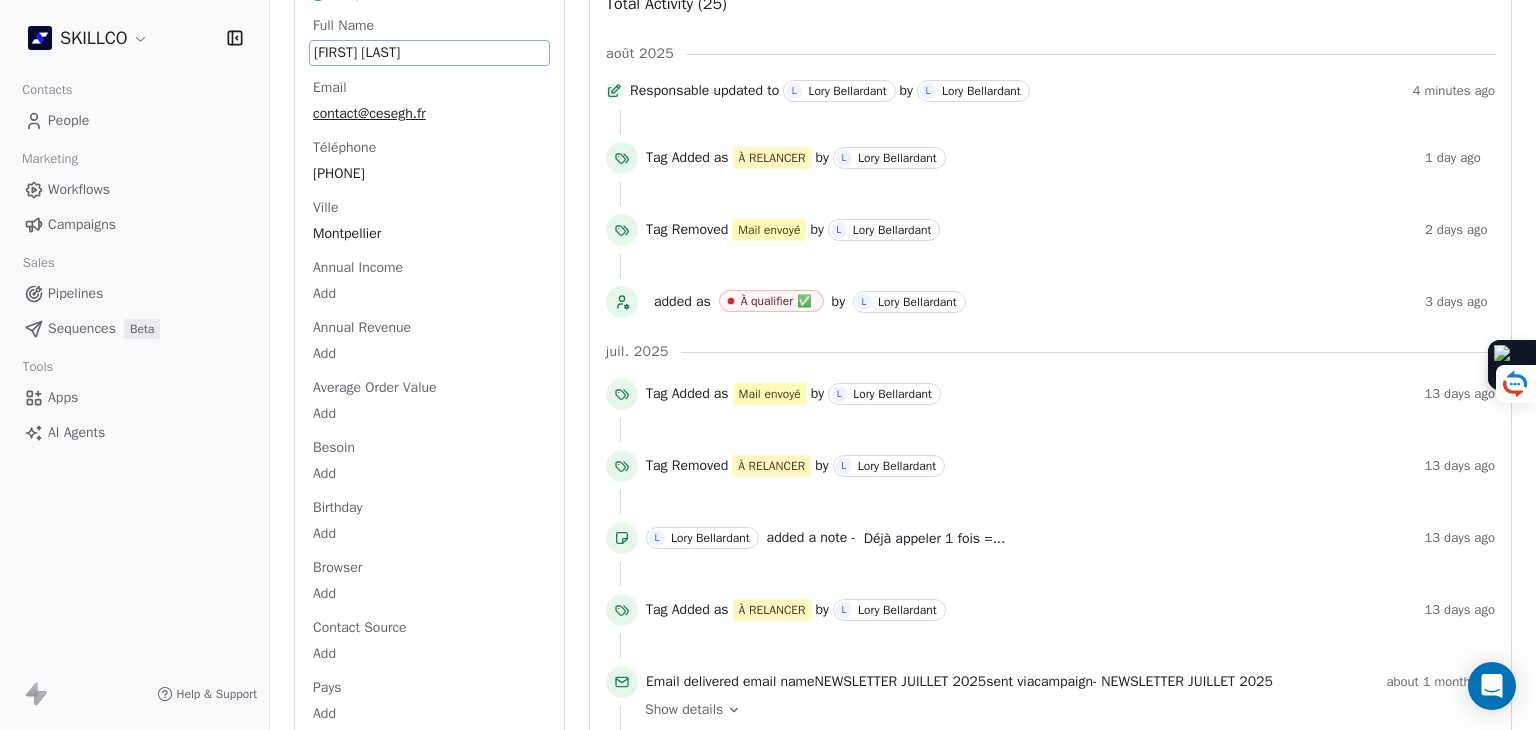 click on "N [FIRST] [LAST] contact@[DOMAIN].com 2. LEAD OF MONTPELLIER PROSPECTION FORMATION IA À RELANCER  Add Tags Status:  À qualifier ✅ Swipe One Full Name [FIRST] [LAST] Email contact@[DOMAIN].com Téléphone [PHONE] Ville [CITY] Annual Income Add Annual Revenue Add Average Order Value Add Besoin Add Birthday Add Browser Add Contact Source Add Pays Add Created Date [DATE] [TIME] Customer Lifetime Value Add Department Add Derniere page consulte Add Device Add Email Verification Status Valid Entreprise Cesegh - Expert Training Management Health Facebook Add First Purchase Date Add Prénom [FIRST] Gender Add Poste Add Langue Add Last Abandoned Date Add Last Purchase Date Add Last Activity Date [DATE] [TIME] Nom [LAST] LinkedIn https://fr.linkedin.com/company/cesegh Marketing Contact Status Add Email Marketing Consent Subscribed MRR Add Next Billing Date Add Notes Add Scoring 0/10 Add Occupation Add Orders Count Add Responsable L [LAST] Scoring  Add Source Lead Add Status Personnalisés" at bounding box center (903, 1623) 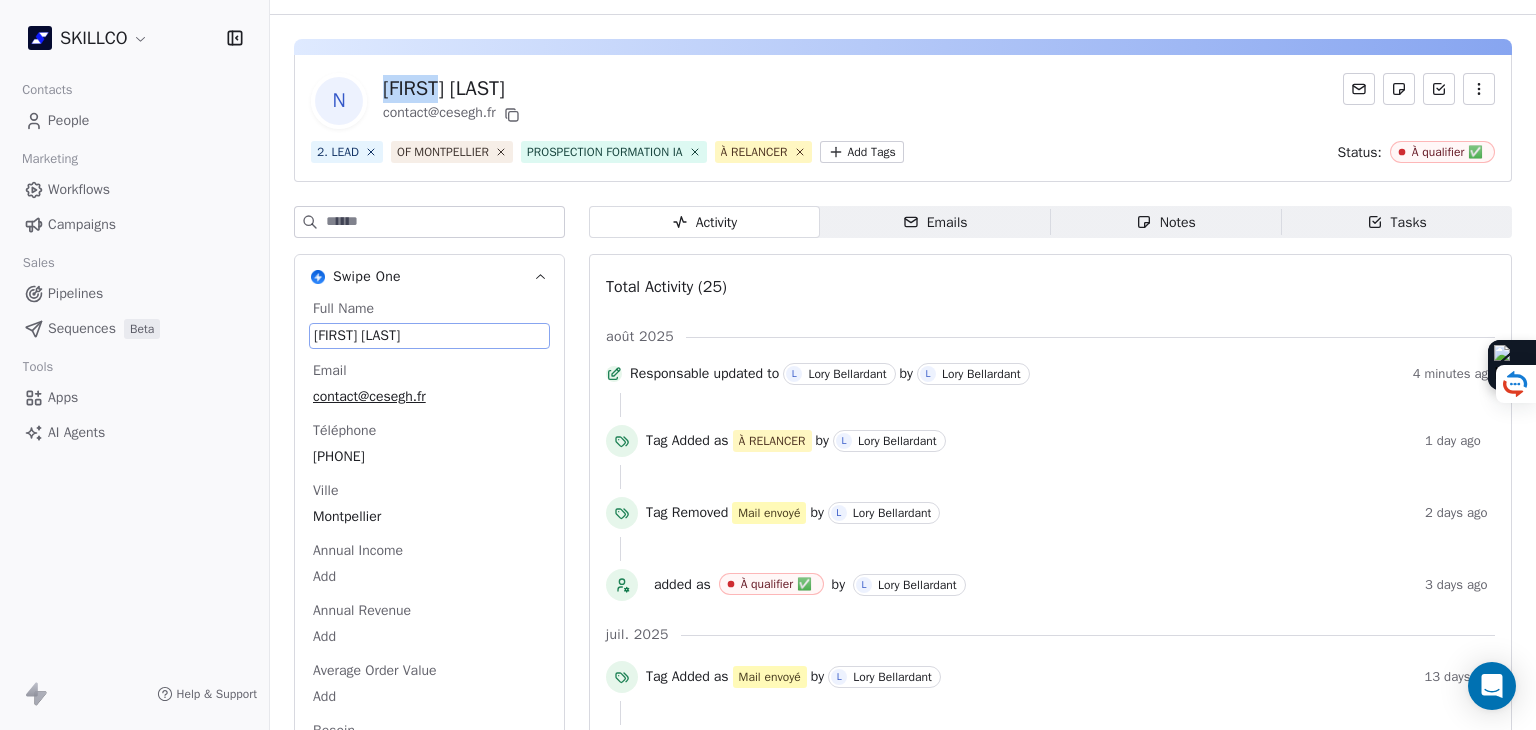 click on "N [FIRST] [LAST] contact@[DOMAIN].com" at bounding box center [417, 101] 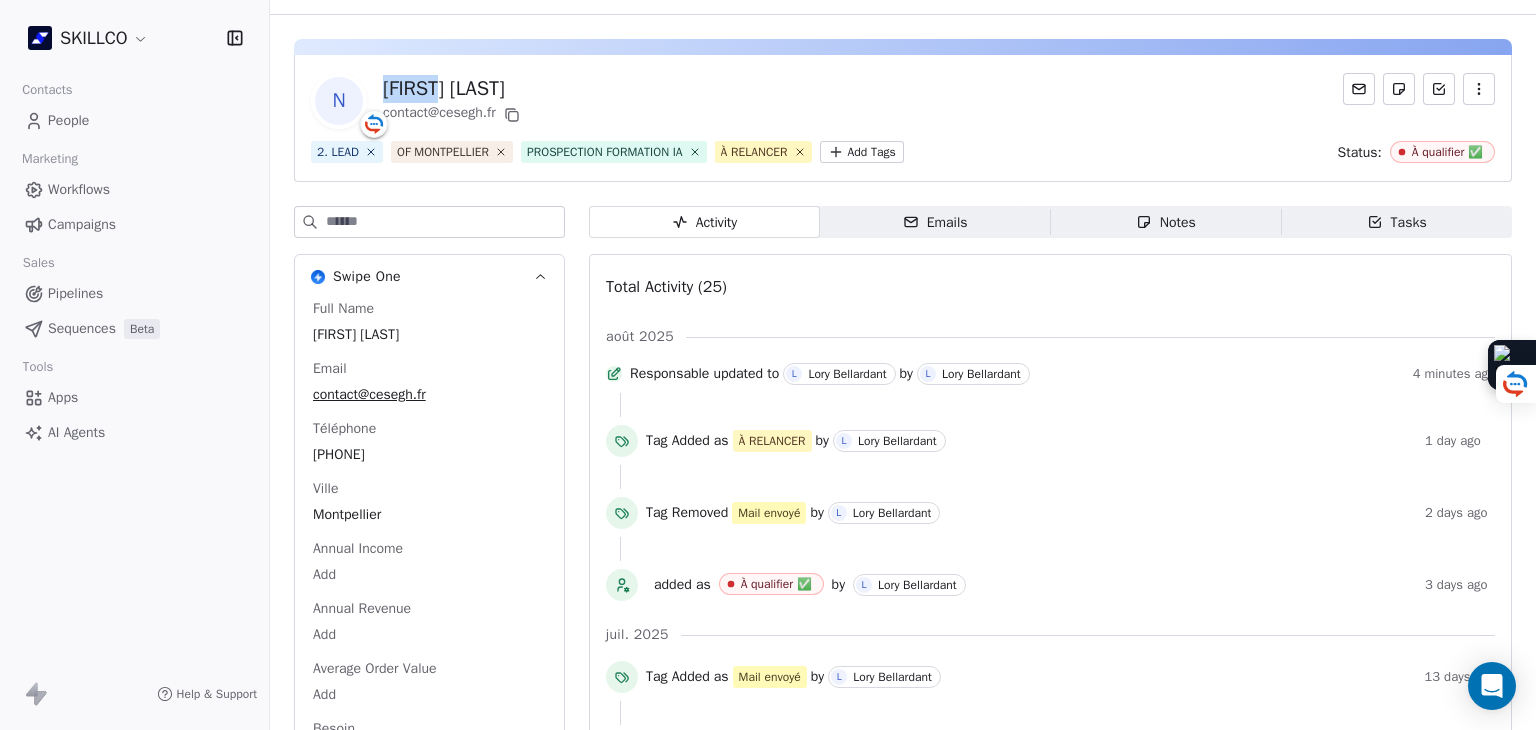 click on "[FIRST] [LAST]" at bounding box center [429, 335] 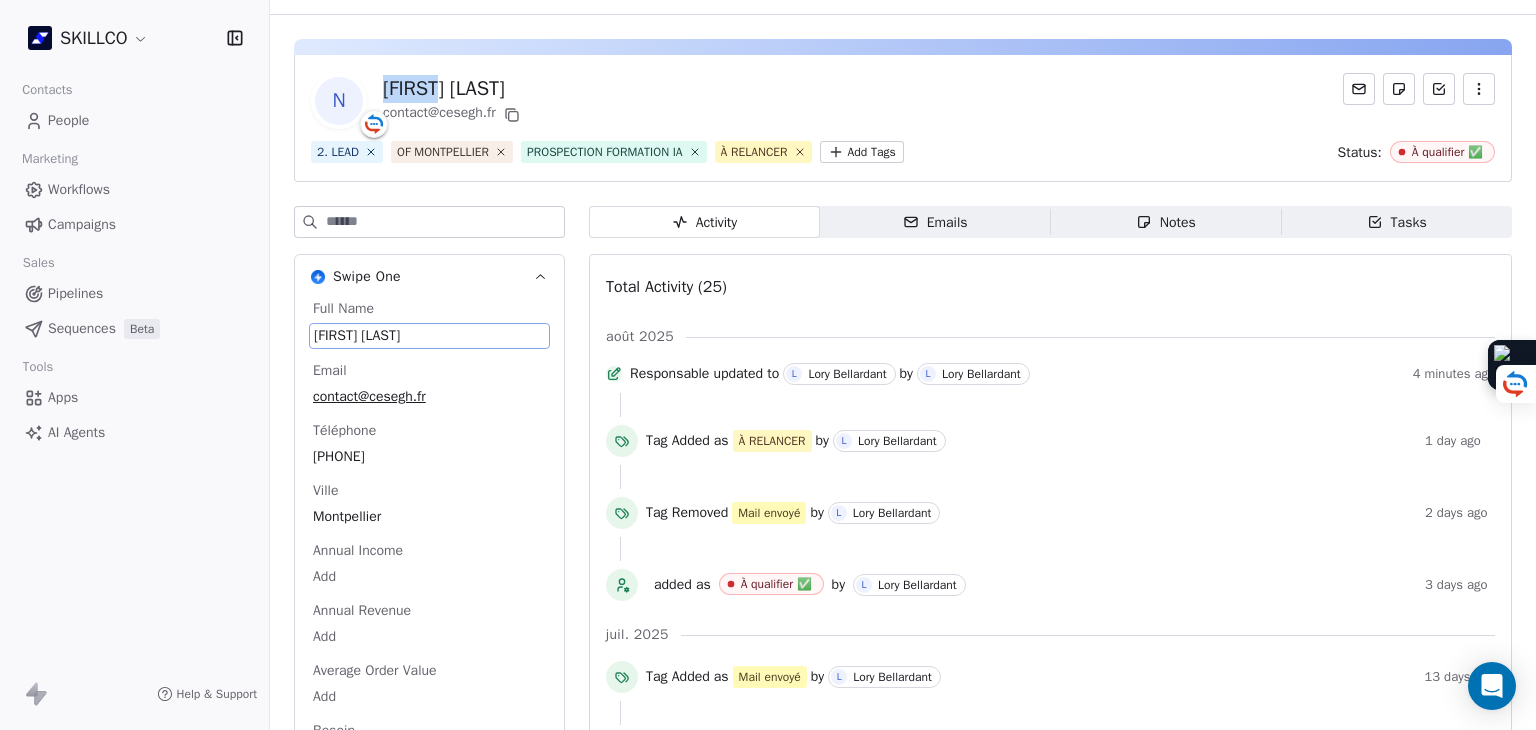click on "[FIRST] [LAST]" at bounding box center (429, 336) 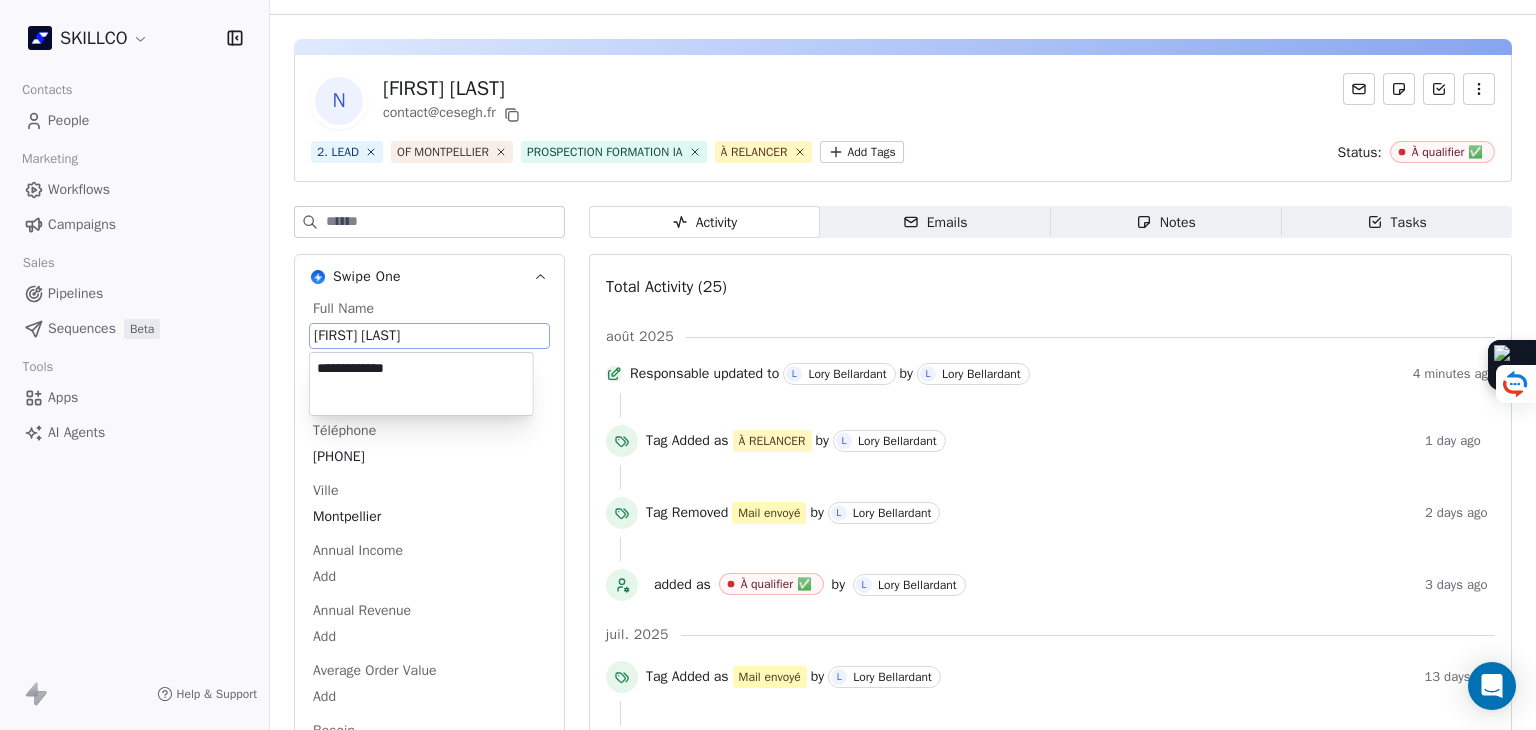click on "**********" at bounding box center (421, 384) 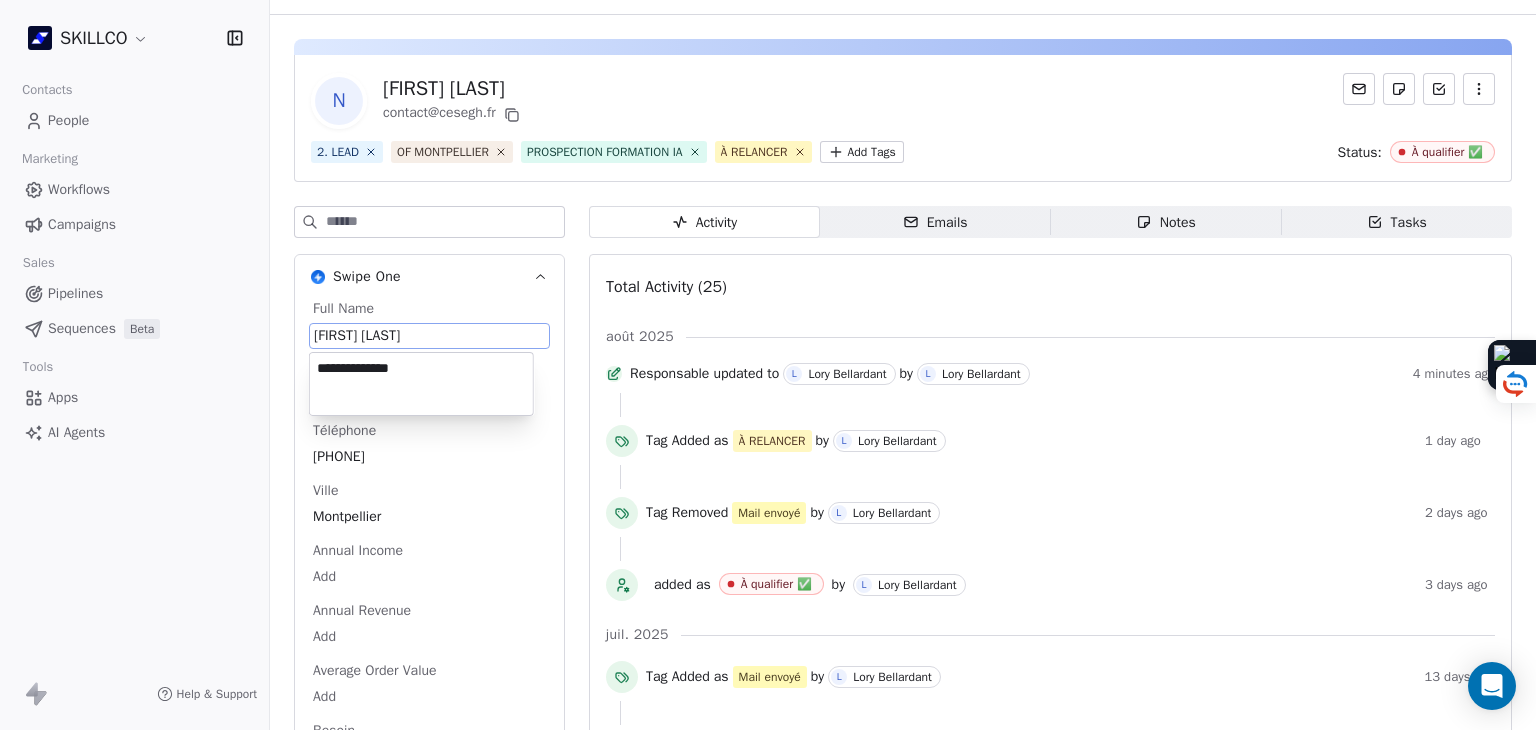 type on "**********" 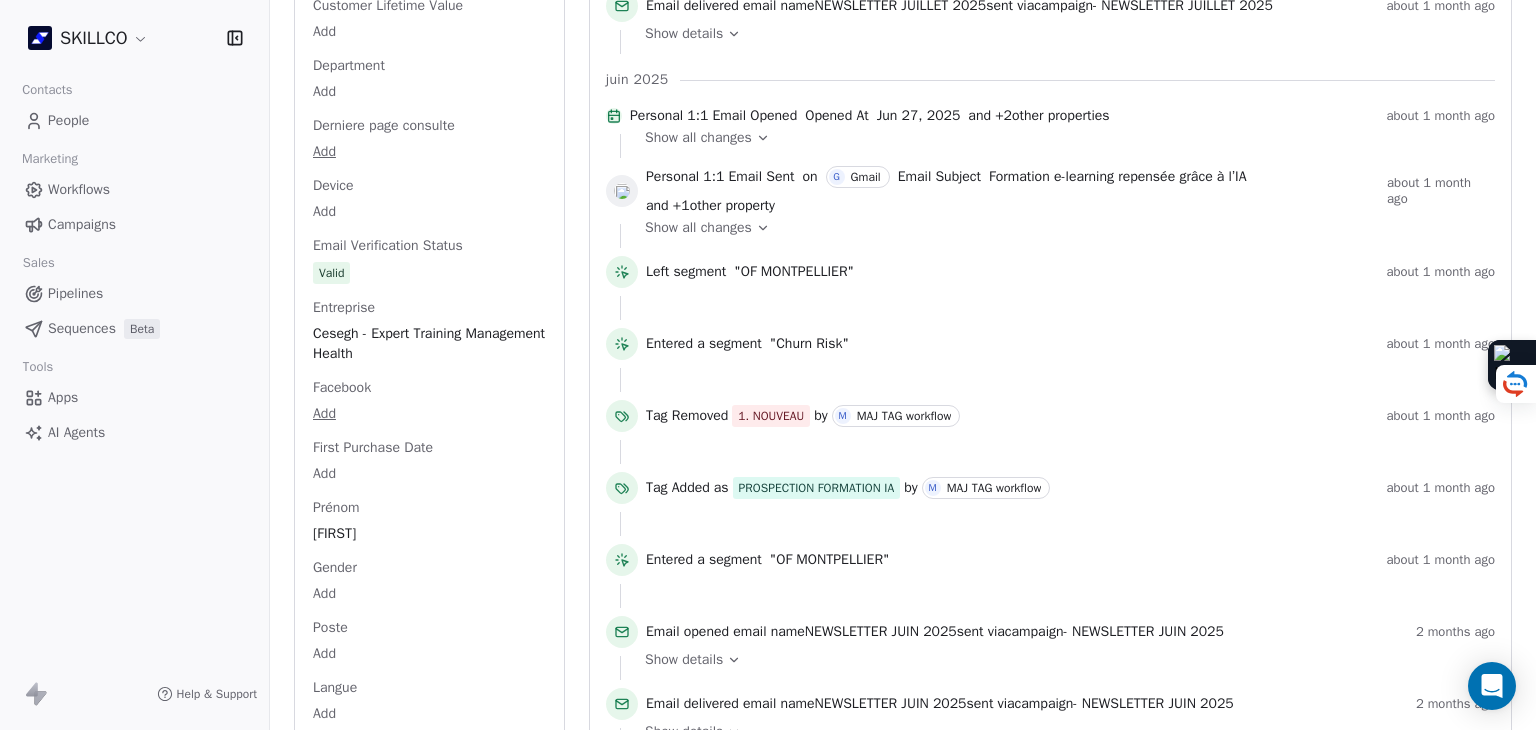 scroll, scrollTop: 1221, scrollLeft: 0, axis: vertical 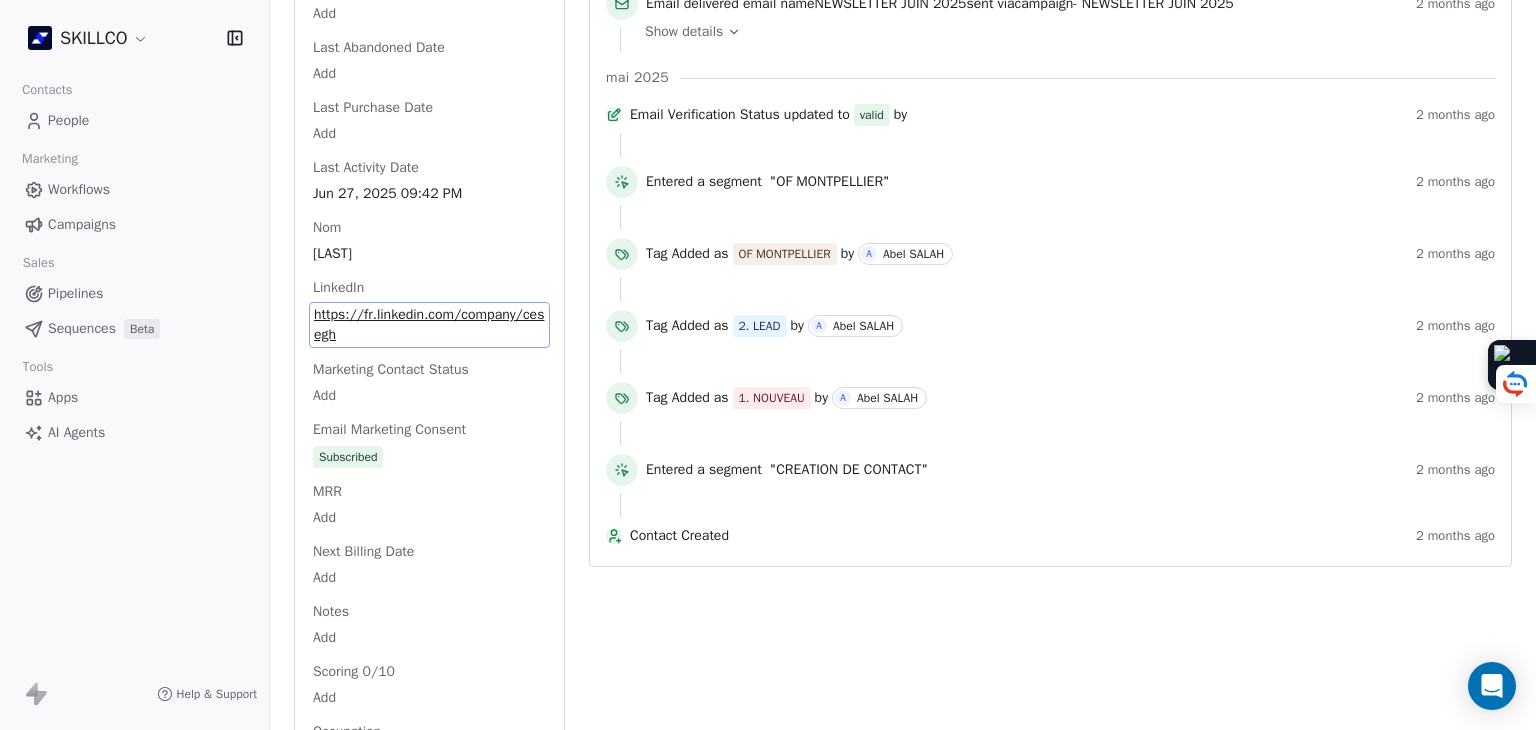 click on "https://fr.linkedin.com/company/cesegh" at bounding box center [429, 325] 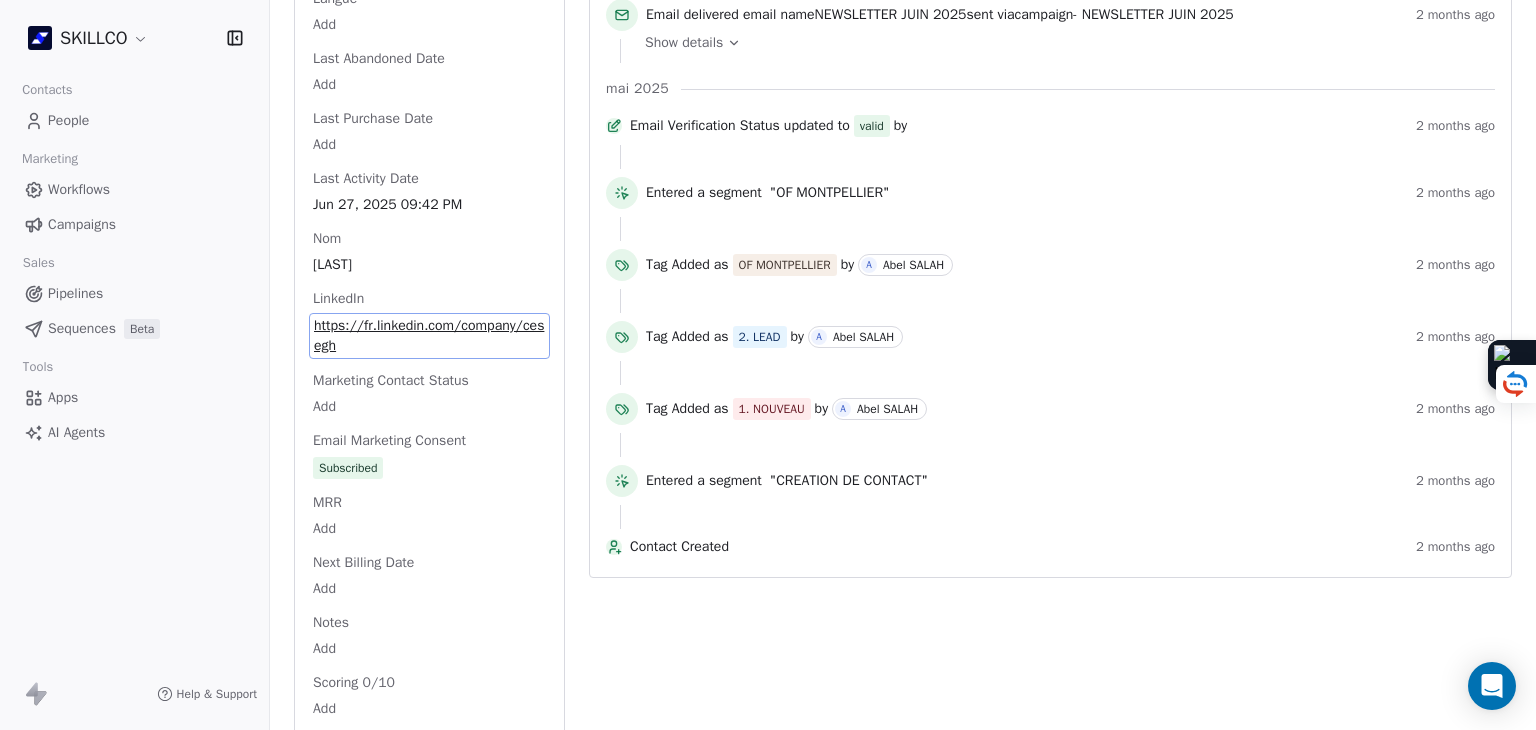 click on "https://fr.linkedin.com/company/cesegh" at bounding box center (429, 336) 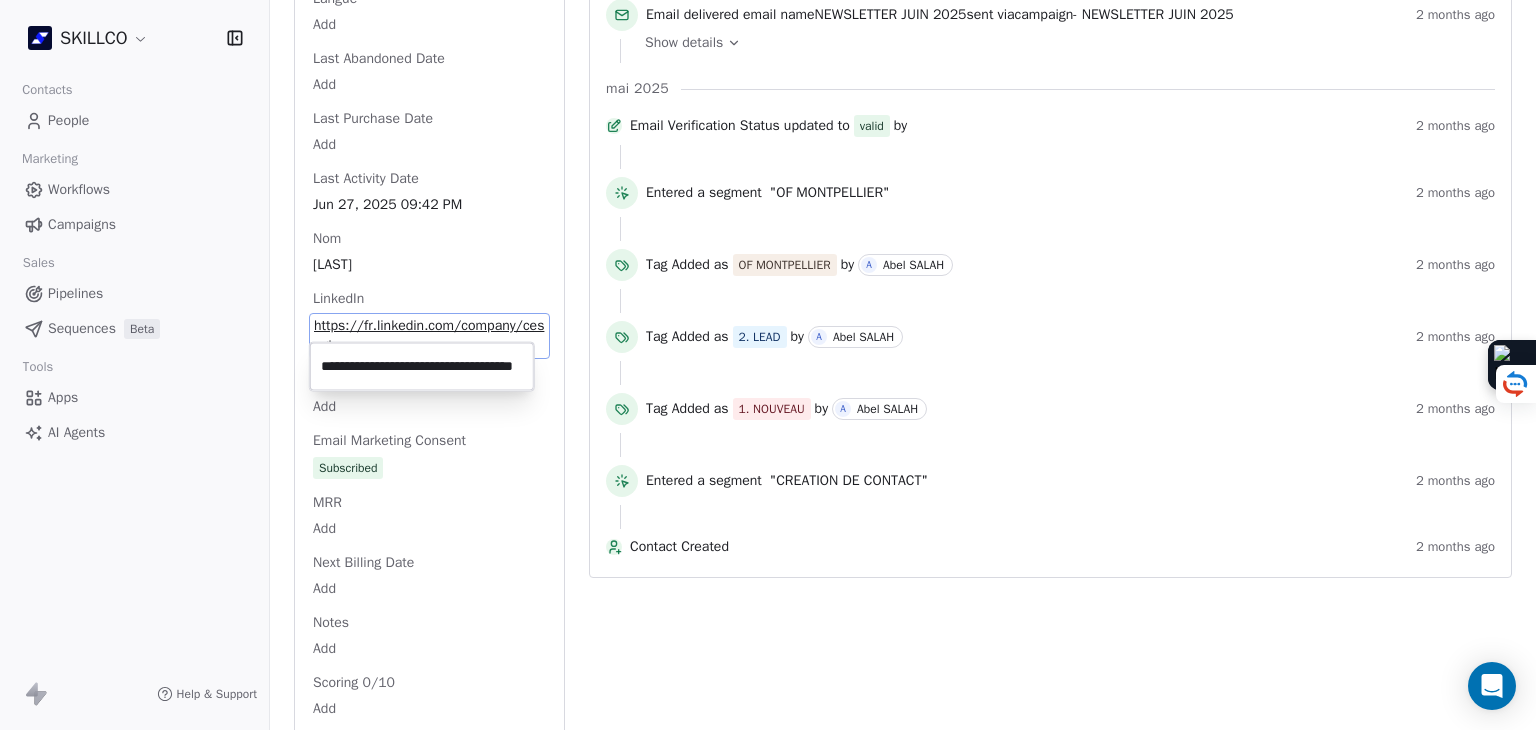 scroll, scrollTop: 0, scrollLeft: 44, axis: horizontal 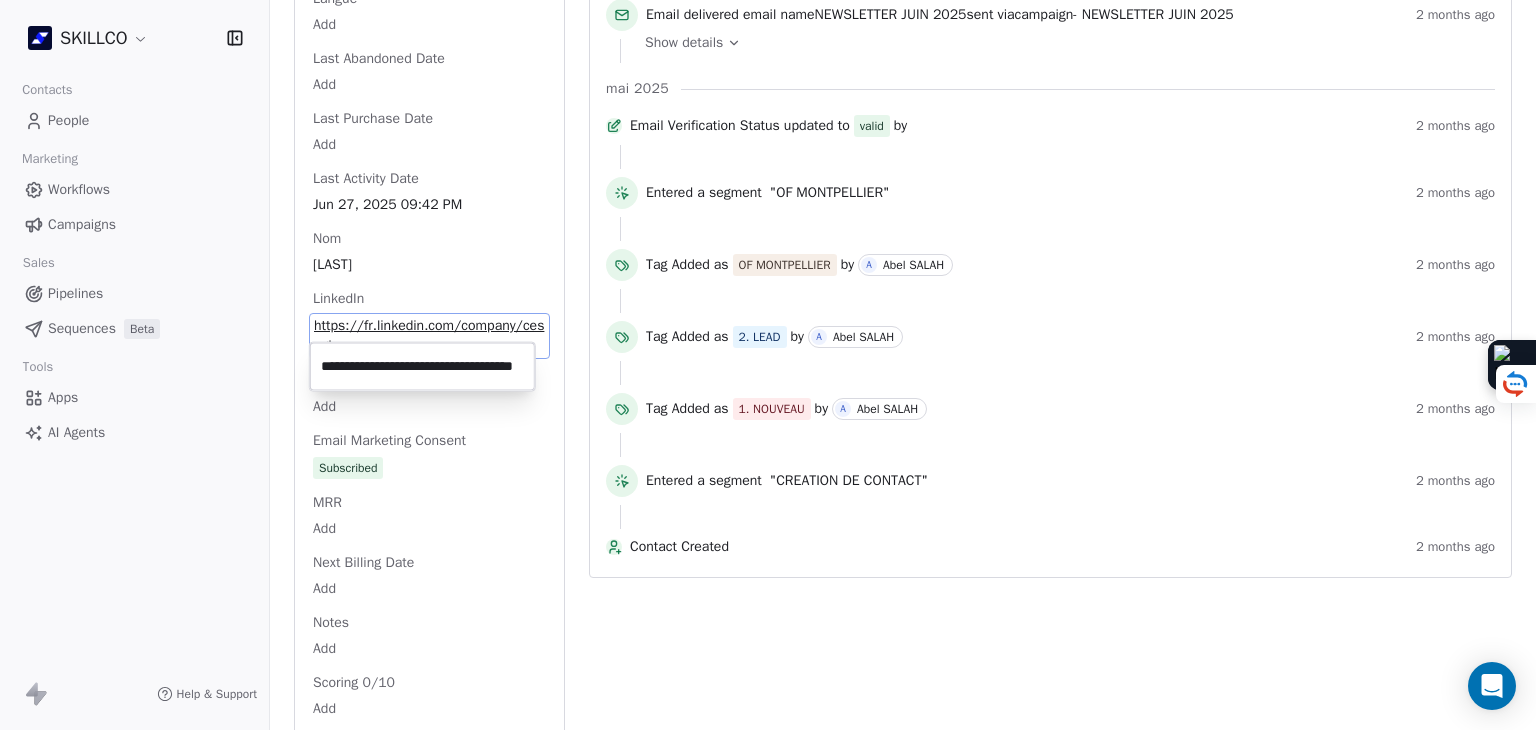 click on "**********" at bounding box center [422, 367] 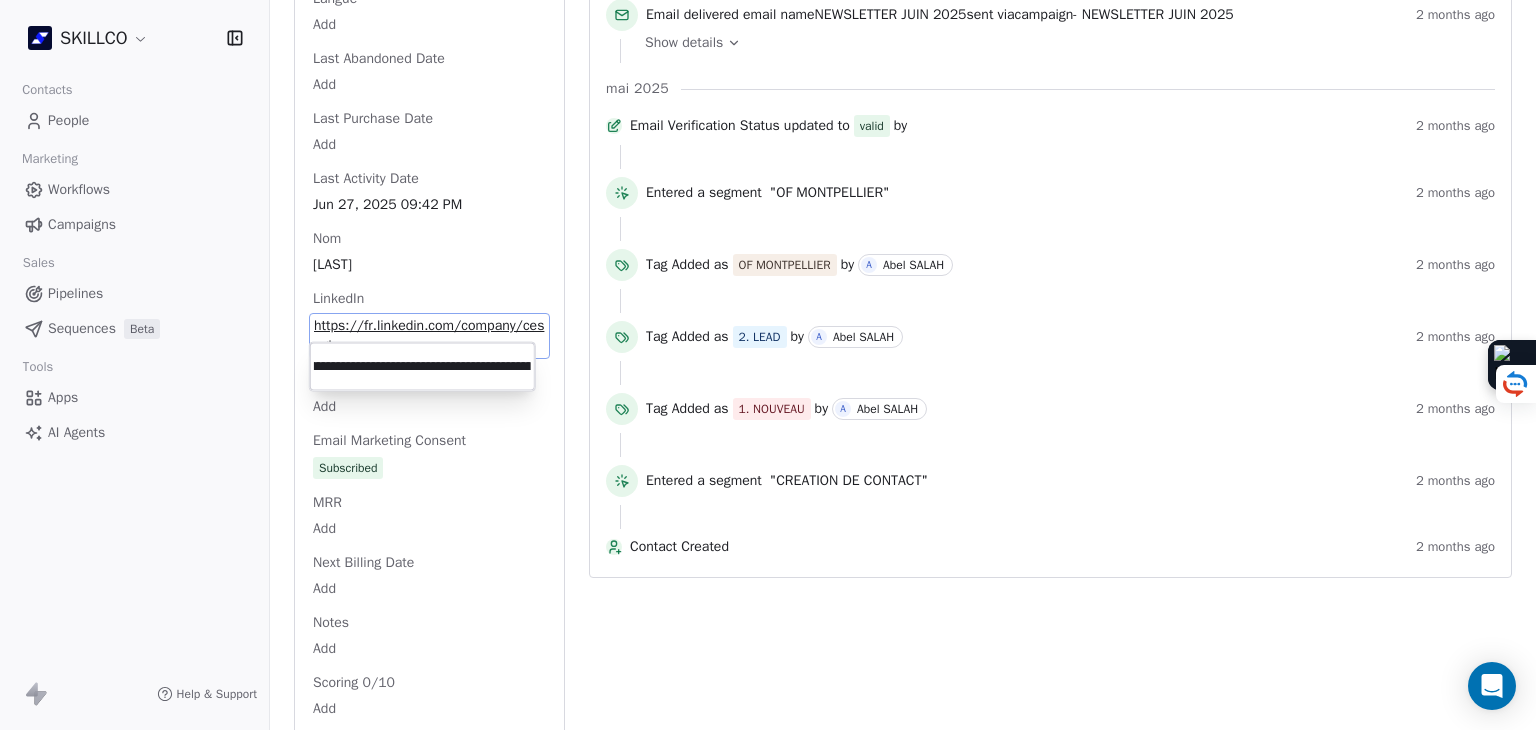 scroll, scrollTop: 0, scrollLeft: 147, axis: horizontal 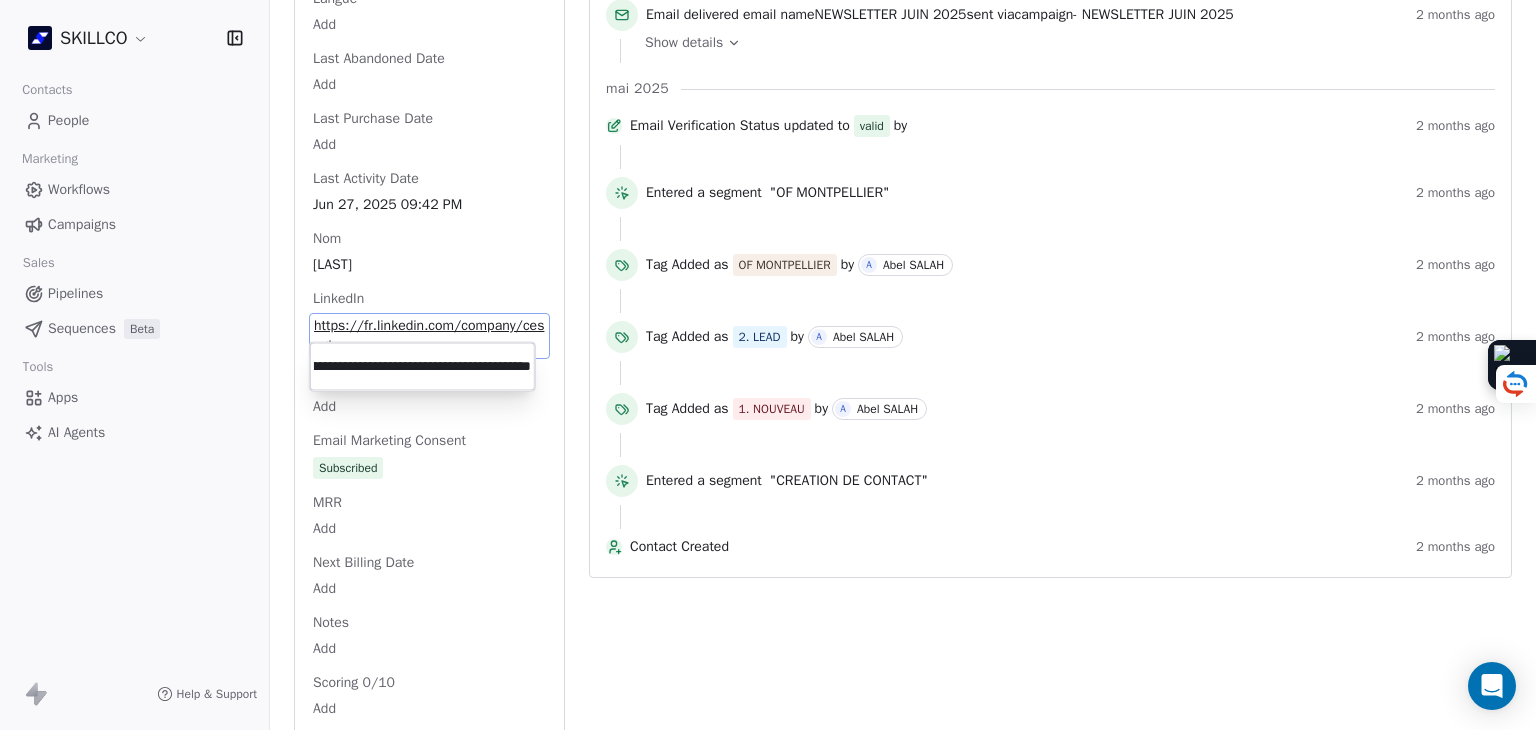 type on "**********" 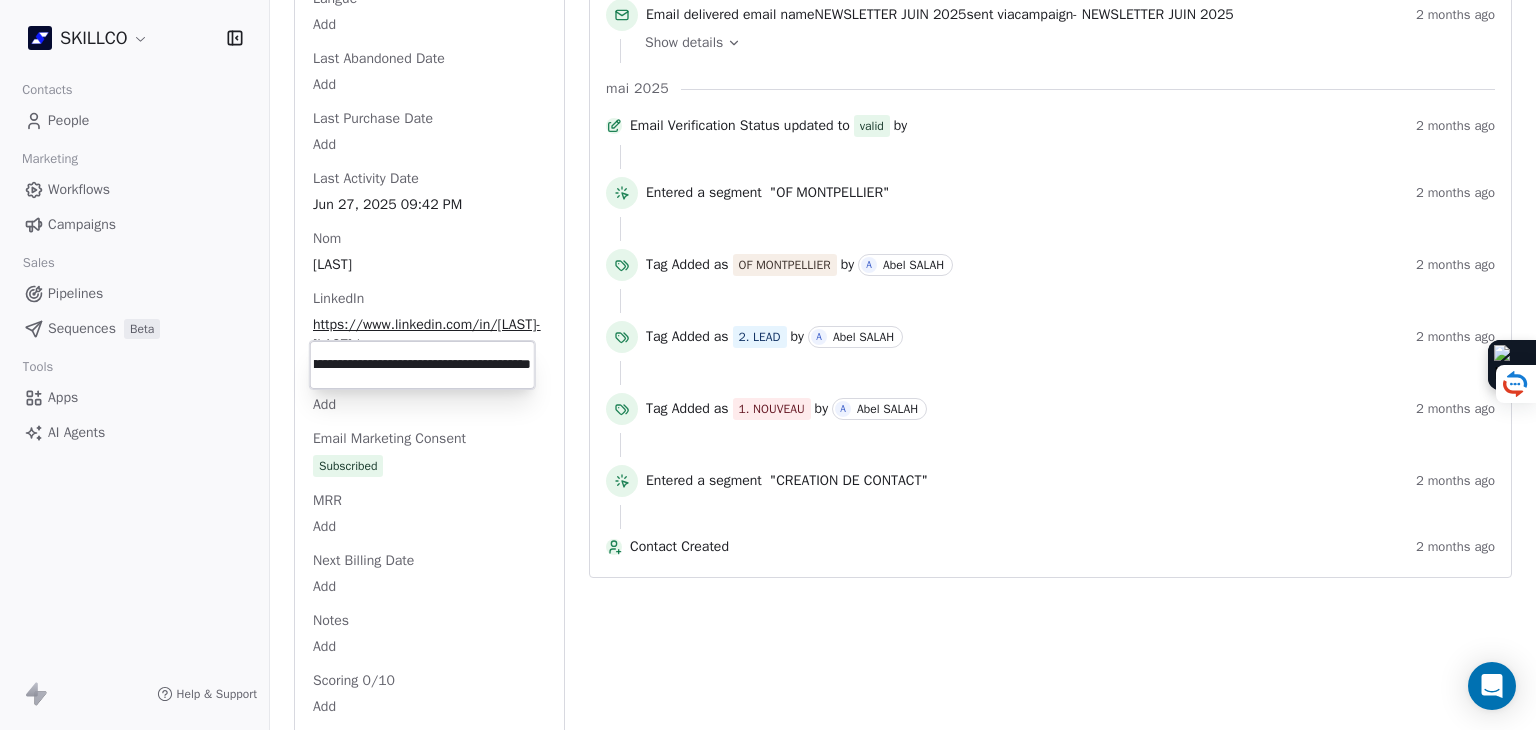 click on "SKILLCO Contacts People Marketing Workflows Campaigns Sales Pipelines Sequences Beta Tools Apps AI Agents Help & Support Back N Nancy CAVALIER contact@cesegh.fr 2. LEAD OF MONTPELLIER PROSPECTION FORMATION IA À RELANCER  Add Tags Status:  À qualifier ✅ Swipe One Full Name Nancy CAVALIER Email contact@cesegh.fr Téléphone 33499136050 Ville Montpellier Annual Income Add Annual Revenue Add Average Order Value Add Besoin Add Birthday Add Browser Add Contact Source Add Pays Add Created Date May 28, 2025 03:36 PM Customer Lifetime Value Add Department Add Derniere page consulte Add Device Add Email Verification Status Valid Entreprise Cesegh - Expert Training Management Health Facebook Add First Purchase Date Add Prénom Nancy Gender Add Poste Add Langue Add Last Abandoned Date Add Last Purchase Date Add Last Activity Date Jun 27, 2025 09:42 PM Nom CAVALIER LinkedIn https://www.linkedin.com/in/nancy-cavalier-72b61a12a/ Marketing Contact Status Add Email Marketing Consent Subscribed MRR Add Next Billing Date" at bounding box center [768, 365] 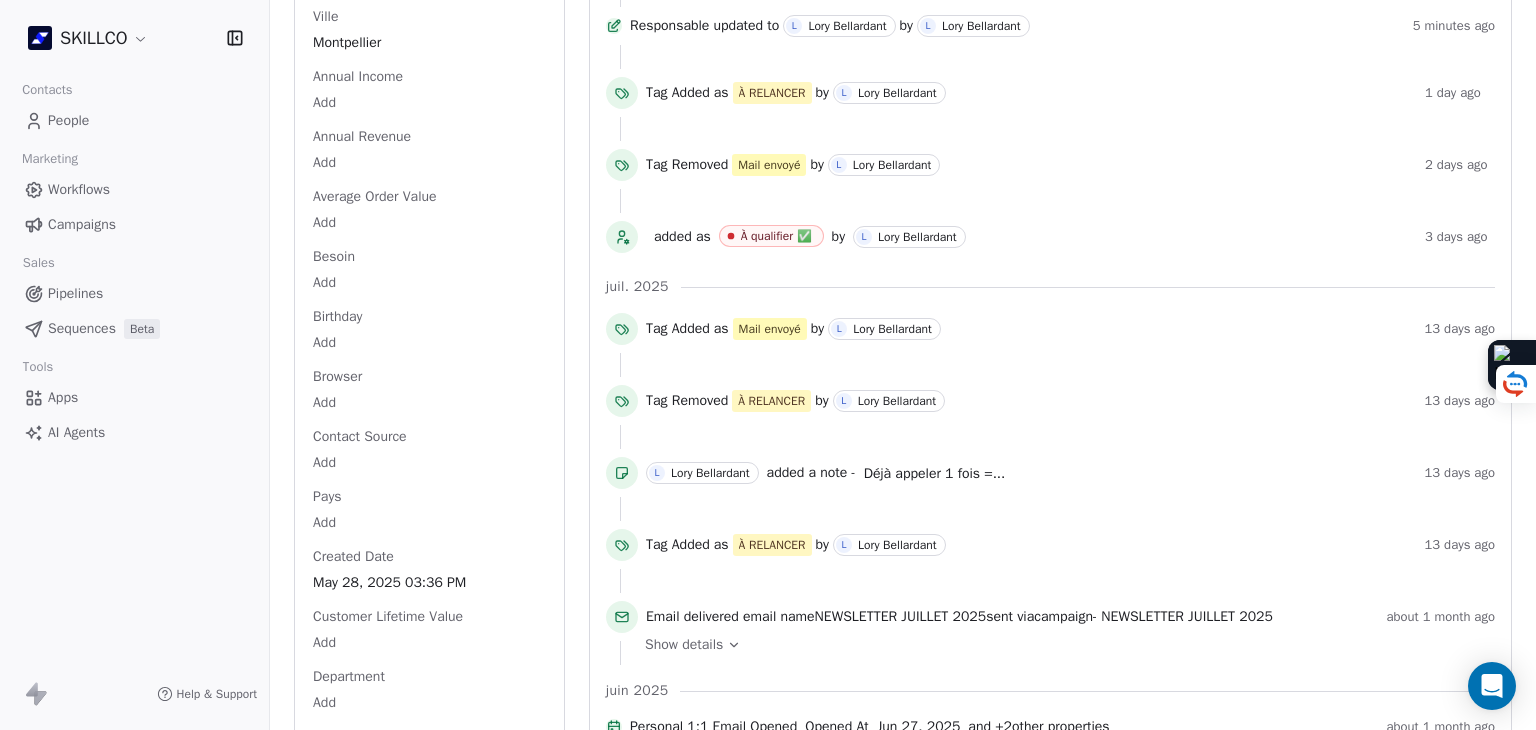 scroll, scrollTop: 110, scrollLeft: 0, axis: vertical 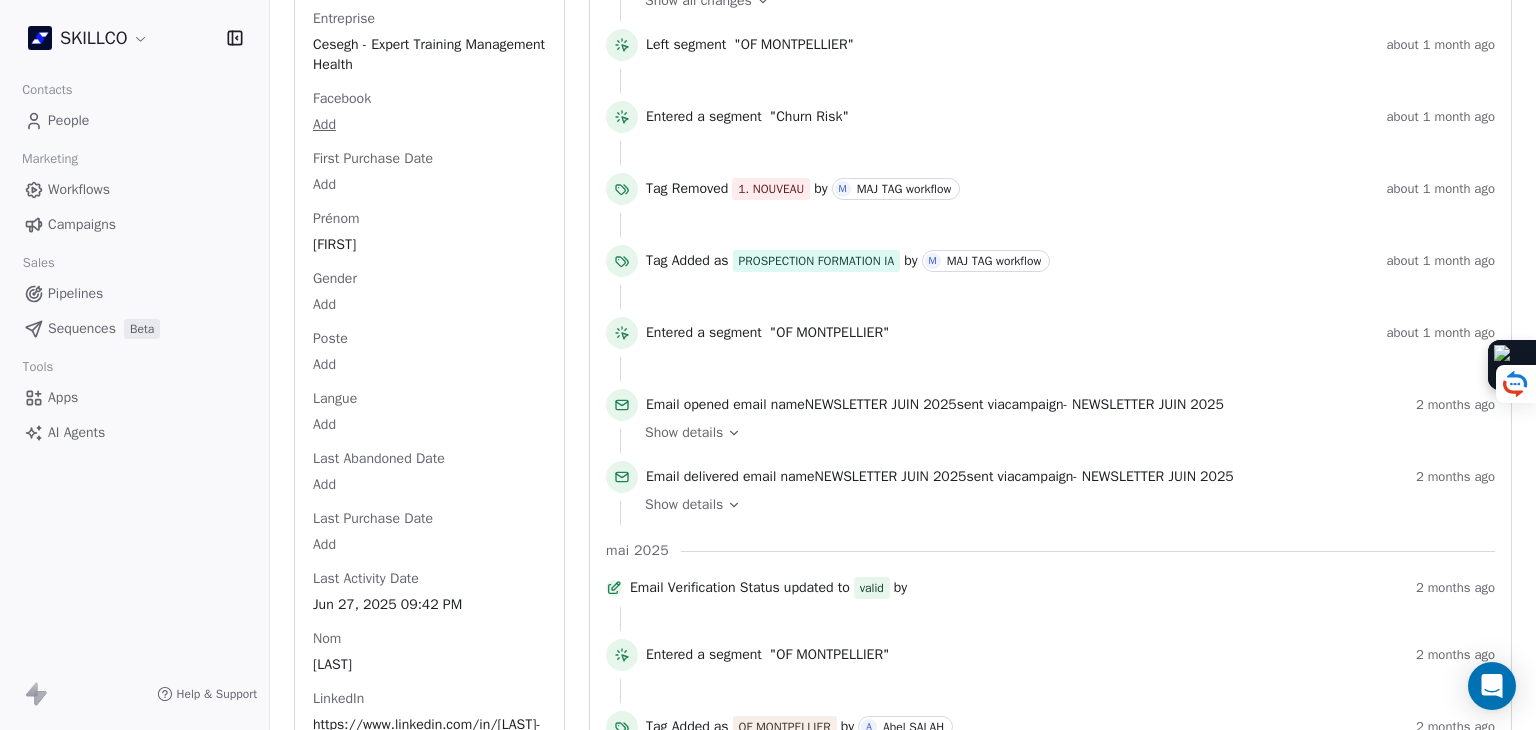 click on "SKILLCO Contacts People Marketing Workflows Campaigns Sales Pipelines Sequences Beta Tools Apps AI Agents Help & Support Back N Nancy CAVALIER contact@cesegh.fr 2. LEAD OF MONTPELLIER PROSPECTION FORMATION IA À RELANCER  Add Tags Status:  À qualifier ✅ Swipe One Full Name Nancy CAVALIER Email contact@cesegh.fr Téléphone 33499136050 Ville Montpellier Annual Income Add Annual Revenue Add Average Order Value Add Besoin Add Birthday Add Browser Add Contact Source Add Pays Add Created Date May 28, 2025 03:36 PM Customer Lifetime Value Add Department Add Derniere page consulte Add Device Add Email Verification Status Valid Entreprise Cesegh - Expert Training Management Health Facebook Add First Purchase Date Add Prénom Nancy Gender Add Poste Add Langue Add Last Abandoned Date Add Last Purchase Date Add Last Activity Date Jun 27, 2025 09:42 PM Nom CAVALIER LinkedIn https://www.linkedin.com/in/nancy-cavalier-72b61a12a/ Marketing Contact Status Add Email Marketing Consent Subscribed MRR Add Next Billing Date" at bounding box center (768, 365) 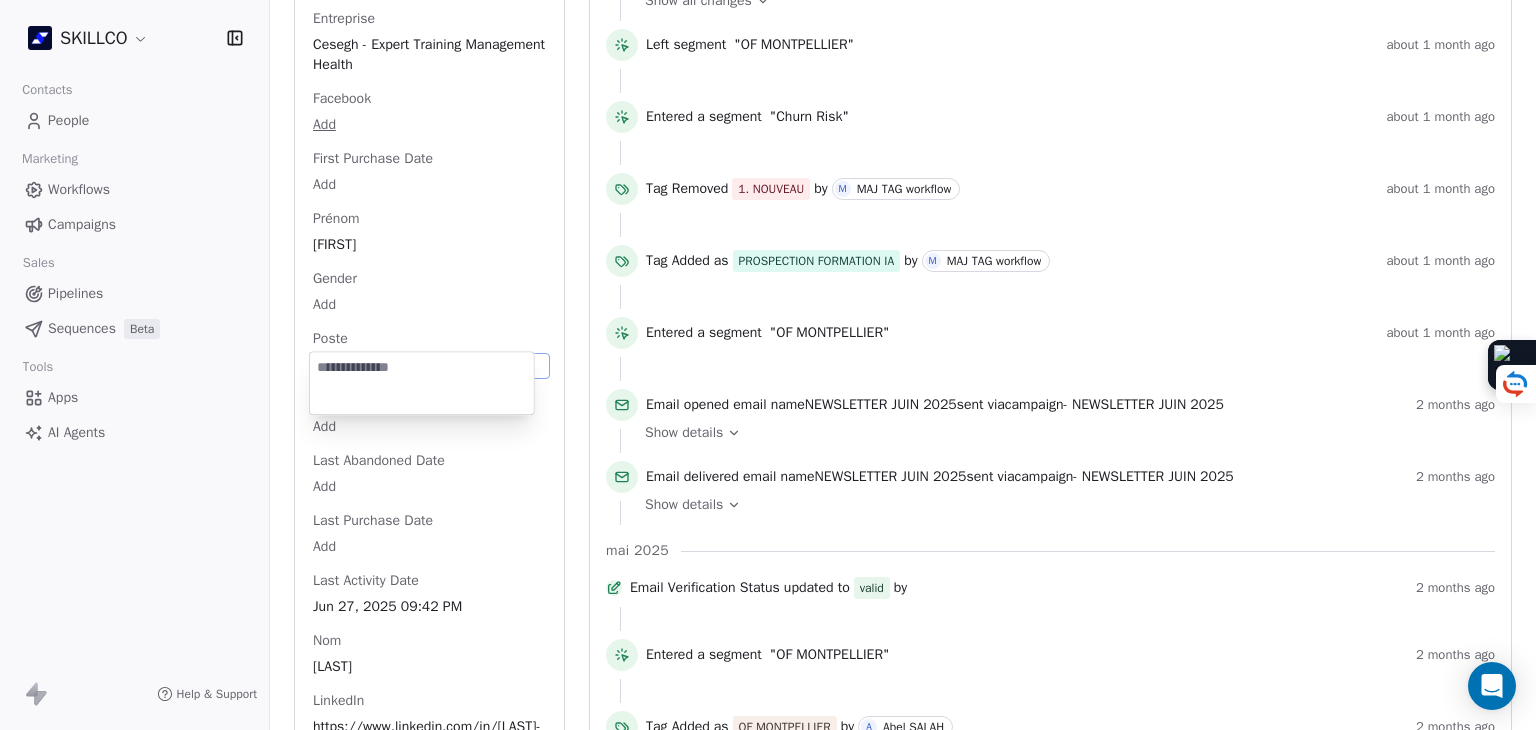 scroll, scrollTop: 1440, scrollLeft: 0, axis: vertical 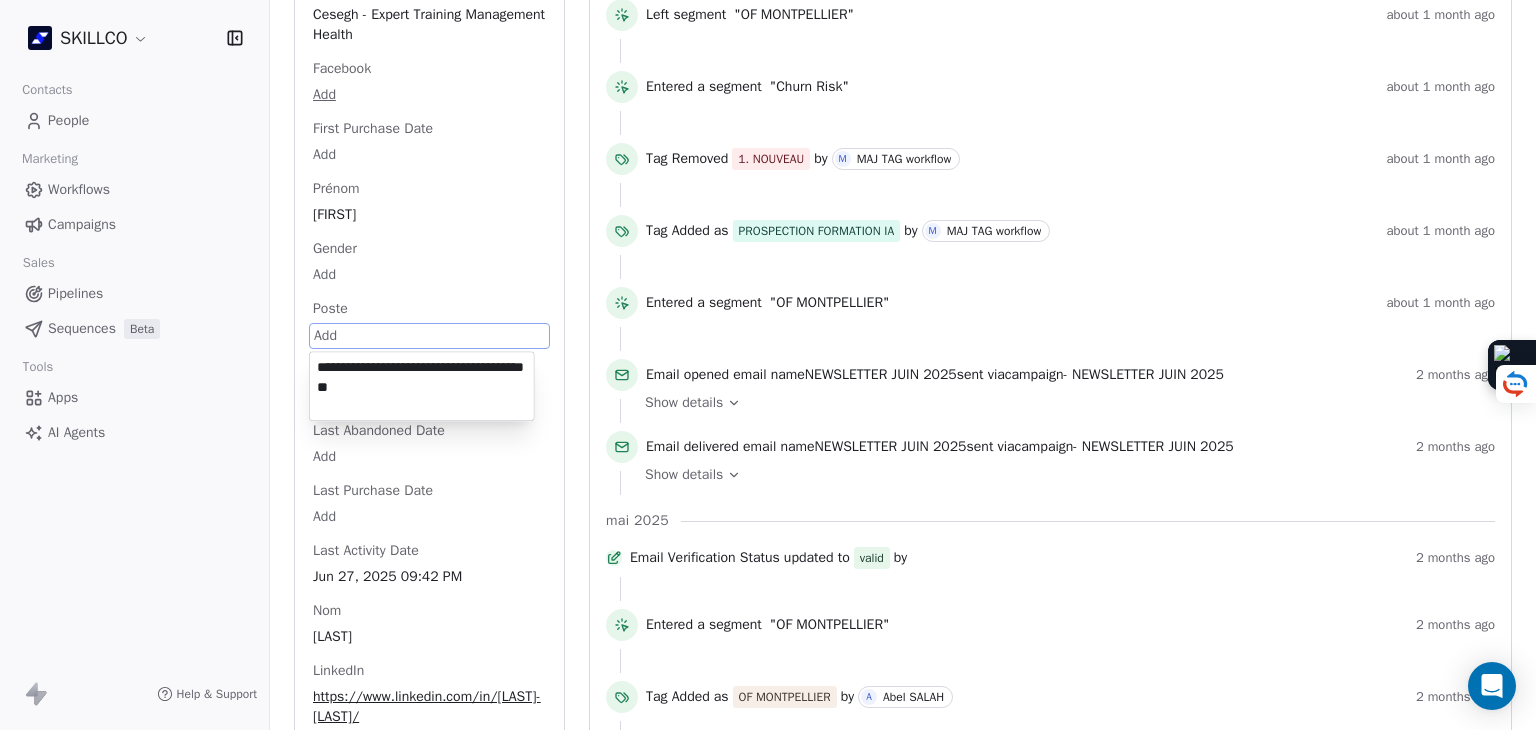 type on "**********" 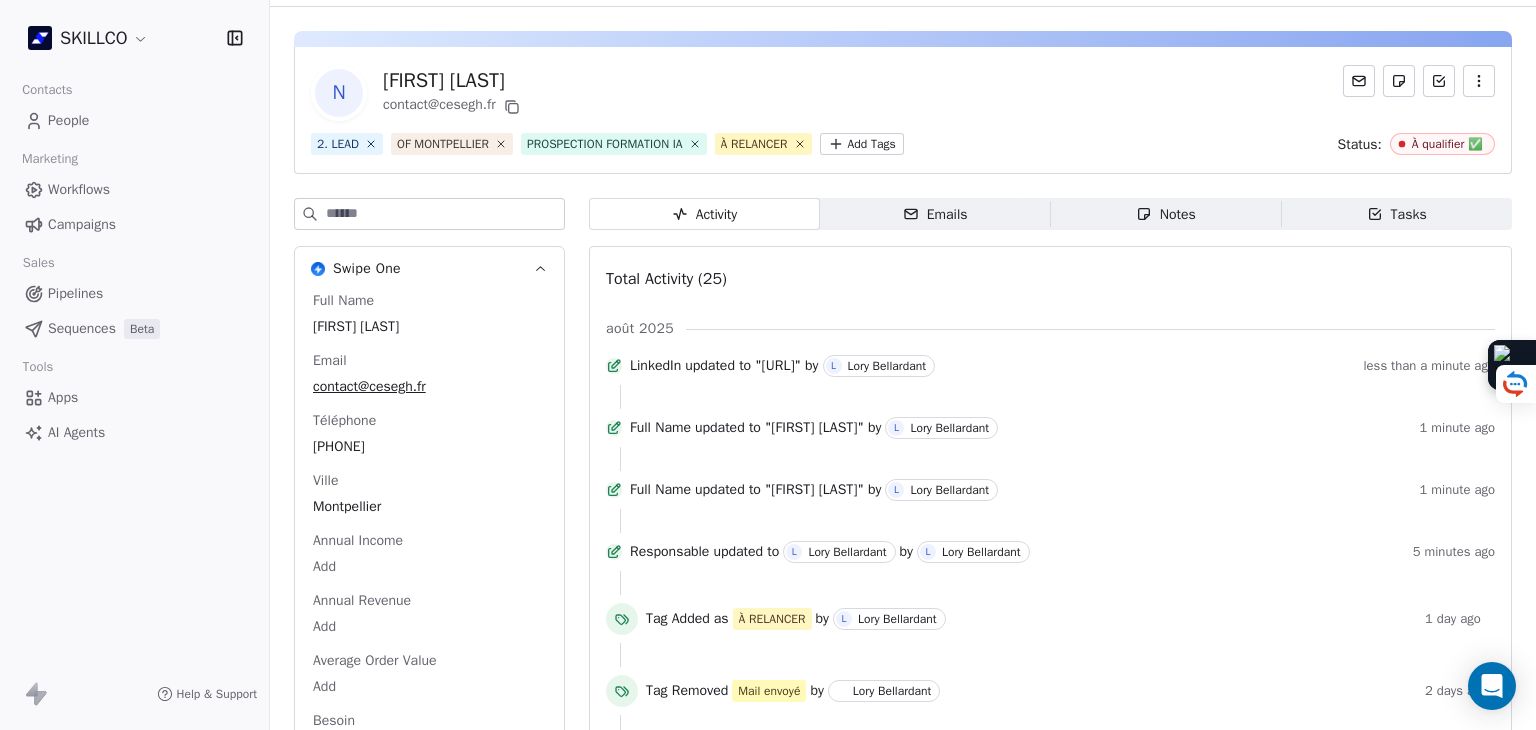 scroll, scrollTop: 0, scrollLeft: 0, axis: both 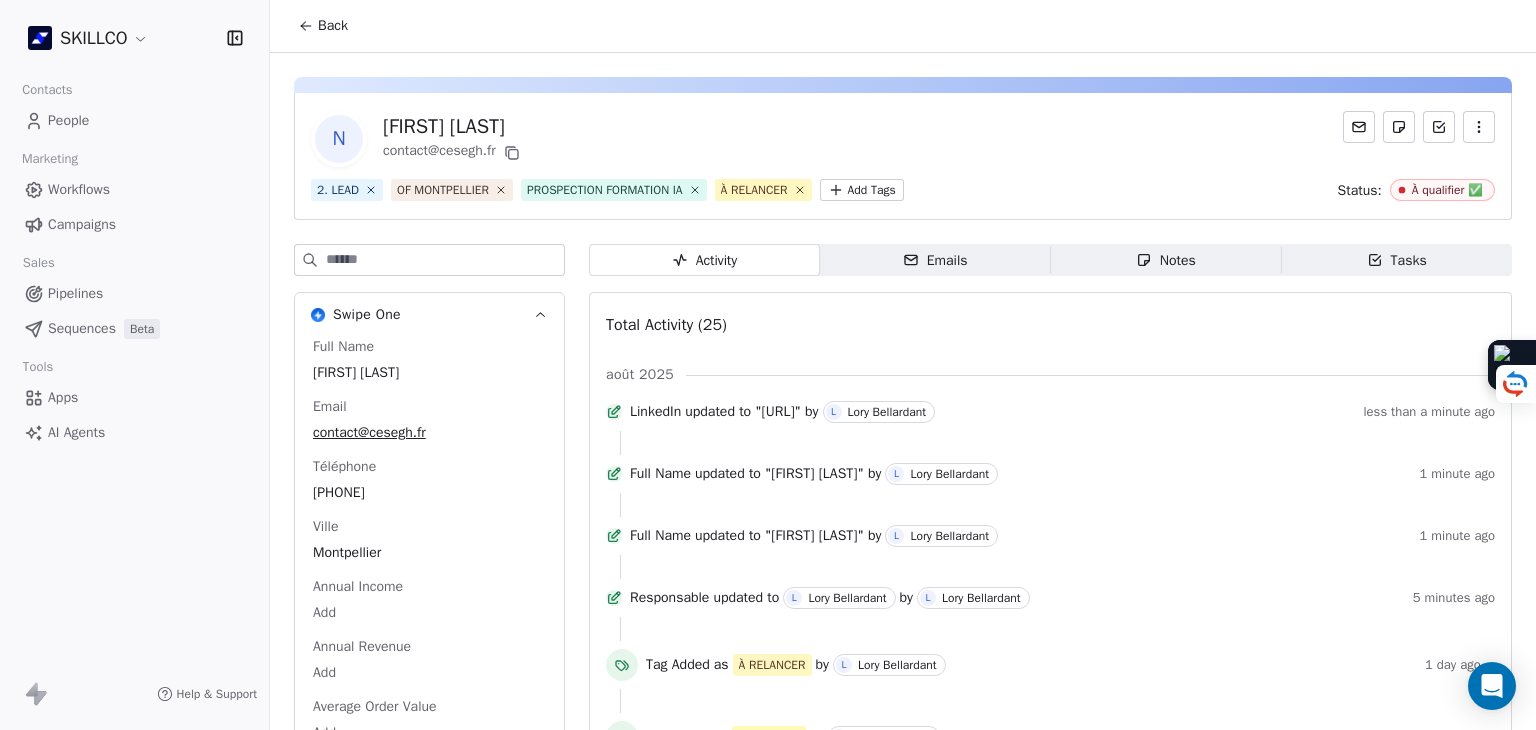 click on "Activity Activity Emails Emails   Notes   Notes Tasks Tasks Total Activity (25) août 2025 LinkedIn updated to "https://www.linkedin.com/in/nancy-cavalier-72b61a12a/" by L Lory Bellardant   less than a minute ago Full Name updated to "Nancy CAVALIER" by L Lory Bellardant   1 minute ago Full Name updated to "Nancy CAVALIE" by L Lory Bellardant   1 minute ago Responsable updated to L Lory Bellardant by L Lory Bellardant   5 minutes ago Tag Added as À RELANCER by L Lory Bellardant   1 day ago Tag Removed Mail envoyé by L Lory Bellardant   2 days ago added as À qualifier ✅ by L Lory Bellardant   3 days ago juil. 2025 Tag Added as Mail envoyé by L Lory Bellardant   13 days ago Tag Removed À RELANCER by L Lory Bellardant   13 days ago L Lory Bellardant added a note - Déjà appeler 1 fois =...   13 days ago Tag Added as À RELANCER by L Lory Bellardant   13 days ago Email delivered   email name  NEWSLETTER JUILLET 2025  sent via  campaign  -   NEWSLETTER JUILLET 2025 about 1 month ago Show details juin 2025" at bounding box center [1050, 2049] 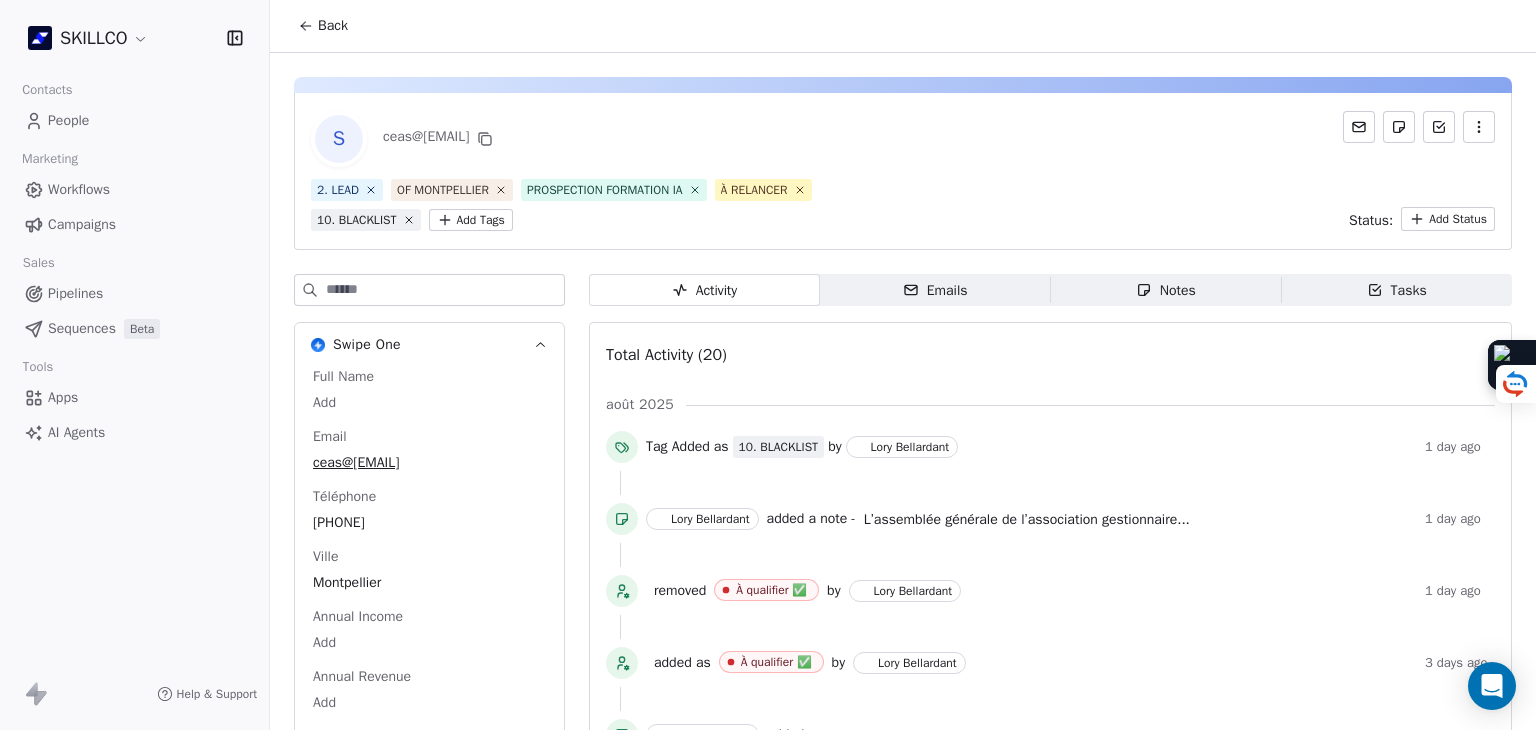 scroll, scrollTop: 0, scrollLeft: 0, axis: both 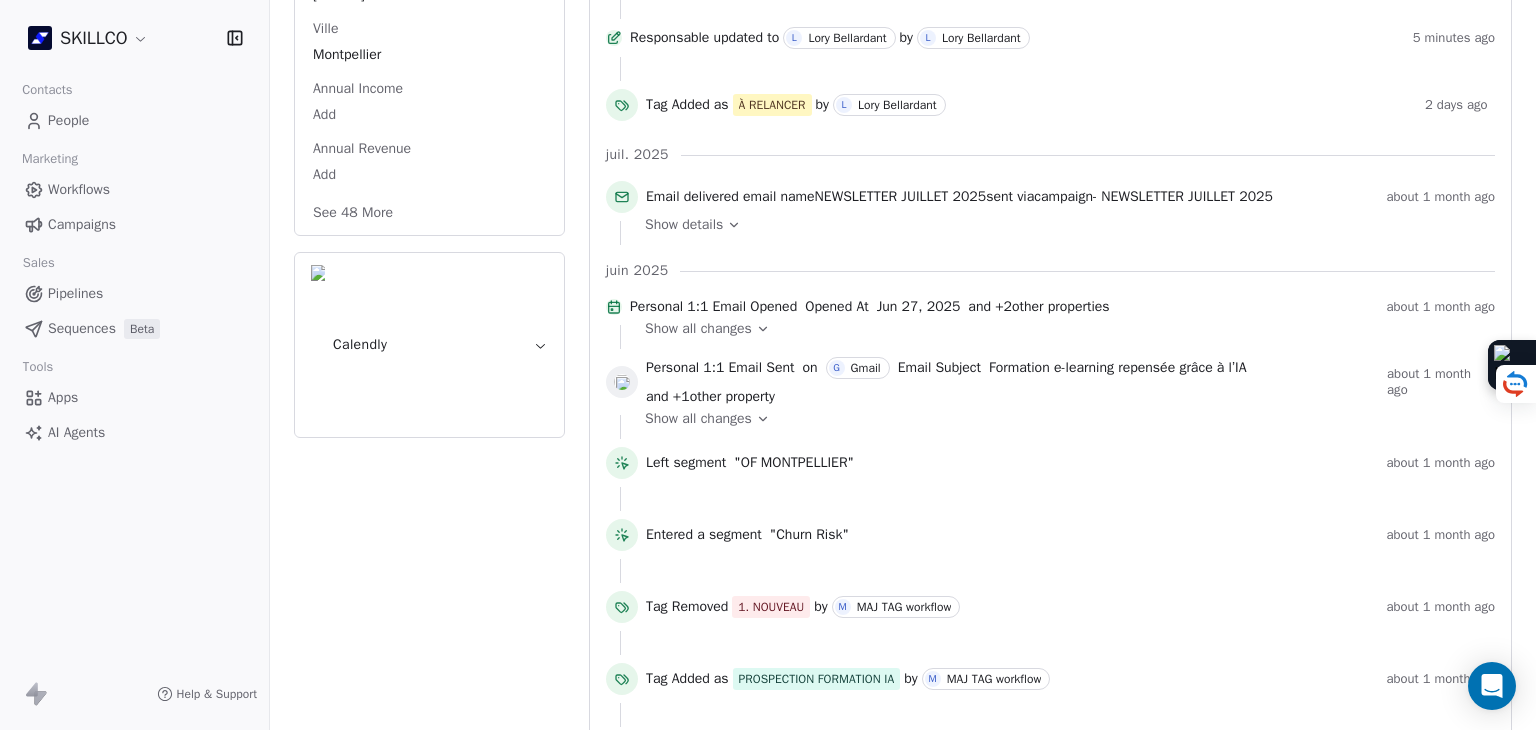 click on "See   48   More" at bounding box center [353, 213] 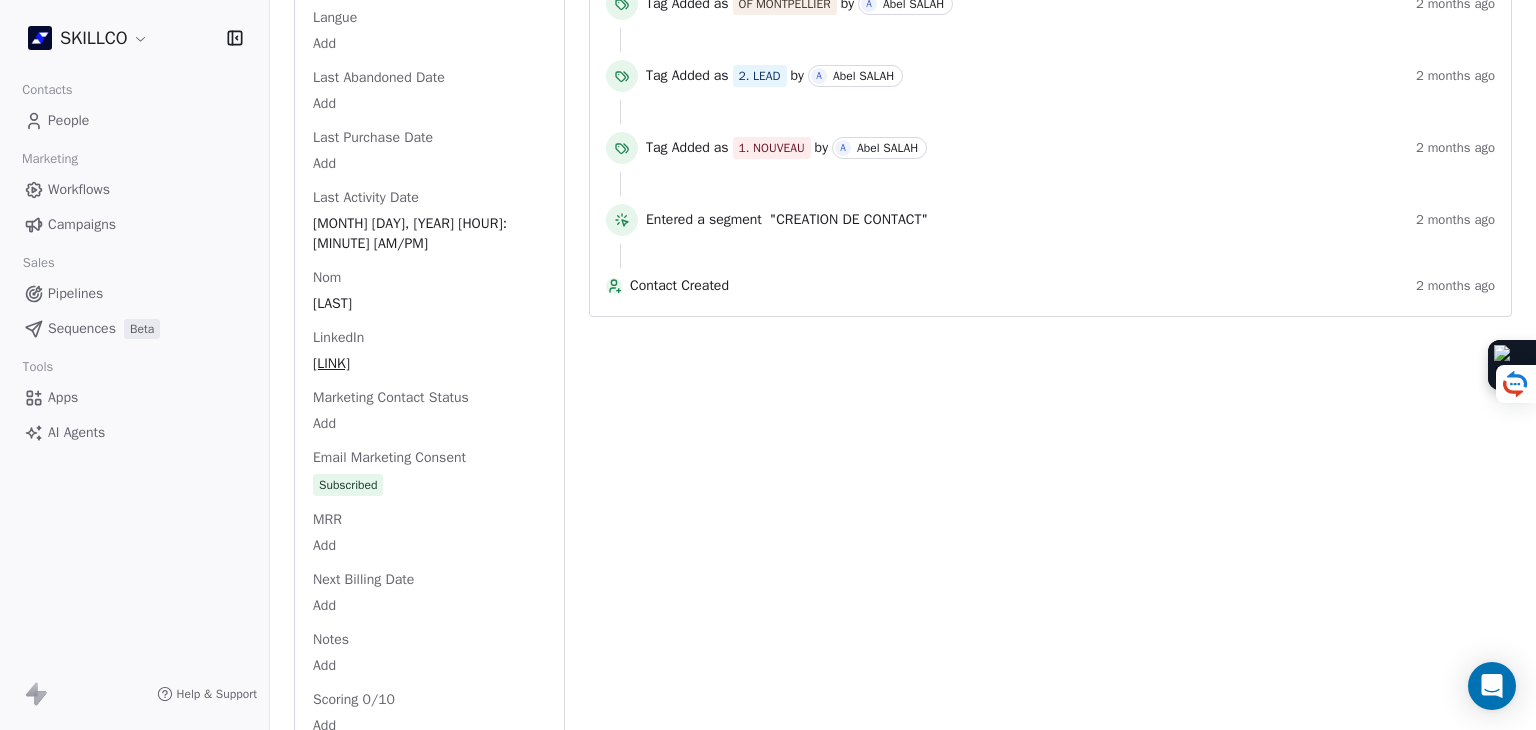scroll, scrollTop: 1800, scrollLeft: 0, axis: vertical 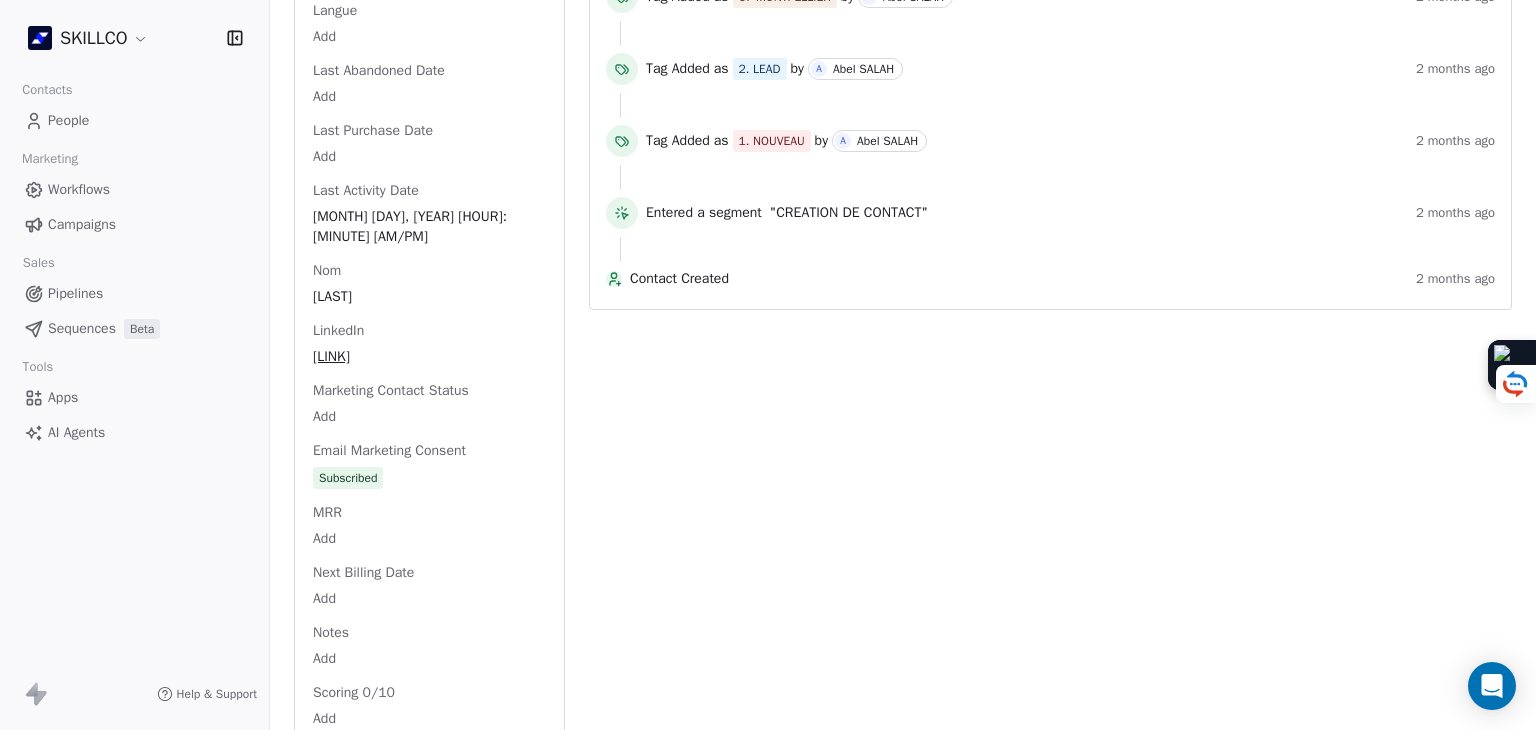 click on "Swipe One Full Name [FIRST] [LAST] Email [EMAIL] Téléphone [PHONE] Ville [CITY] Annual Income Add Annual Revenue Add Average Order Value Add Besoin Add Birthday Add Browser Add Contact Source Add Pays Add Created Date [MONTH] [DAY], [YEAR] [HOUR]:[MINUTE] [AM/PM] Customer Lifetime Value Add Department Add Derniere page consulte Add Device Add Email Verification Status Valid Entreprise Civil Protection De L'hérault Facebook https://www.facebook.com/ProtecCivile34 First Purchase Date Add Prénom [FIRST] Gender Add Poste Add Langue Add Last Abandoned Date Add Last Purchase Date Add Last Activity Date [MONTH] [DAY], [YEAR] [HOUR]:[MINUTE] [AM/PM] Nom [LAST] LinkedIn https://www.linkedin.com/in/melodyaubry/ Marketing Contact Status Add Subscribed MRR" at bounding box center [768, 365] 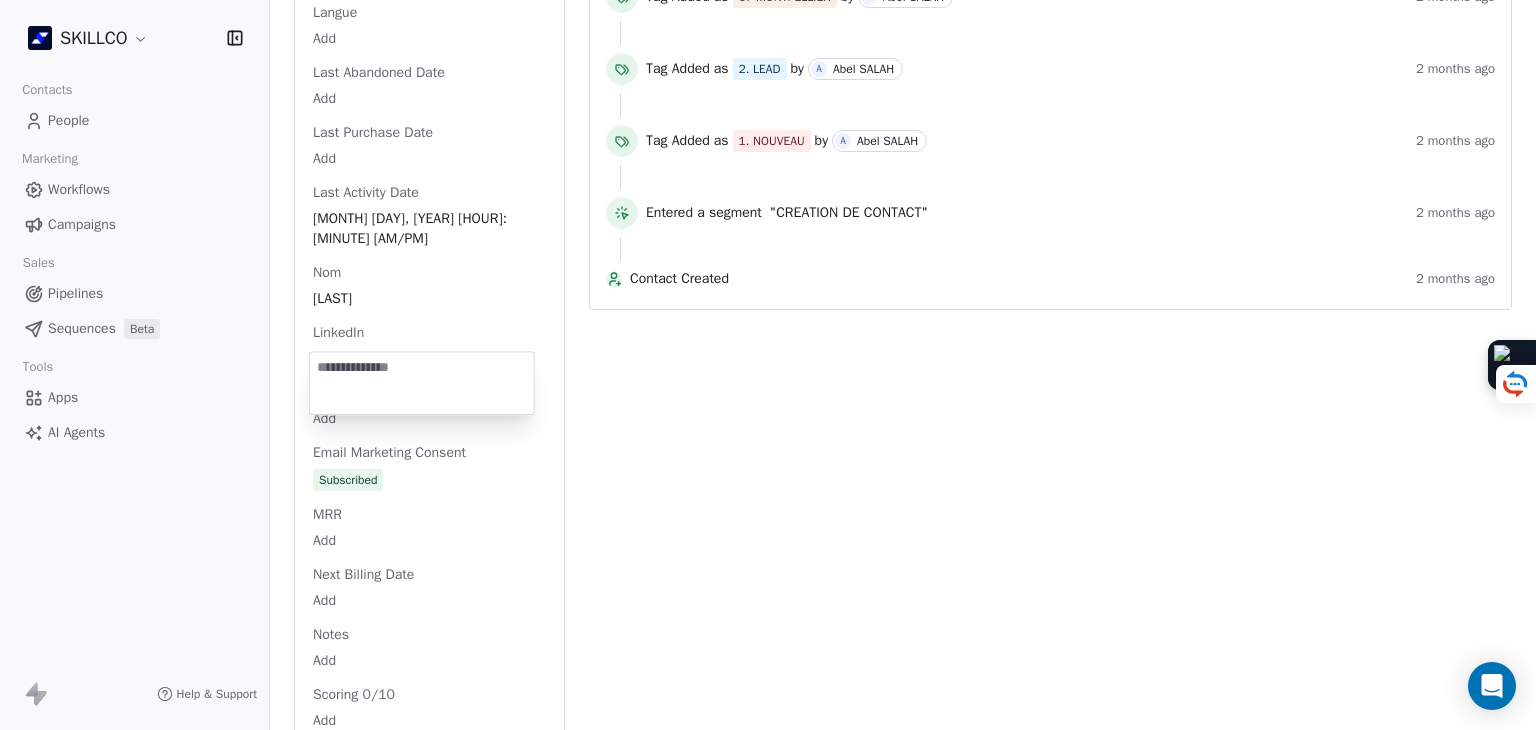 scroll, scrollTop: 1460, scrollLeft: 0, axis: vertical 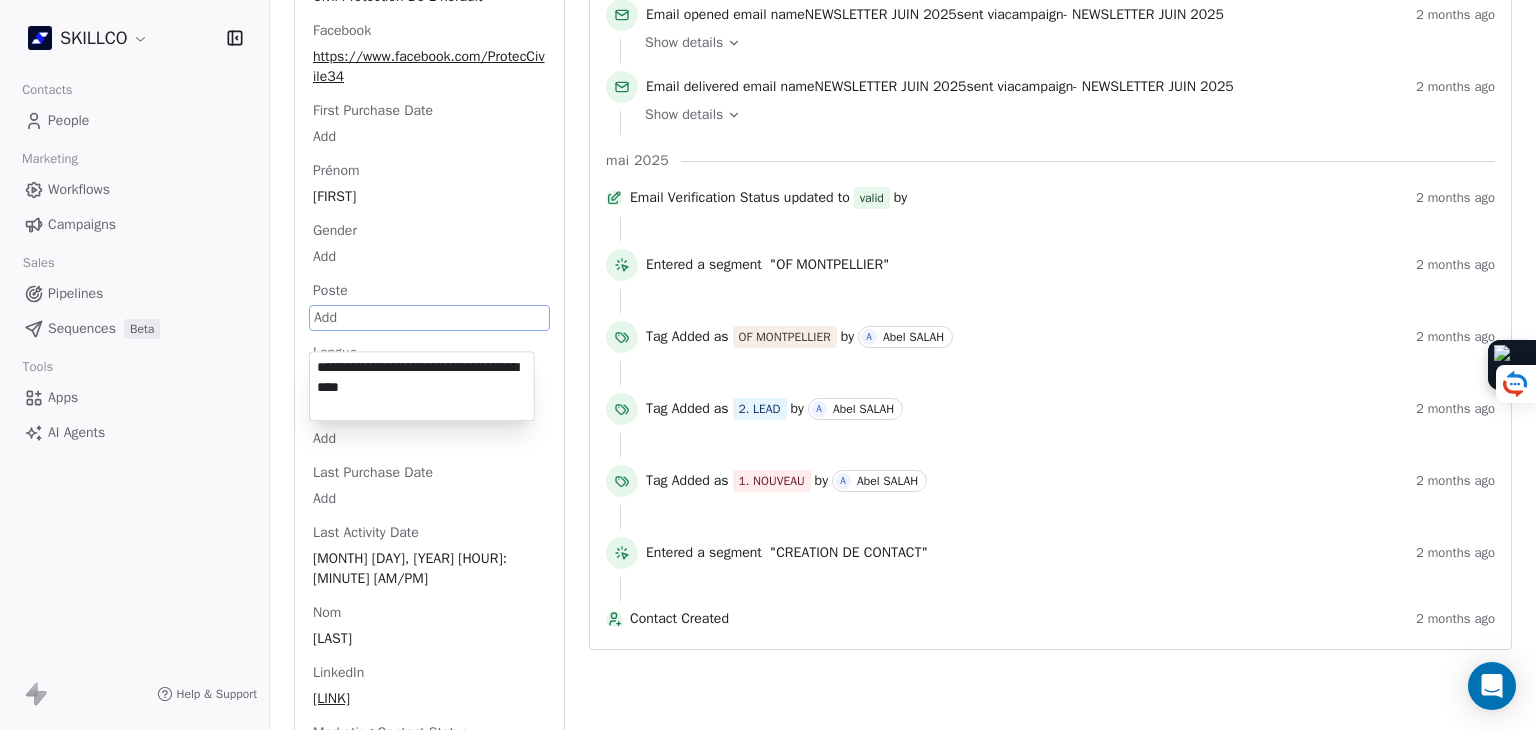 type on "**********" 